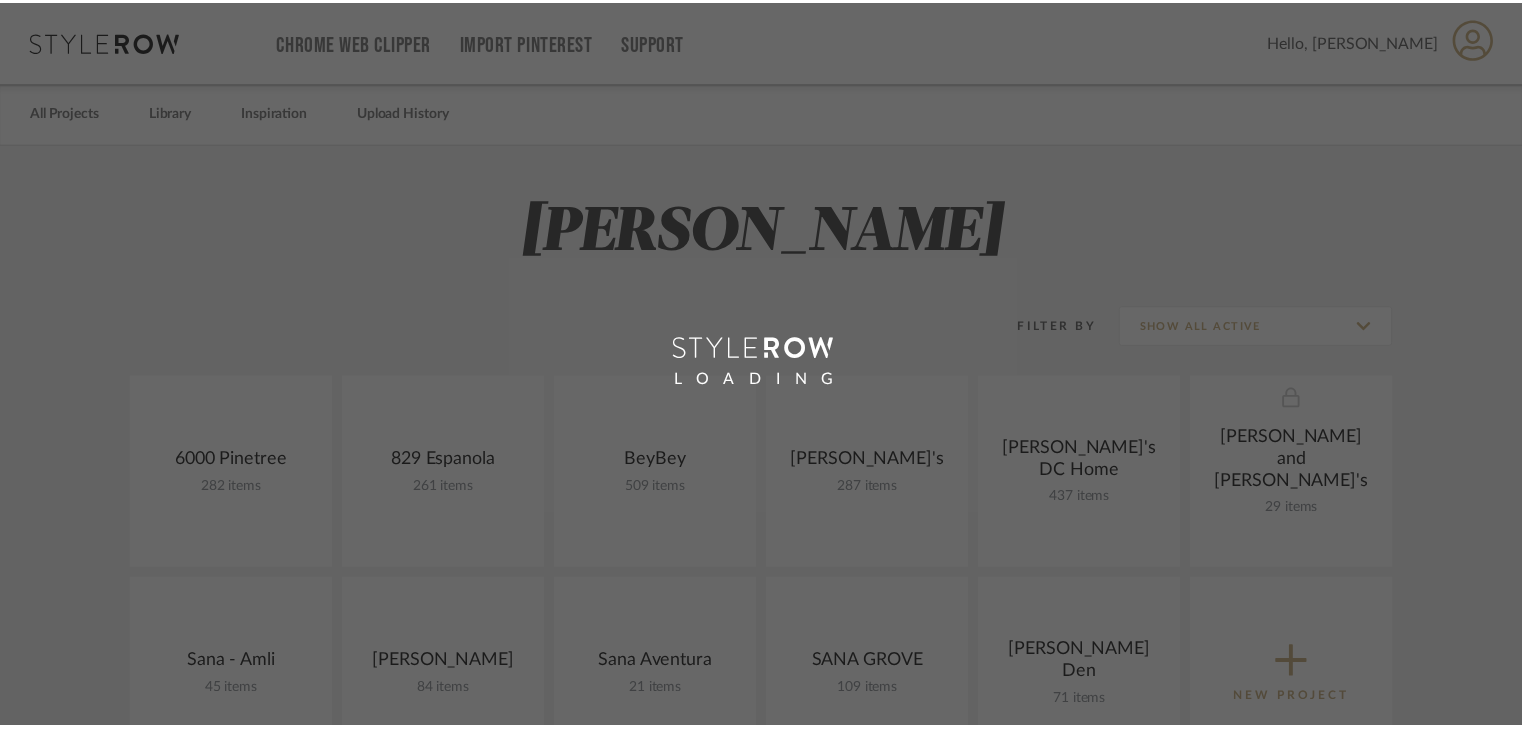 scroll, scrollTop: 0, scrollLeft: 0, axis: both 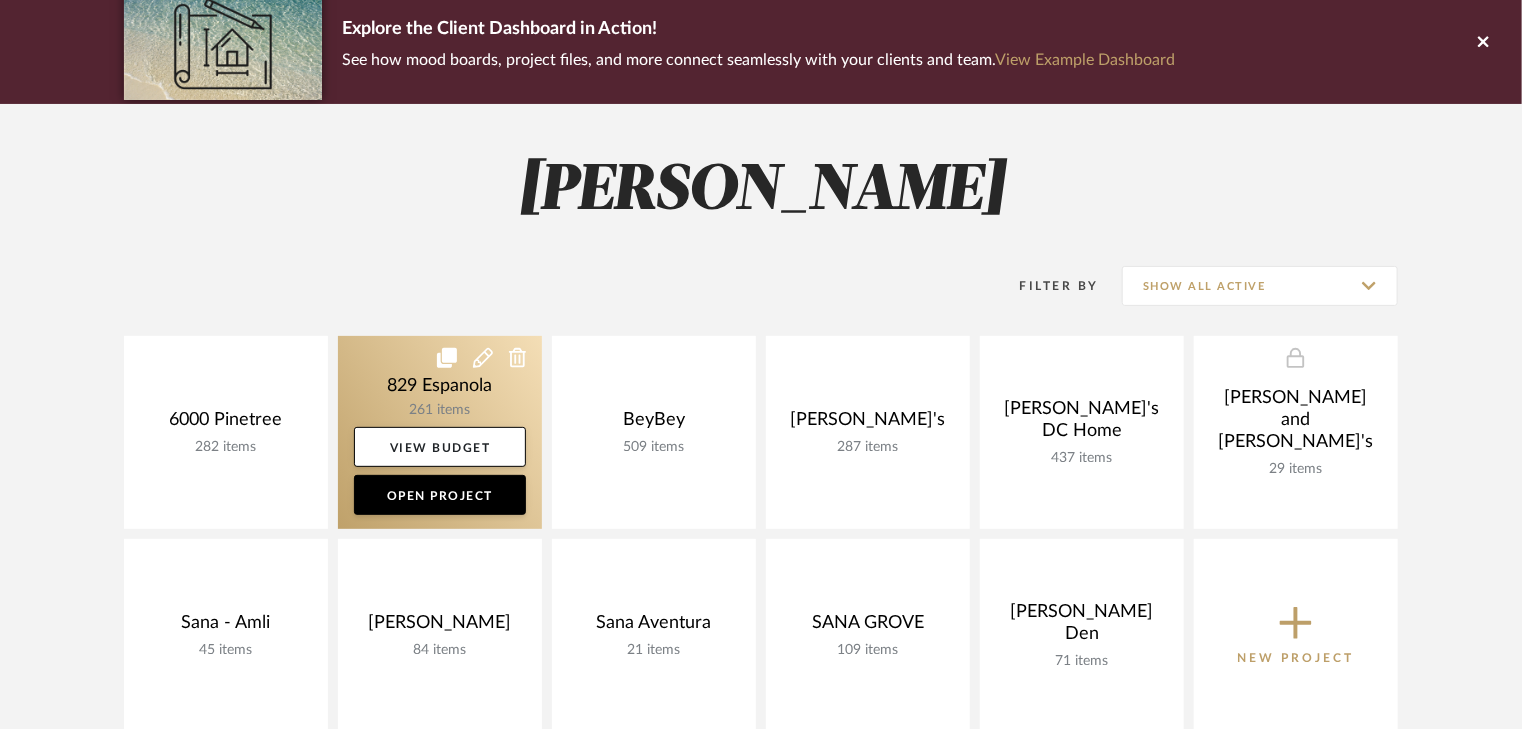 click 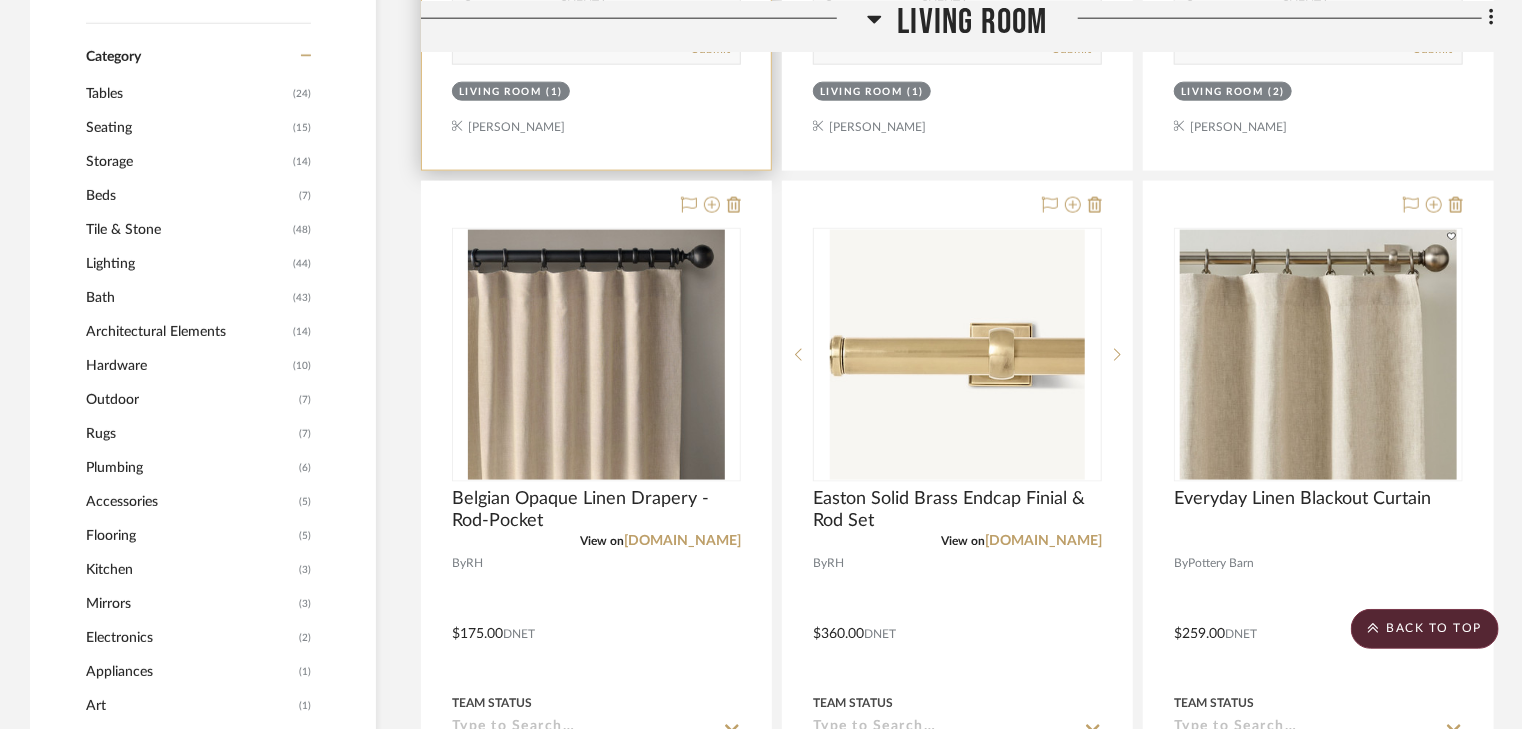 scroll, scrollTop: 1280, scrollLeft: 0, axis: vertical 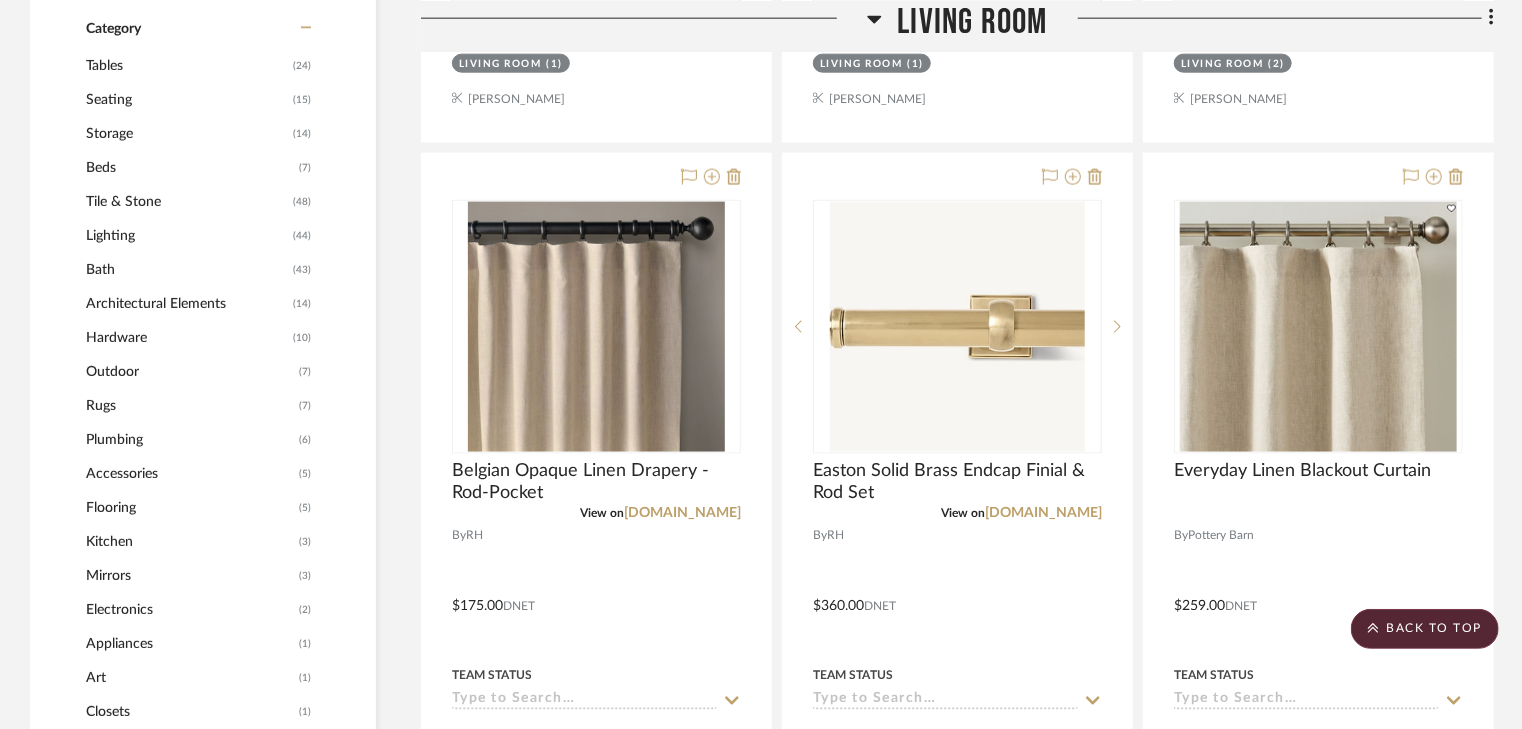 click 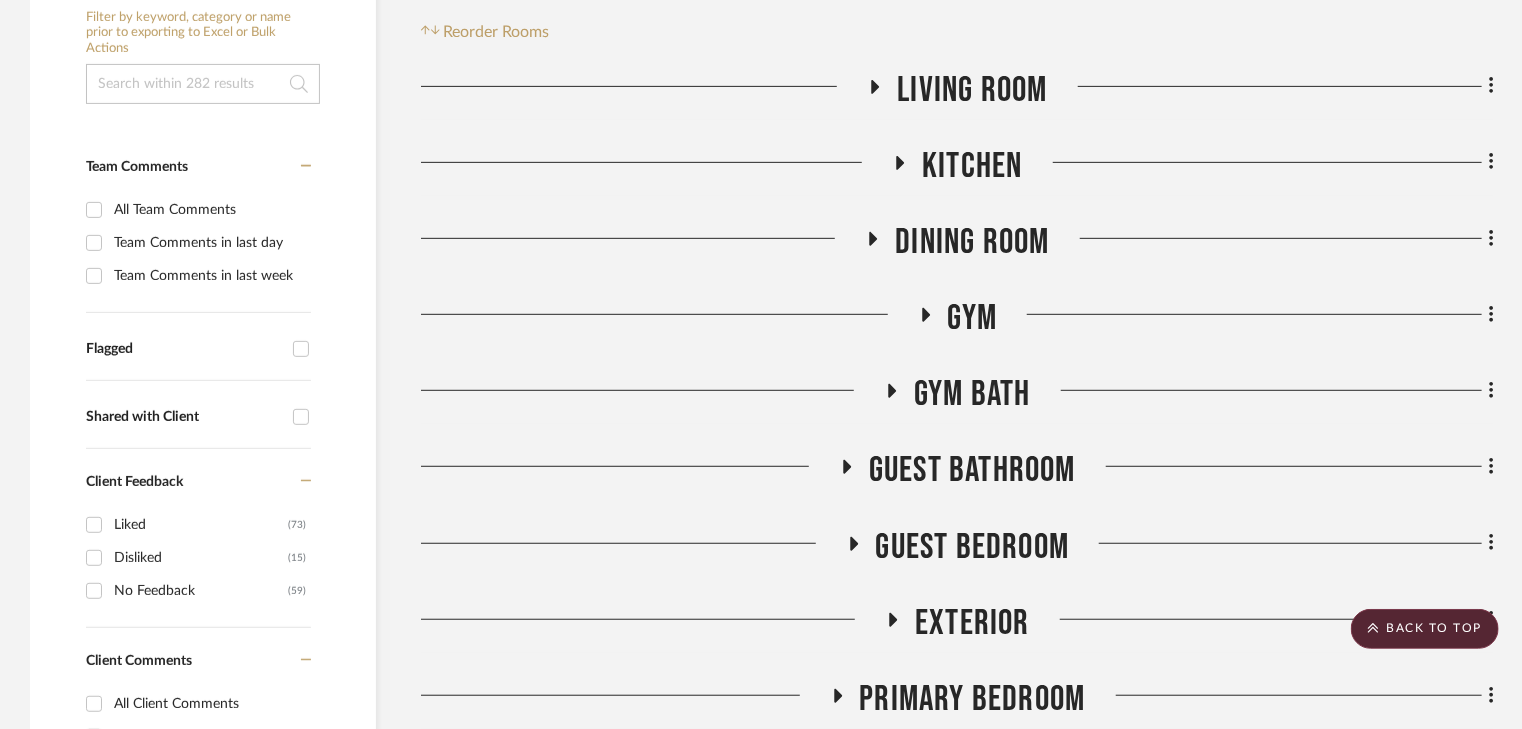 scroll, scrollTop: 400, scrollLeft: 0, axis: vertical 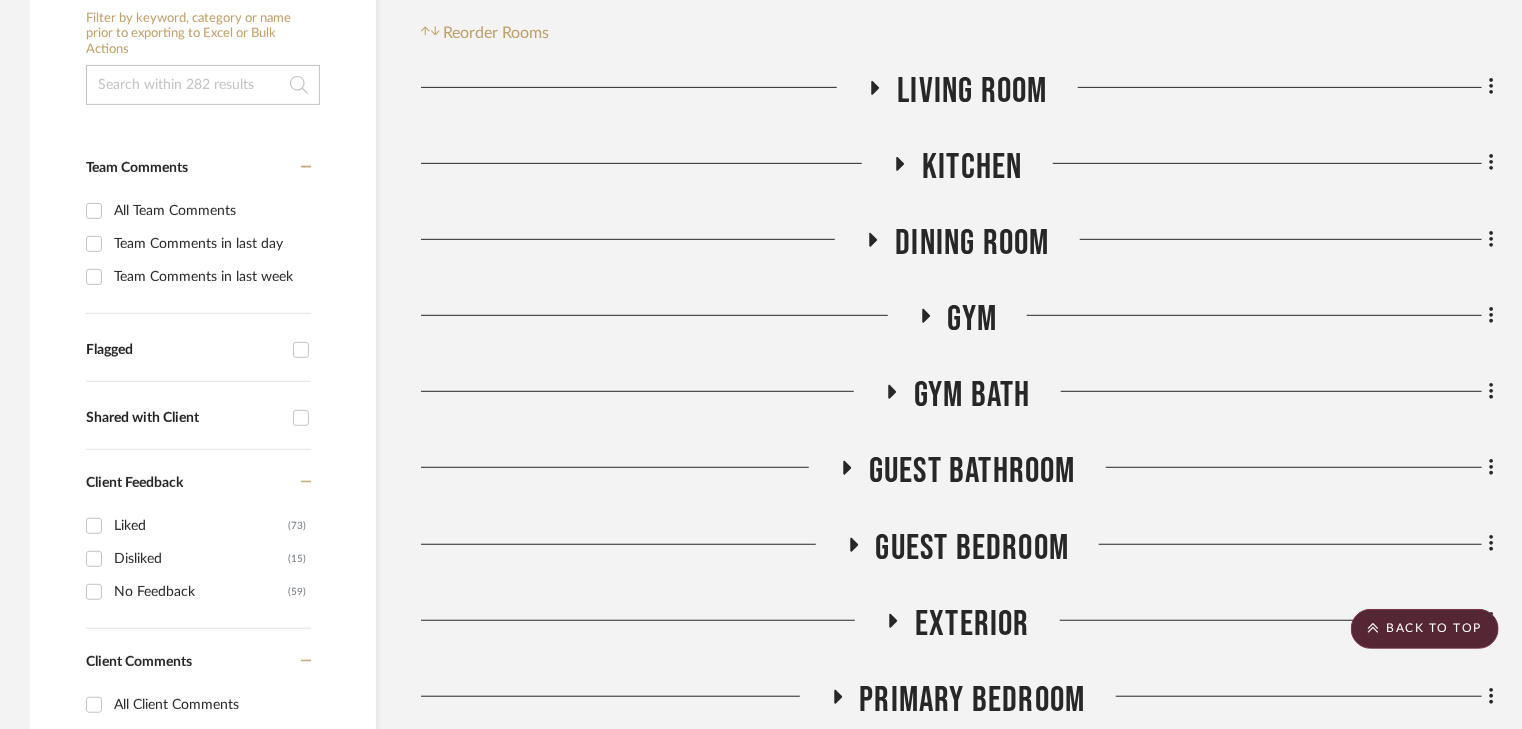 click 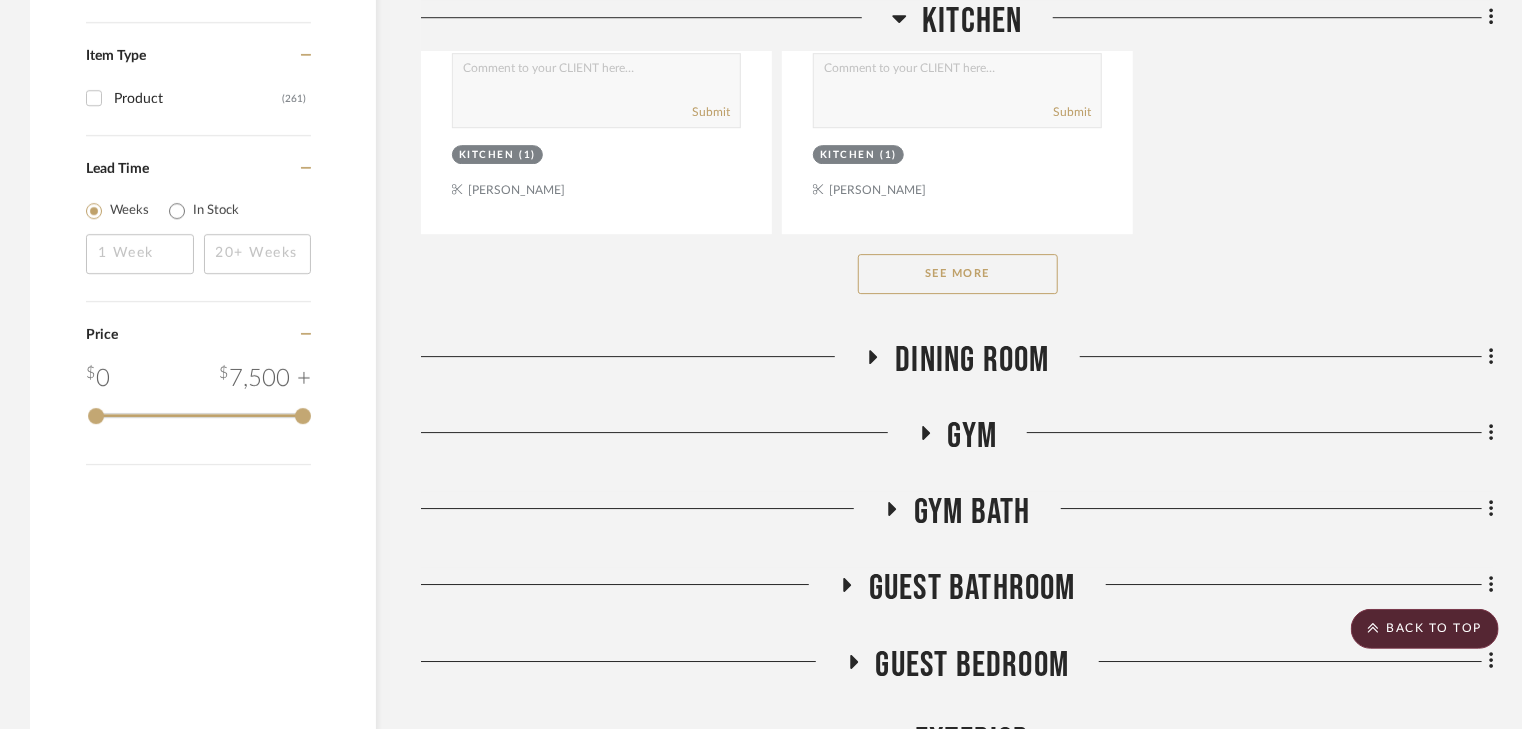 scroll, scrollTop: 3040, scrollLeft: 0, axis: vertical 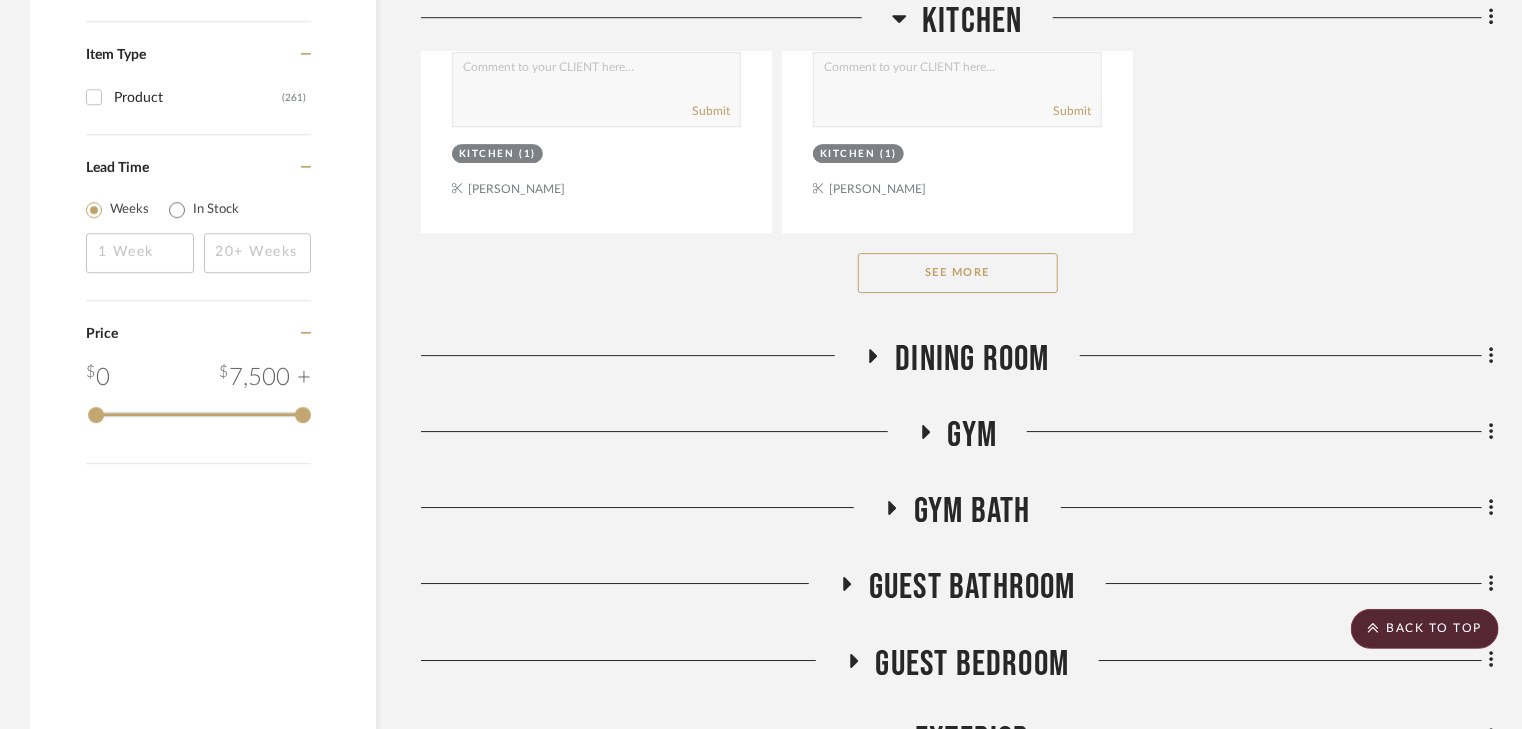 click on "See More" 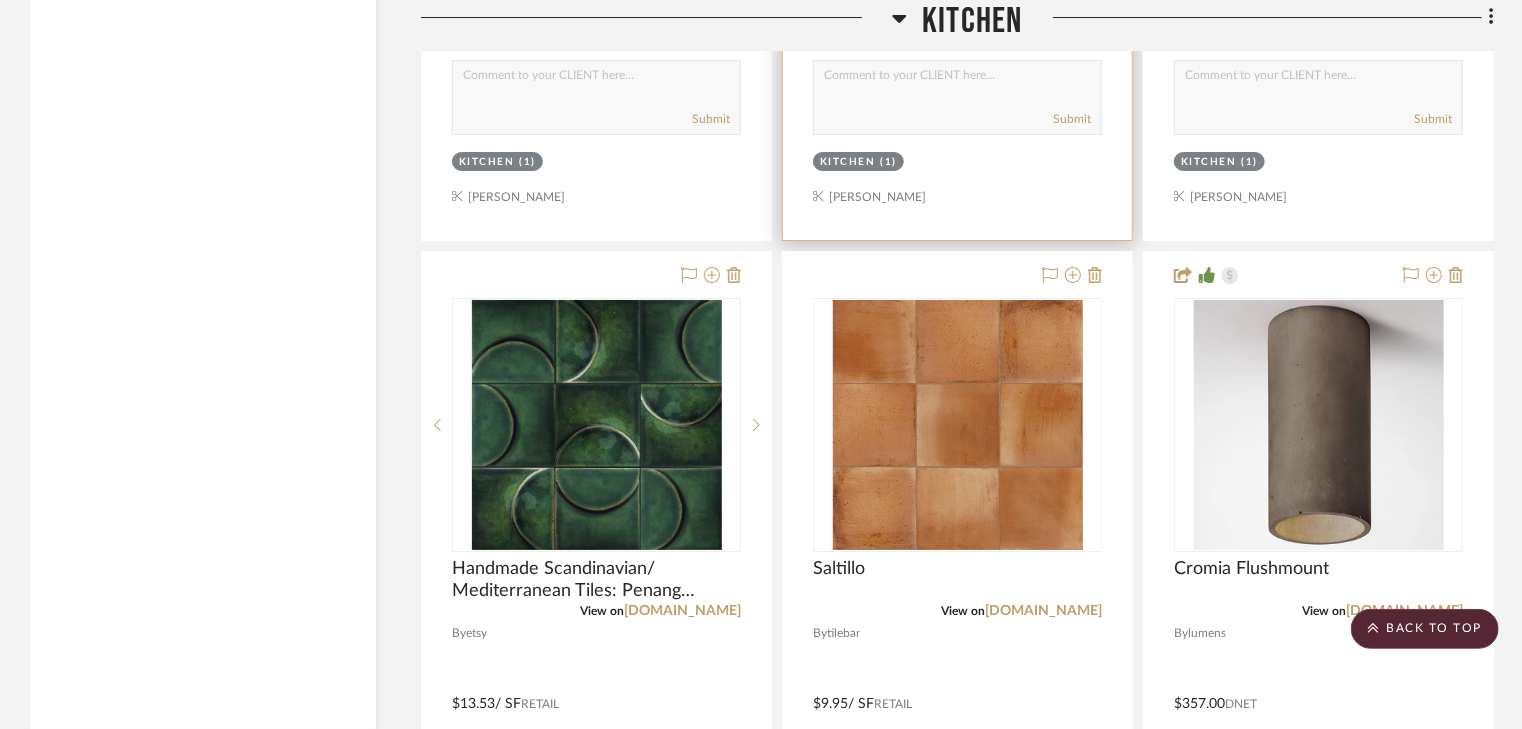scroll, scrollTop: 7680, scrollLeft: 0, axis: vertical 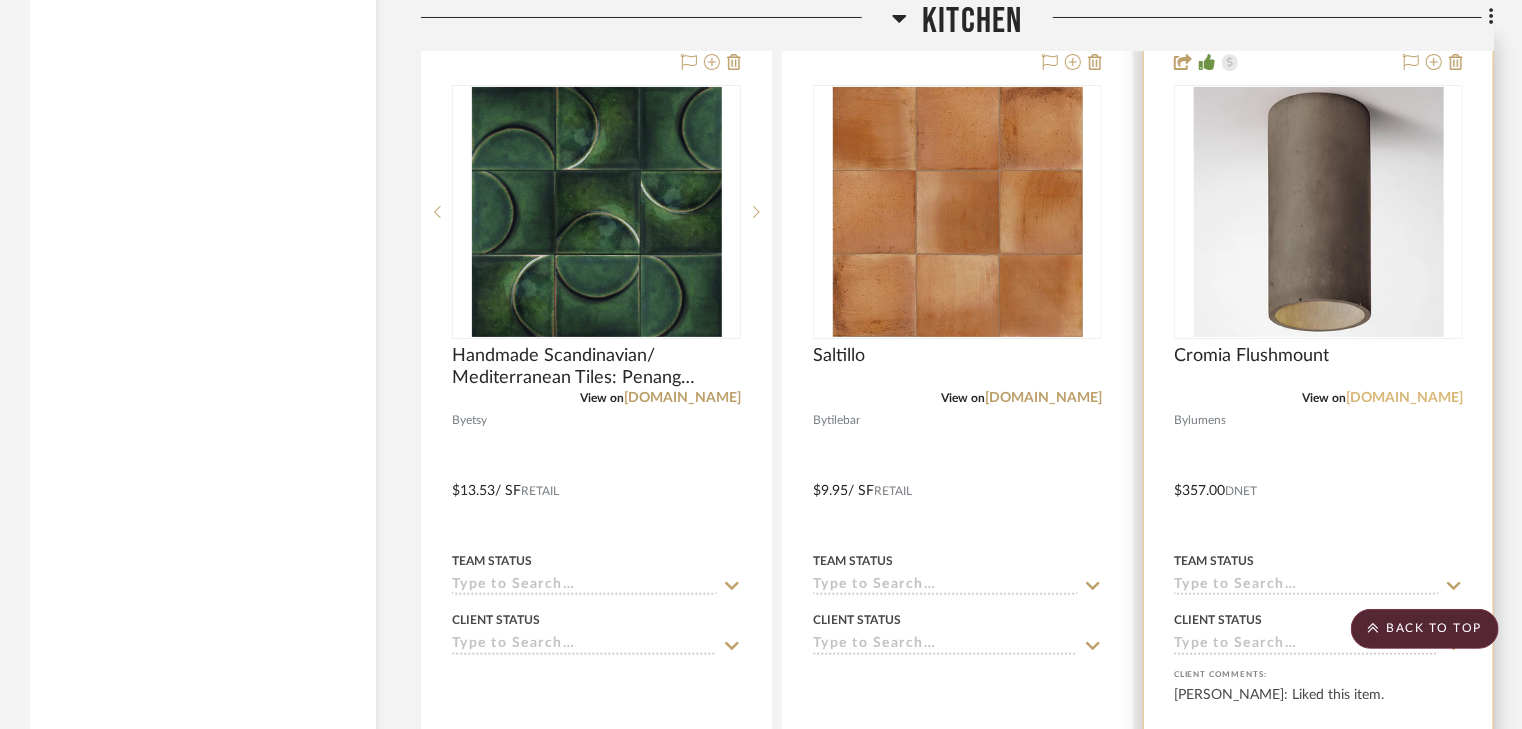 click on "lumens.com" at bounding box center (1404, 398) 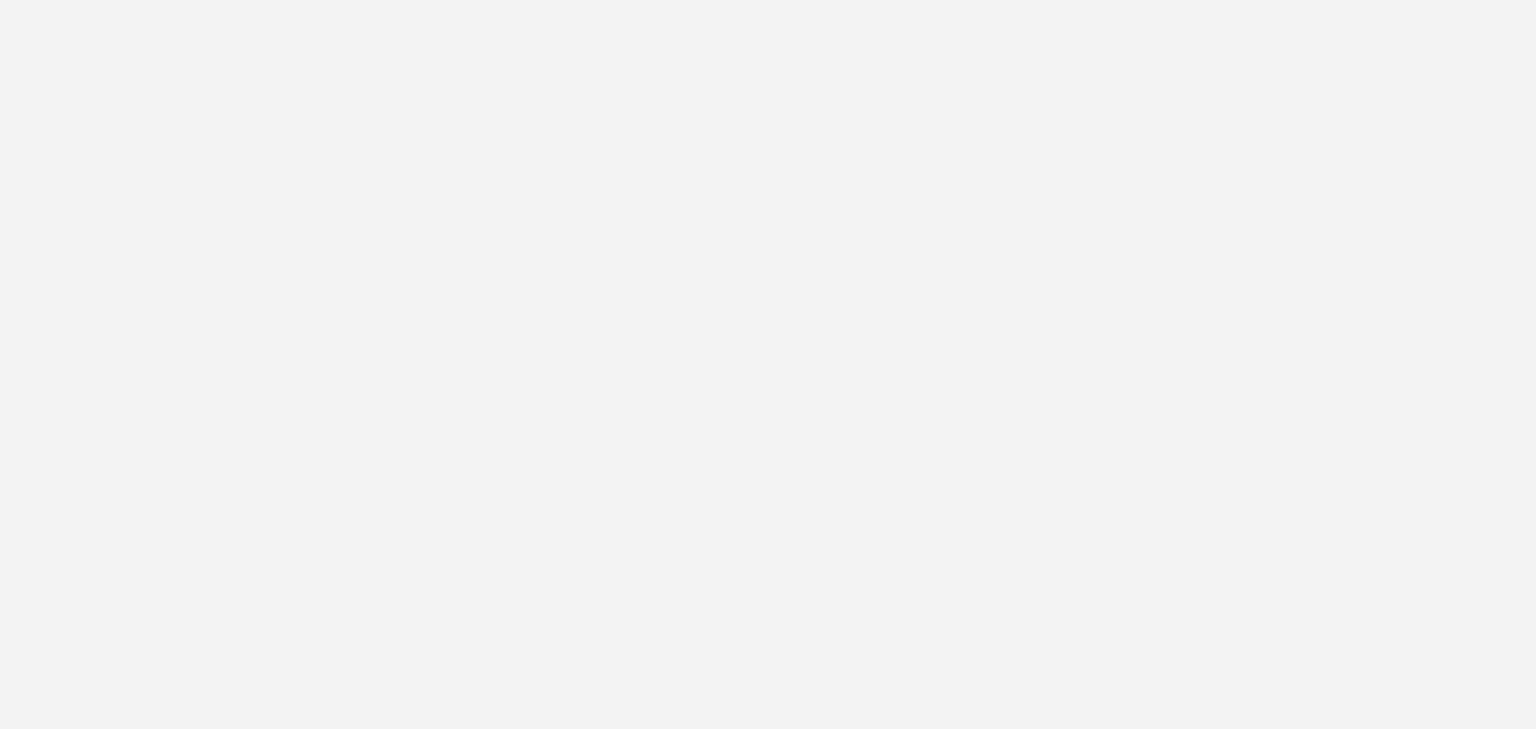 scroll, scrollTop: 0, scrollLeft: 0, axis: both 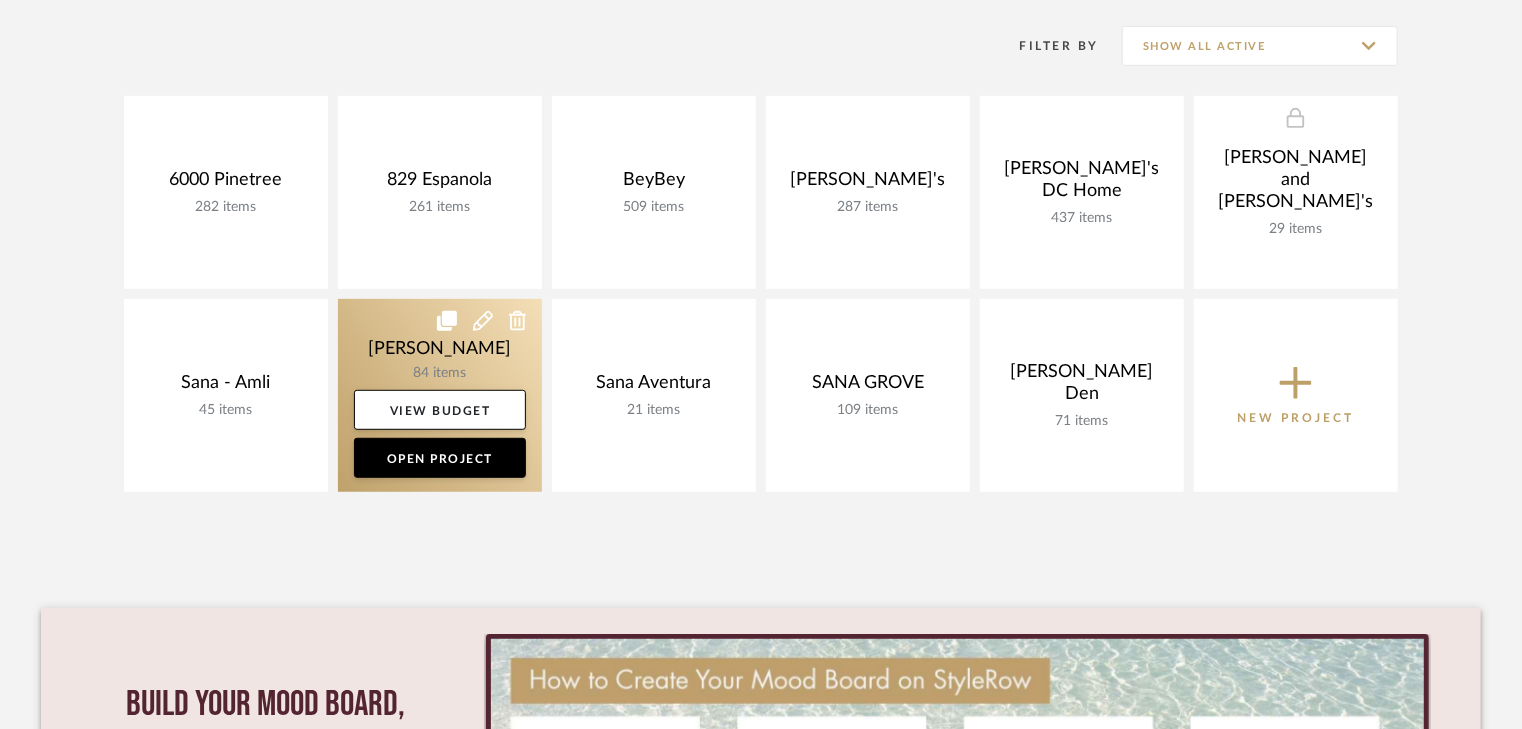 click 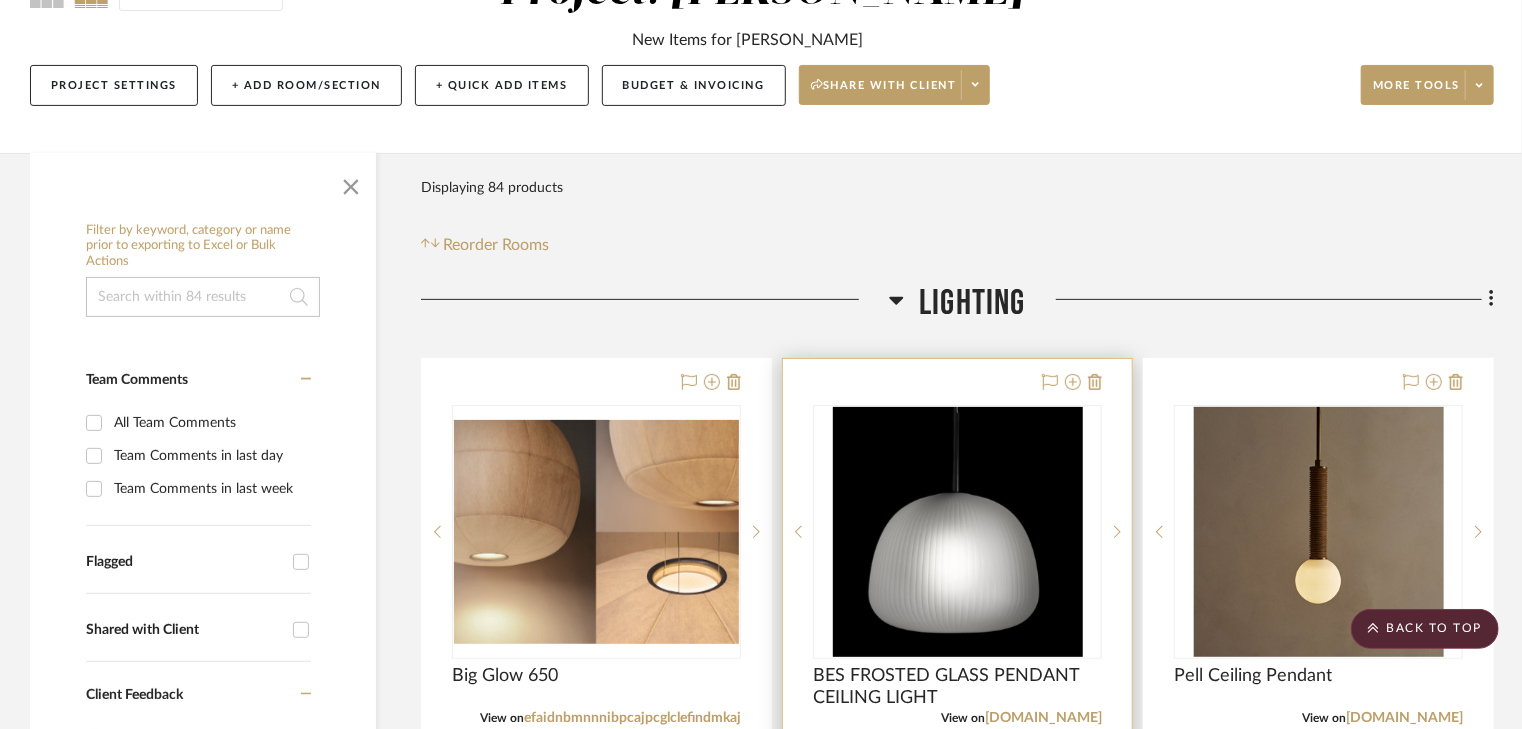 scroll, scrollTop: 320, scrollLeft: 0, axis: vertical 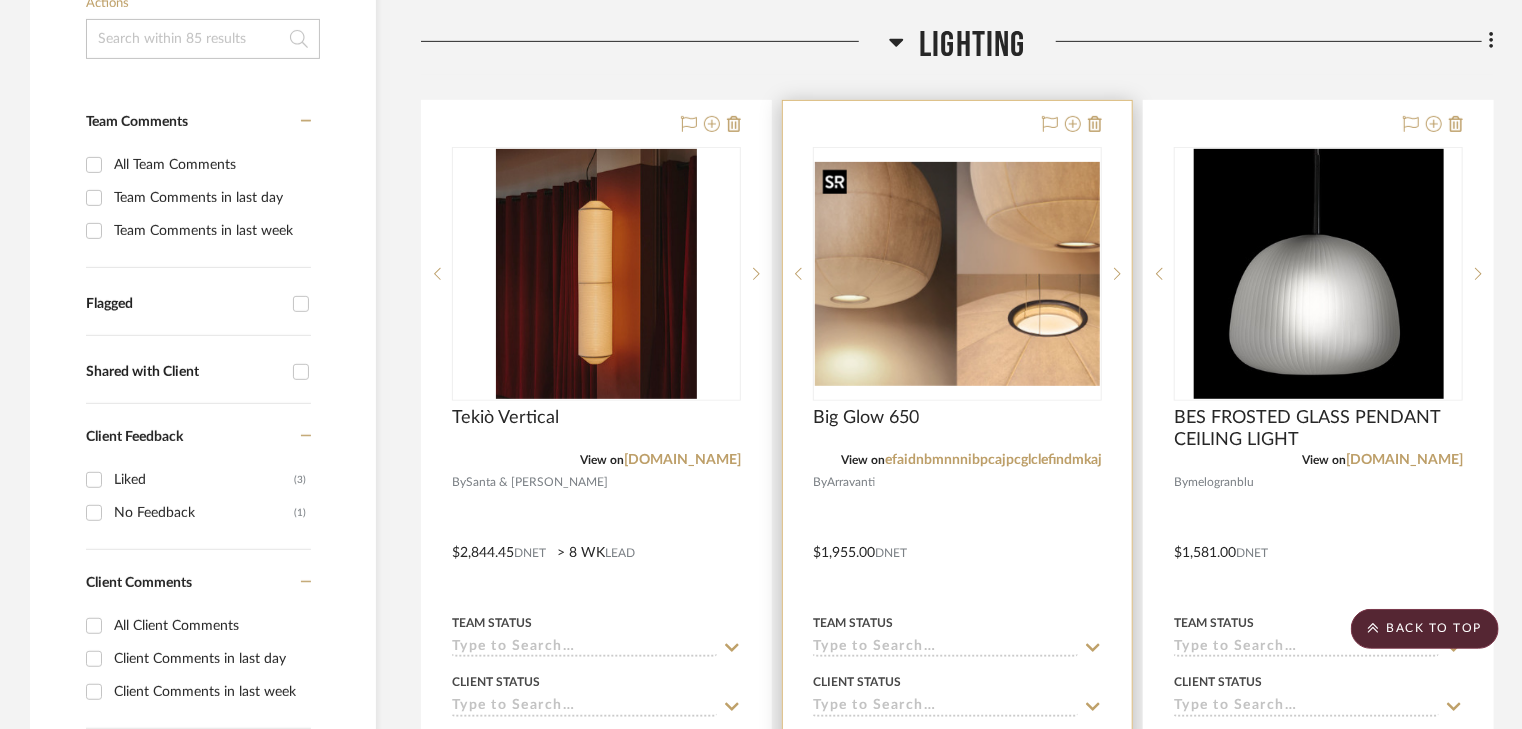 click at bounding box center [957, 274] 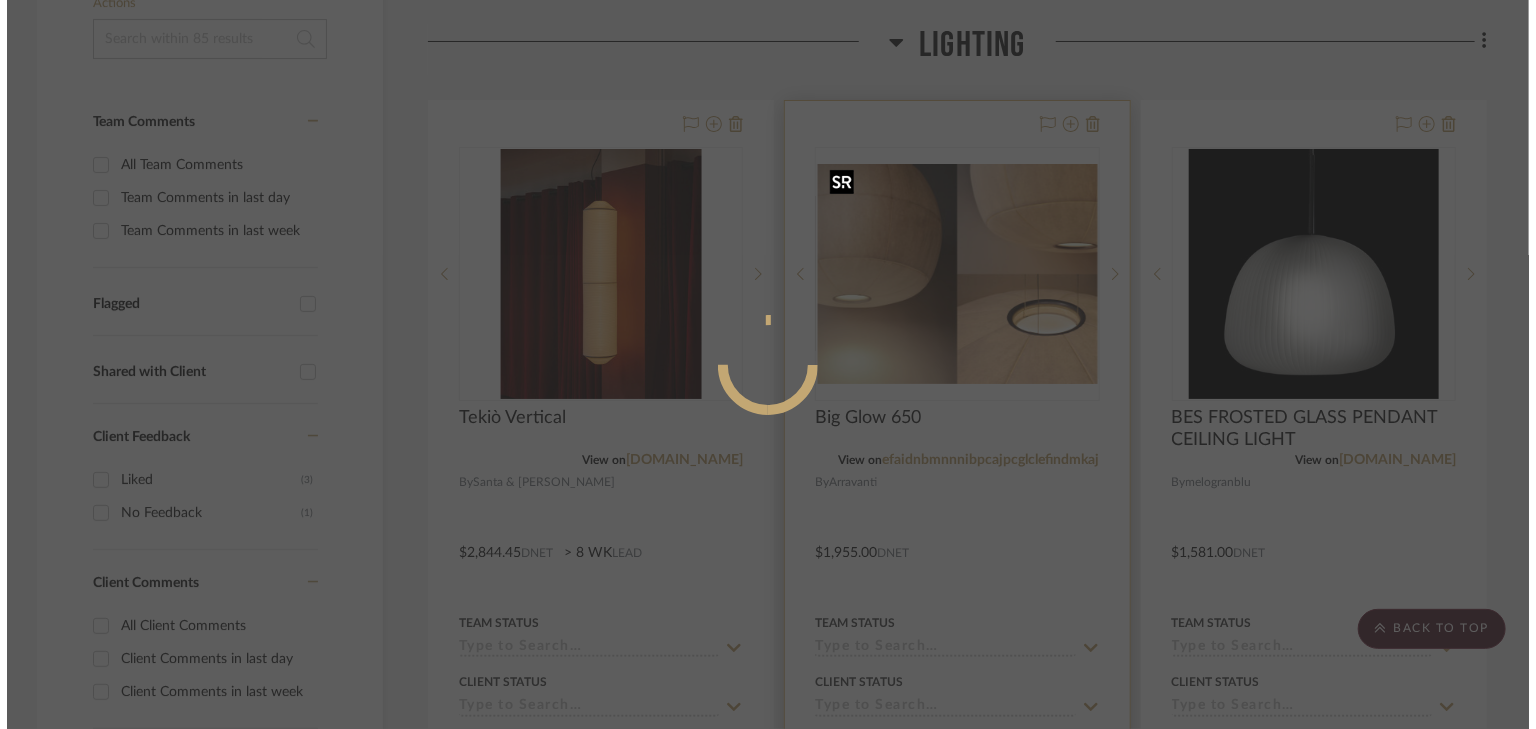 scroll, scrollTop: 0, scrollLeft: 0, axis: both 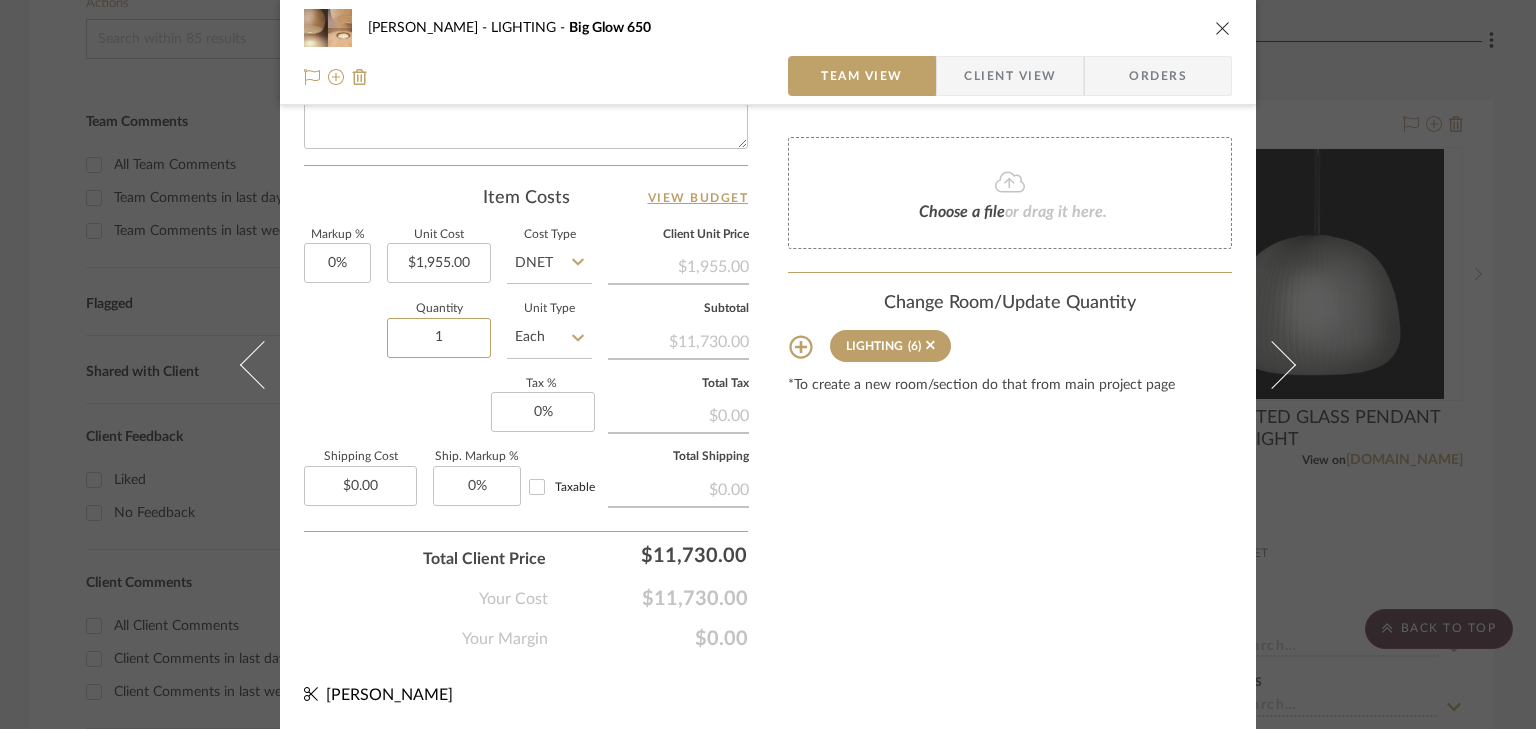 type on "1" 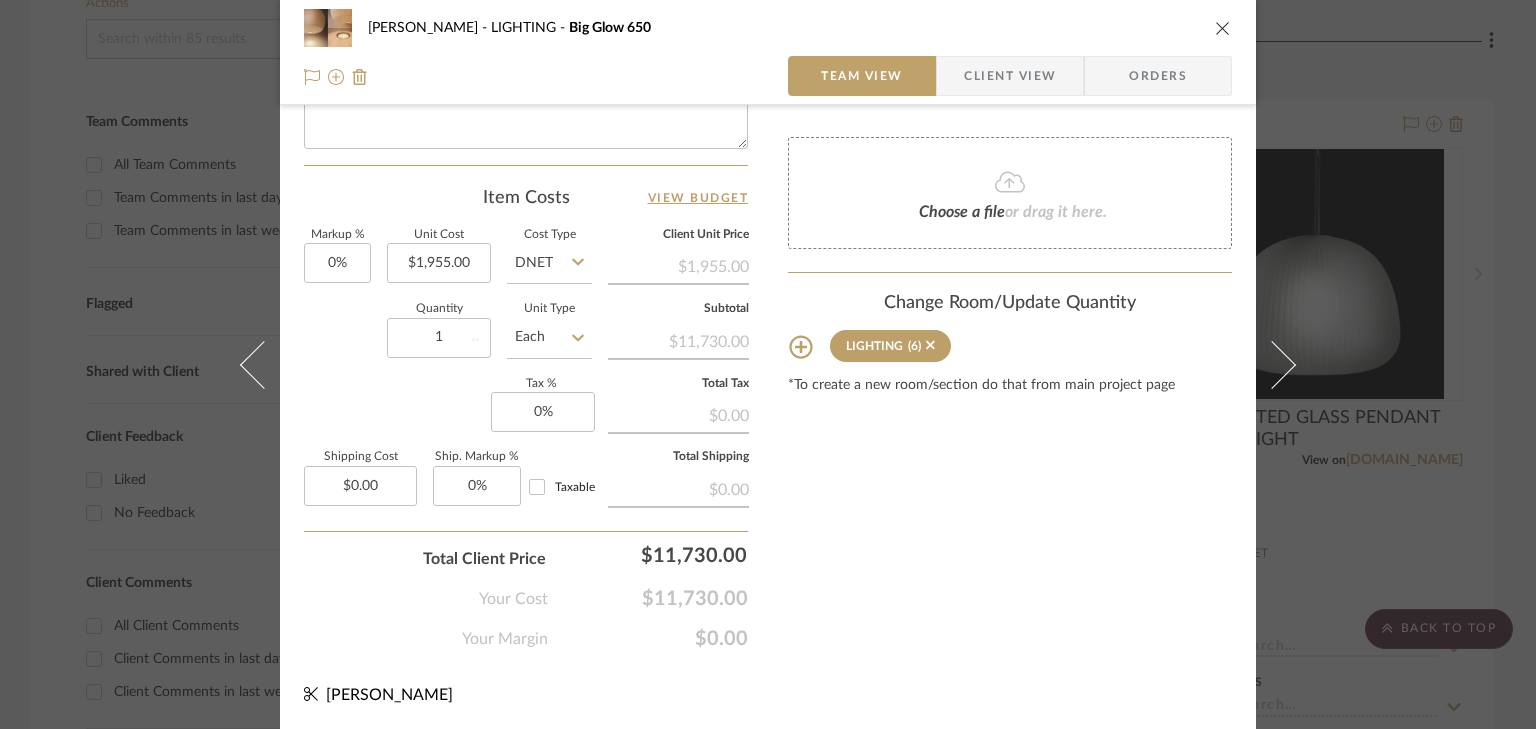 type 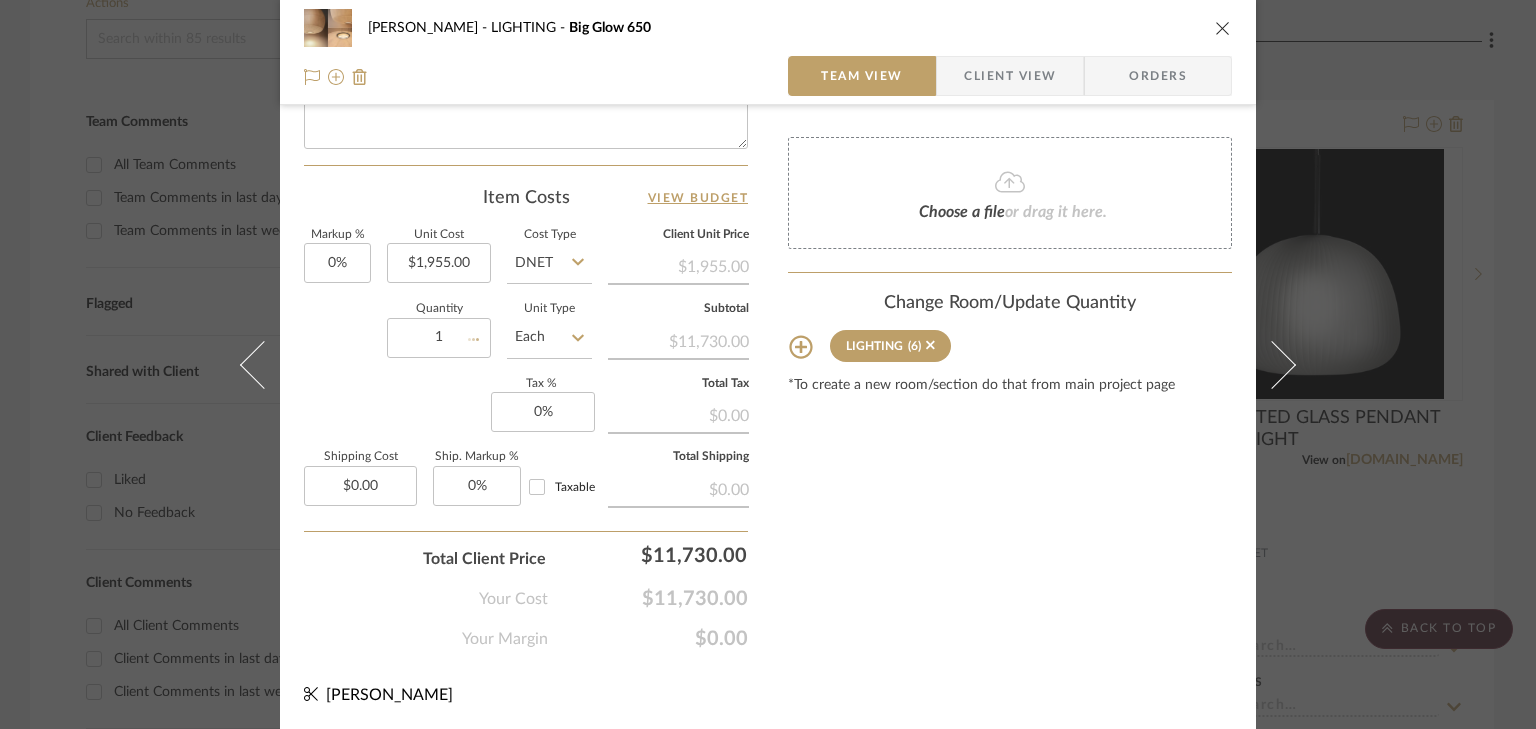 type 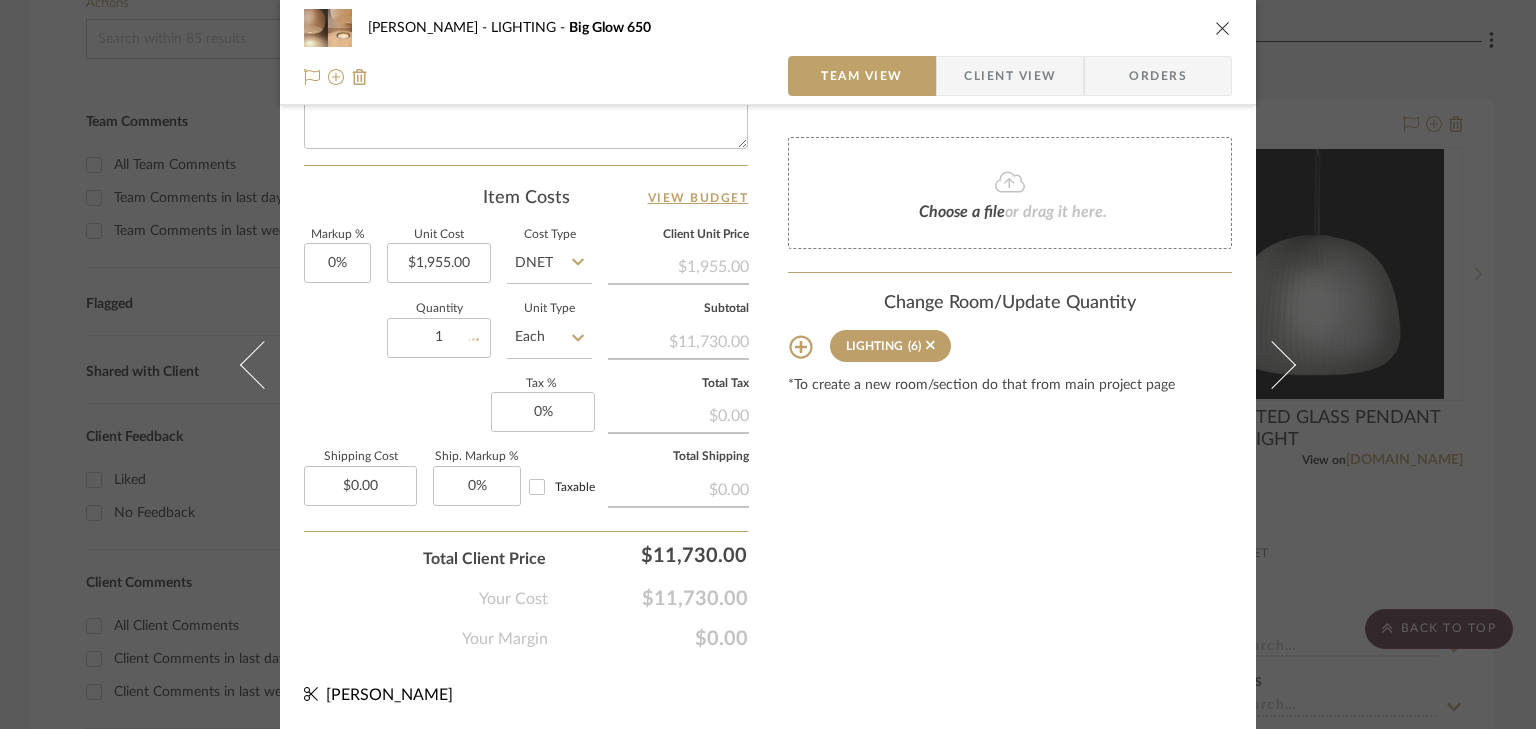 type 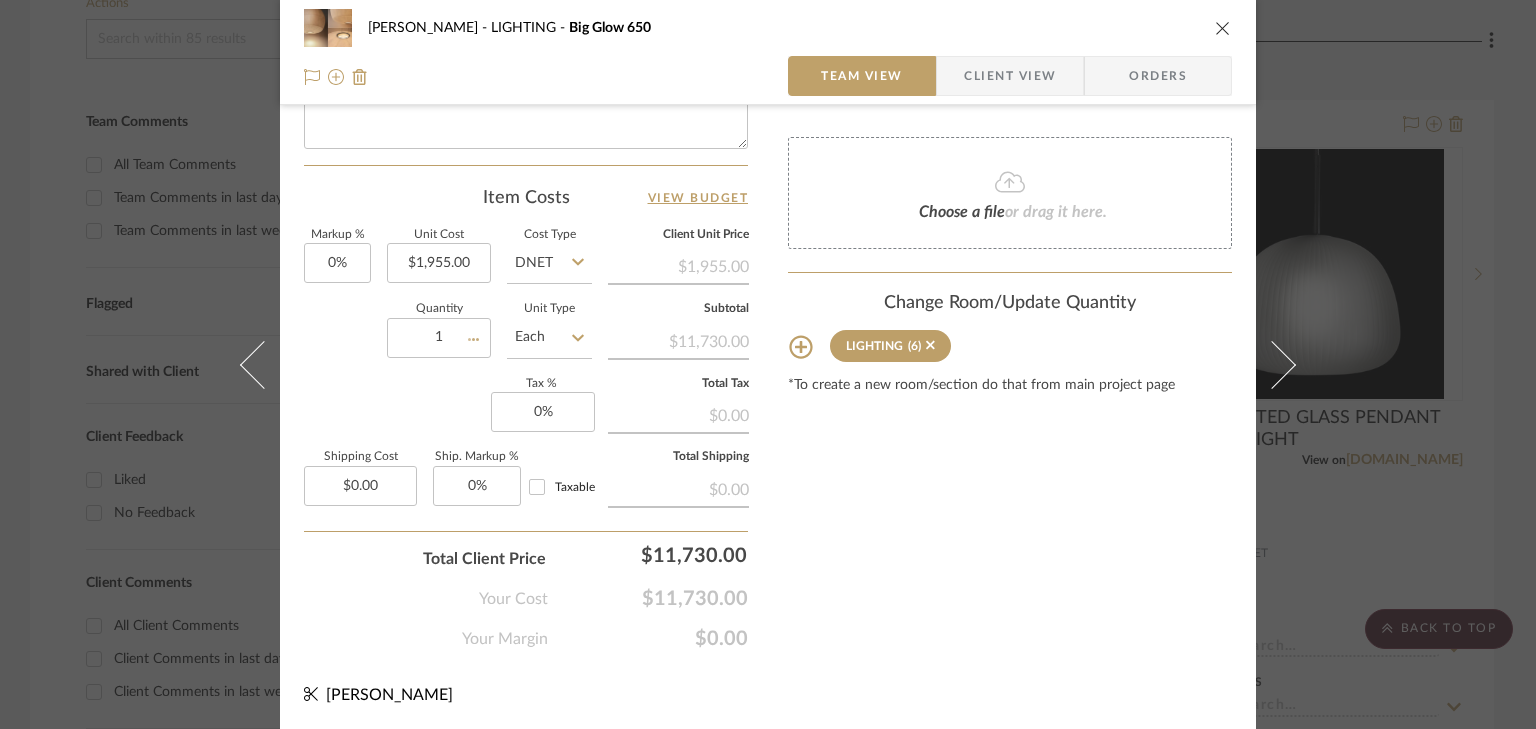 type 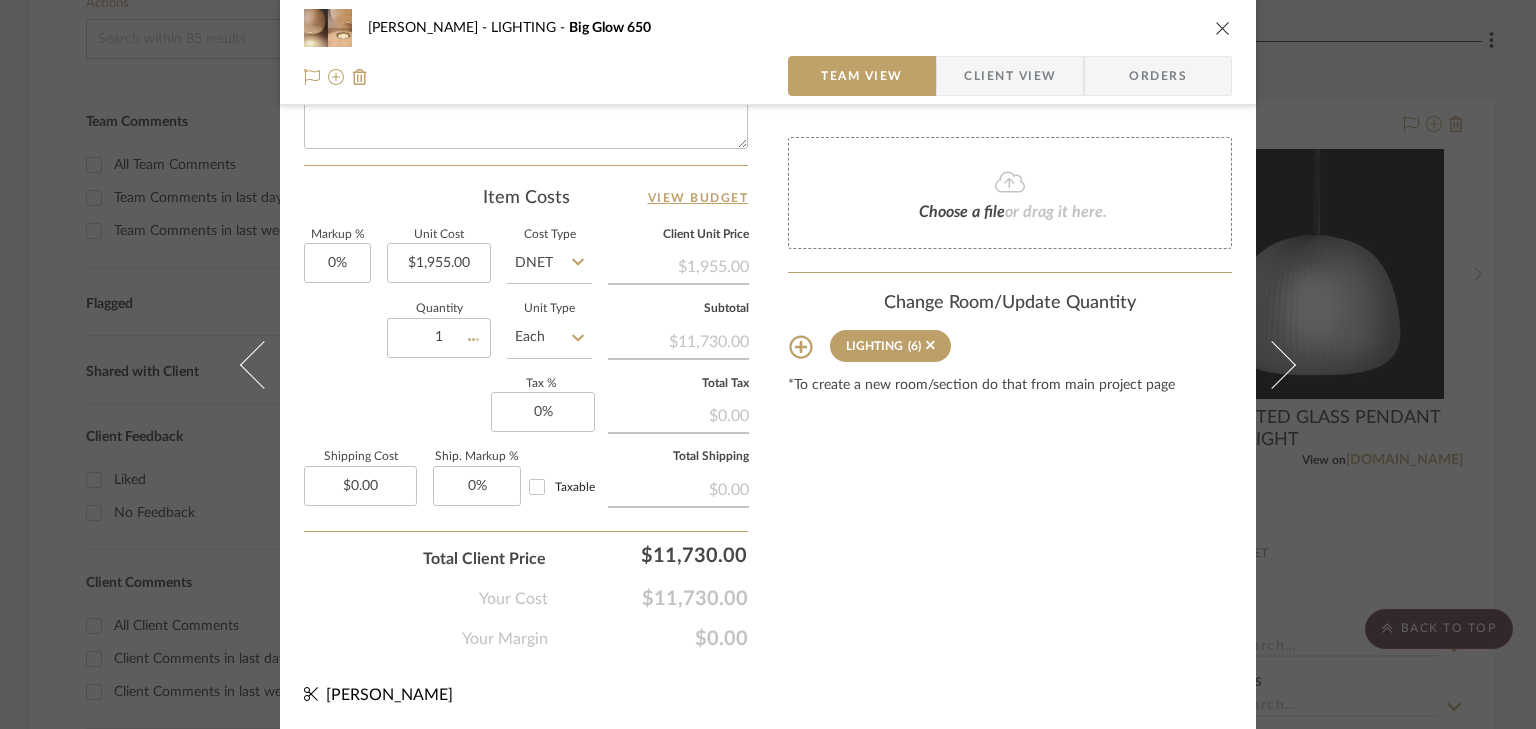 type 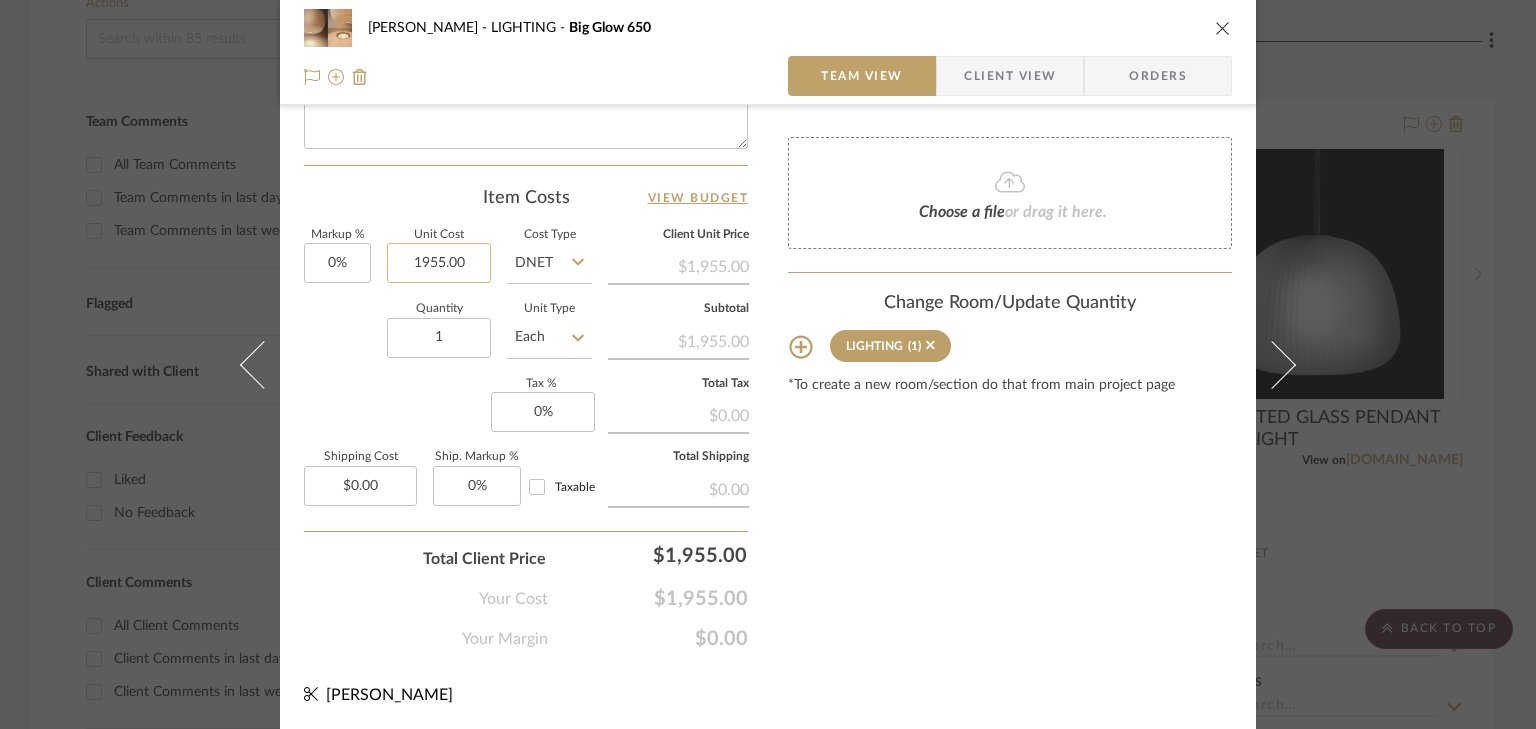 click on "1955.00" 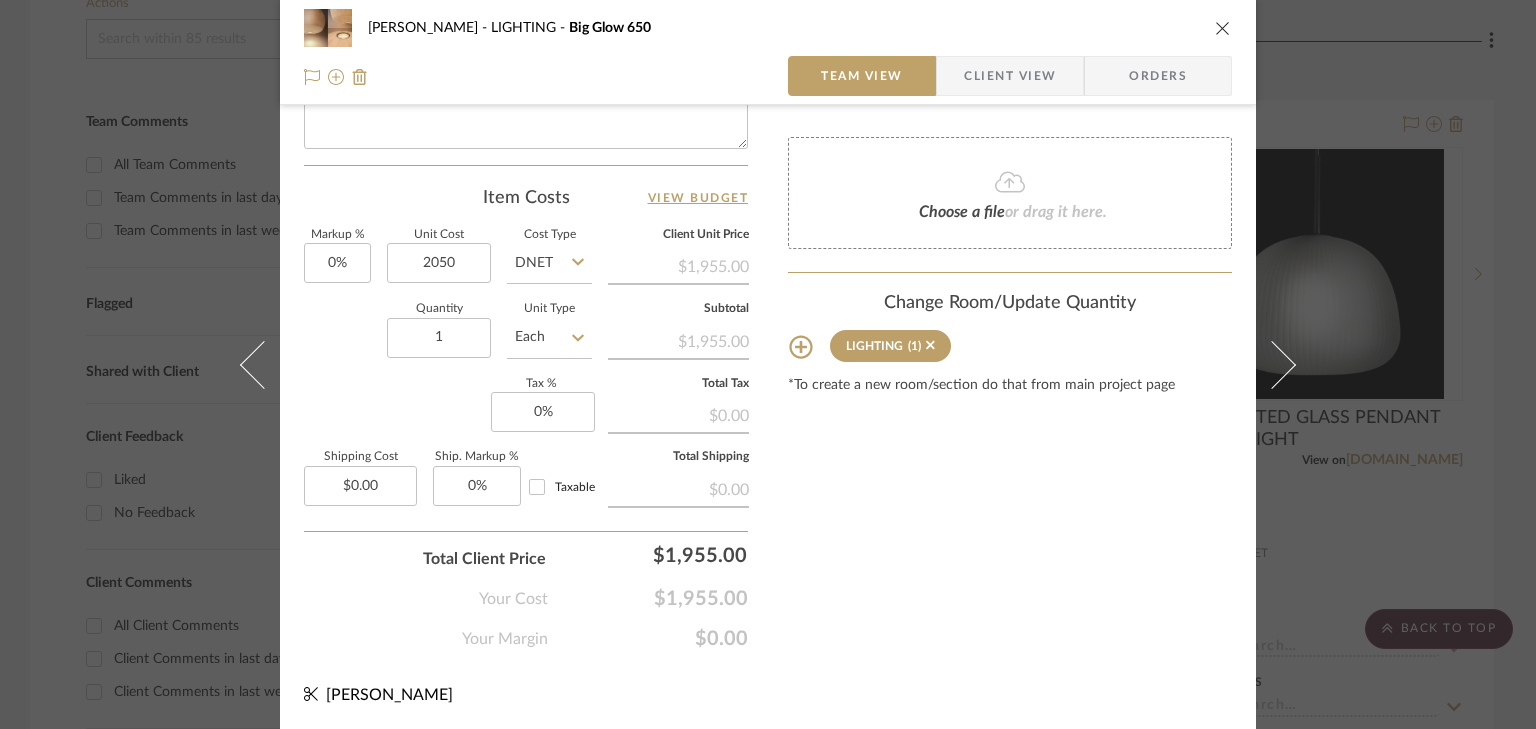 type on "$2,050.00" 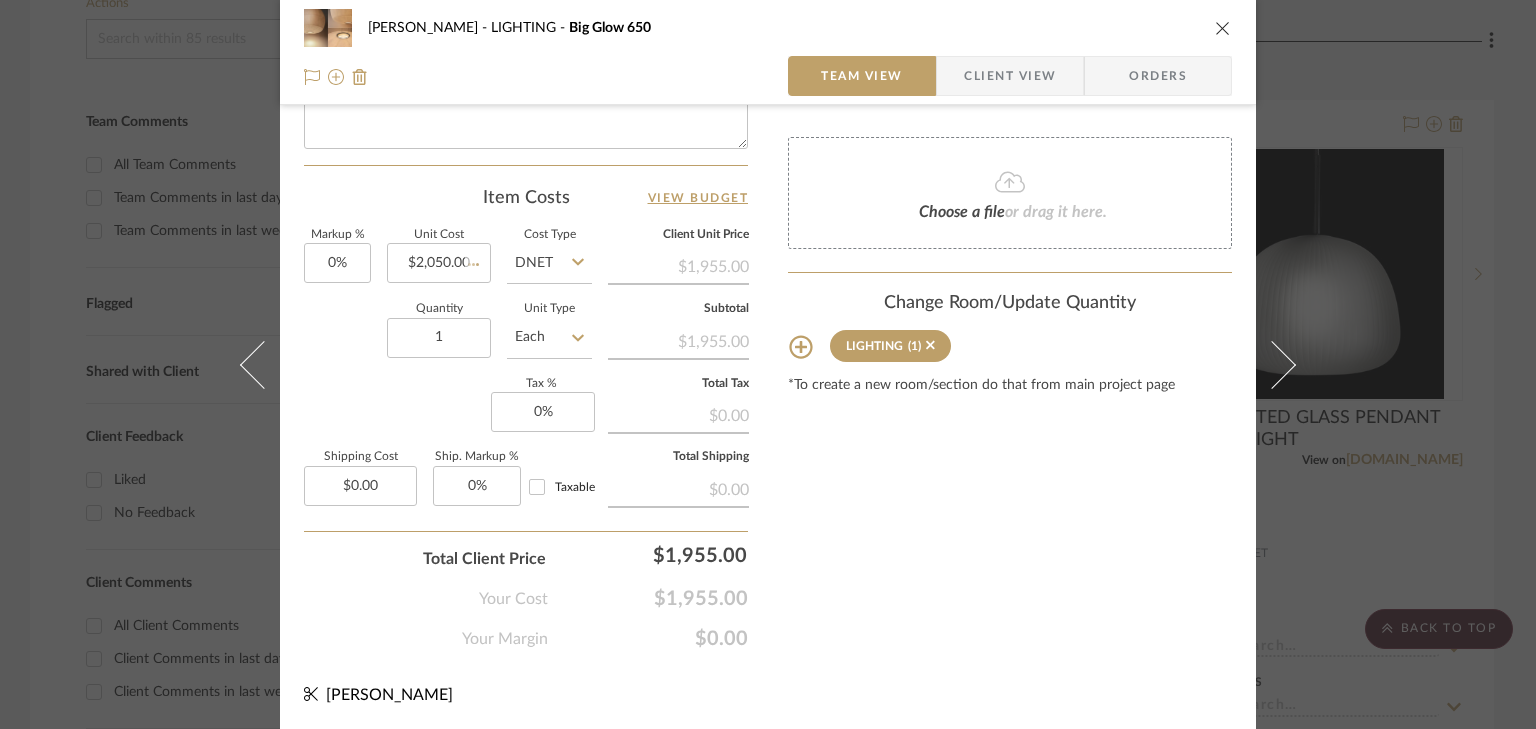 click on "Quantity  1  Unit Type  Each" 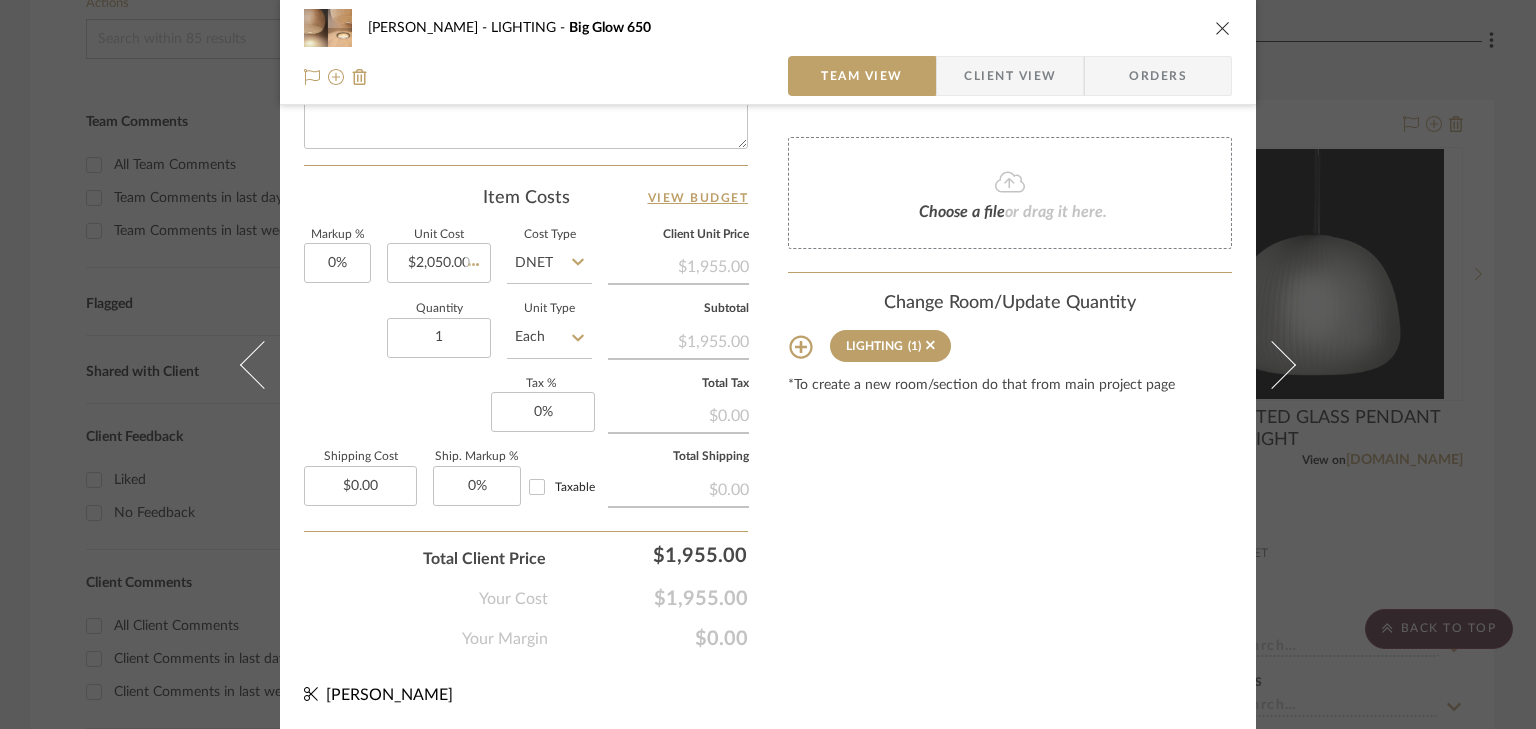 type 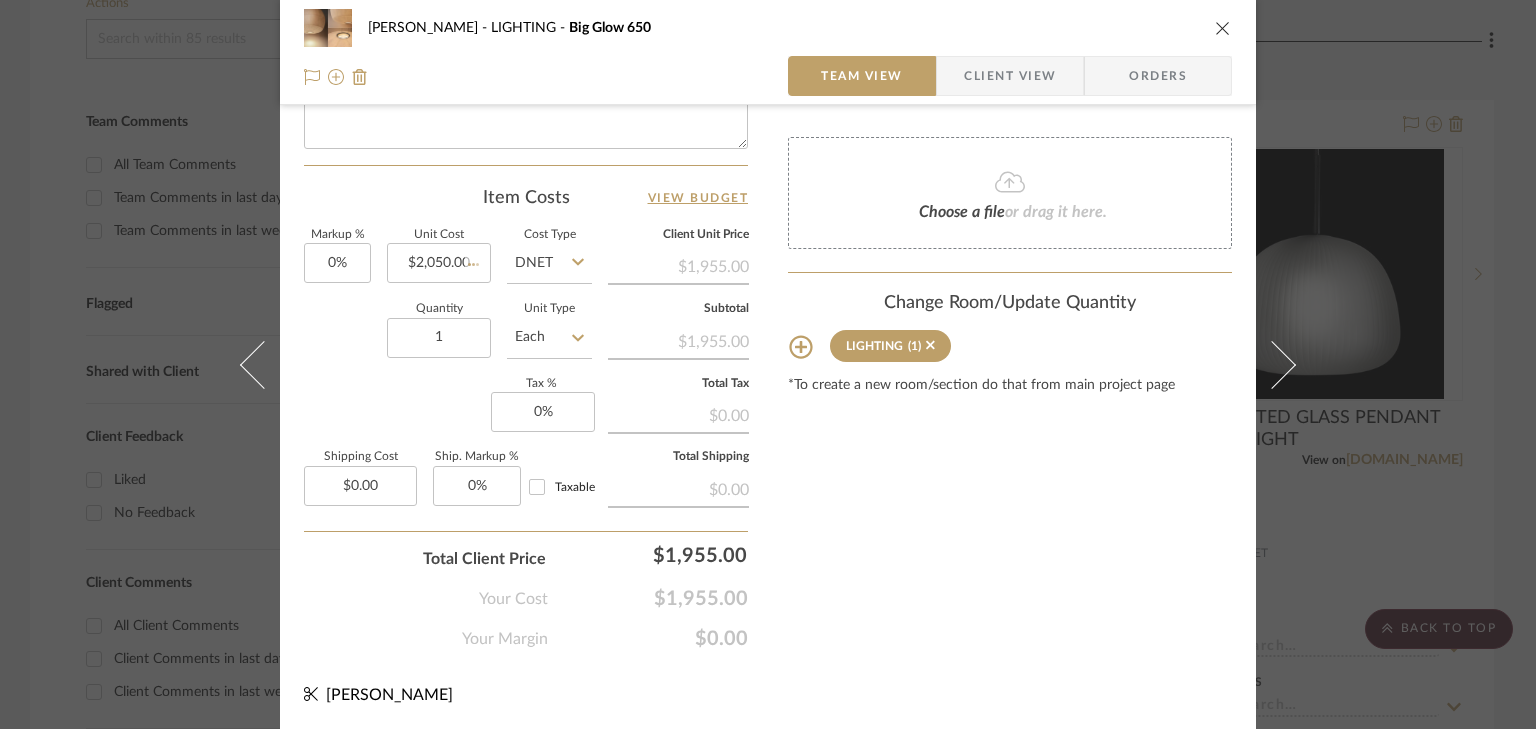type 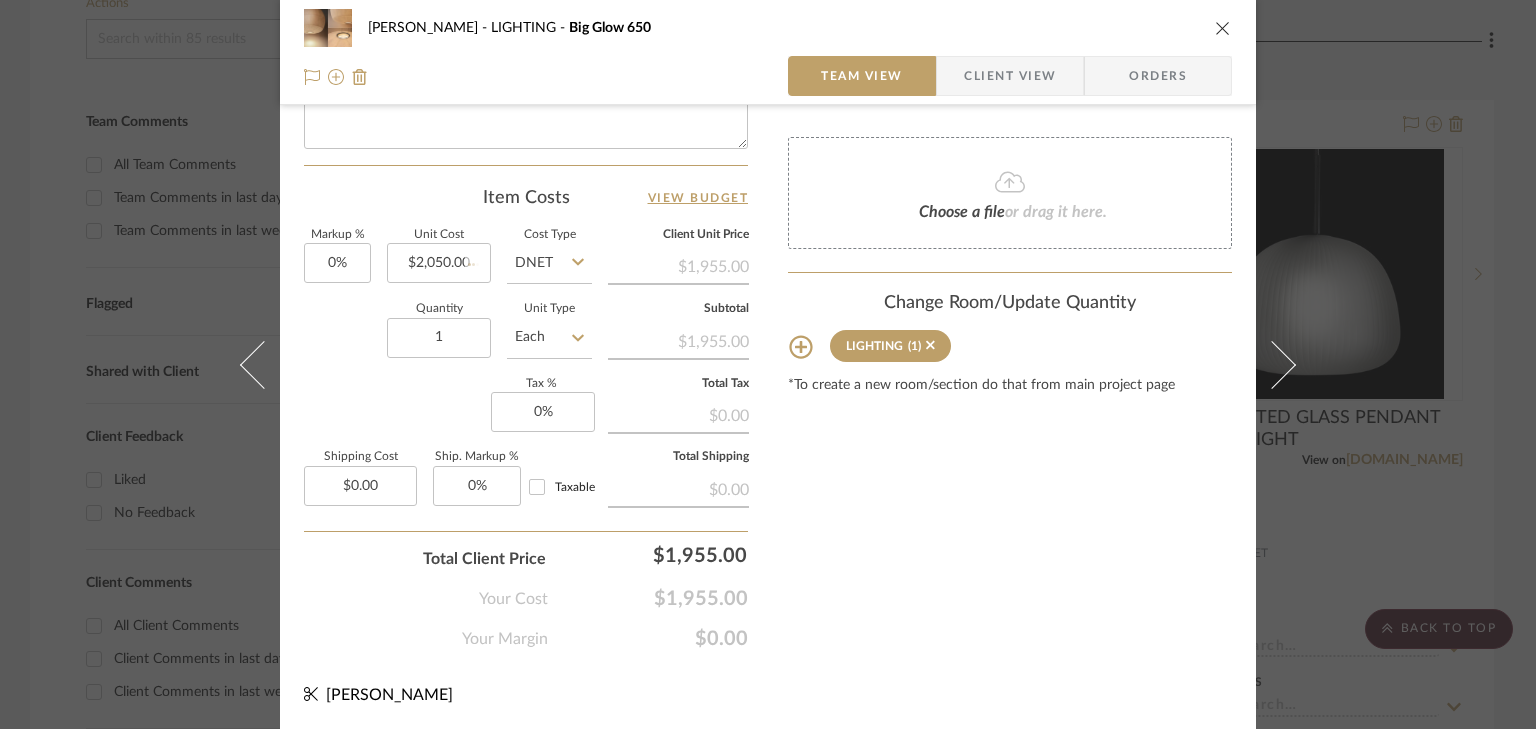 type 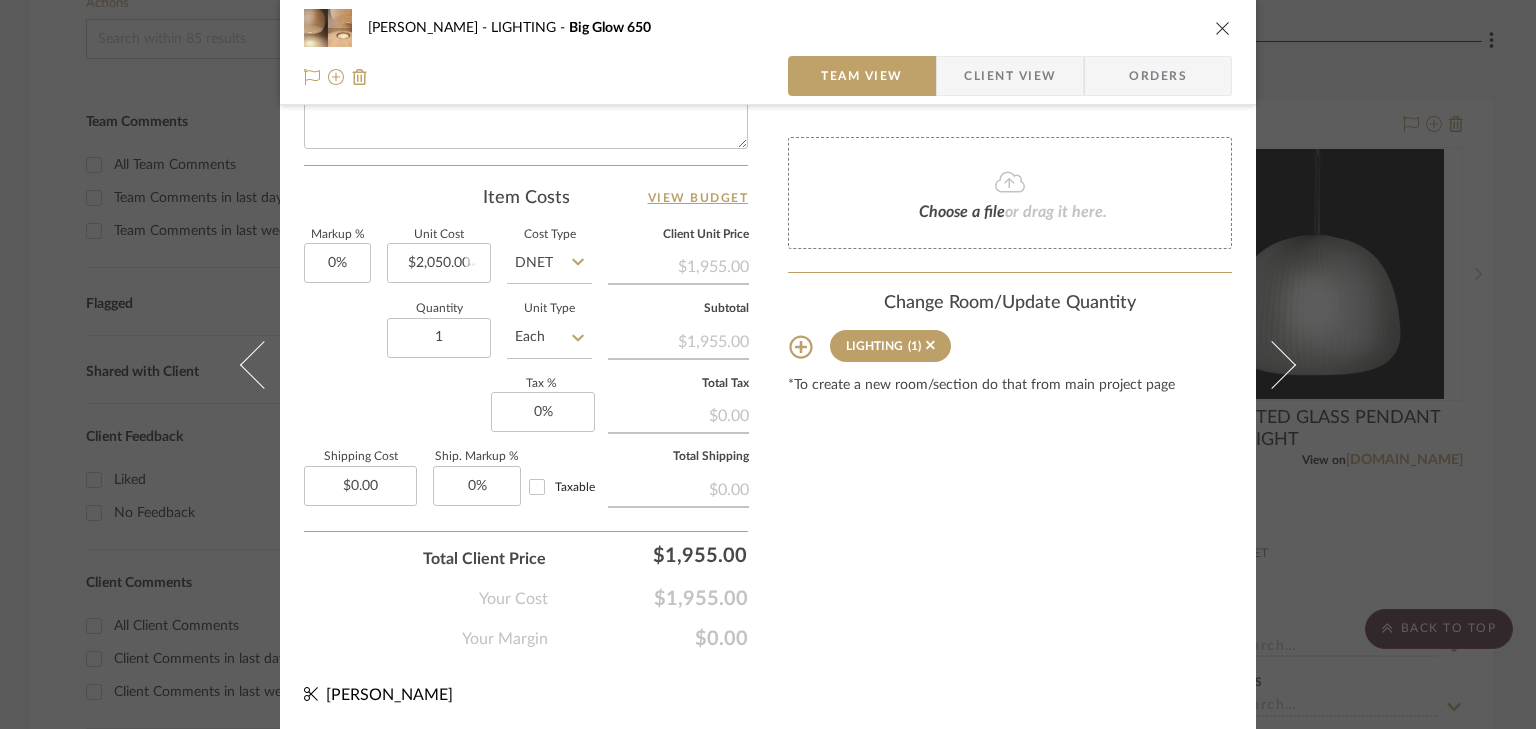 type 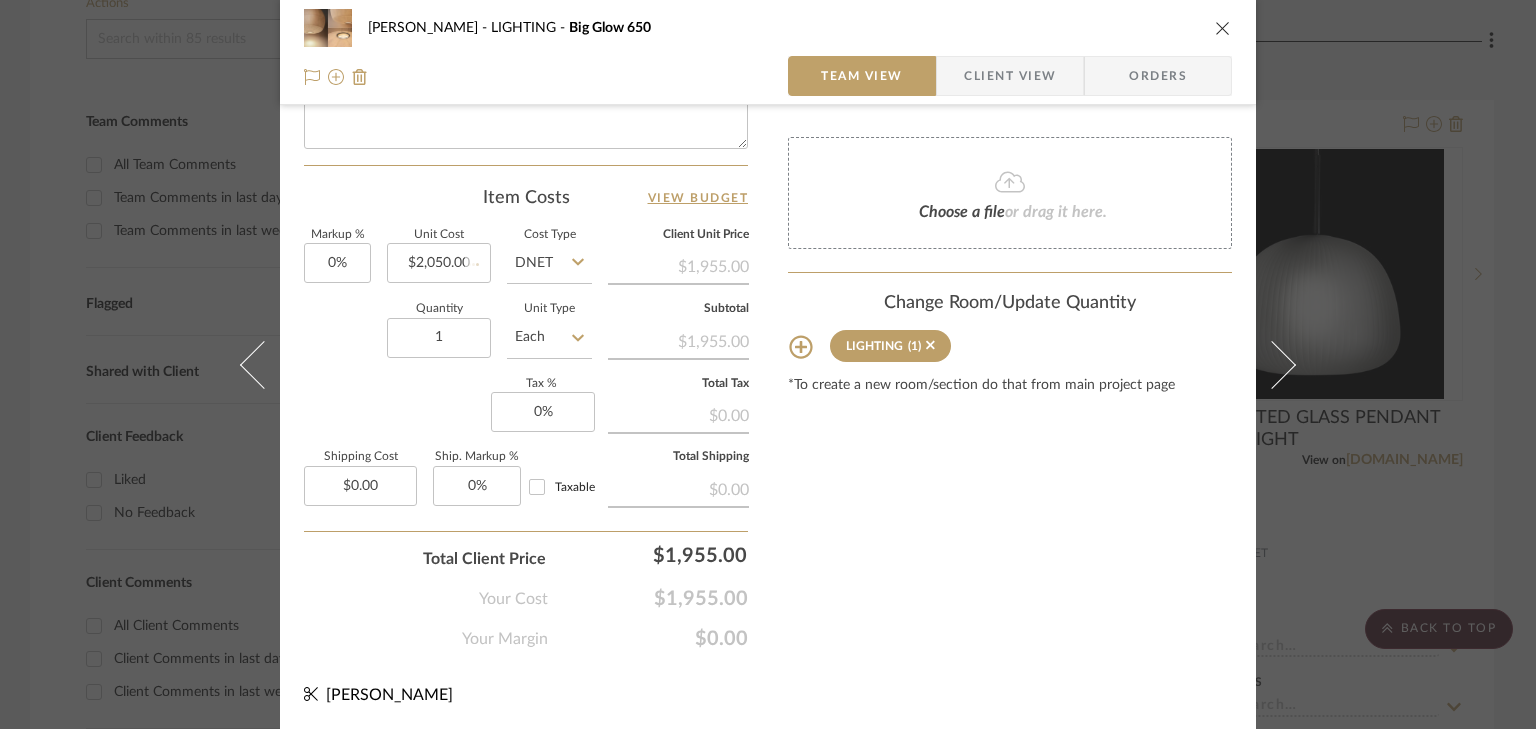type 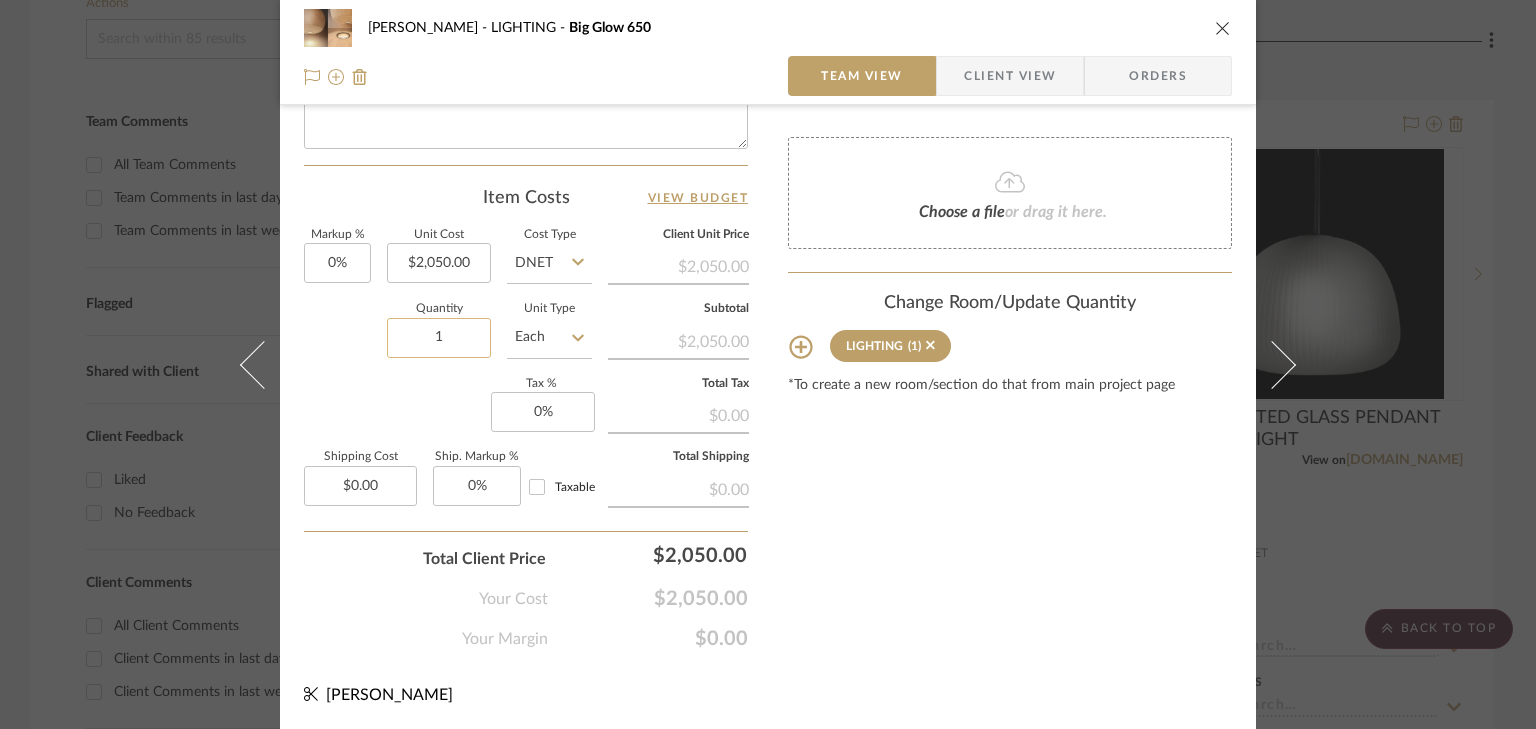 click on "1" 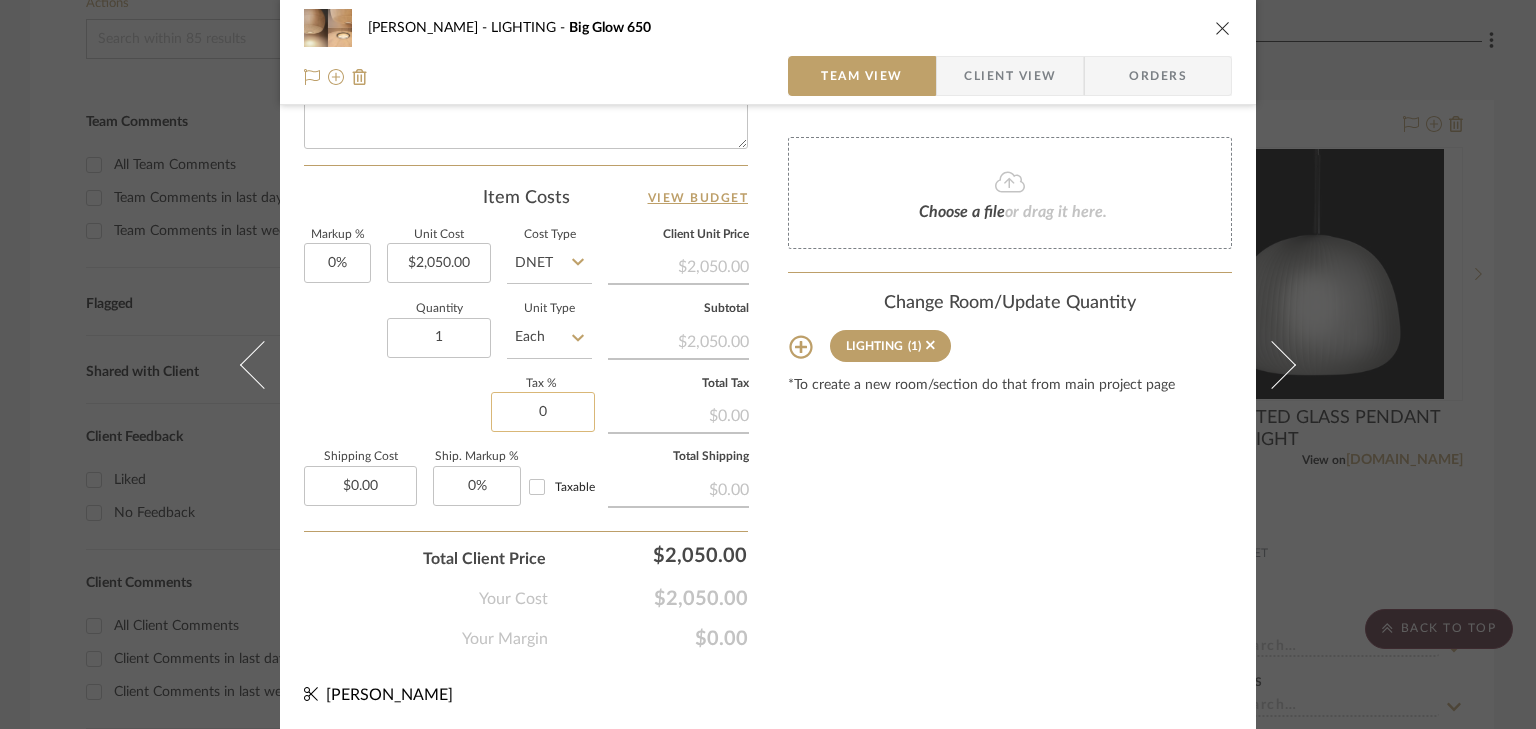click on "0" 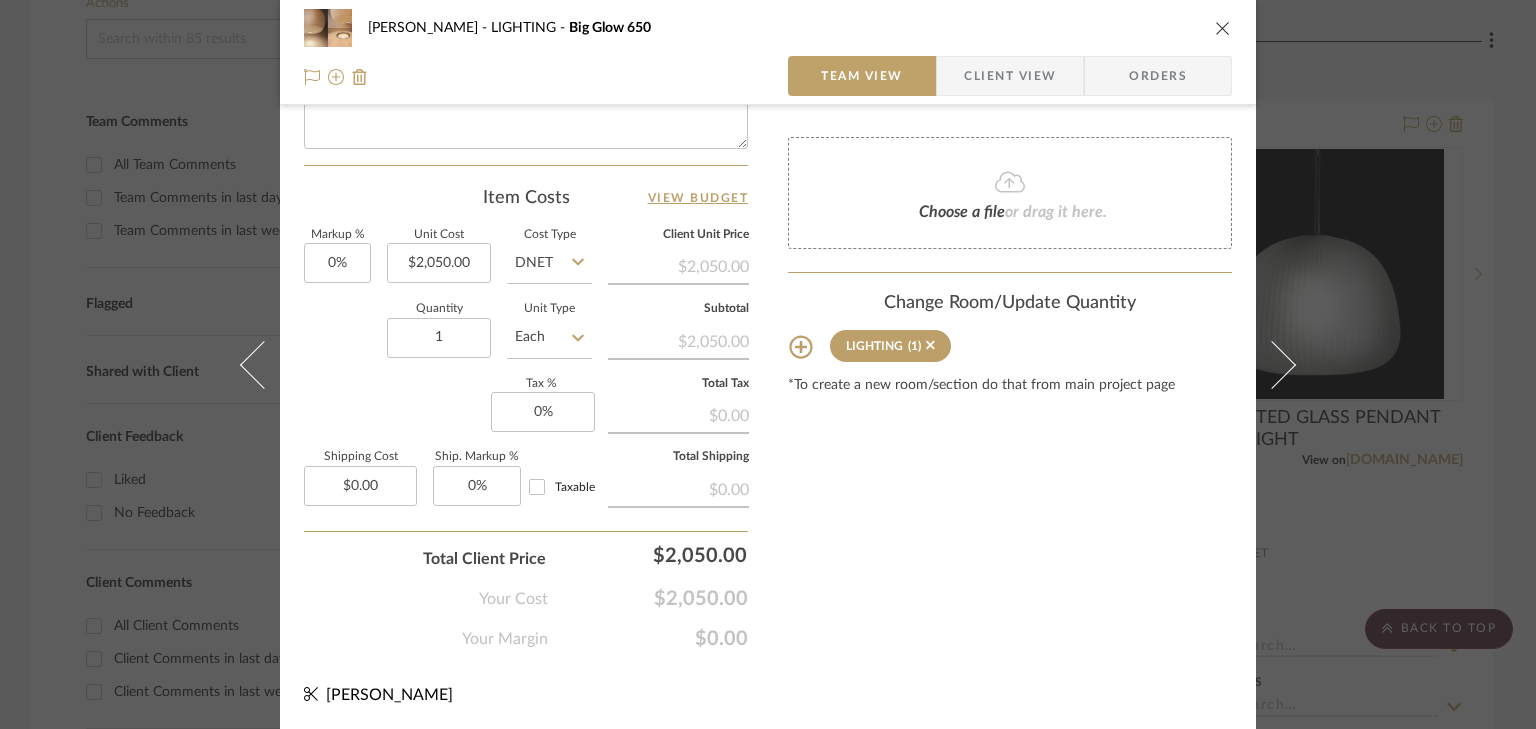 click on "$0.00" 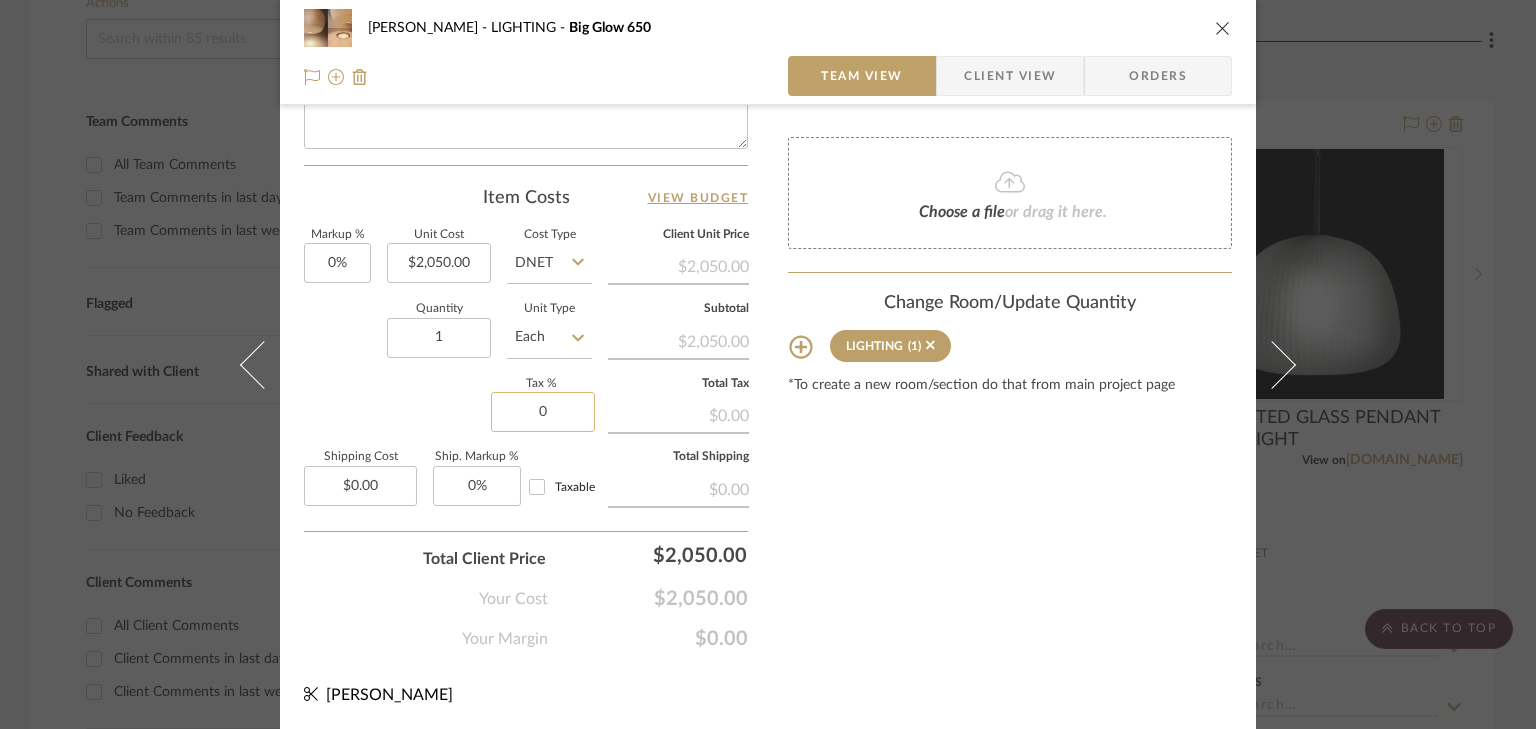click on "0" 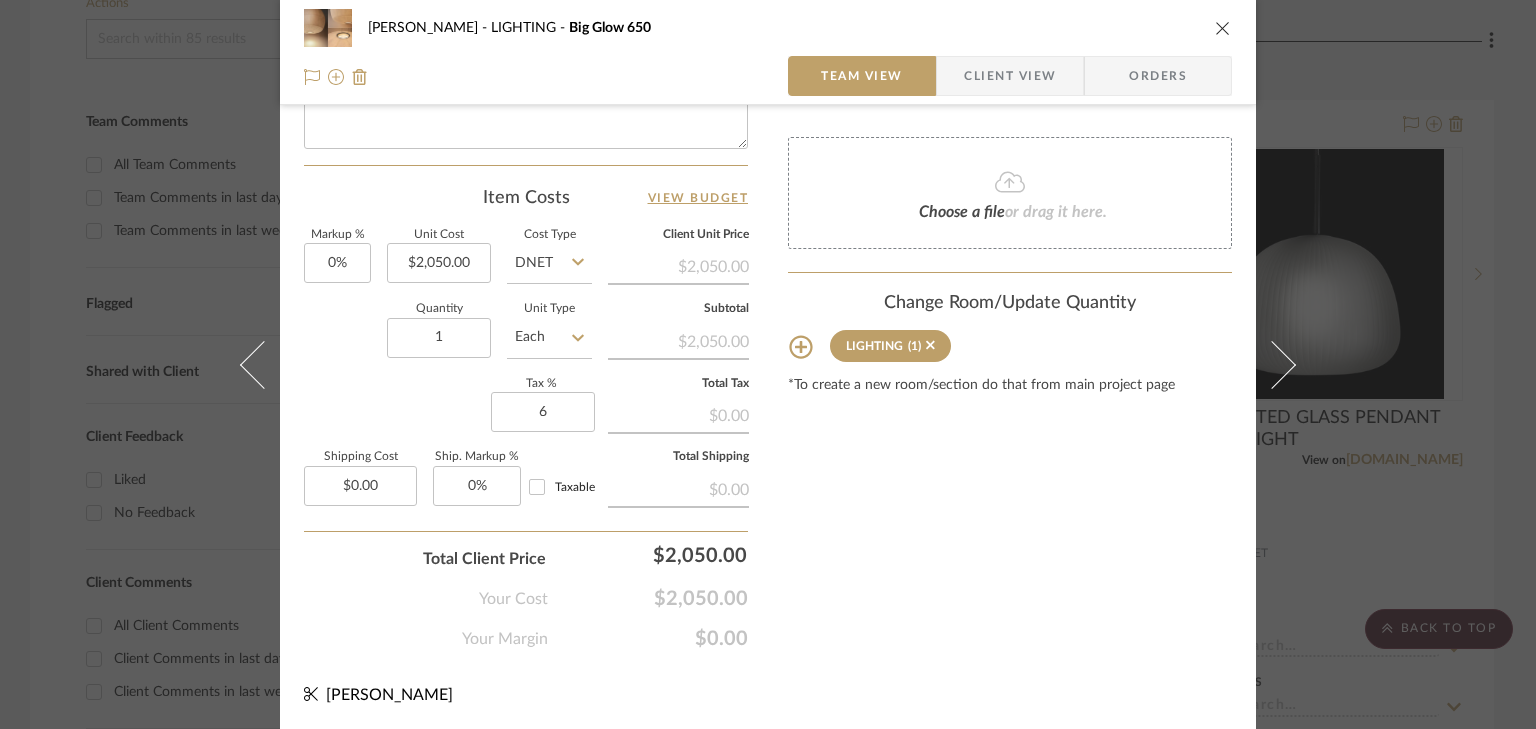 type on "6%" 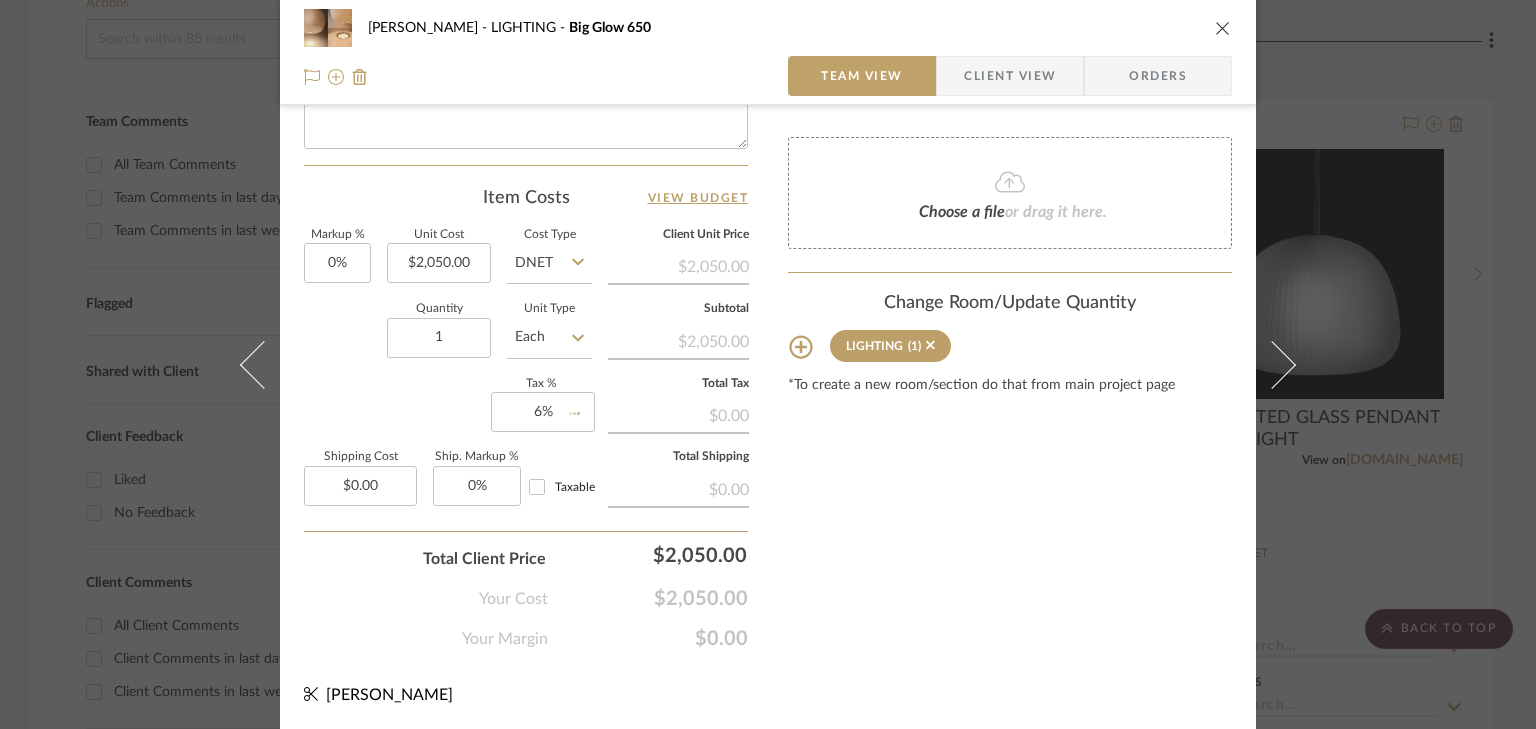 click on "$0.00" 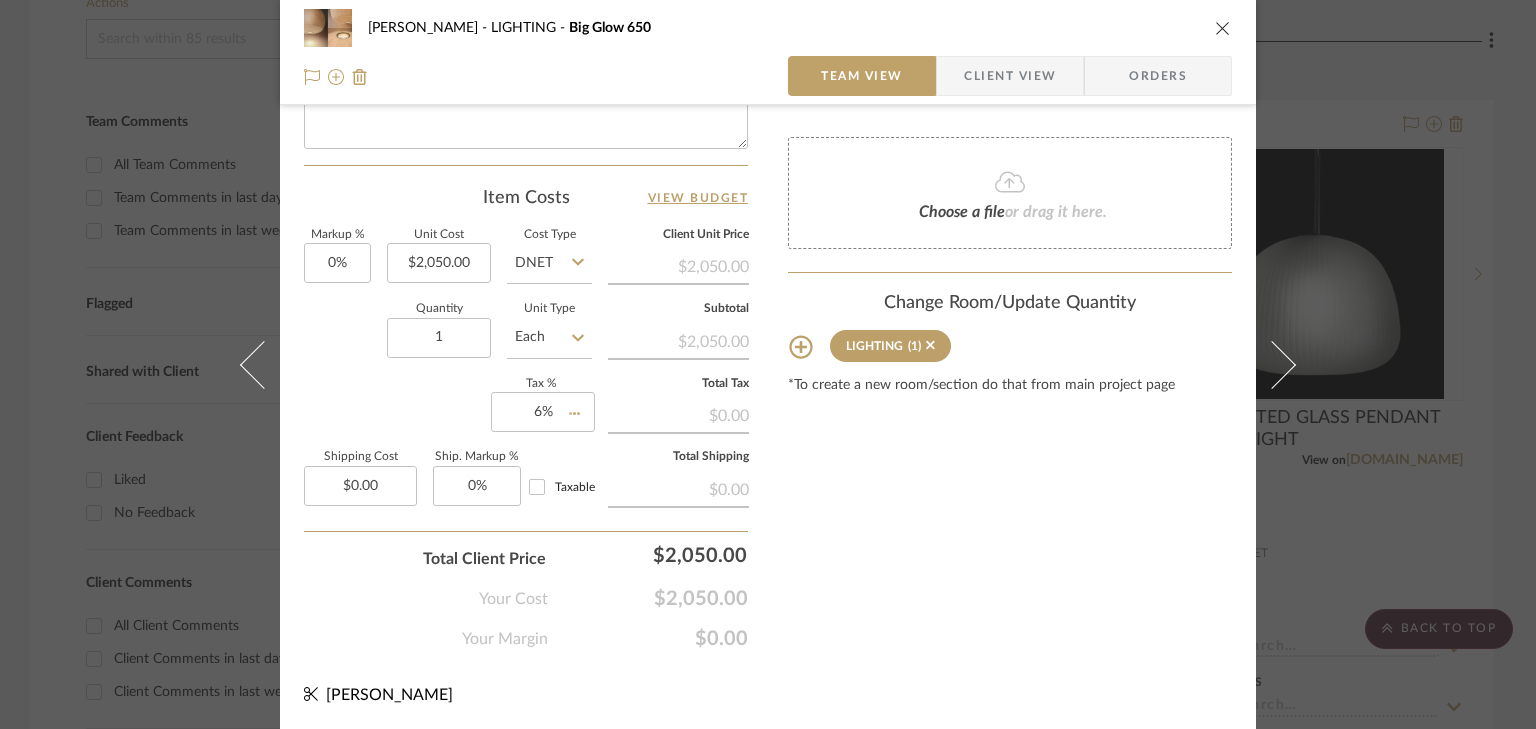 type 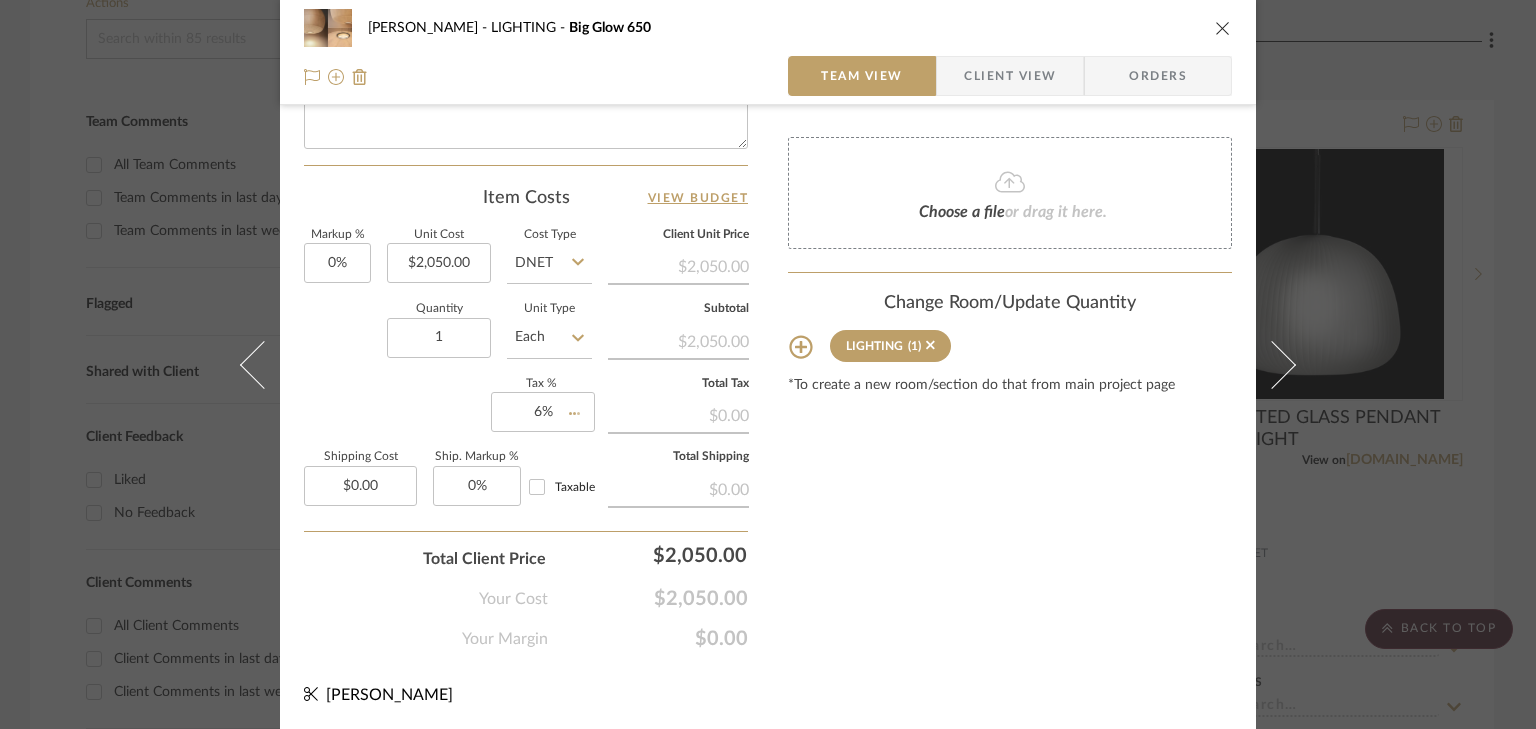 type 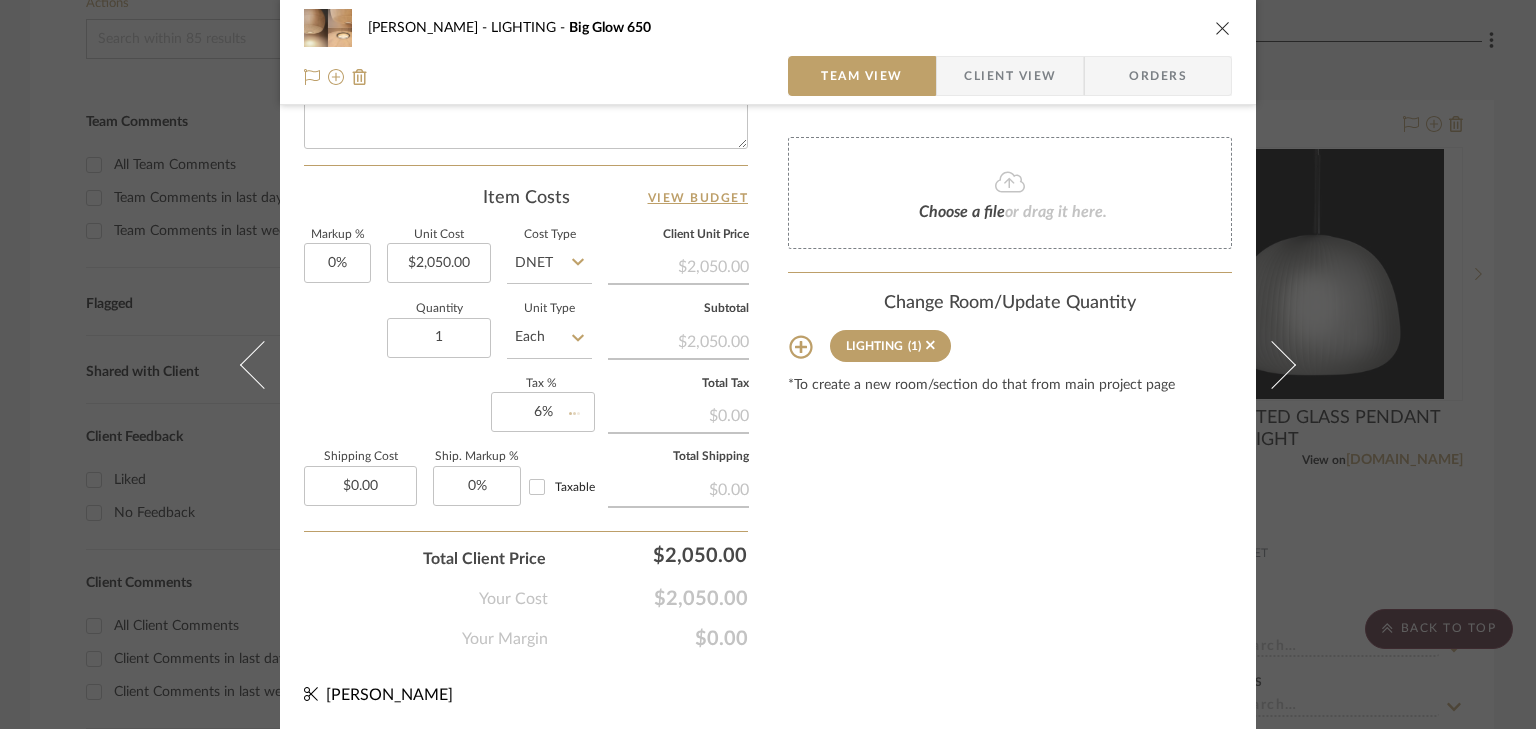 type 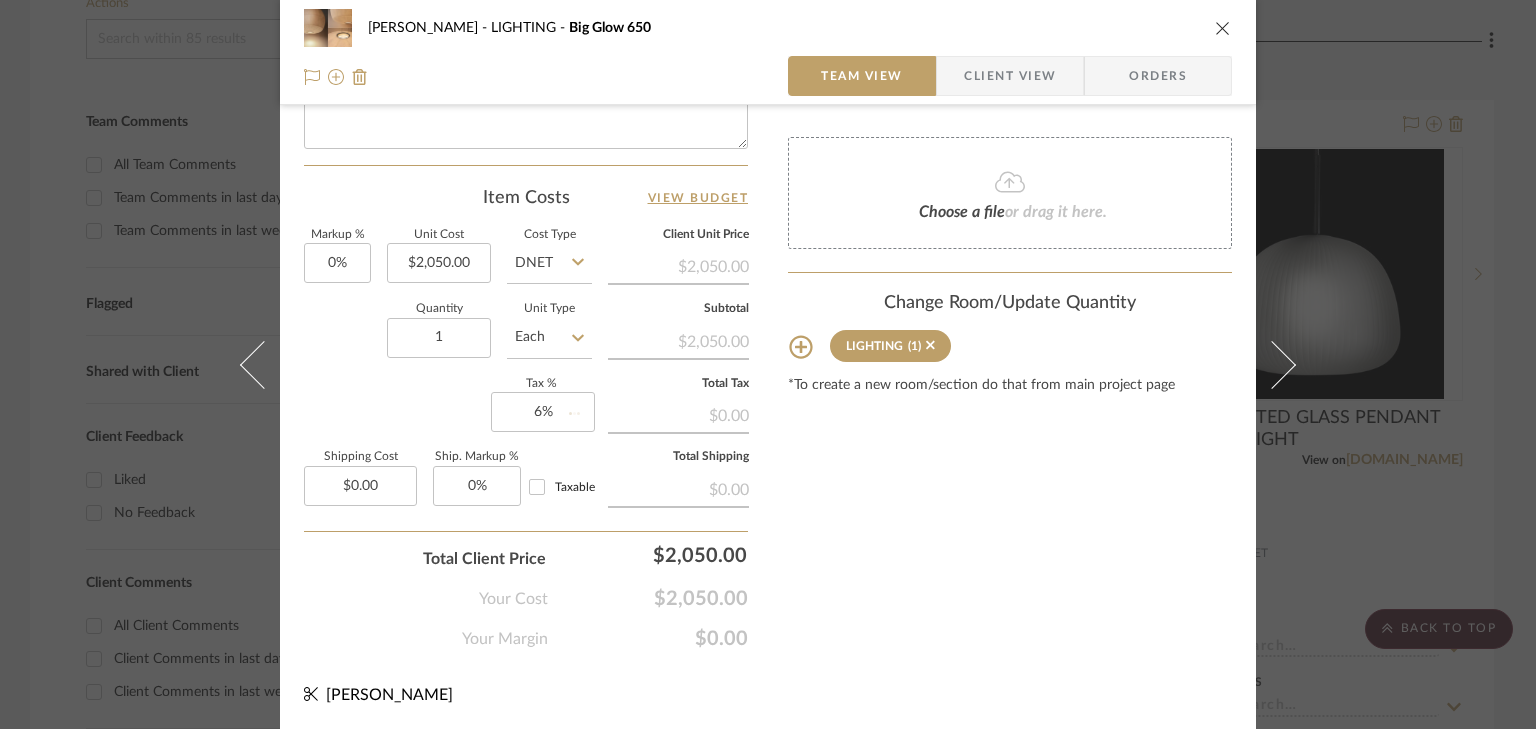 type 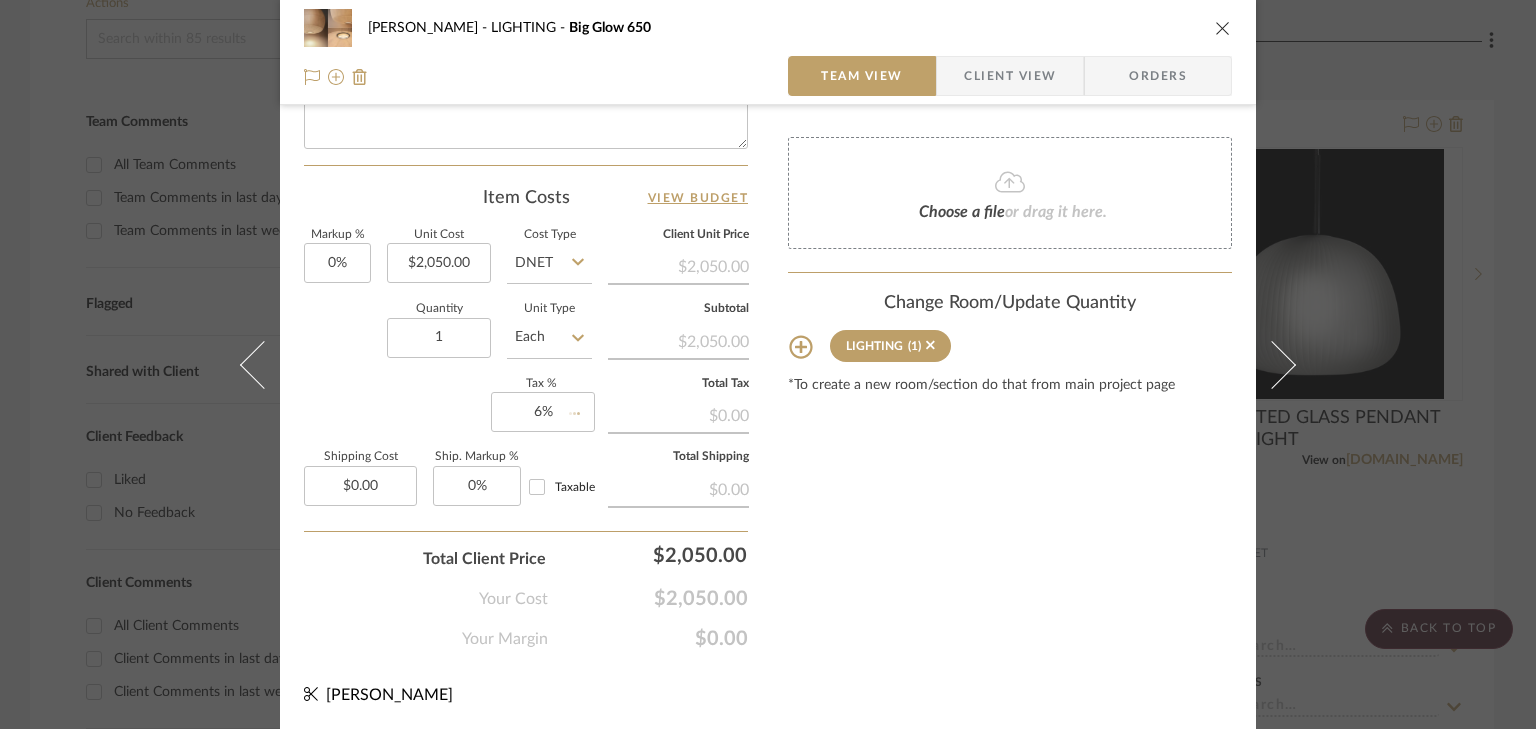 type 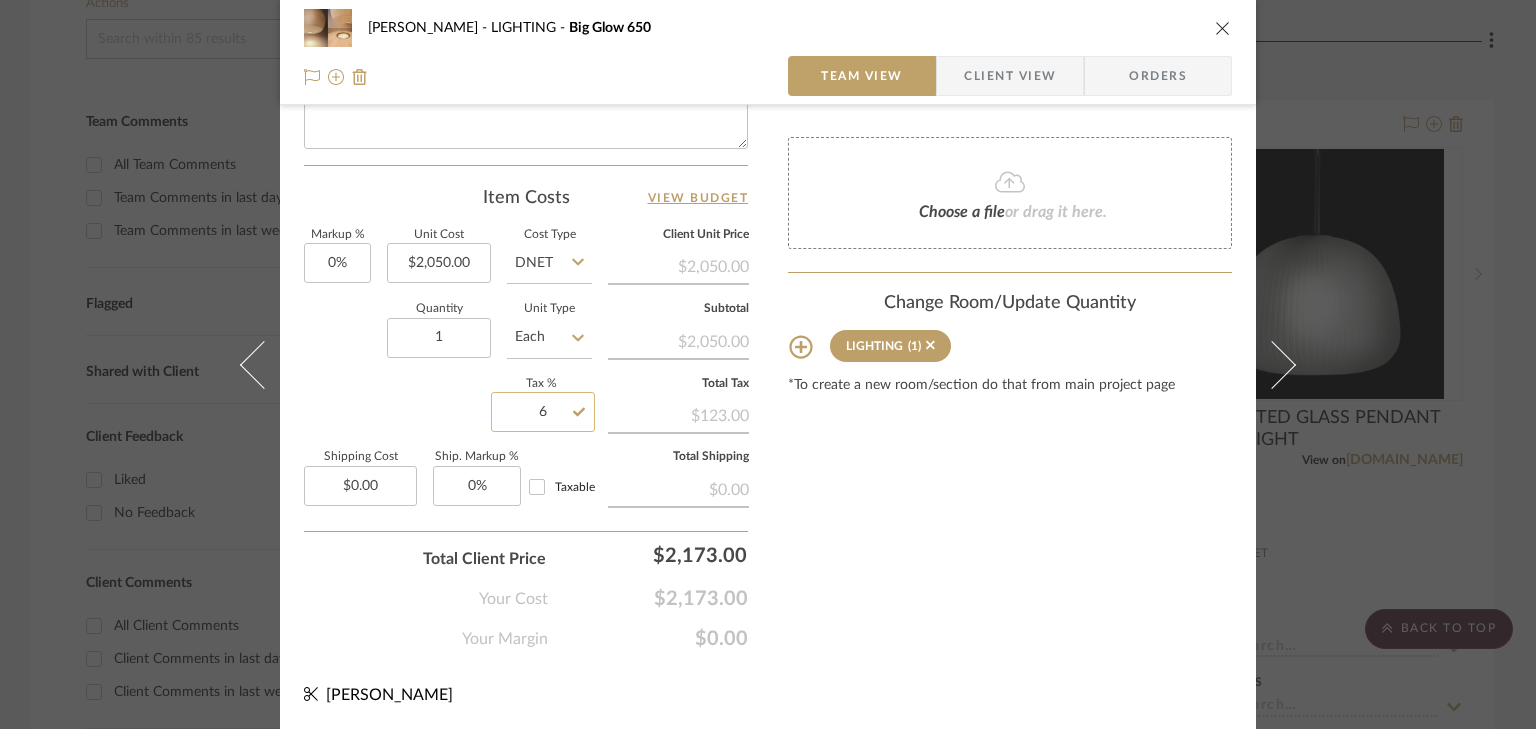 click on "6" 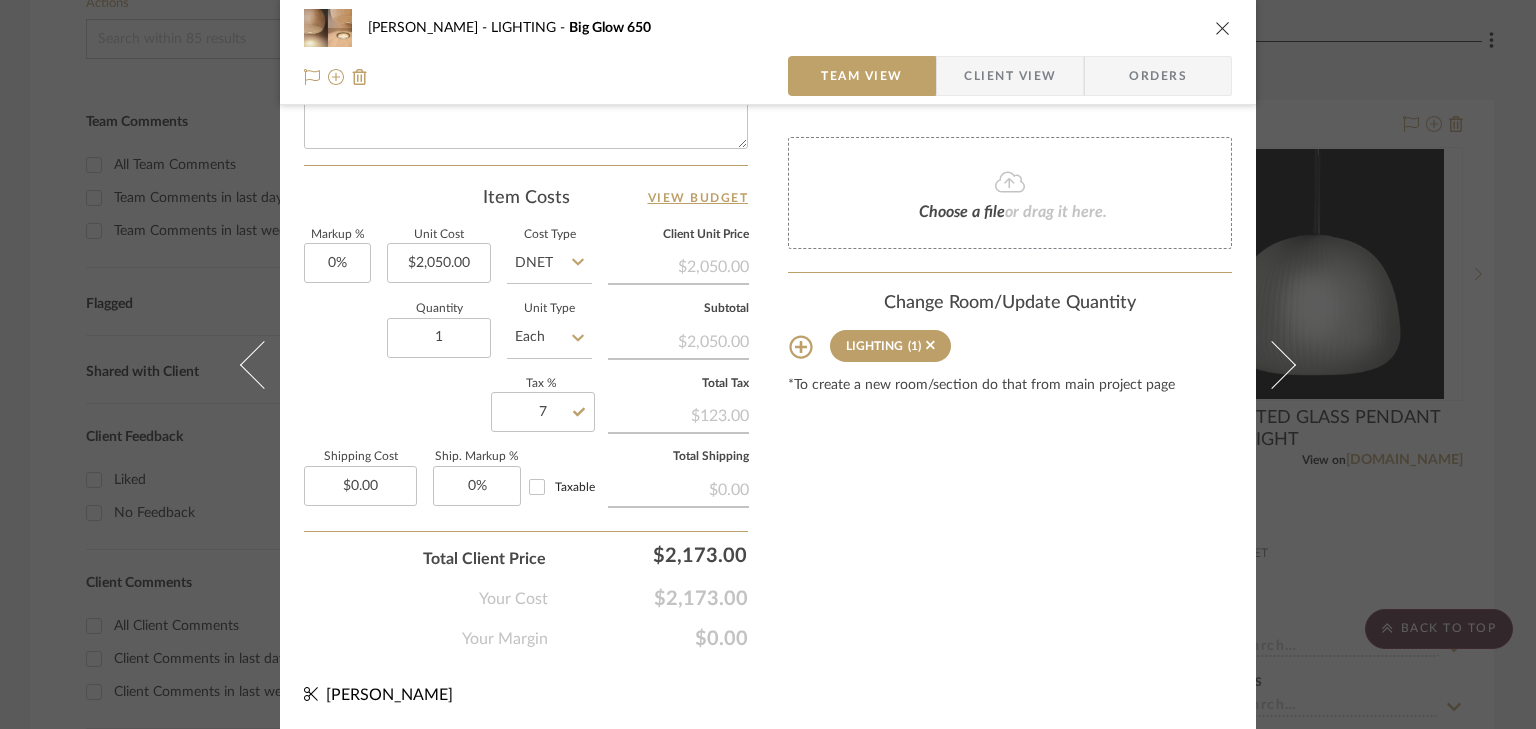 type on "7%" 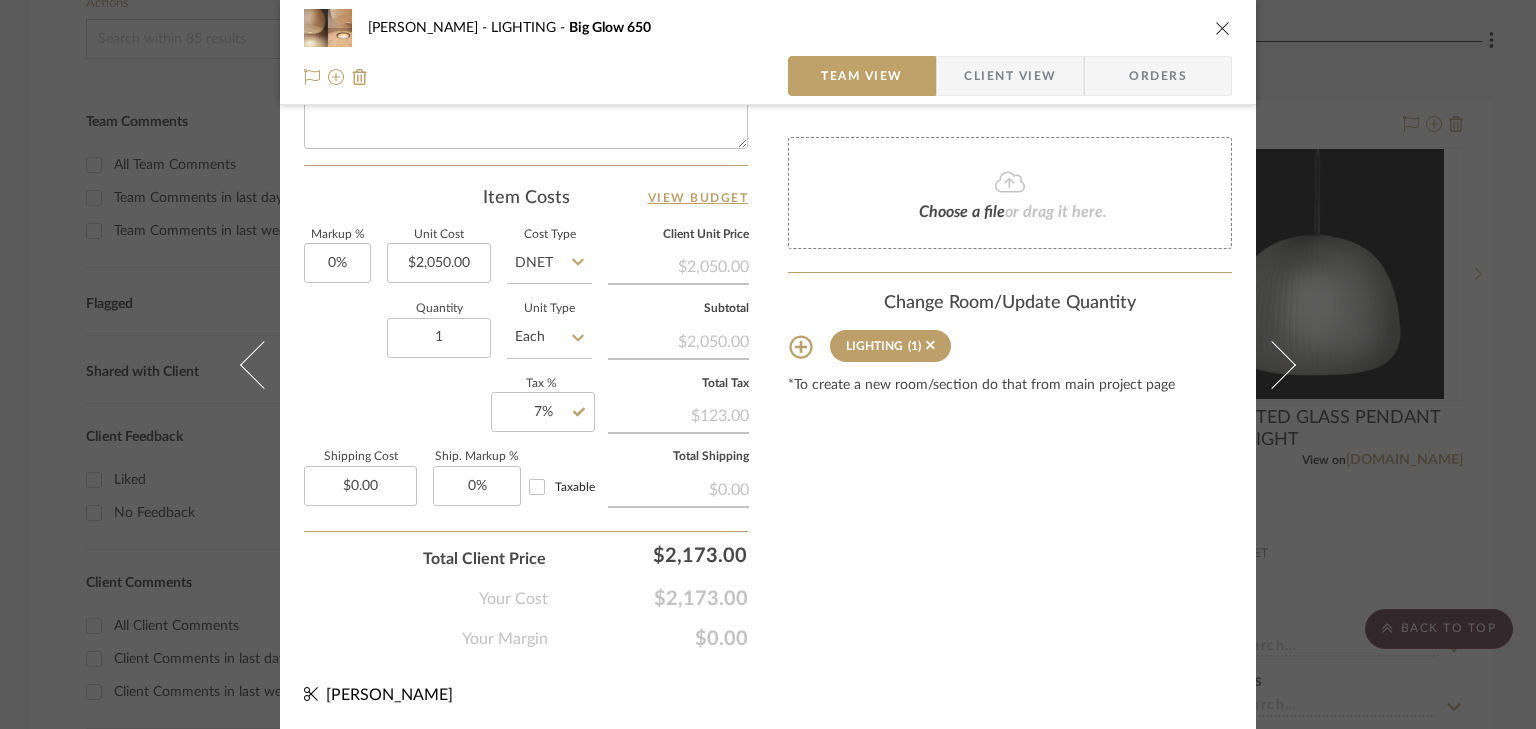 click on "Total Tax" 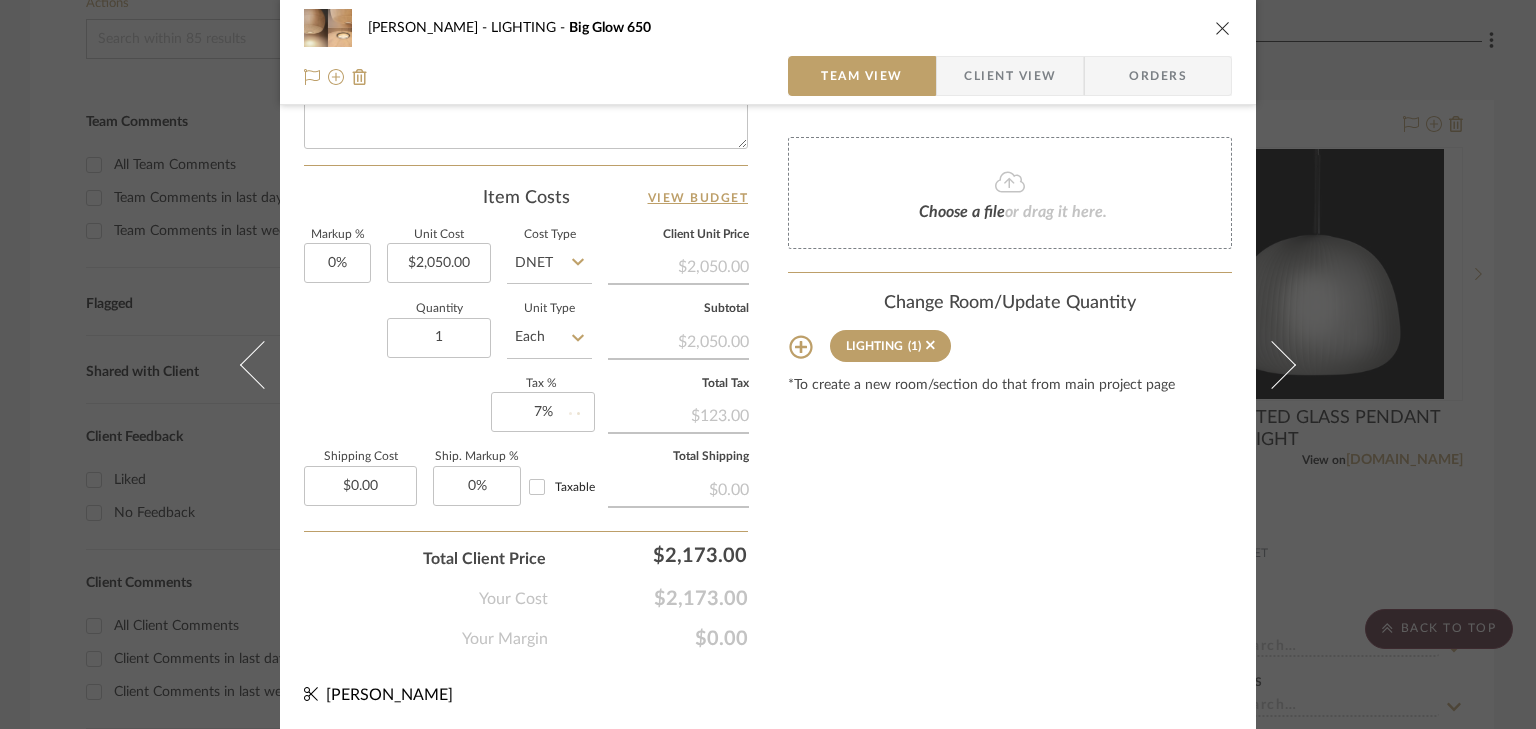 type 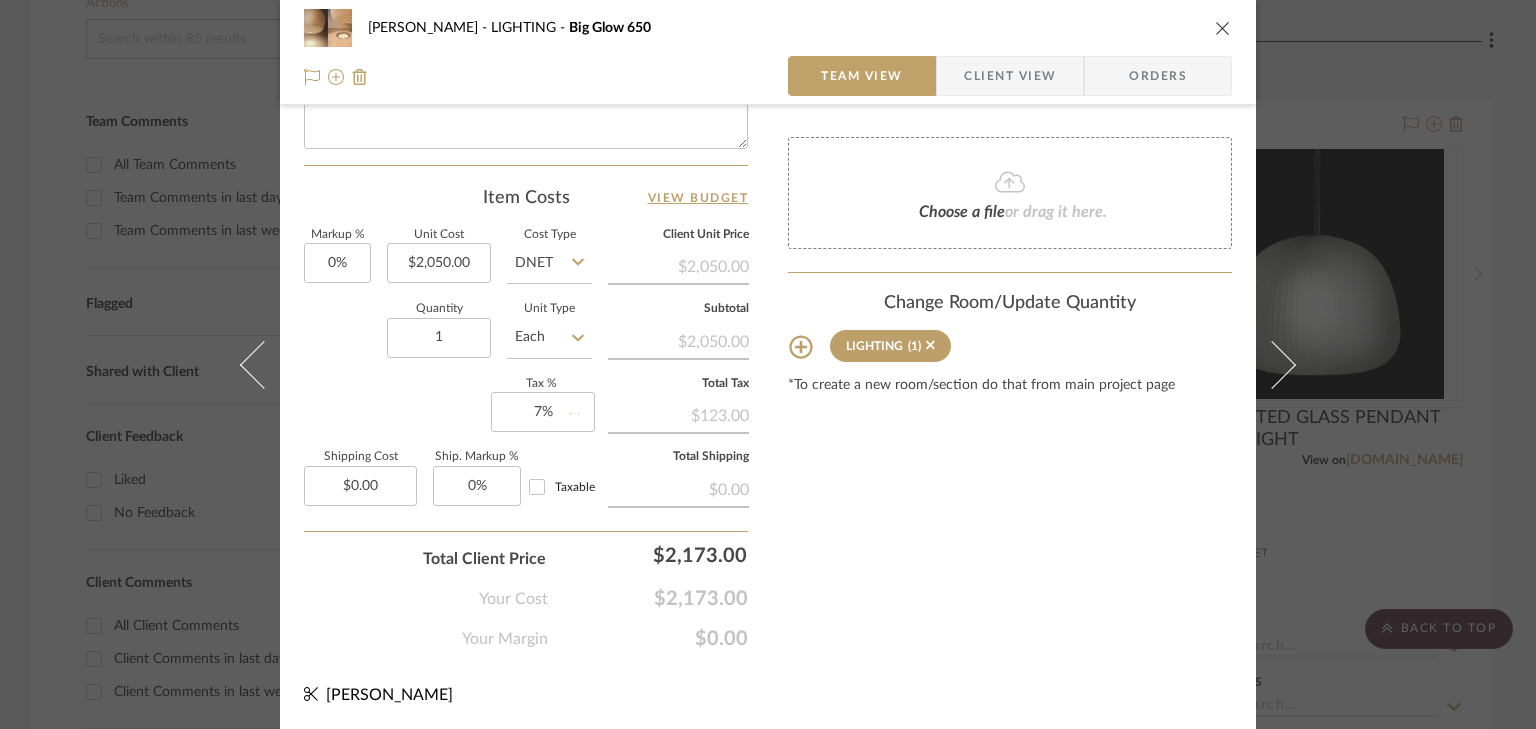 type 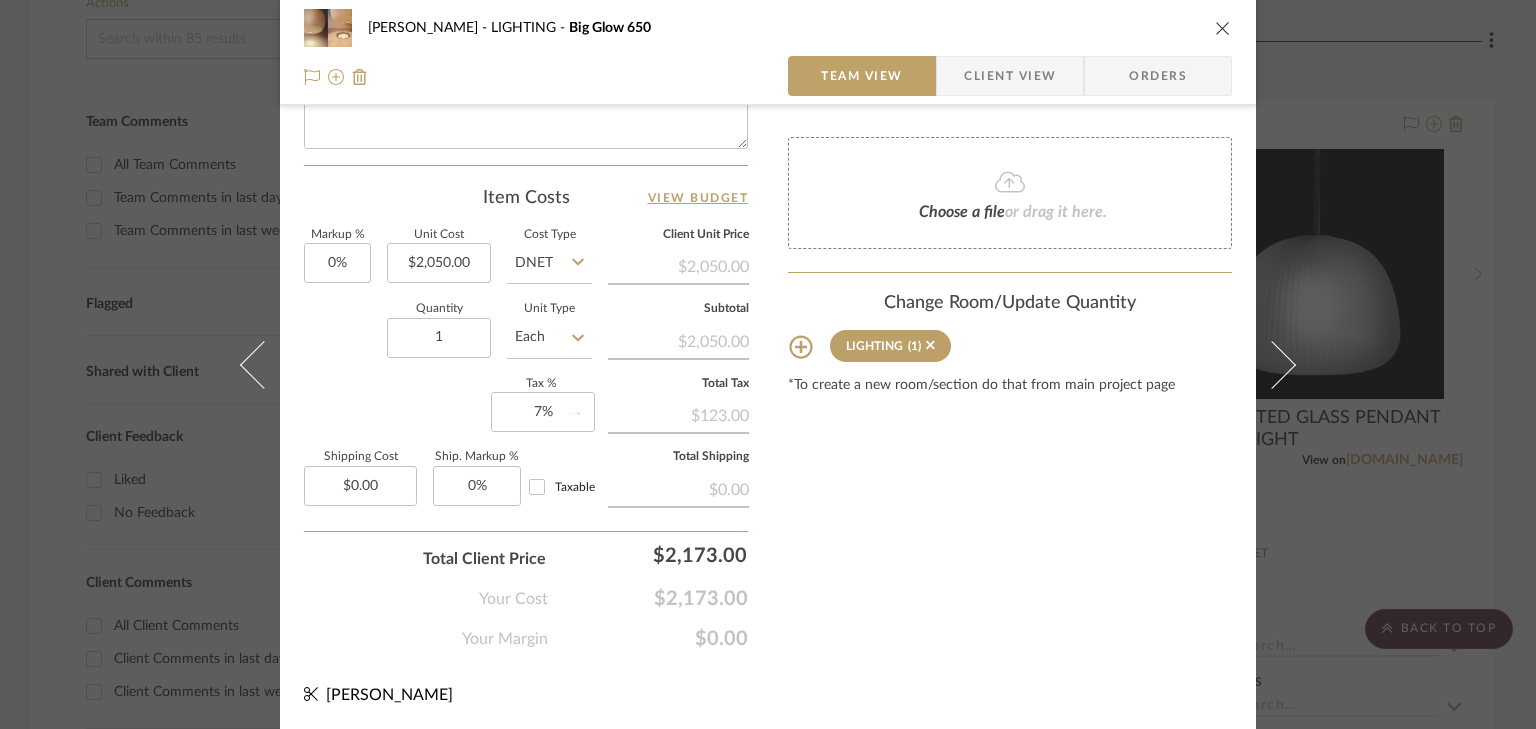 type 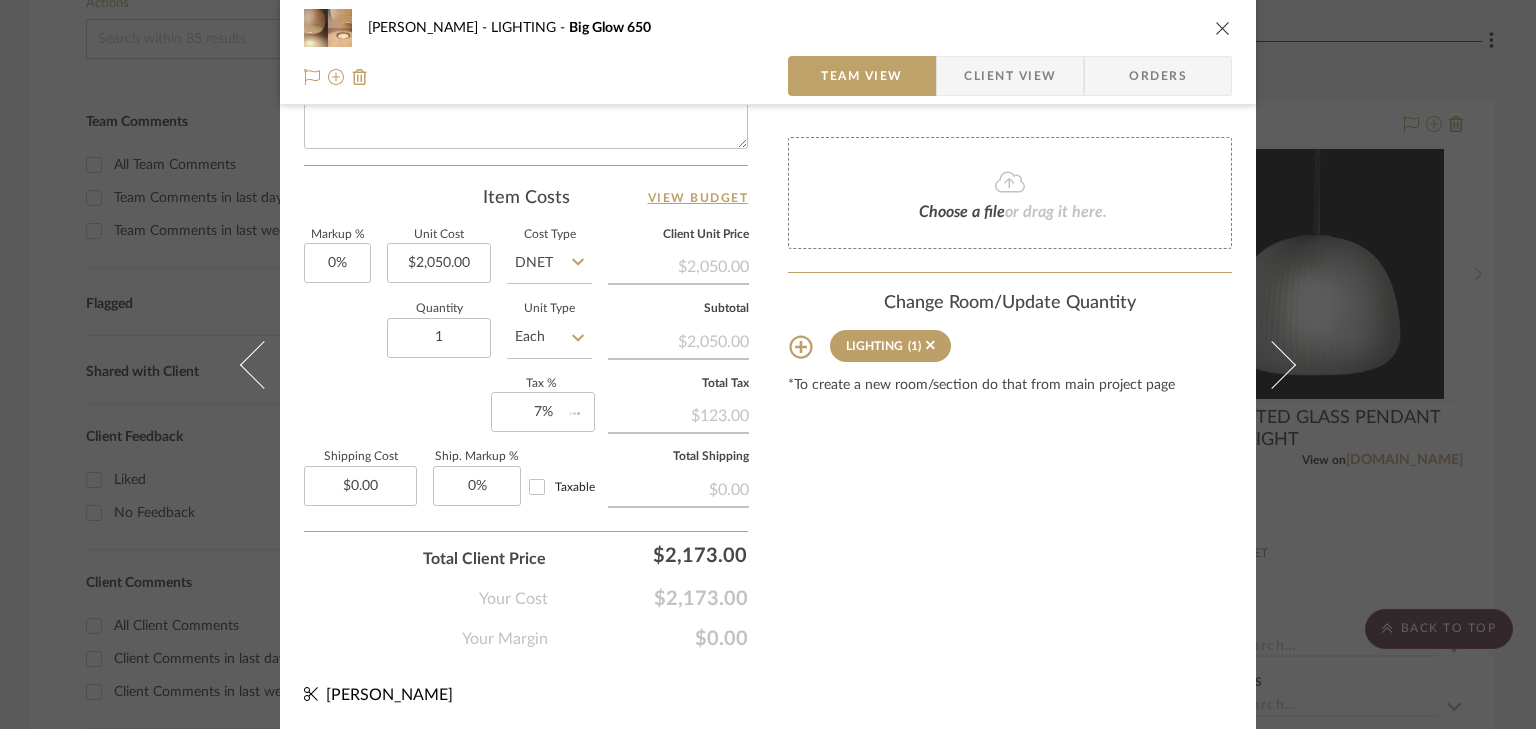 type 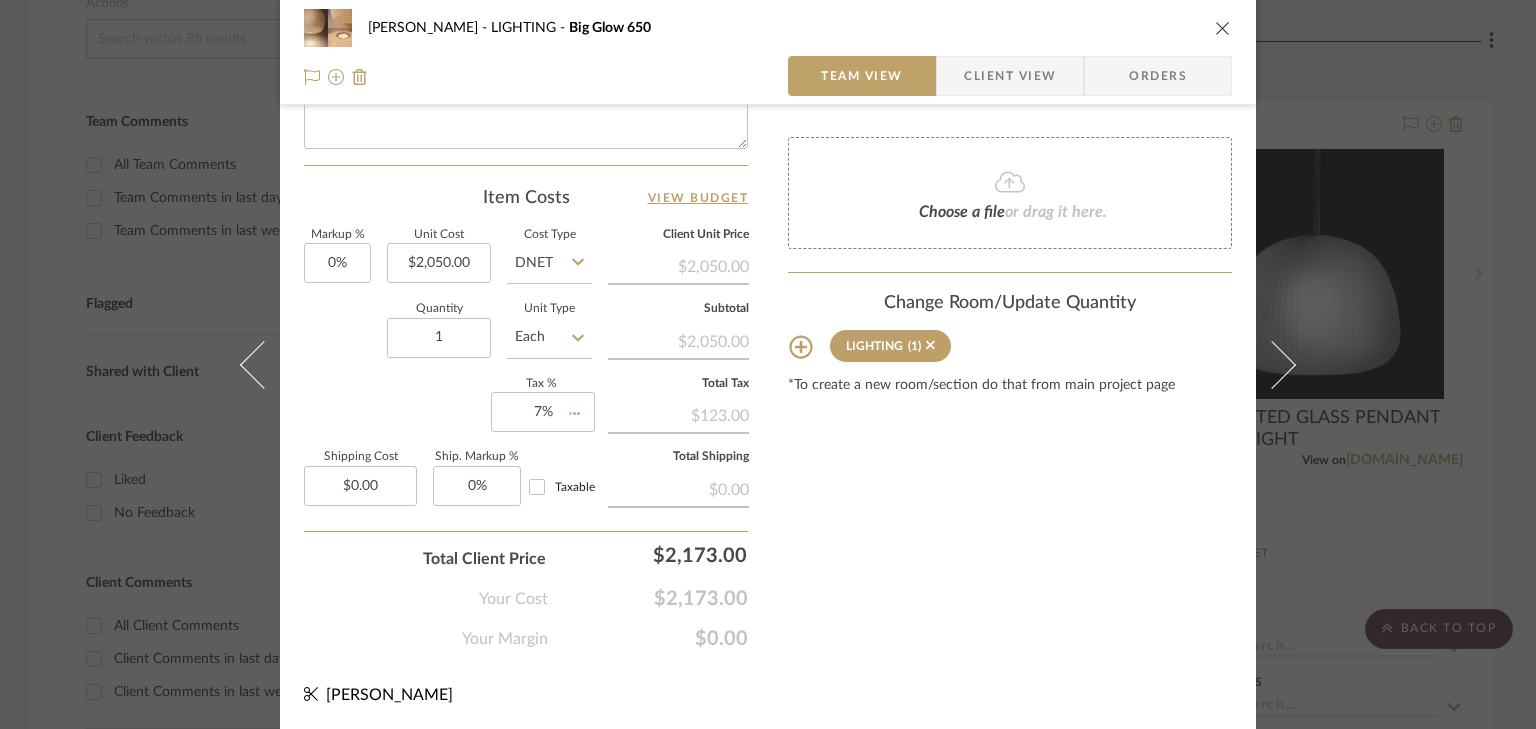 type 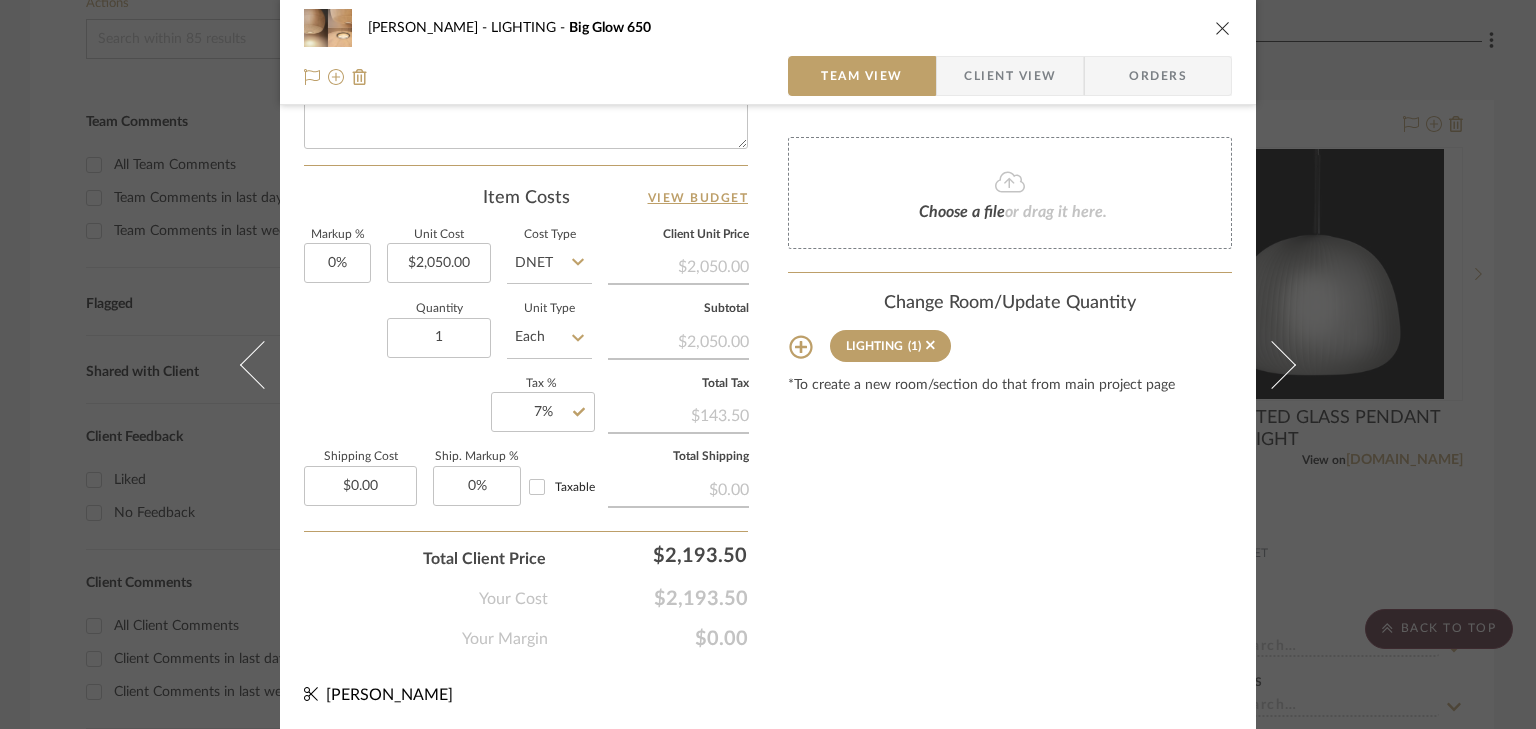 click on "Content here copies to Client View - confirm visibility there.  Show in Client Dashboard   Include in Budget   View Budget  Team Status  Lead Time  In Stock Weeks  Est. Min   Est. Max   Due Date   Install Date  Tasks / To-Dos /  team Messaging  Leave yourself a note here or share next steps with your team. You will receive emails when they
respond!  Invite Collaborator Internal Notes  Documents  Choose a file  or drag it here. Change Room/Update Quantity  LIGHTING  (1) *To create a new room/section do that from main project page" at bounding box center [1010, -123] 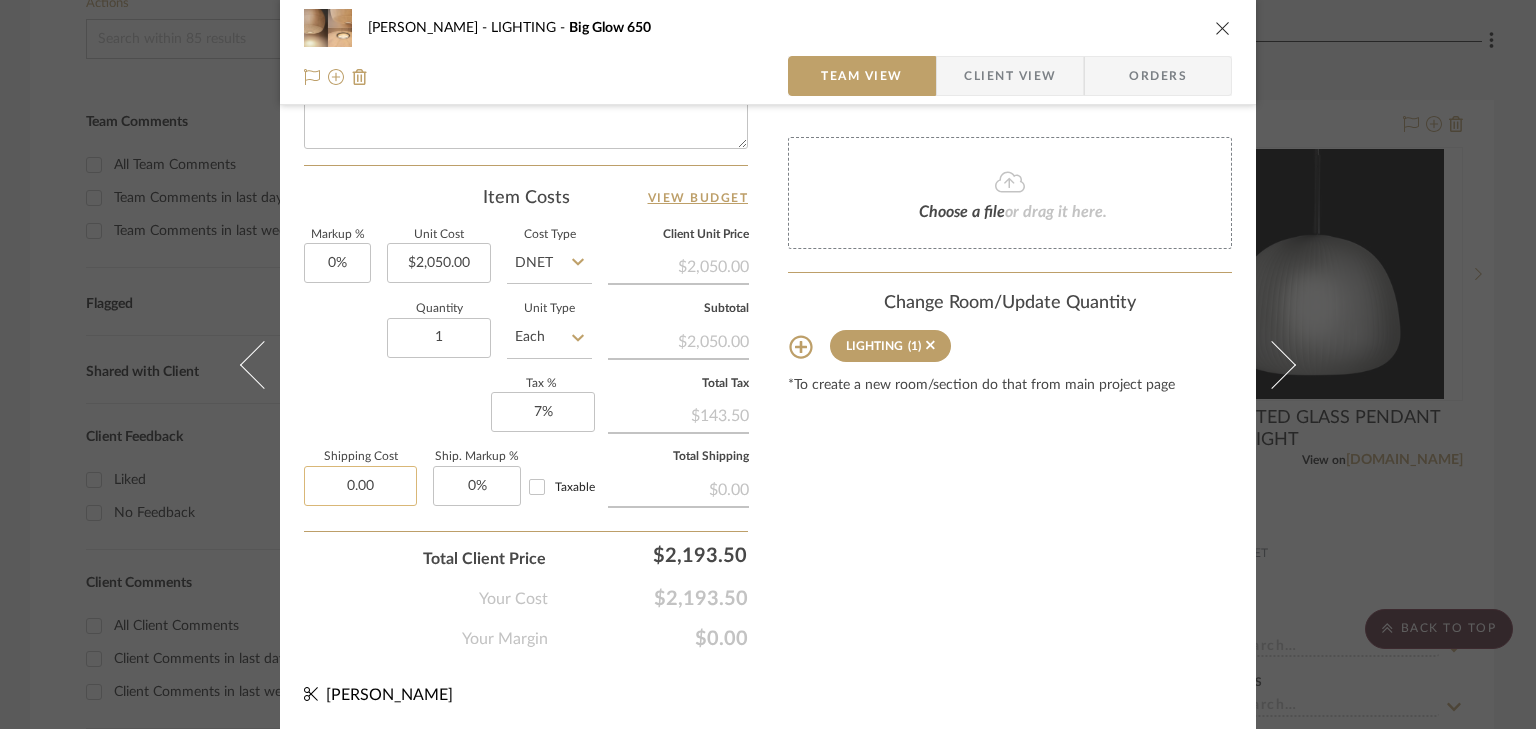 click on "0.00" 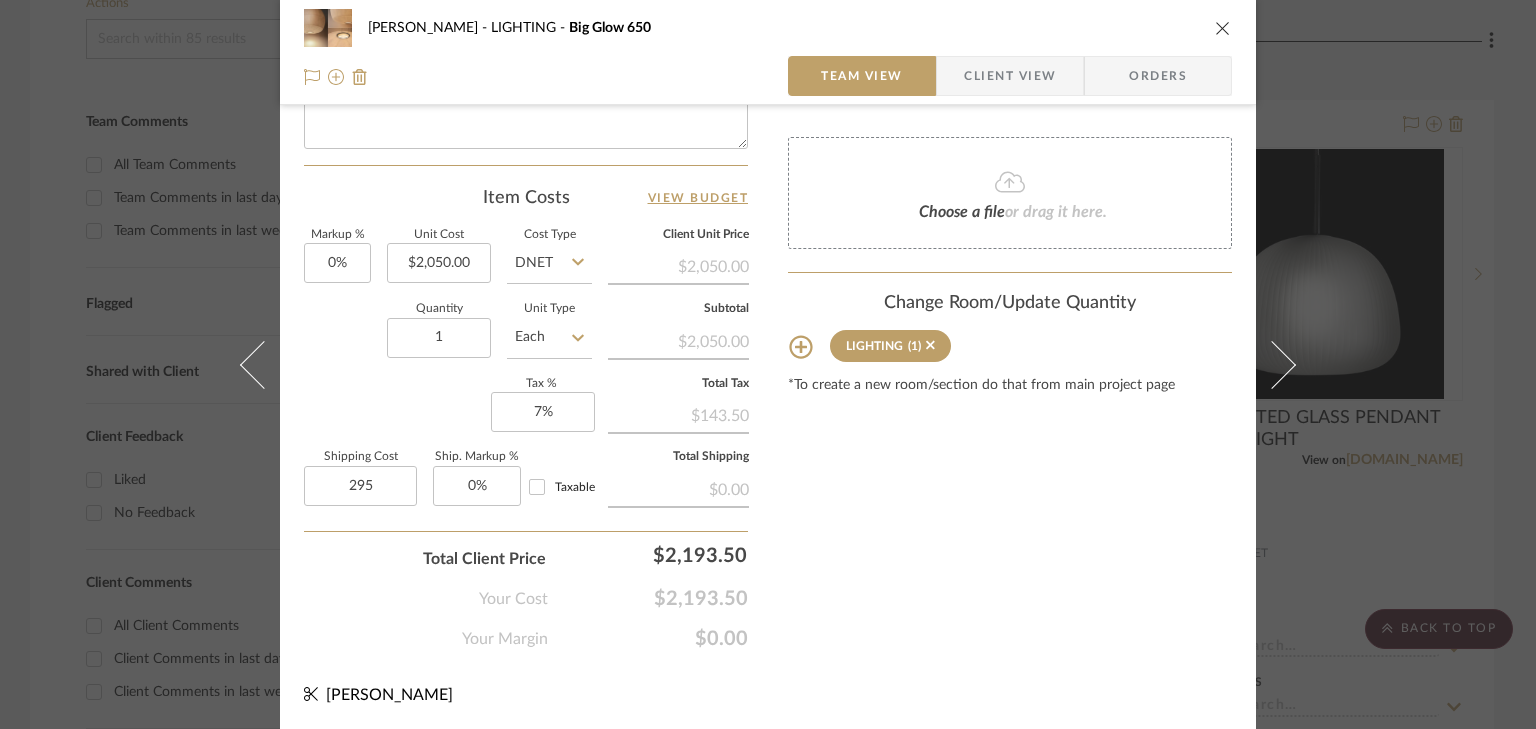 type on "$295.00" 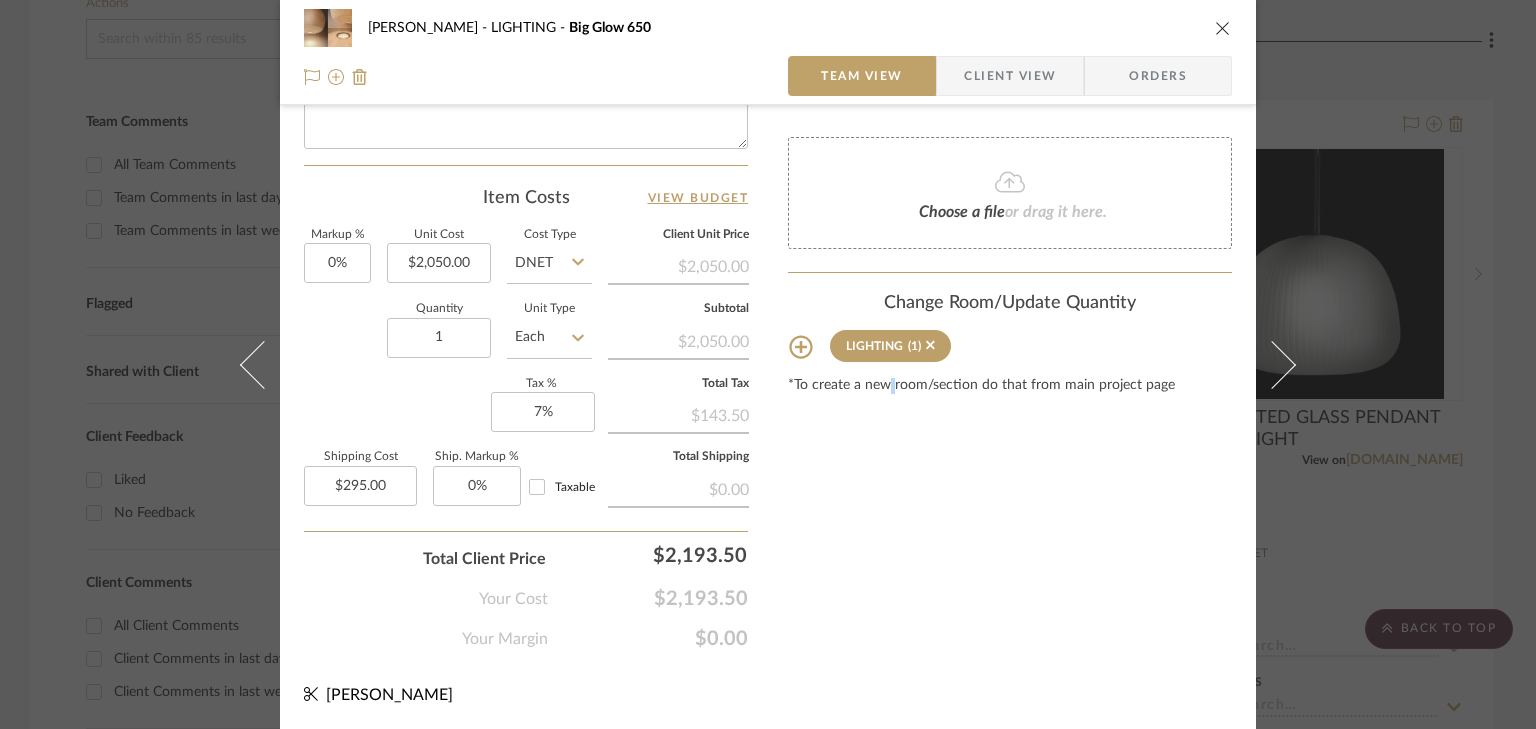 click on "Content here copies to Client View - confirm visibility there.  Show in Client Dashboard   Include in Budget   View Budget  Team Status  Lead Time  In Stock Weeks  Est. Min   Est. Max   Due Date   Install Date  Tasks / To-Dos /  team Messaging  Leave yourself a note here or share next steps with your team. You will receive emails when they
respond!  Invite Collaborator Internal Notes  Documents  Choose a file  or drag it here. Change Room/Update Quantity  LIGHTING  (1) *To create a new room/section do that from main project page" at bounding box center (1010, -123) 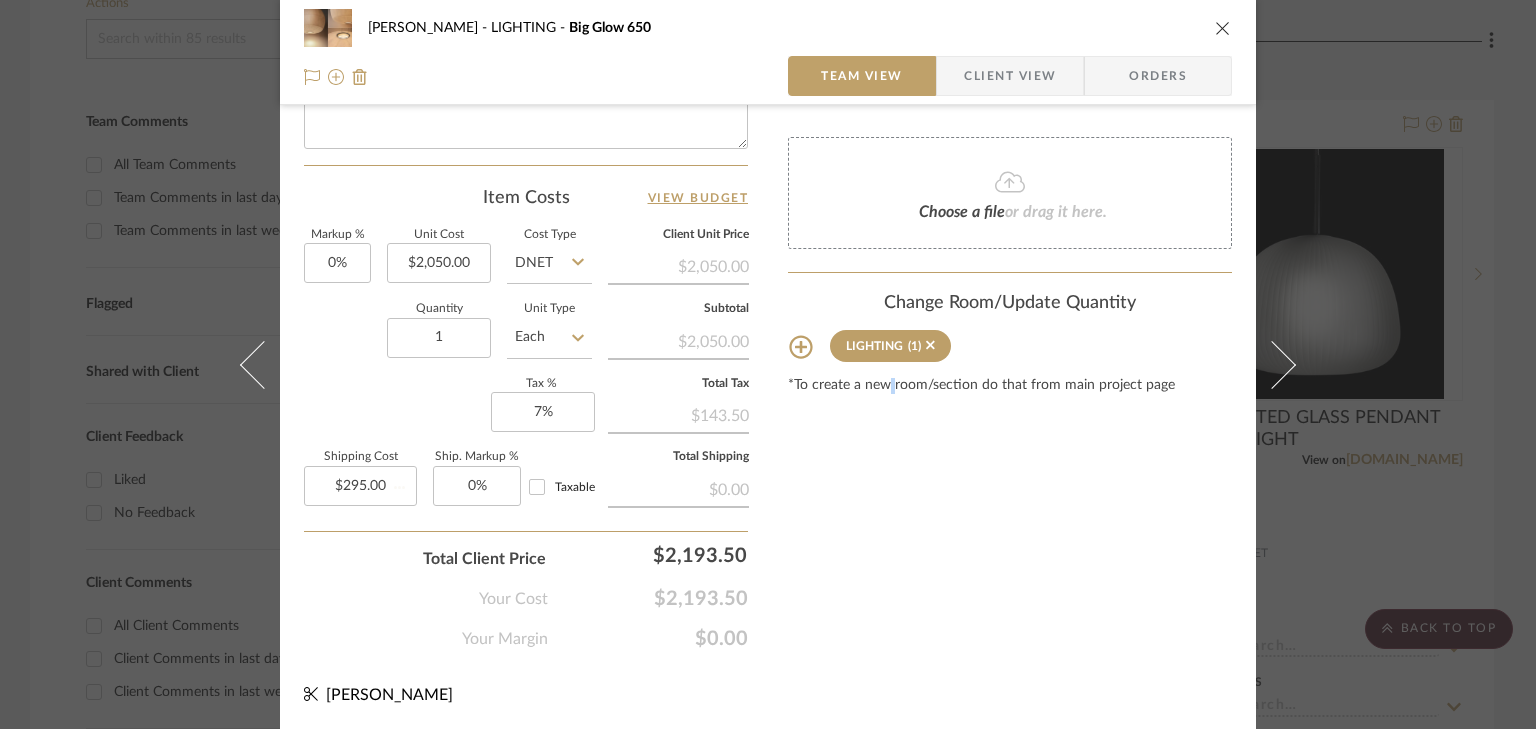 type 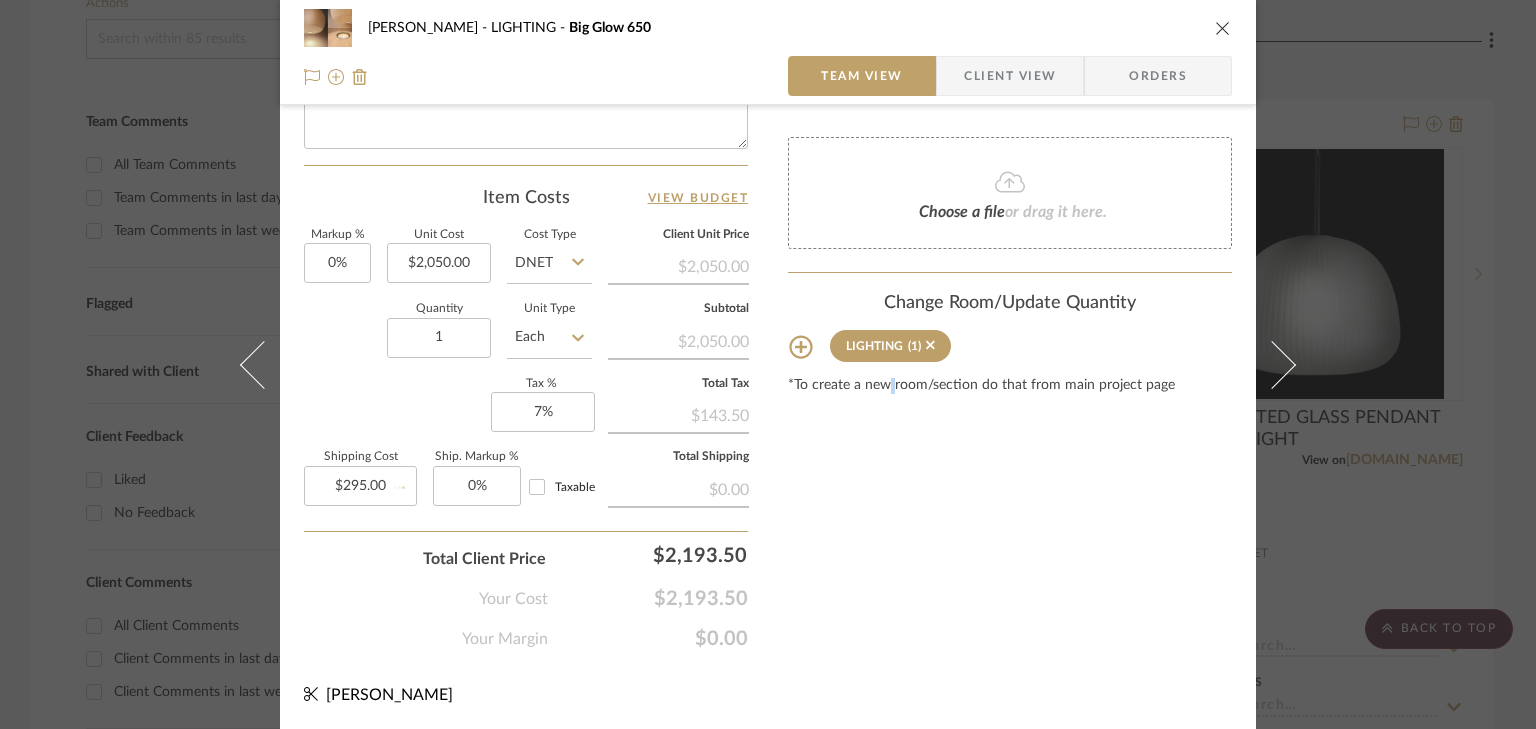 type 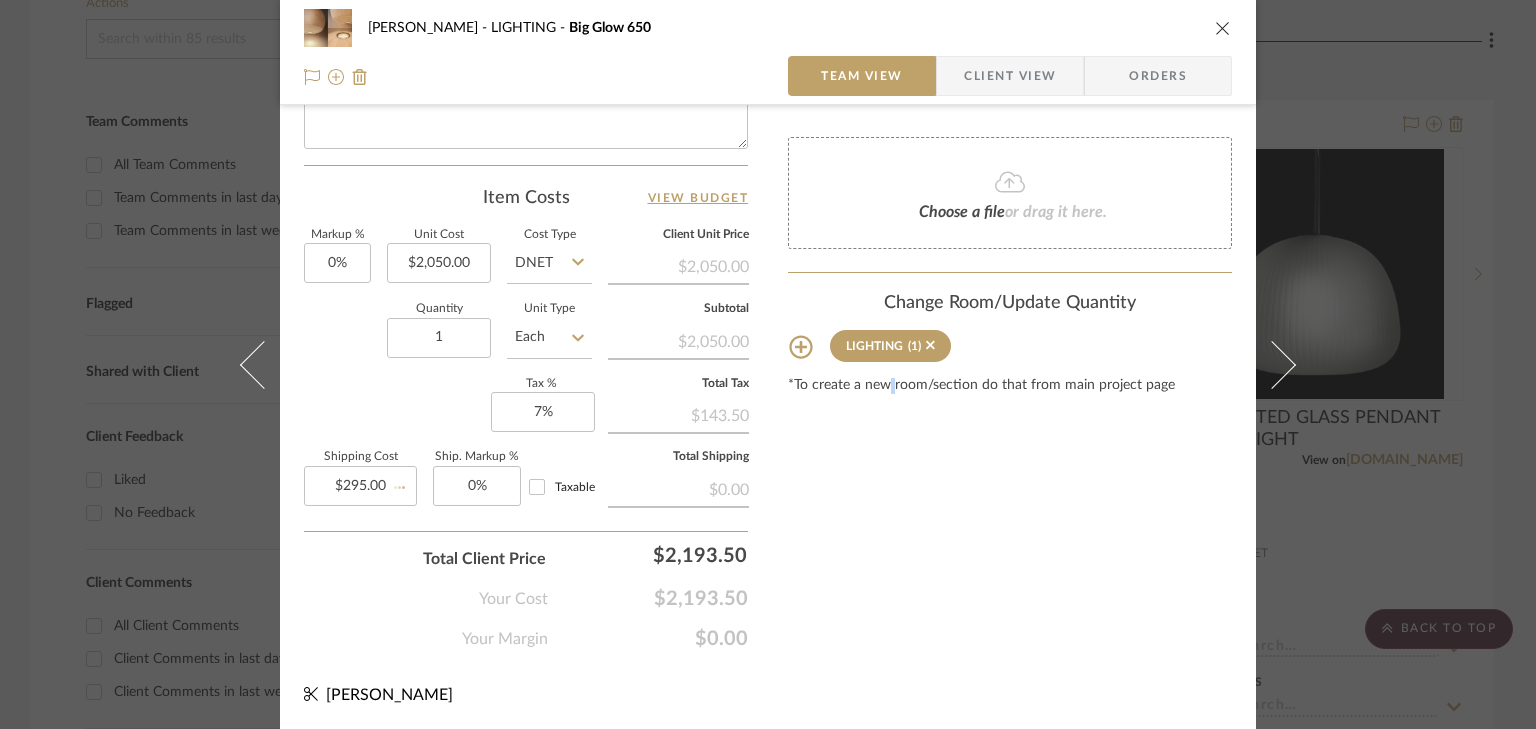 type 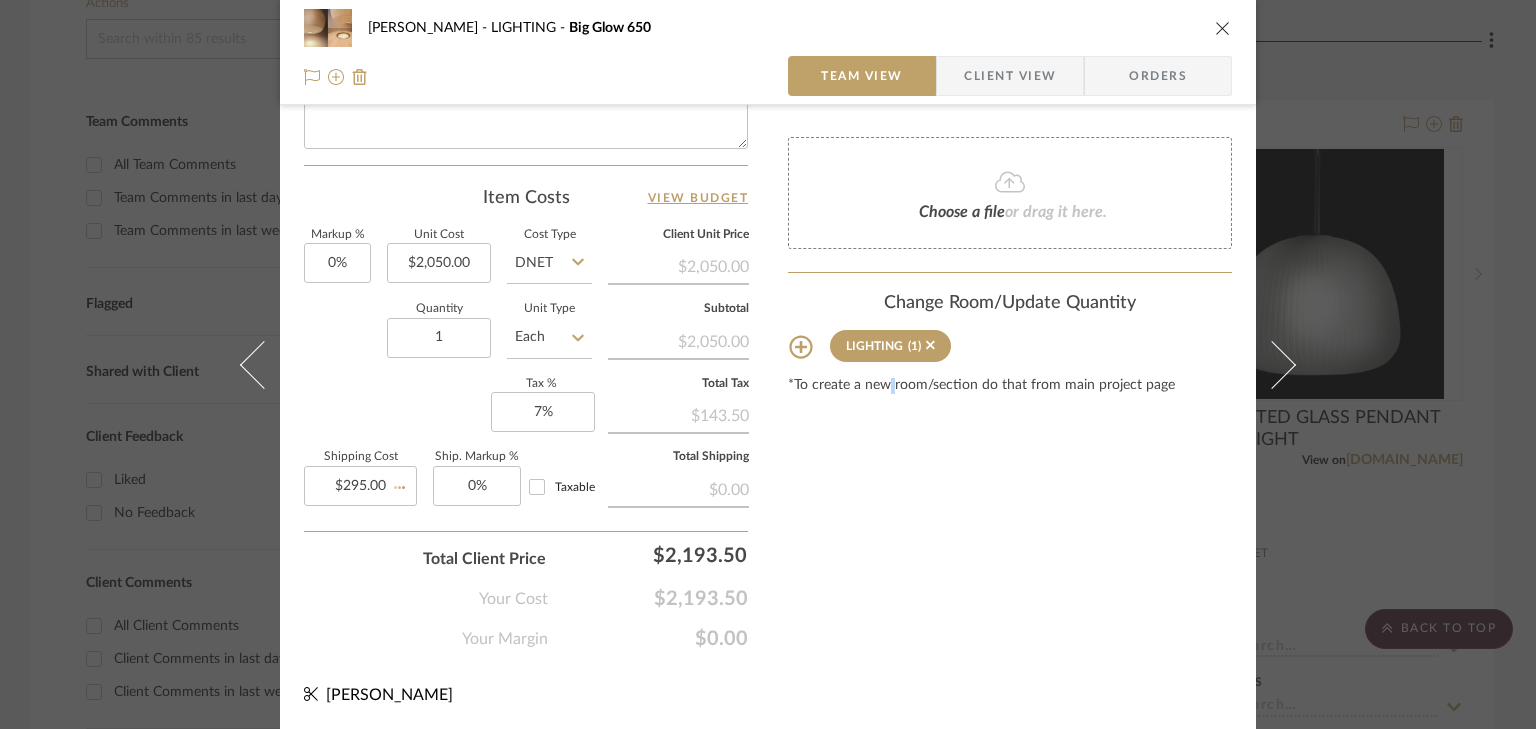 type 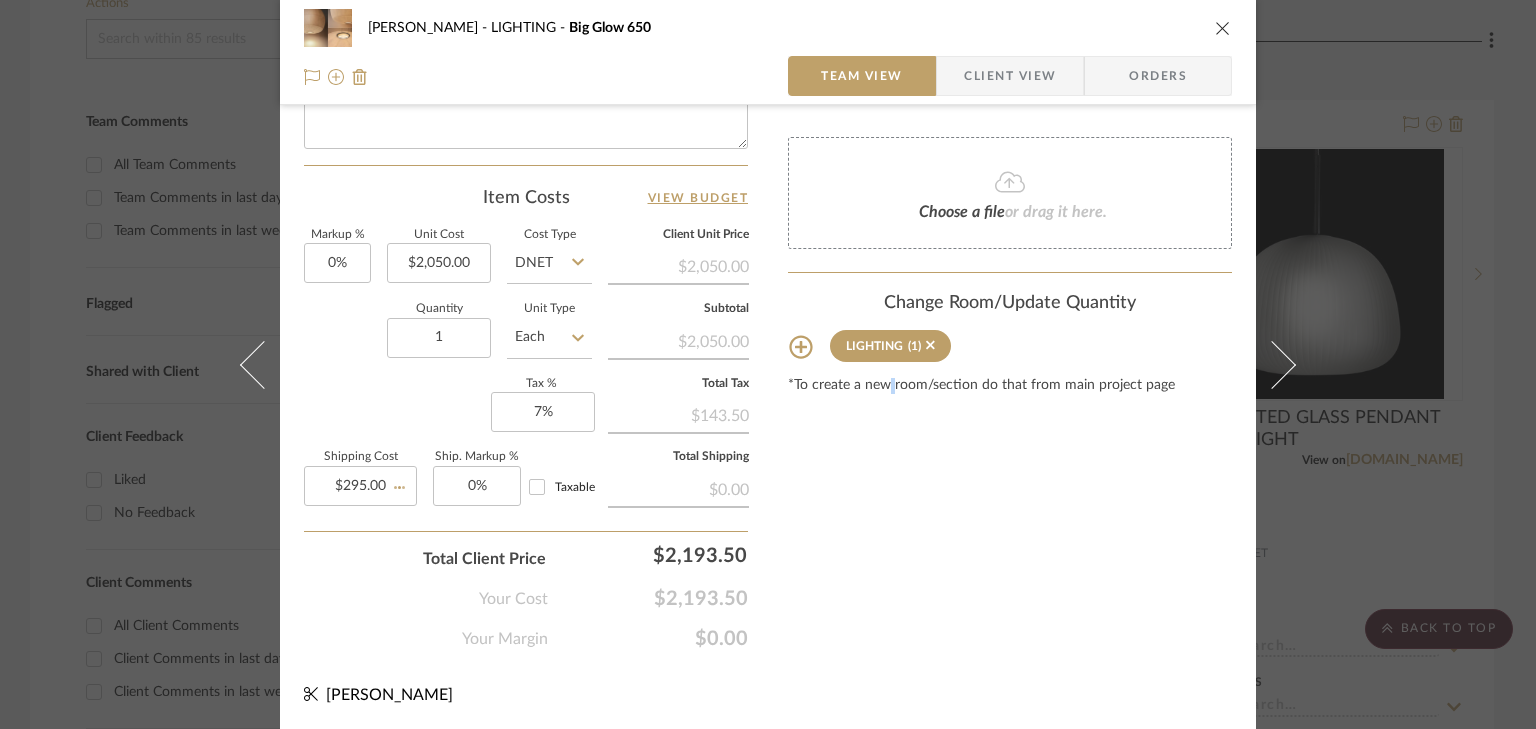 type 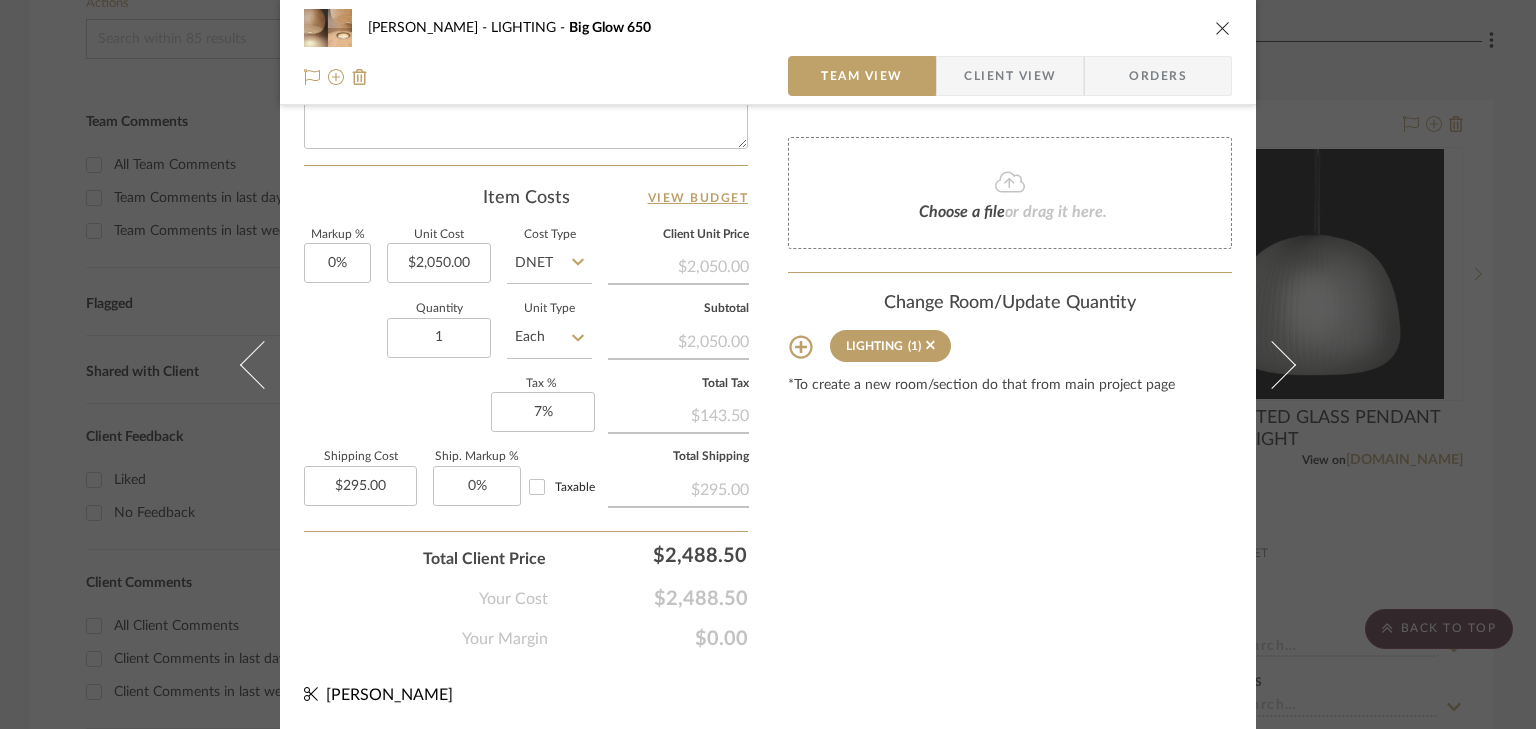 click on "Content here copies to Client View - confirm visibility there.  Show in Client Dashboard   Include in Budget   View Budget  Team Status  Lead Time  In Stock Weeks  Est. Min   Est. Max   Due Date   Install Date  Tasks / To-Dos /  team Messaging  Leave yourself a note here or share next steps with your team. You will receive emails when they
respond!  Invite Collaborator Internal Notes  Documents  Choose a file  or drag it here. Change Room/Update Quantity  LIGHTING  (1) *To create a new room/section do that from main project page" at bounding box center [1010, -123] 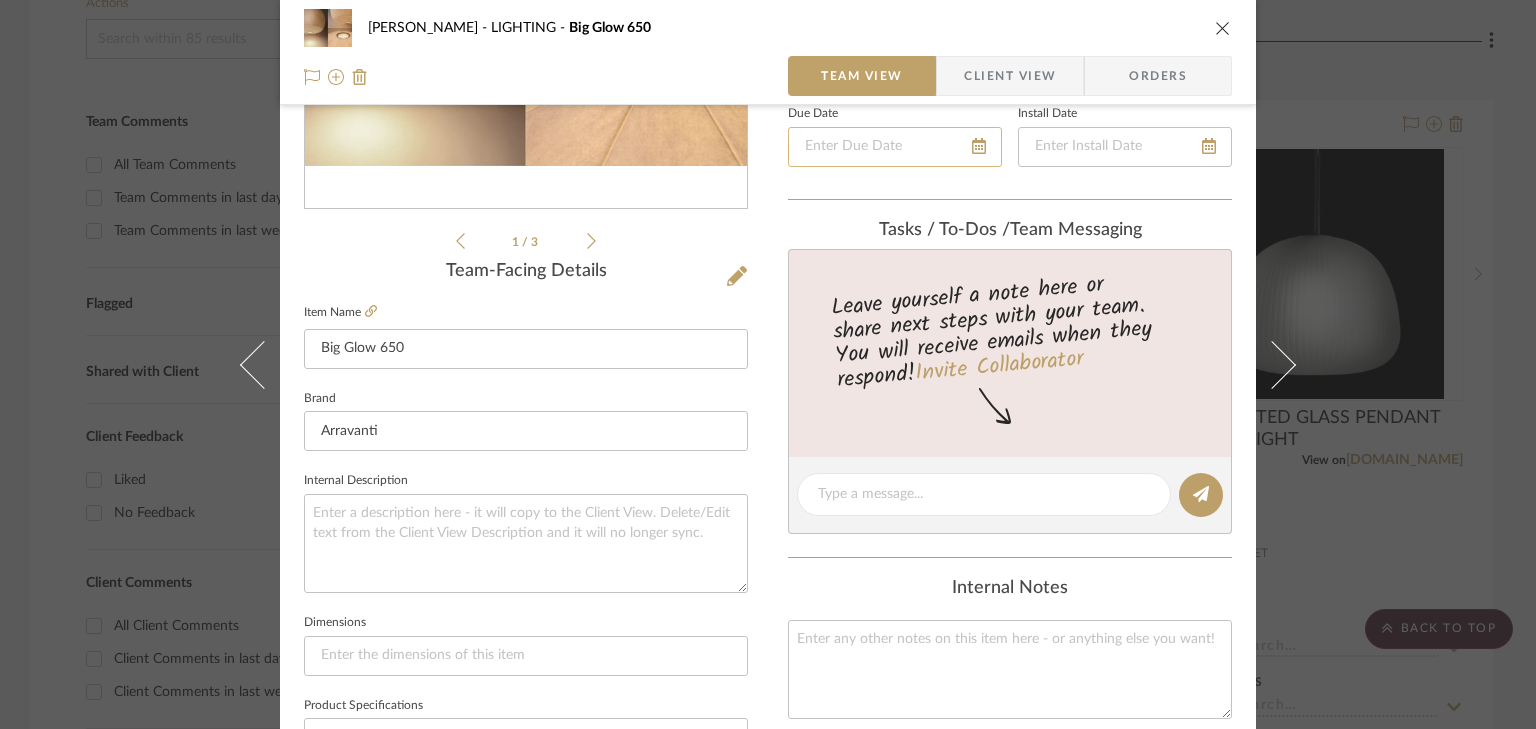 scroll, scrollTop: 160, scrollLeft: 0, axis: vertical 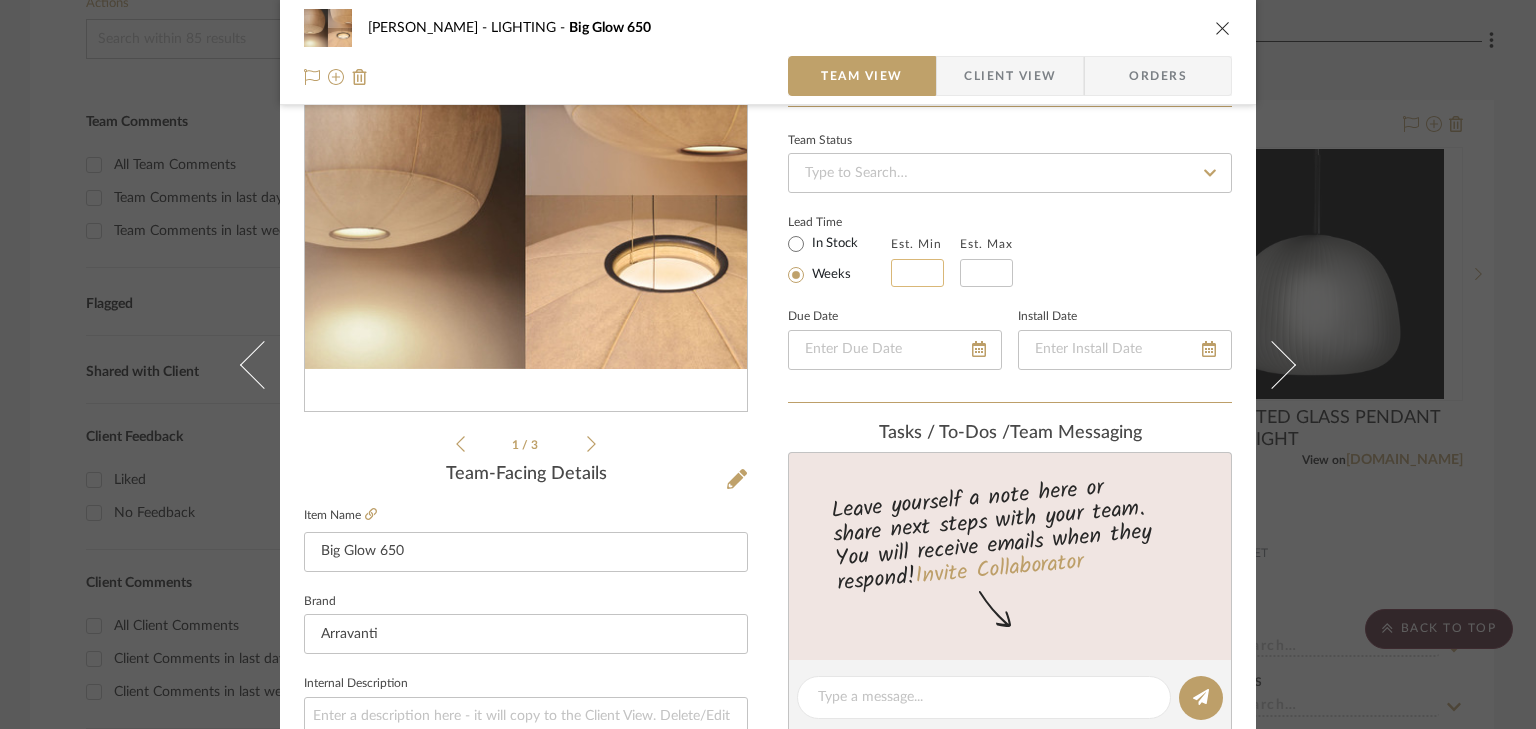 click 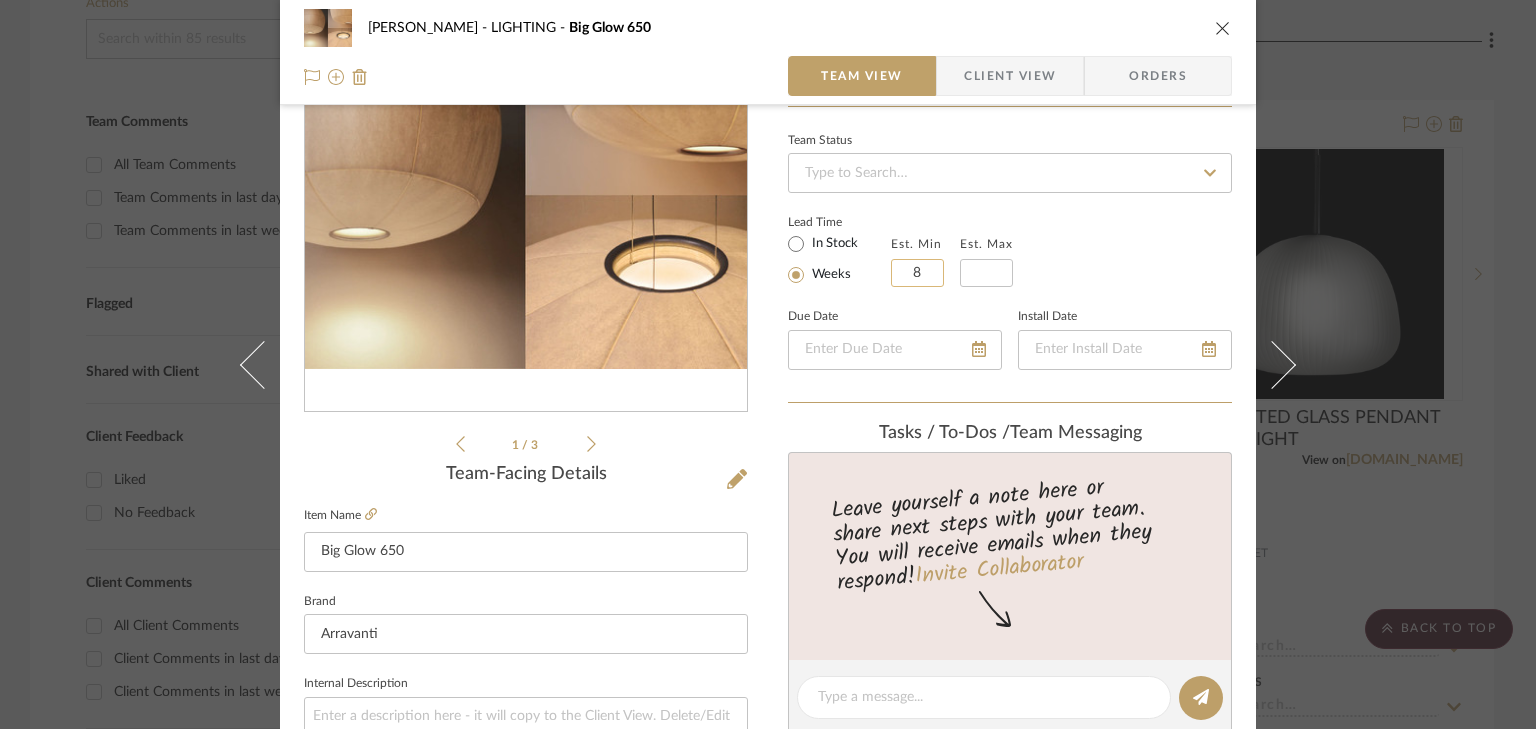 type on "8" 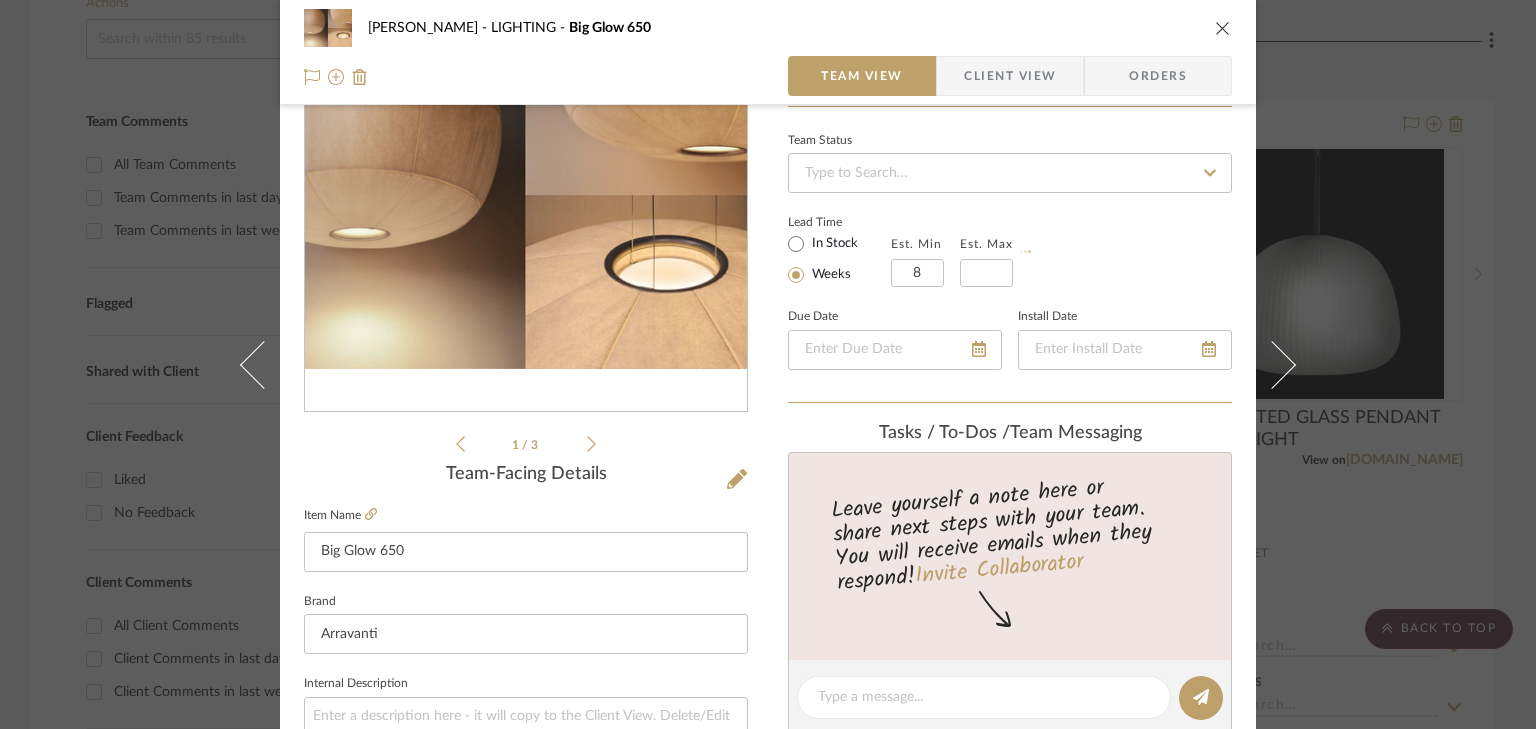 click on "Lead Time  In Stock Weeks  Est. Min  8  Est. Max" 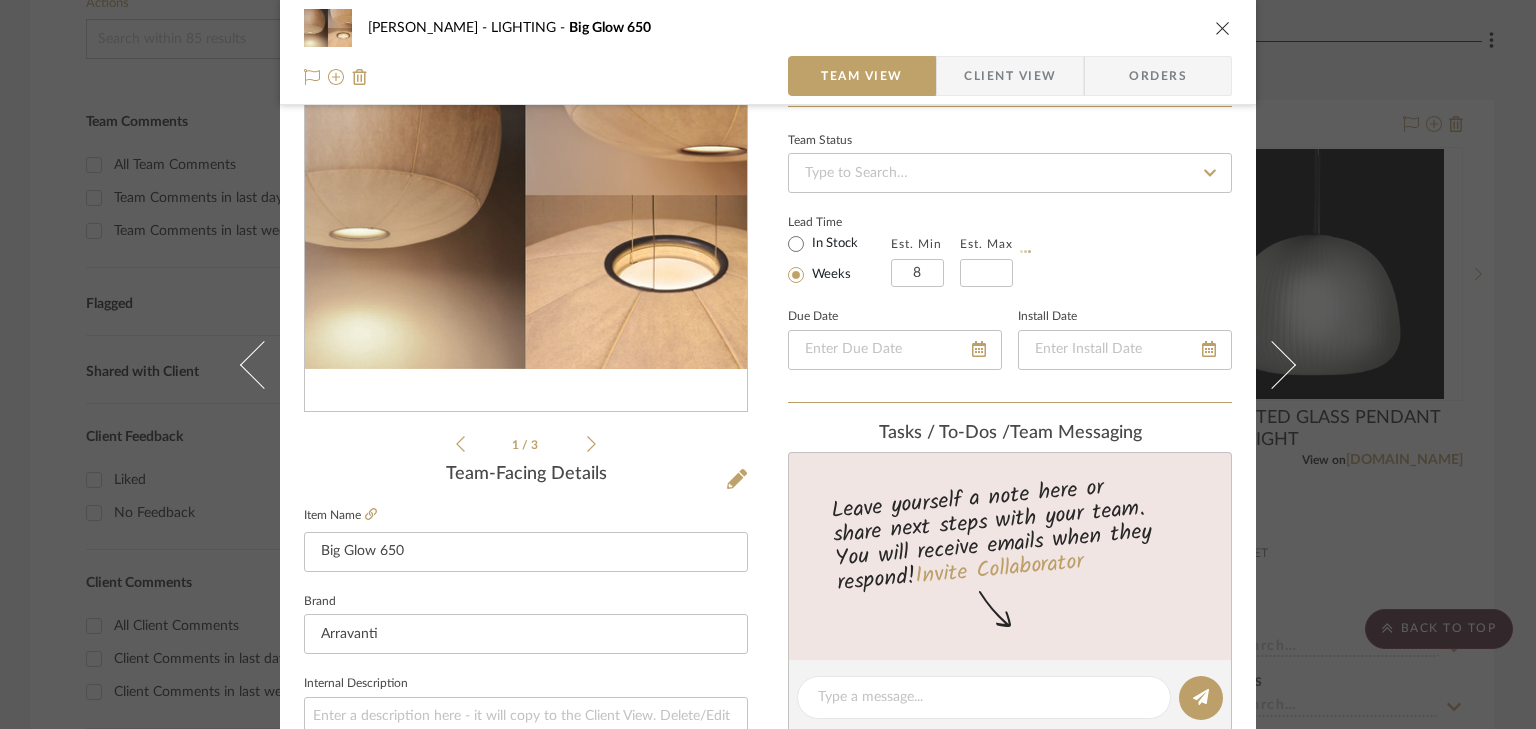 type 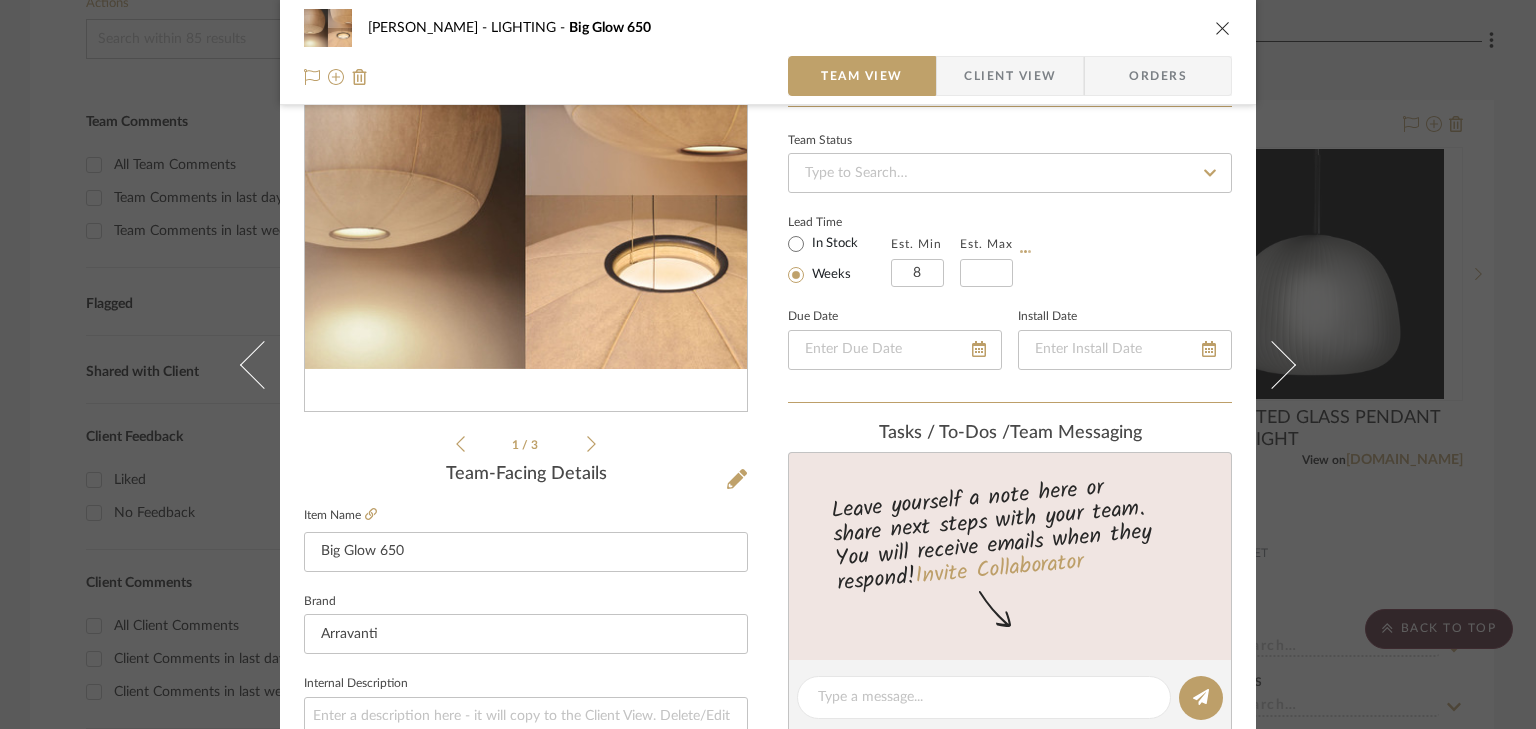 type 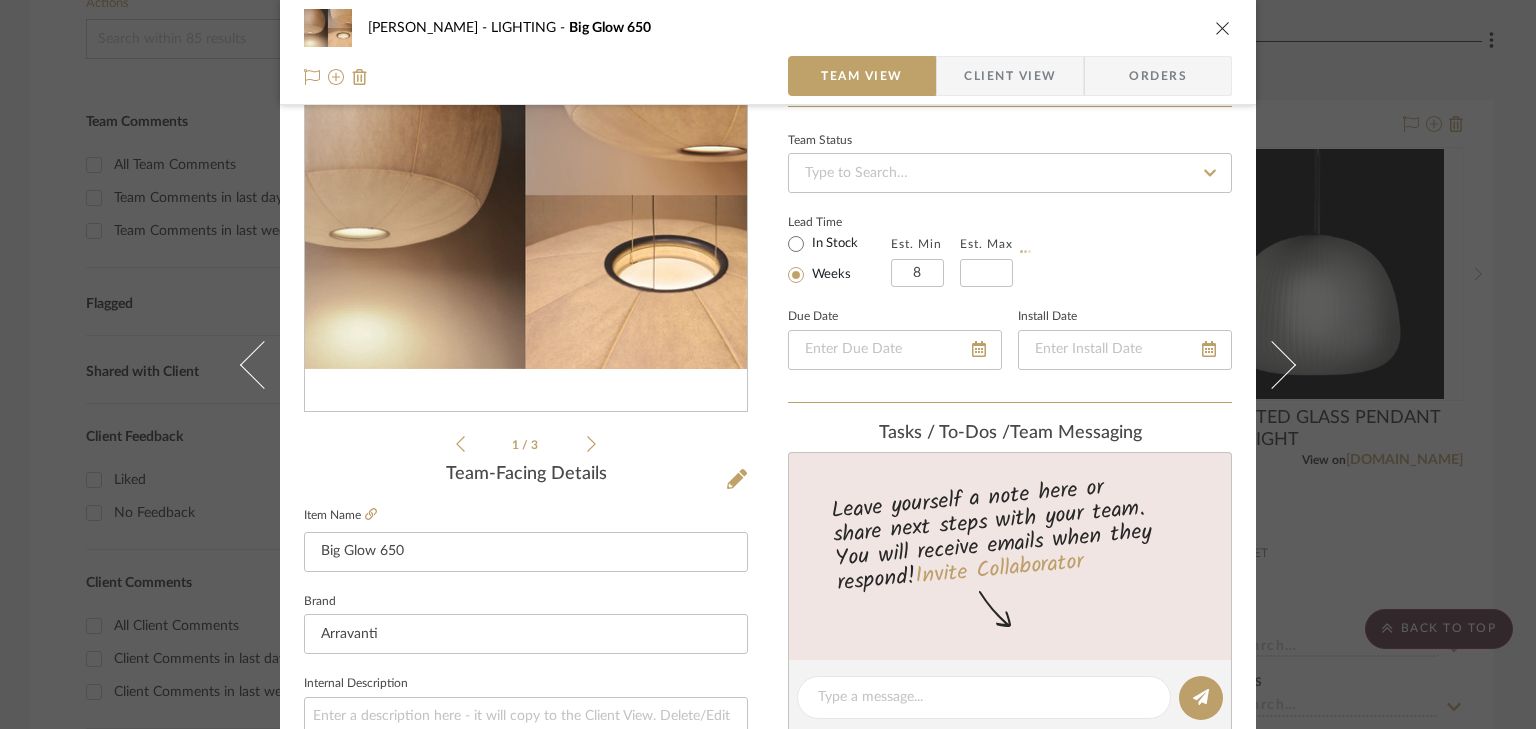 type 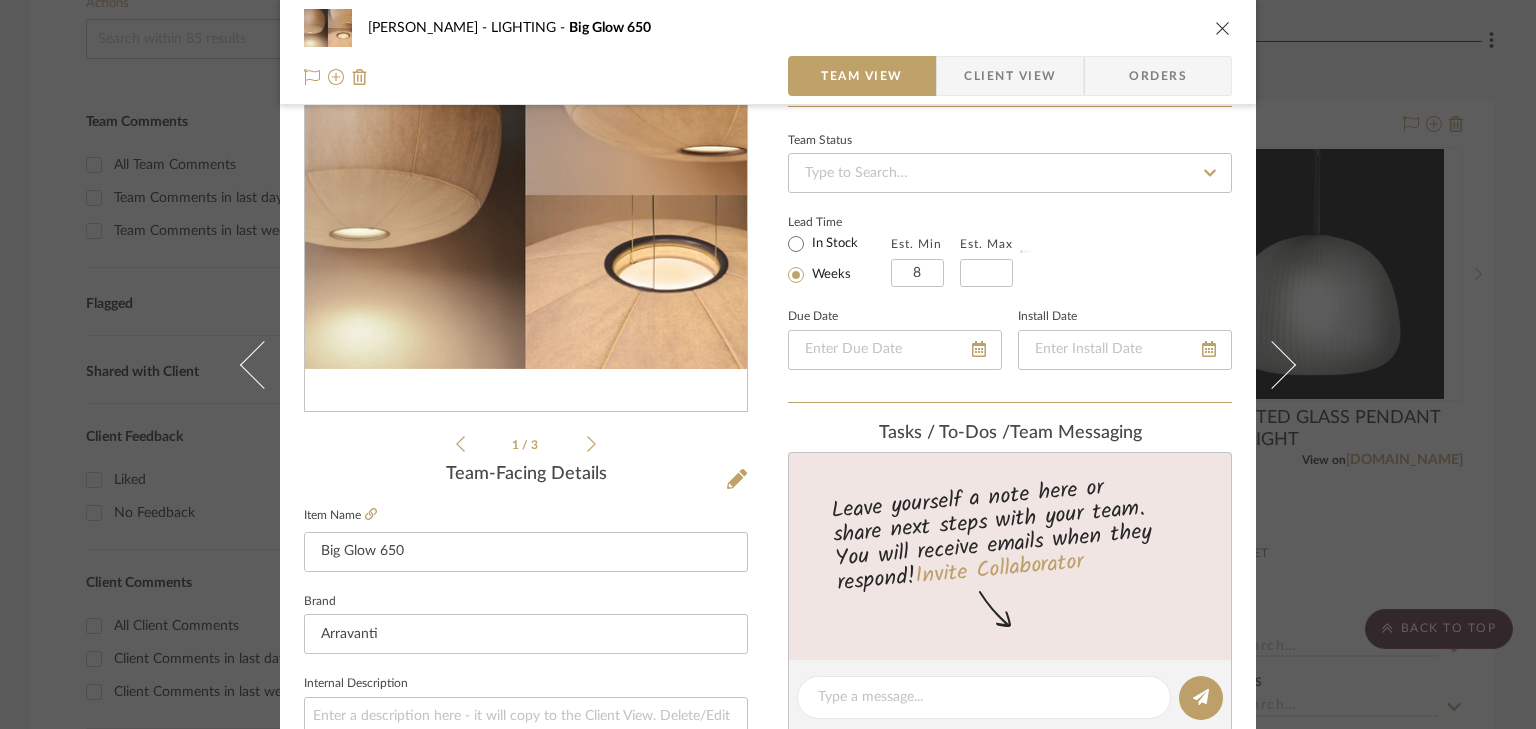 type 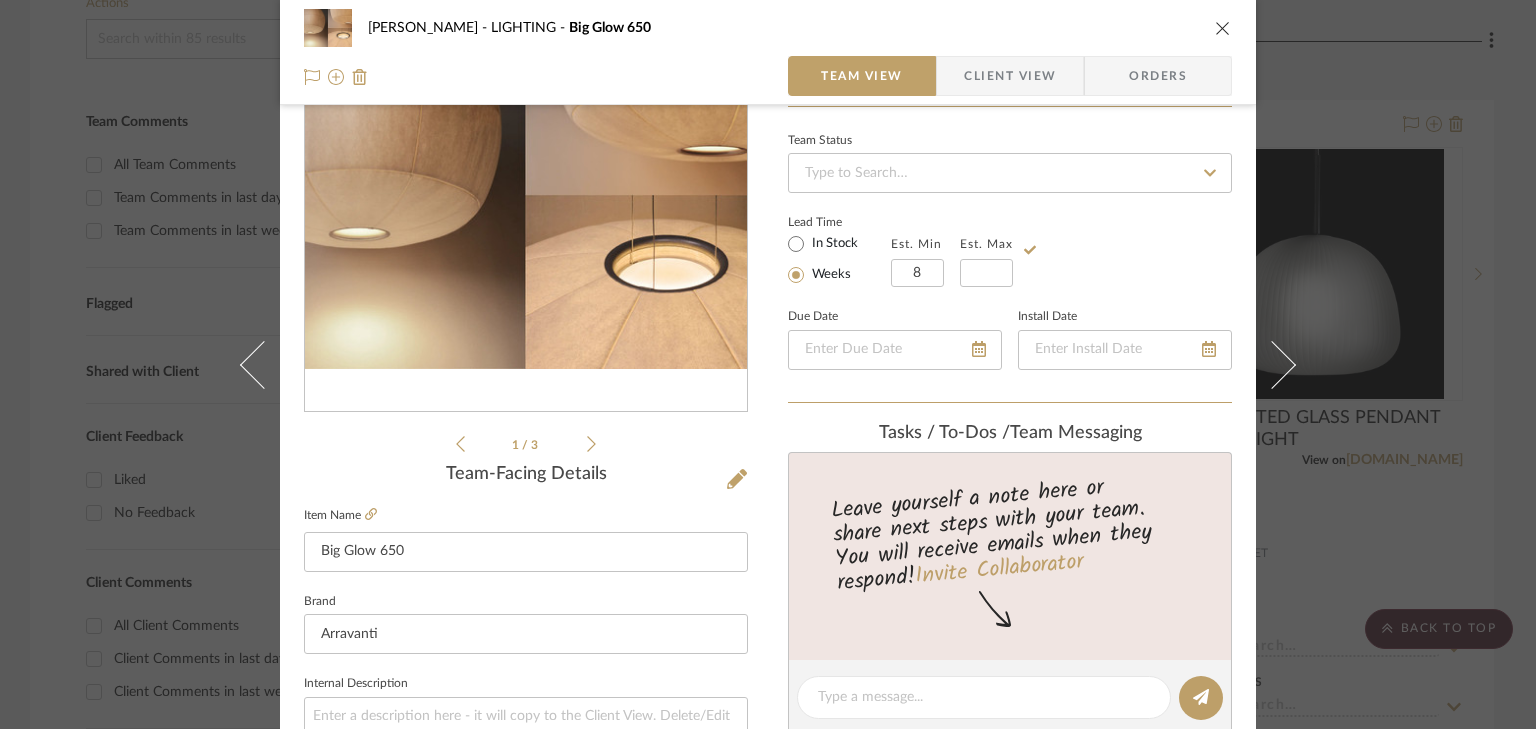 click on "Sana - Nora LIGHTING Big Glow 650 Team View Client View Orders 1 / 3  Team-Facing Details   Item Name  Big Glow 650  Brand  Arravanti  Internal Description   Dimensions   Product Specifications   Item Costs   View Budget   Markup %  0%  Unit Cost  $2,050.00  Cost Type  DNET  Client Unit Price   $2,050.00   Quantity  1  Unit Type  Each  Subtotal   $2,050.00   Tax %  7%  Total Tax   $143.50   Shipping Cost  $295.00  Ship. Markup %  0% Taxable  Total Shipping   $295.00  Total Client Price  $2,488.50  Your Cost  $2,488.50  Your Margin  $0.00  Content here copies to Client View - confirm visibility there.  Show in Client Dashboard   Include in Budget   View Budget  Team Status  Lead Time  In Stock Weeks  Est. Min  8  Est. Max   Due Date   Install Date  Tasks / To-Dos /  team Messaging  Leave yourself a note here or share next steps with your team. You will receive emails when they
respond!  Invite Collaborator Internal Notes  Documents  Choose a file  or drag it here. Change Room/Update Quantity (1)" at bounding box center [768, 364] 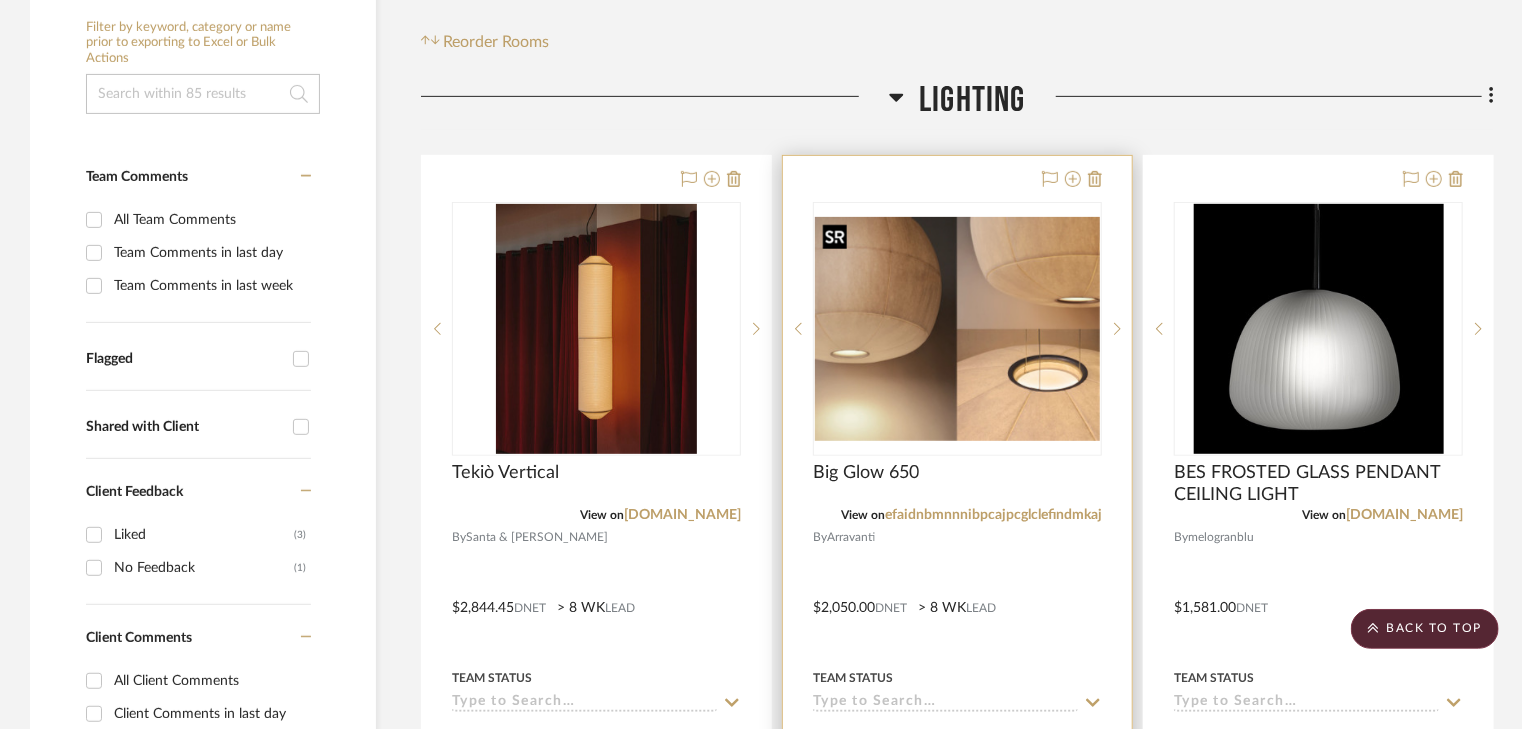 scroll, scrollTop: 560, scrollLeft: 0, axis: vertical 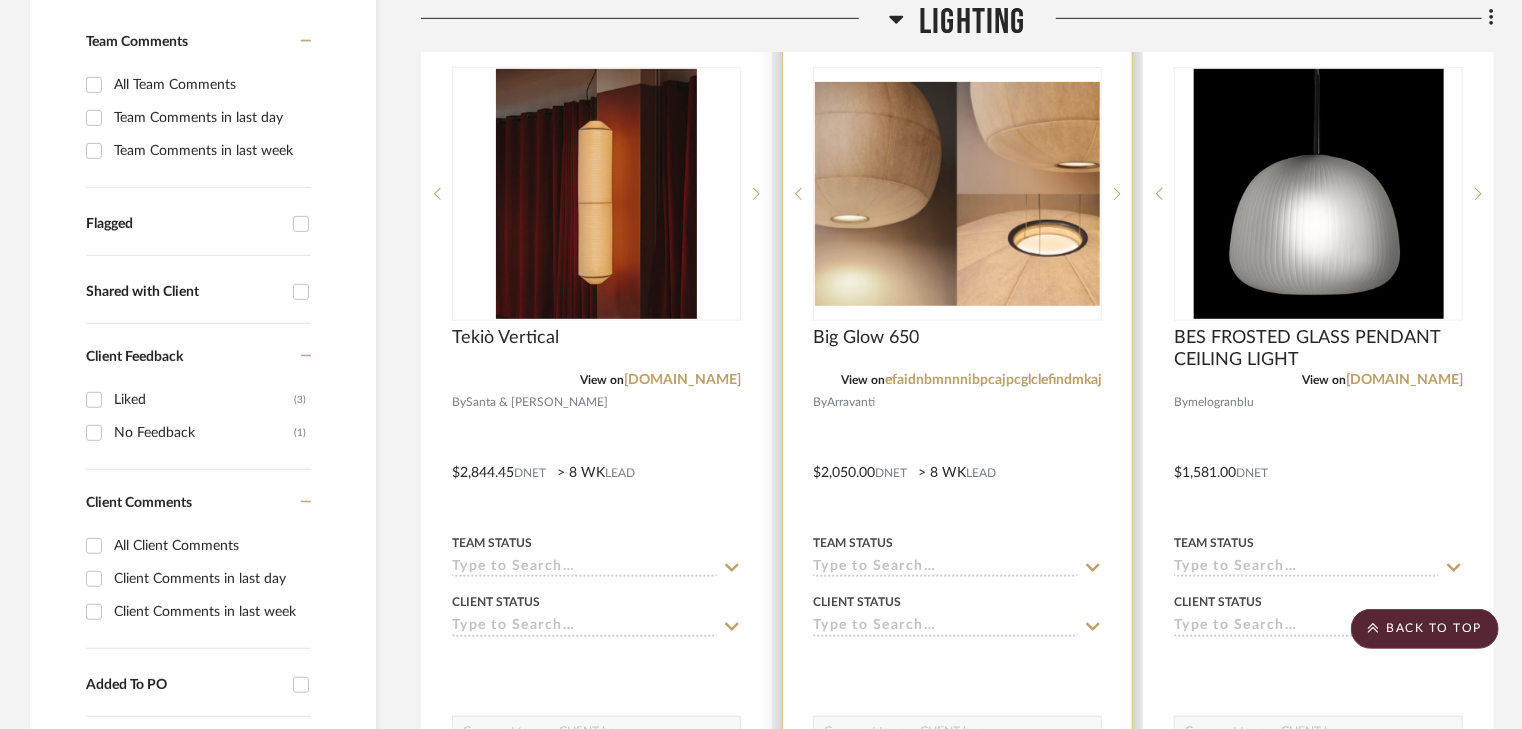 click at bounding box center (957, 458) 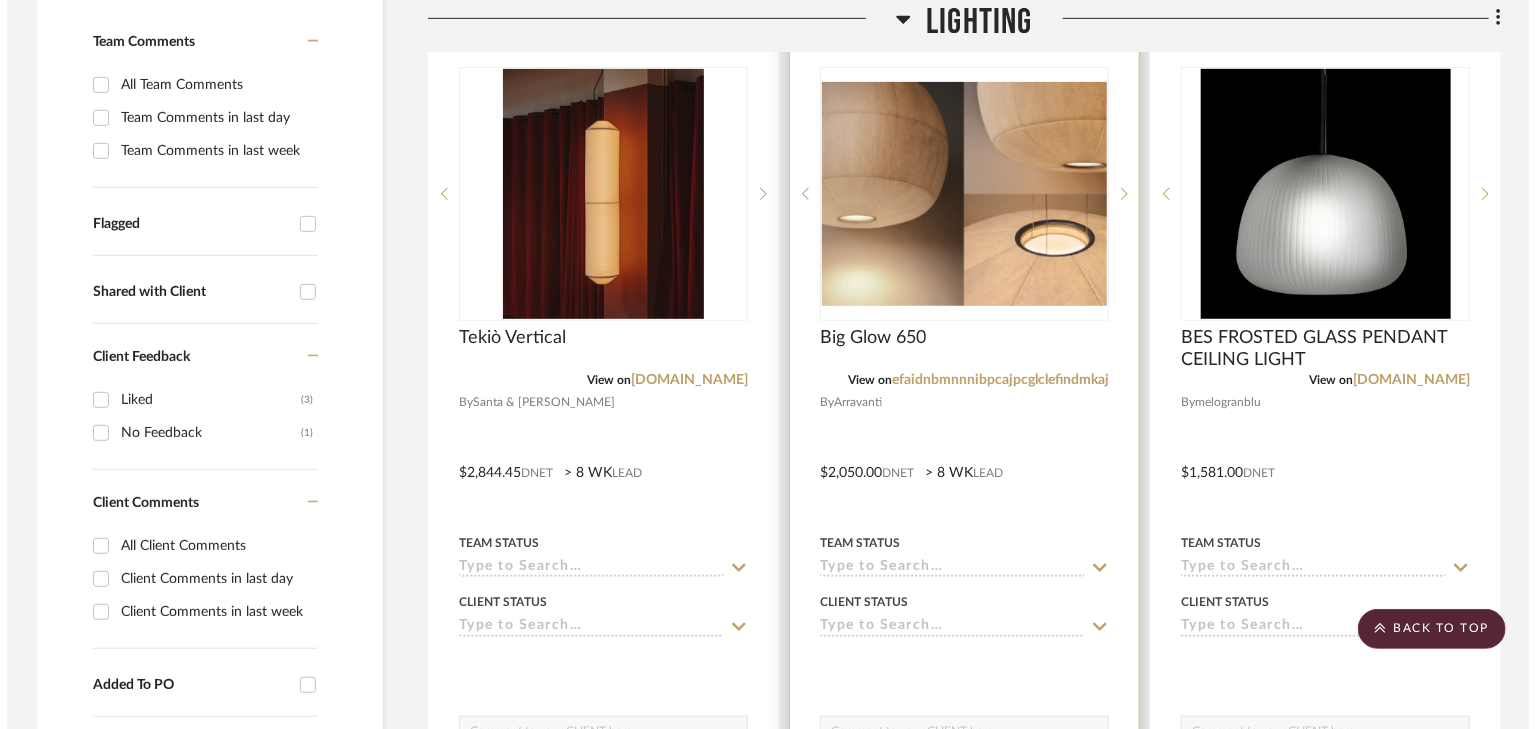 scroll, scrollTop: 0, scrollLeft: 0, axis: both 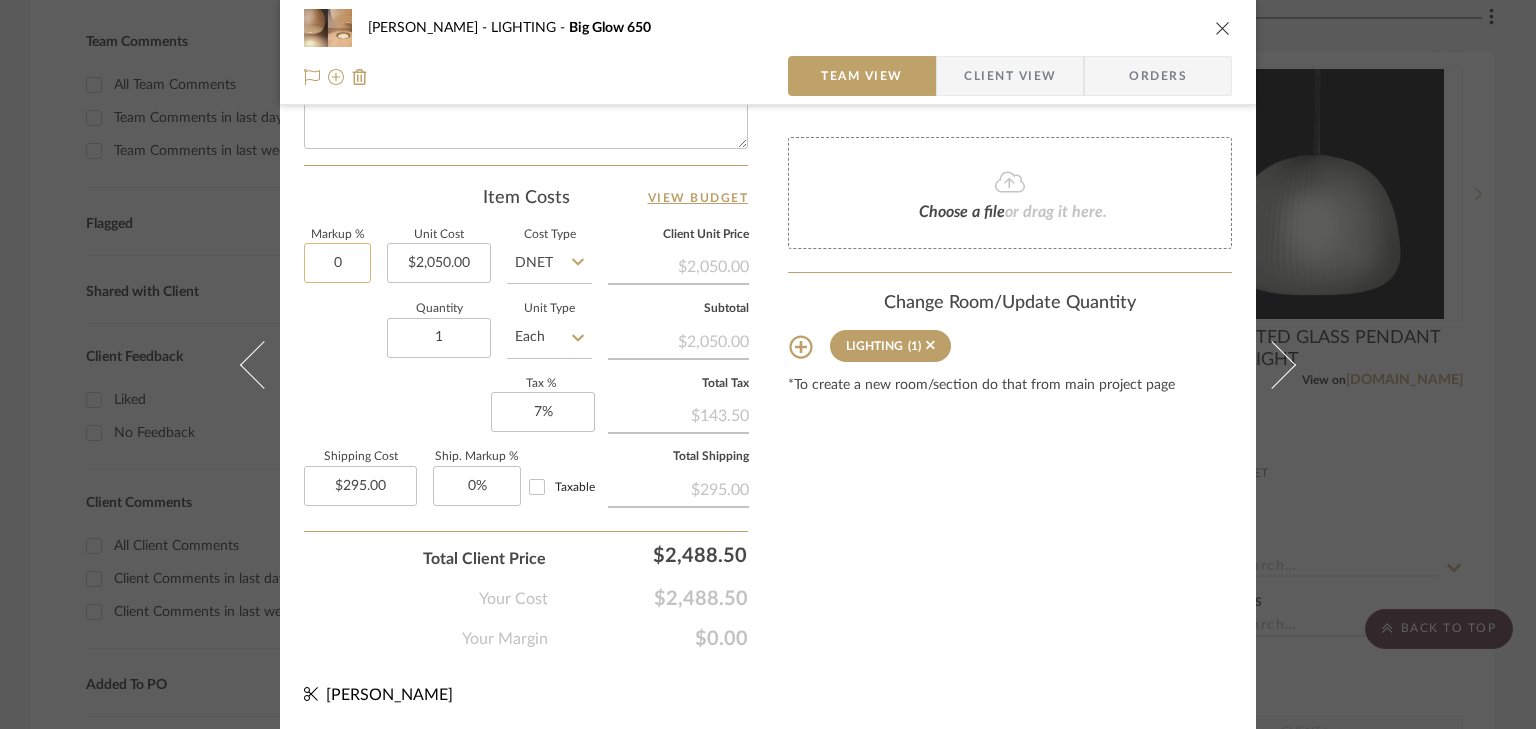 click on "0" 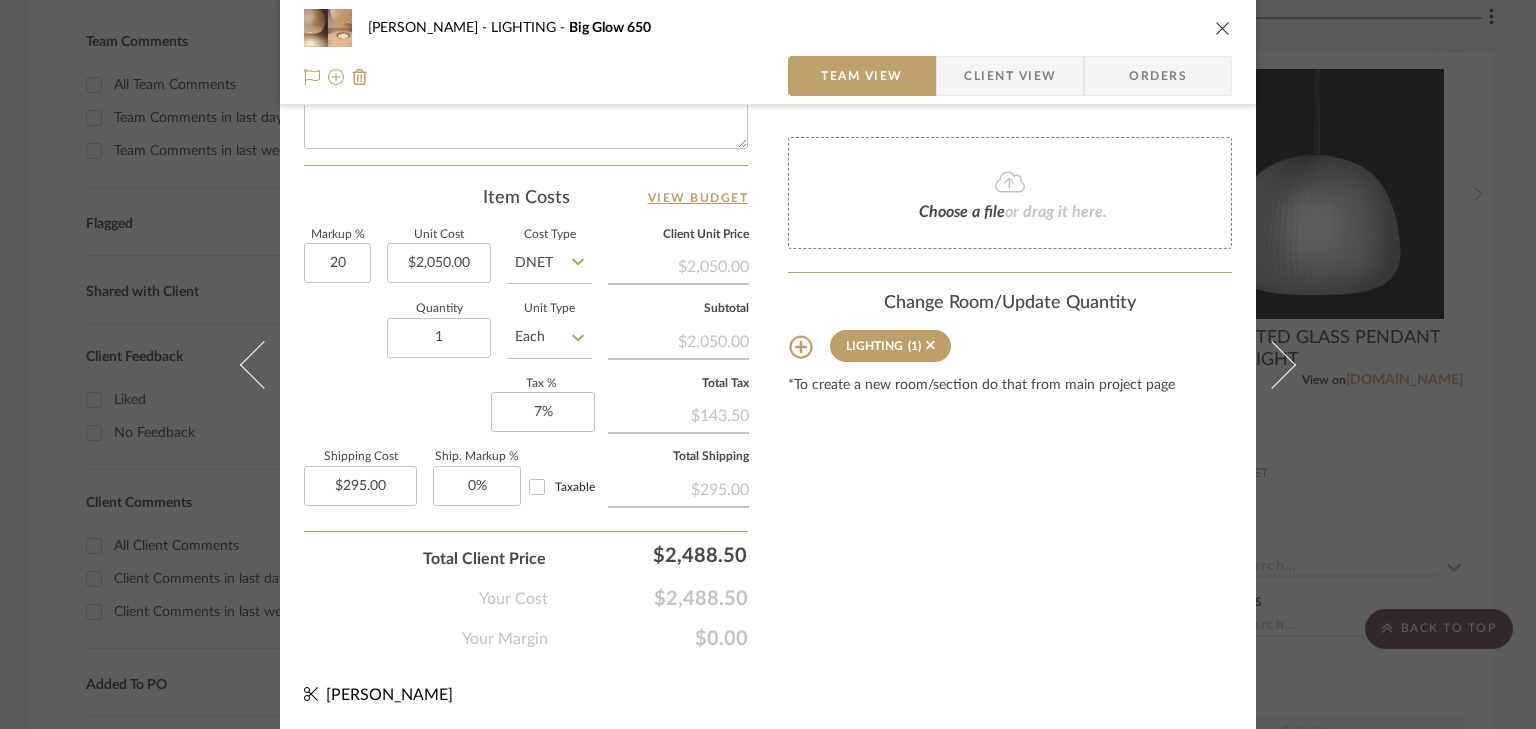 type on "20%" 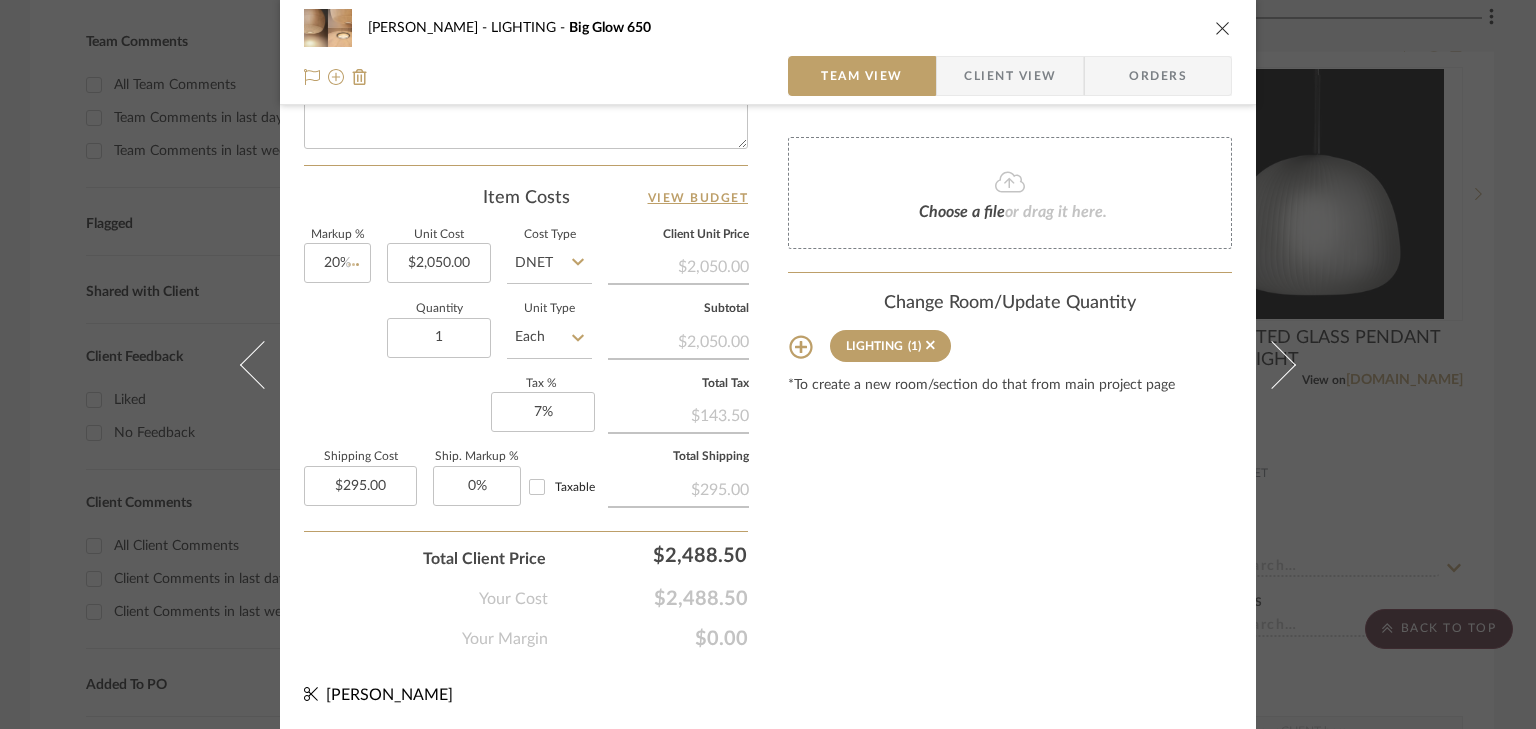 click on "Quantity  1  Unit Type  Each" 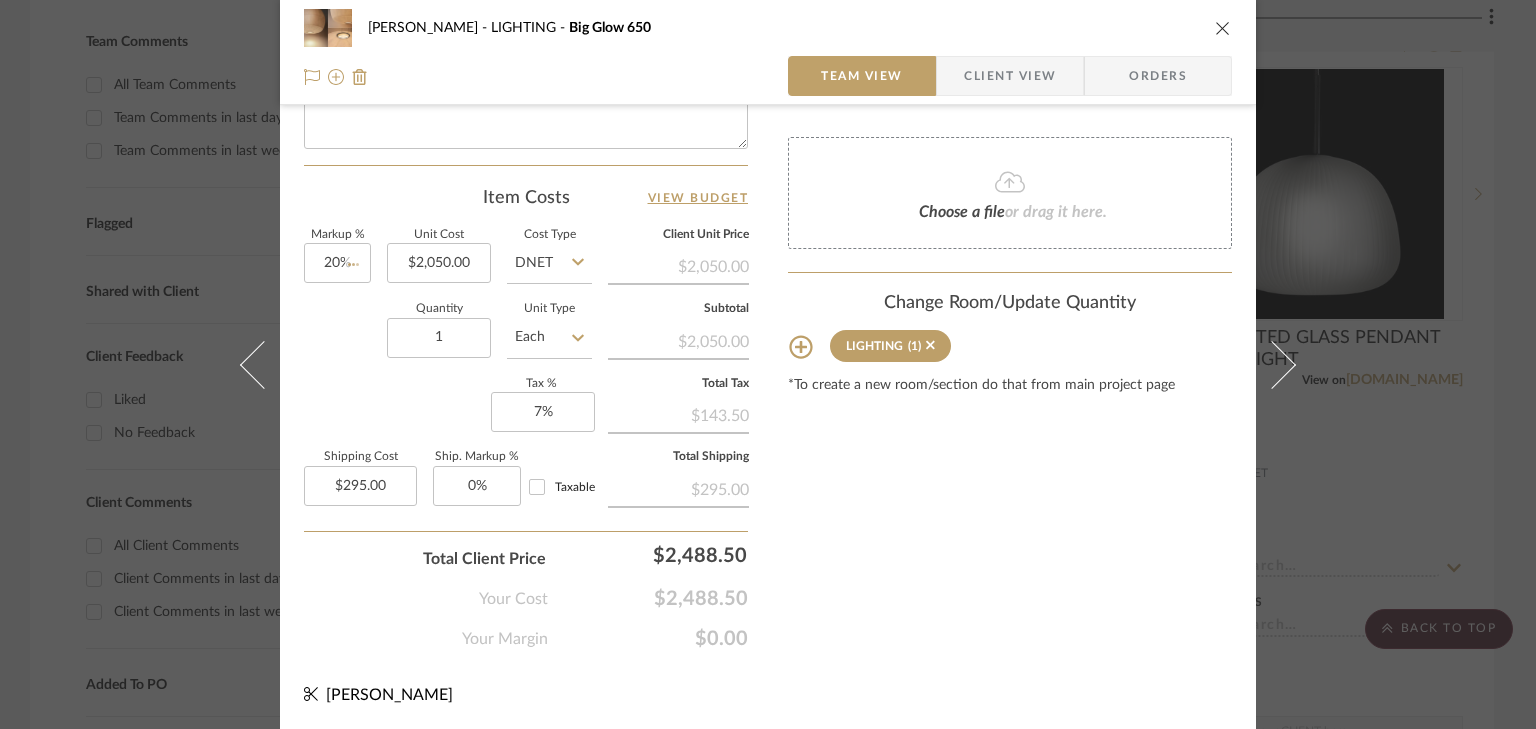 type 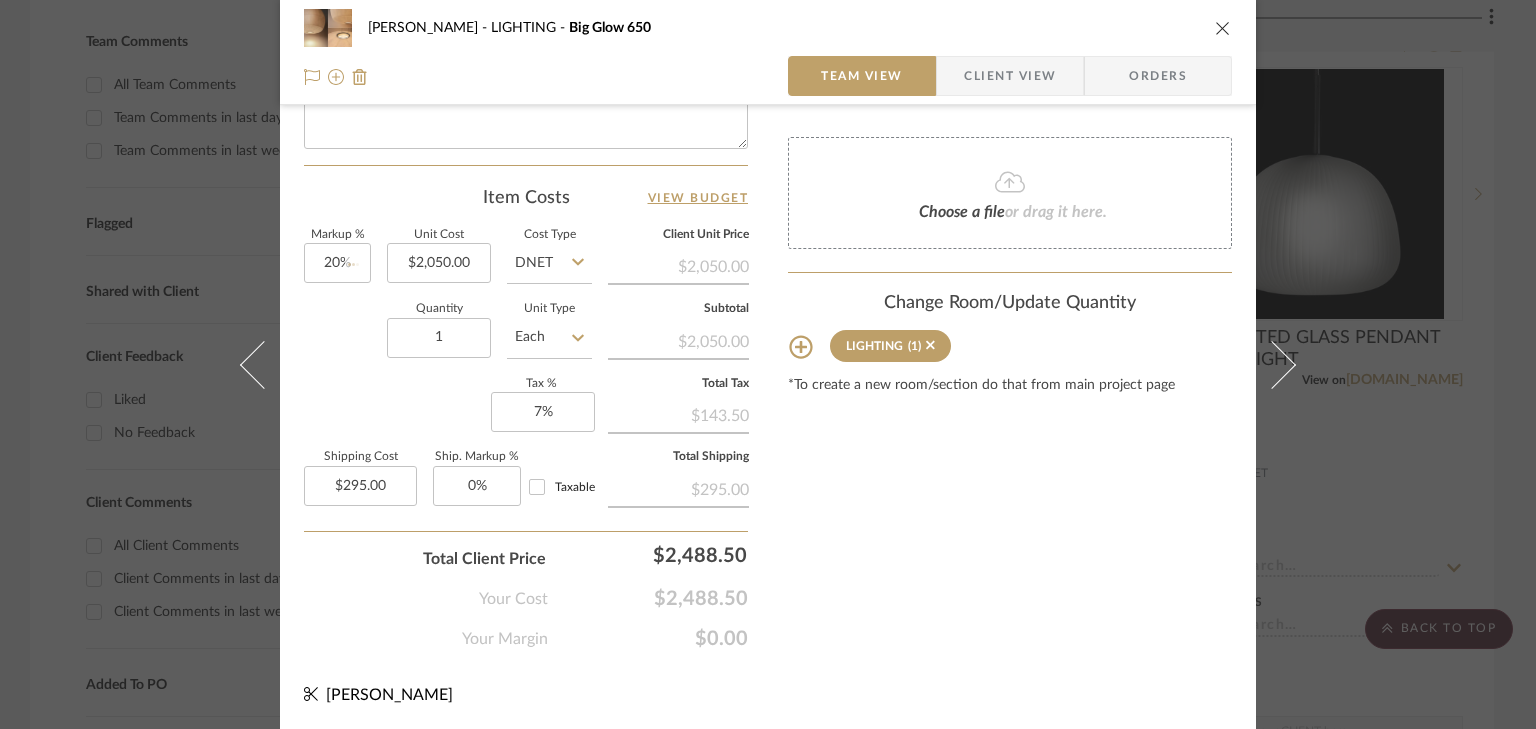 type 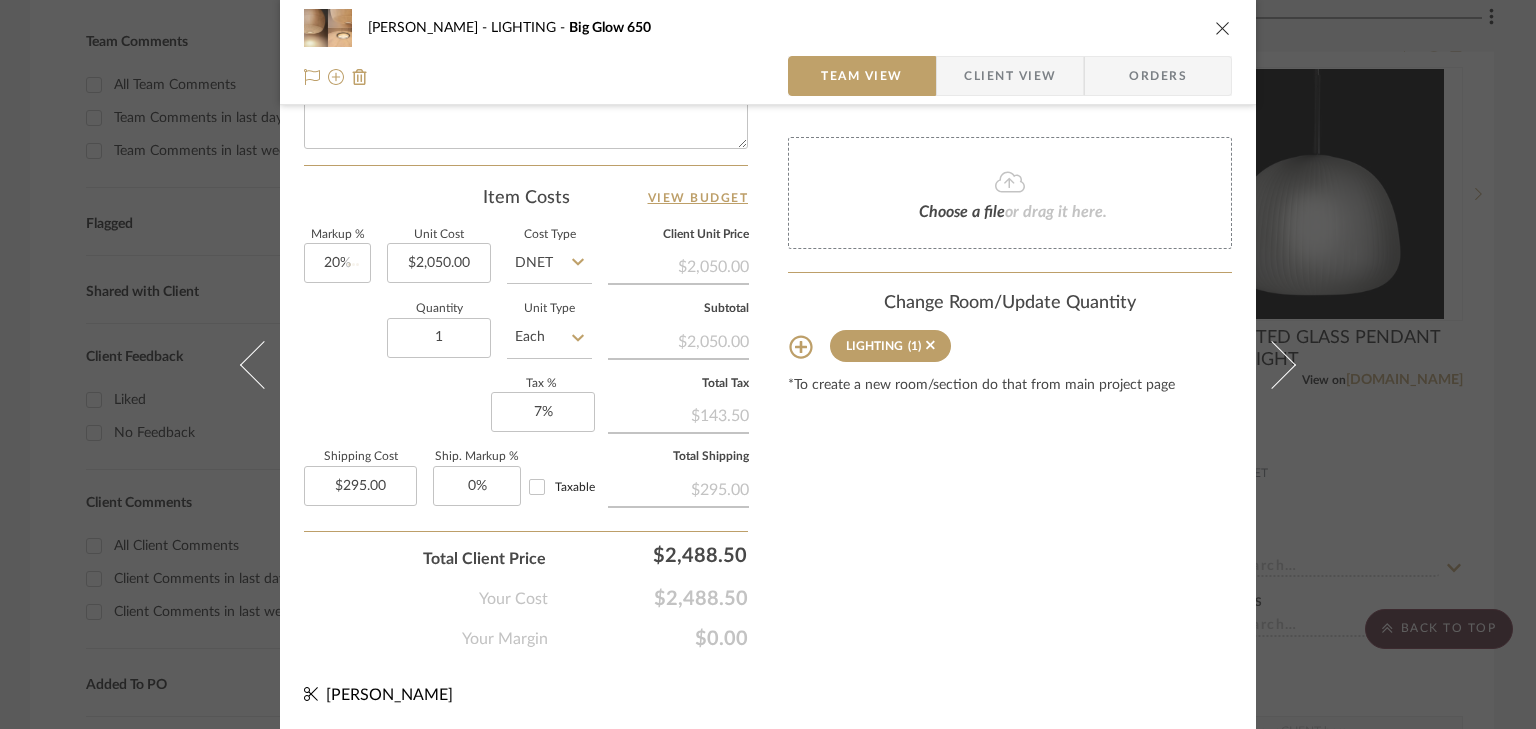 type 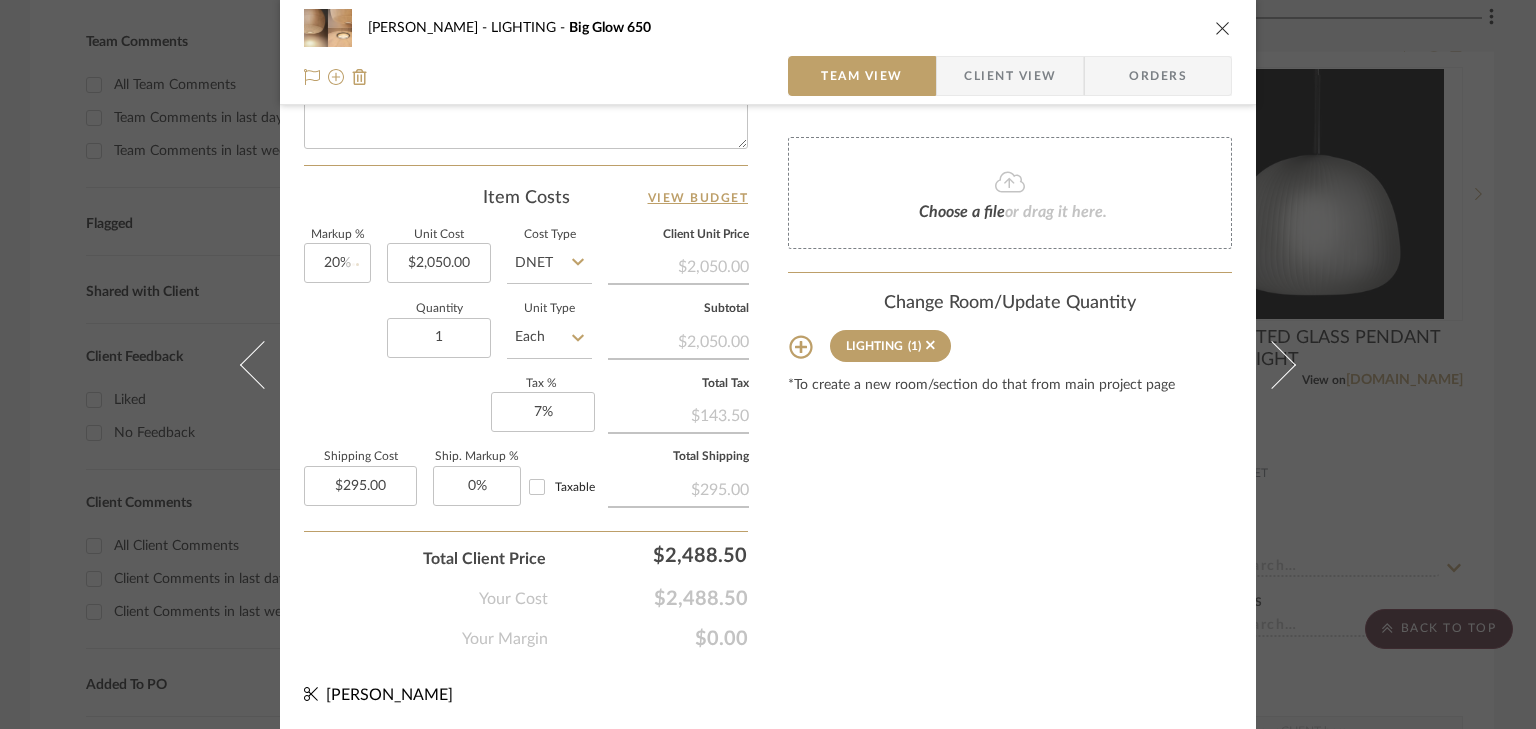 type 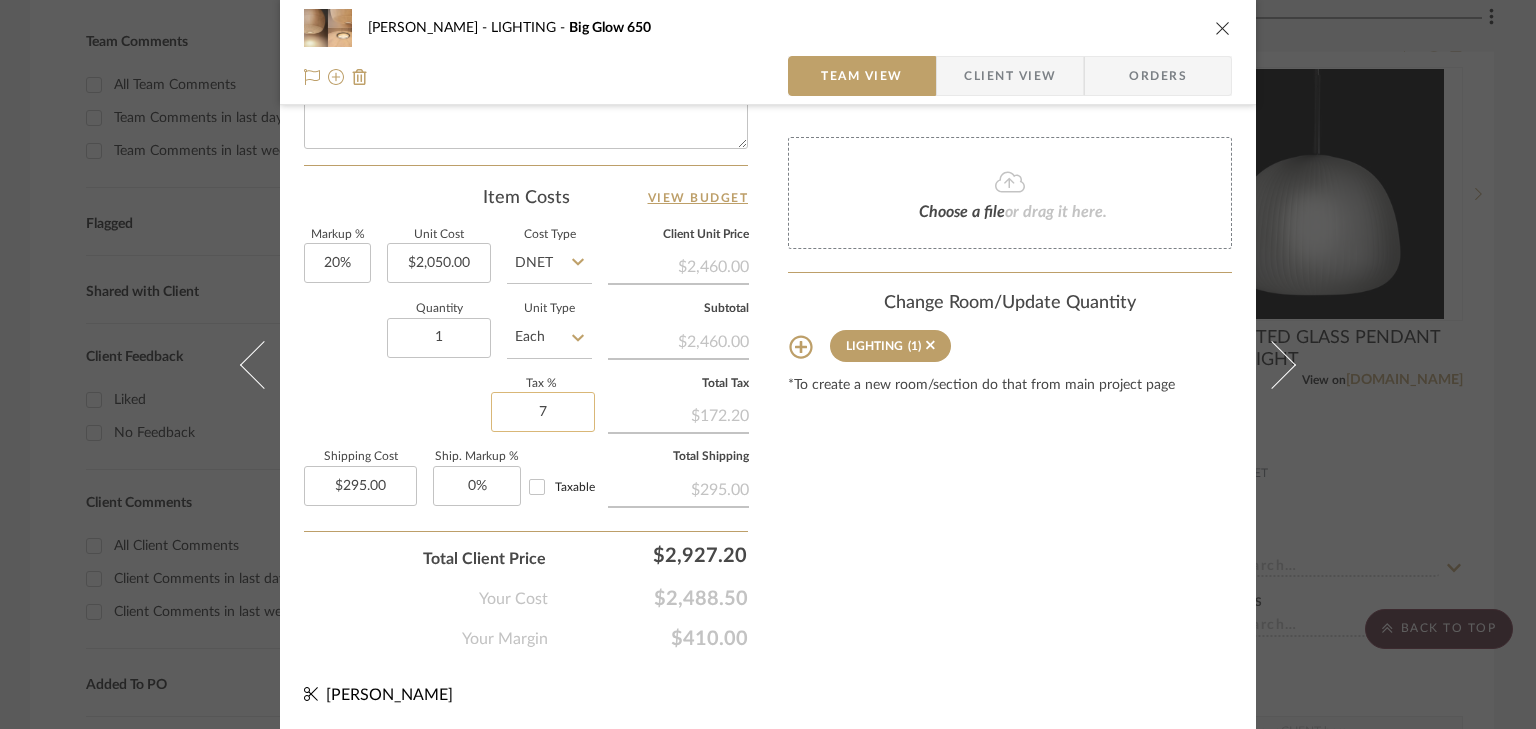 click on "7" 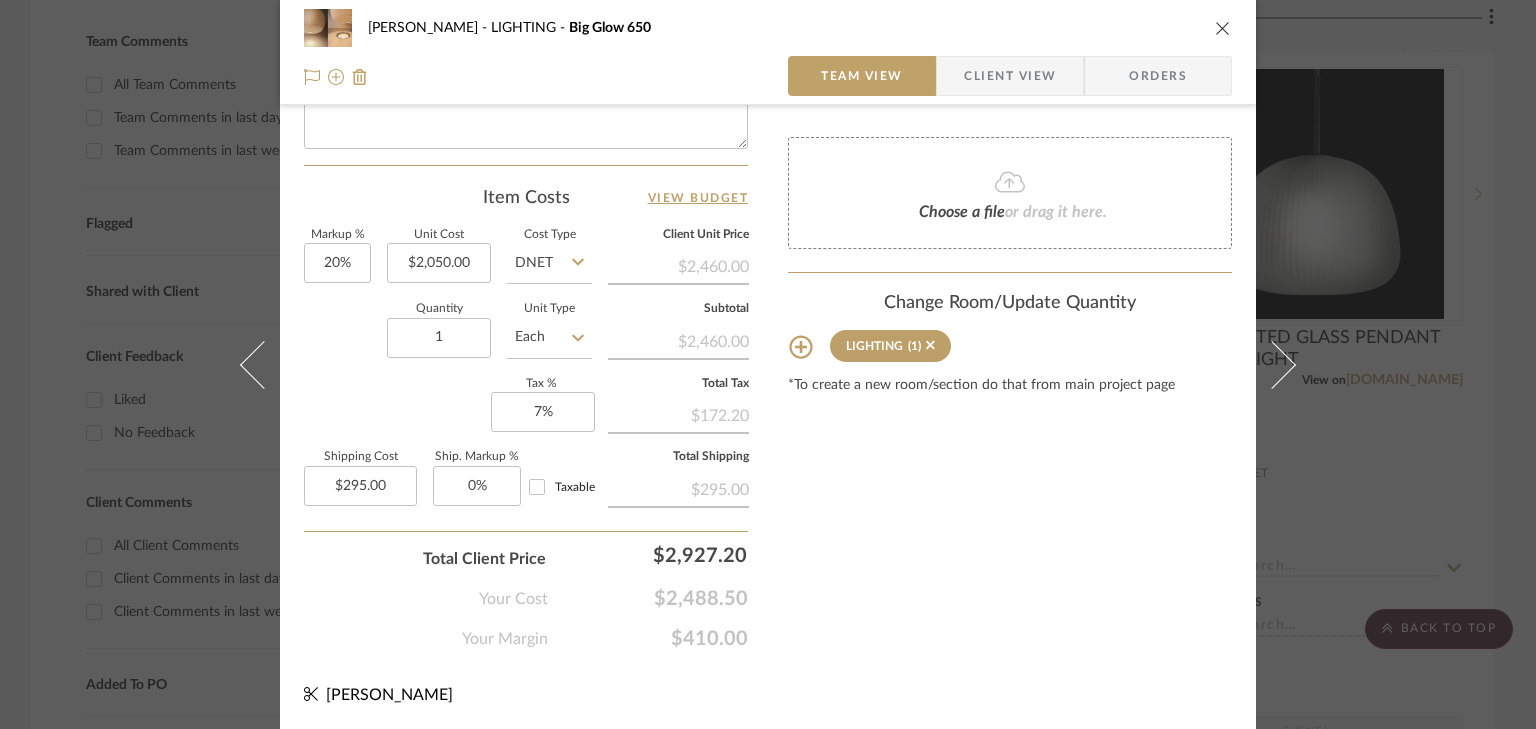 click on "Markup %  20%  Unit Cost  $2,050.00  Cost Type  DNET  Client Unit Price   $2,460.00   Quantity  1  Unit Type  Each  Subtotal   $2,460.00   Tax %  7%  Total Tax   $172.20   Shipping Cost  $295.00  Ship. Markup %  0% Taxable  Total Shipping   $295.00" 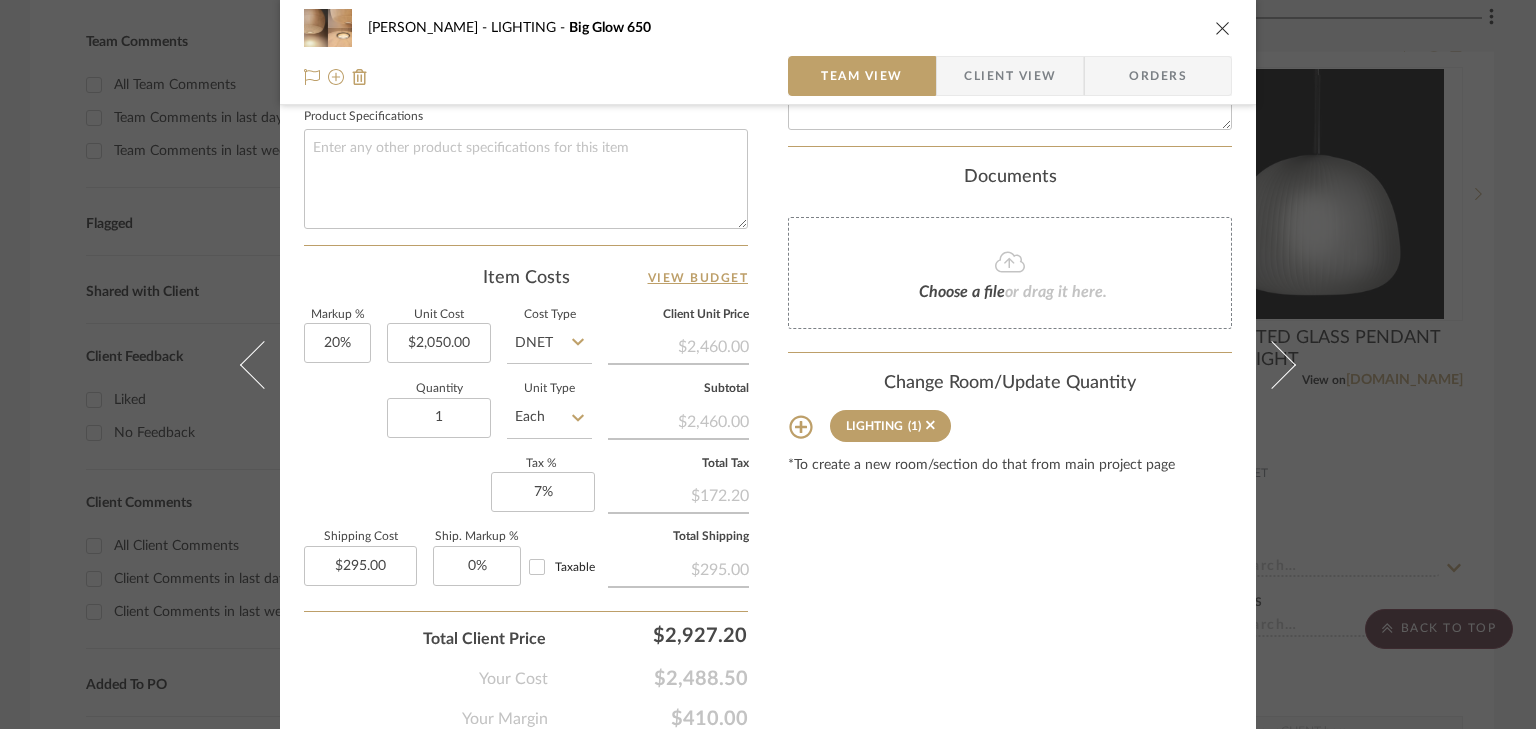 scroll, scrollTop: 1032, scrollLeft: 0, axis: vertical 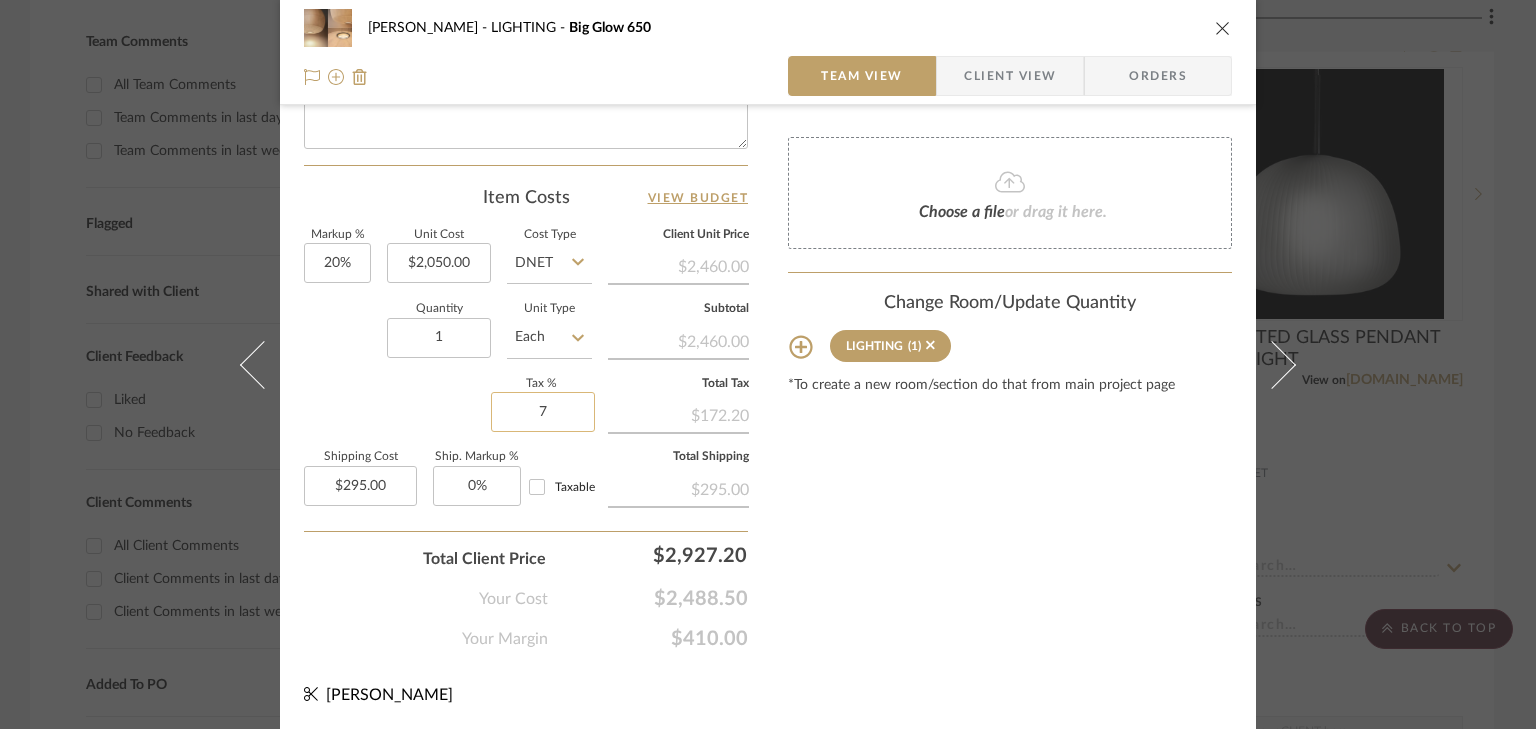 click on "7" 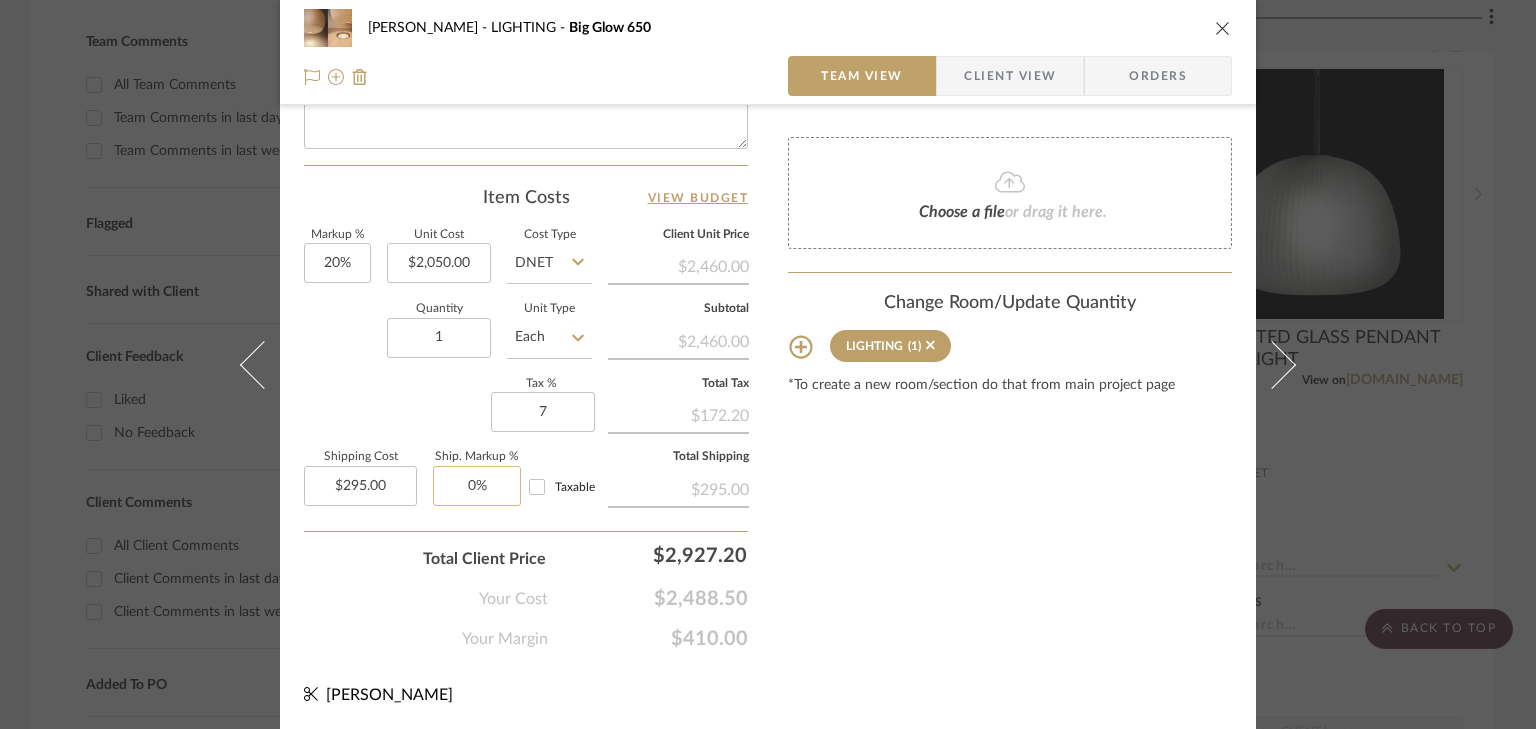 type on "7%" 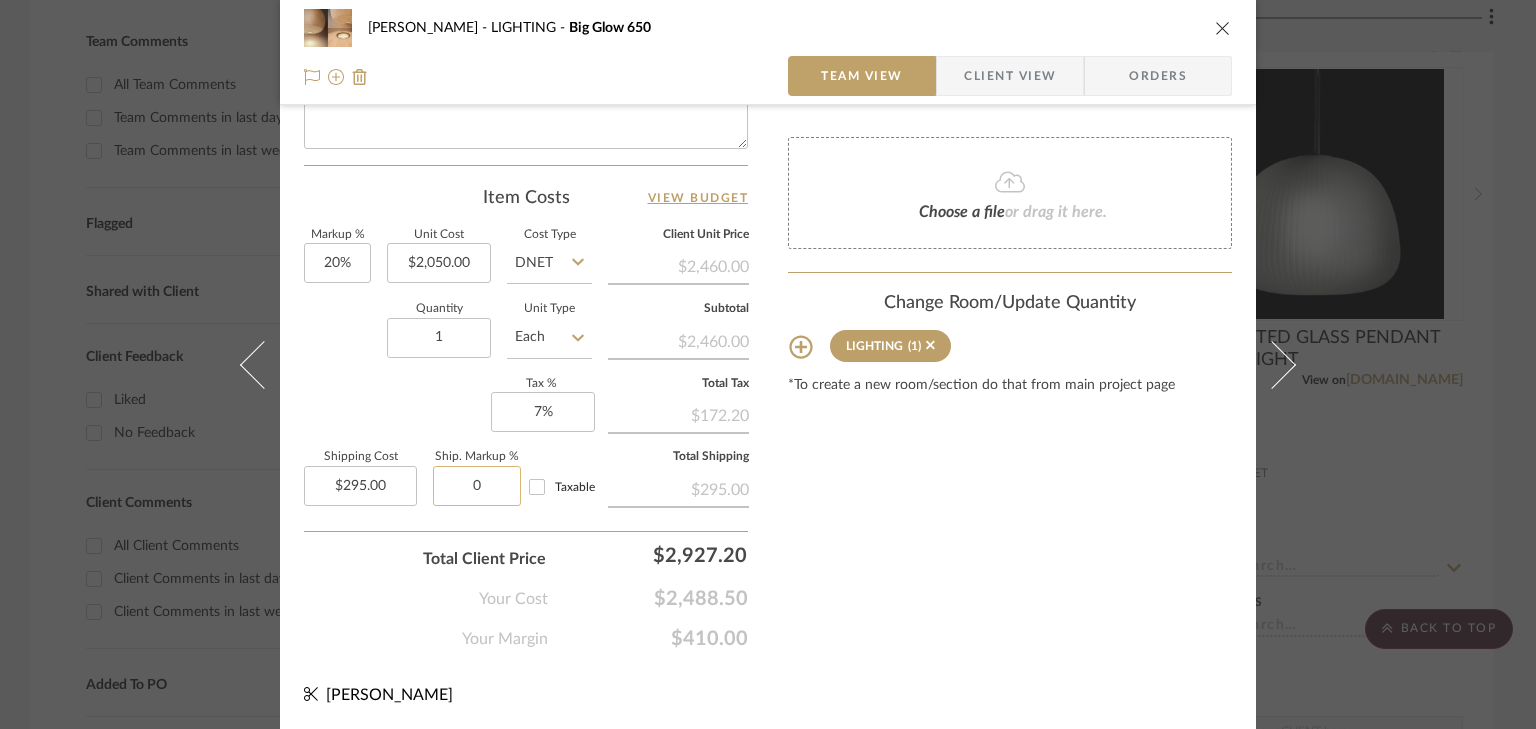 click on "0" 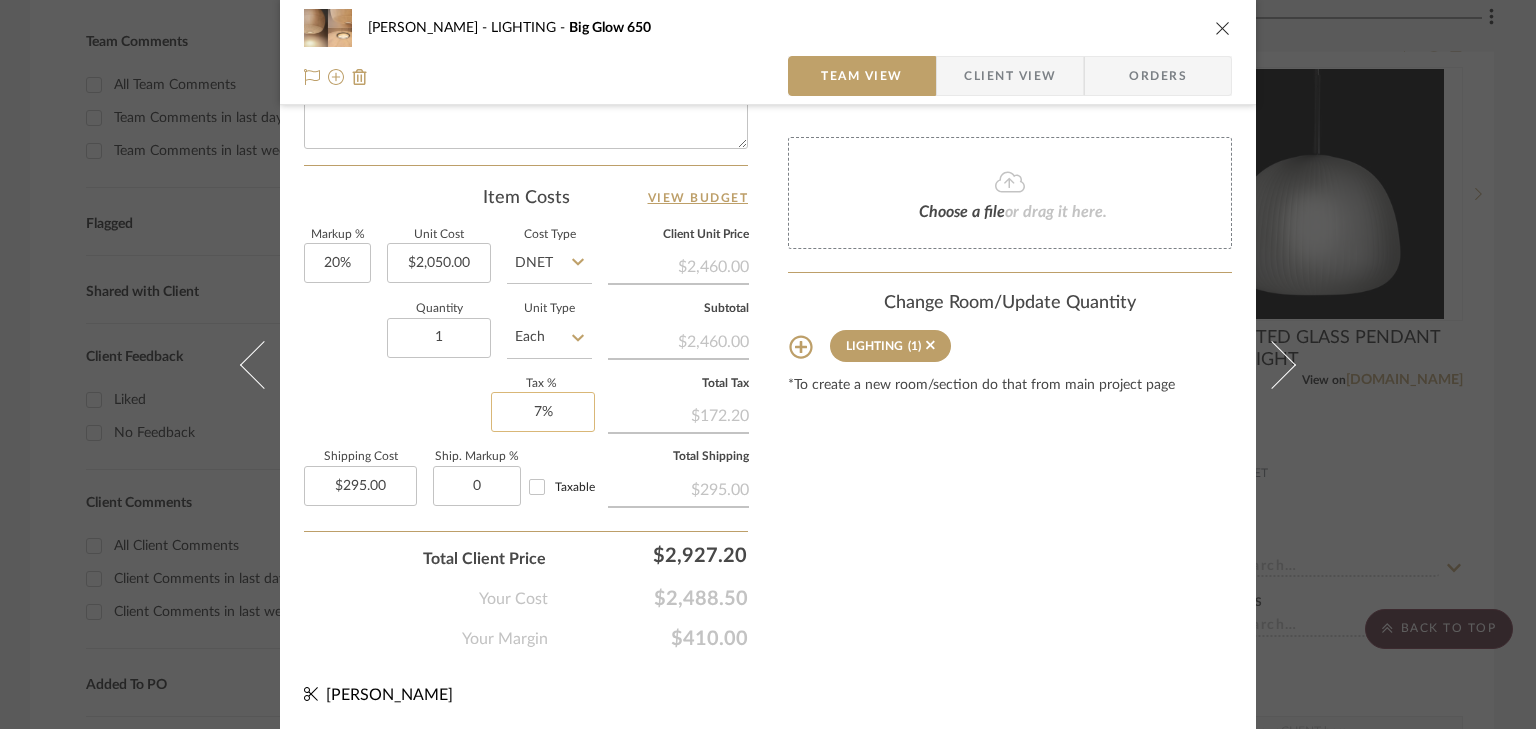 type on "7" 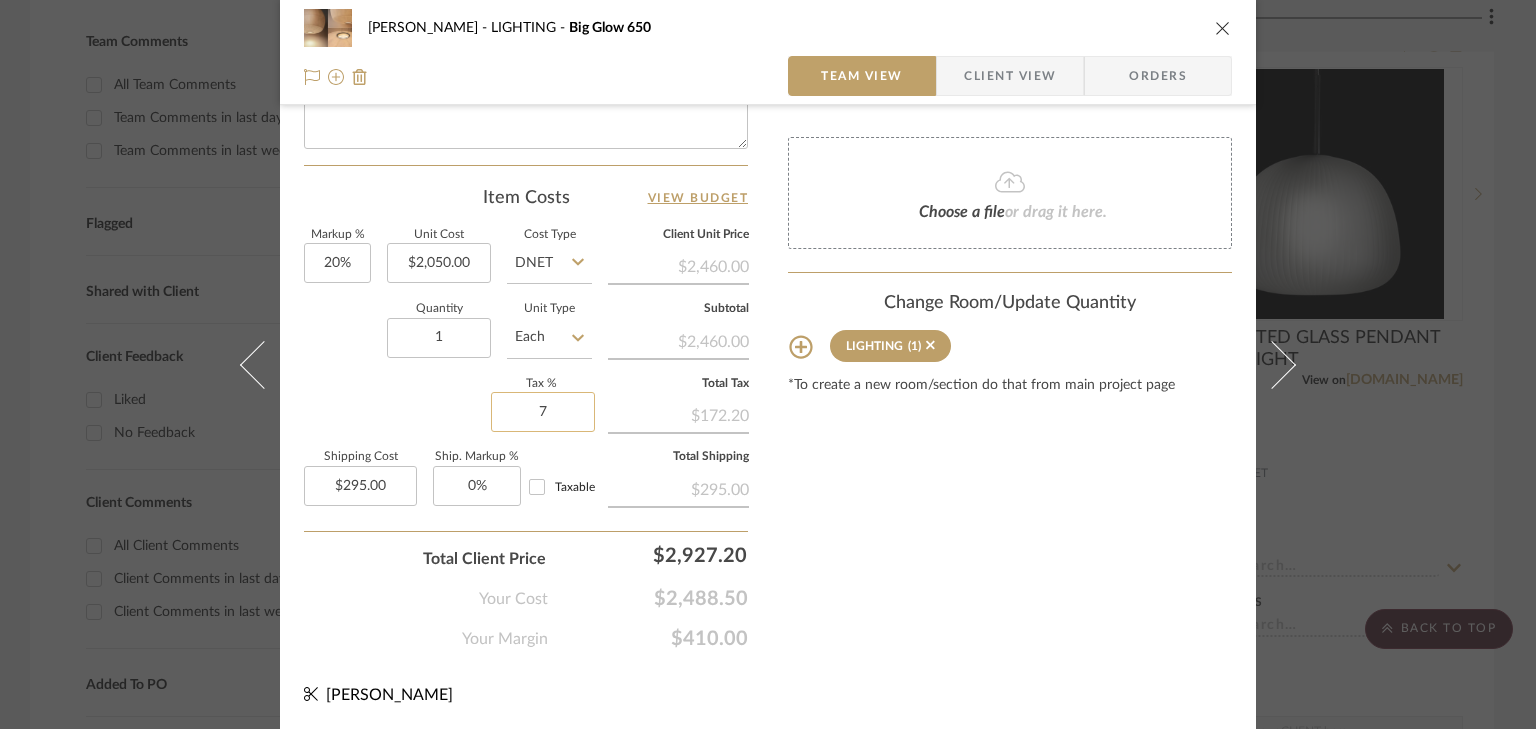 click on "7" 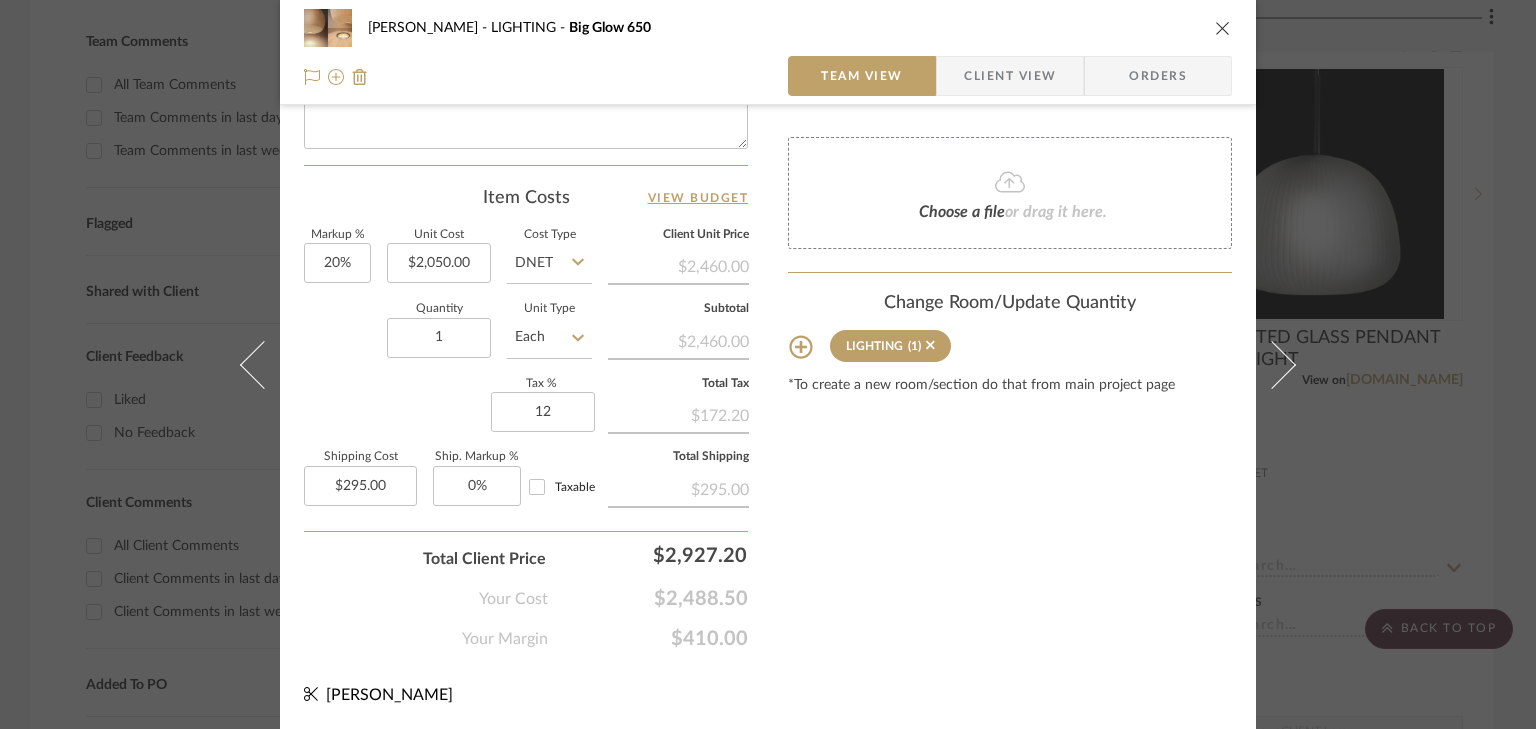 type on "12%" 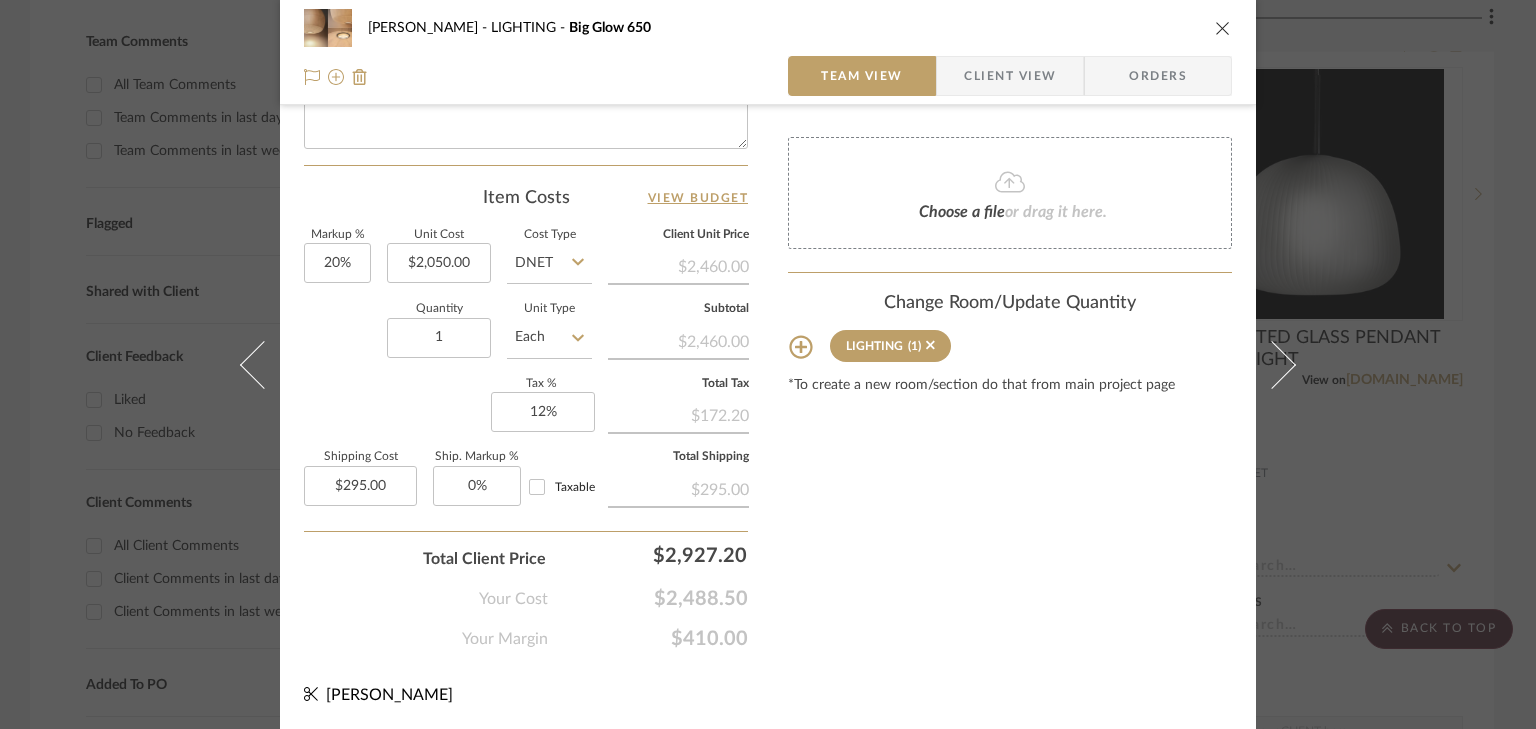 click on "Markup %  20%  Unit Cost  $2,050.00  Cost Type  DNET  Client Unit Price   $2,460.00   Quantity  1  Unit Type  Each  Subtotal   $2,460.00   Tax %  12%  Total Tax   $172.20   Shipping Cost  $295.00  Ship. Markup %  0% Taxable  Total Shipping   $295.00" 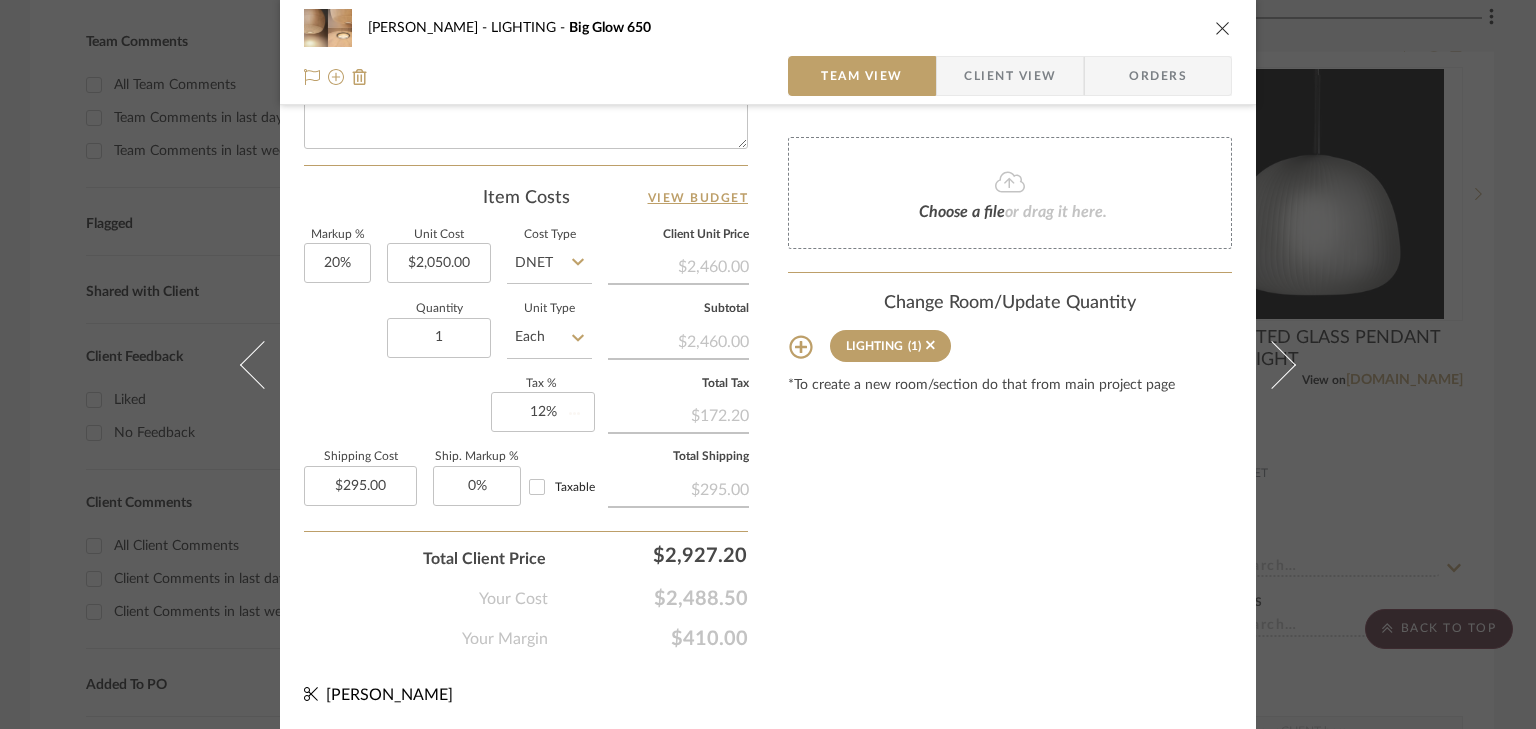 type 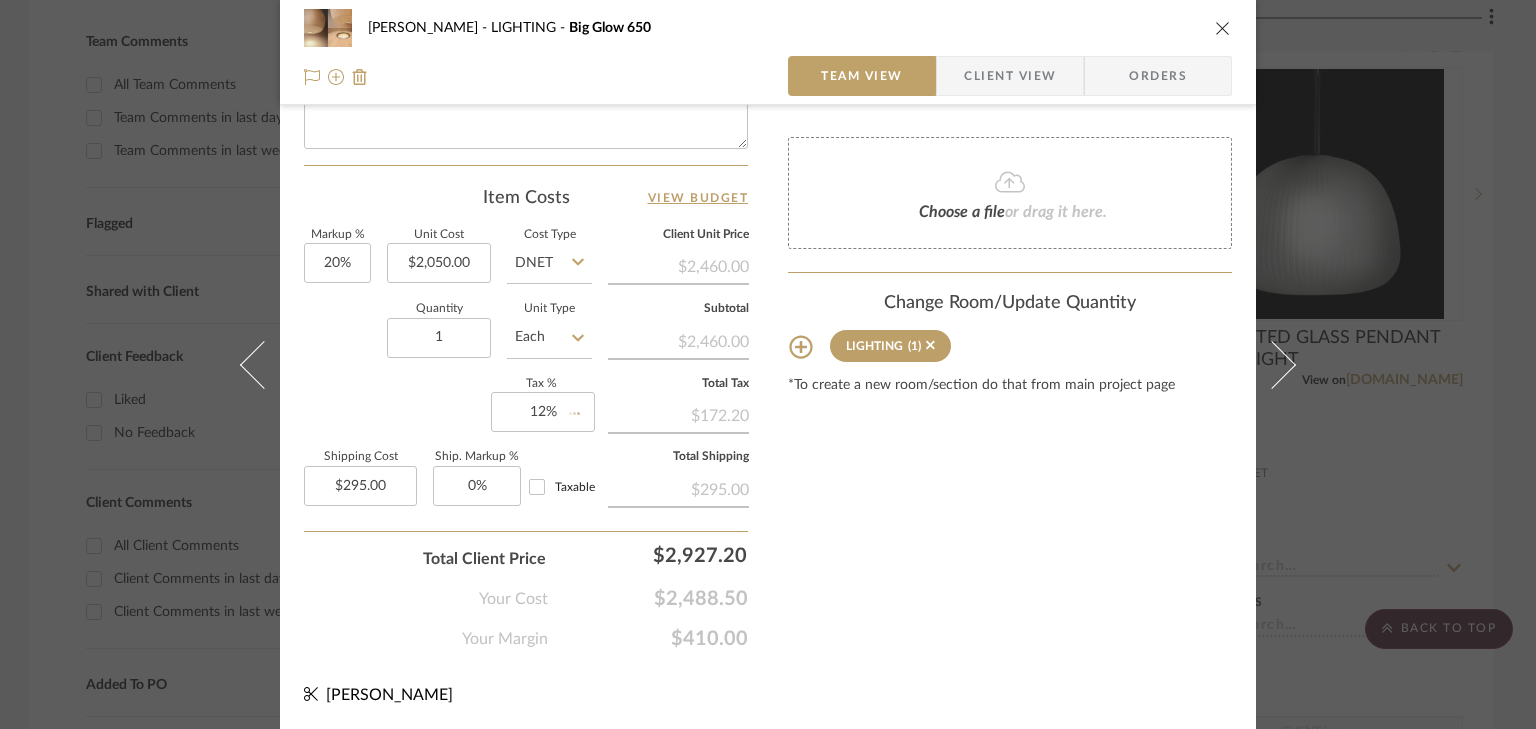 type 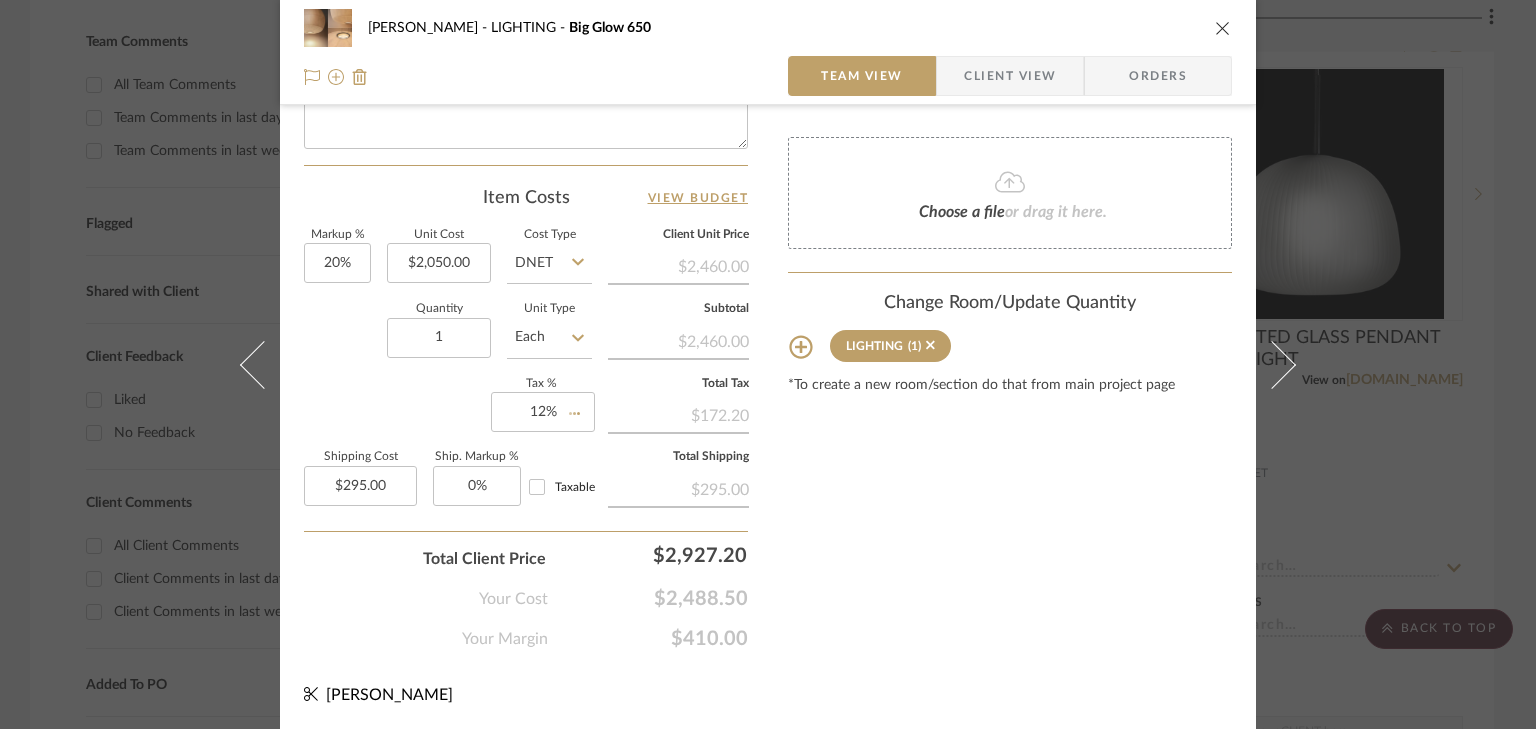 type 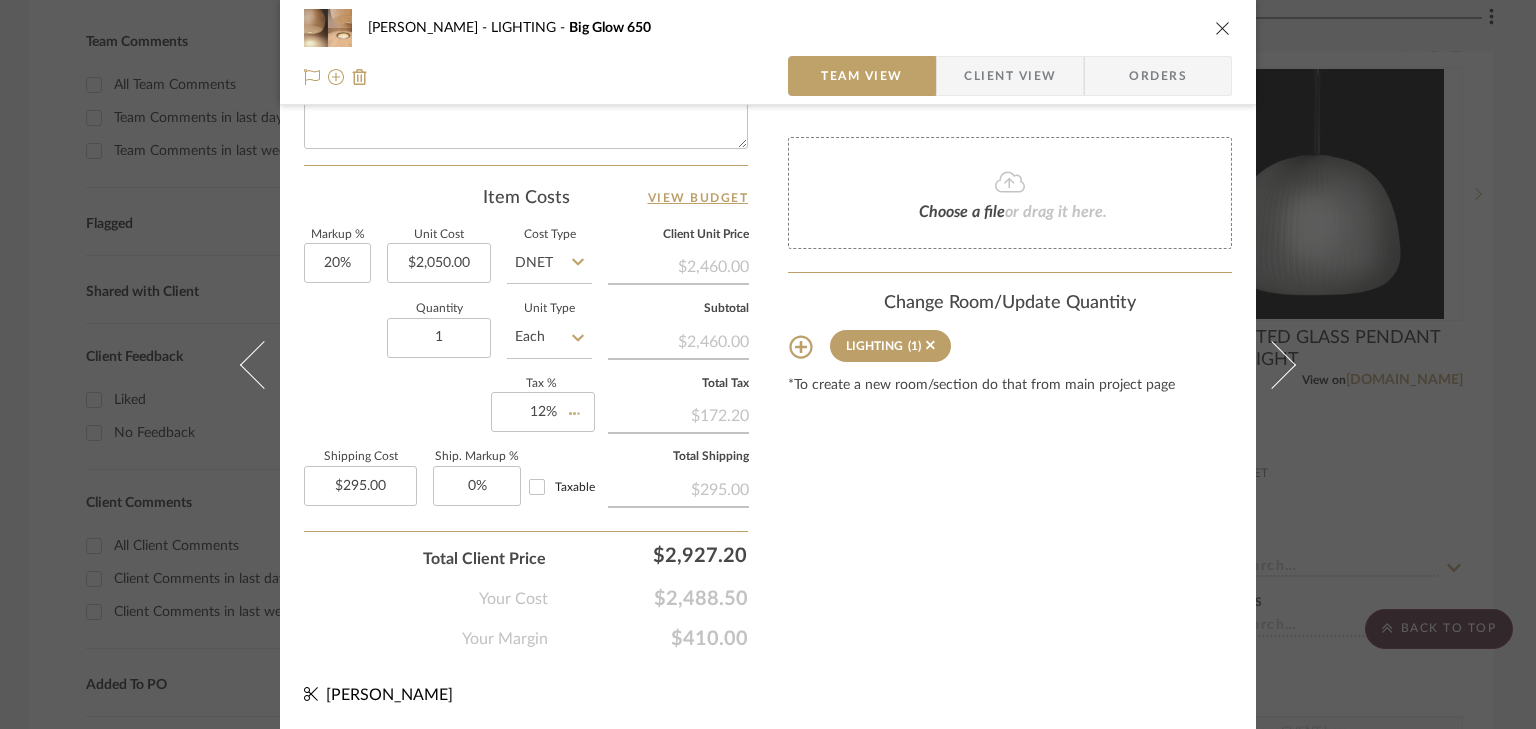 type 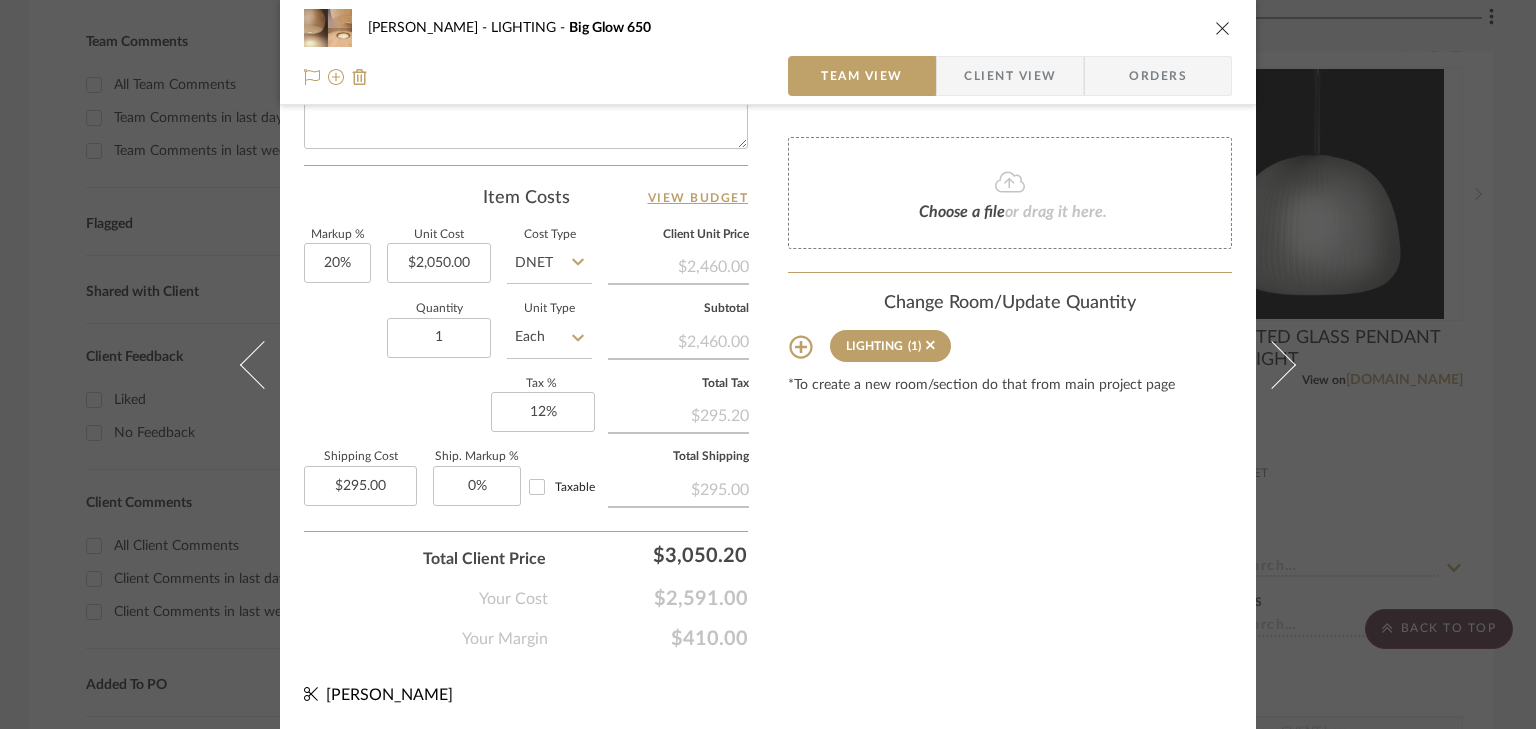 click on "Markup %  20%  Unit Cost  $2,050.00  Cost Type  DNET  Client Unit Price   $2,460.00   Quantity  1  Unit Type  Each  Subtotal   $2,460.00   Tax %  12%  Total Tax   $295.20   Shipping Cost  $295.00  Ship. Markup %  0% Taxable  Total Shipping   $295.00" 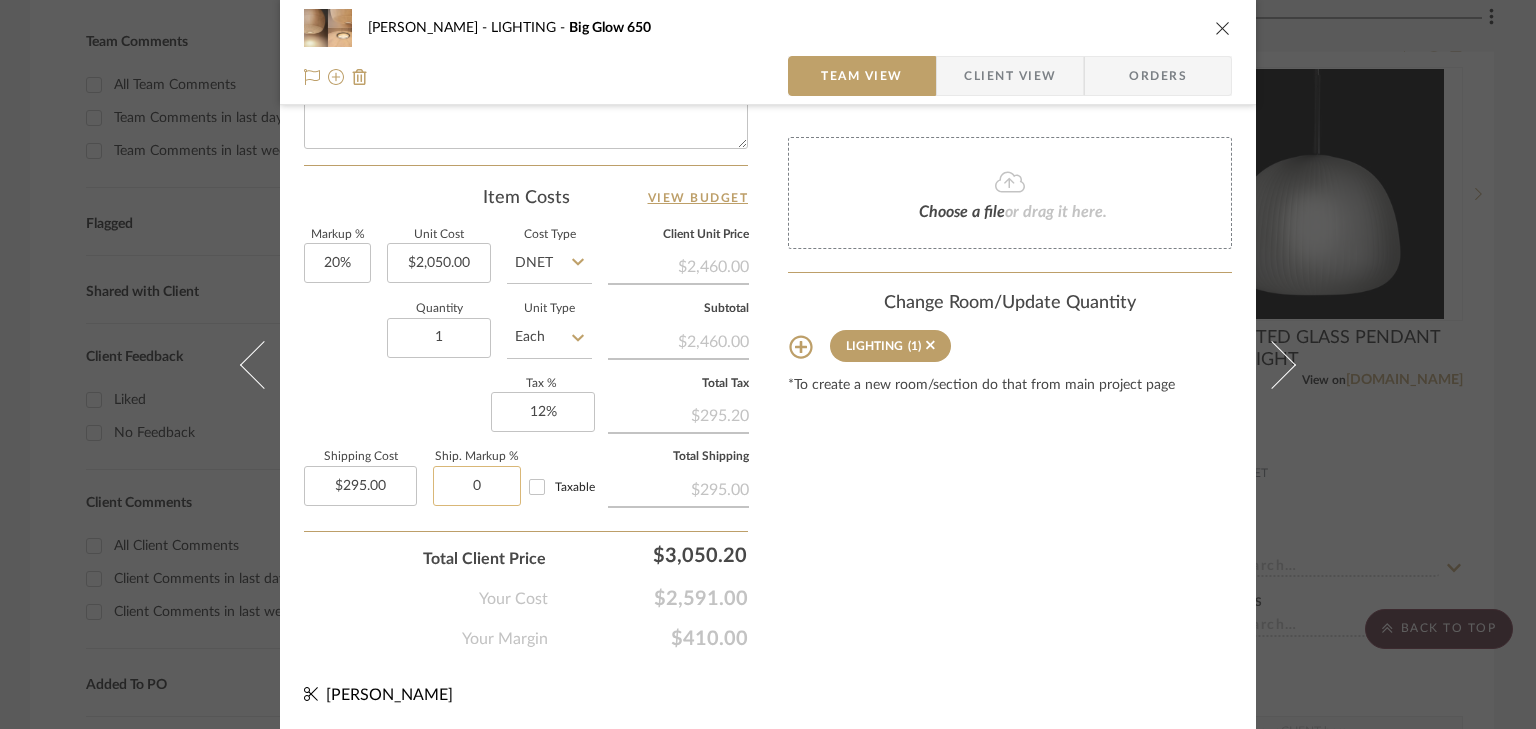 click on "0" 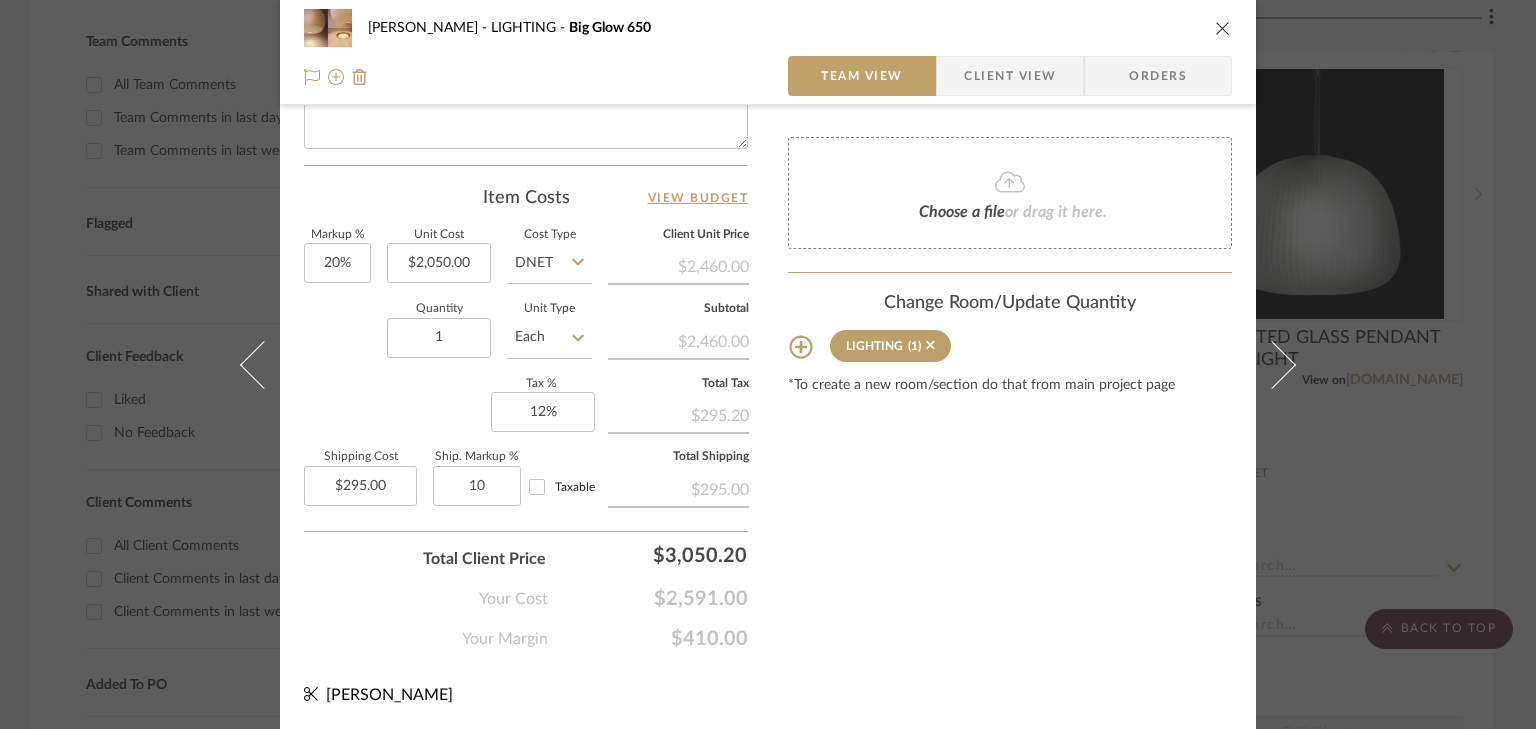 type on "10%" 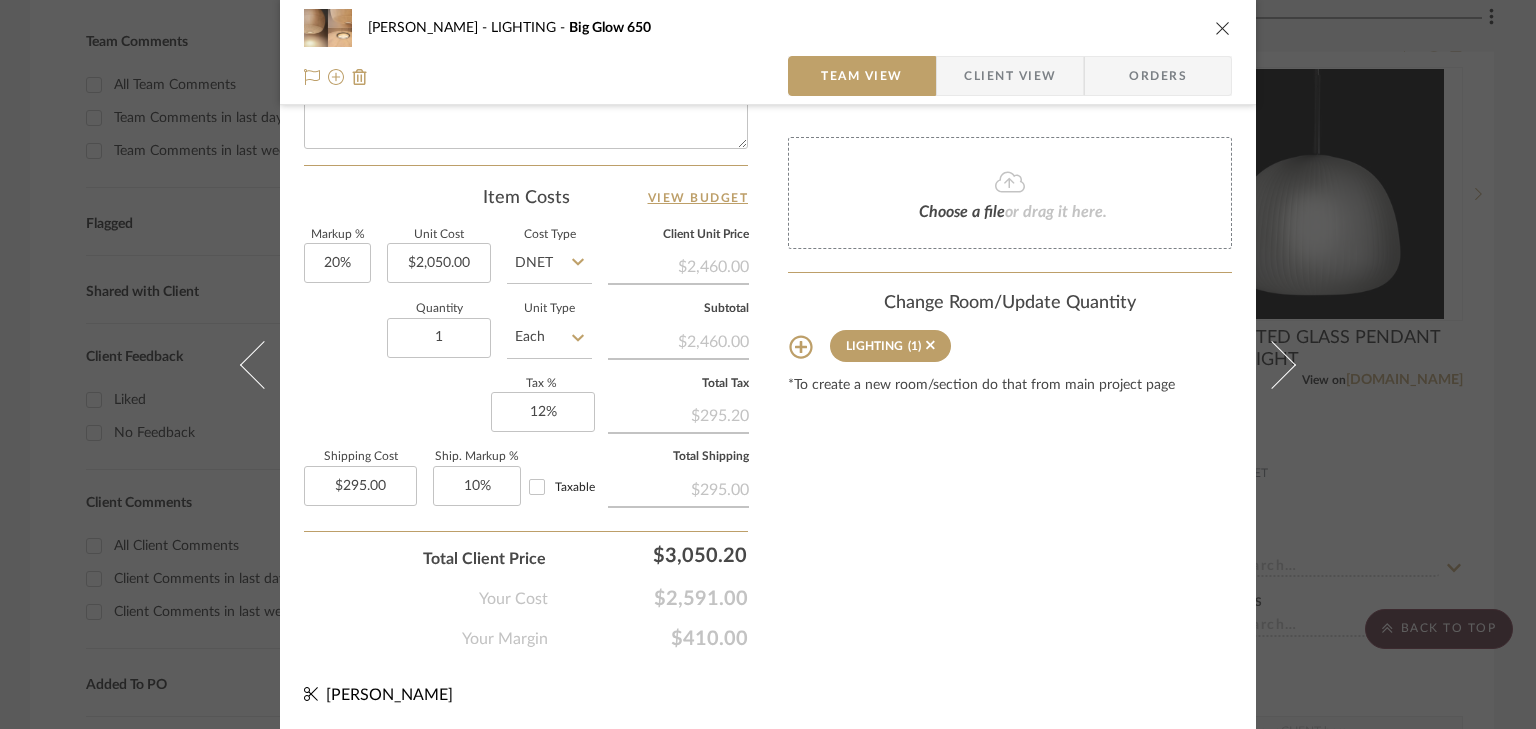 click on "Content here copies to Client View - confirm visibility there.  Show in Client Dashboard   Include in Budget   View Budget  Team Status  Lead Time  In Stock Weeks  Est. Min  8  Est. Max   Due Date   Install Date  Tasks / To-Dos /  team Messaging  Leave yourself a note here or share next steps with your team. You will receive emails when they
respond!  Invite Collaborator Internal Notes  Documents  Choose a file  or drag it here. Change Room/Update Quantity  LIGHTING  (1) *To create a new room/section do that from main project page" at bounding box center (1010, -123) 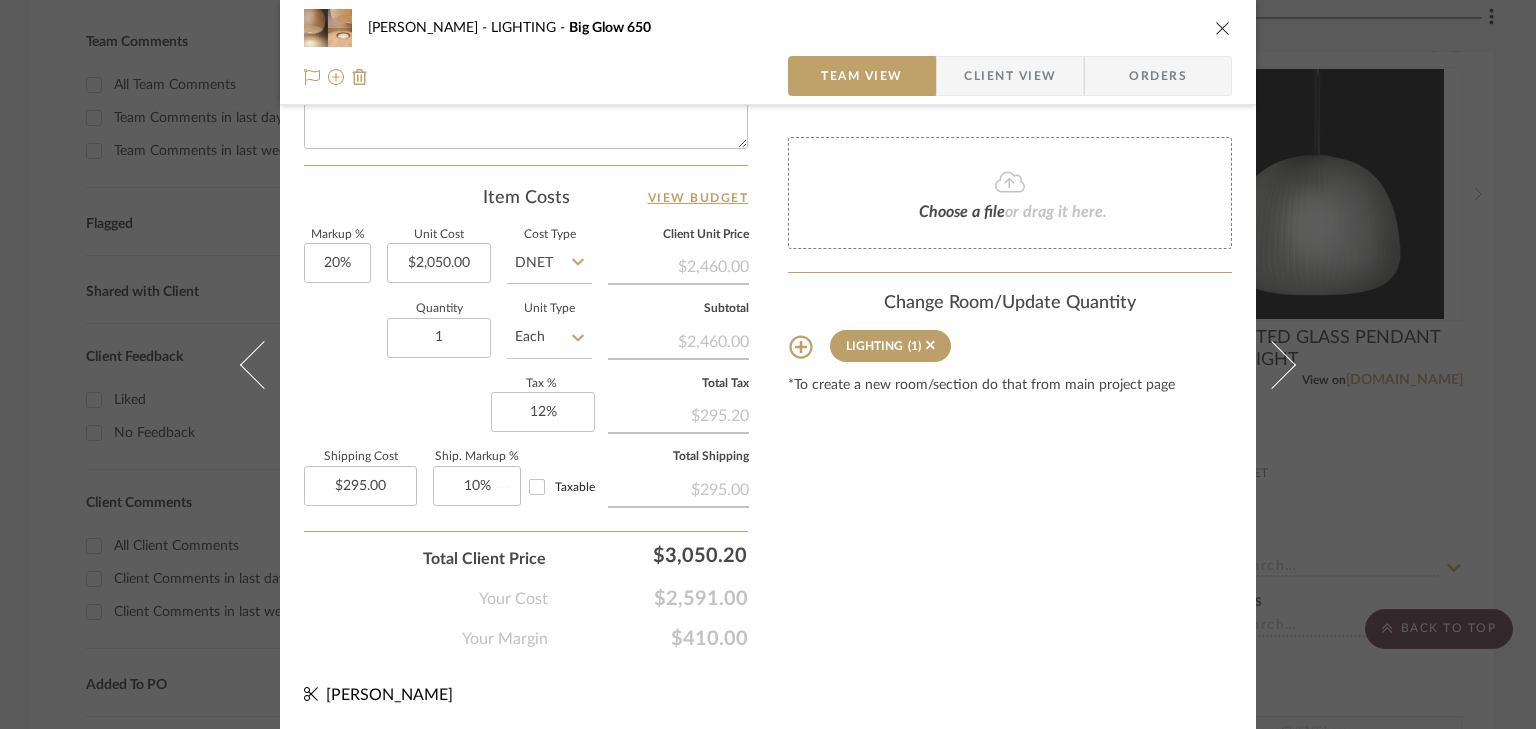 type 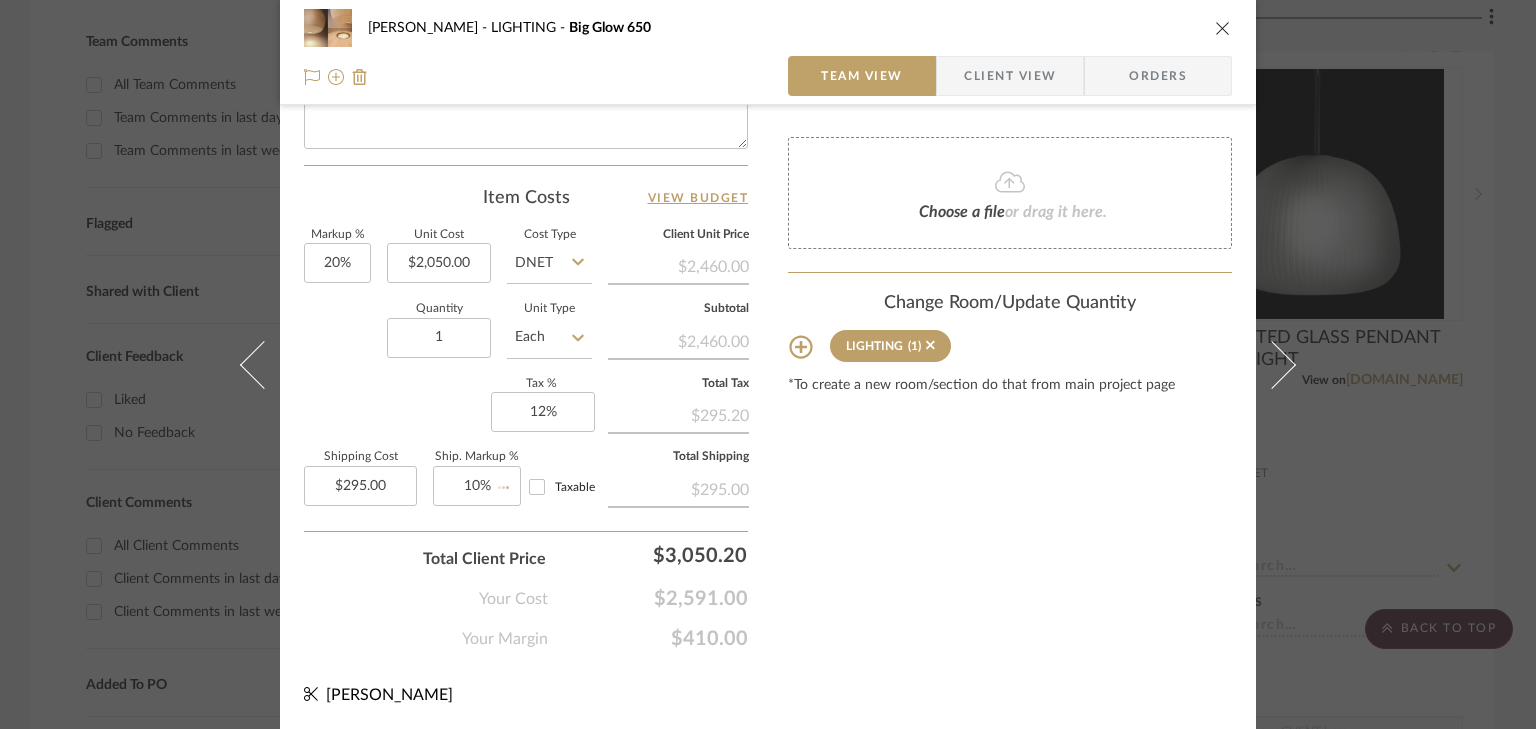 type 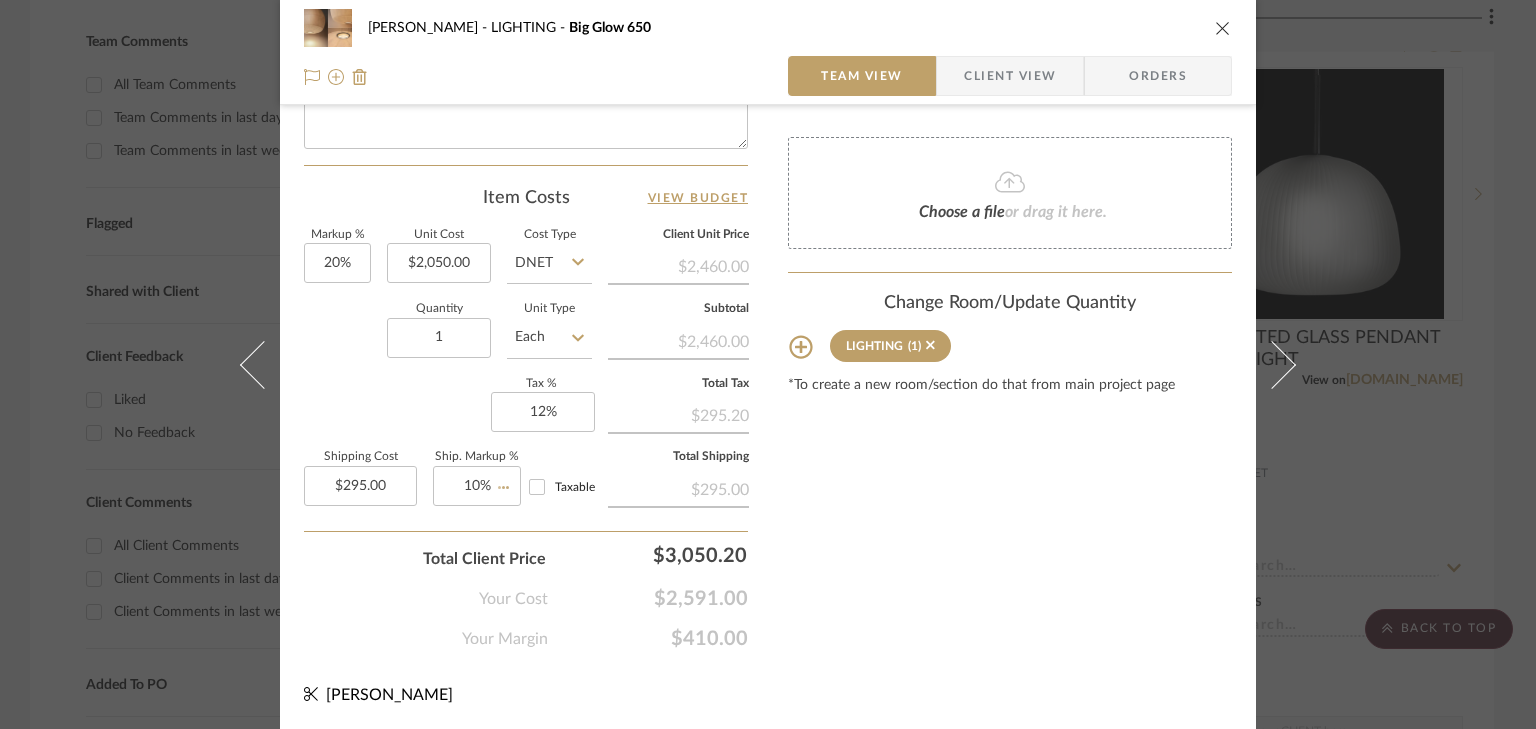 type 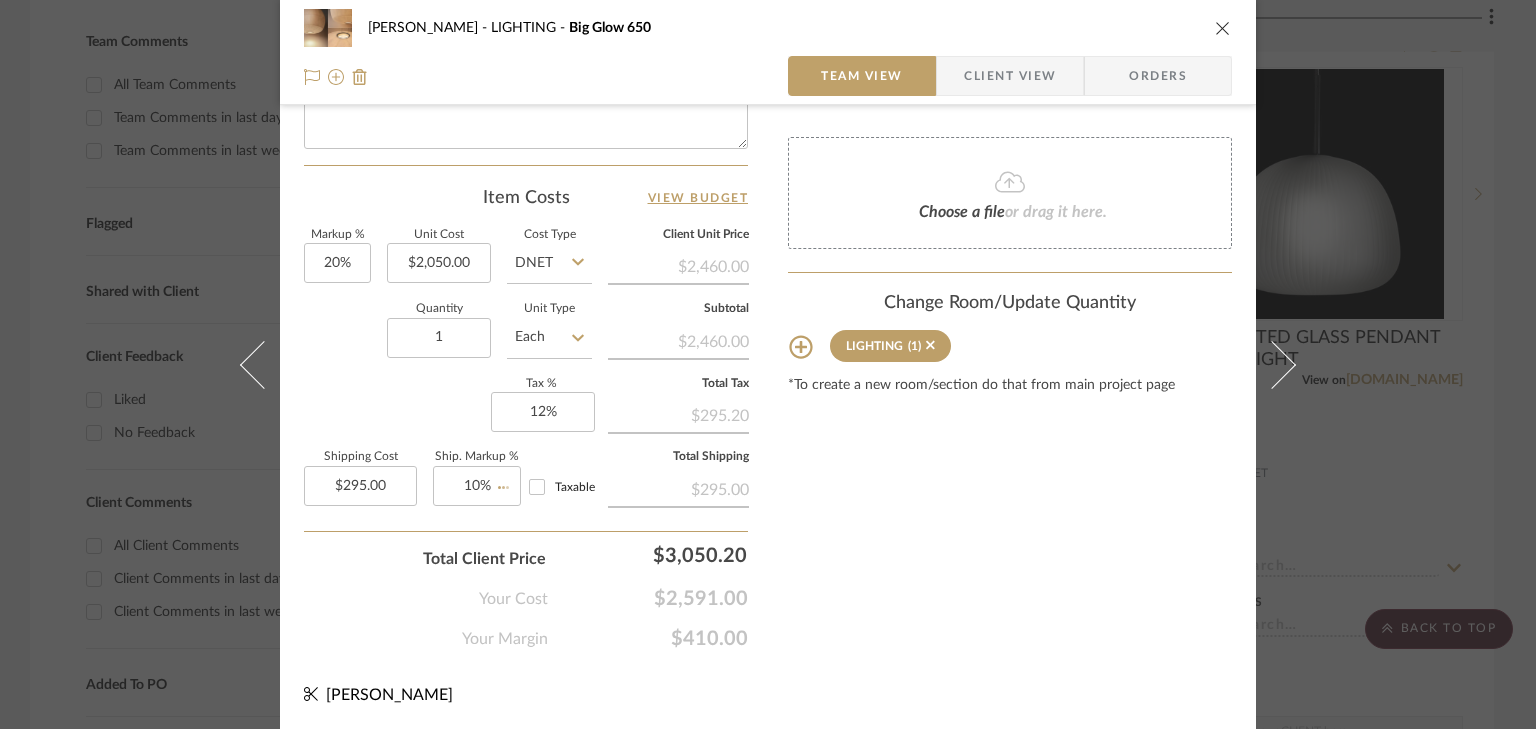 type 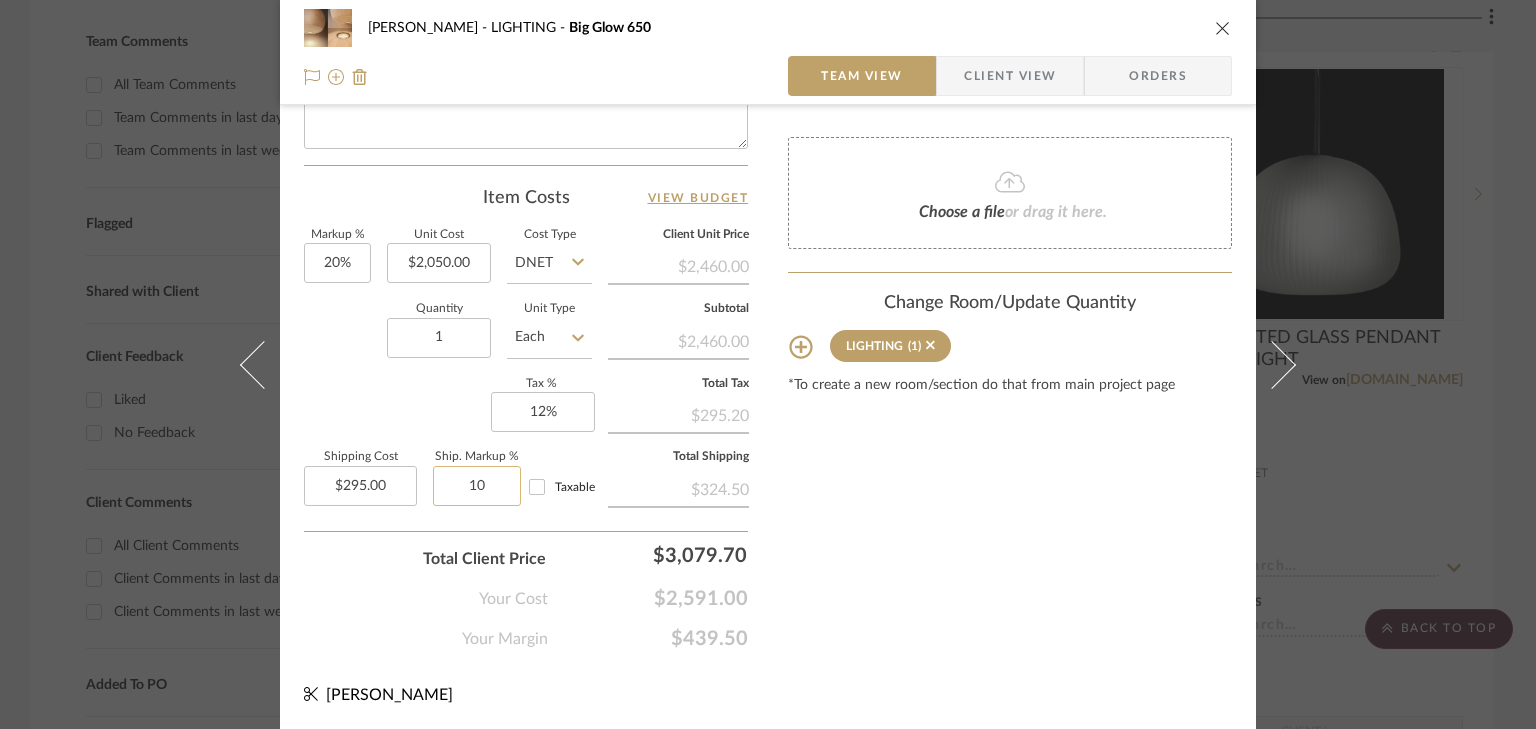 click on "10" 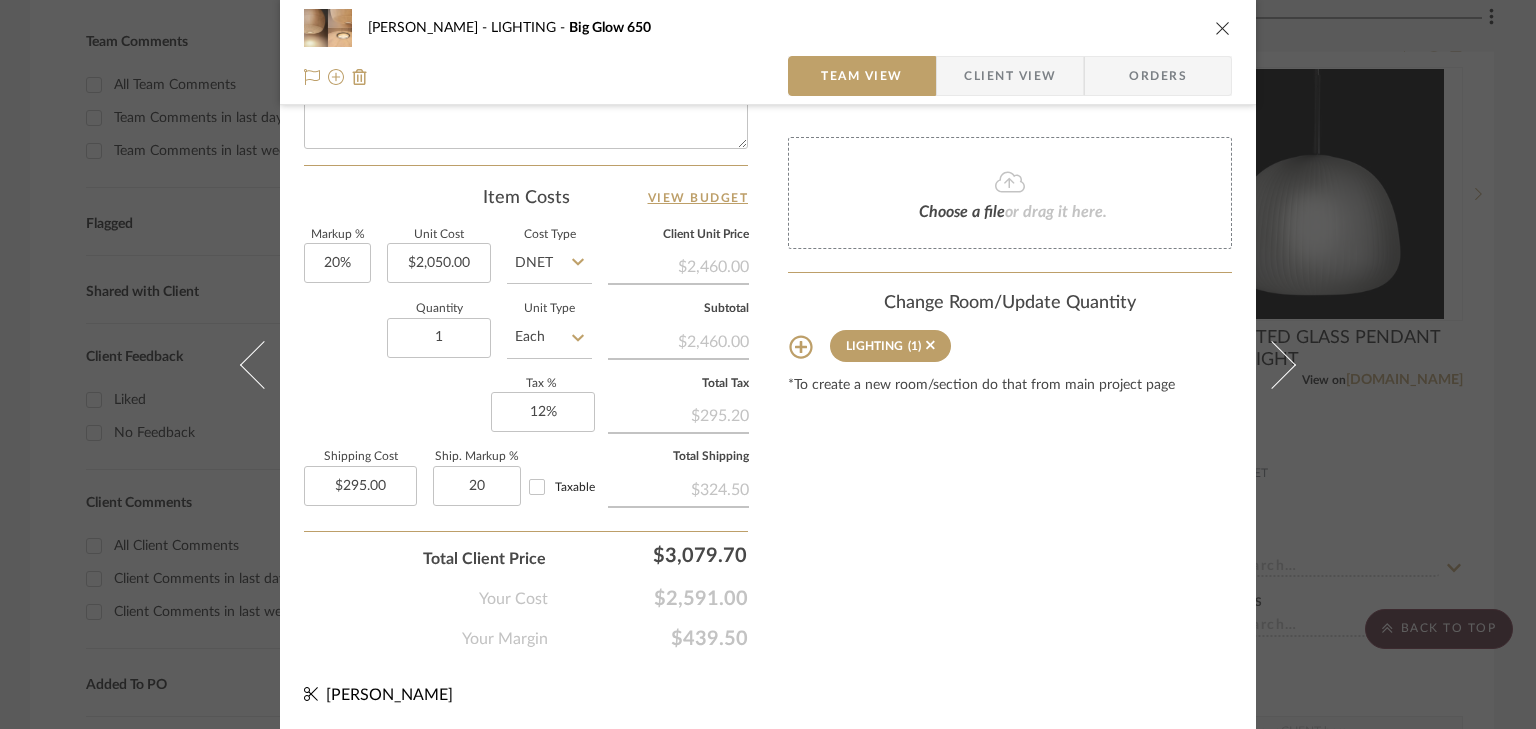 type on "20%" 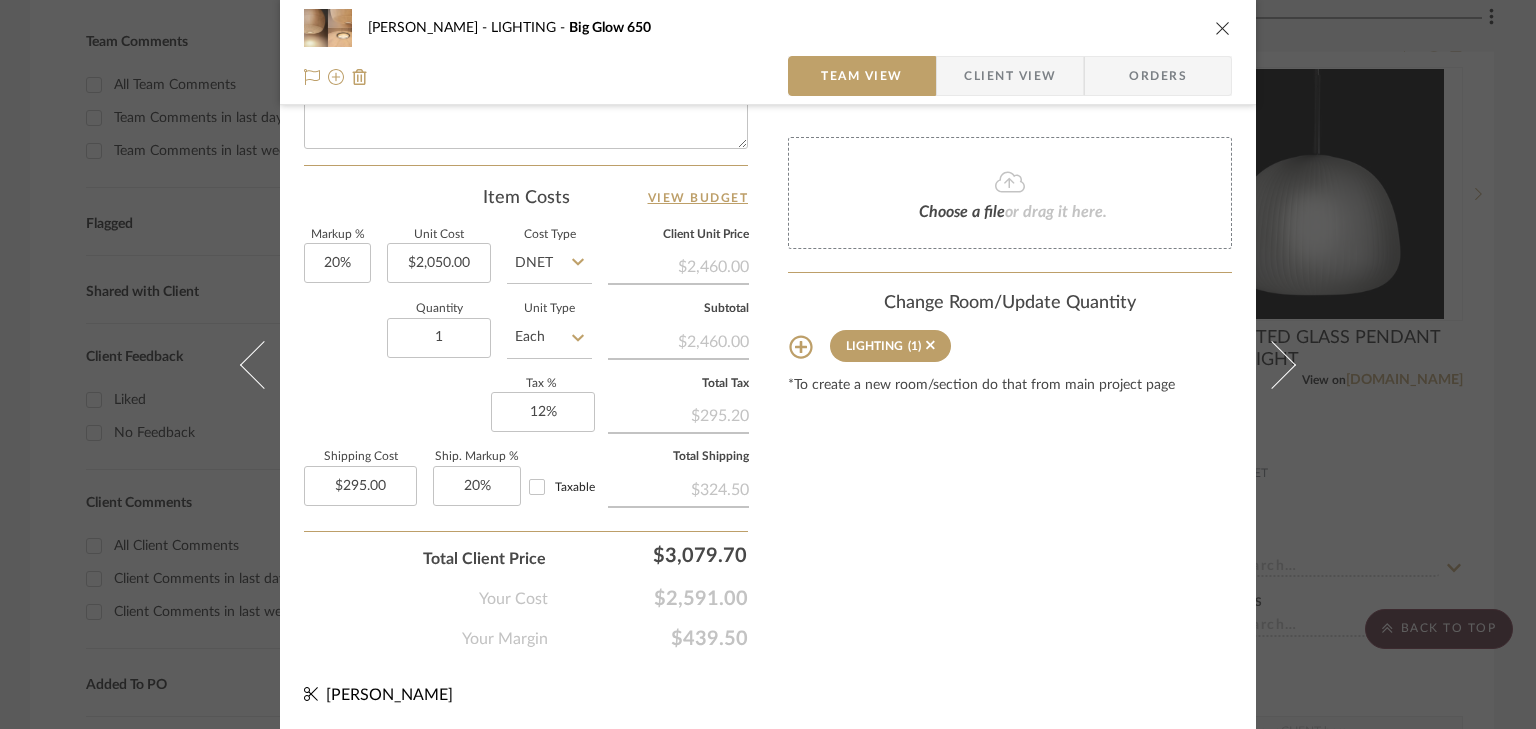 click on "Content here copies to Client View - confirm visibility there.  Show in Client Dashboard   Include in Budget   View Budget  Team Status  Lead Time  In Stock Weeks  Est. Min  8  Est. Max   Due Date   Install Date  Tasks / To-Dos /  team Messaging  Leave yourself a note here or share next steps with your team. You will receive emails when they
respond!  Invite Collaborator Internal Notes  Documents  Choose a file  or drag it here. Change Room/Update Quantity  LIGHTING  (1) *To create a new room/section do that from main project page" at bounding box center [1010, -123] 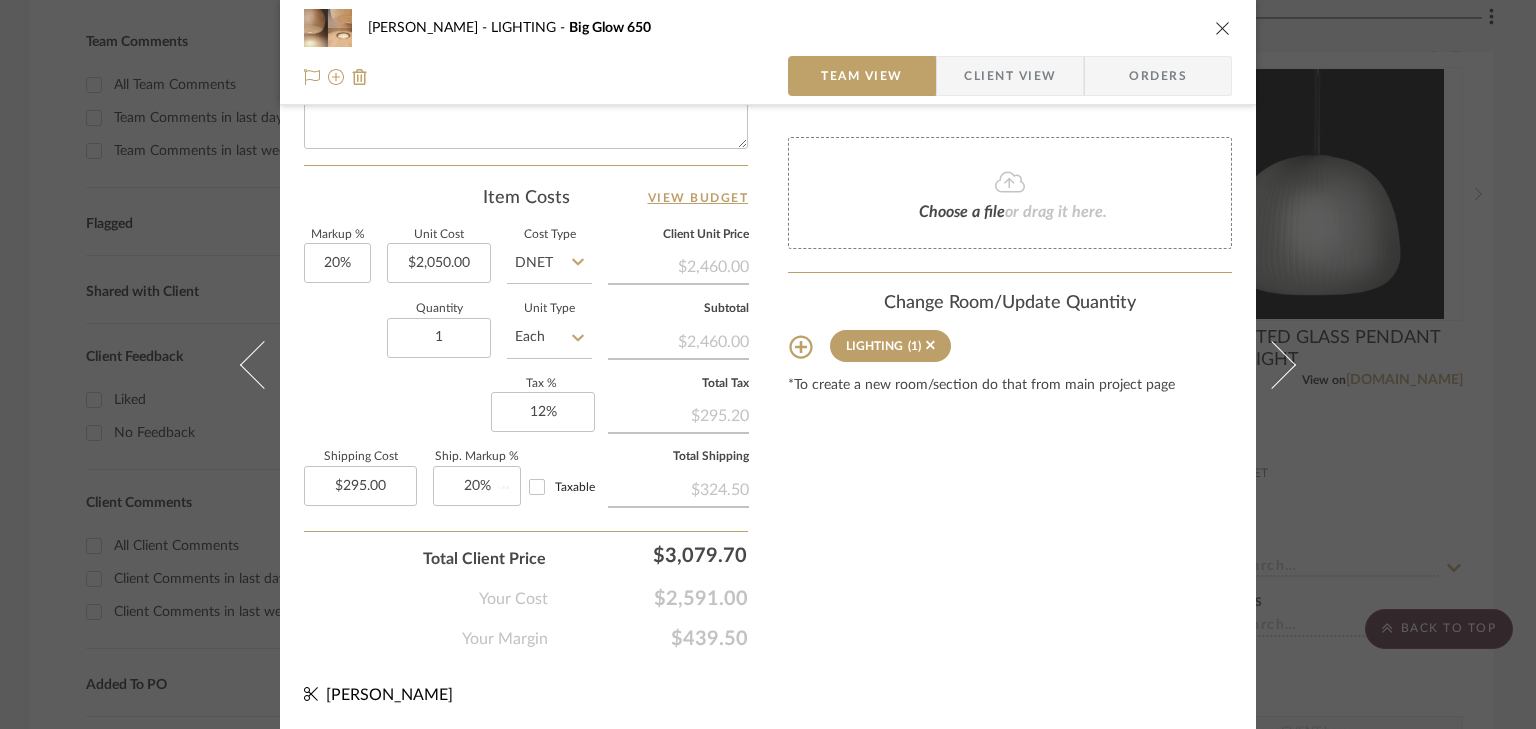 type 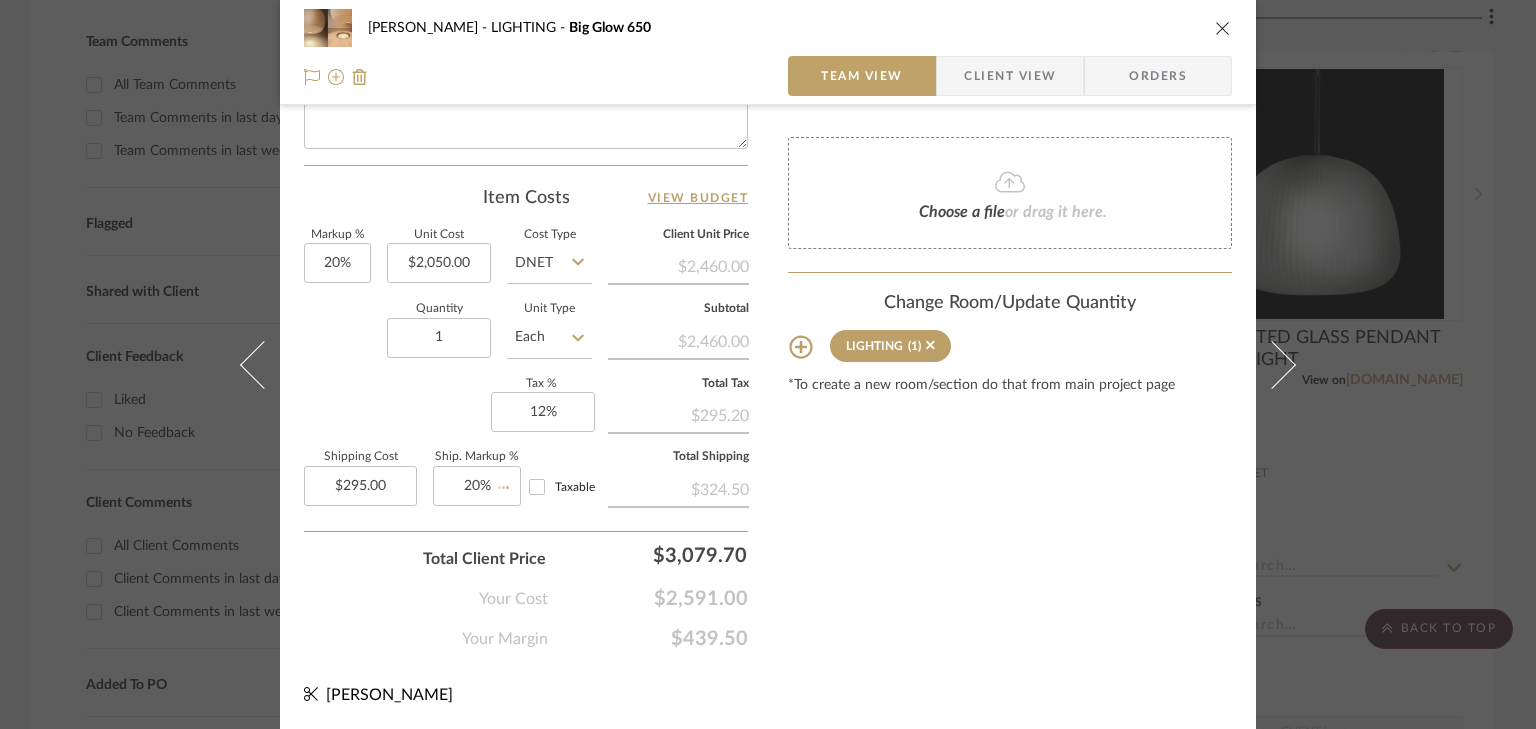 type 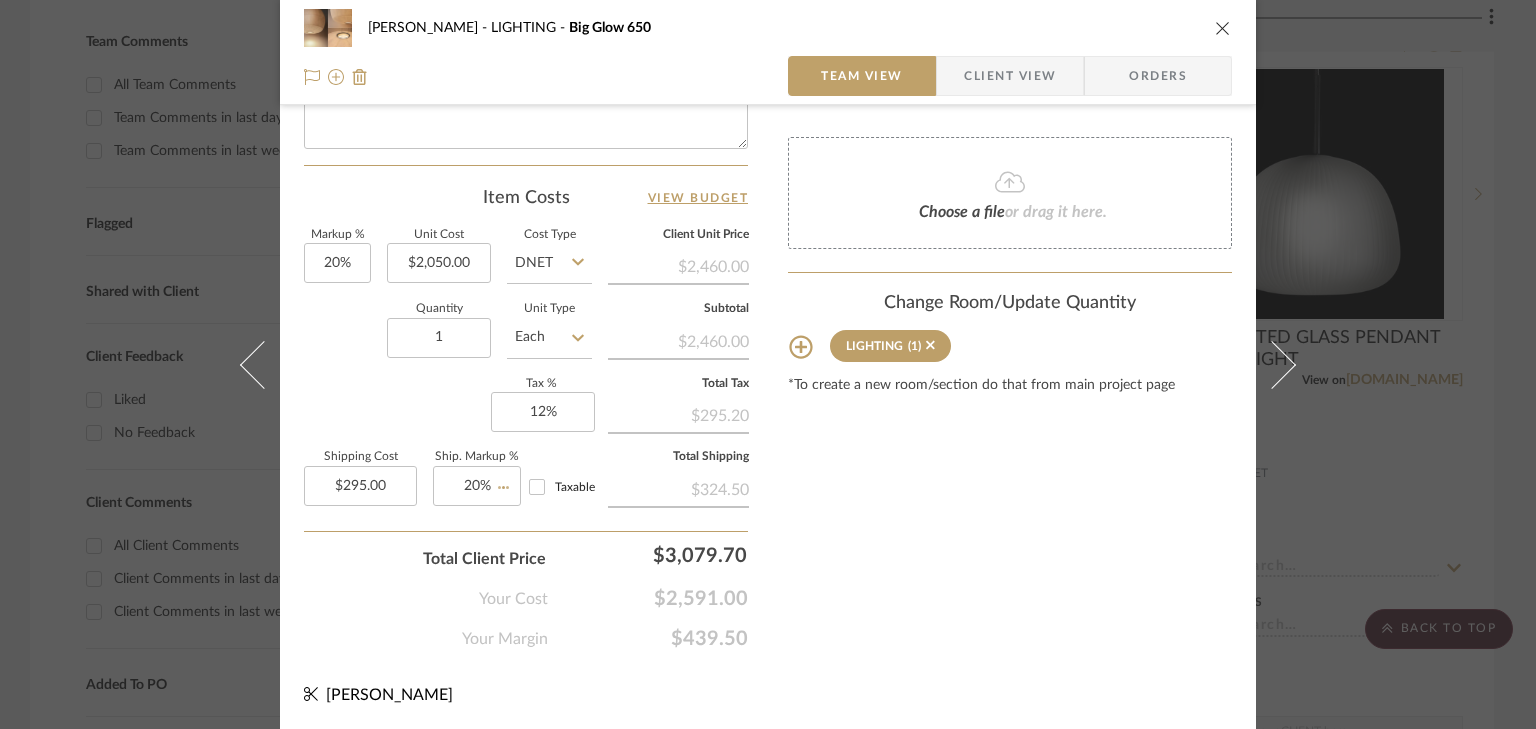 type 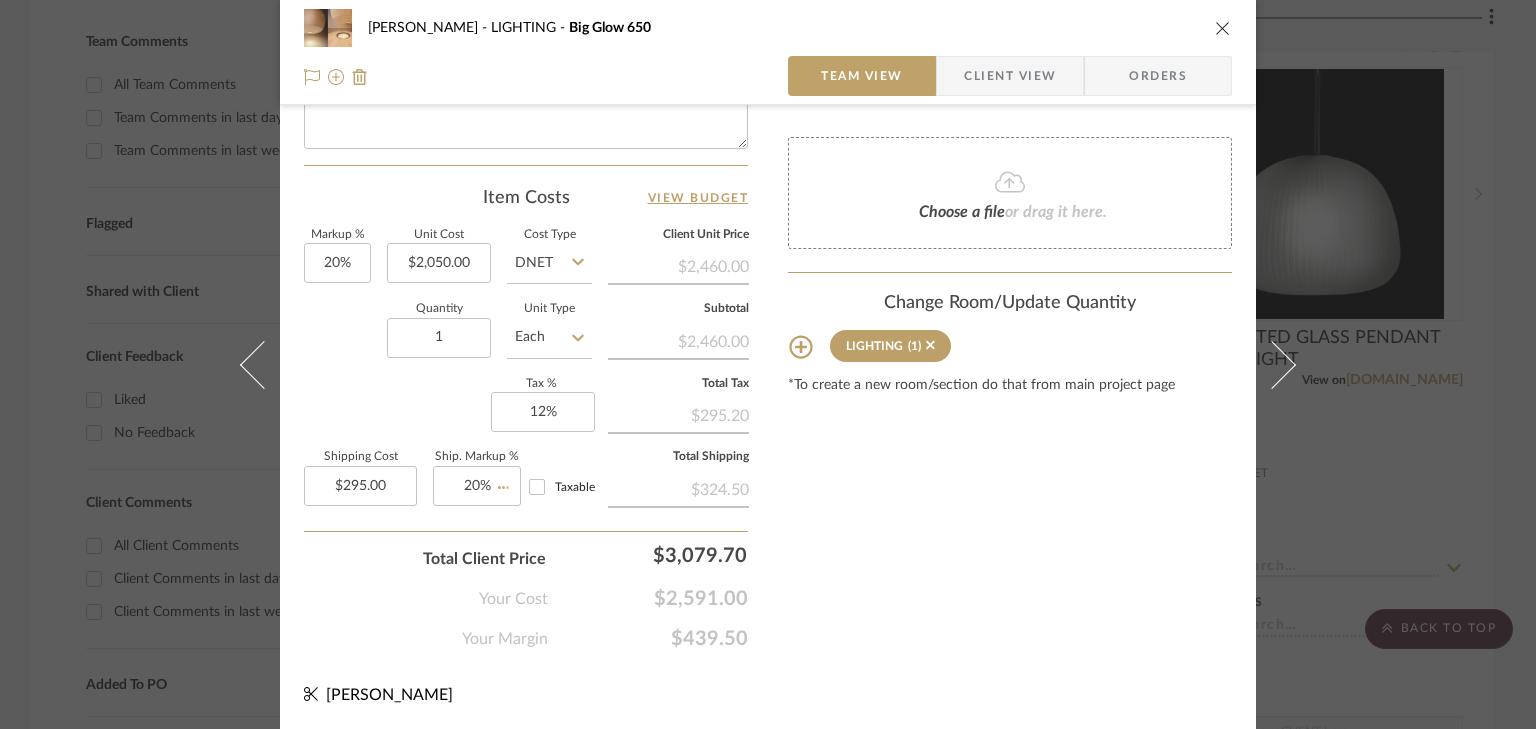 type 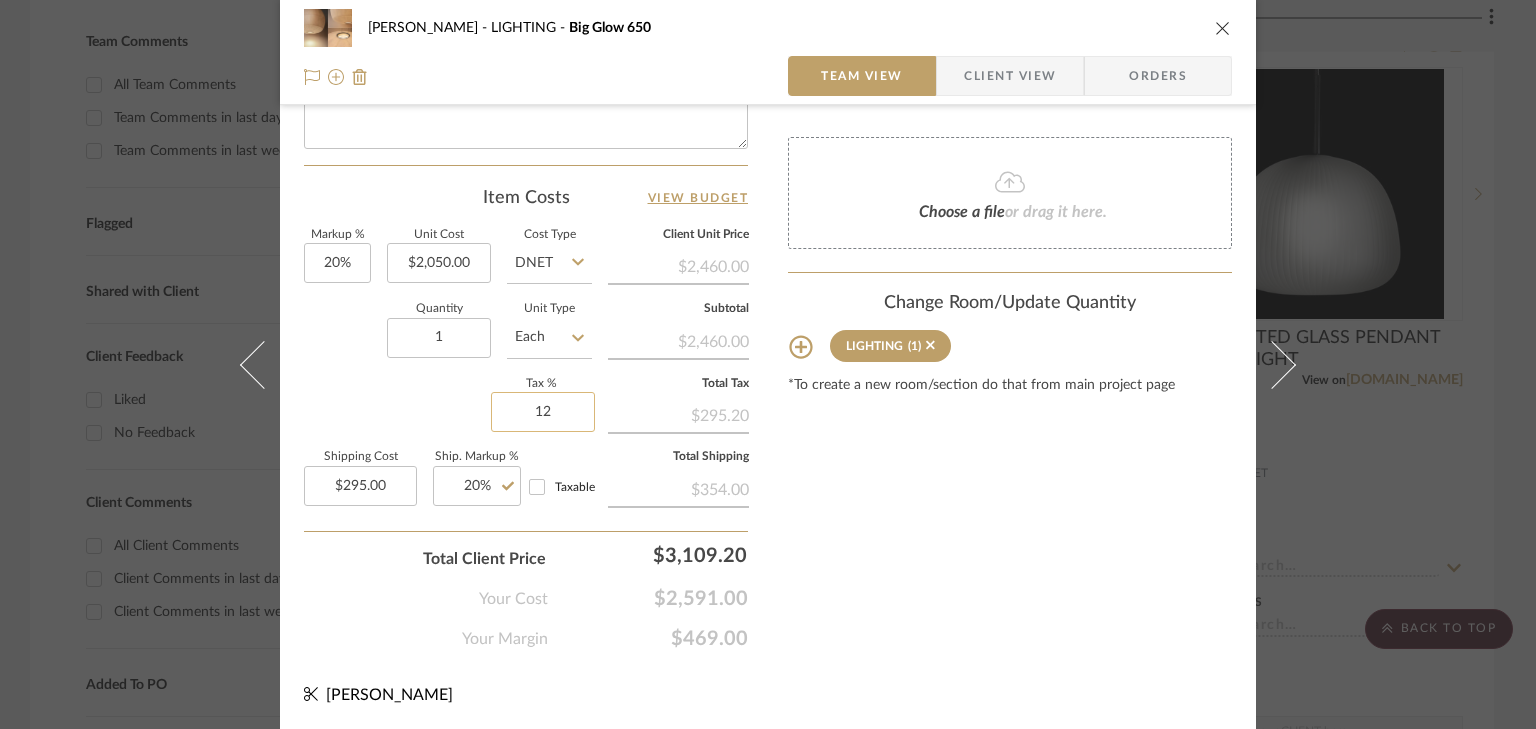 click on "12" 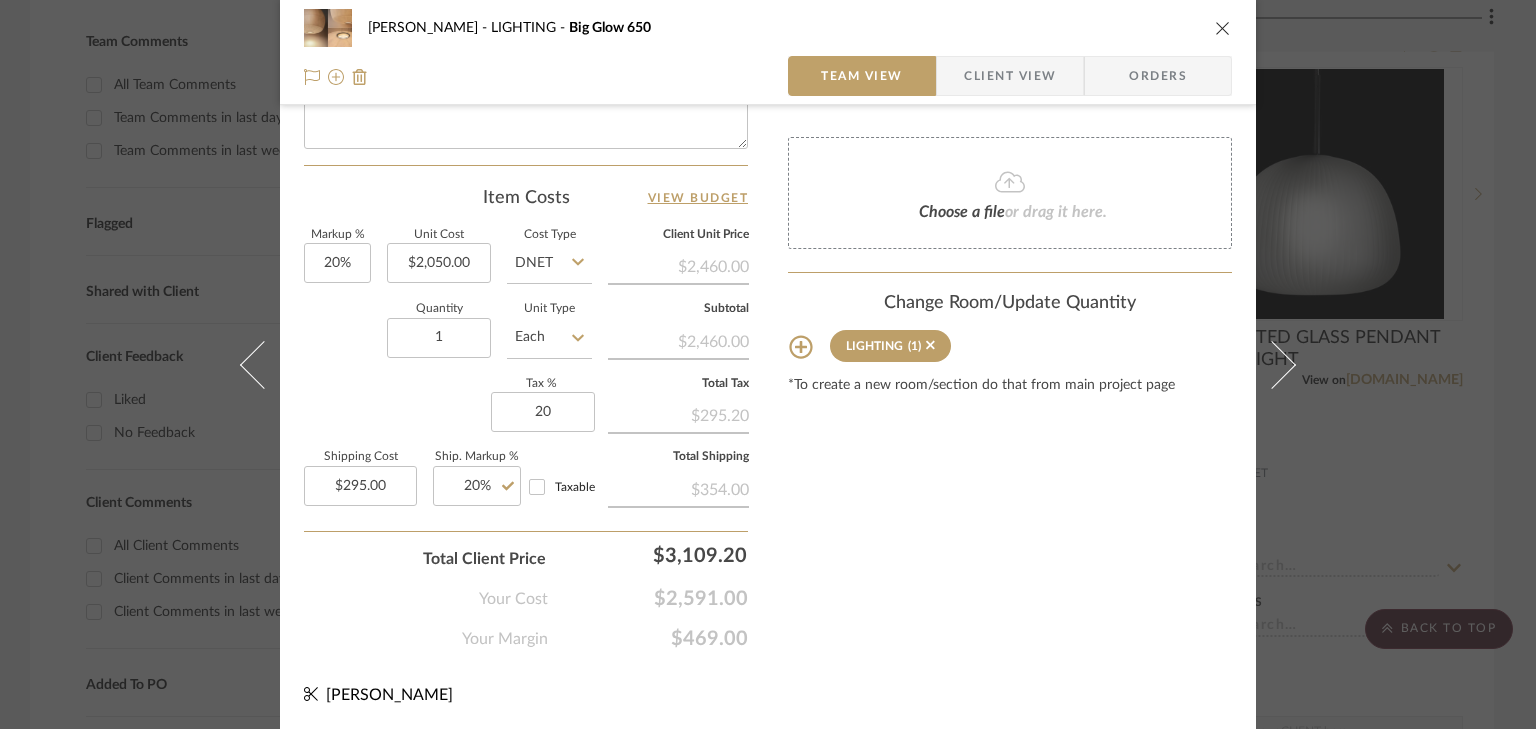 type on "20%" 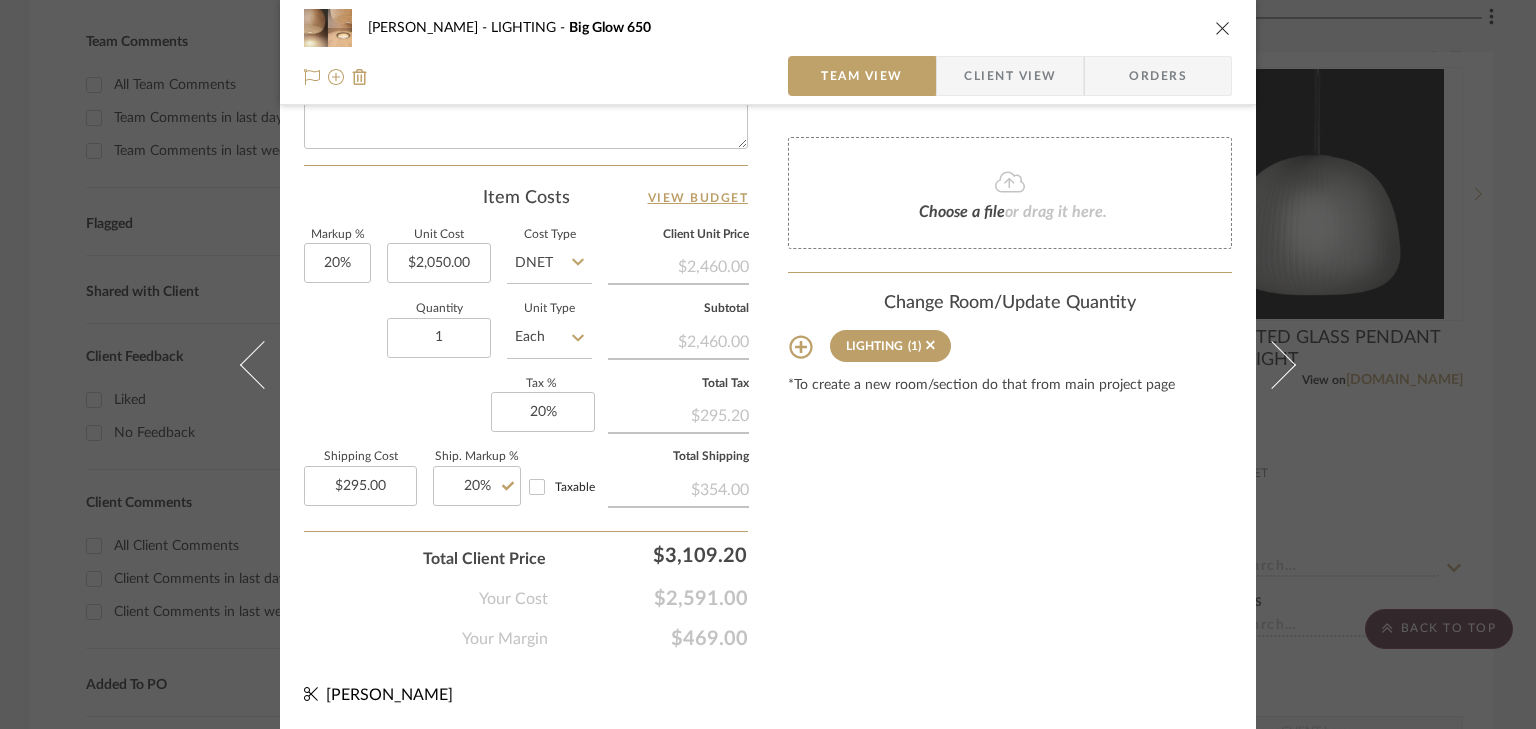 click on "Content here copies to Client View - confirm visibility there.  Show in Client Dashboard   Include in Budget   View Budget  Team Status  Lead Time  In Stock Weeks  Est. Min  8  Est. Max   Due Date   Install Date  Tasks / To-Dos /  team Messaging  Leave yourself a note here or share next steps with your team. You will receive emails when they
respond!  Invite Collaborator Internal Notes  Documents  Choose a file  or drag it here. Change Room/Update Quantity  LIGHTING  (1) *To create a new room/section do that from main project page" at bounding box center (1010, -123) 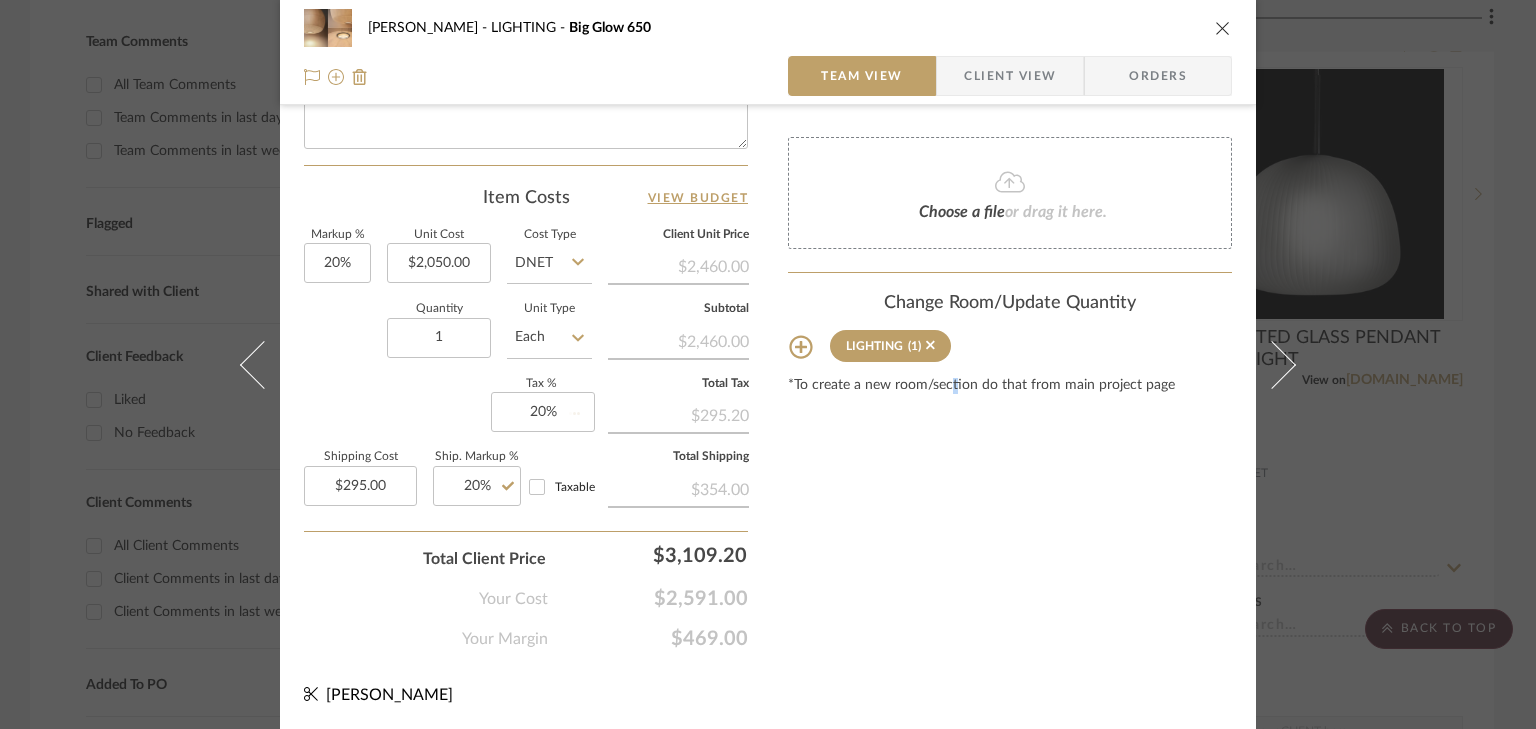 type 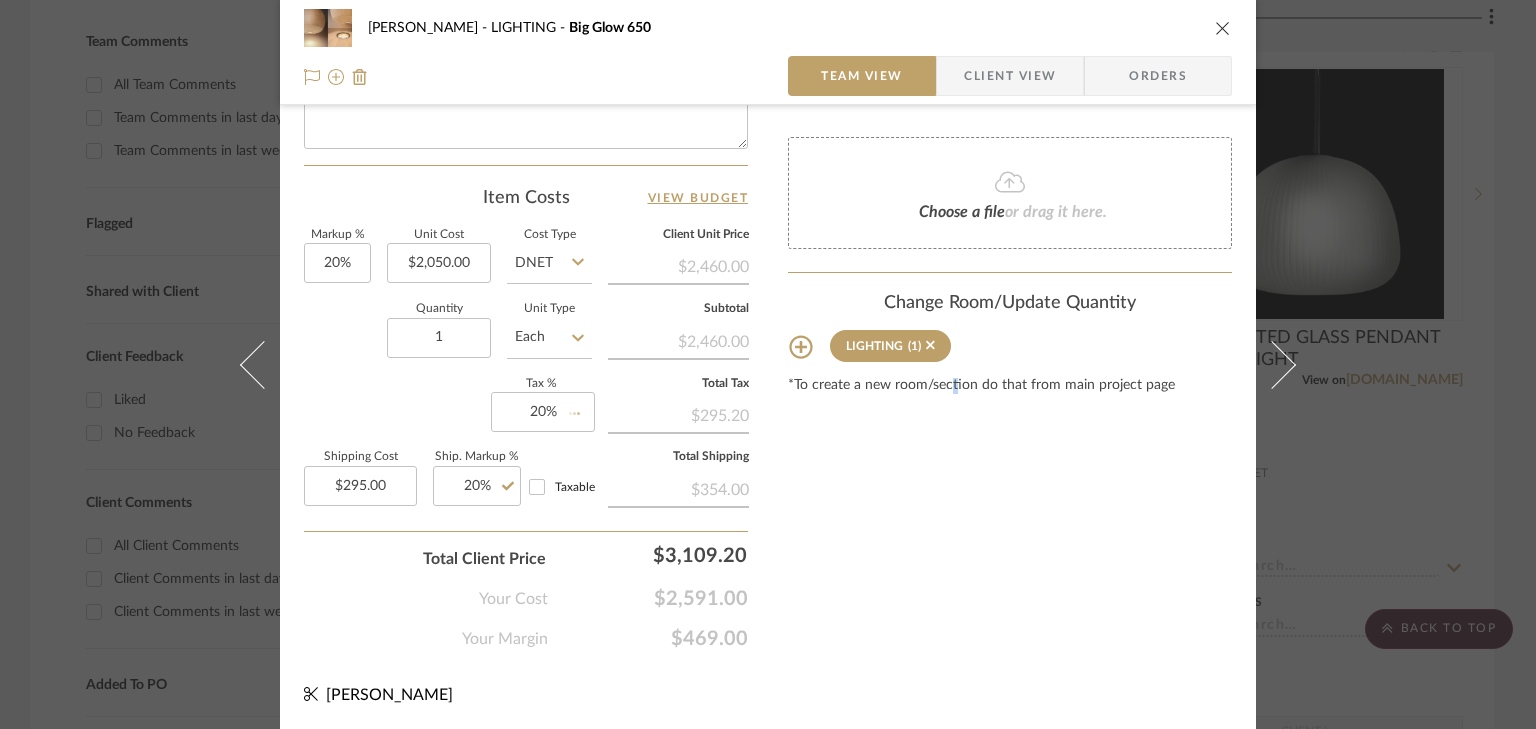 type 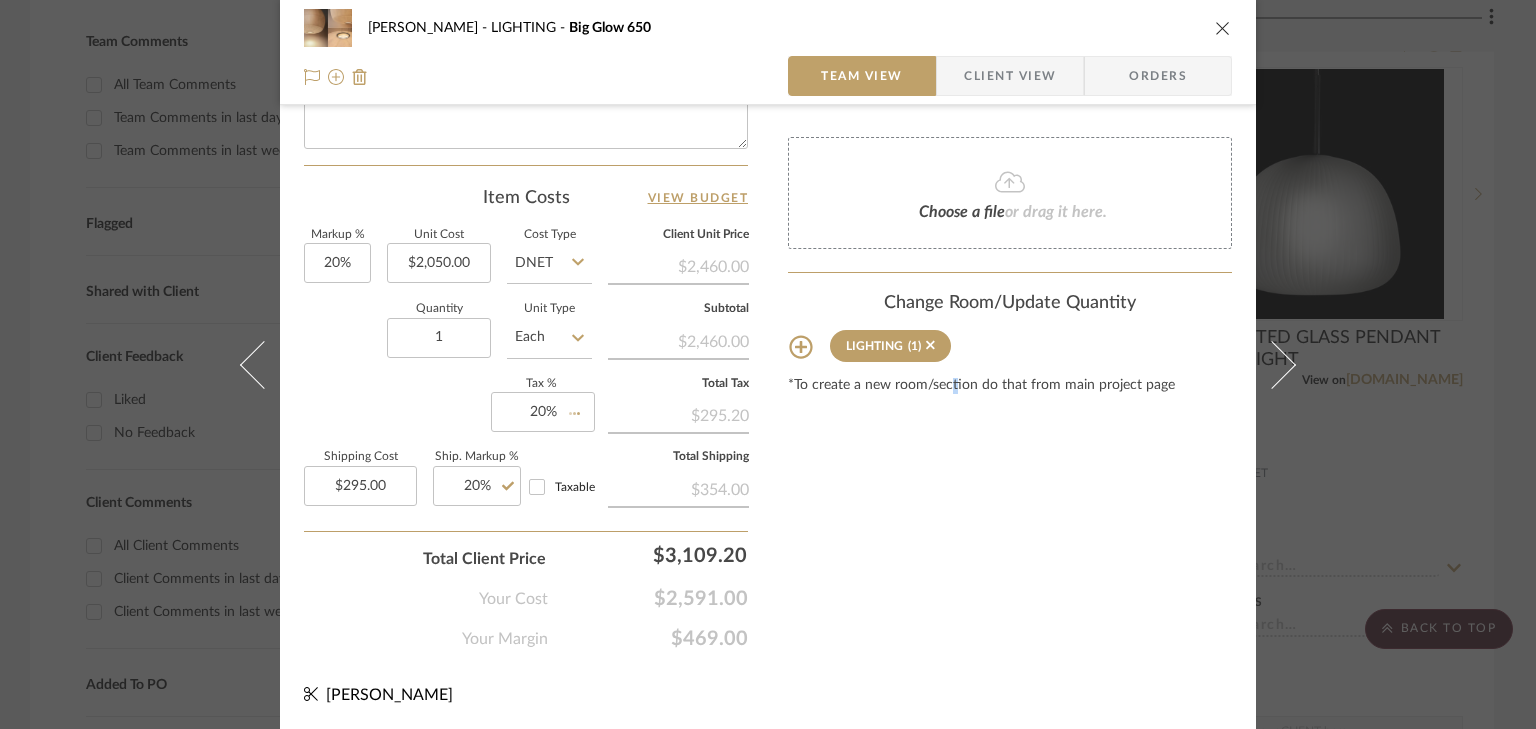 type 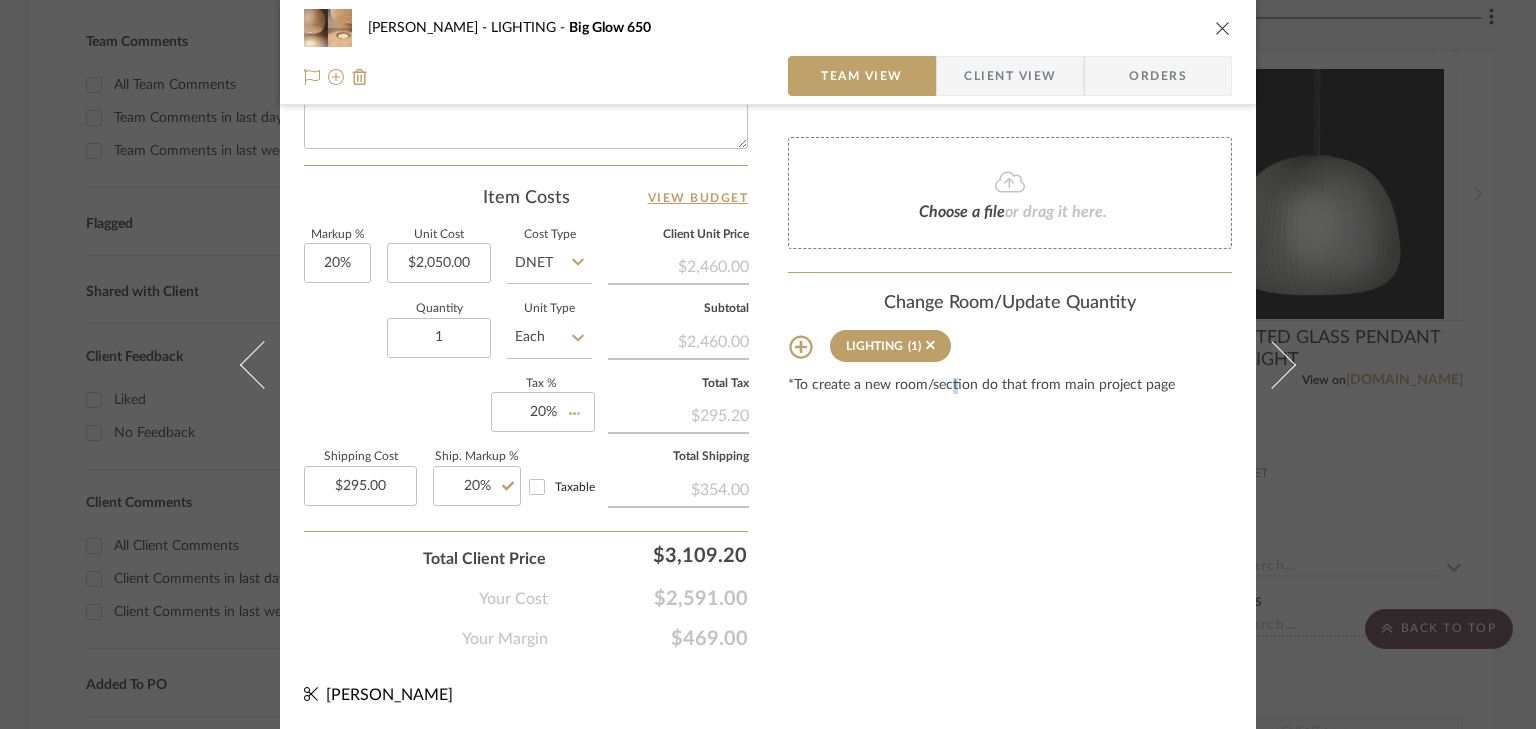 type 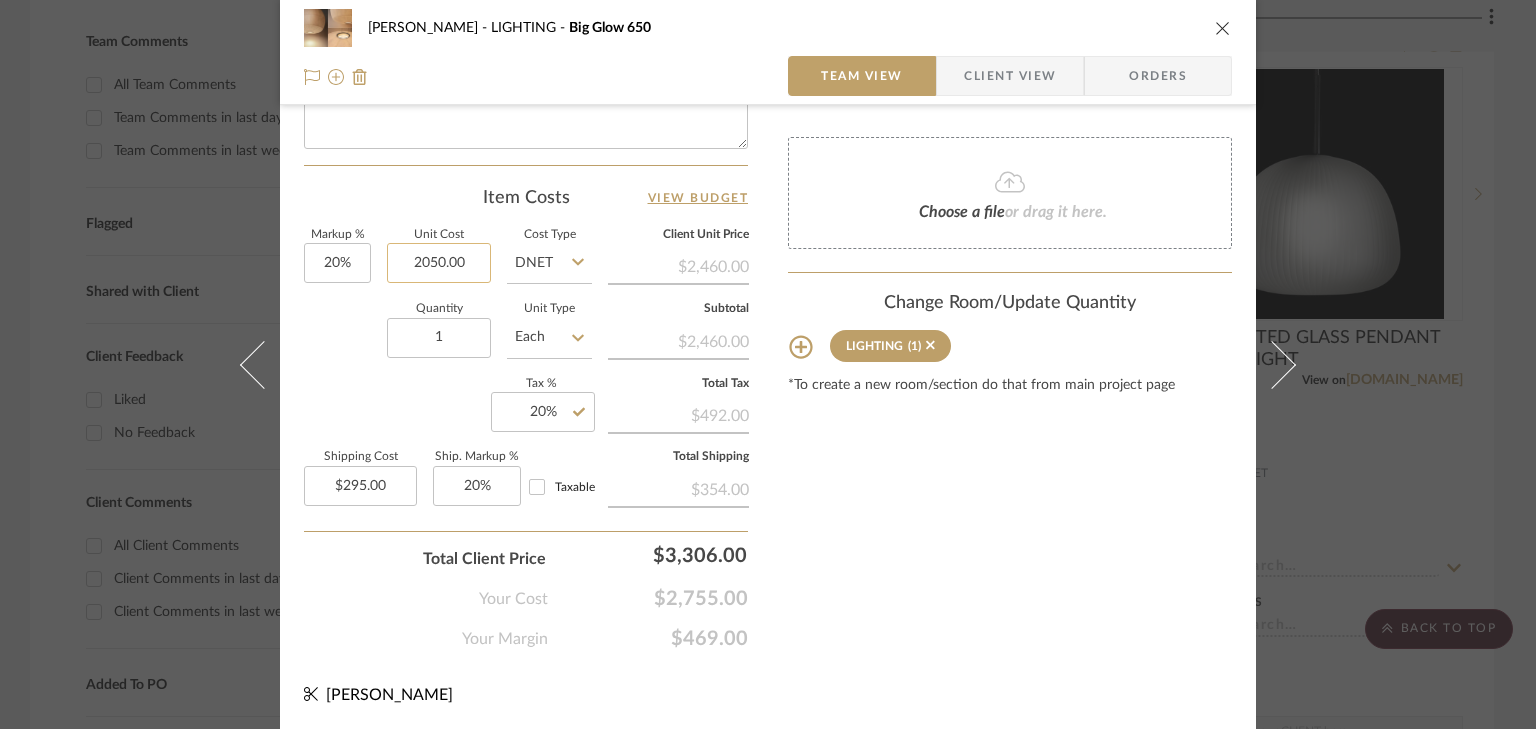 click on "2050.00" 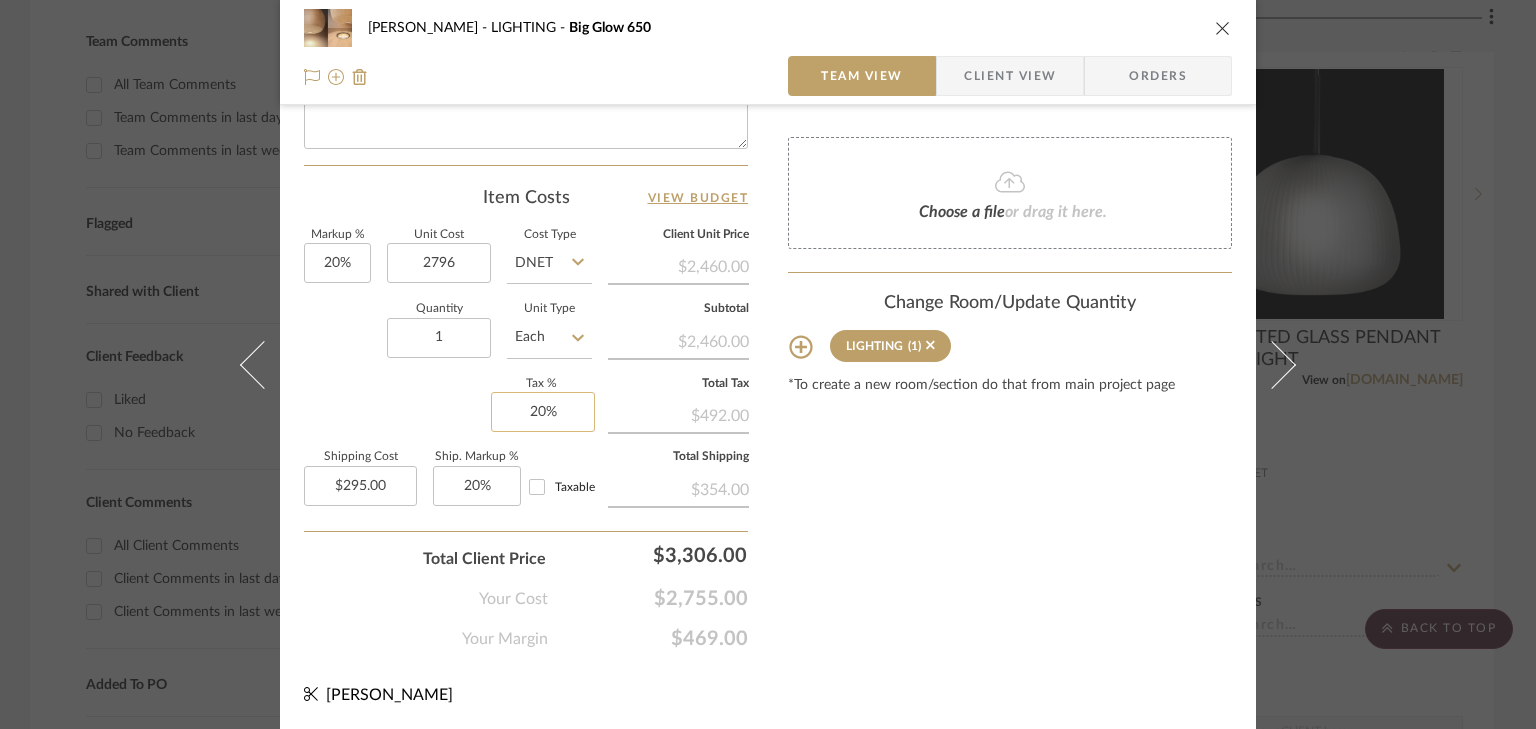 type on "$2,796.00" 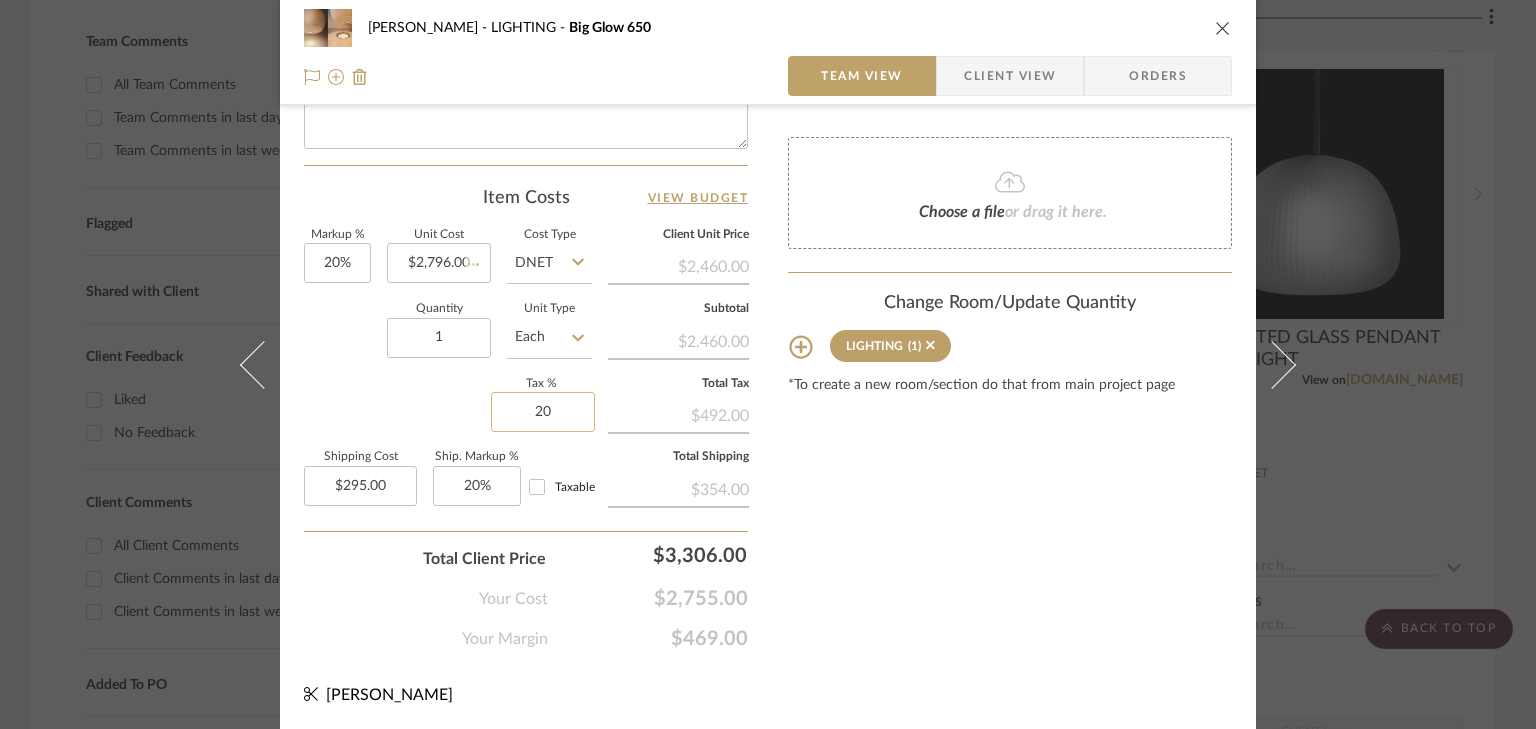 click on "20" 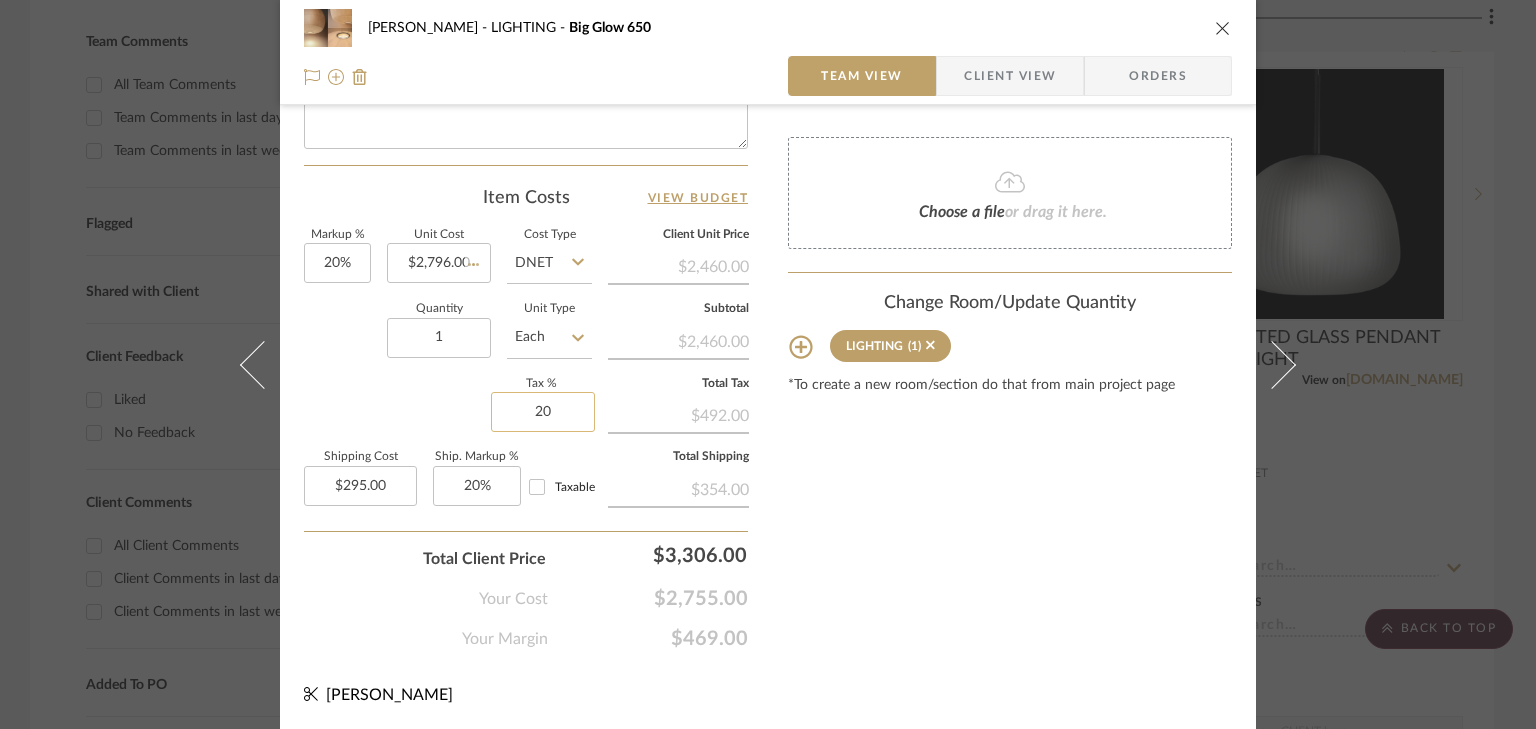 type on "0" 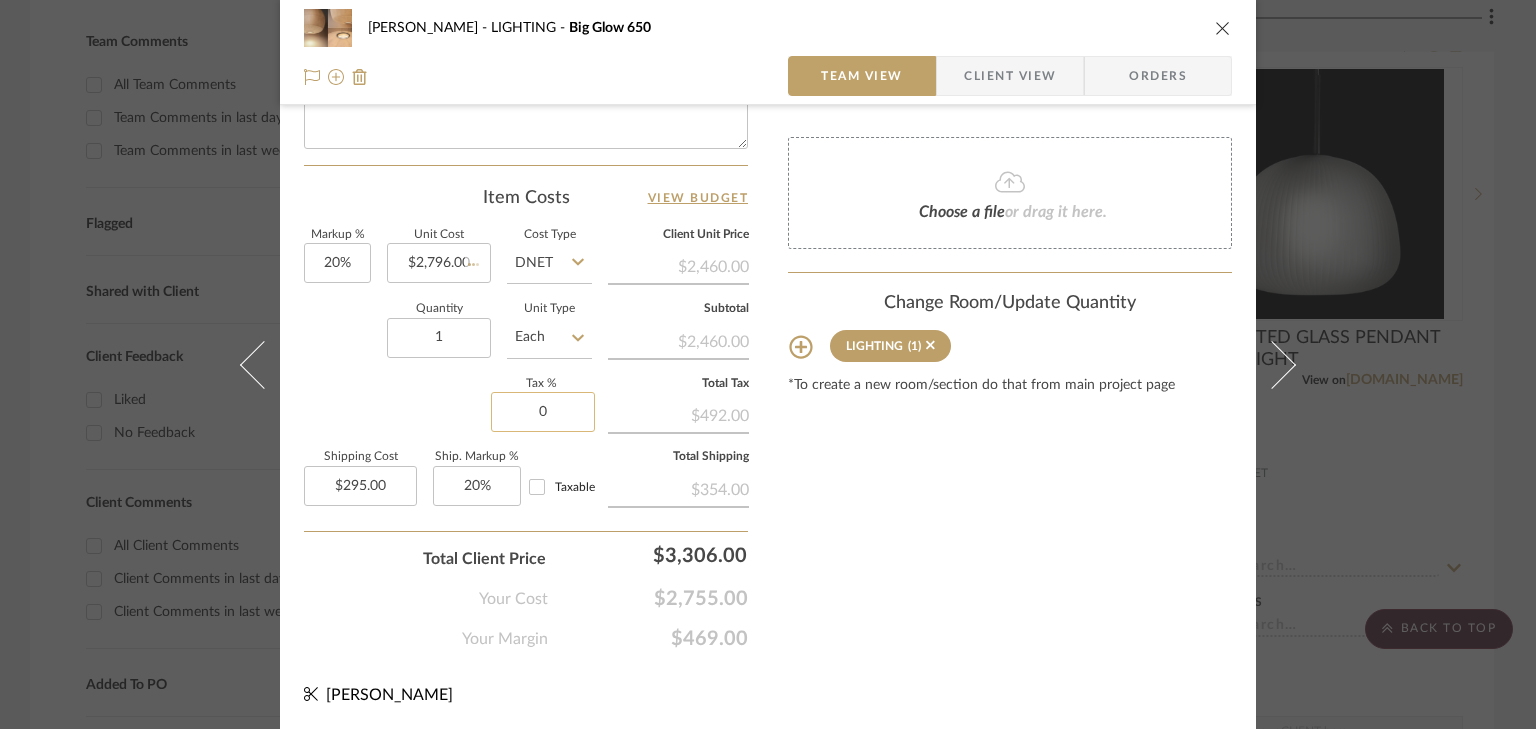 type 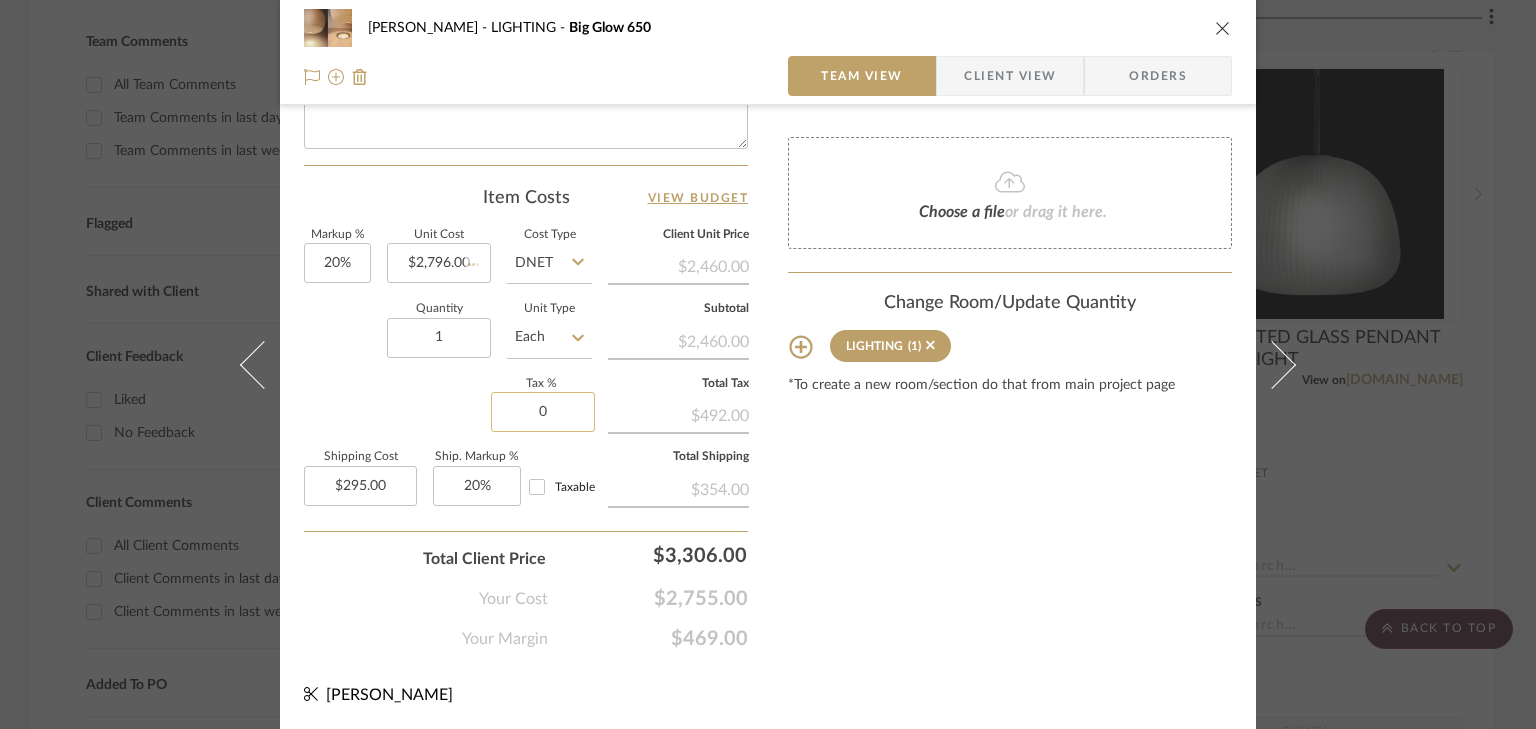 type 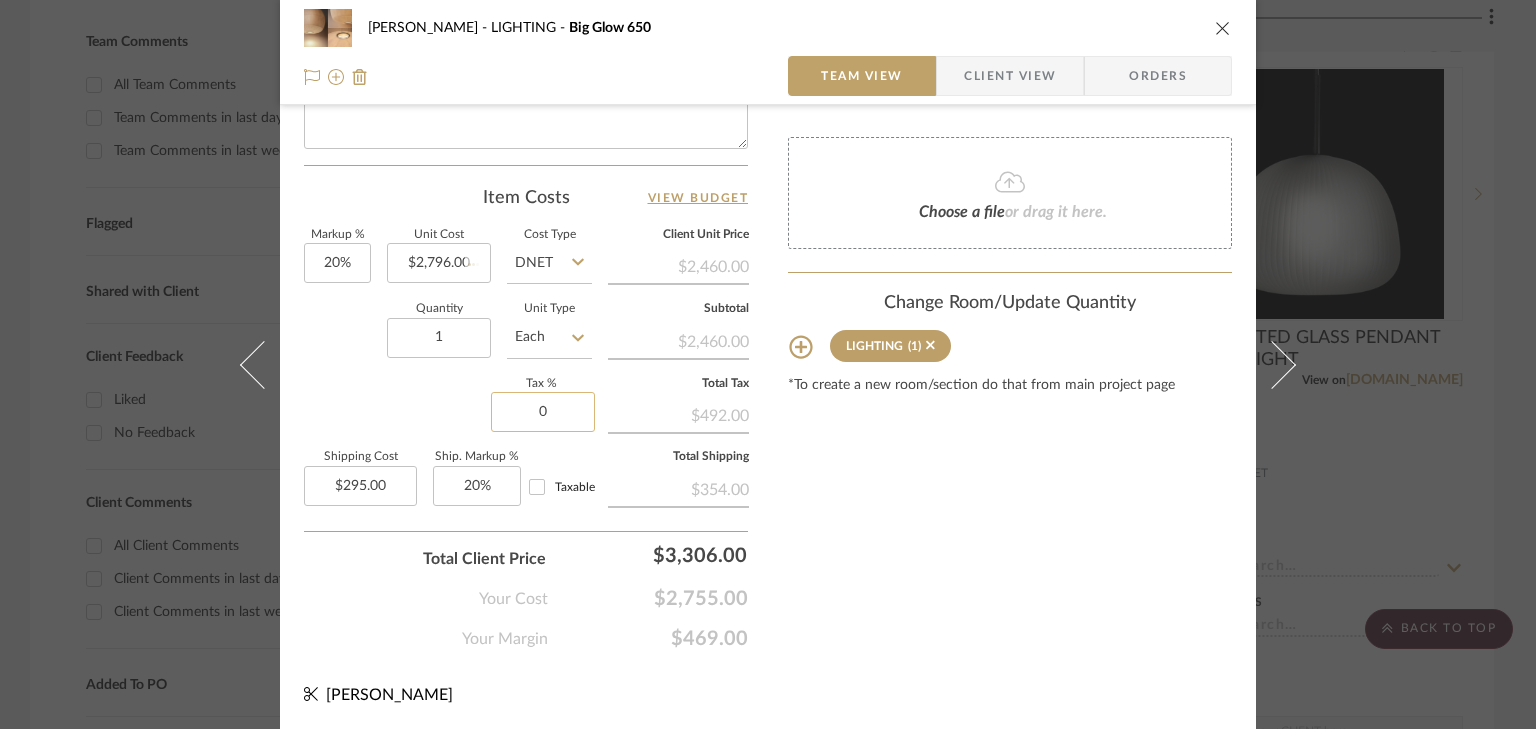 type 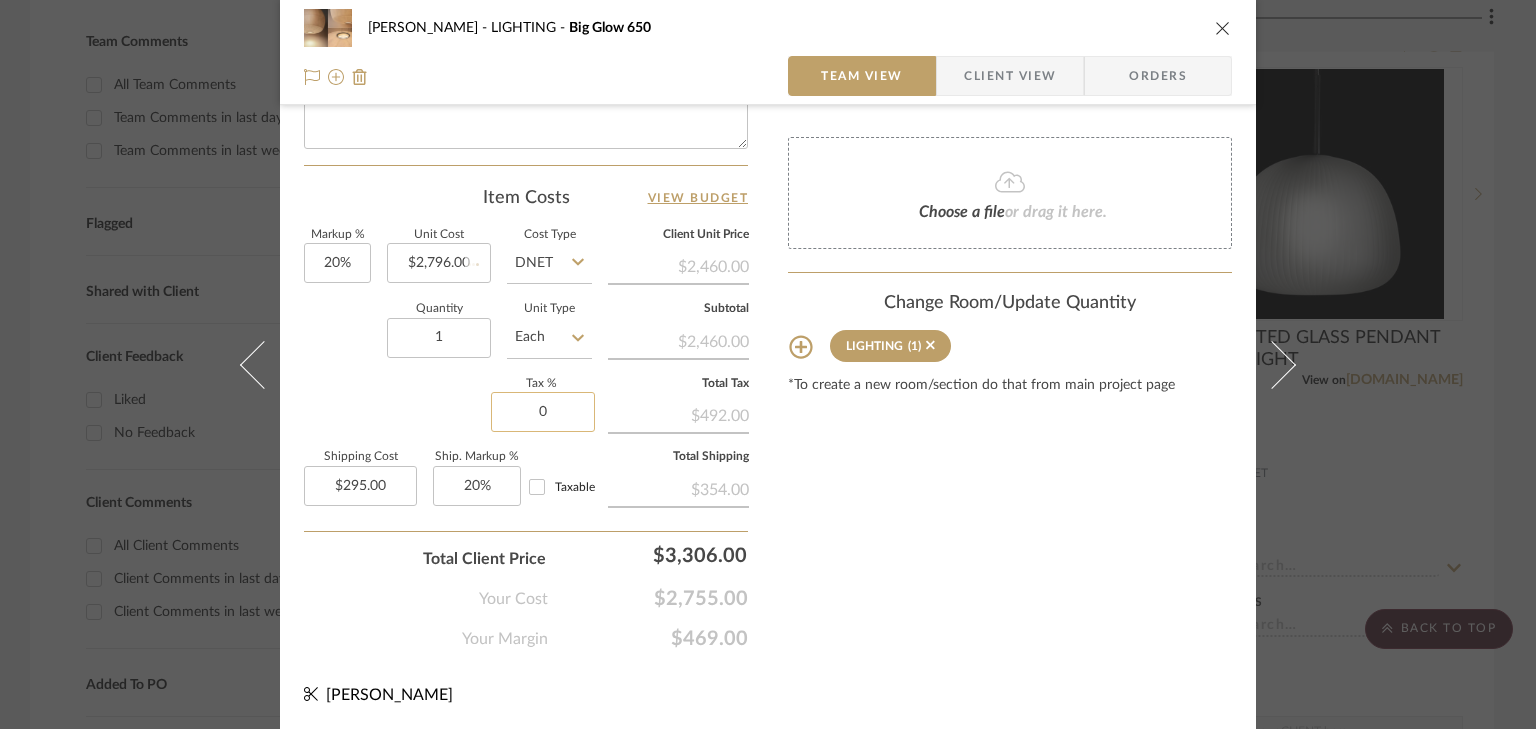 type 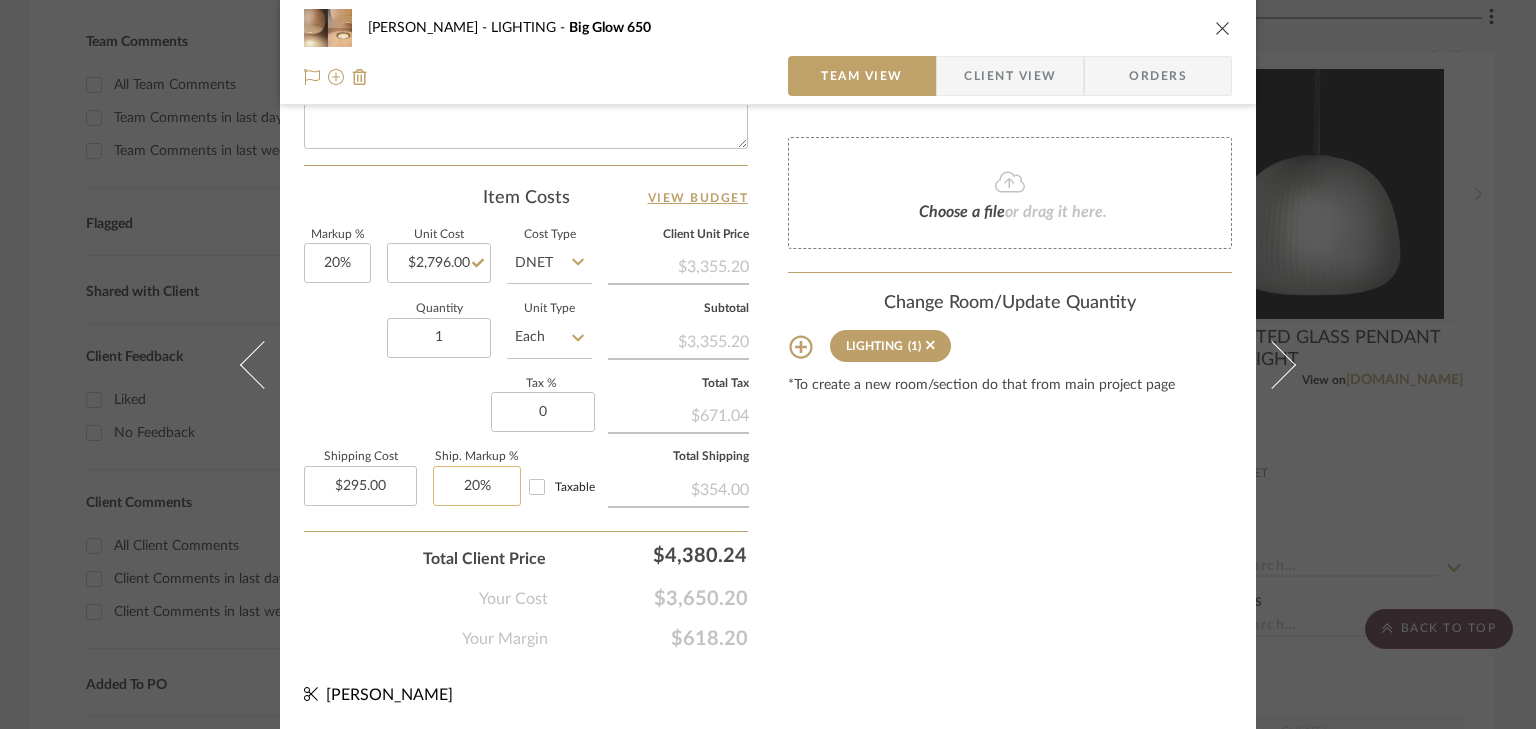 type on "0%" 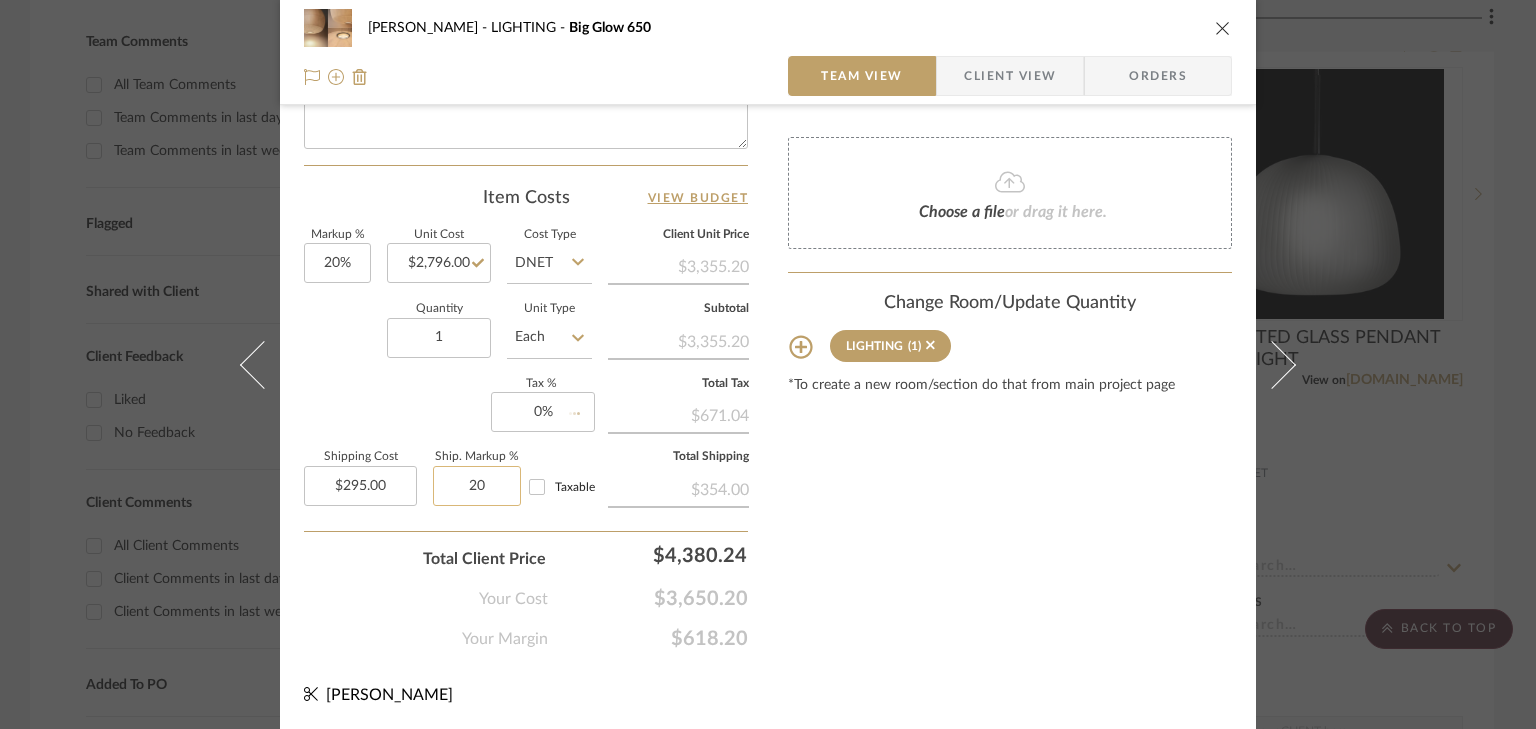 click on "20" 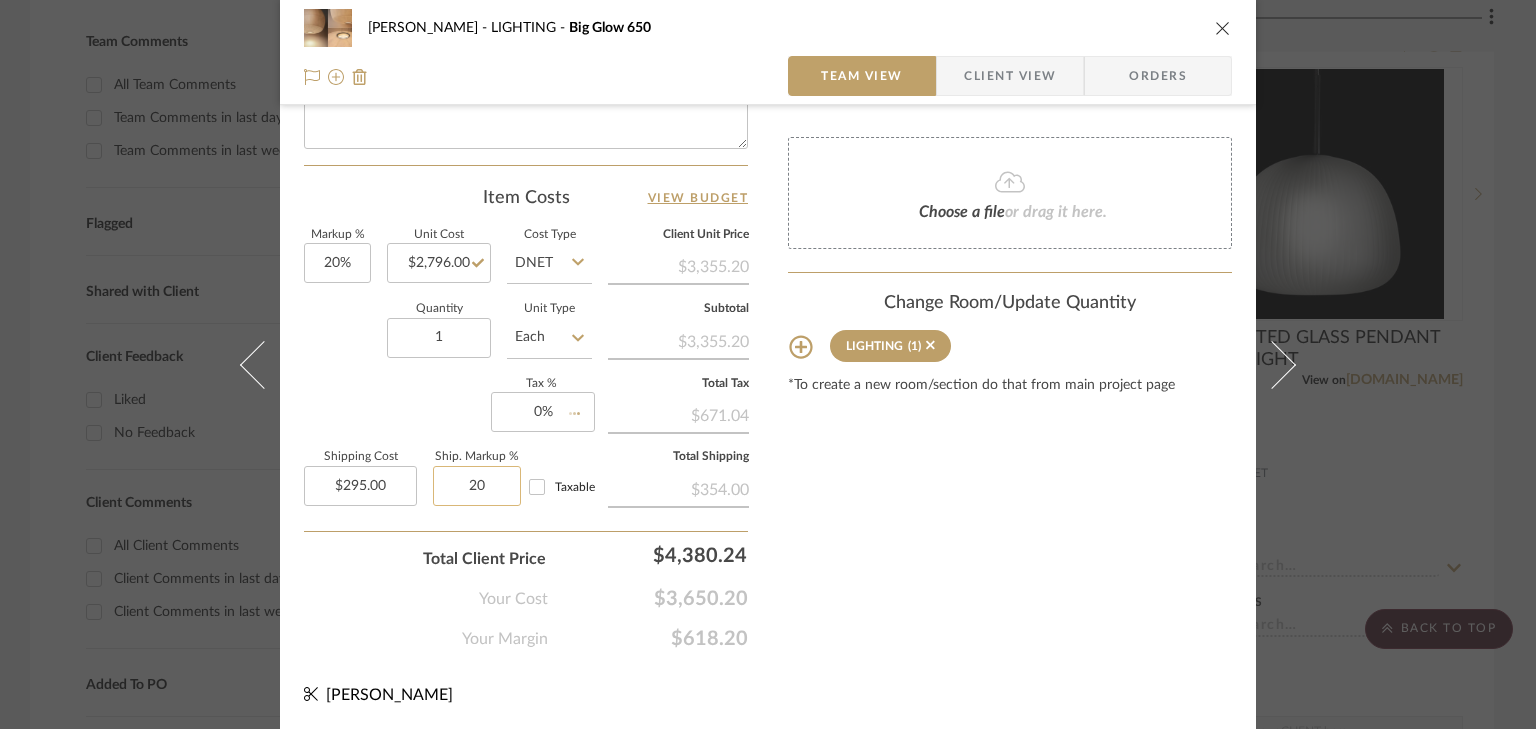 type 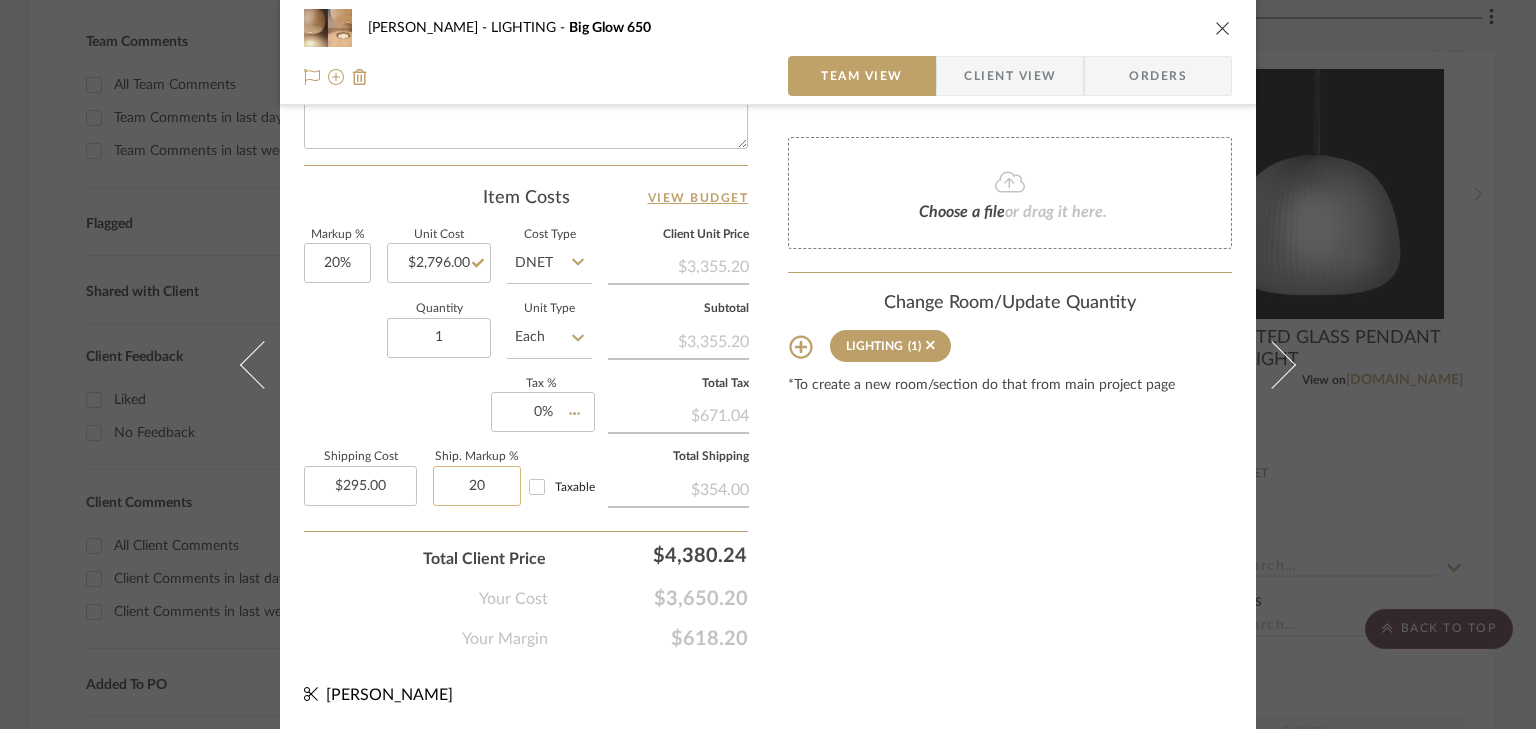 type 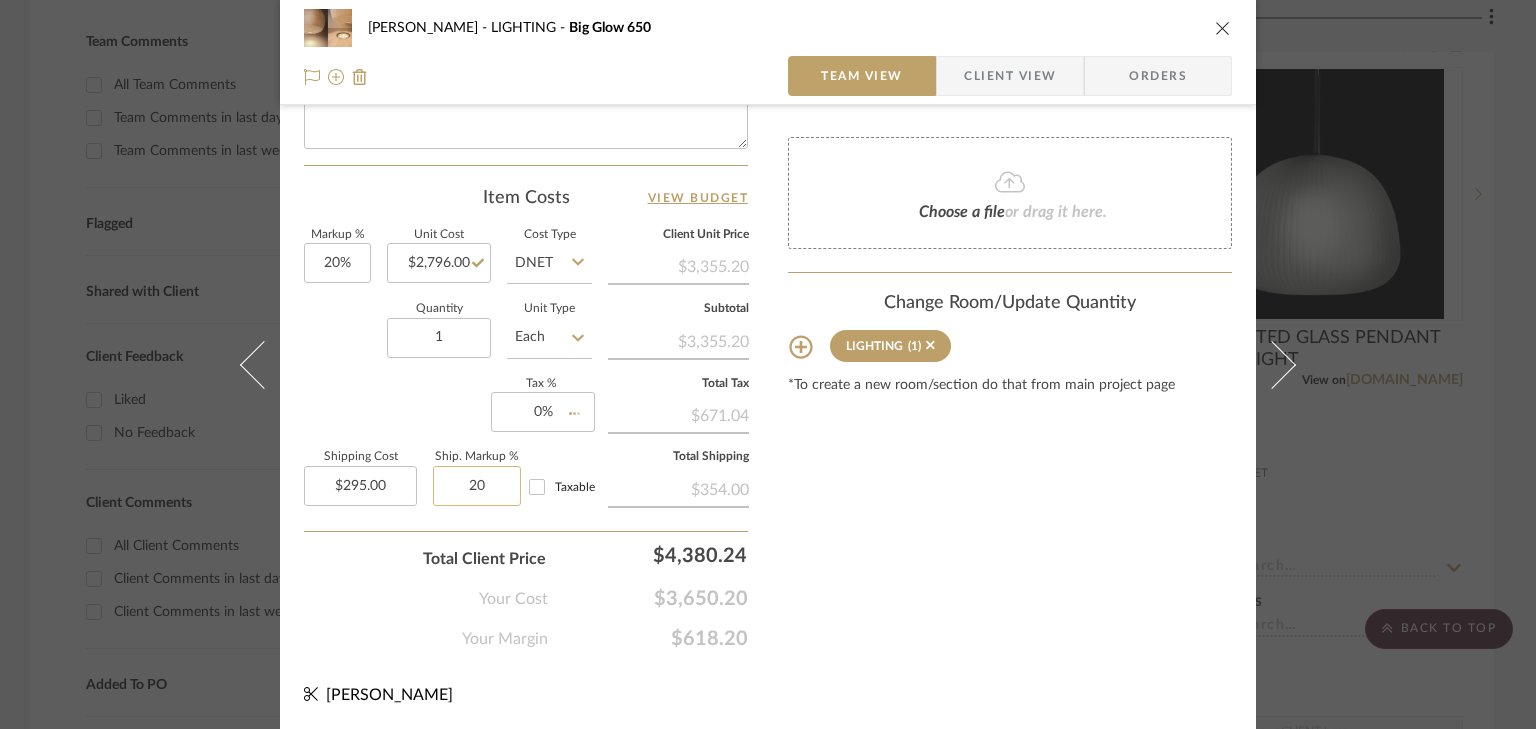 type 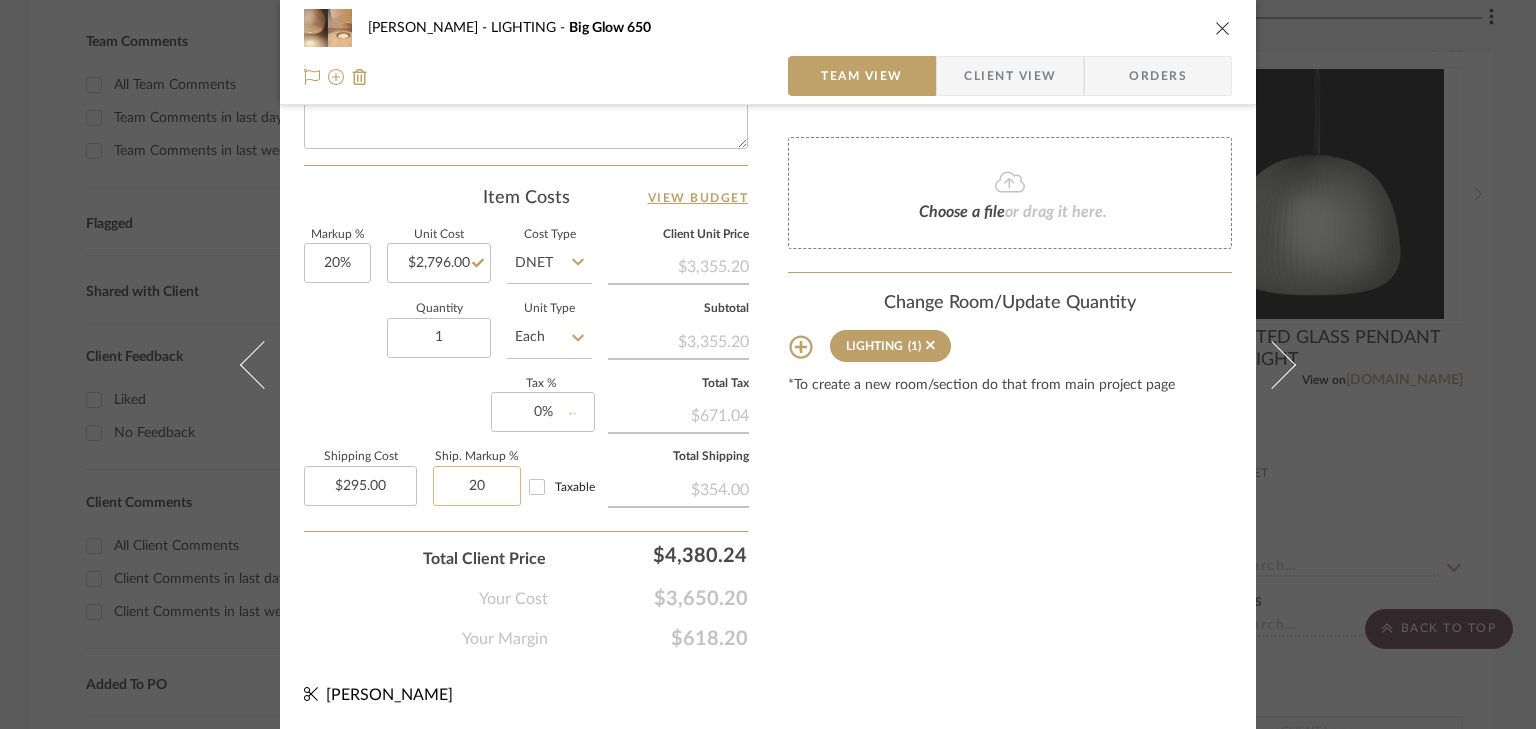 type 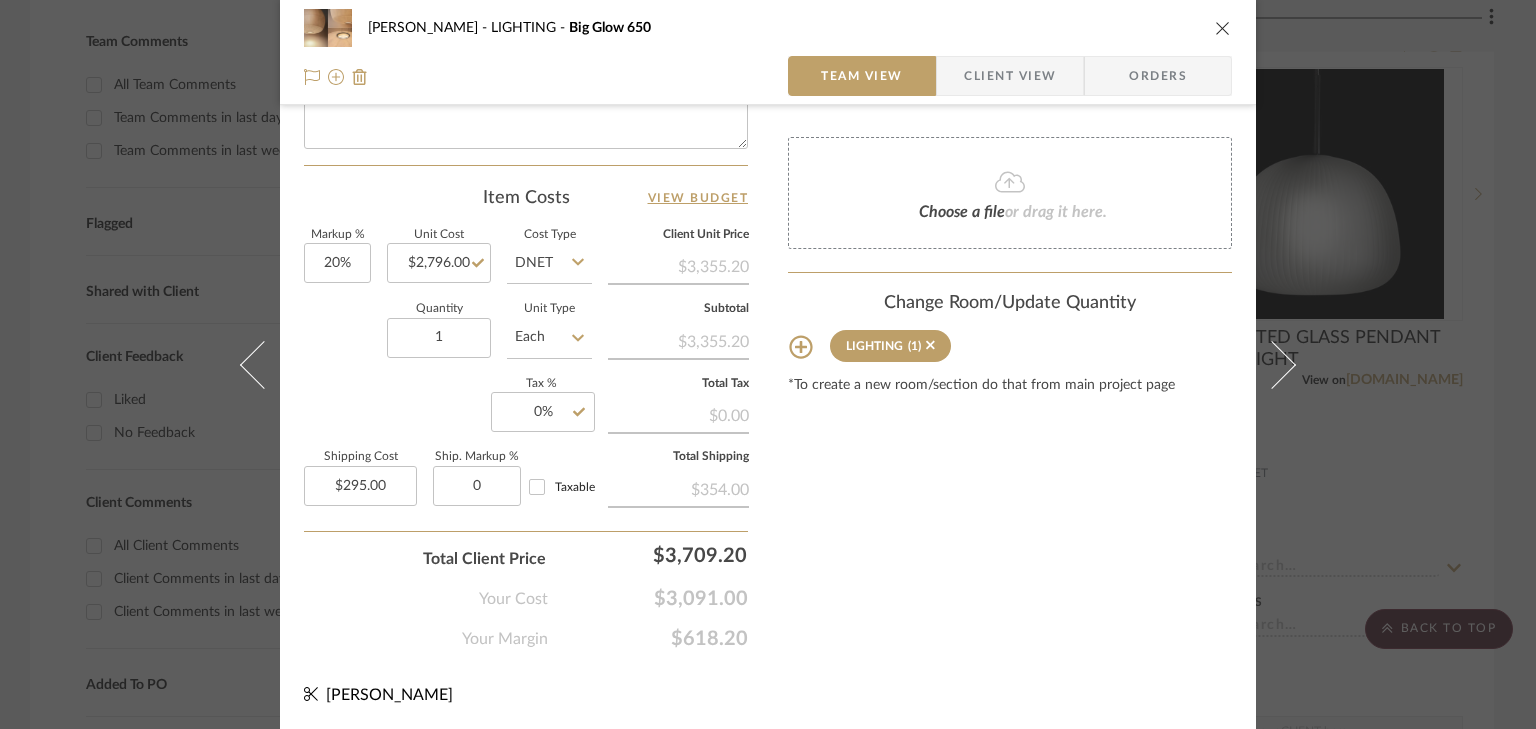 type on "0%" 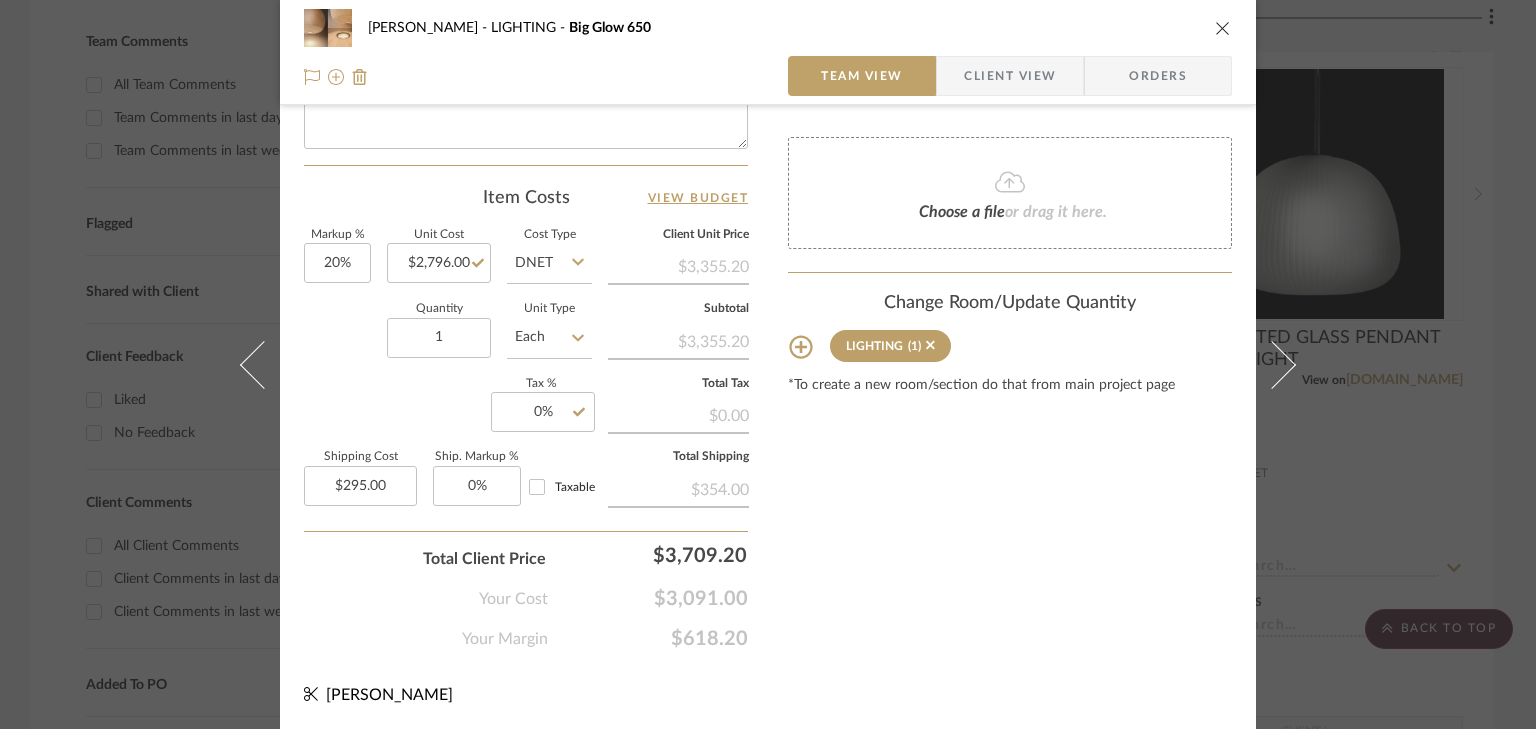 click on "Content here copies to Client View - confirm visibility there.  Show in Client Dashboard   Include in Budget   View Budget  Team Status  Lead Time  In Stock Weeks  Est. Min  8  Est. Max   Due Date   Install Date  Tasks / To-Dos /  team Messaging  Leave yourself a note here or share next steps with your team. You will receive emails when they
respond!  Invite Collaborator Internal Notes  Documents  Choose a file  or drag it here. Change Room/Update Quantity  LIGHTING  (1) *To create a new room/section do that from main project page" at bounding box center (1010, -123) 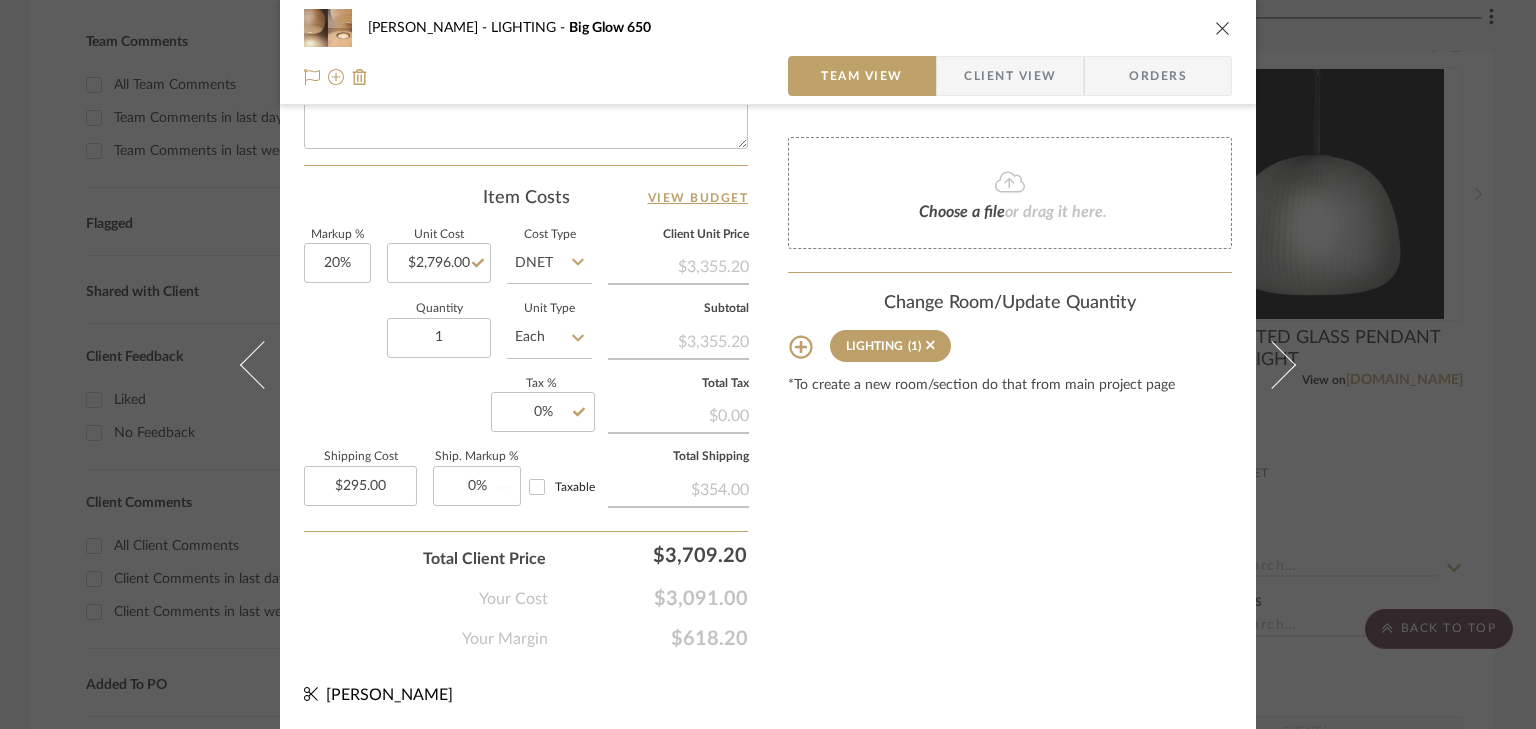 type 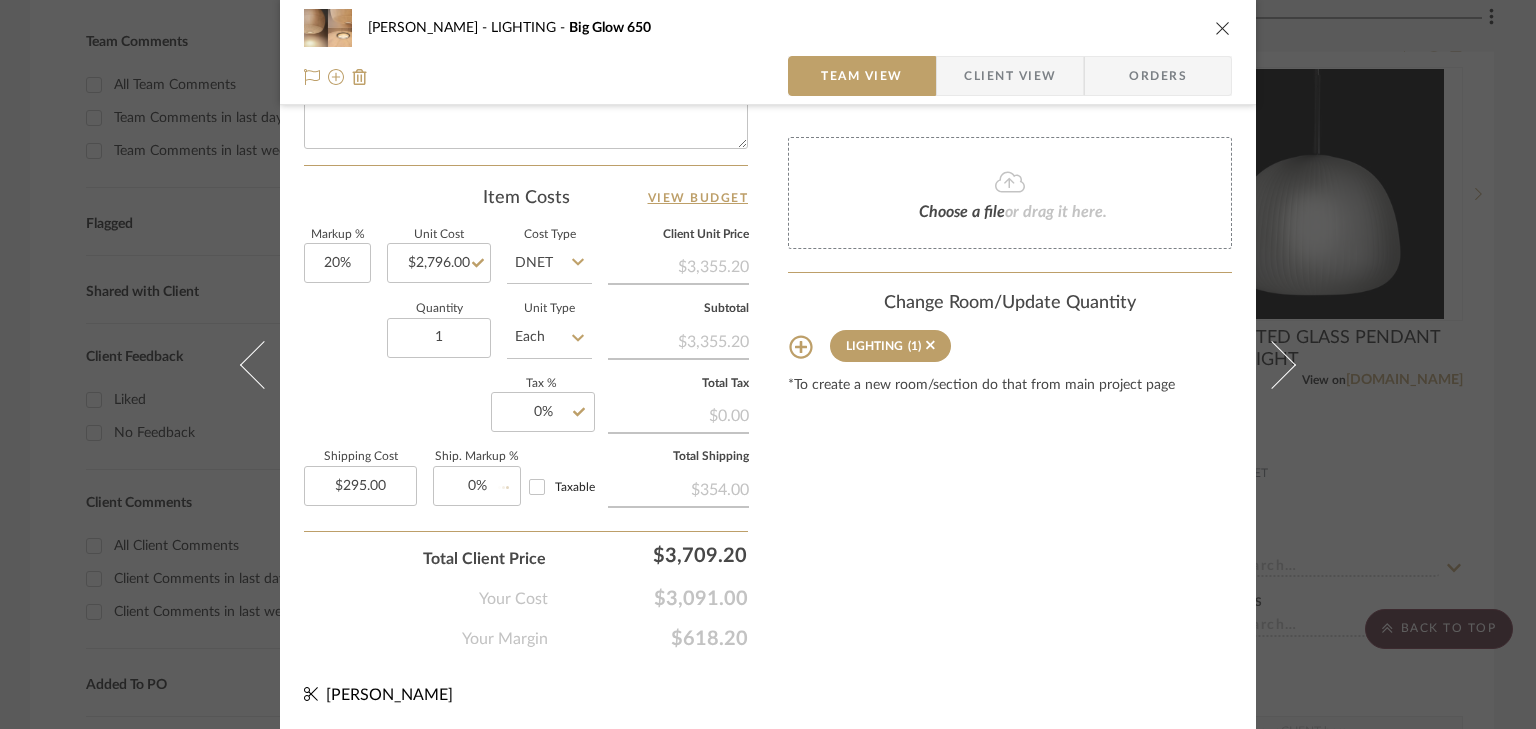 type 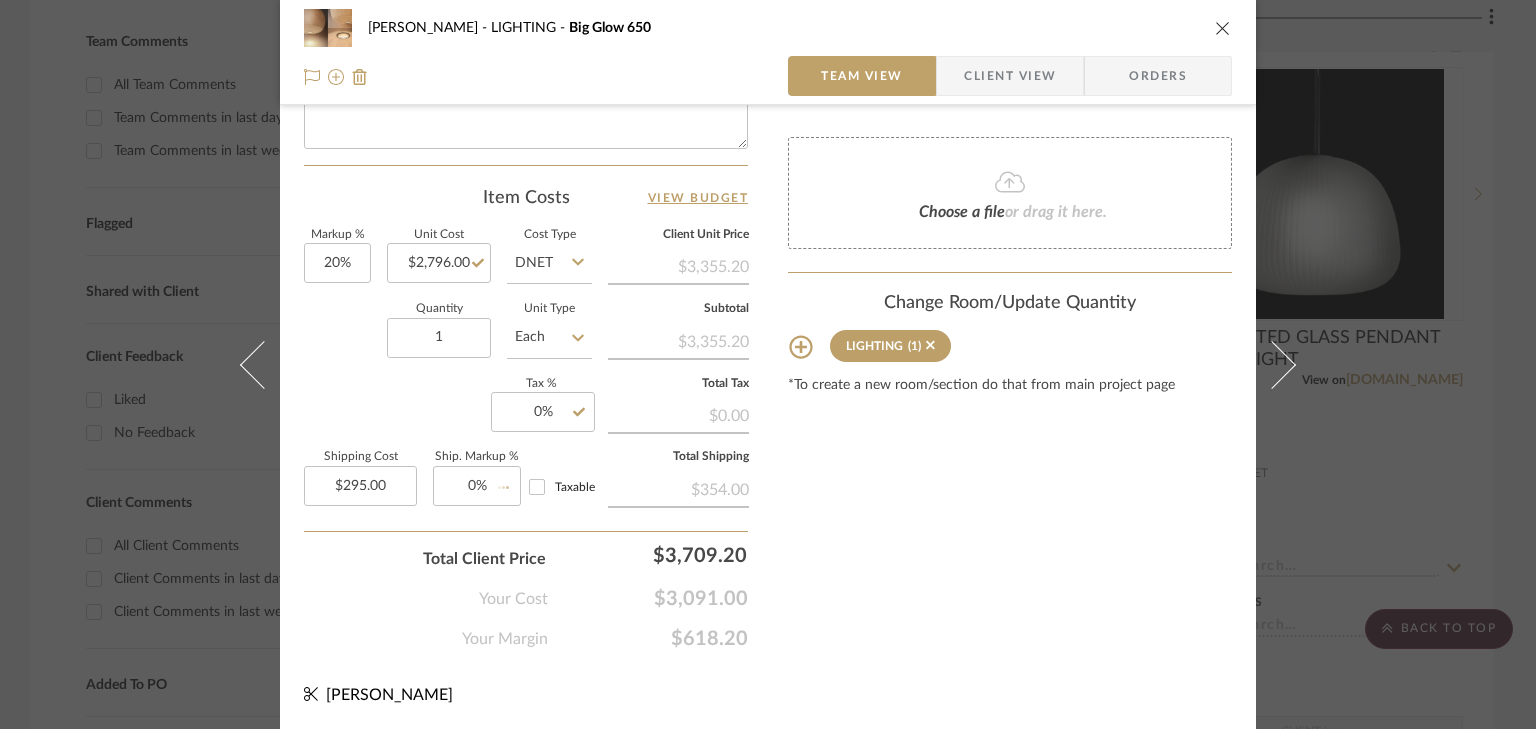 type 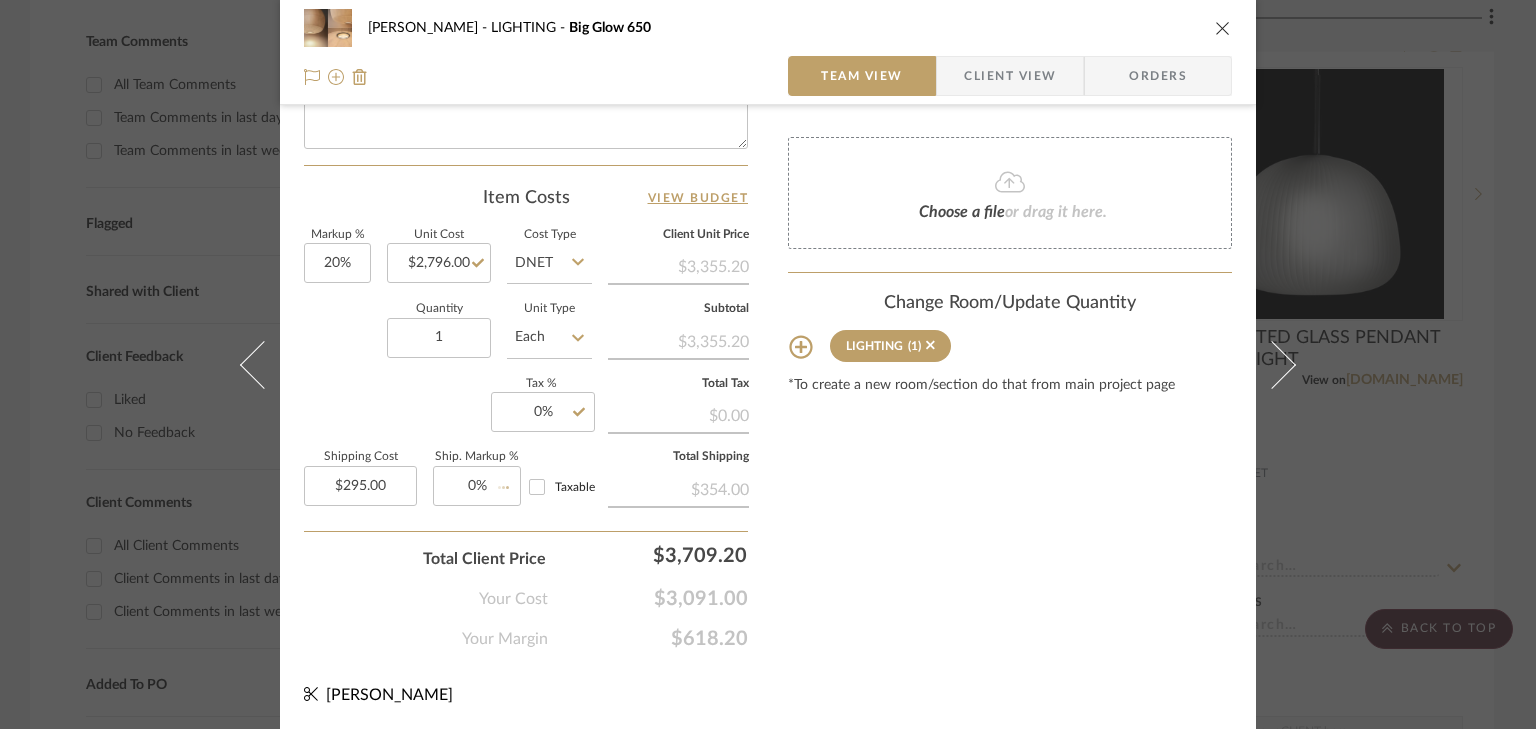 type 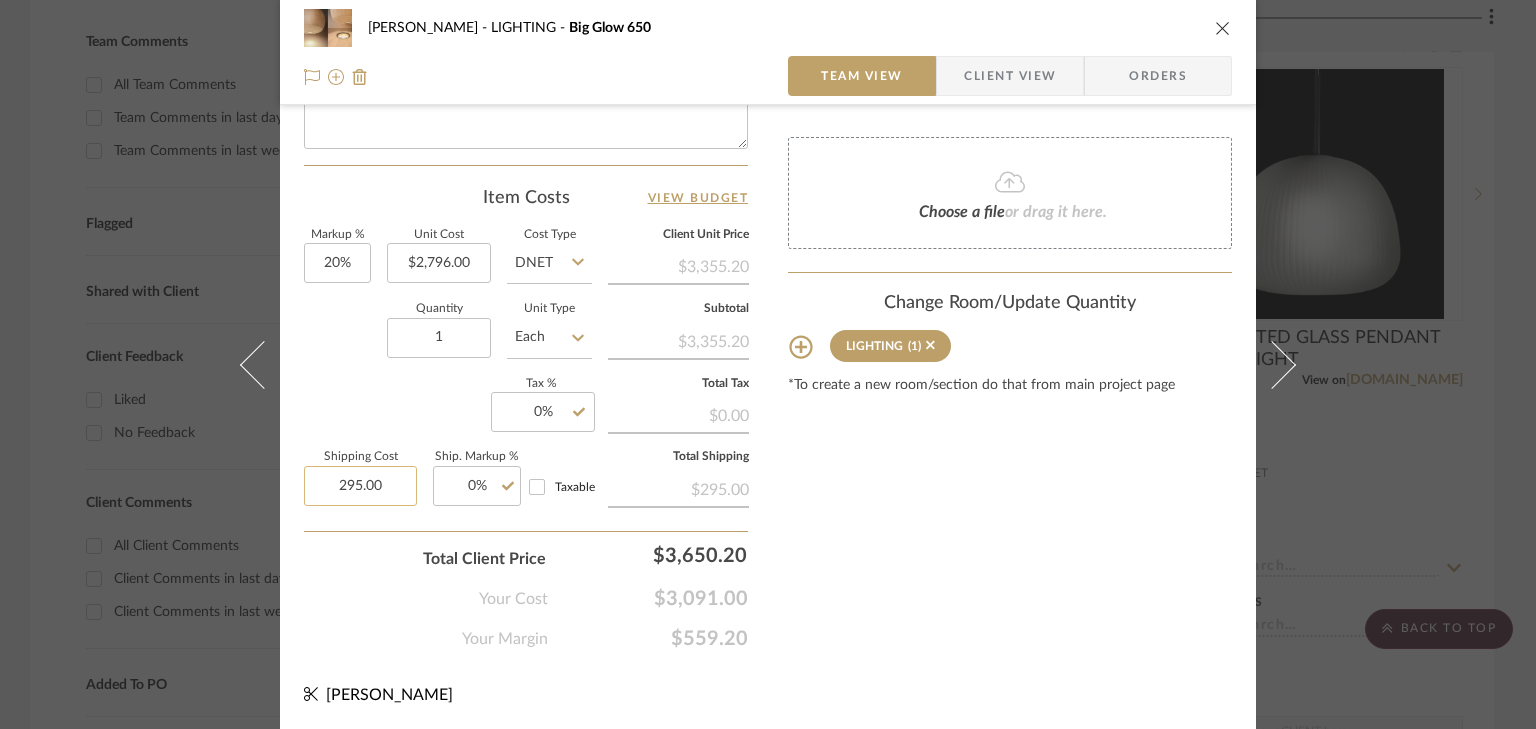 click on "295.00" 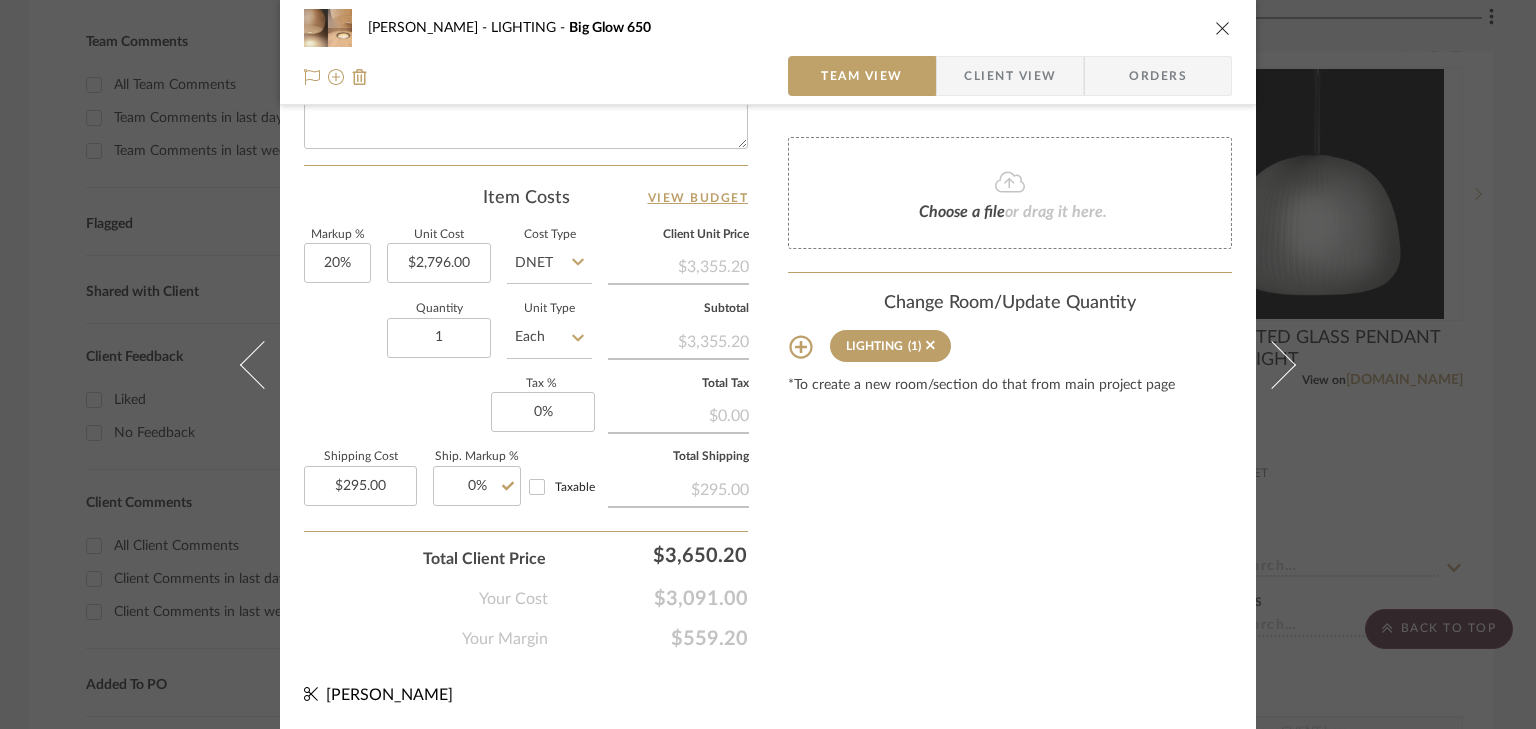 click on "Content here copies to Client View - confirm visibility there.  Show in Client Dashboard   Include in Budget   View Budget  Team Status  Lead Time  In Stock Weeks  Est. Min  8  Est. Max   Due Date   Install Date  Tasks / To-Dos /  team Messaging  Leave yourself a note here or share next steps with your team. You will receive emails when they
respond!  Invite Collaborator Internal Notes  Documents  Choose a file  or drag it here. Change Room/Update Quantity  LIGHTING  (1) *To create a new room/section do that from main project page" at bounding box center [1010, -123] 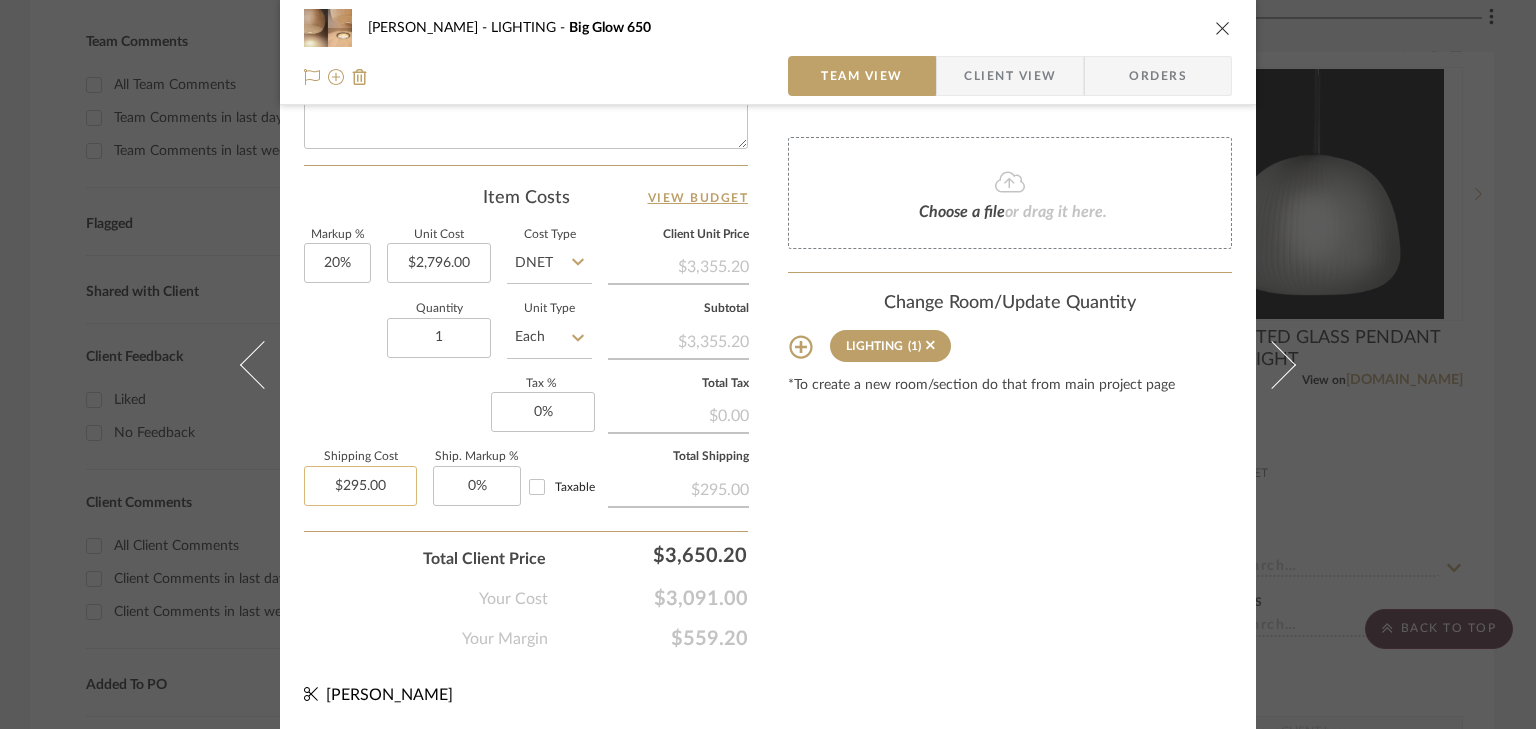 type on "295.00" 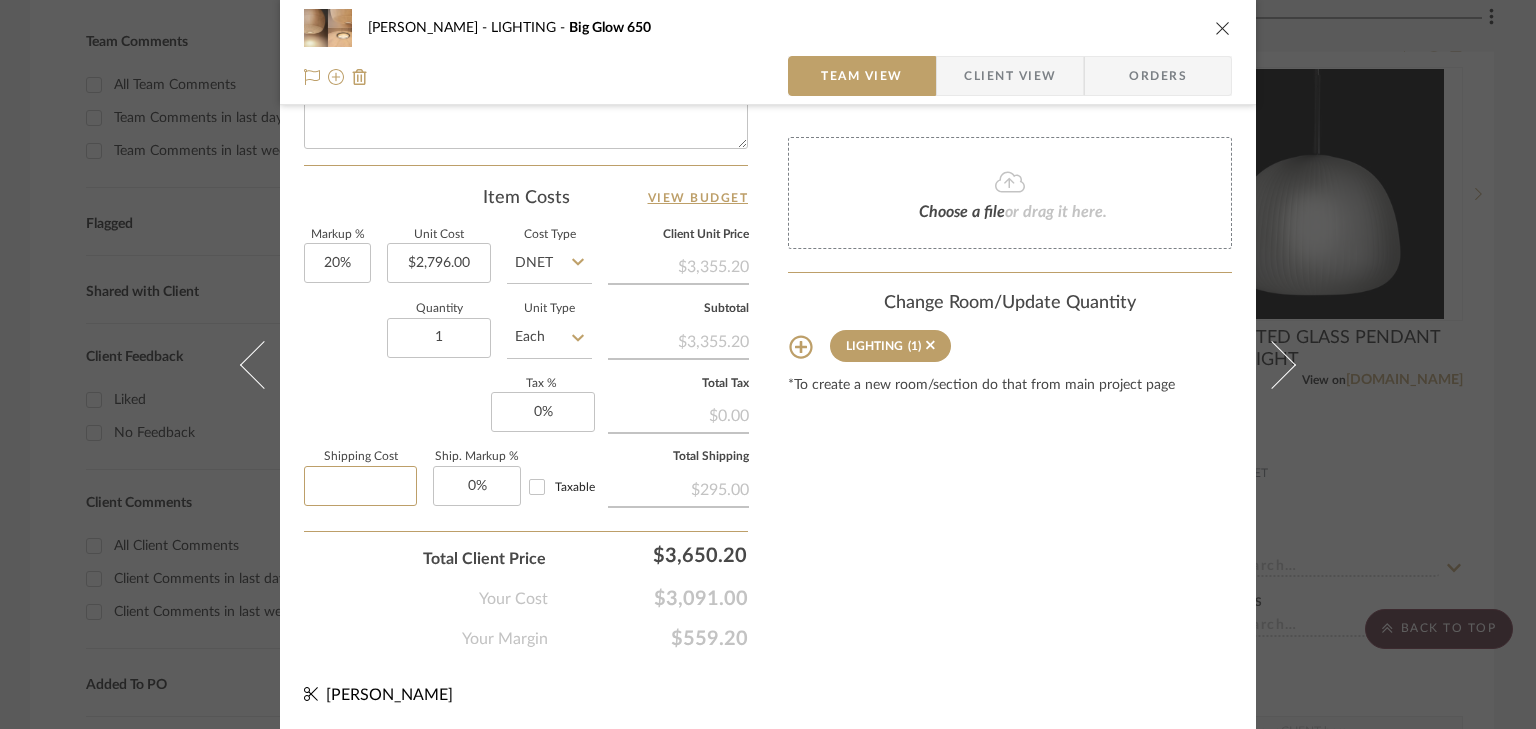 type 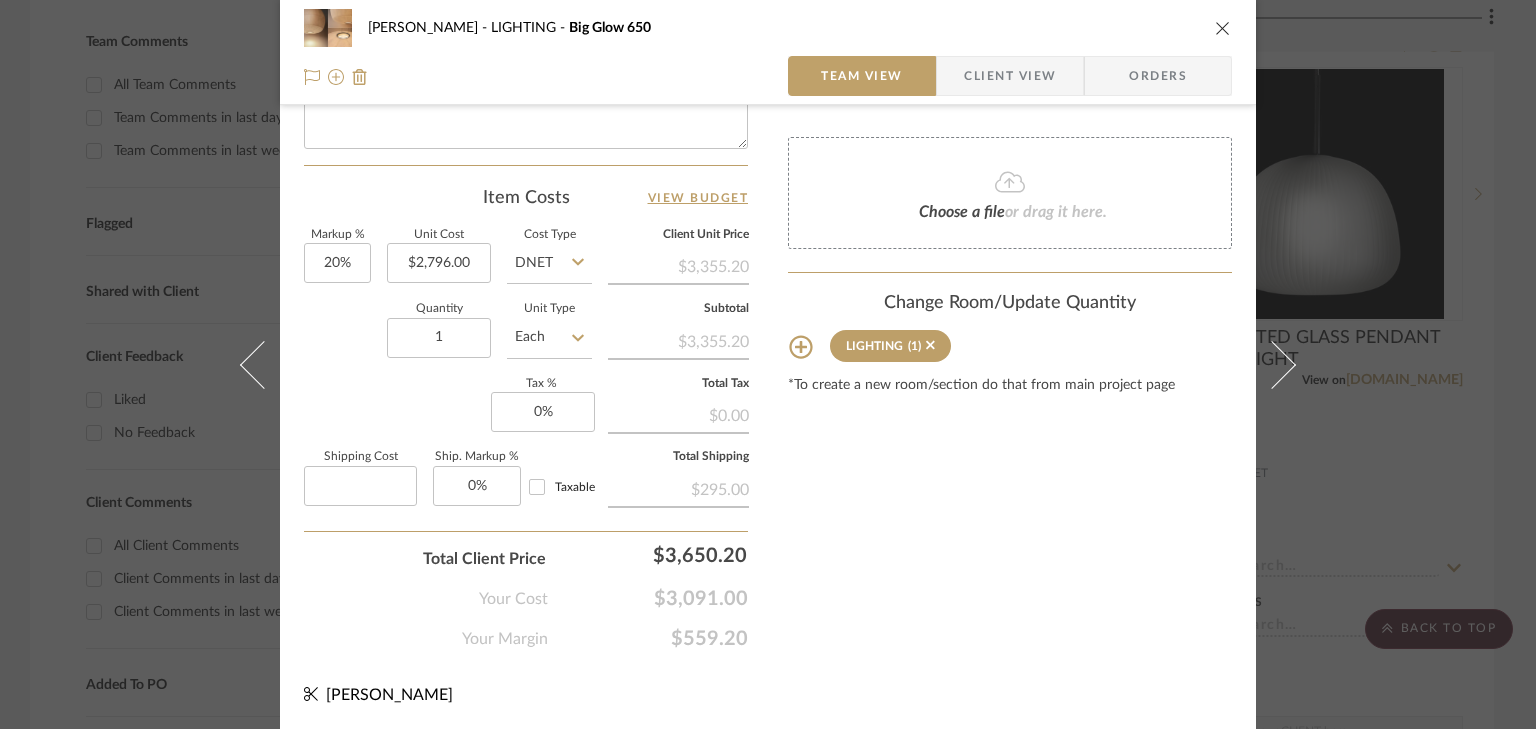 click on "Content here copies to Client View - confirm visibility there.  Show in Client Dashboard   Include in Budget   View Budget  Team Status  Lead Time  In Stock Weeks  Est. Min  8  Est. Max   Due Date   Install Date  Tasks / To-Dos /  team Messaging  Leave yourself a note here or share next steps with your team. You will receive emails when they
respond!  Invite Collaborator Internal Notes  Documents  Choose a file  or drag it here. Change Room/Update Quantity  LIGHTING  (1) *To create a new room/section do that from main project page" at bounding box center (1010, -123) 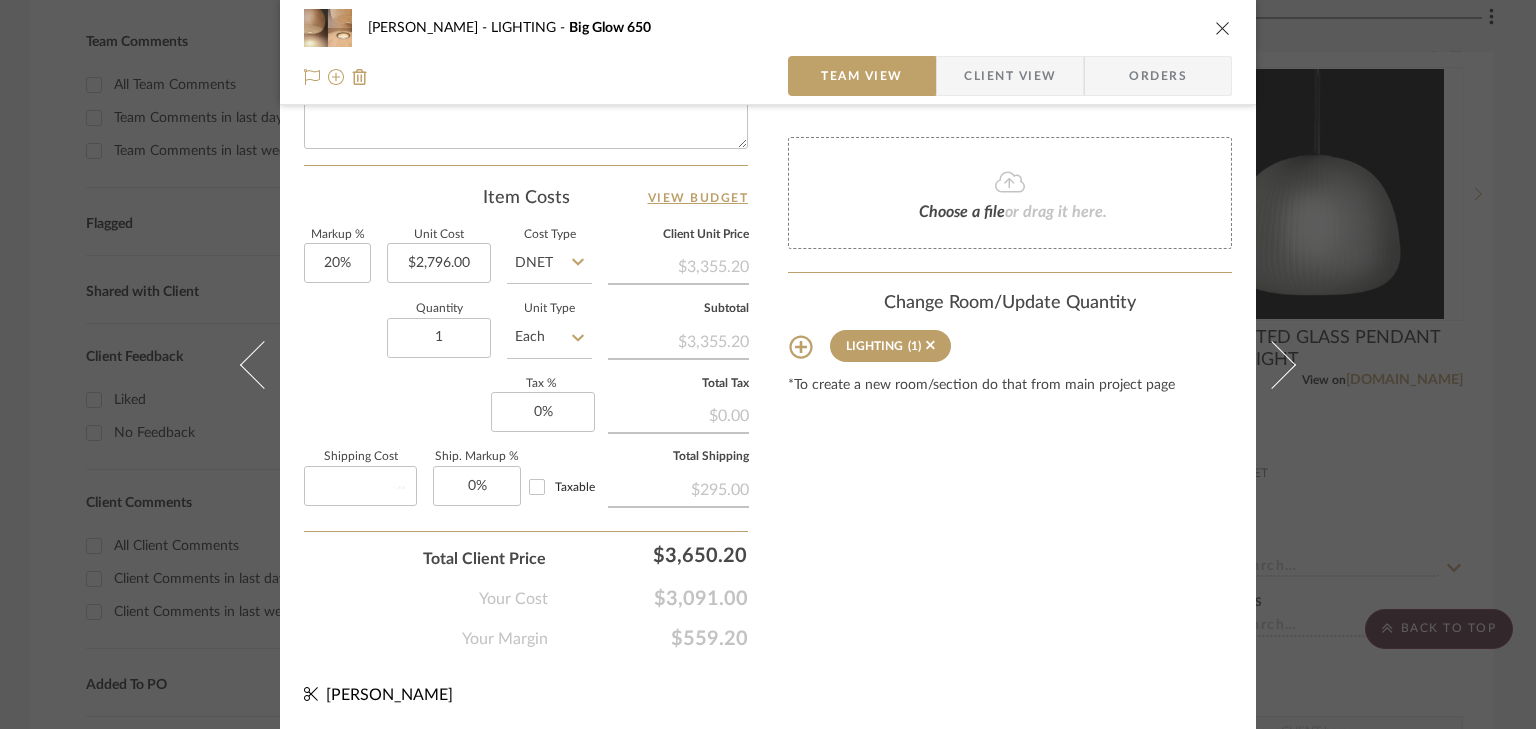 type 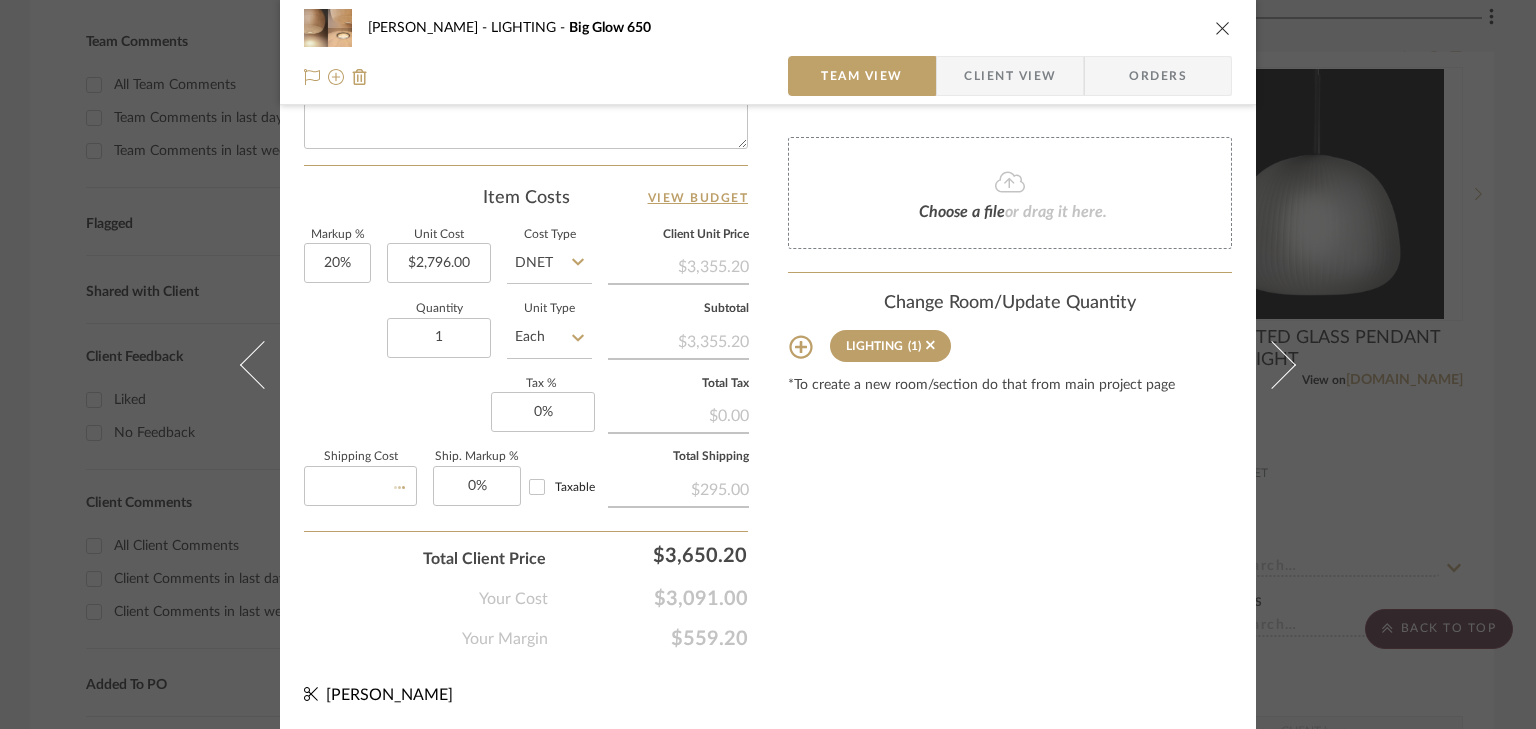type 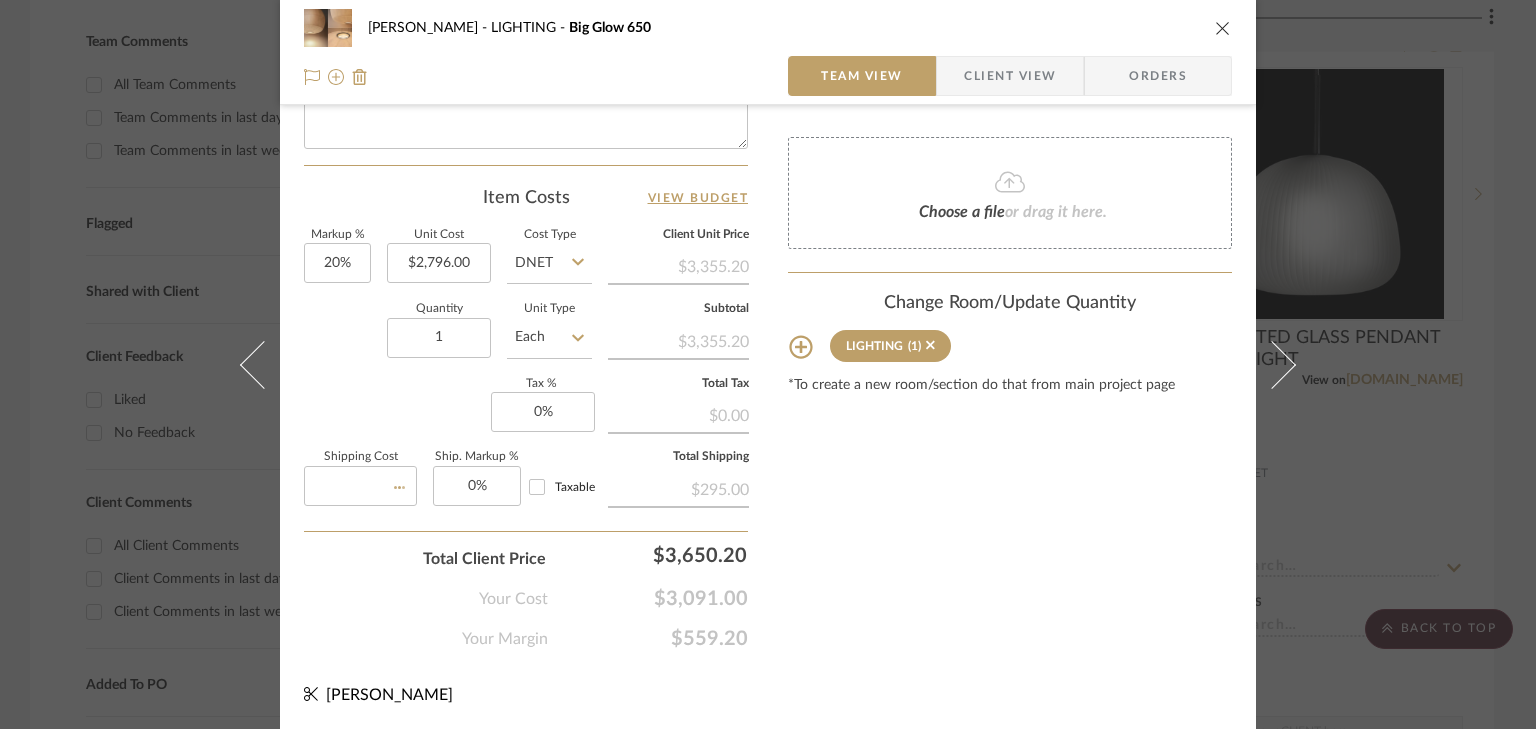 type 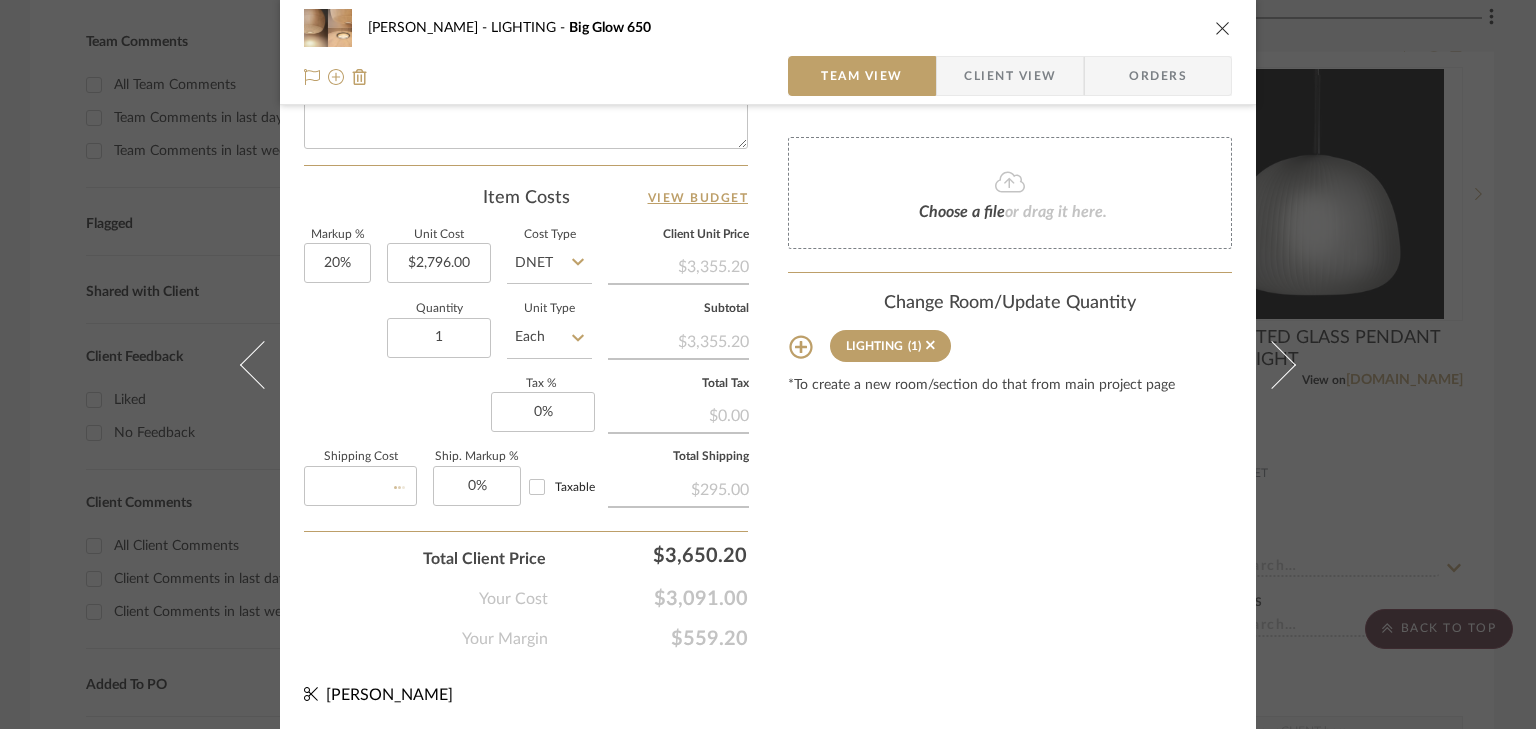 type on "$0.00" 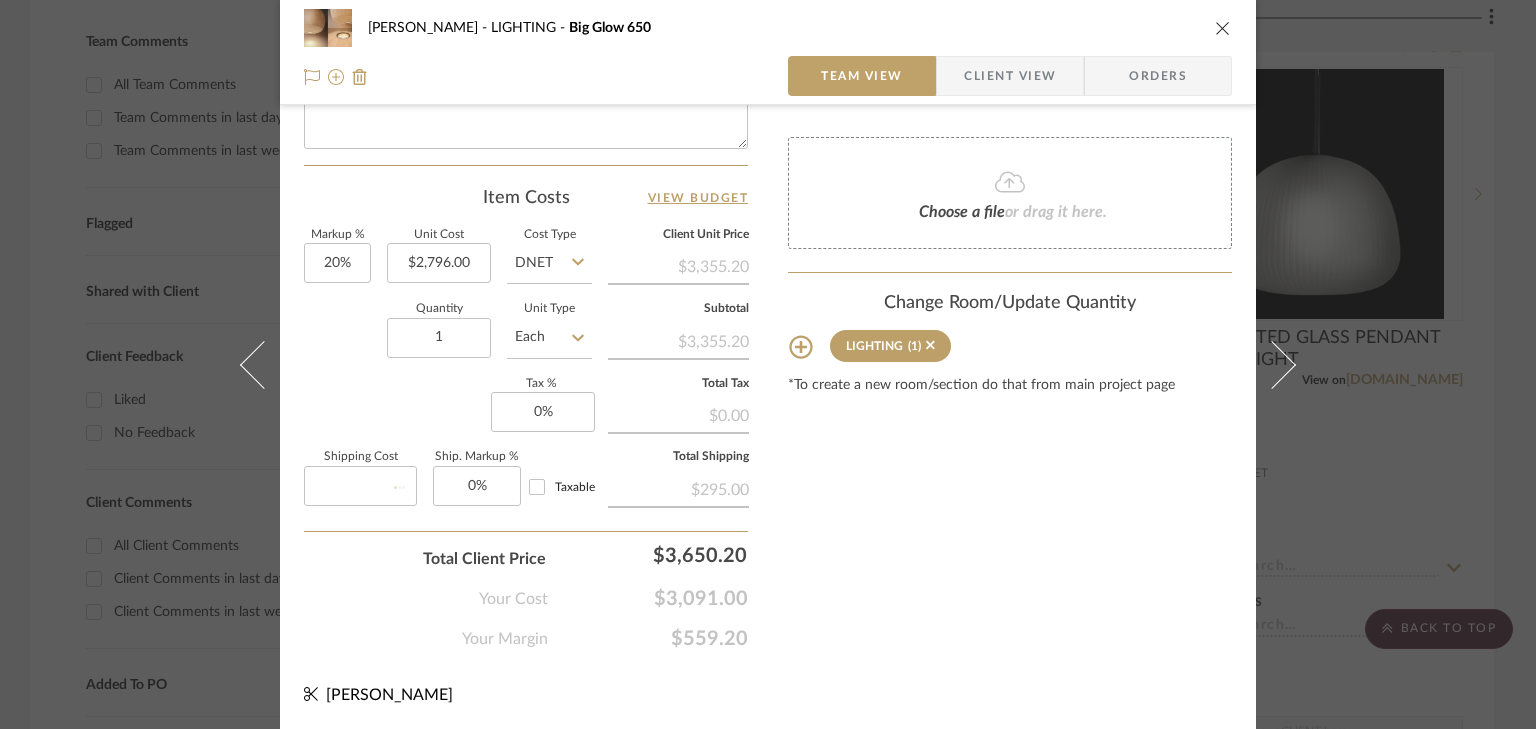 type 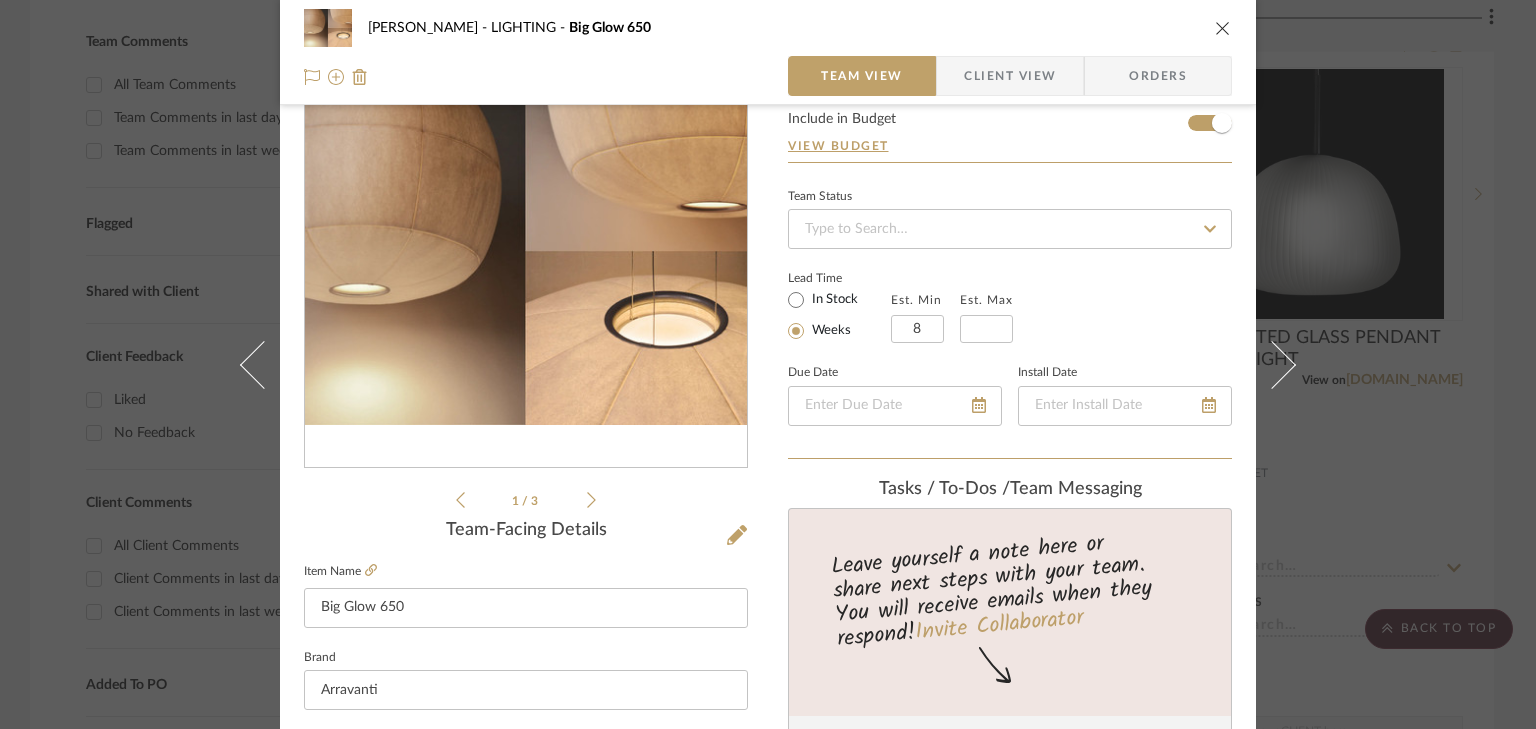 scroll, scrollTop: 0, scrollLeft: 0, axis: both 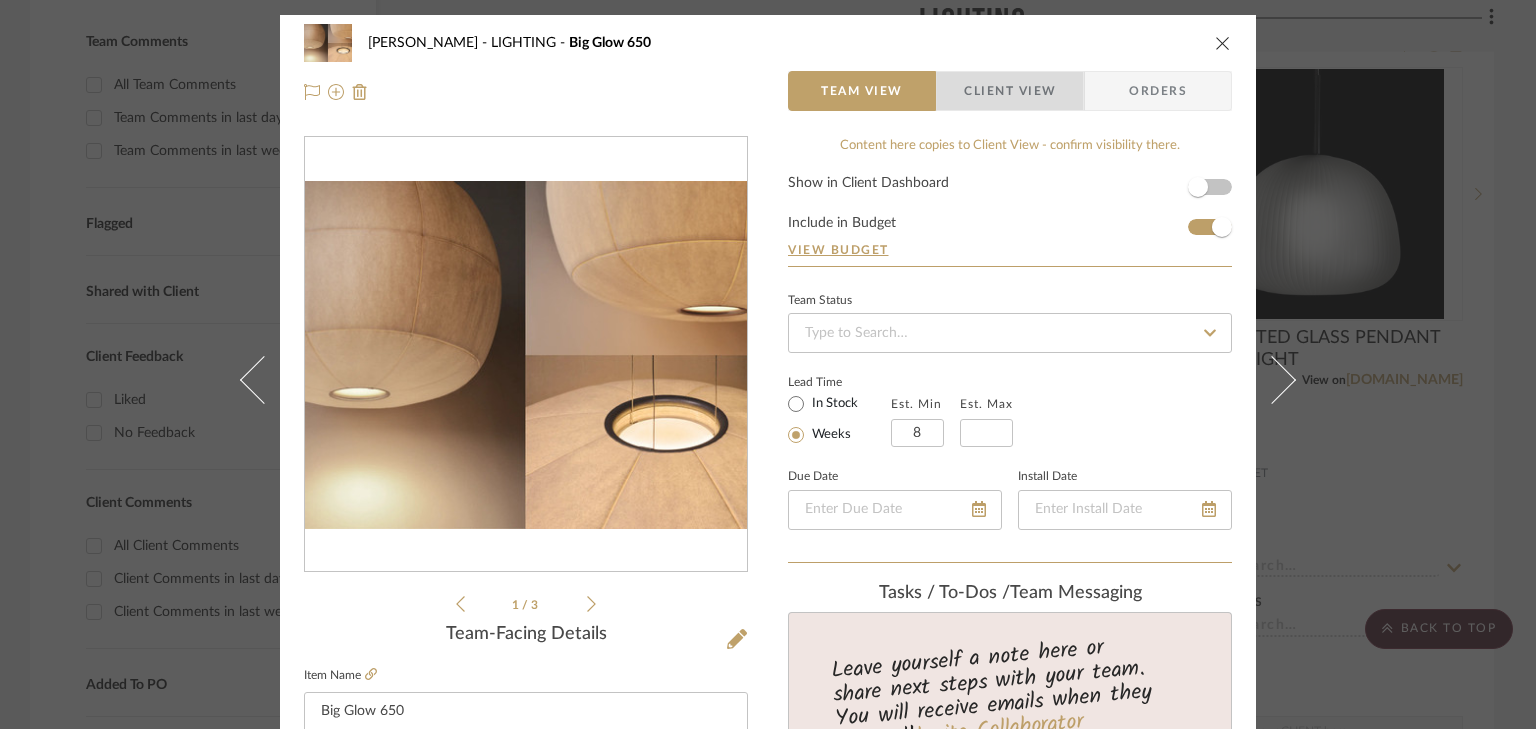 click on "Client View" at bounding box center (1010, 91) 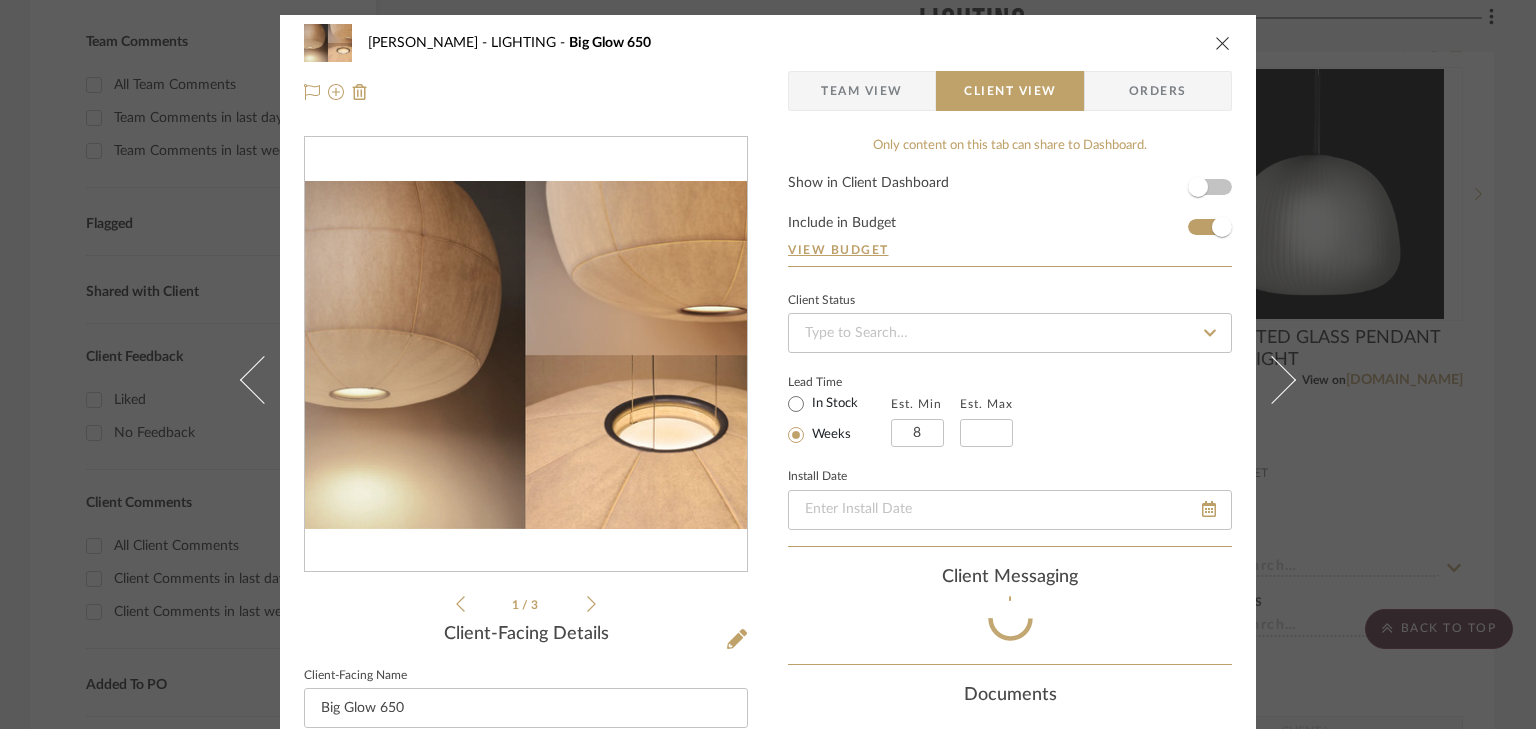 type 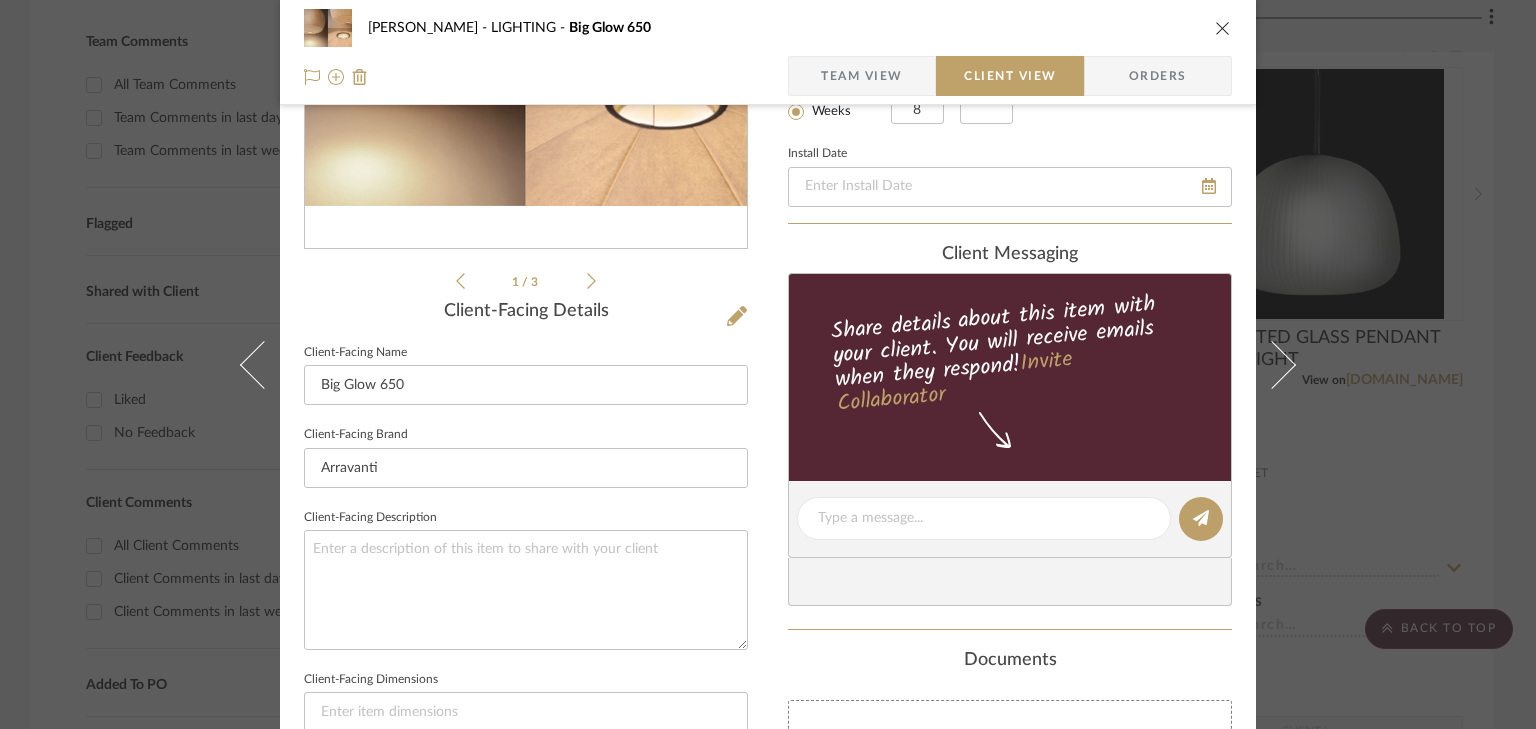 scroll, scrollTop: 480, scrollLeft: 0, axis: vertical 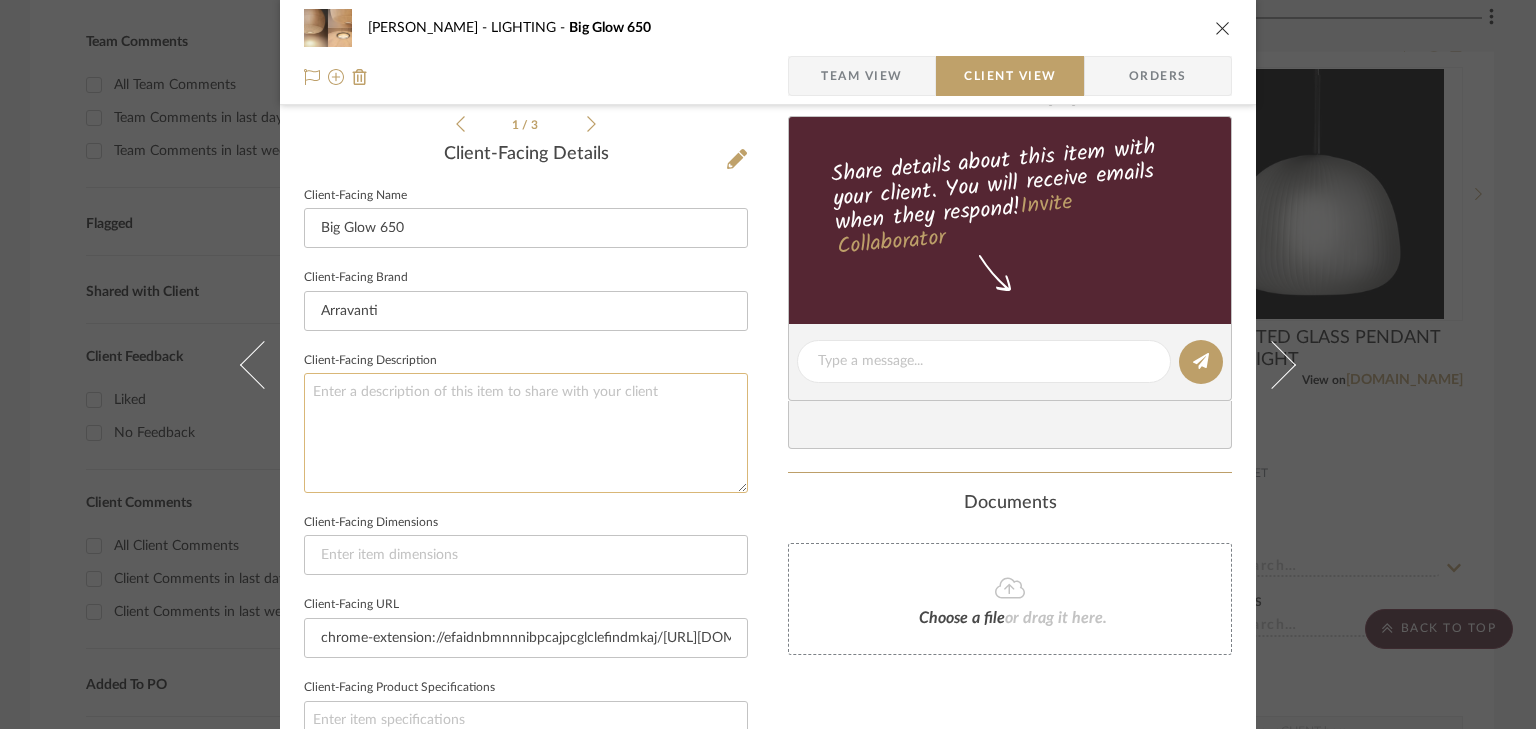 click 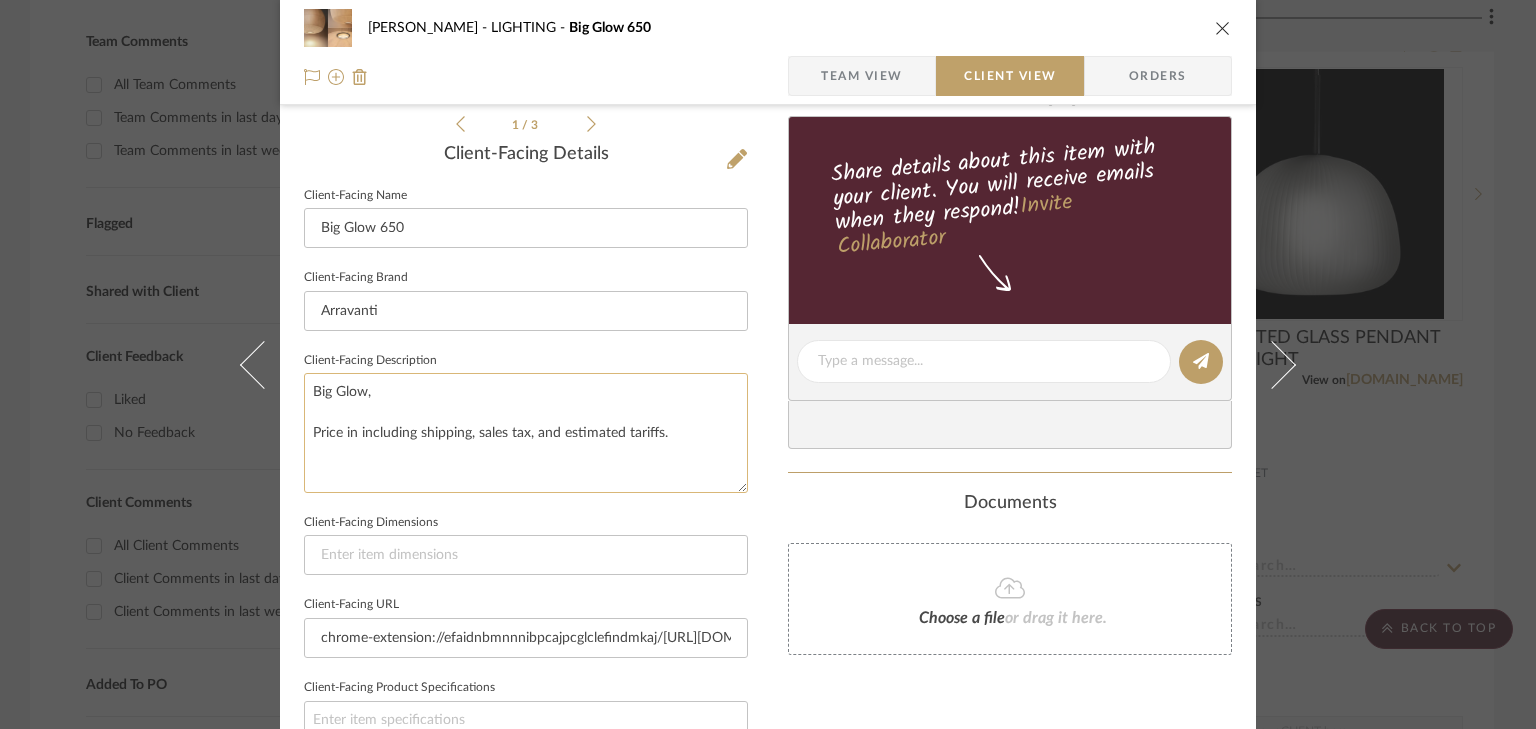 click on "Big Glow,
Price in including shipping, sales tax, and estimated tariffs." 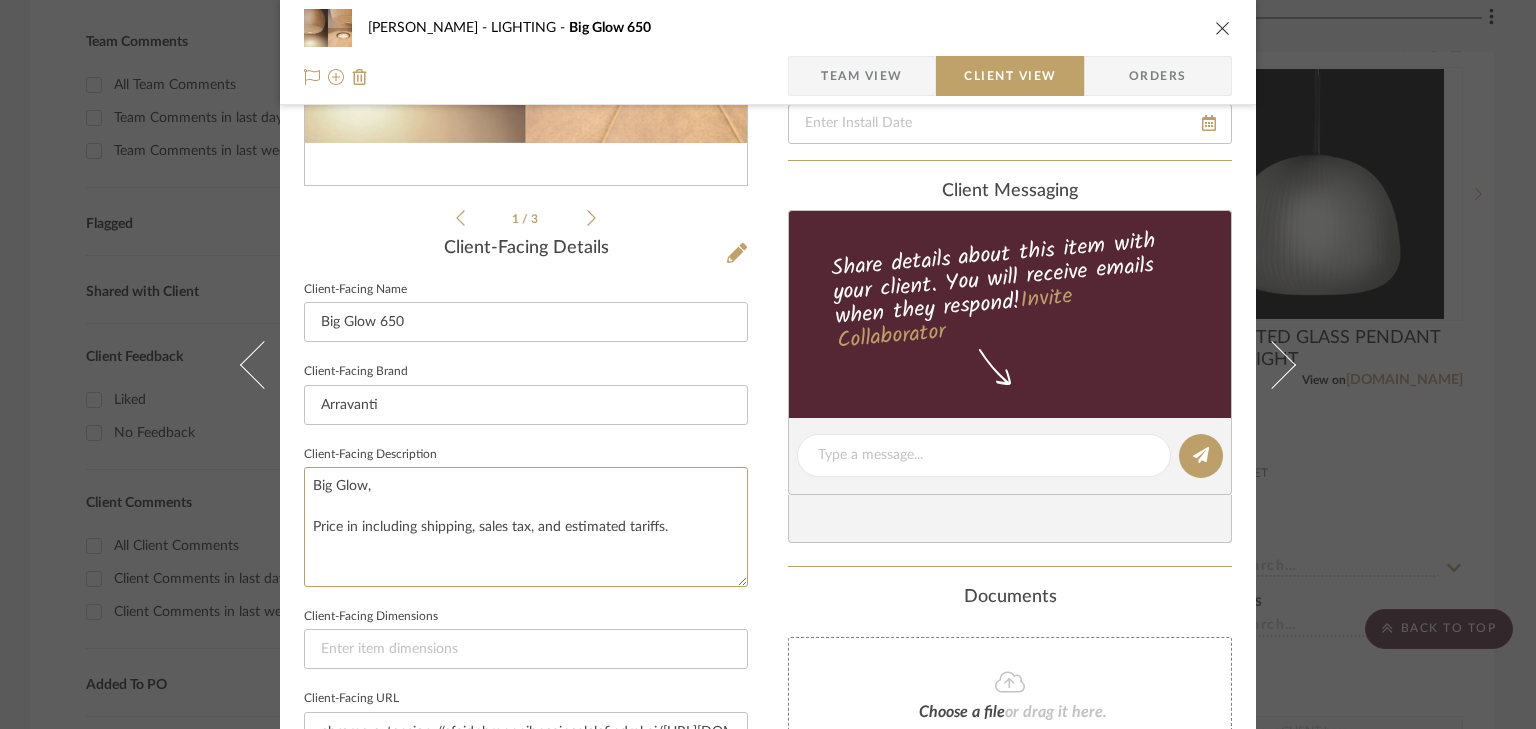 scroll, scrollTop: 480, scrollLeft: 0, axis: vertical 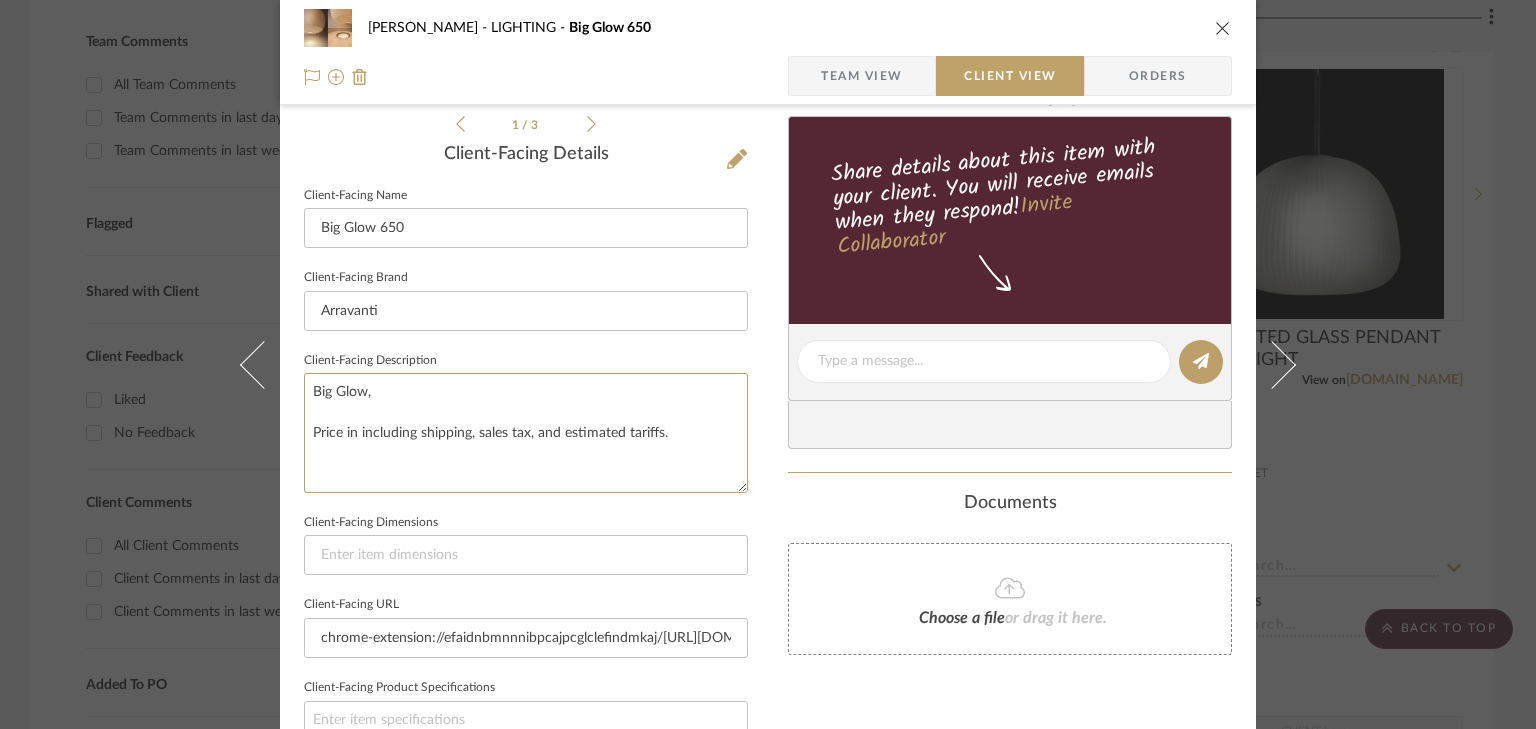 type on "Big Glow,
Price in including shipping, sales tax, and estimated tariffs." 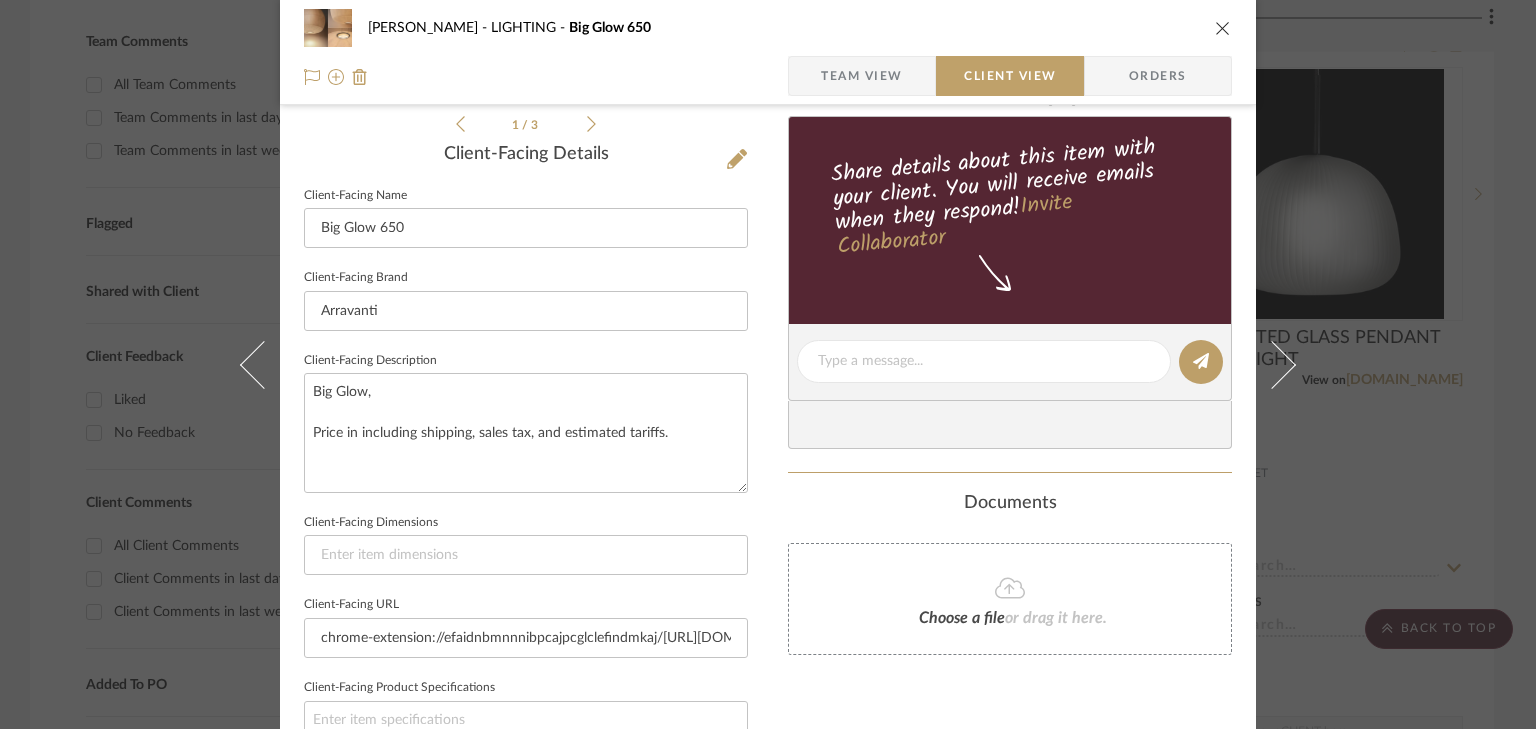 click on "Sana - Nora LIGHTING Big Glow 650 Team View Client View Orders 1 / 3  Client-Facing Details   Client-Facing Name  Big Glow 650  Client-Facing Brand  Arravanti  Client-Facing Description  Big Glow,
Price in including shipping, sales tax, and estimated tariffs.  Client-Facing Dimensions   Client-Facing URL  chrome-extension://efaidnbmnnnibpcajpcglclefindmkaj/https://mail.google.com/mail/u/0?ui=2&ik=408f0892b0&attid=0.1&permmsgid=msg-f:1836025466497459370&th=197adf6f2126e4aa&view=att&zw&disp=inline&acrobatPromotionSource=GmailAttachmentCard  Client-Facing Product Specifications   Export Tearsheet   Client Dashboard Pricing   Client Unit Price   $3,355.20      X  Quantity  1    Each      =  Subtotal   $3,355.20  Include Tax Include Shipping Total Client Price   $3,355.20  Only content on this tab can share to Dashboard.  Show in Client Dashboard   Include in Budget   View Budget  Client Status  Lead Time  In Stock Weeks  Est. Min  8  Est. Max   Install Date  client Messaging Invite Collaborator  Documents" at bounding box center [768, 351] 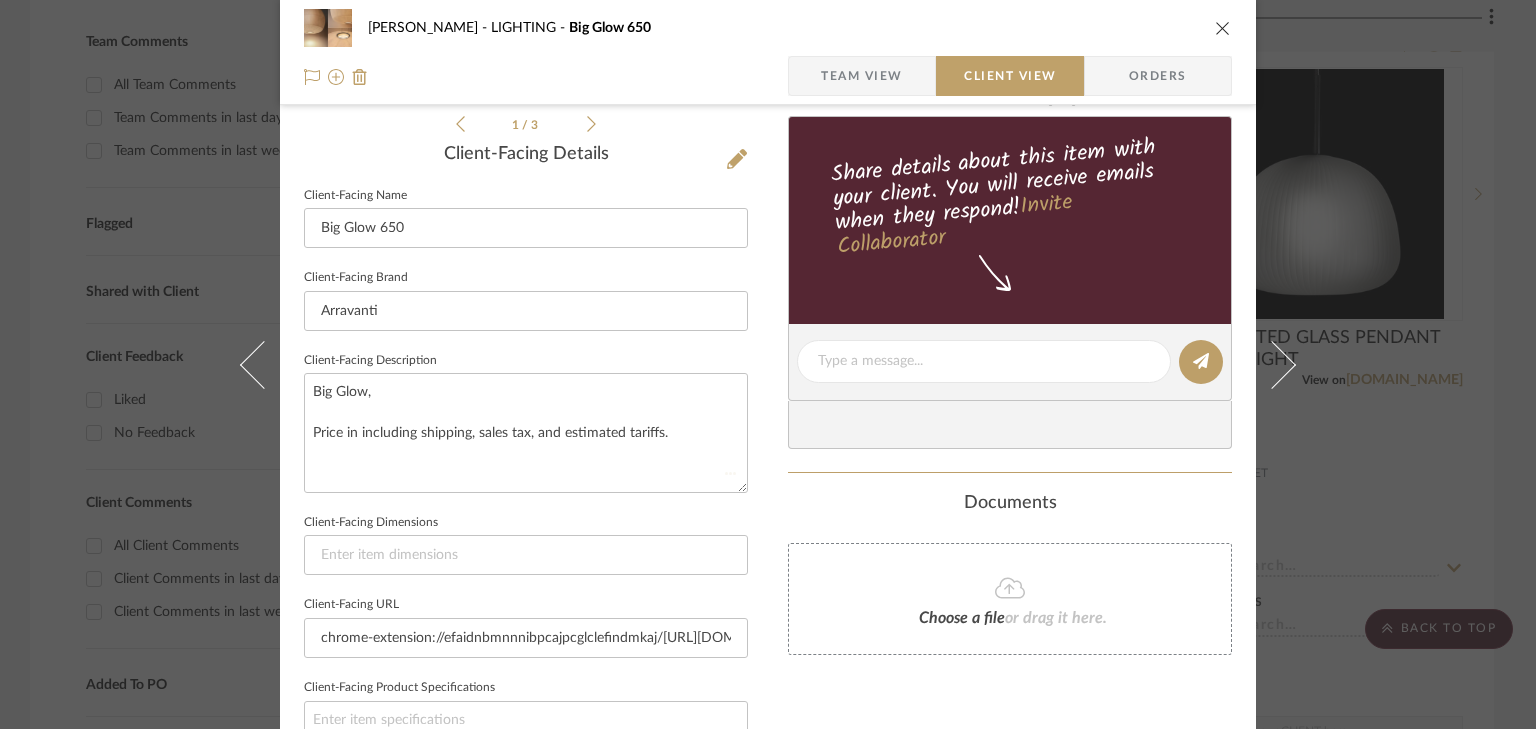 type 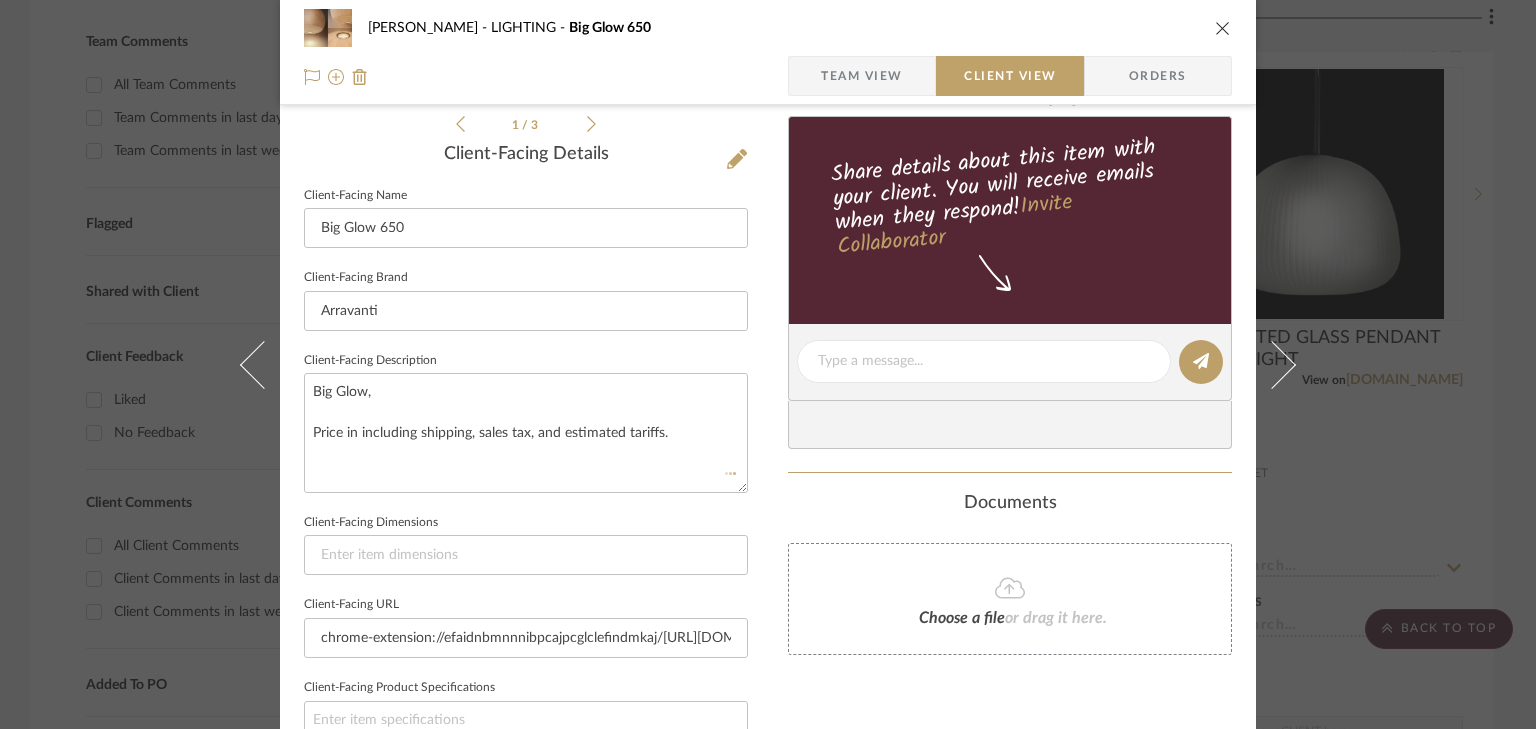 type 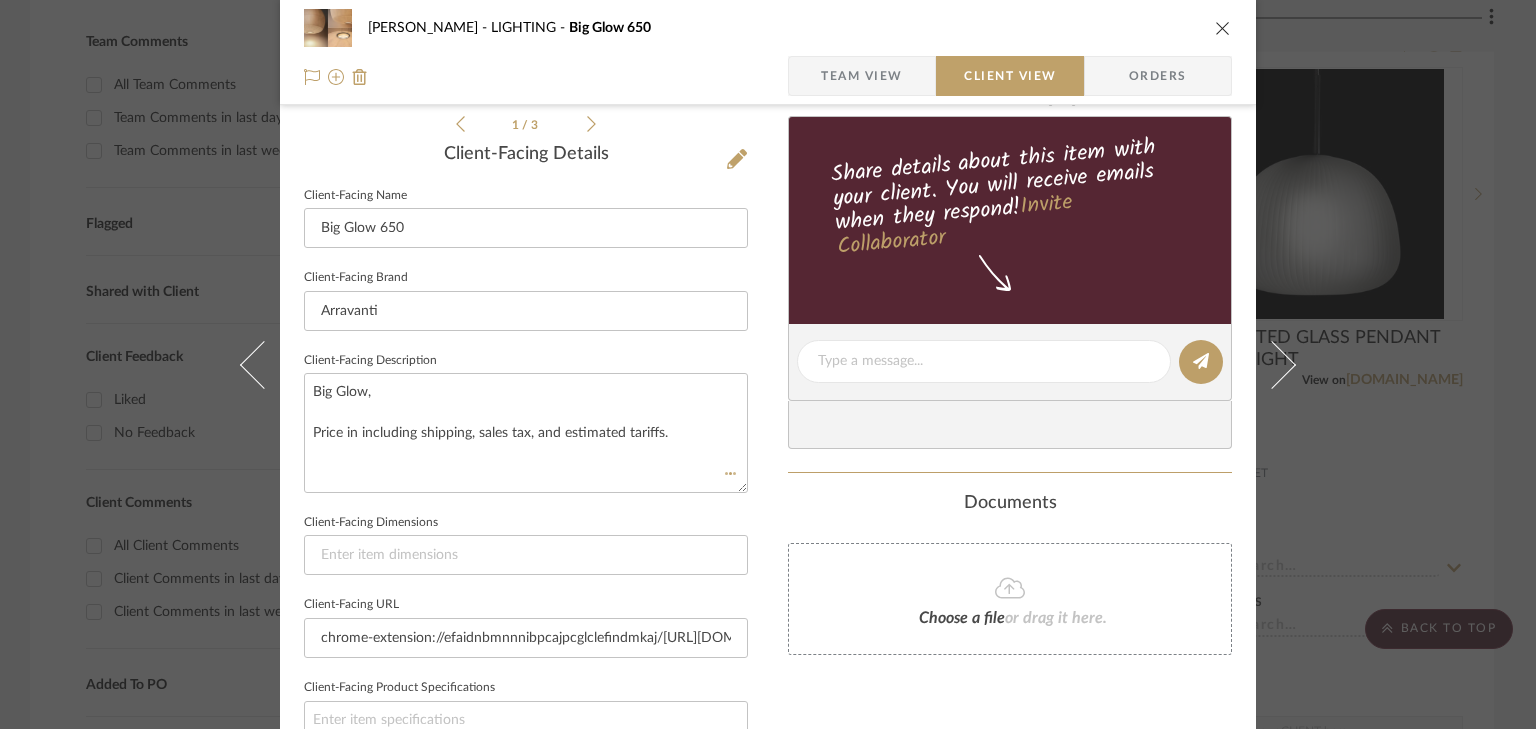 type 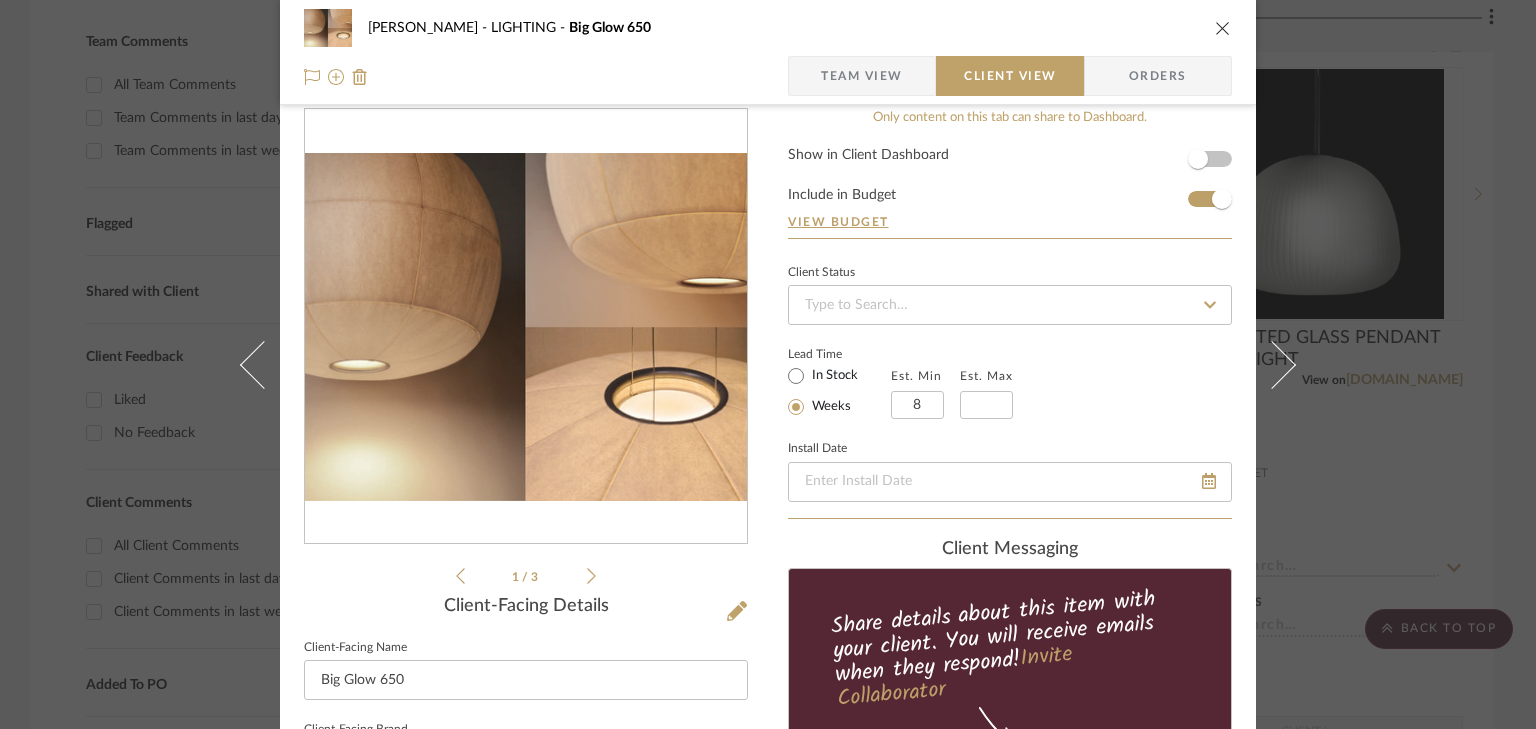 scroll, scrollTop: 0, scrollLeft: 0, axis: both 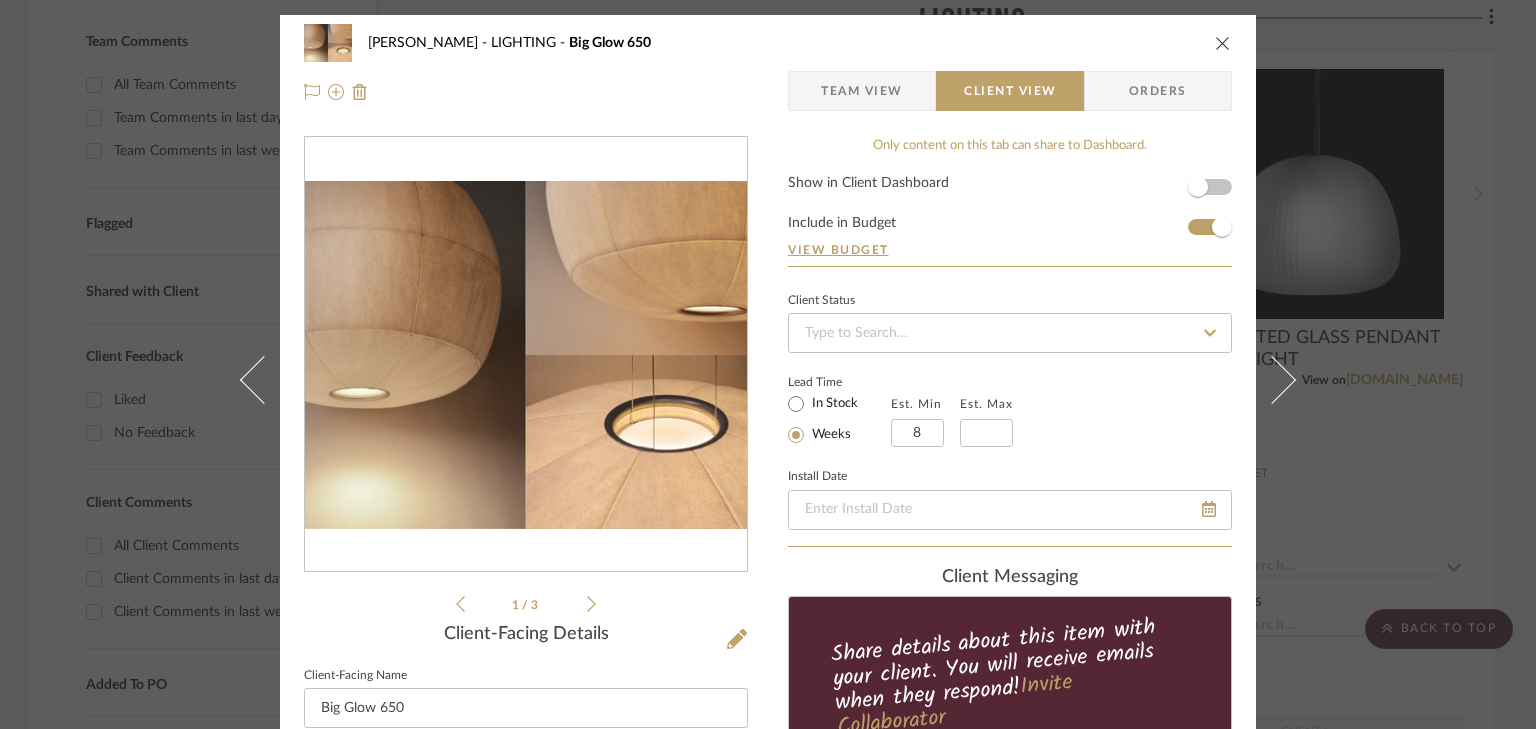 click at bounding box center (1223, 43) 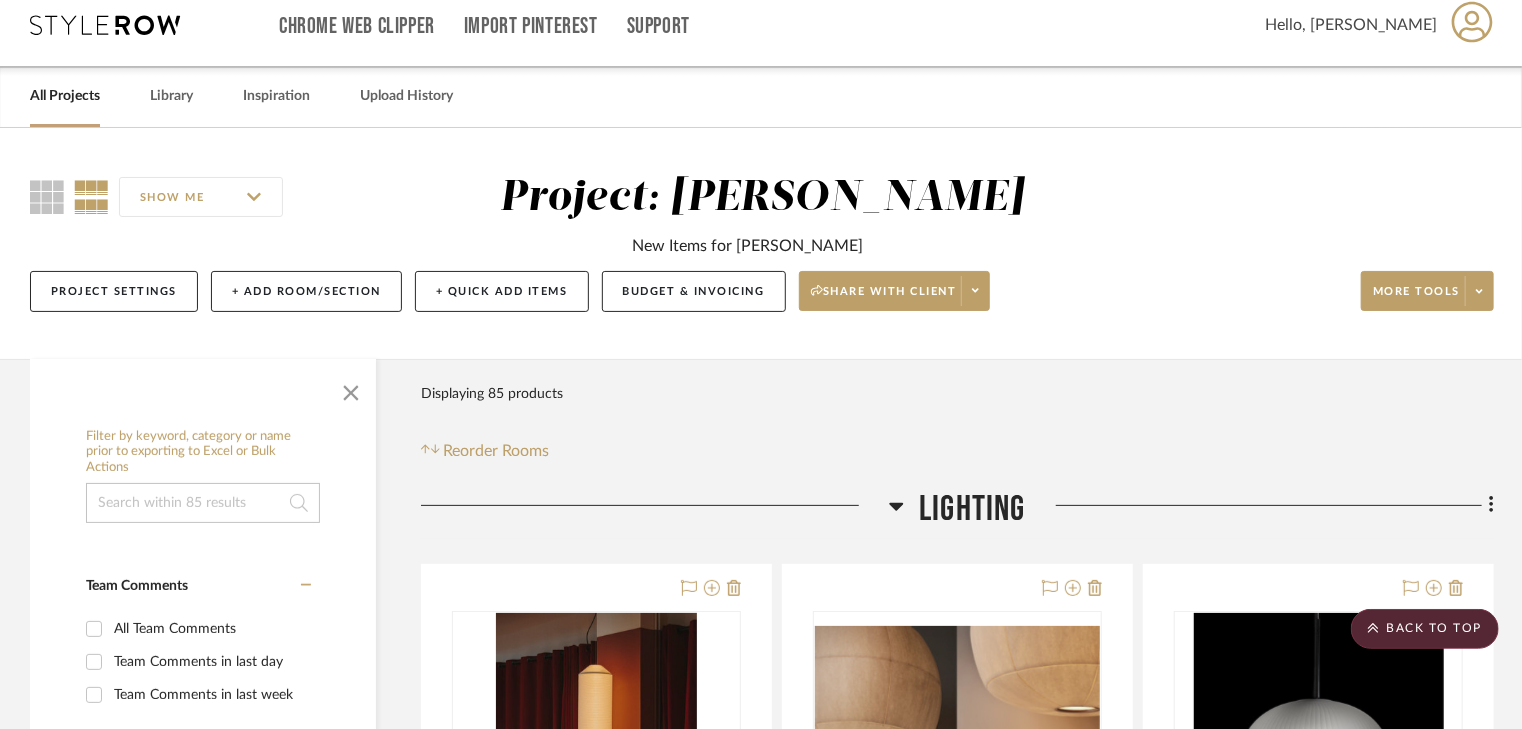 scroll, scrollTop: 0, scrollLeft: 0, axis: both 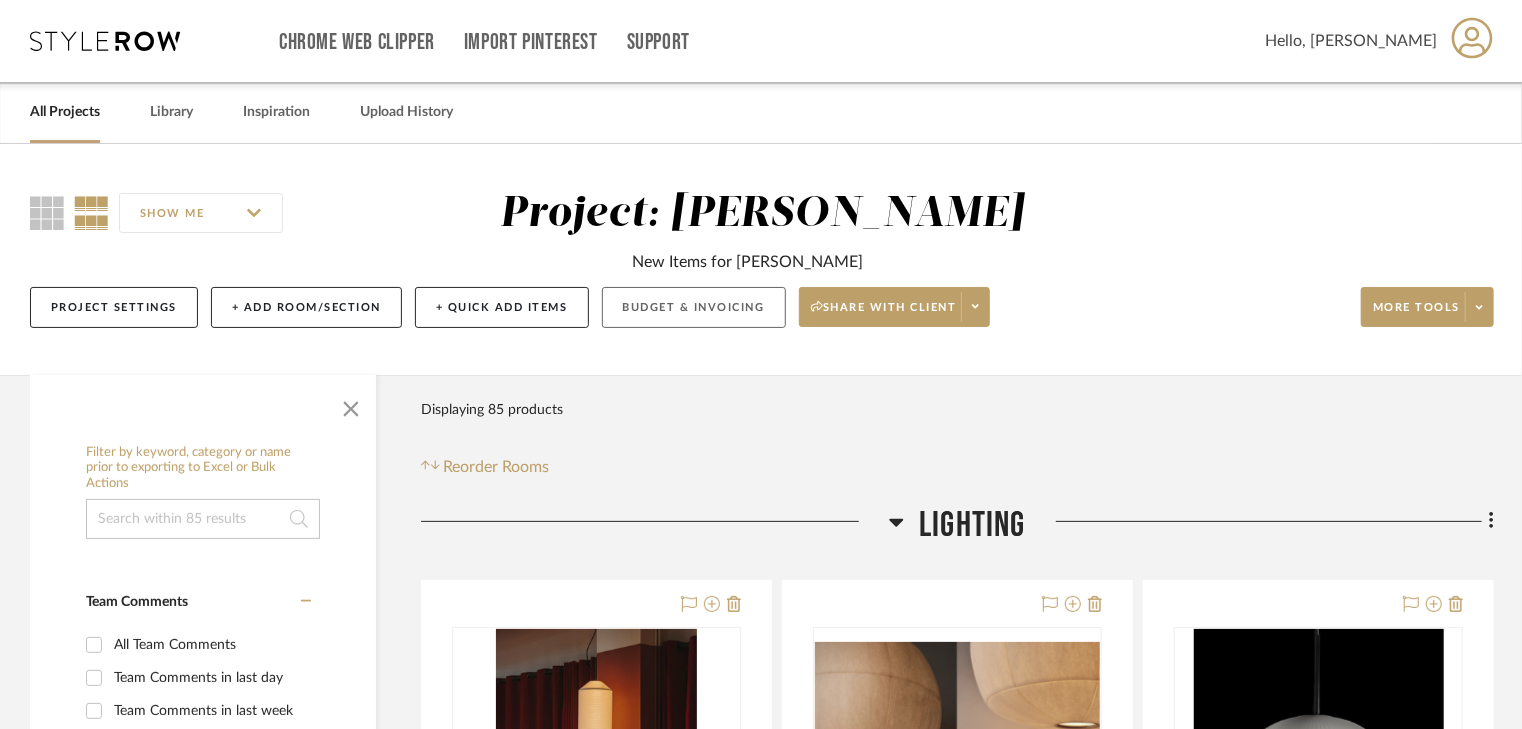 click on "Budget & Invoicing" 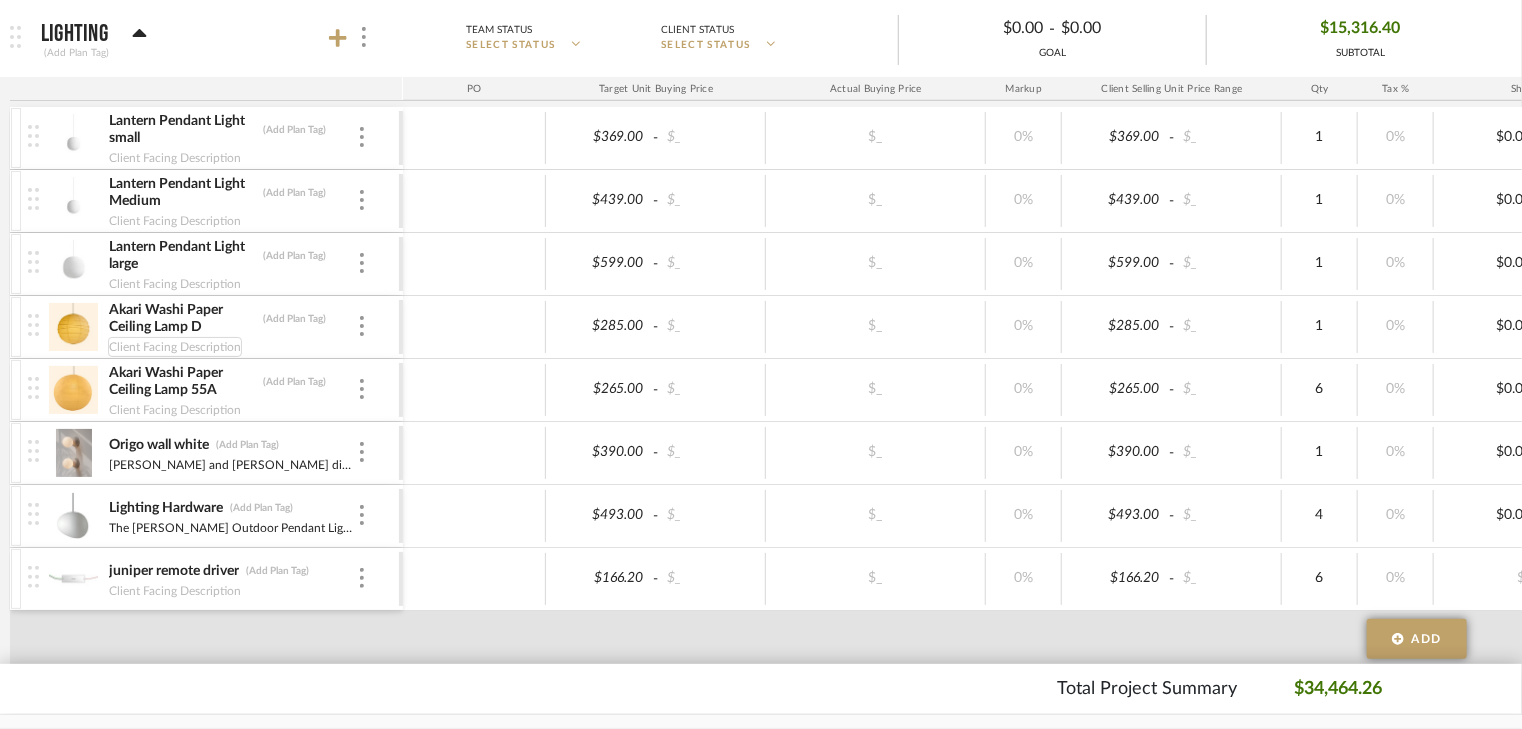 scroll, scrollTop: 400, scrollLeft: 0, axis: vertical 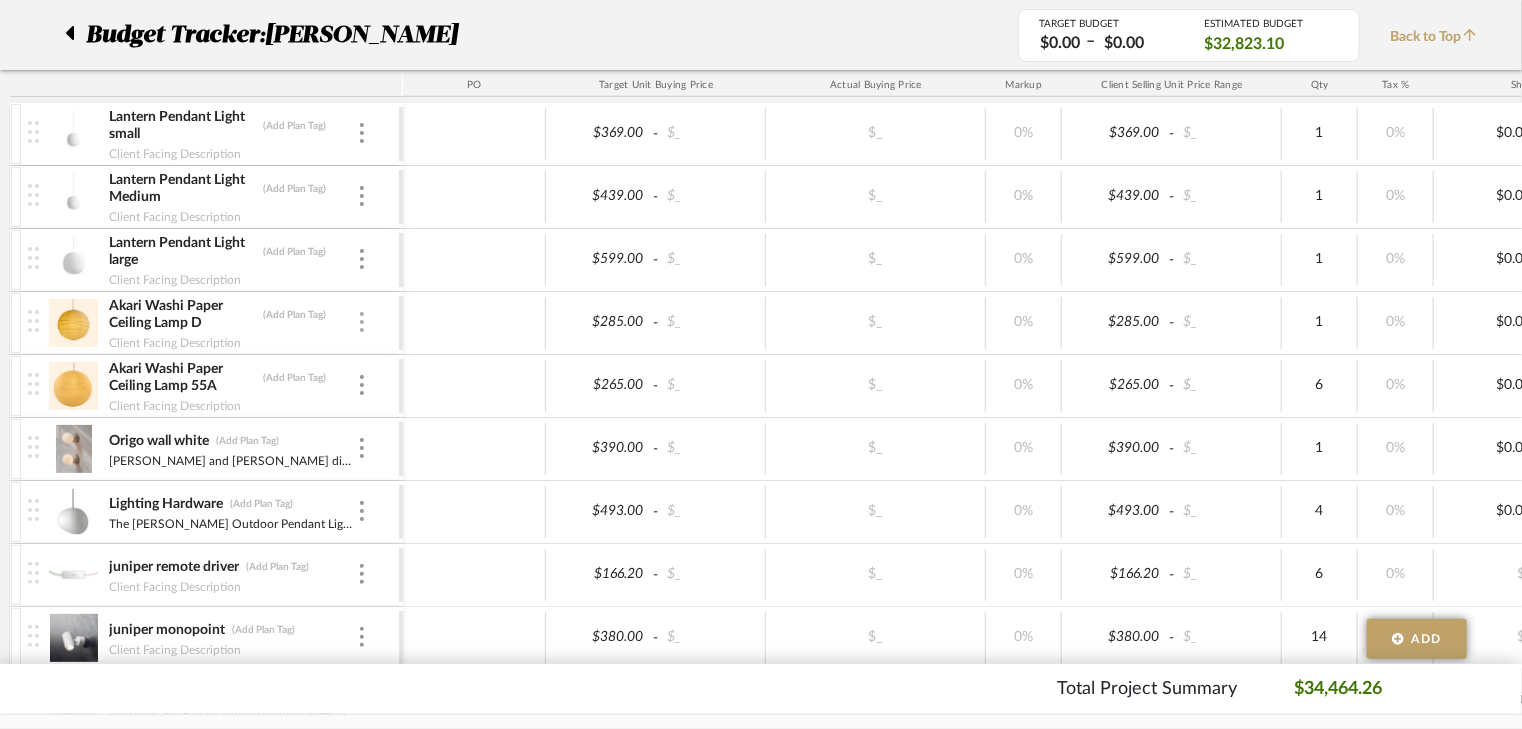 click at bounding box center (362, 322) 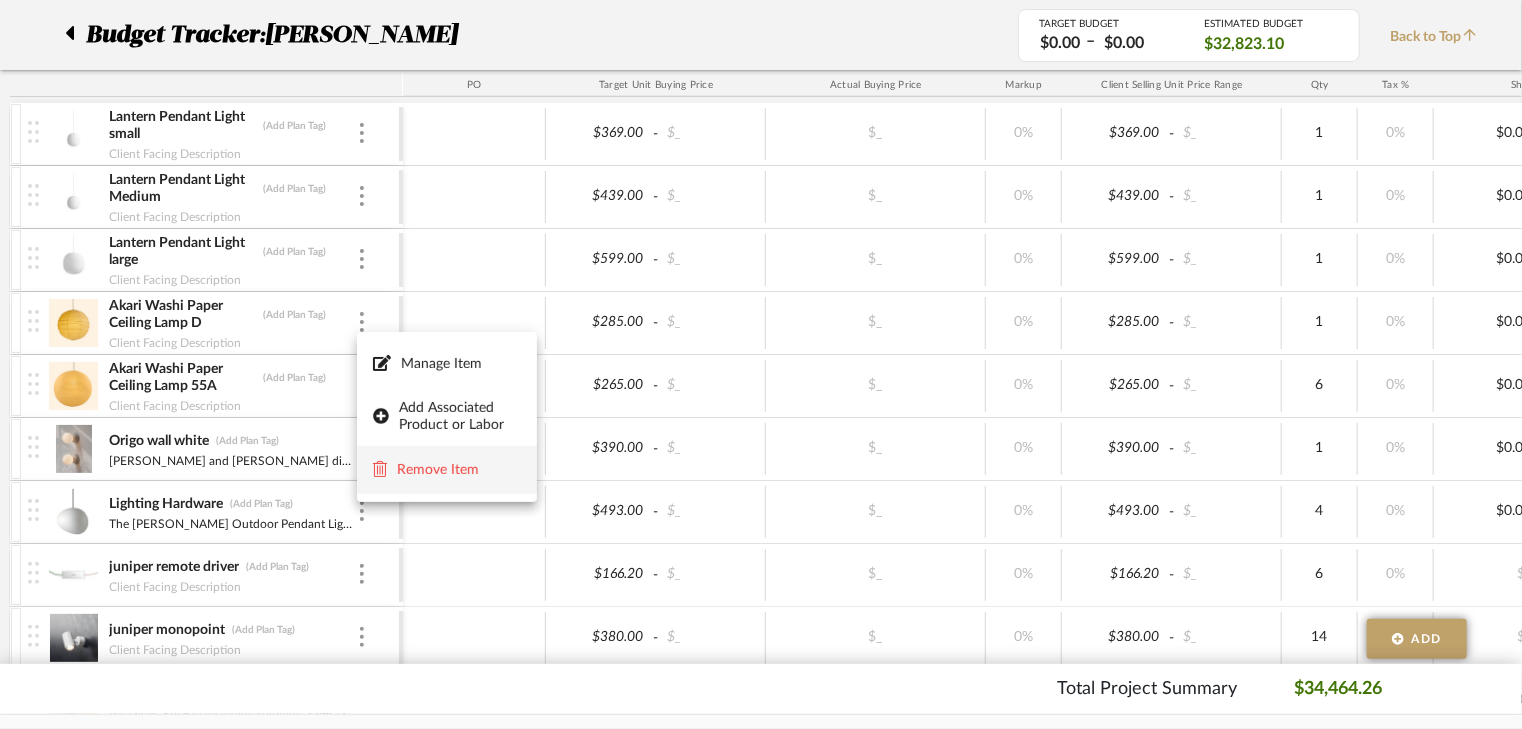 click on "Remove Item" at bounding box center [459, 470] 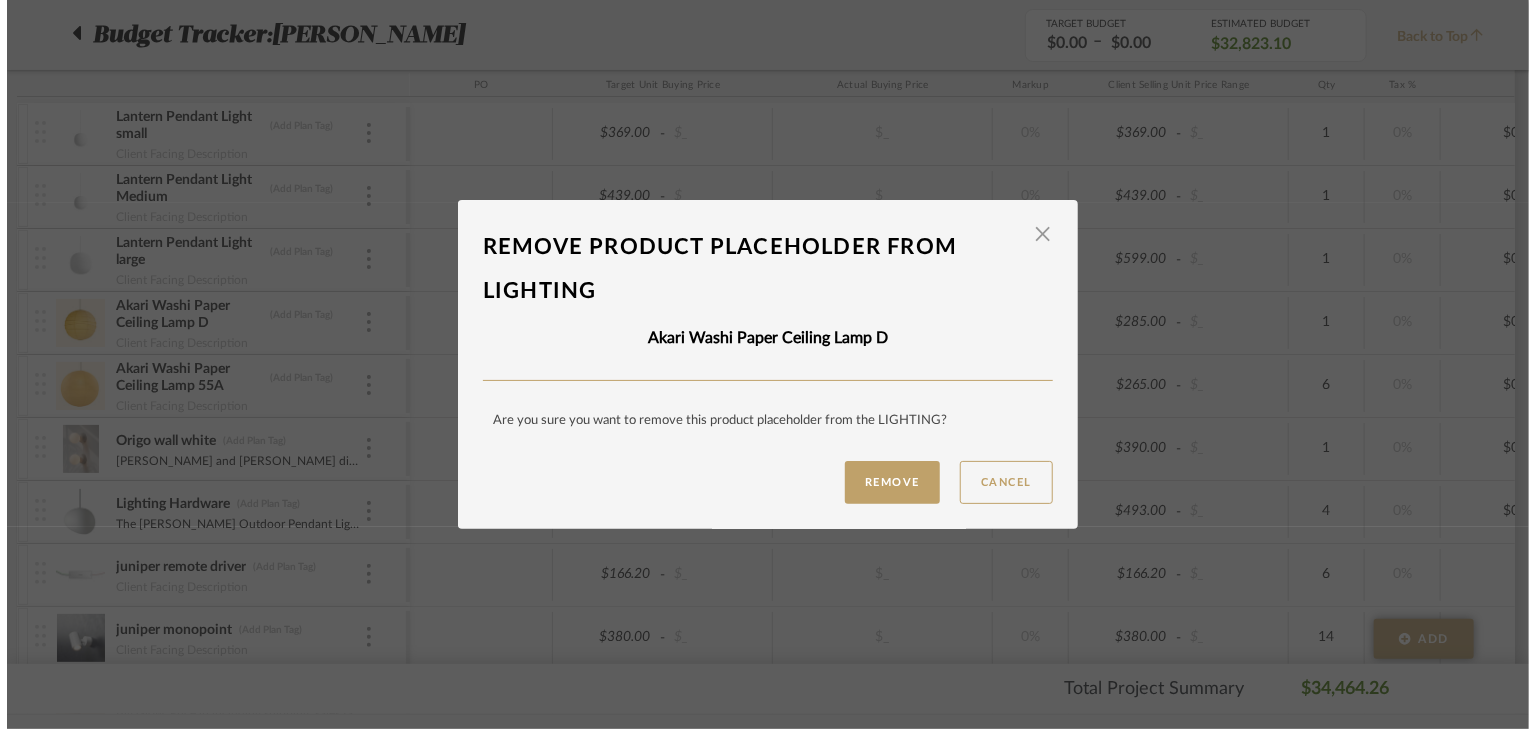 scroll, scrollTop: 0, scrollLeft: 0, axis: both 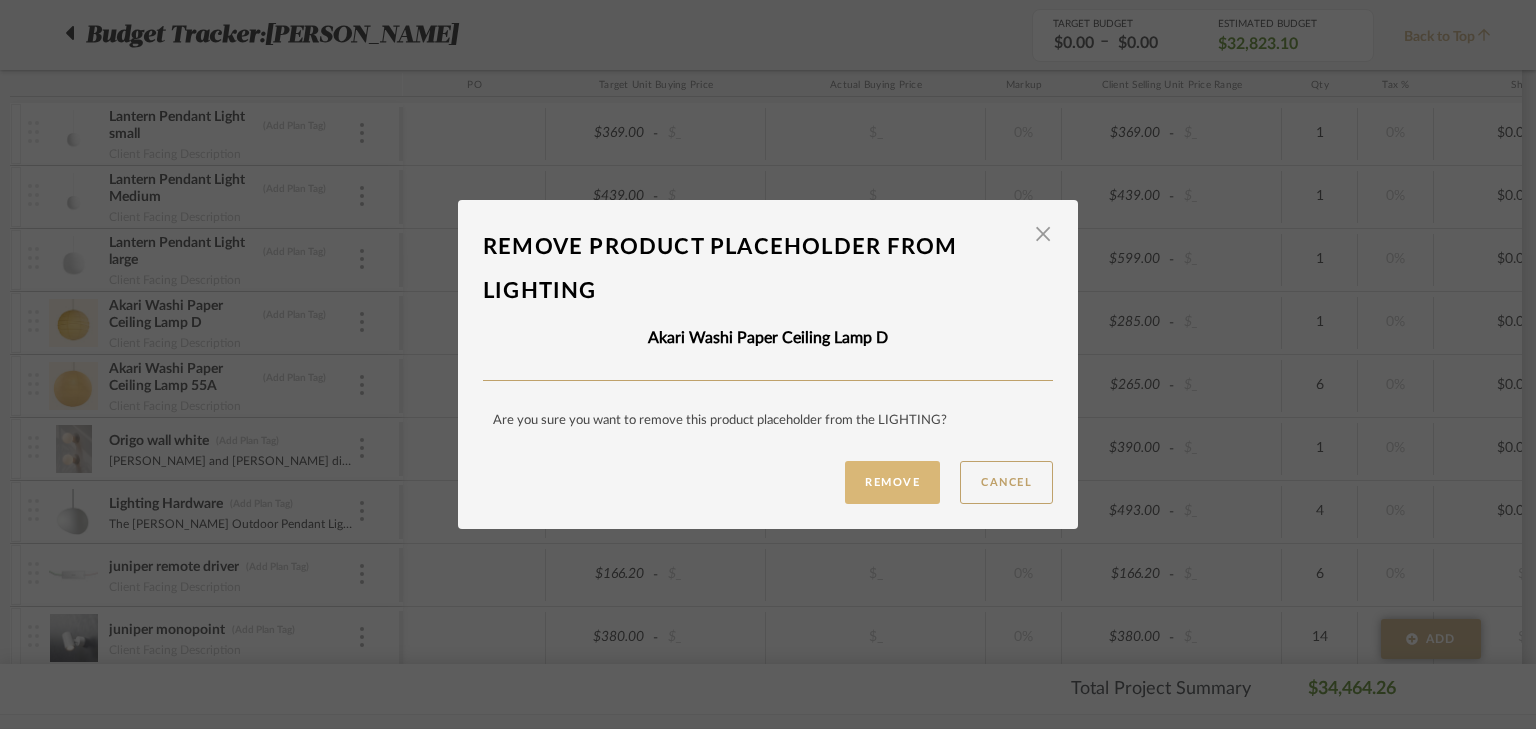 click on "Remove" at bounding box center [892, 482] 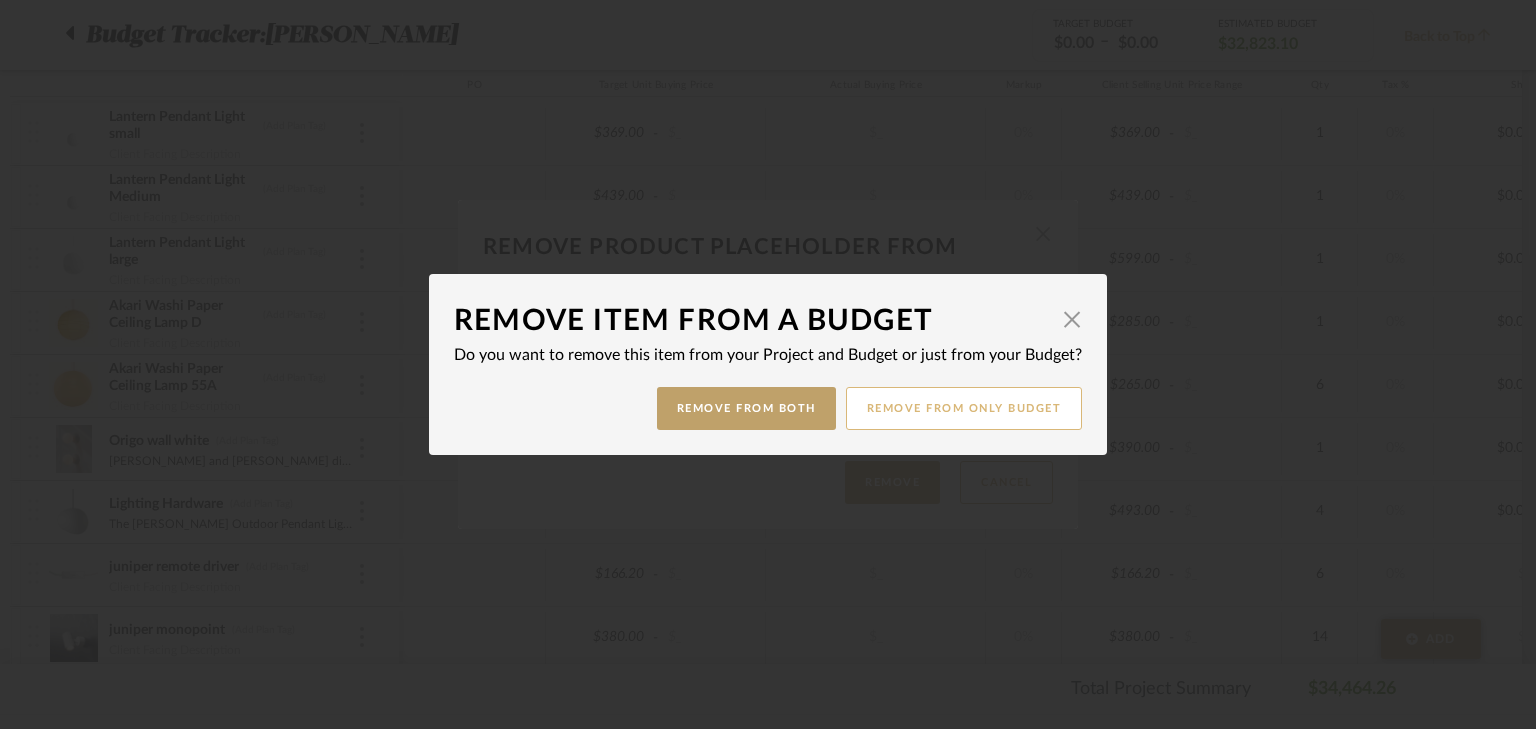 click on "Remove from only Budget" at bounding box center (964, 408) 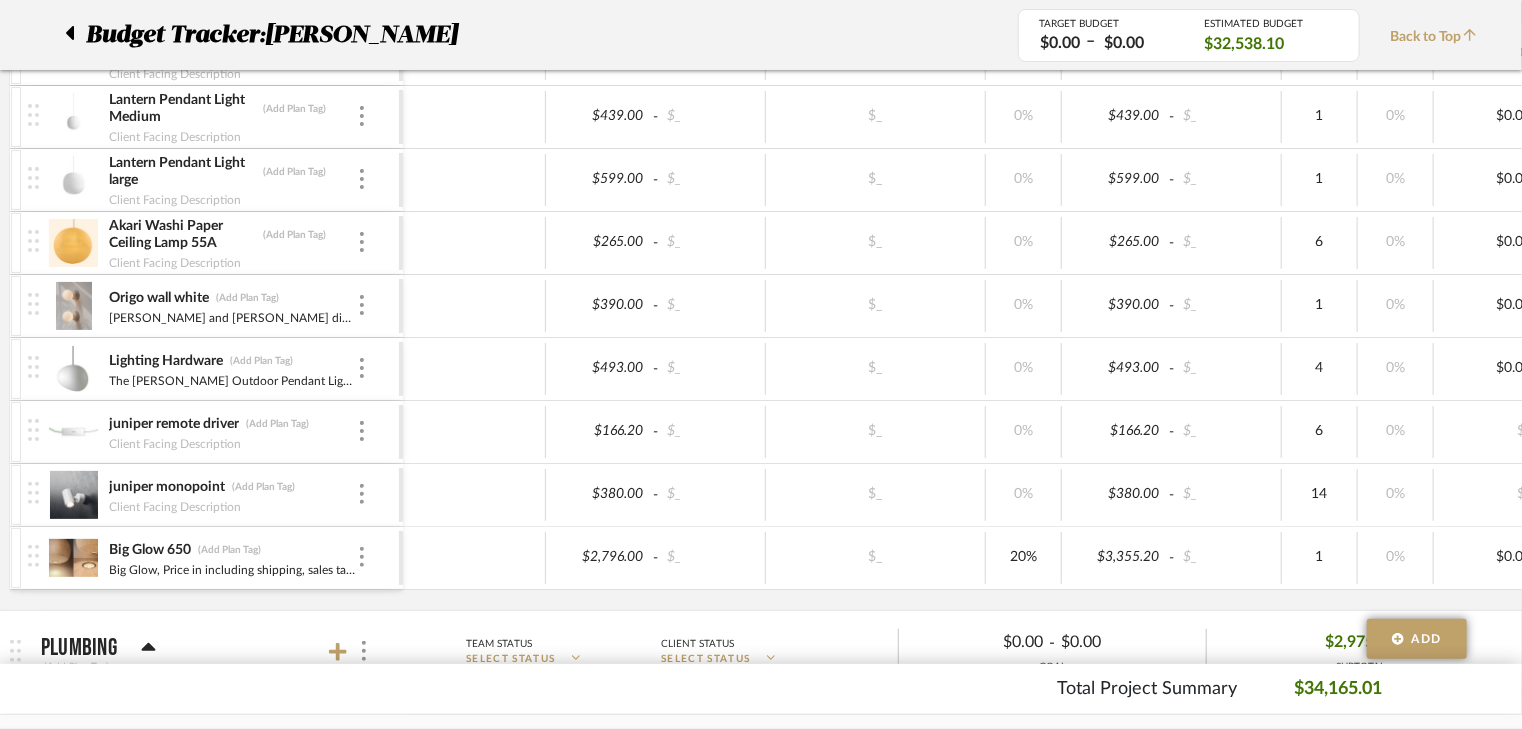 scroll, scrollTop: 320, scrollLeft: 0, axis: vertical 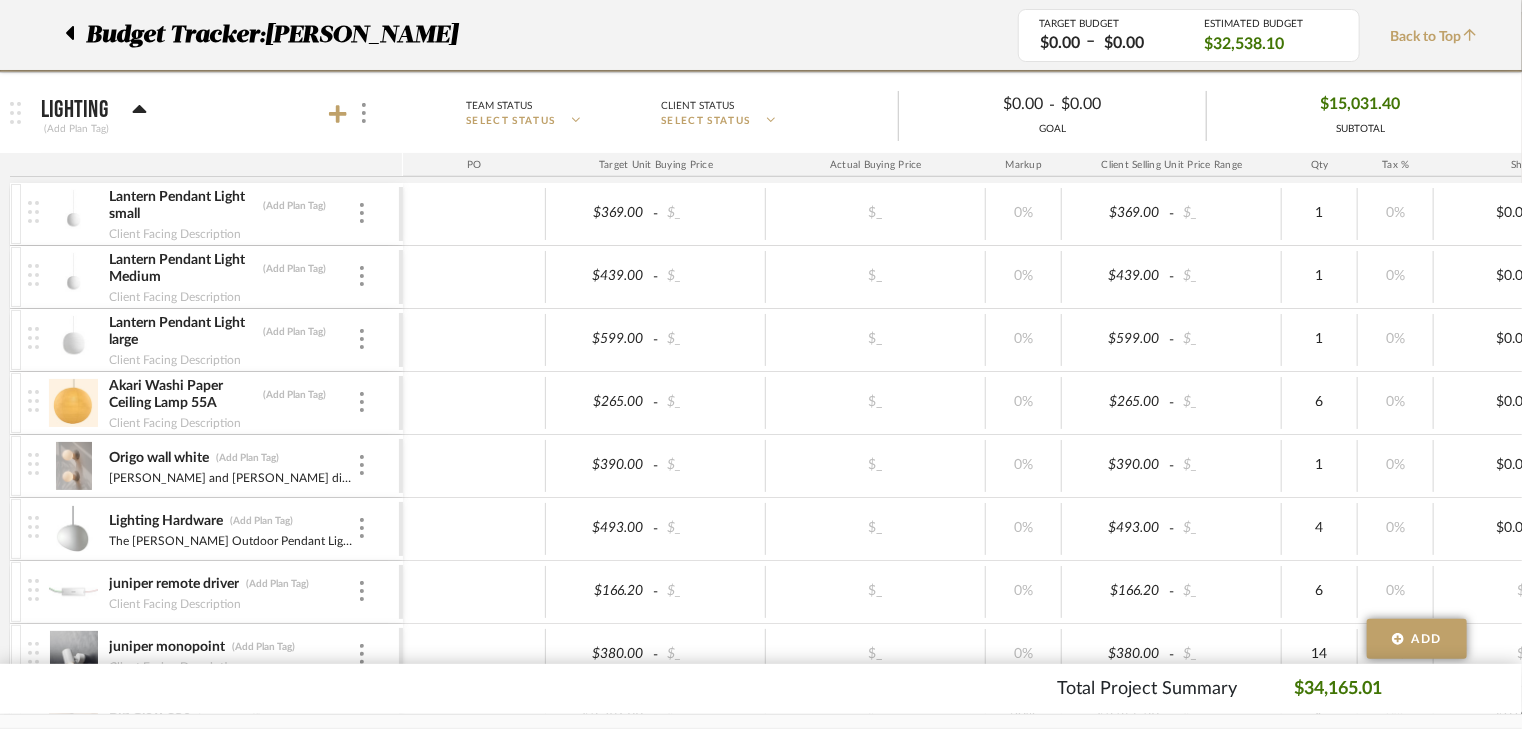 click on "Lantern Pendant Light large   (Add Plan Tag)   Client Facing Description" at bounding box center [213, 340] 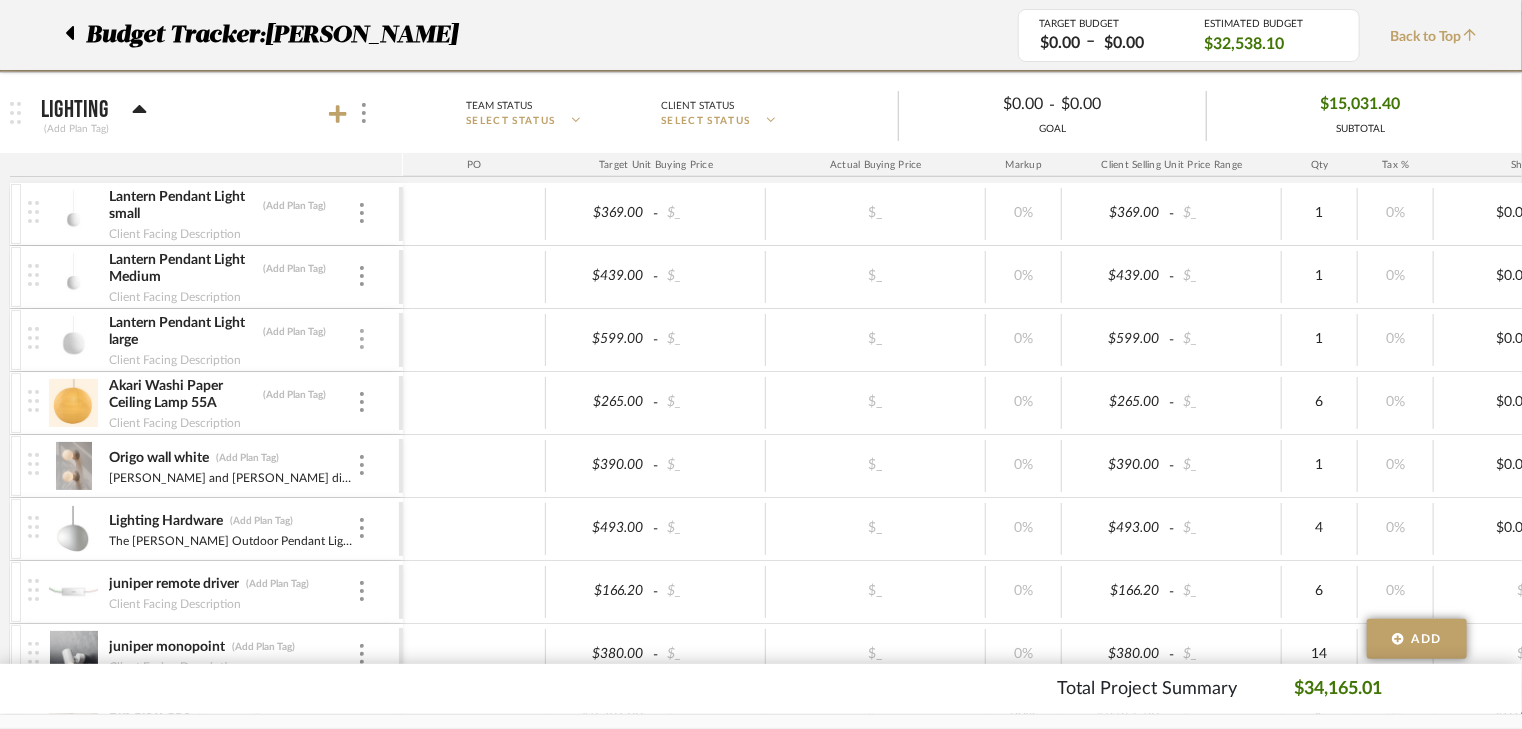 click at bounding box center (362, 339) 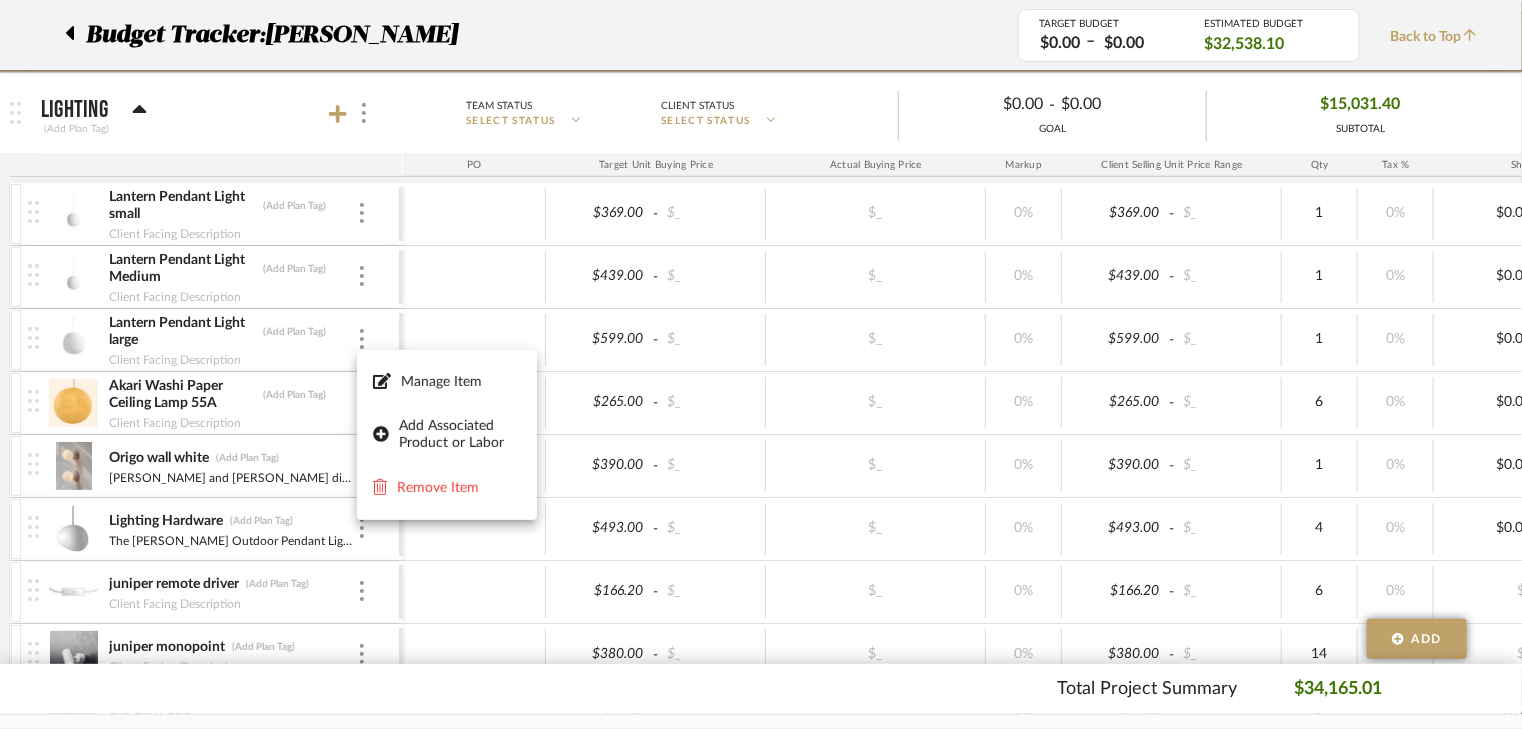 click at bounding box center [761, 364] 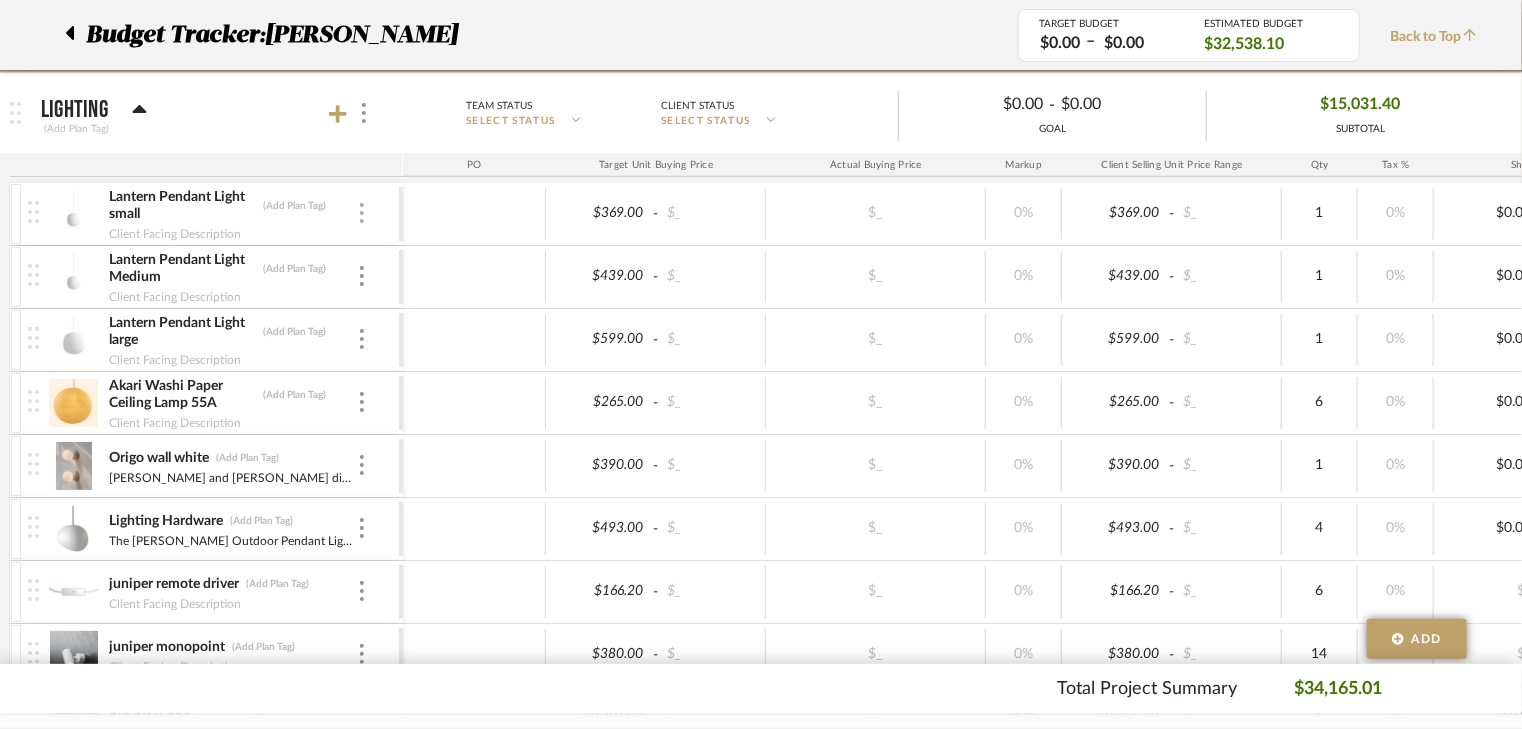 click at bounding box center [362, 213] 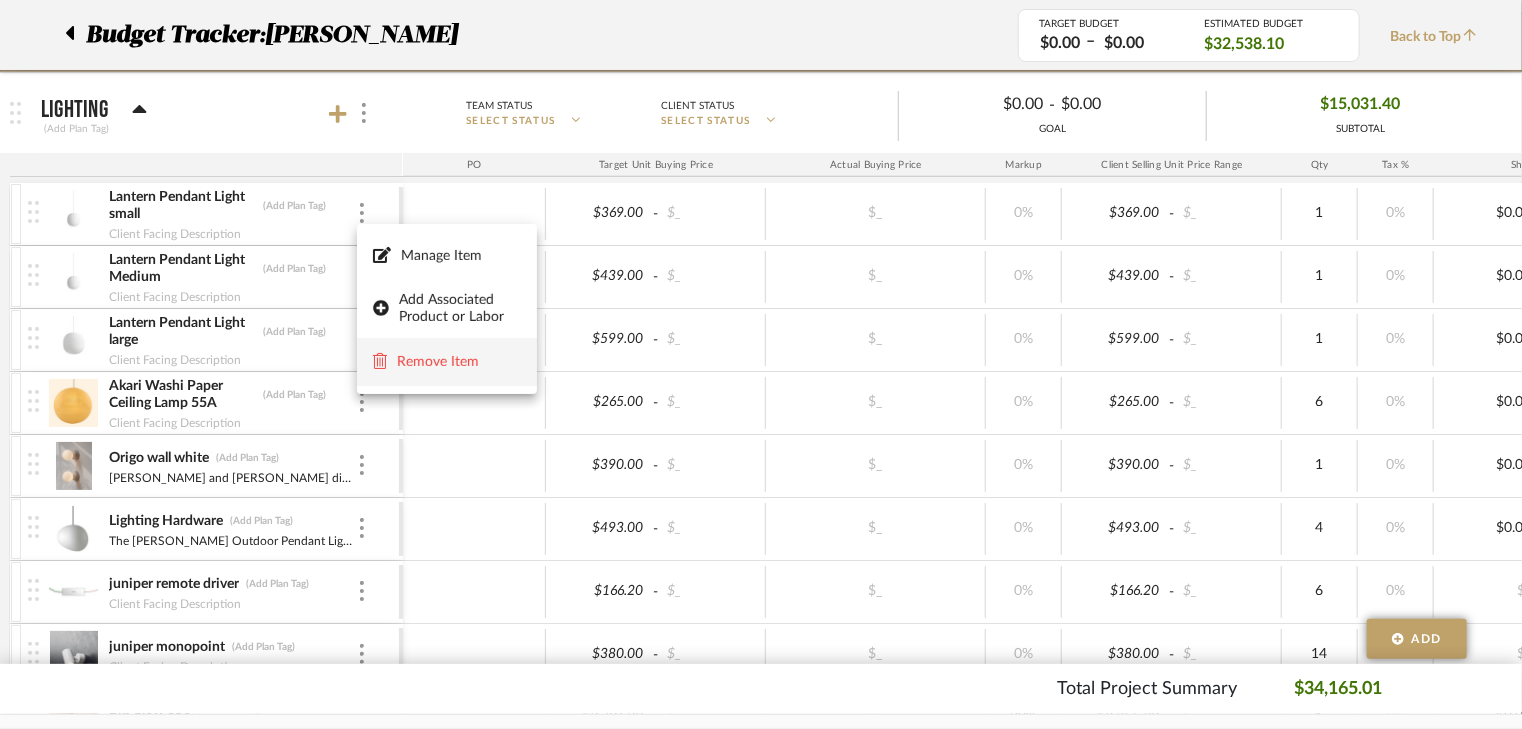 click on "Remove Item" at bounding box center (459, 362) 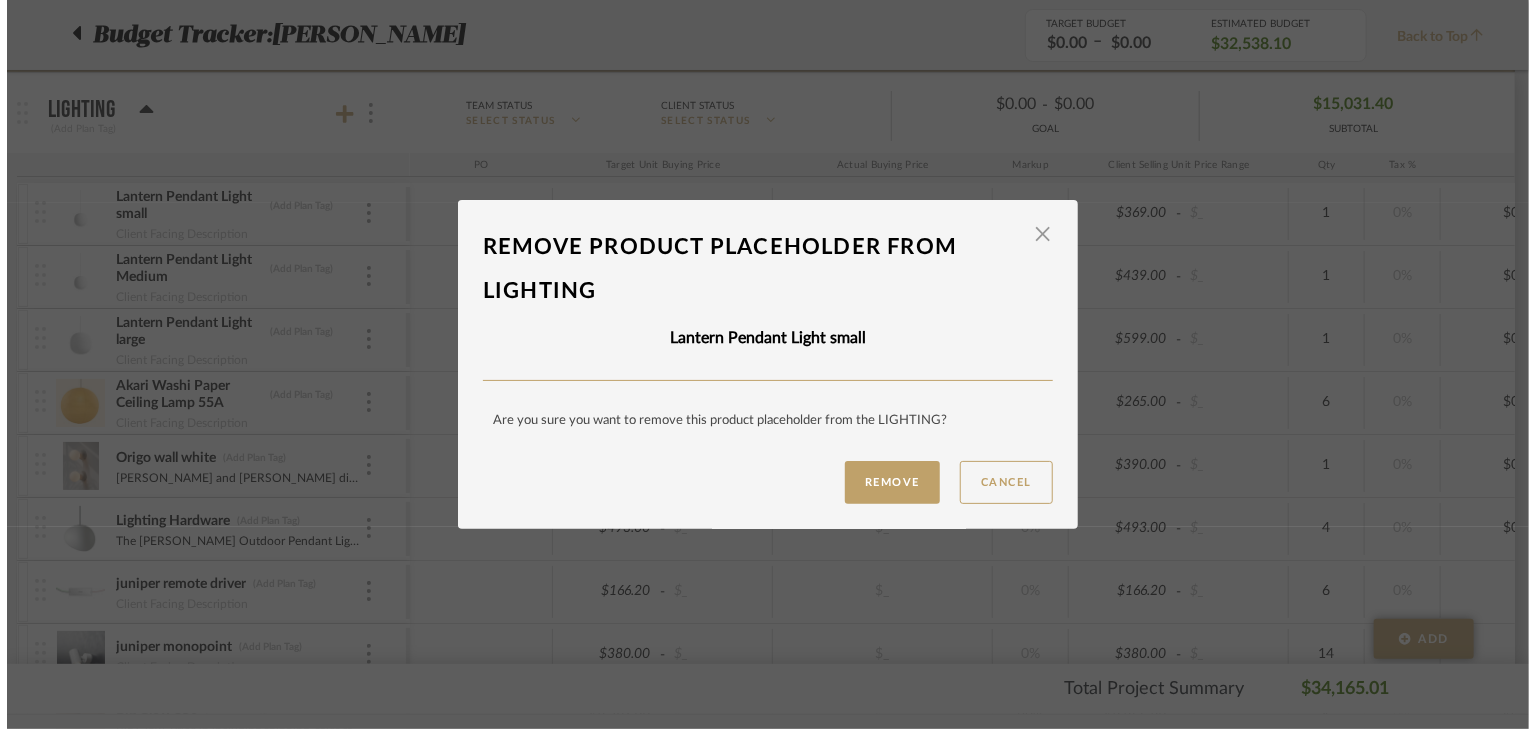 scroll, scrollTop: 0, scrollLeft: 0, axis: both 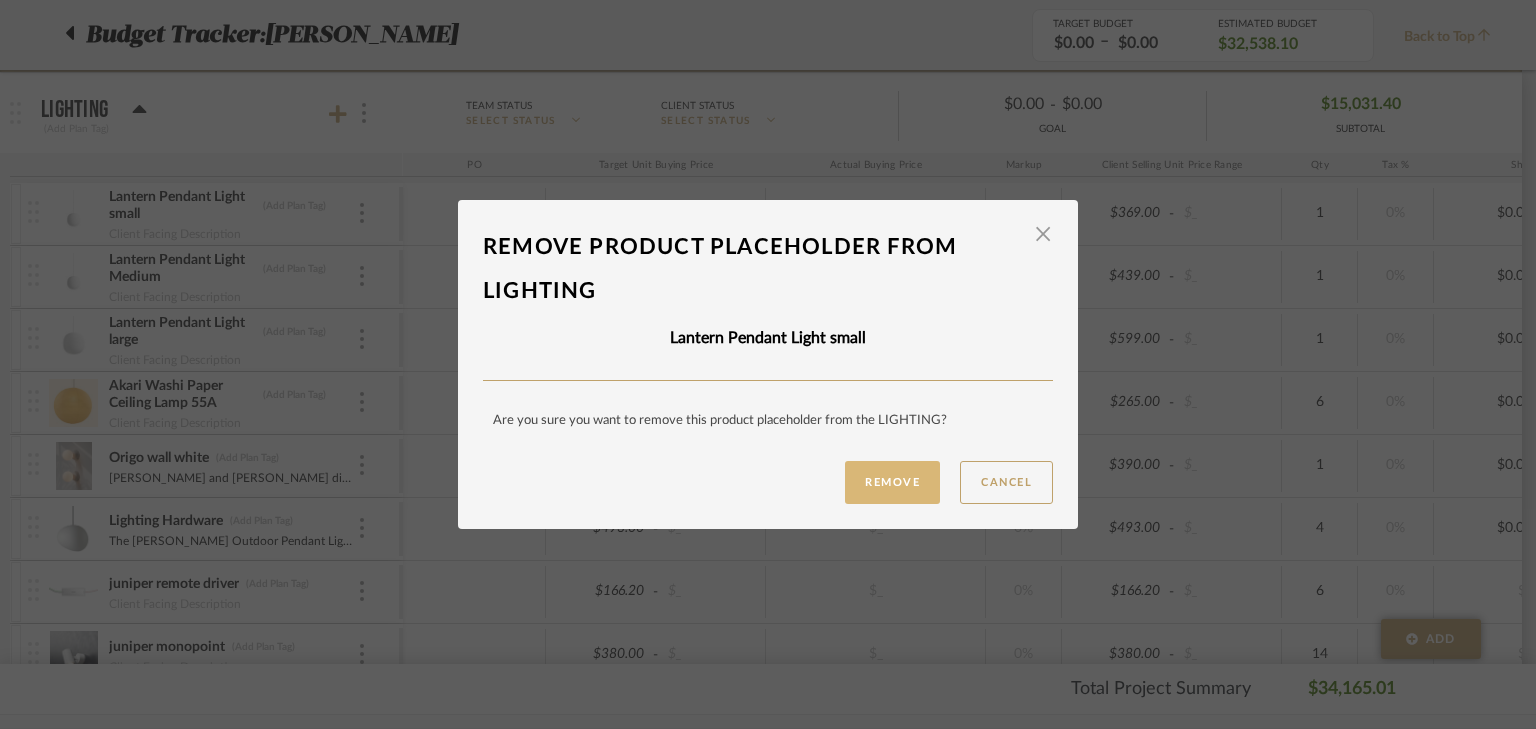 click on "Remove" at bounding box center [892, 482] 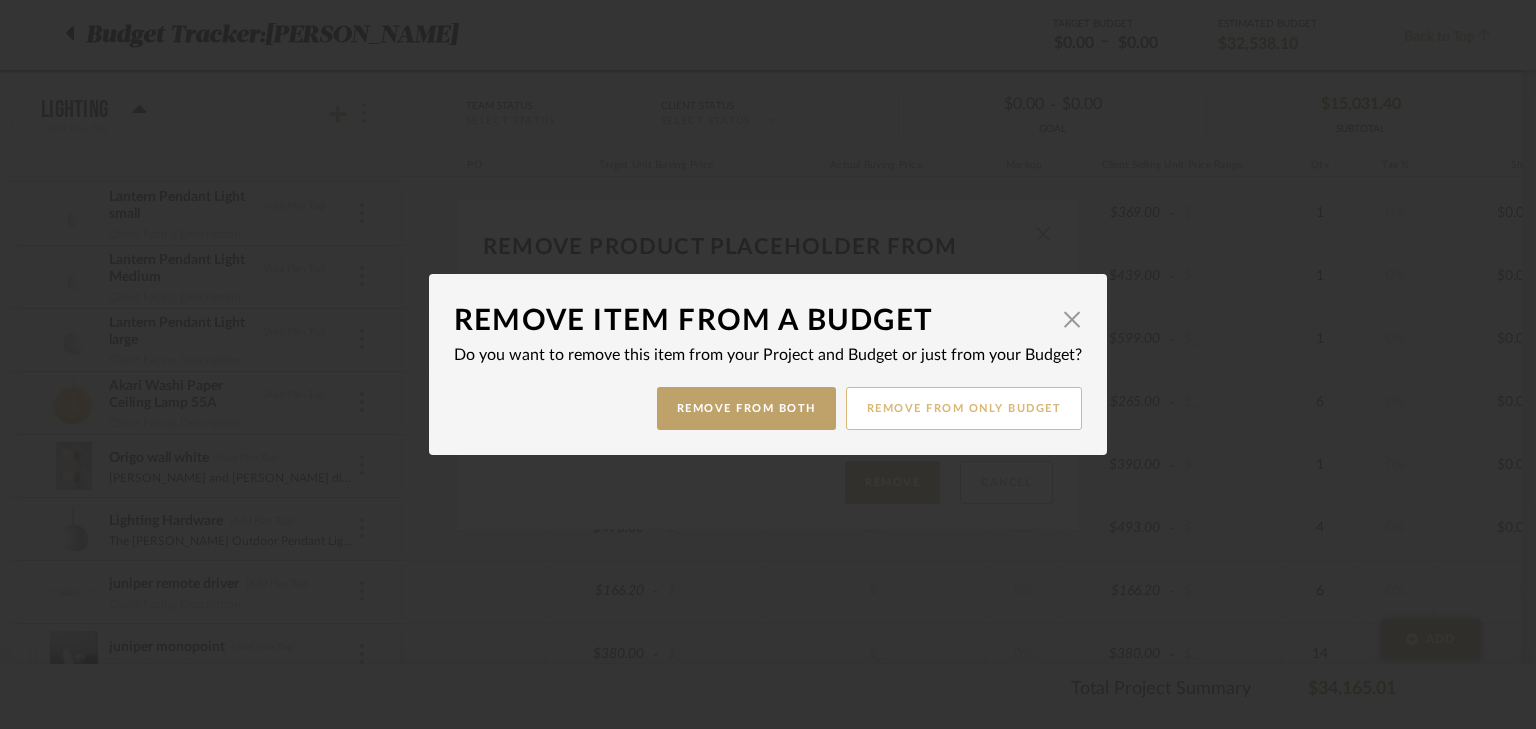 click on "Remove from only Budget" at bounding box center (964, 408) 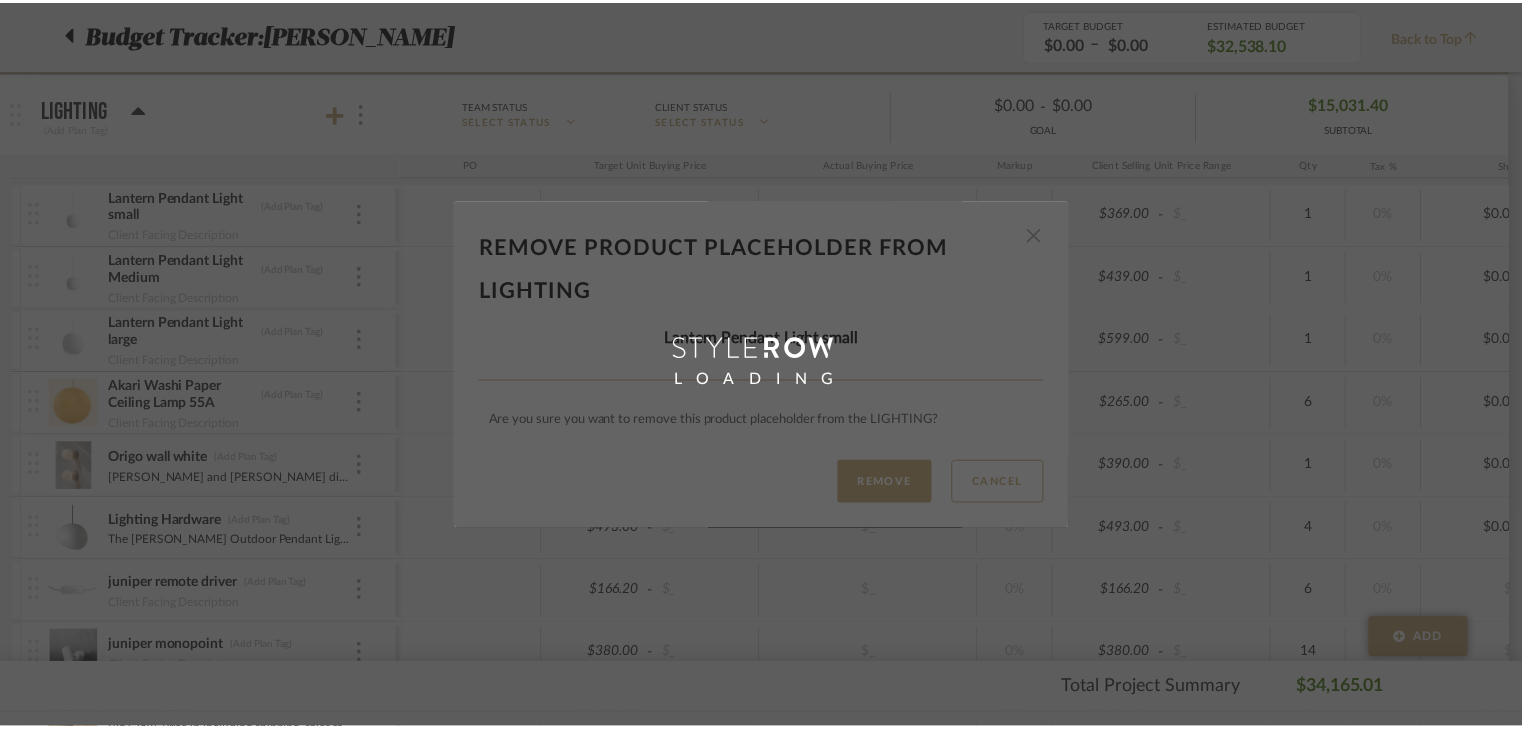 scroll, scrollTop: 320, scrollLeft: 0, axis: vertical 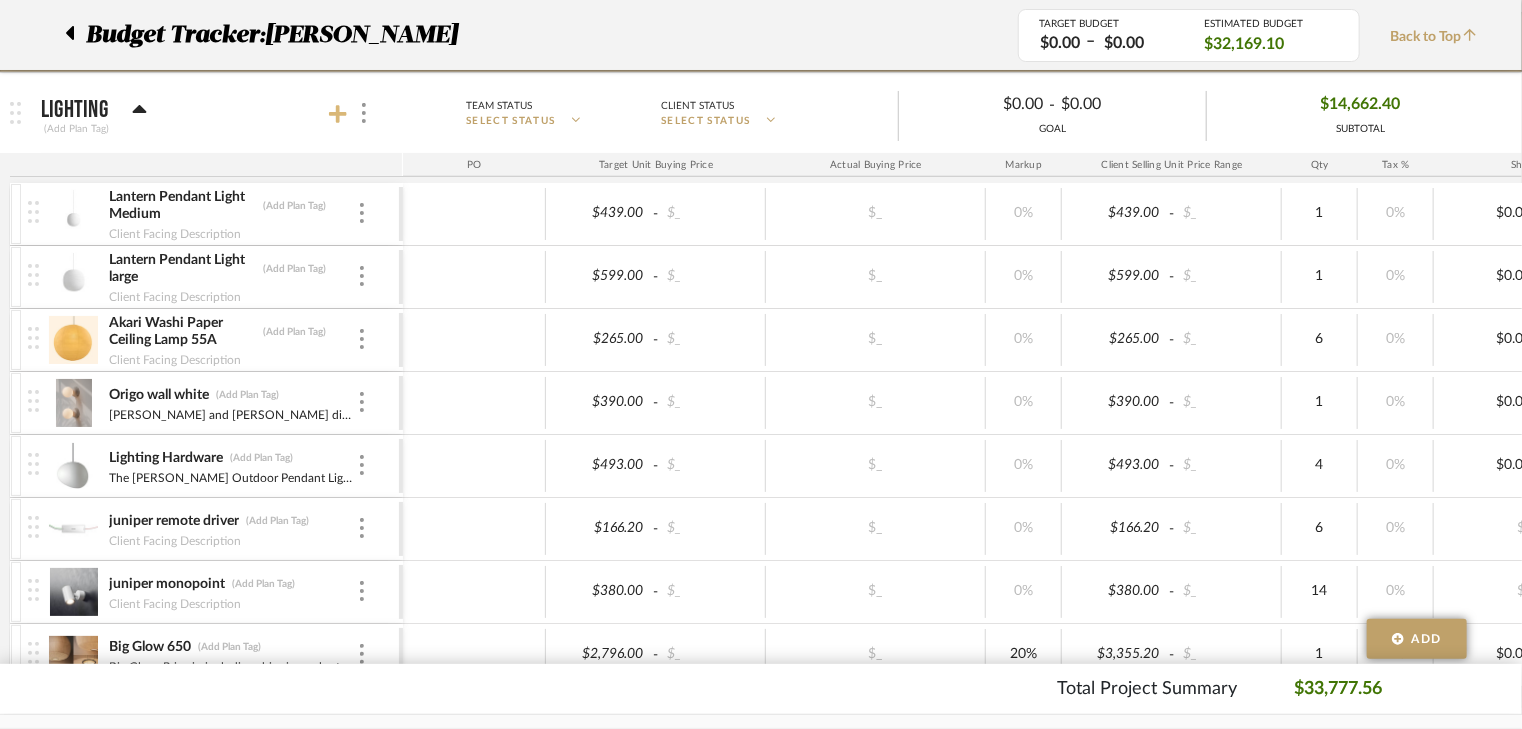 click 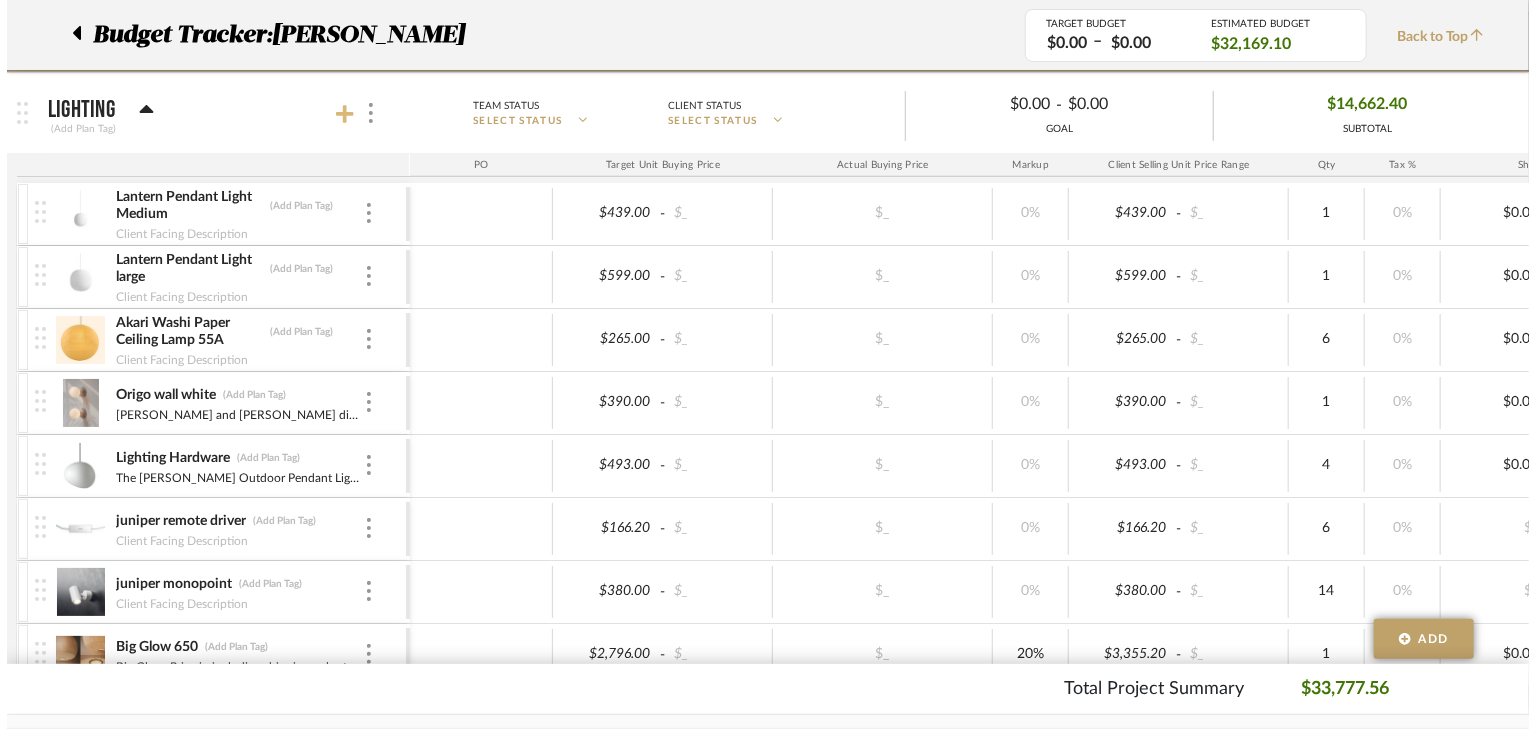 scroll, scrollTop: 0, scrollLeft: 0, axis: both 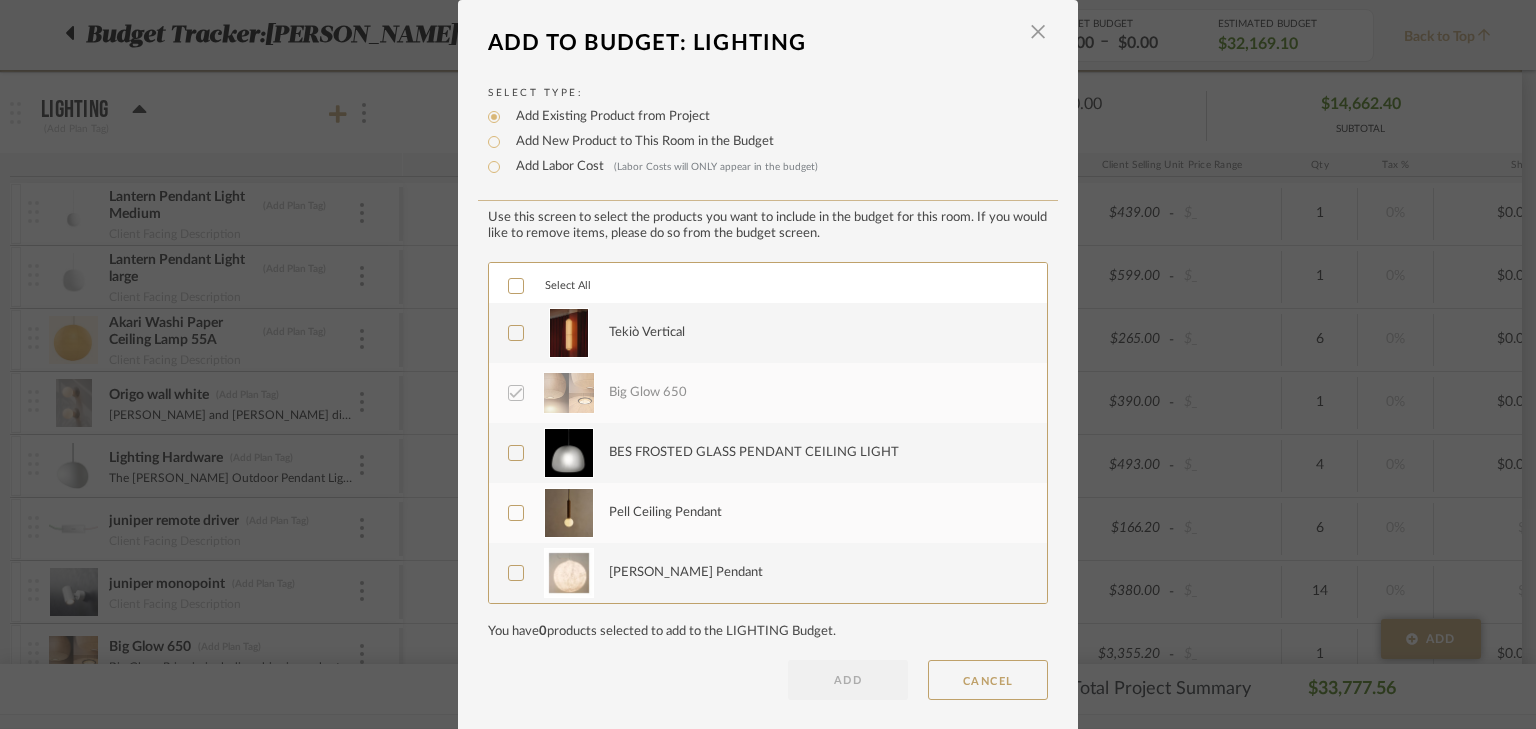 click 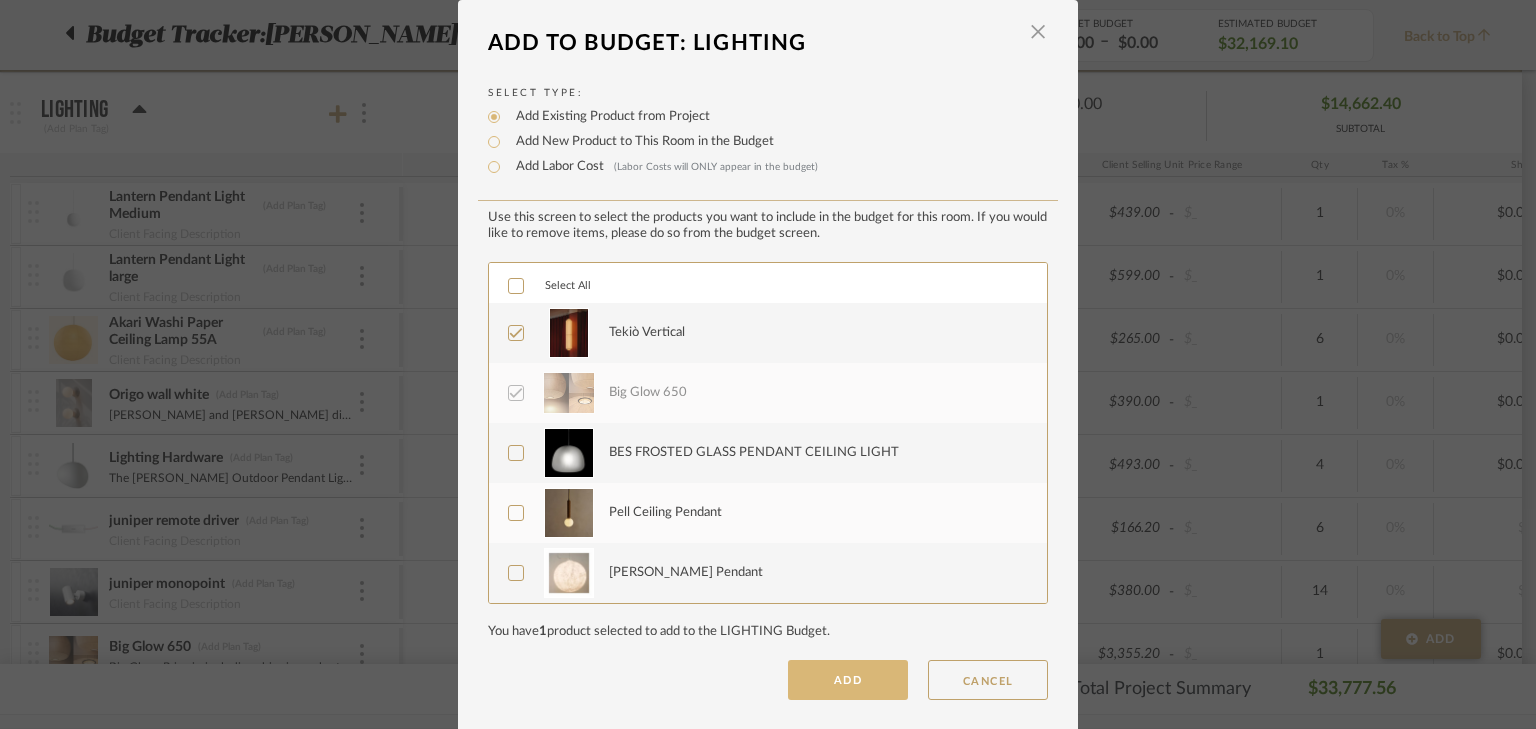 click on "ADD" at bounding box center (848, 680) 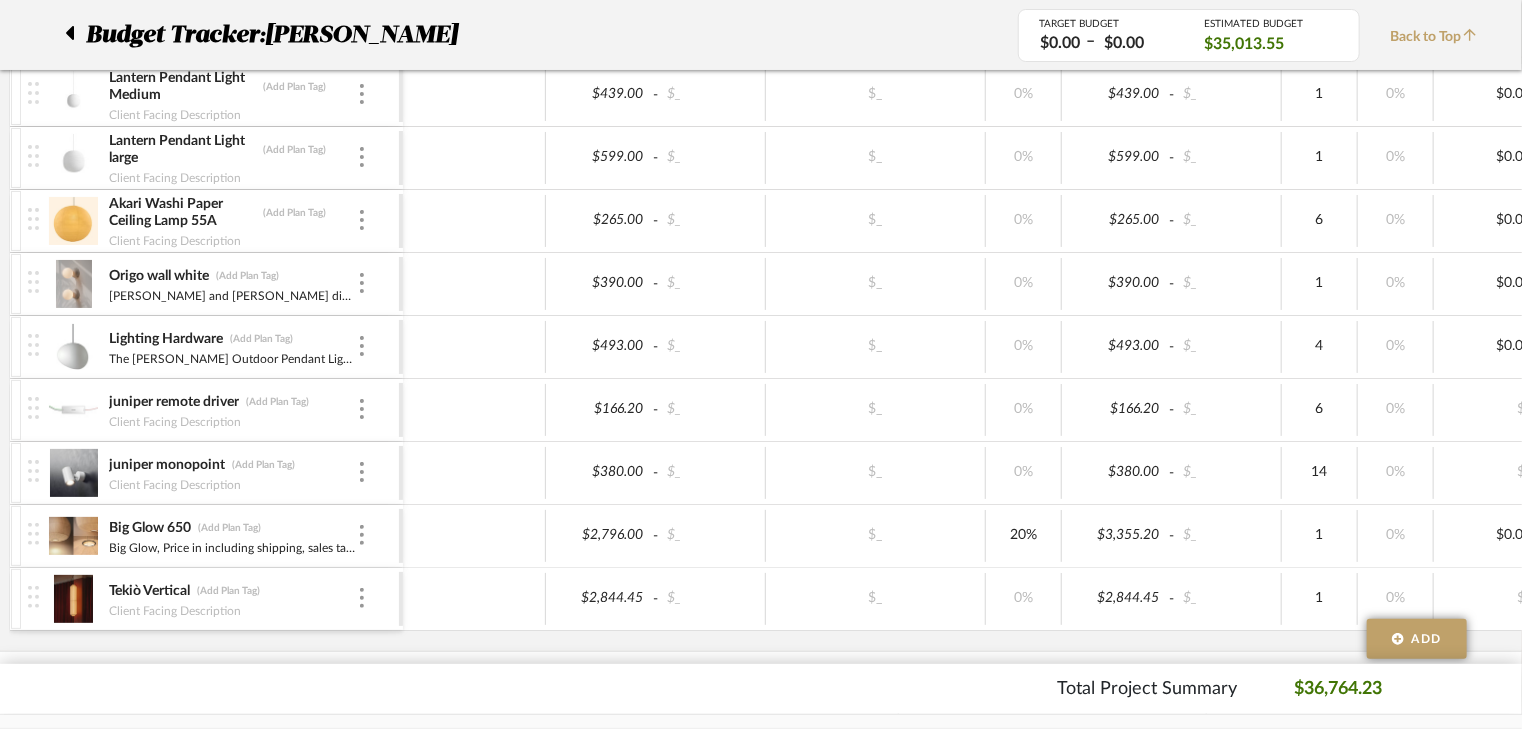 scroll, scrollTop: 400, scrollLeft: 0, axis: vertical 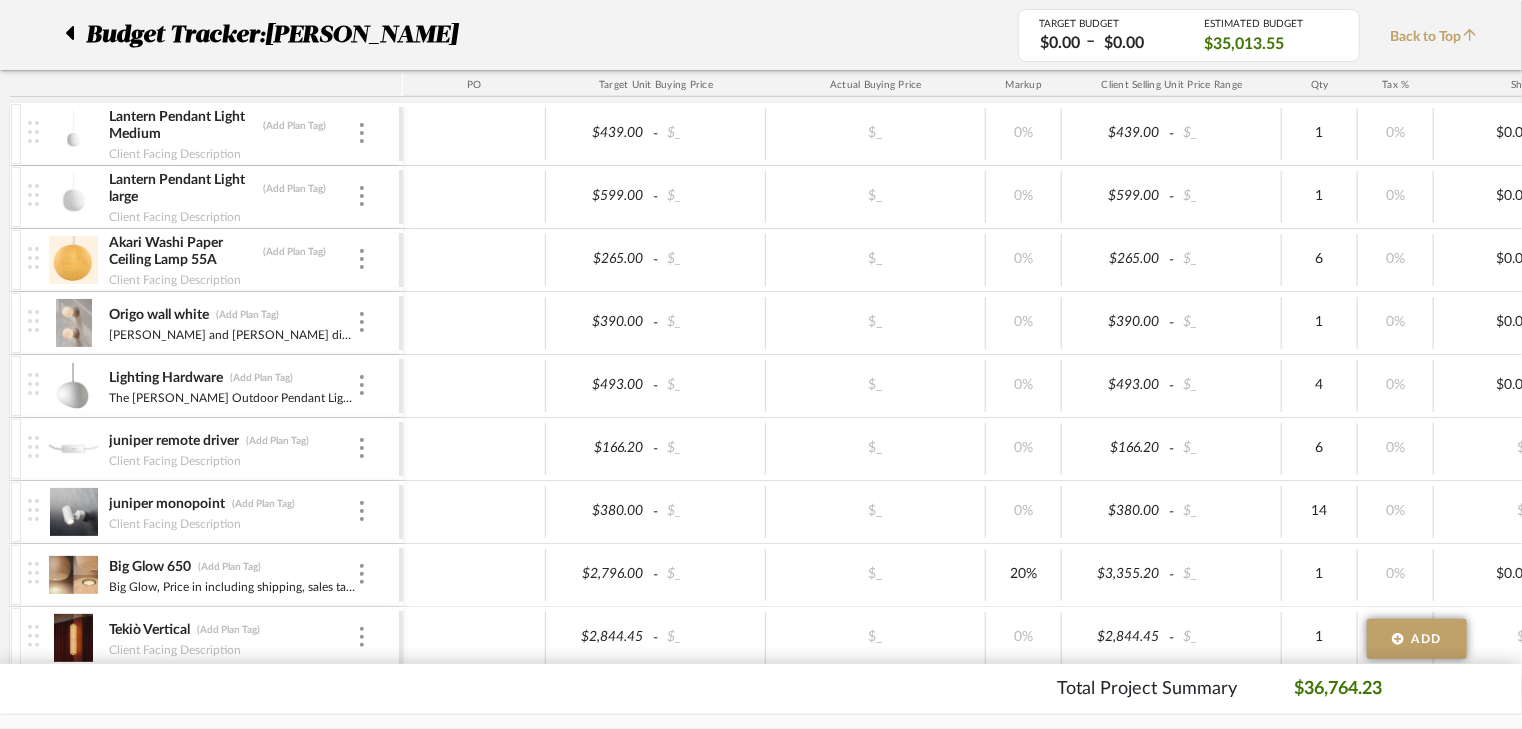 click 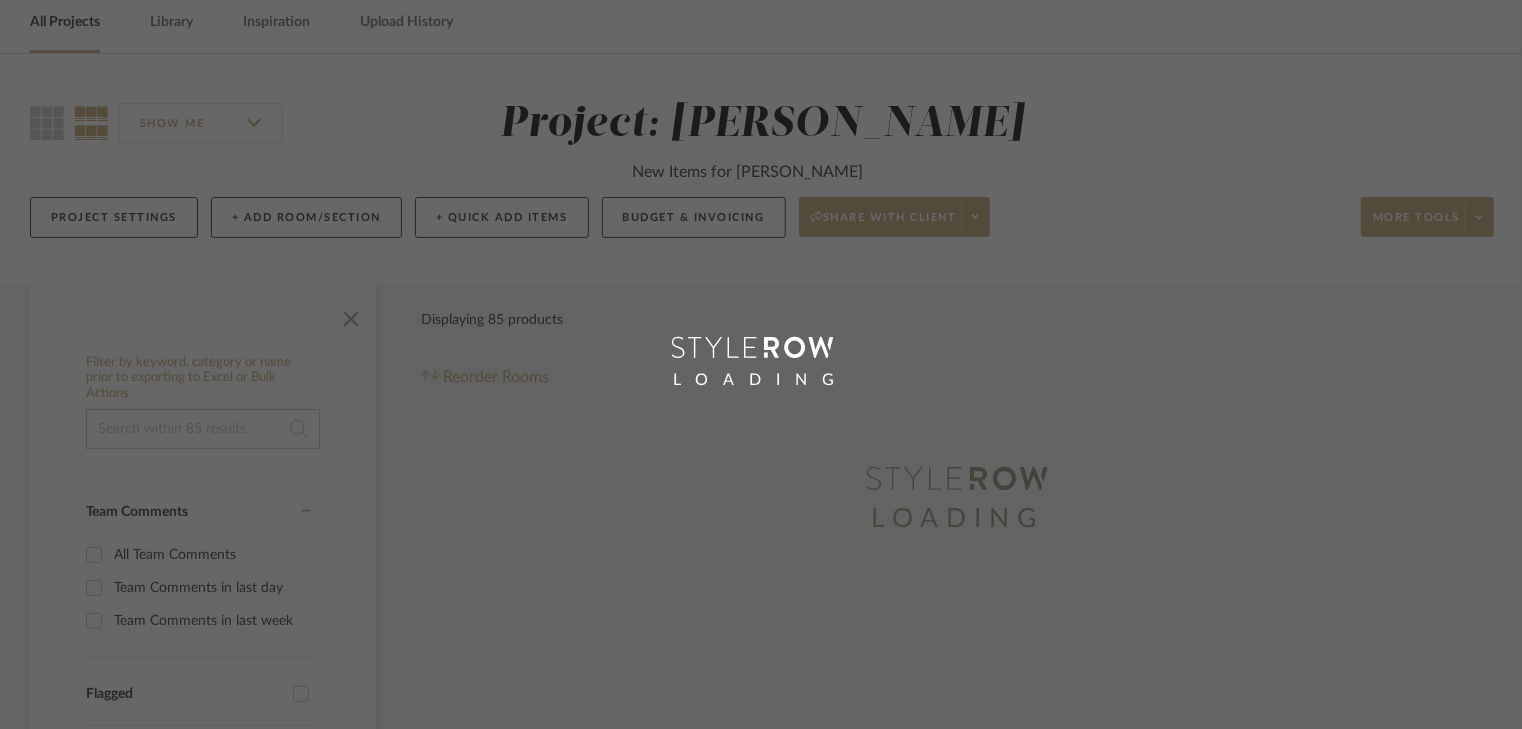 scroll, scrollTop: 0, scrollLeft: 0, axis: both 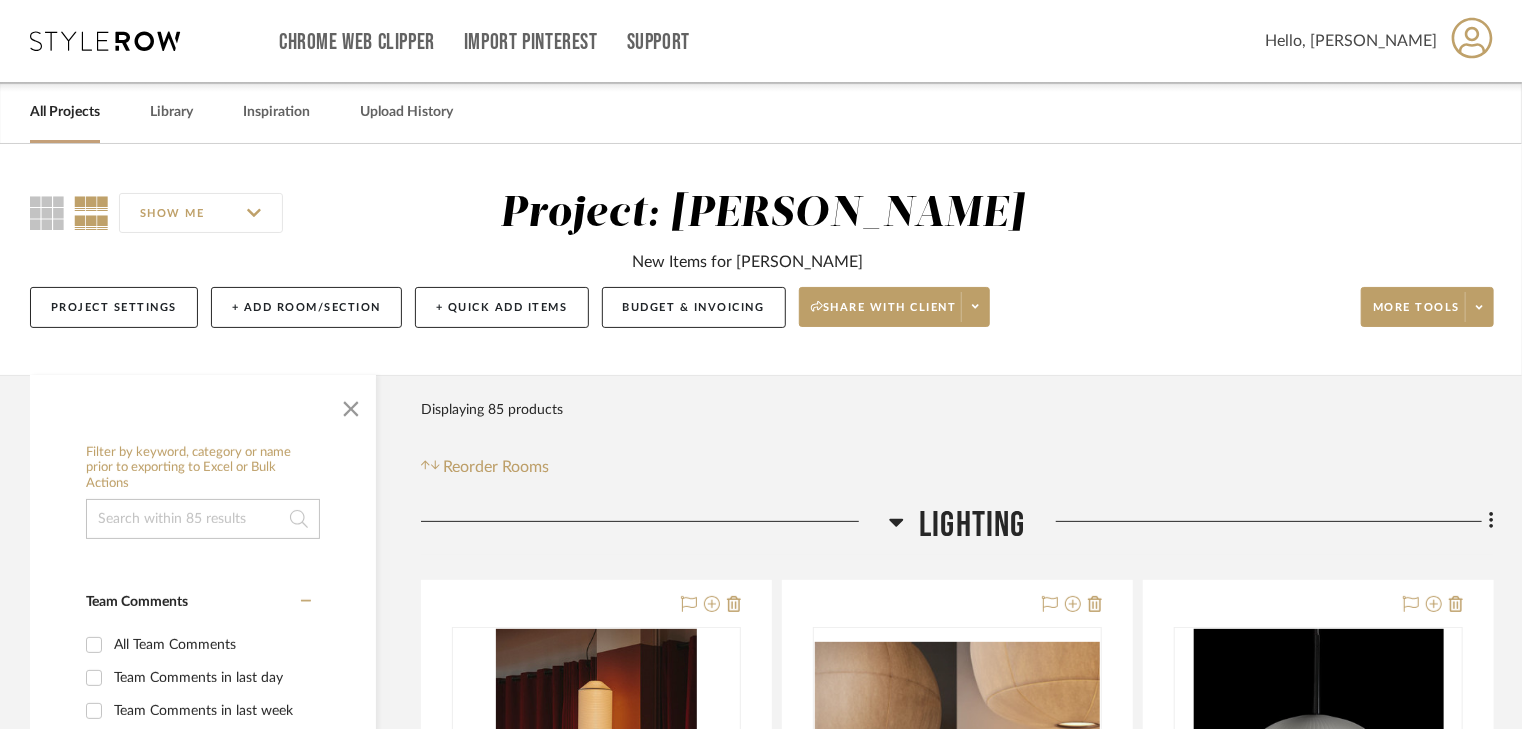 click on "All Projects" at bounding box center (65, 112) 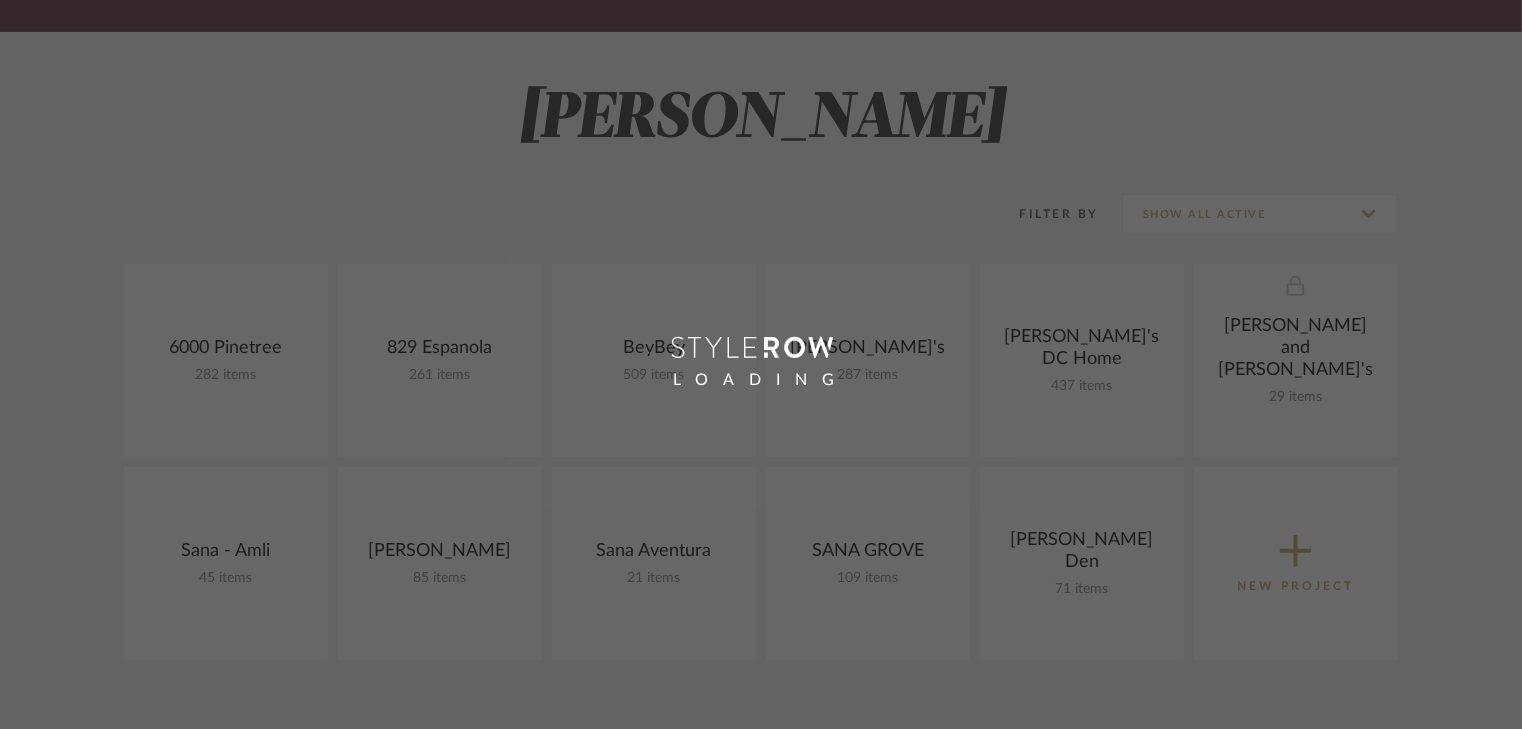 scroll, scrollTop: 400, scrollLeft: 0, axis: vertical 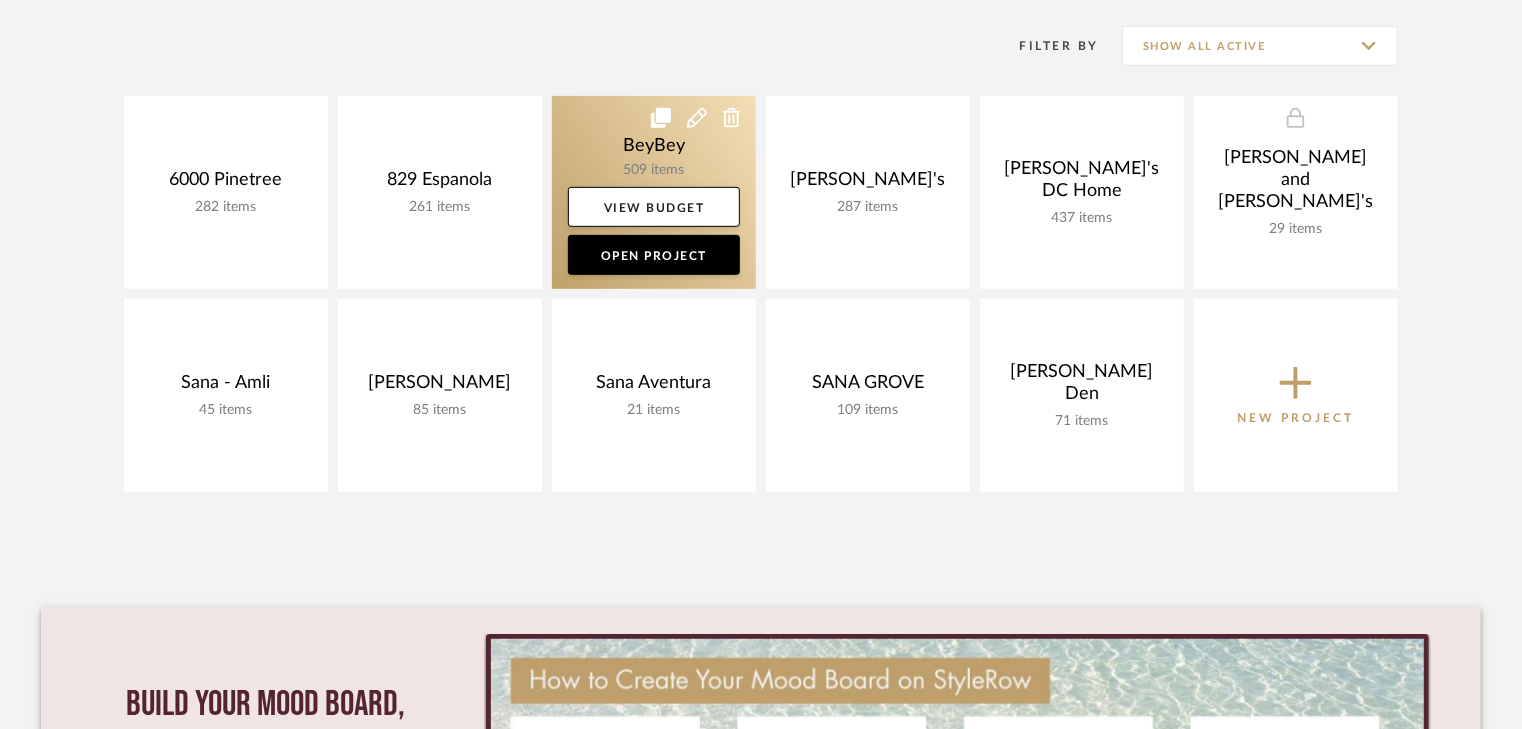 click 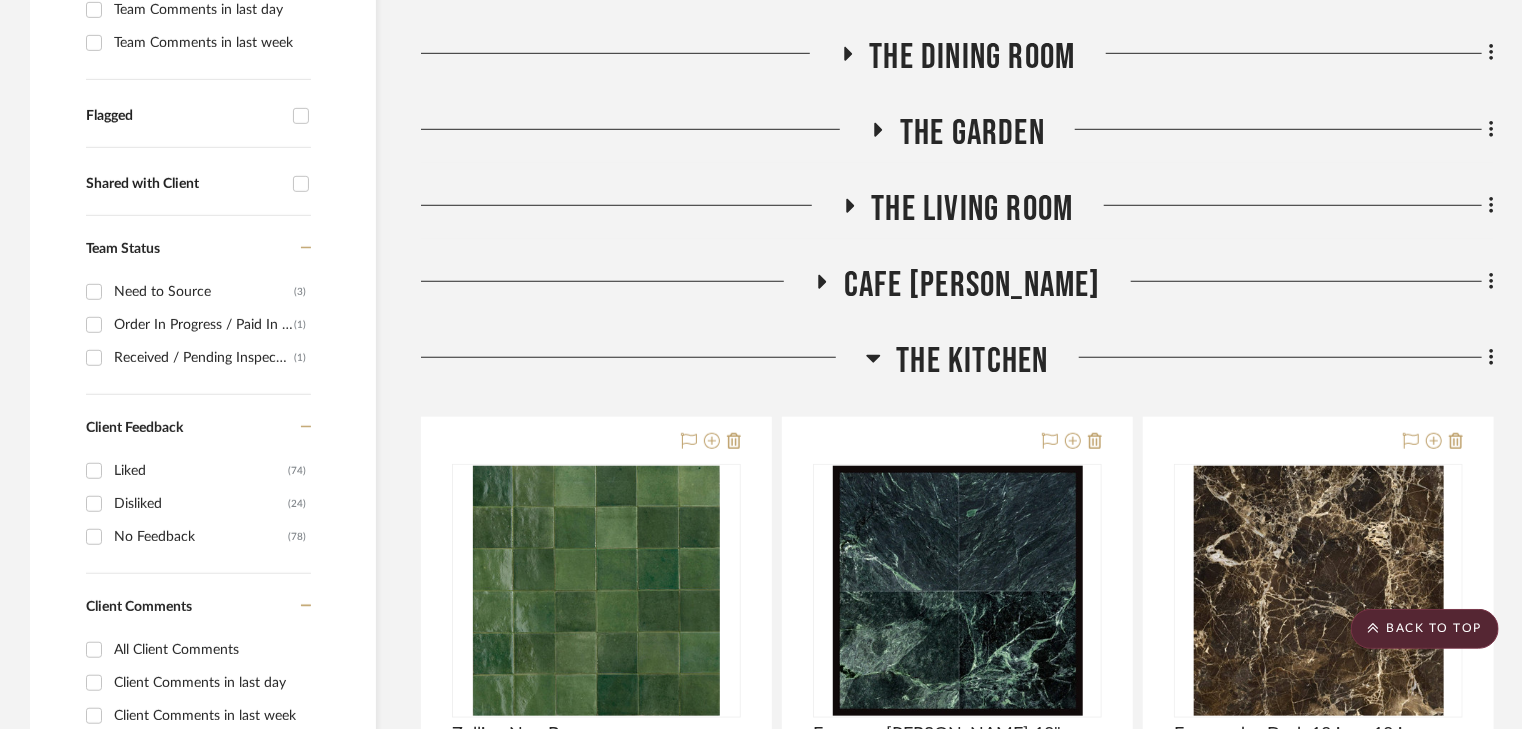 scroll, scrollTop: 640, scrollLeft: 0, axis: vertical 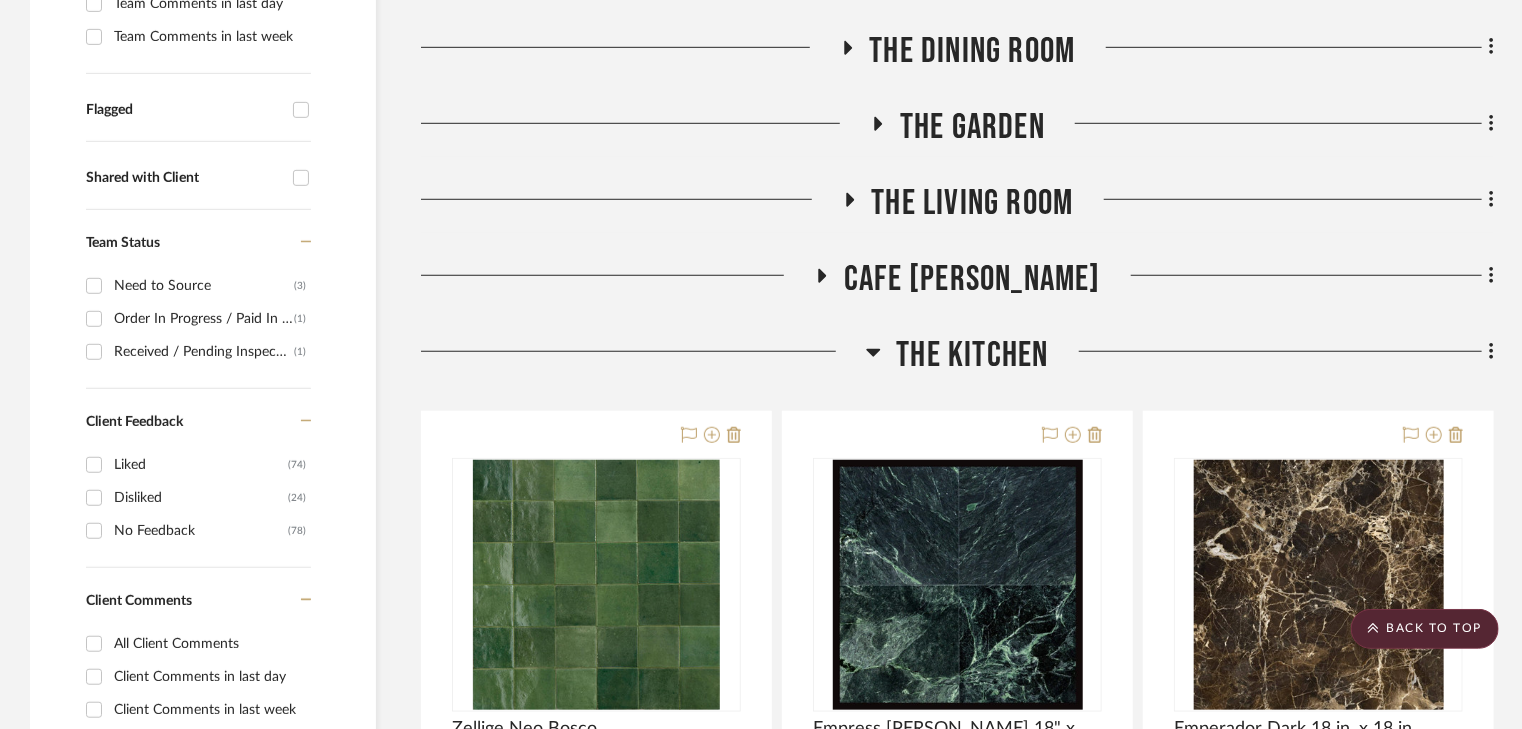 click 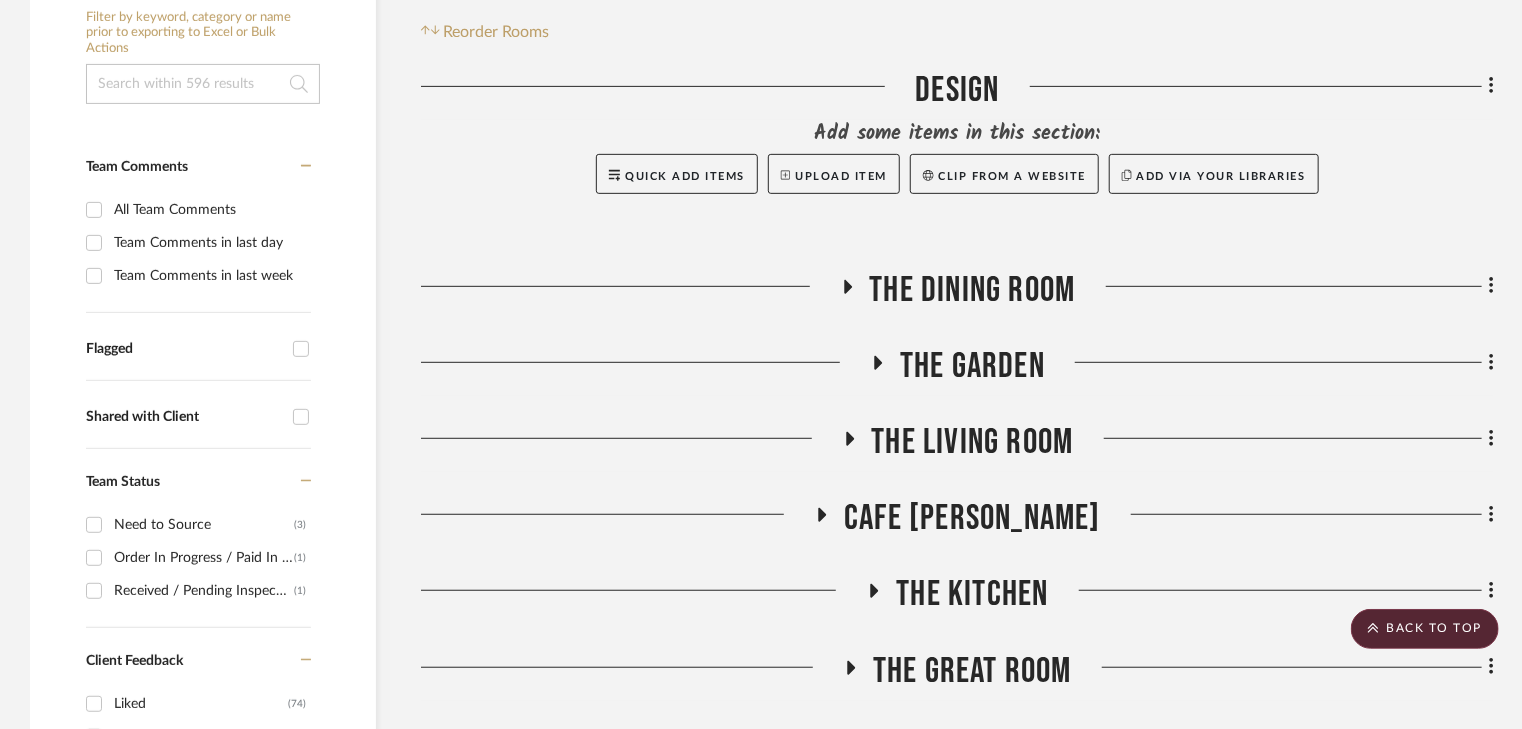 scroll, scrollTop: 400, scrollLeft: 0, axis: vertical 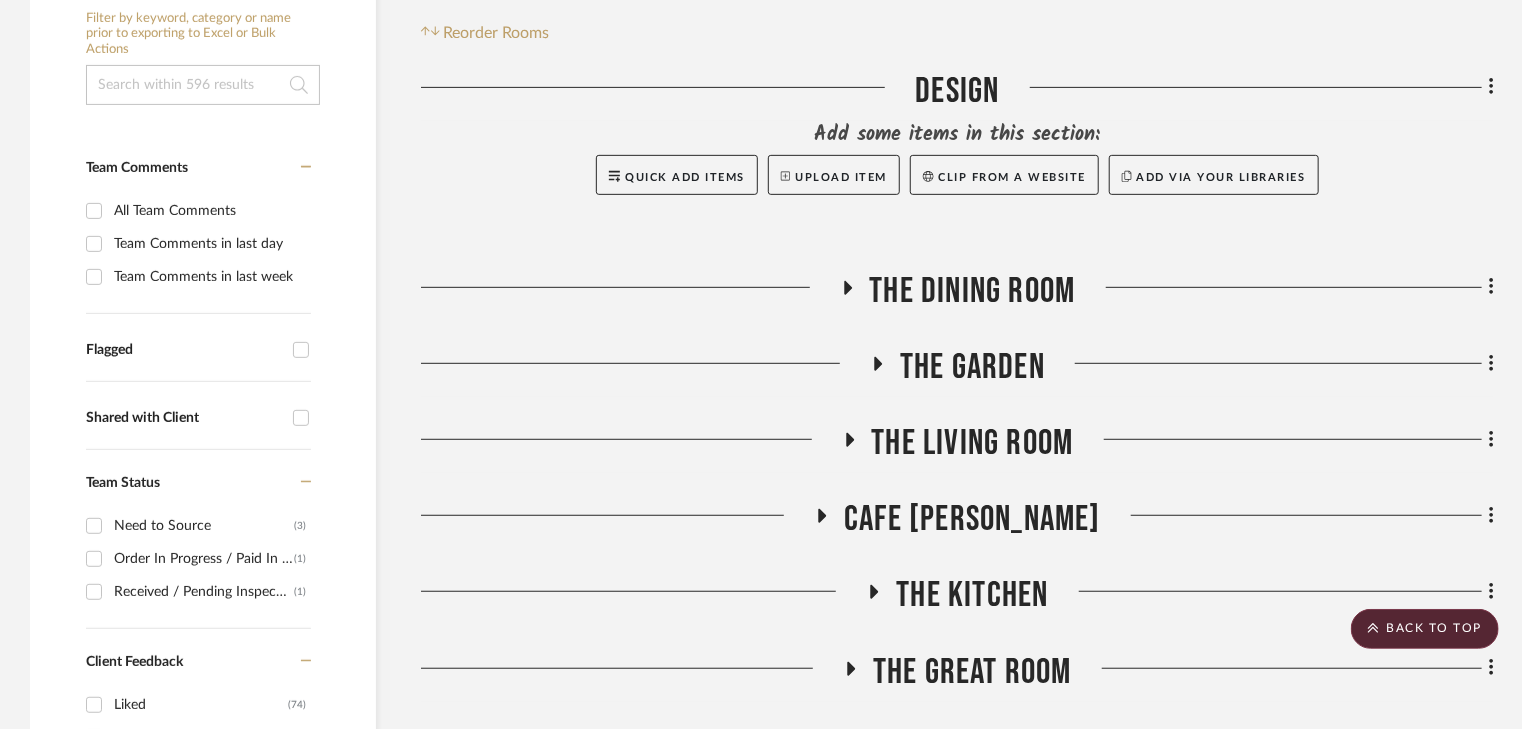 click 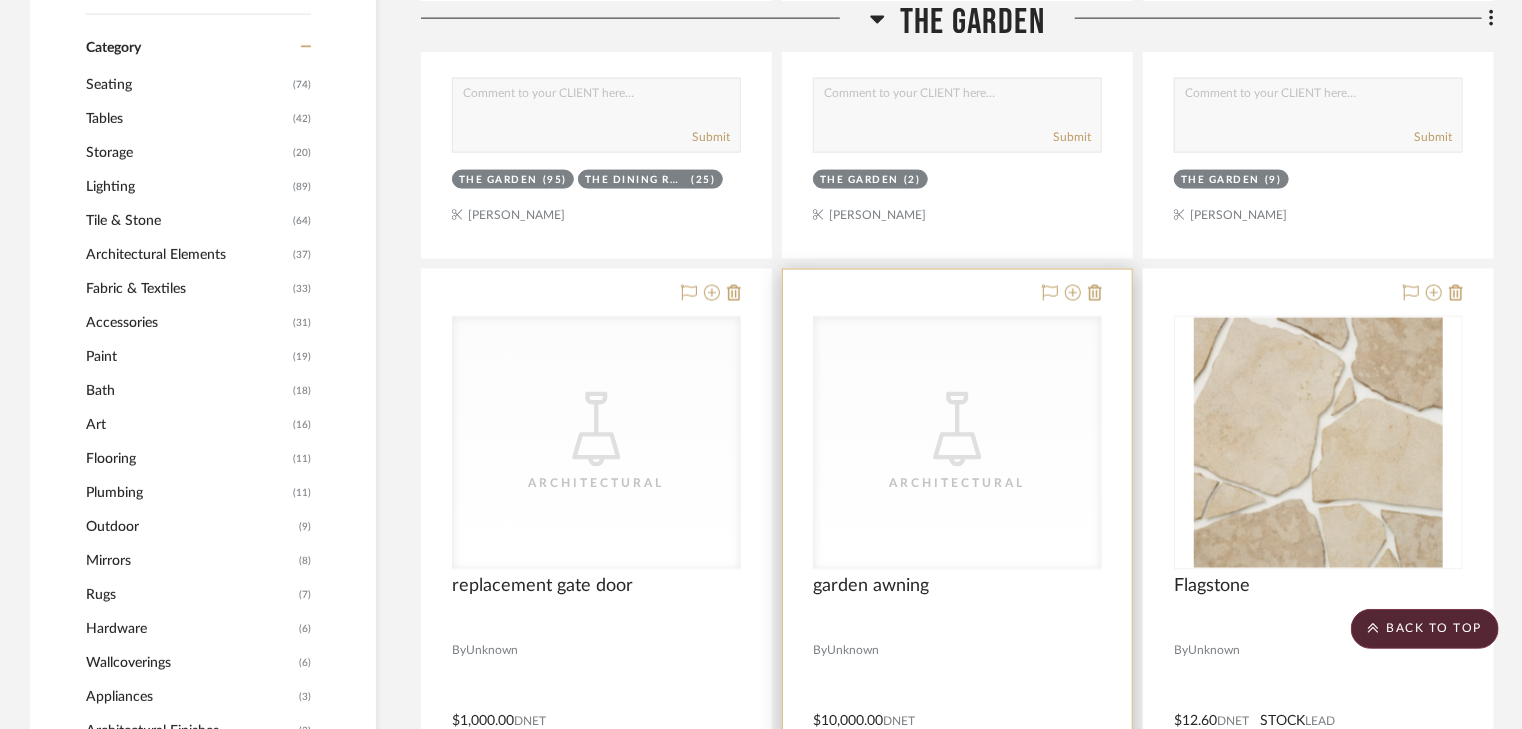 scroll, scrollTop: 1440, scrollLeft: 0, axis: vertical 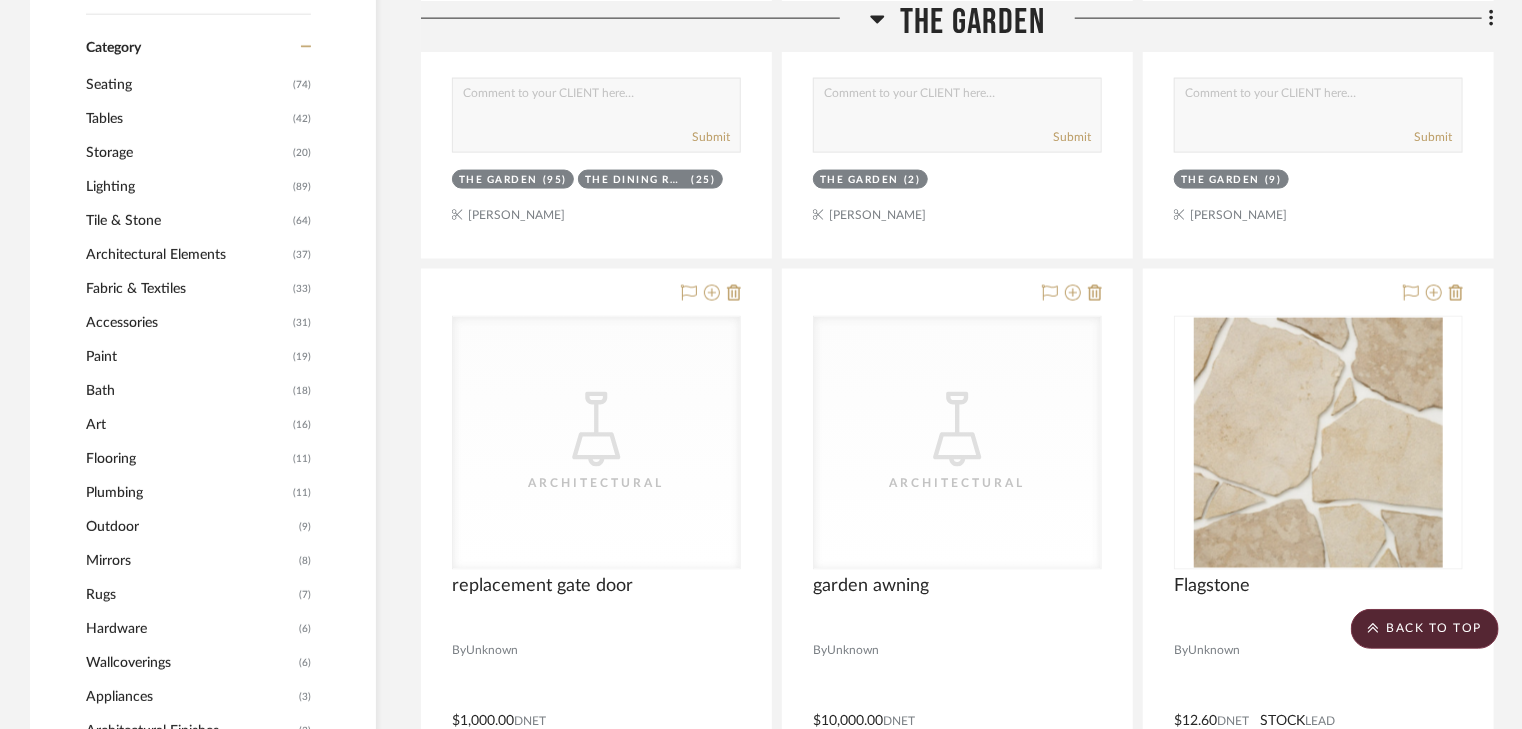click 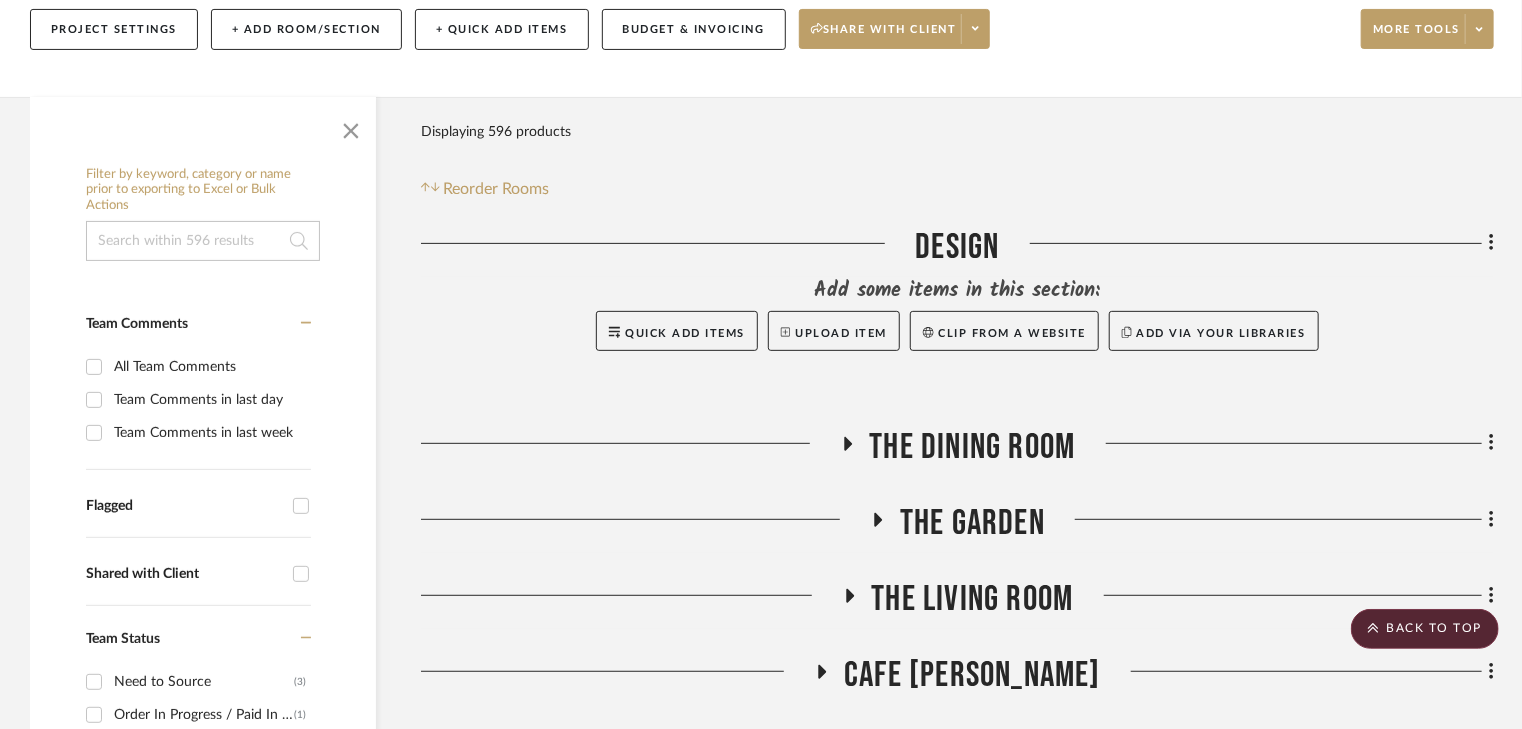 scroll, scrollTop: 240, scrollLeft: 0, axis: vertical 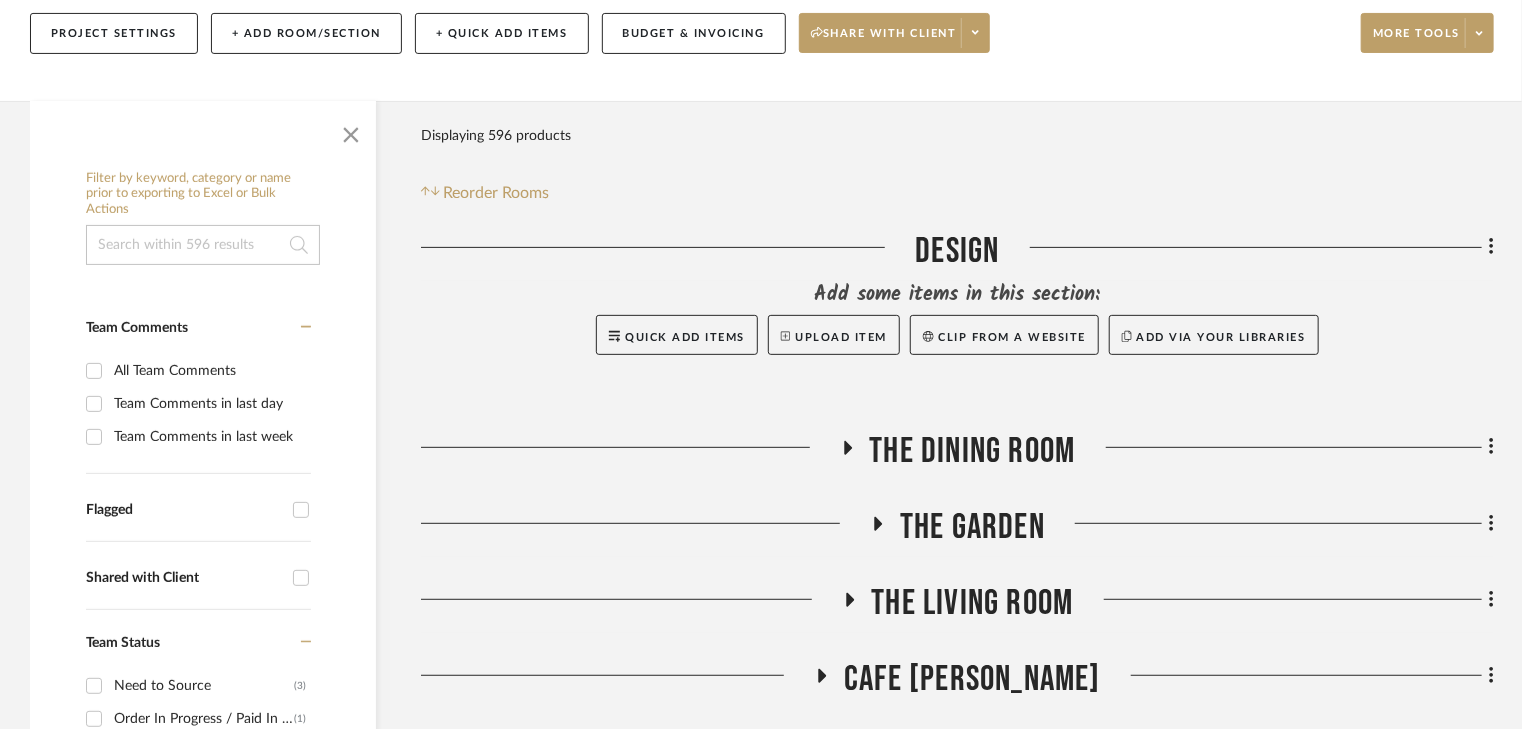 click on "Cafe Du Bey" 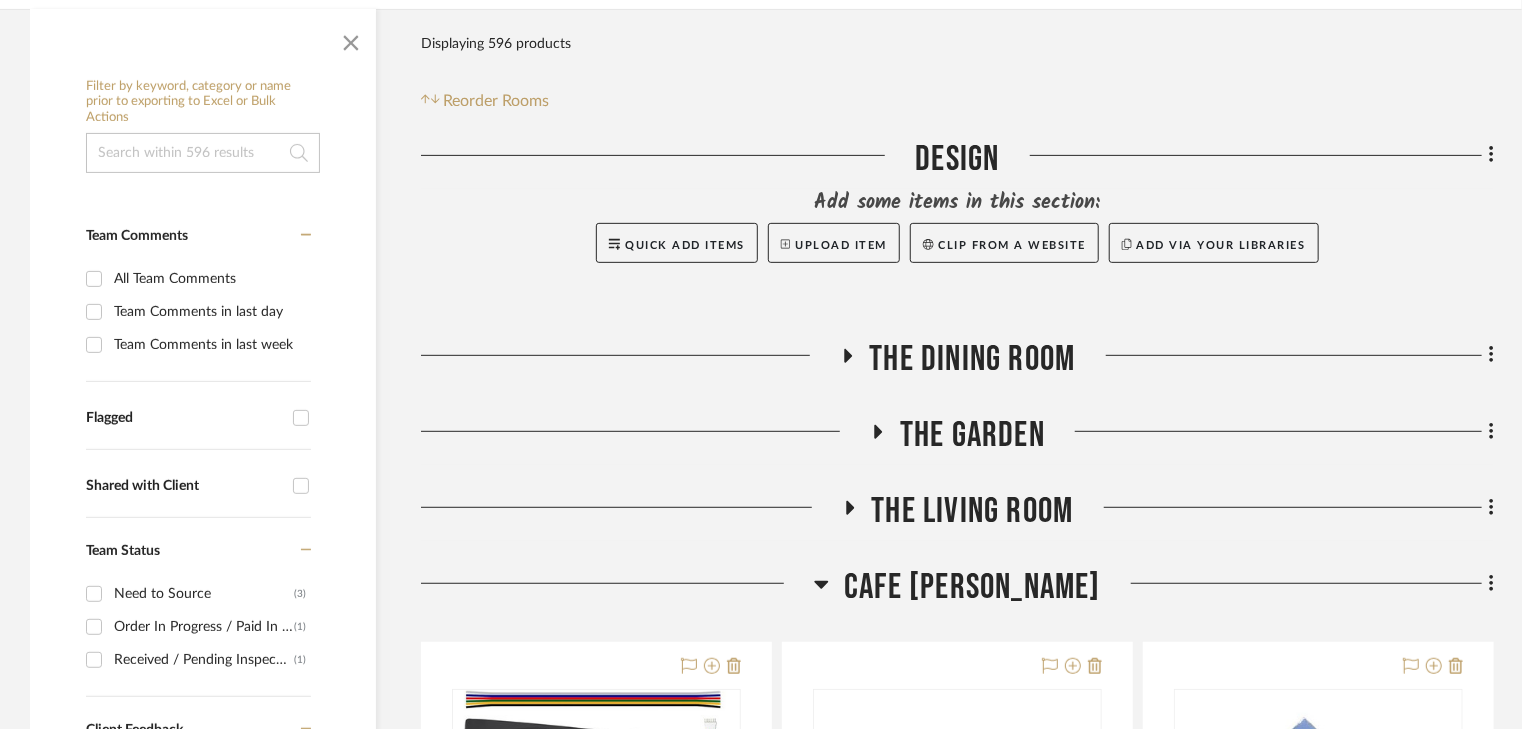 scroll, scrollTop: 400, scrollLeft: 0, axis: vertical 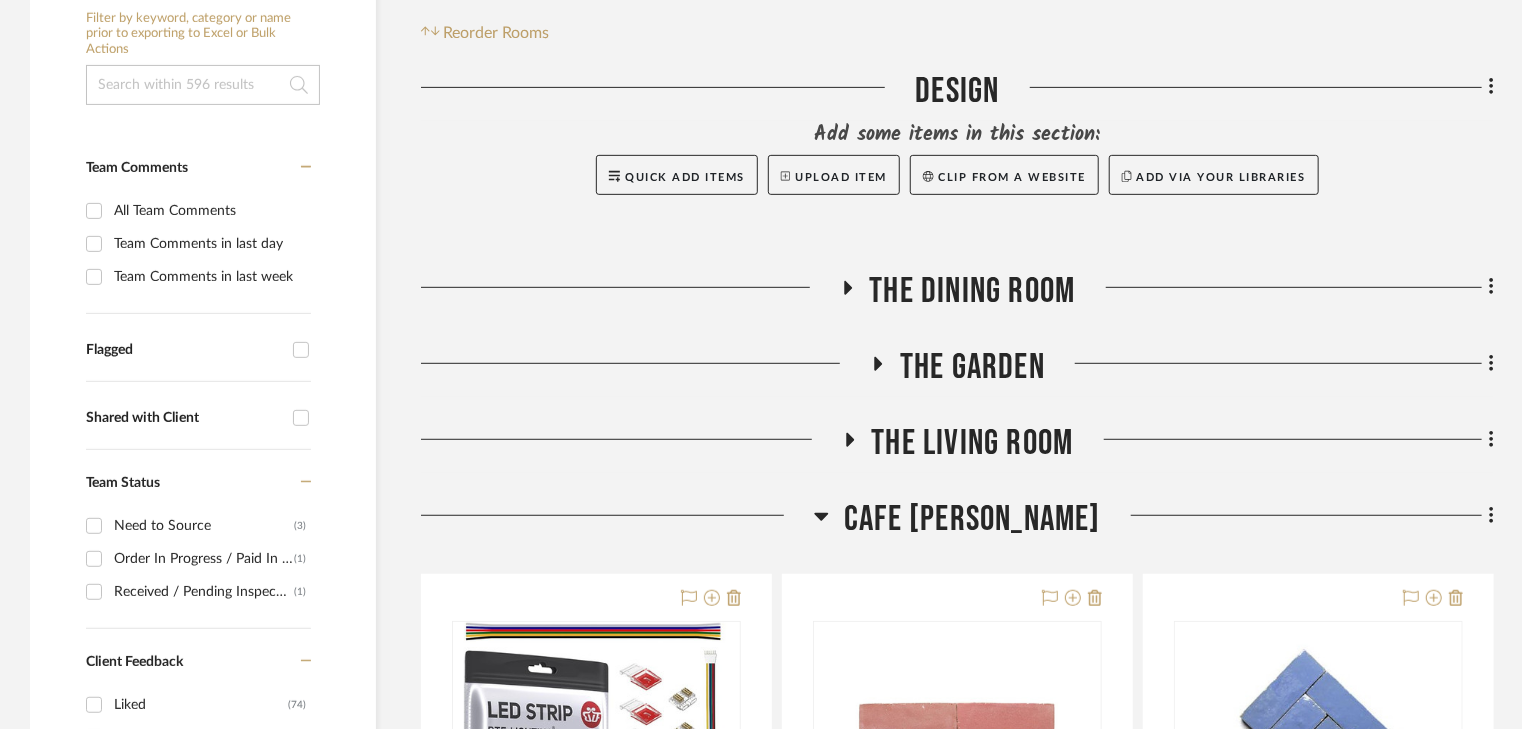 click 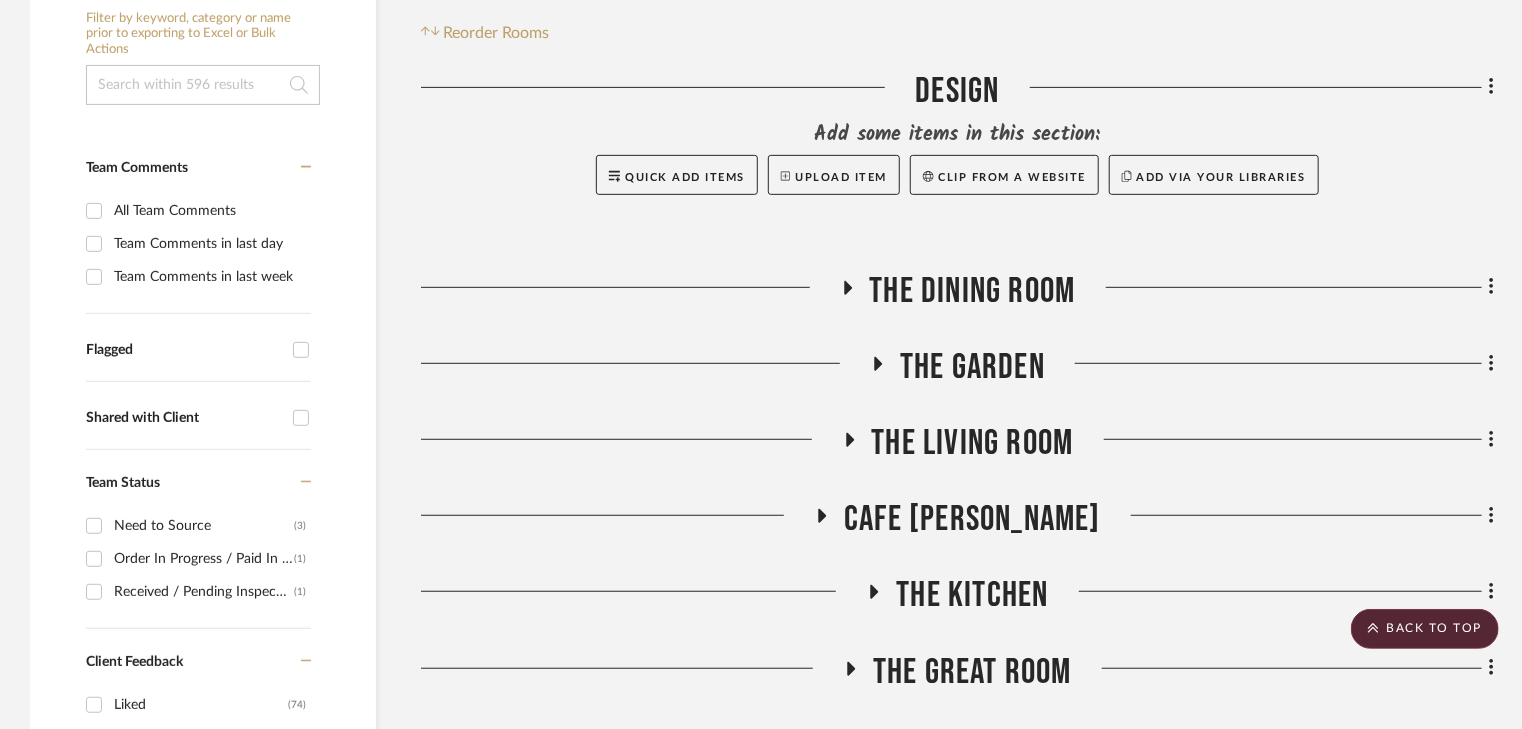 click 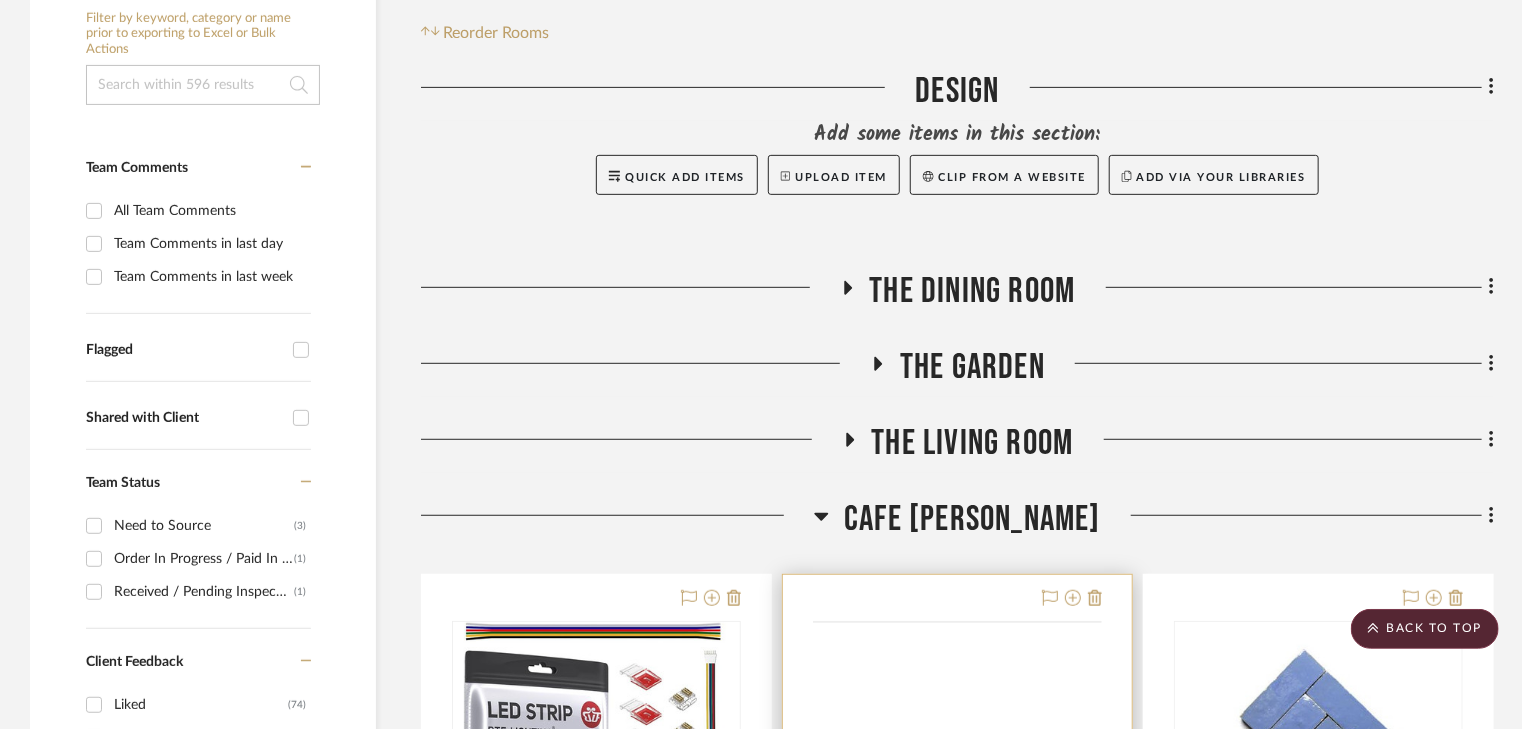 scroll, scrollTop: 800, scrollLeft: 0, axis: vertical 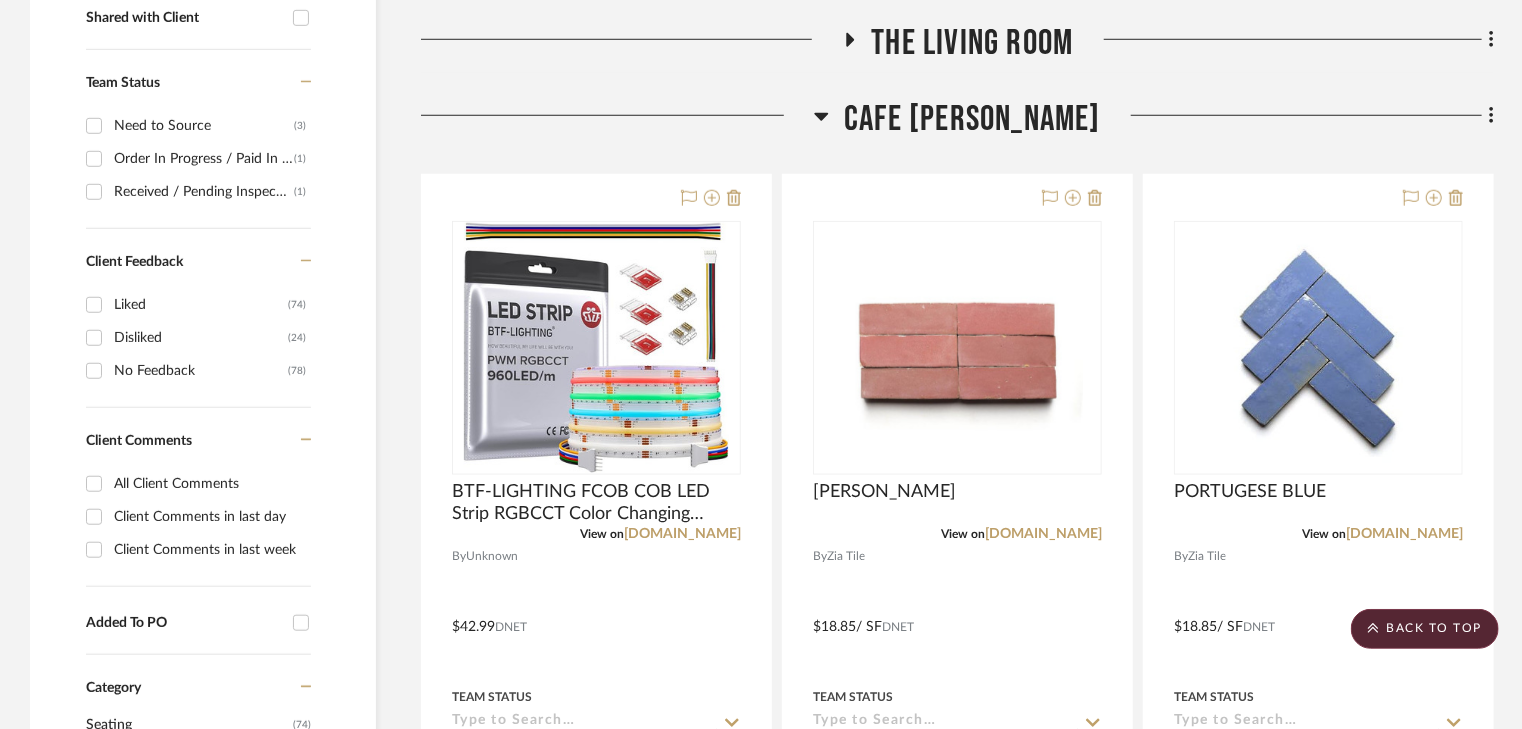 click 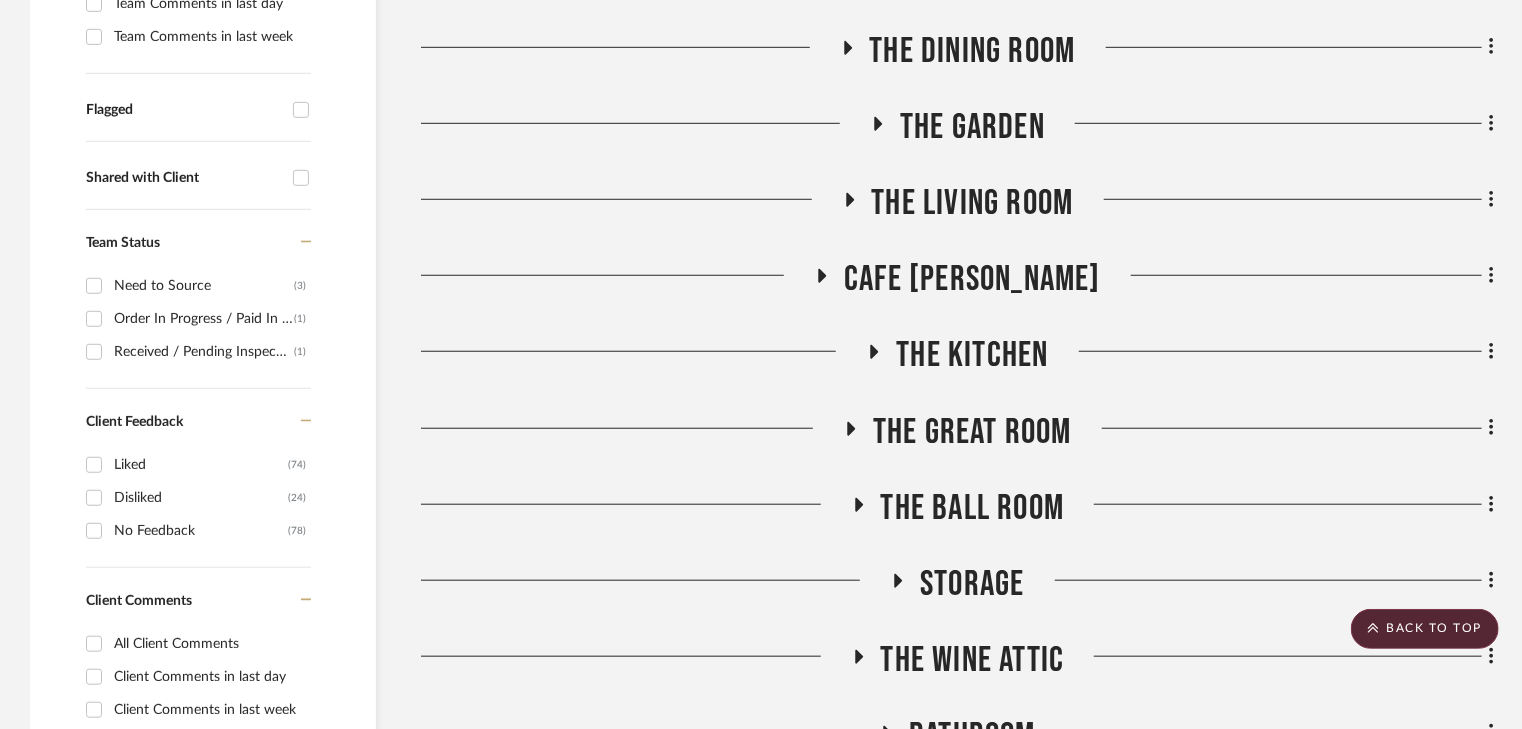 scroll, scrollTop: 640, scrollLeft: 0, axis: vertical 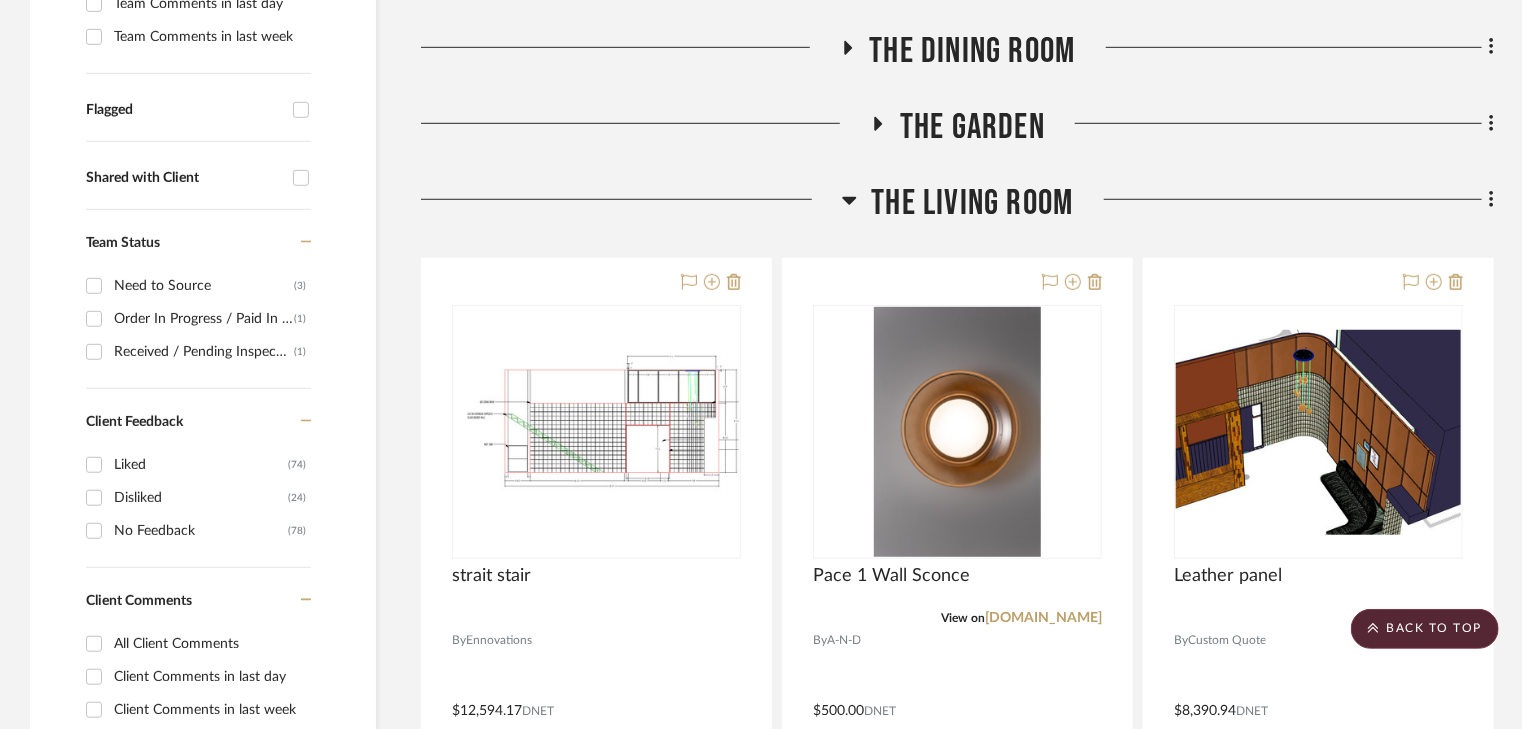 click 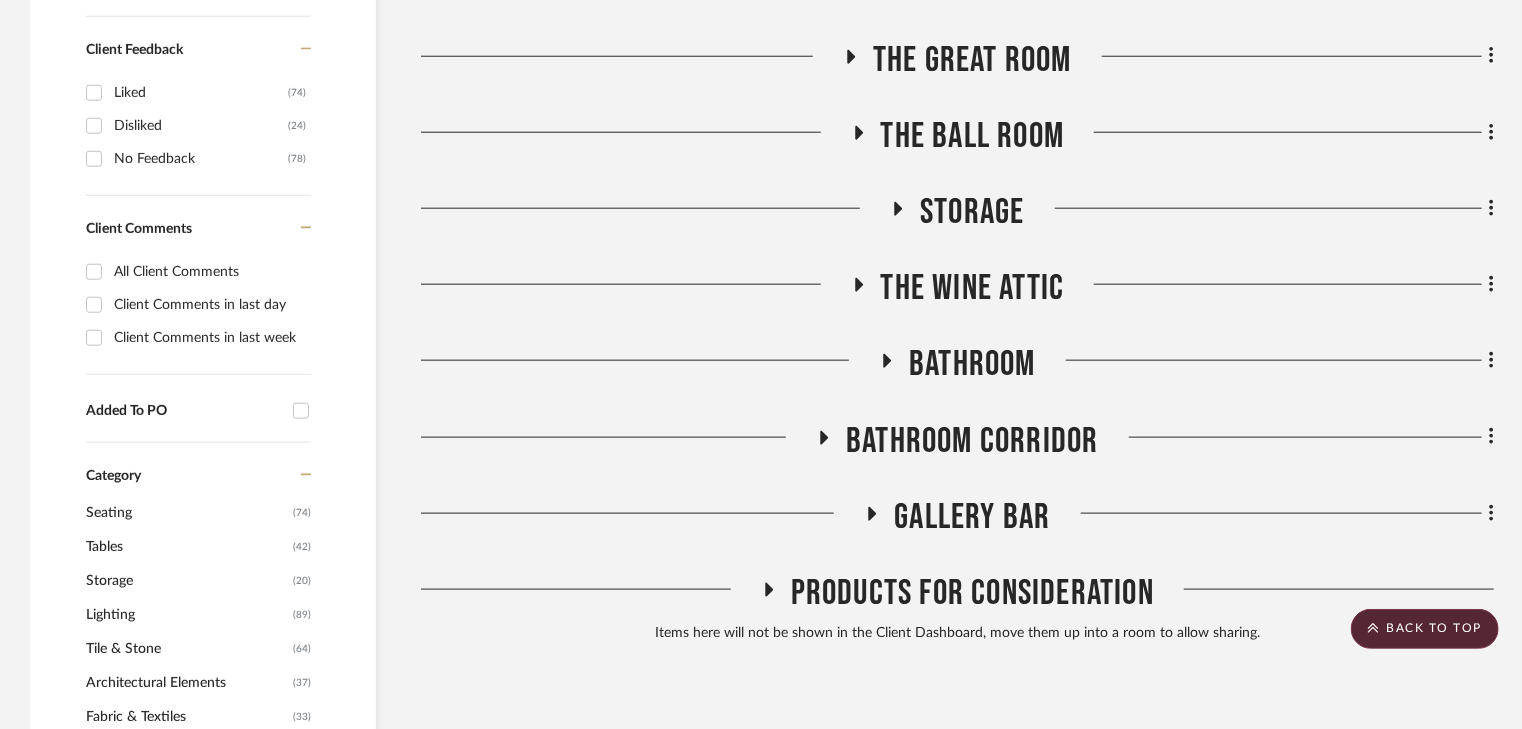 scroll, scrollTop: 1040, scrollLeft: 0, axis: vertical 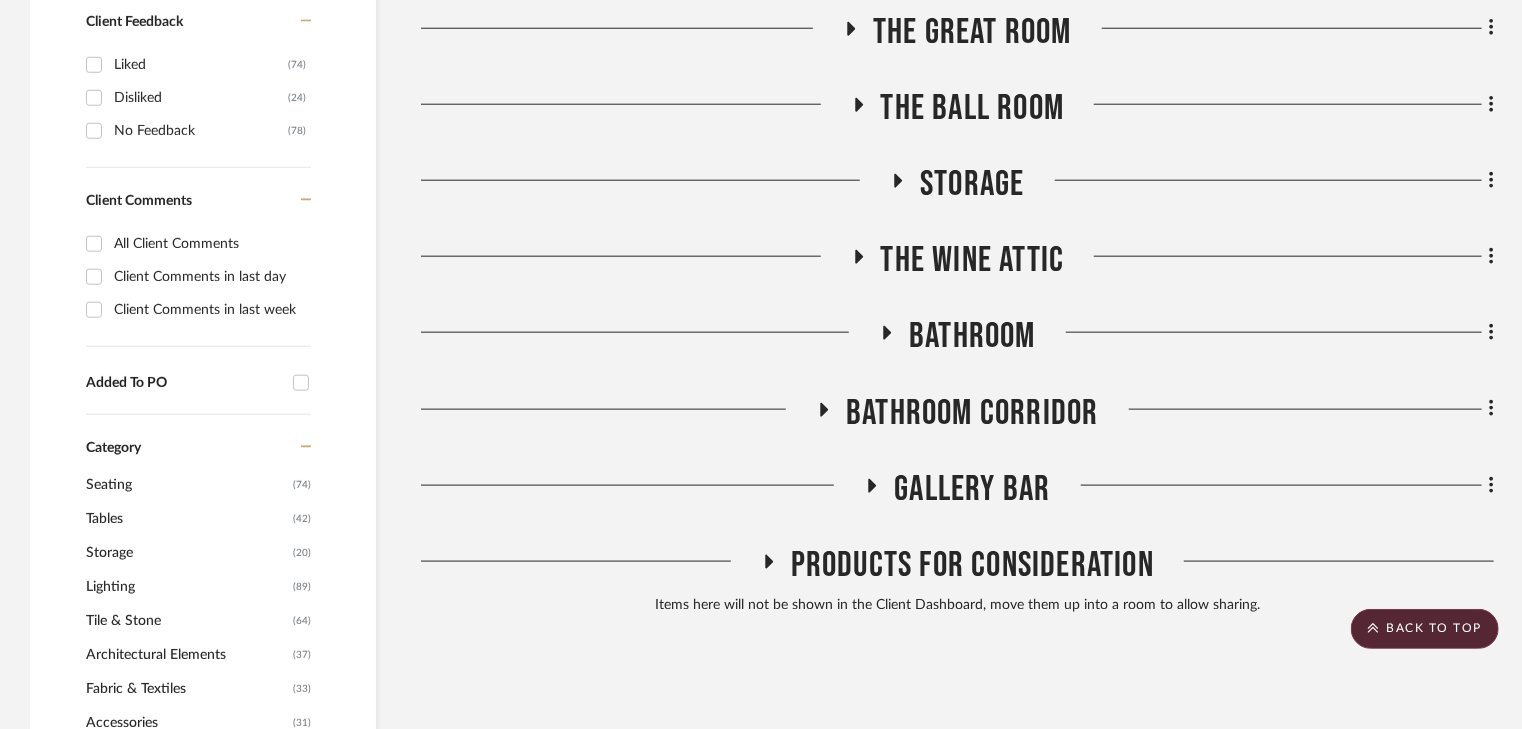 click 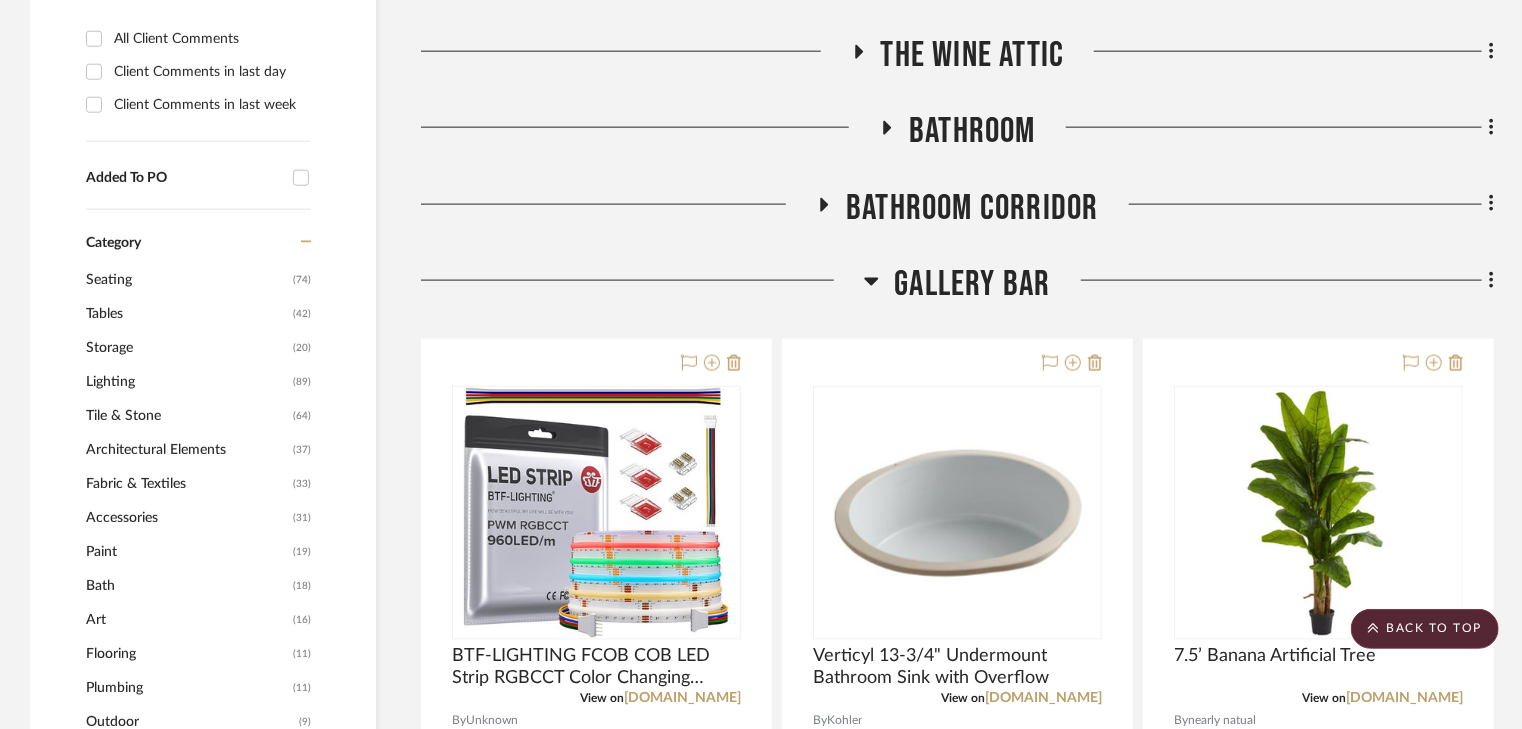 scroll, scrollTop: 1120, scrollLeft: 0, axis: vertical 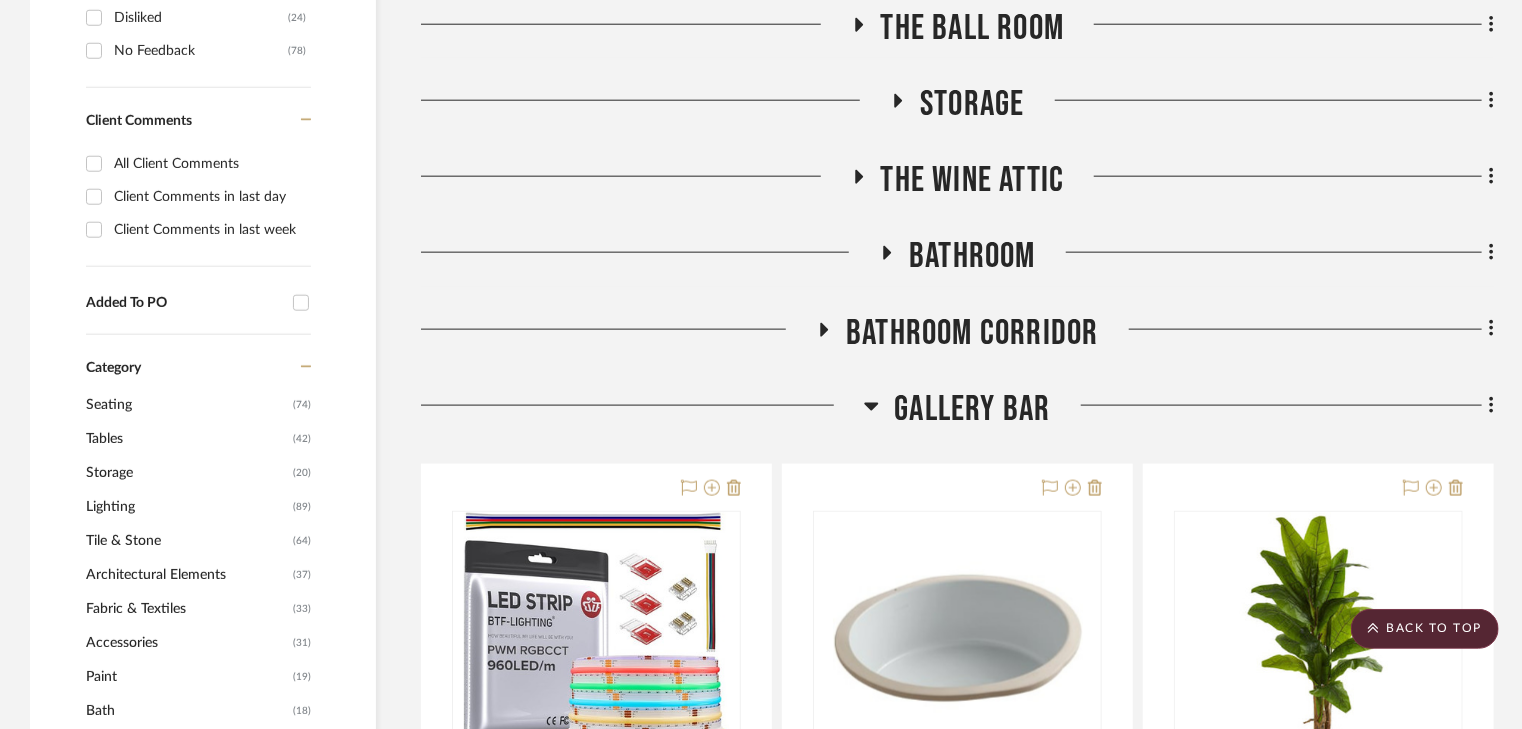 click 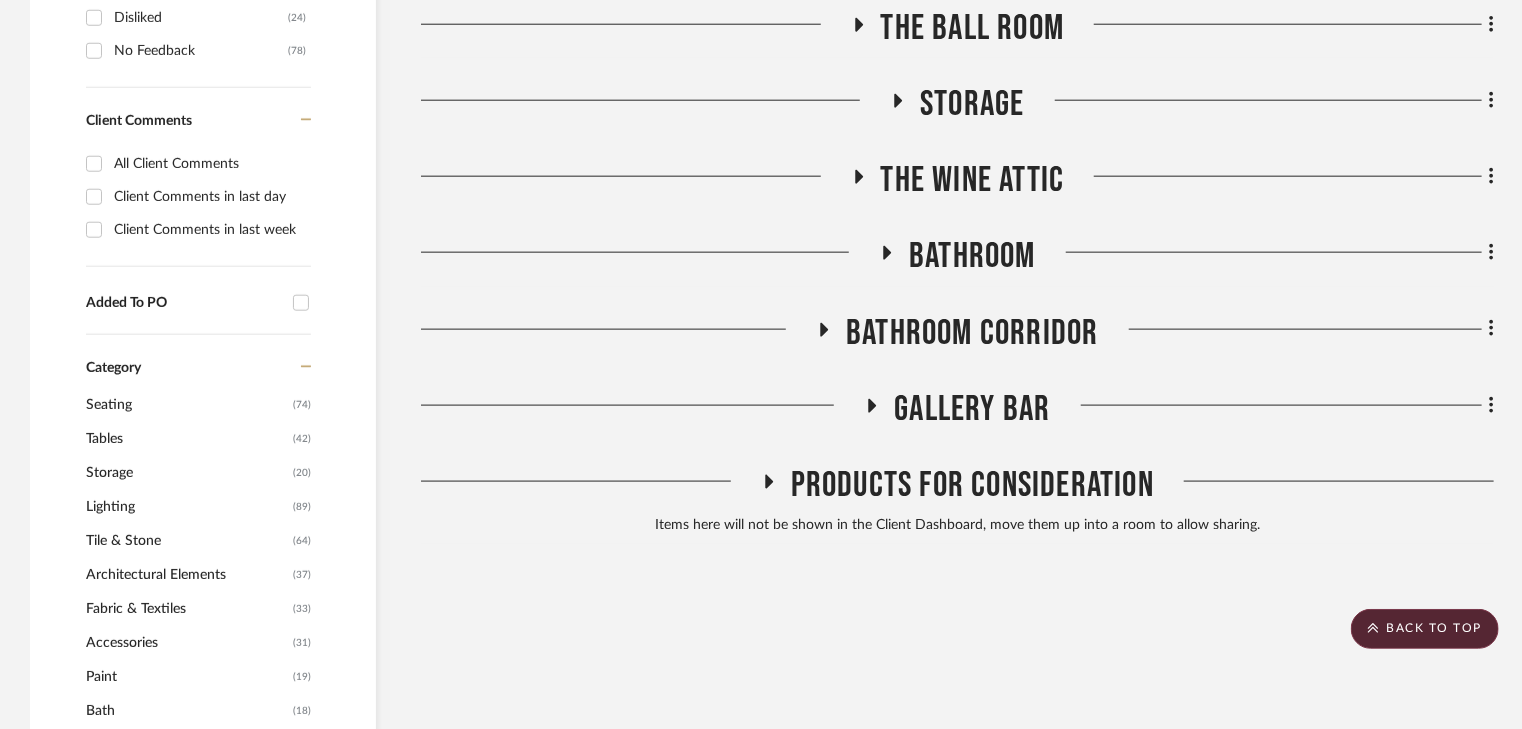 click on "Filter Products   Displaying 596 products  Reorder Rooms LOADING Design Add some items in this section: Quick Add Items  Upload Item   Clip from a website   Add via your libraries  The Dining Room The Garden The Living Room Cafe Du Bey The Kitchen The Great Room The Ball Room Storage The Wine Attic Bathroom Bathroom Corridor Gallery Bar Products For Consideration Items here will not be shown in the Client Dashboard, move them up into a room to allow sharing.  Sorry, we can’t find any products that match your search criteria.   GO TO LIBRARIES" 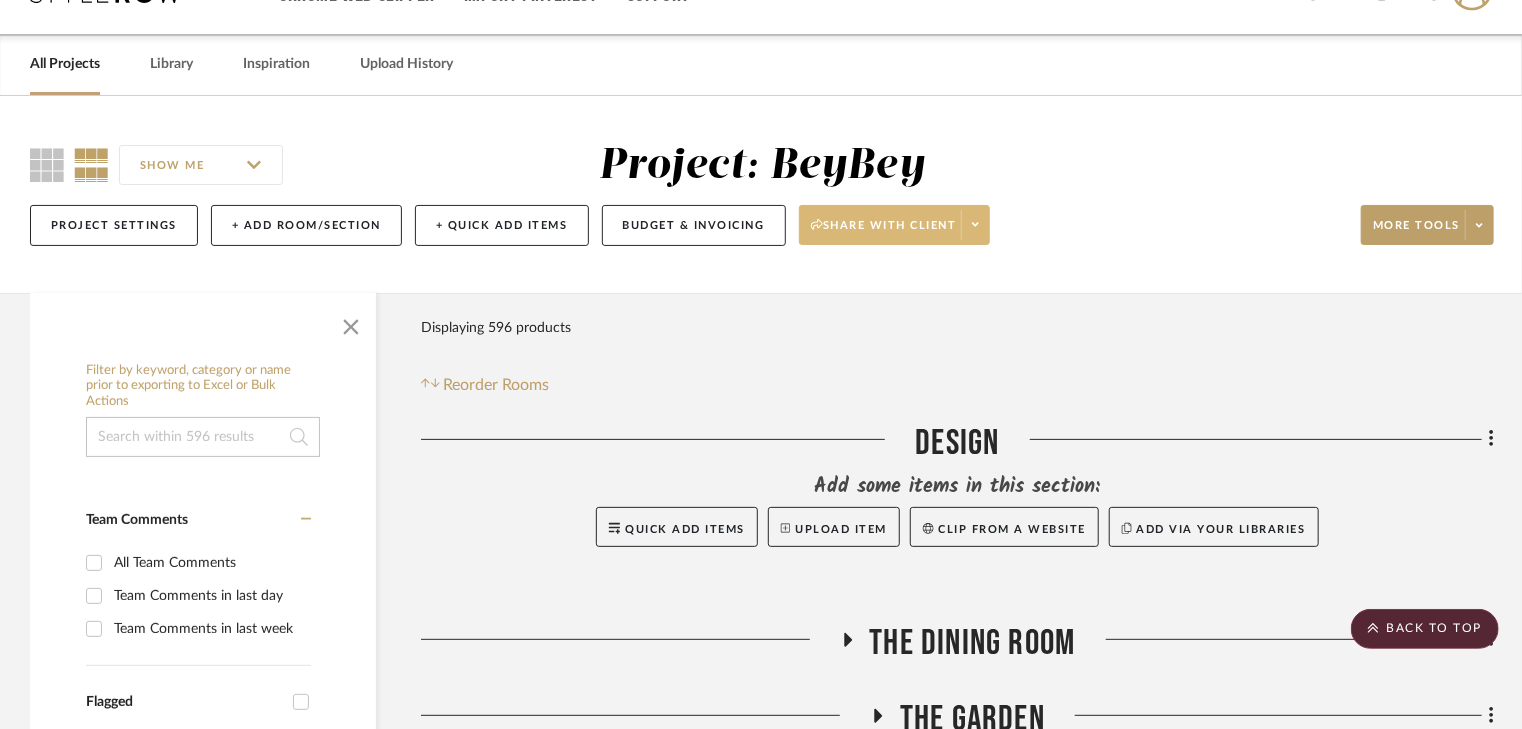 scroll, scrollTop: 0, scrollLeft: 0, axis: both 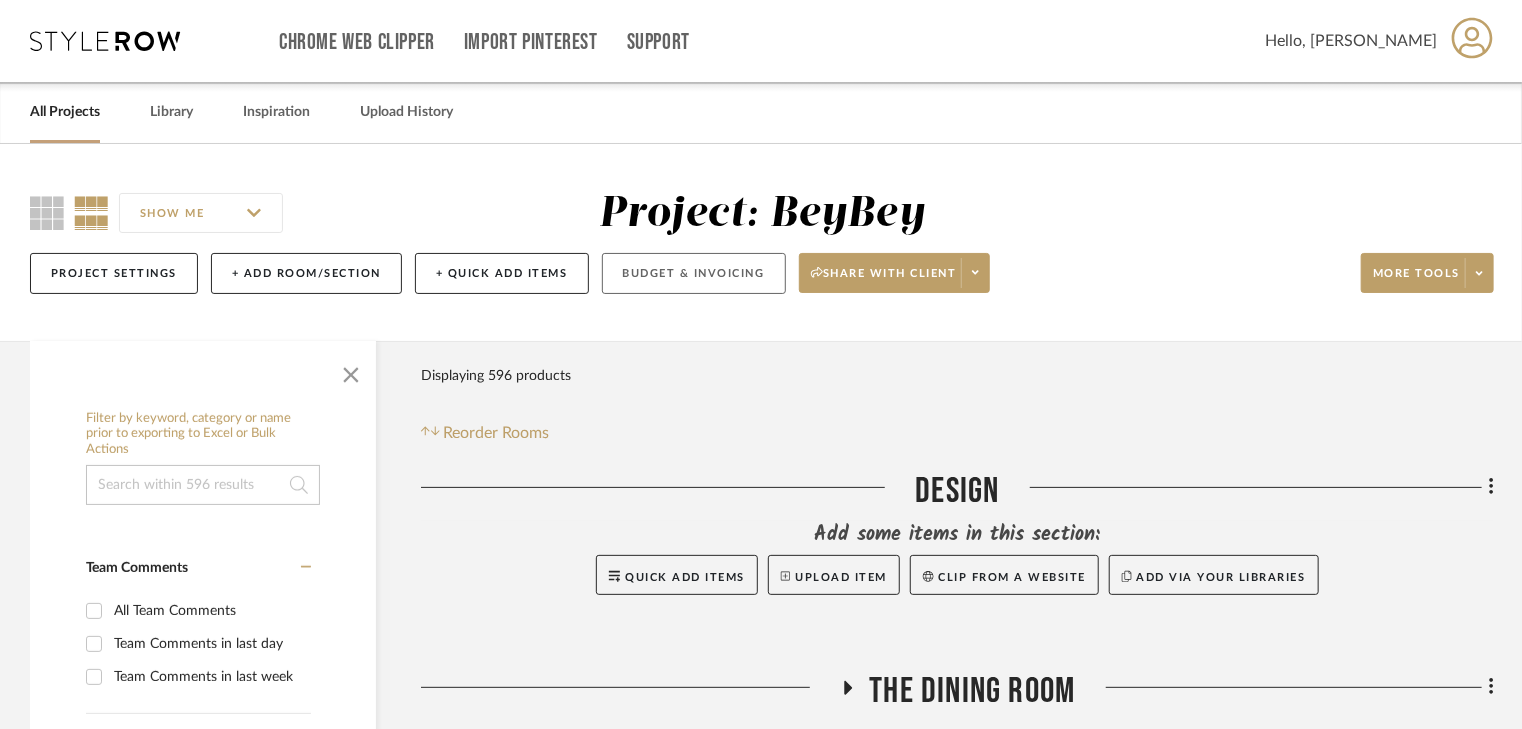 click on "Budget & Invoicing" 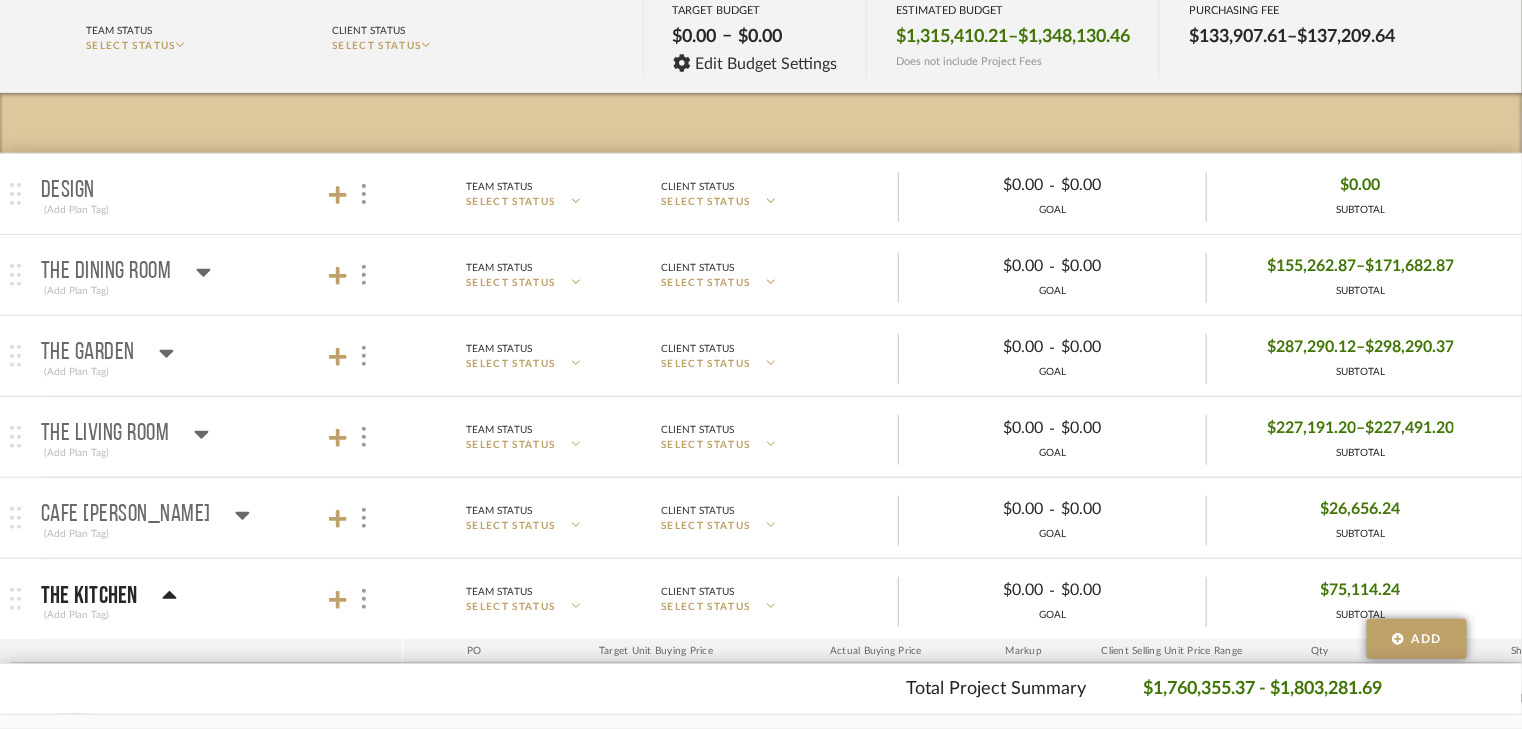 scroll, scrollTop: 240, scrollLeft: 0, axis: vertical 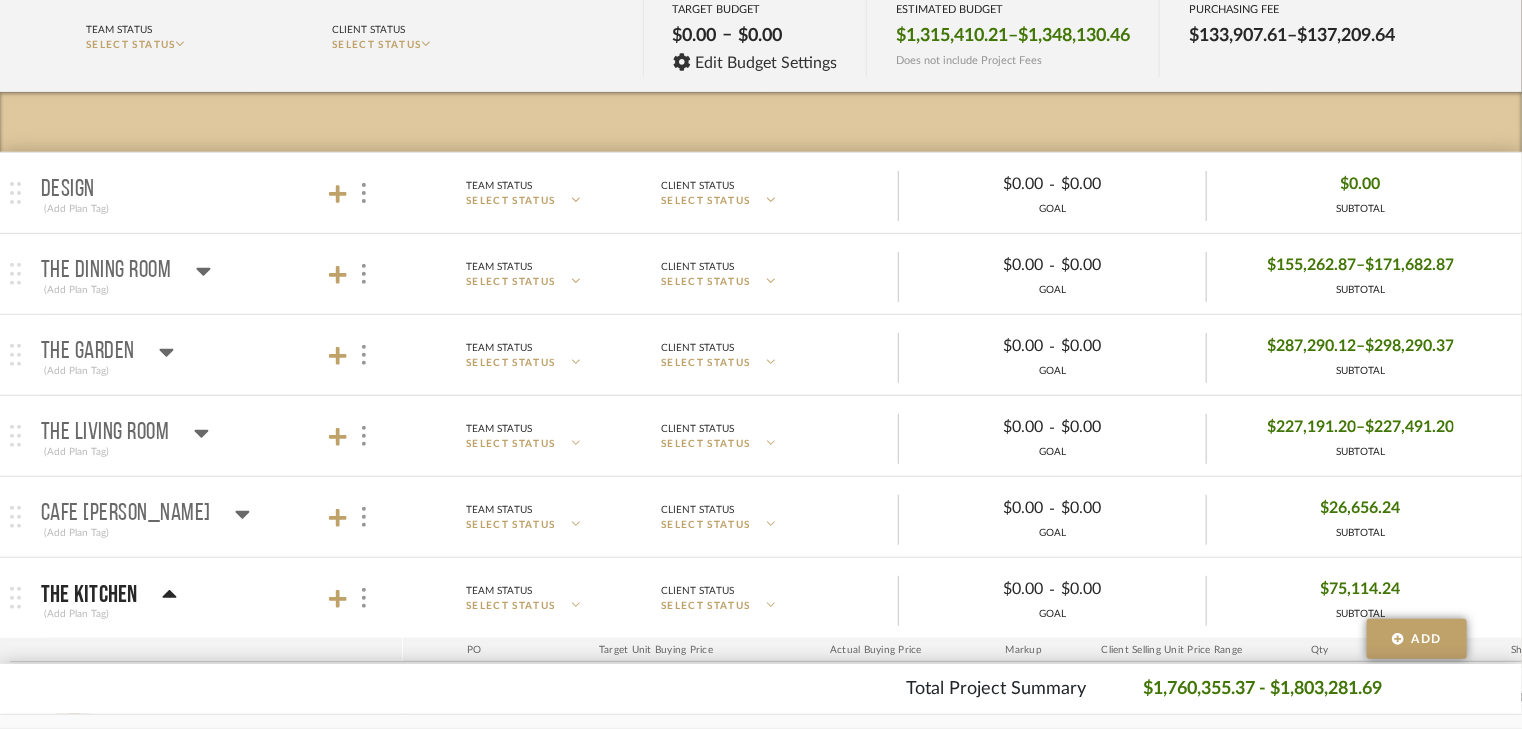 click 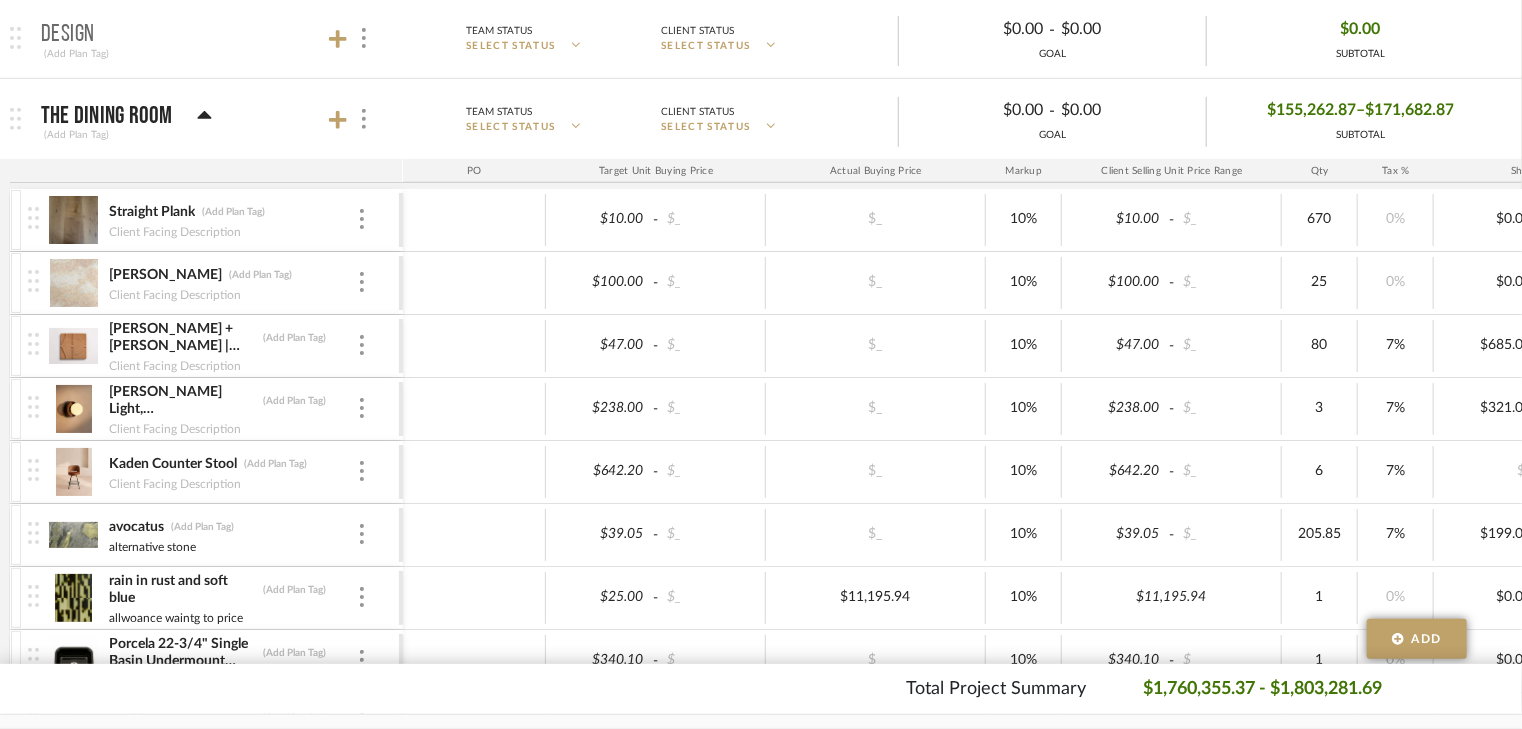 scroll, scrollTop: 400, scrollLeft: 0, axis: vertical 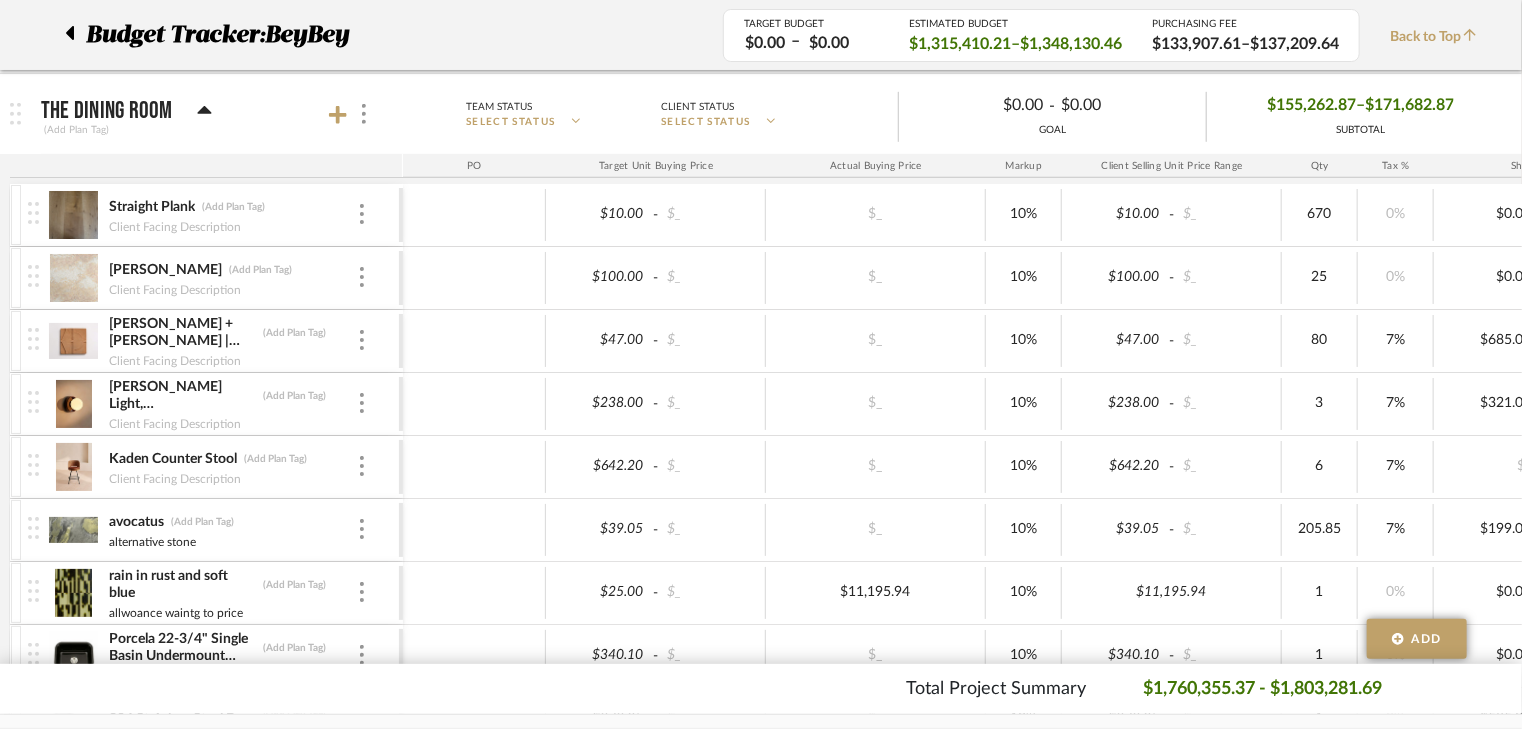 click 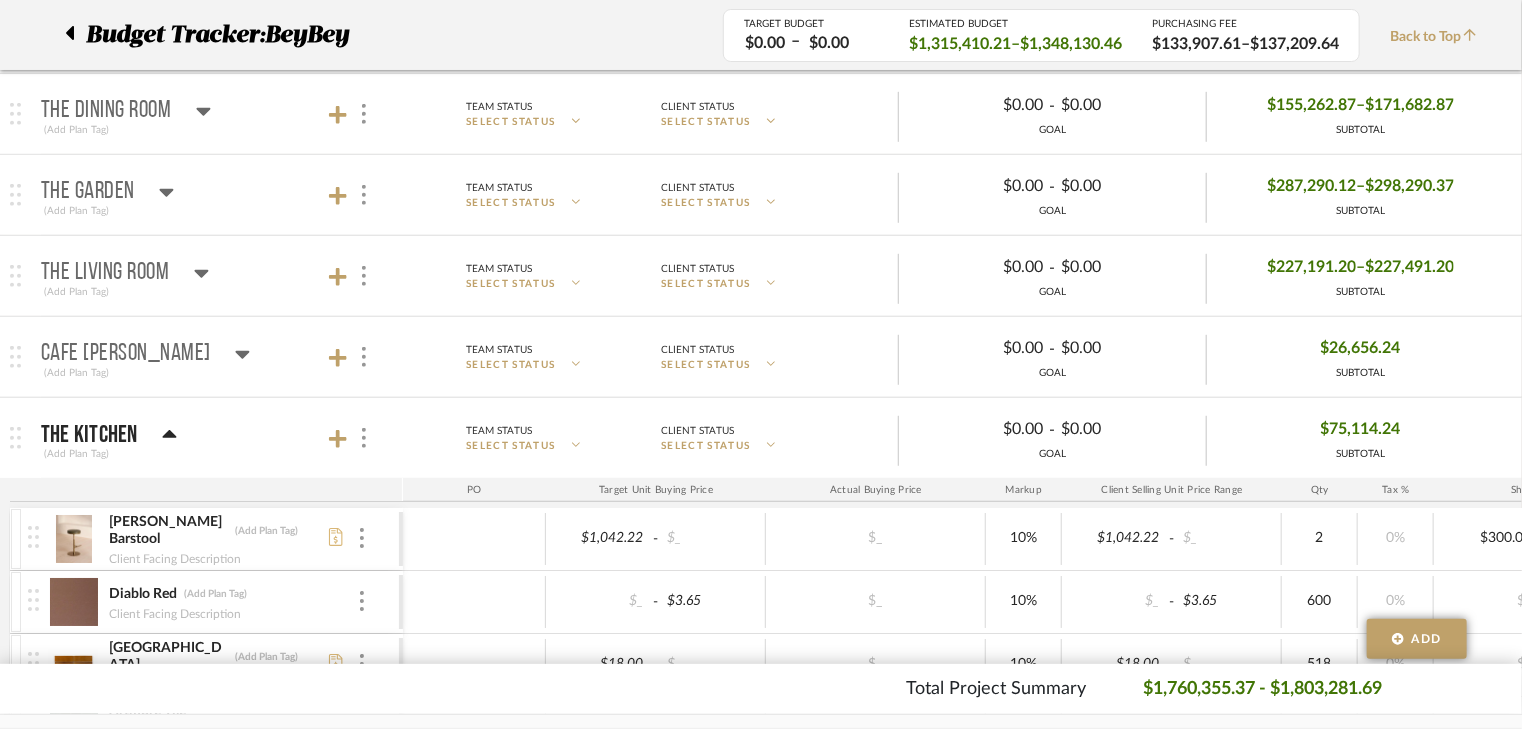 click 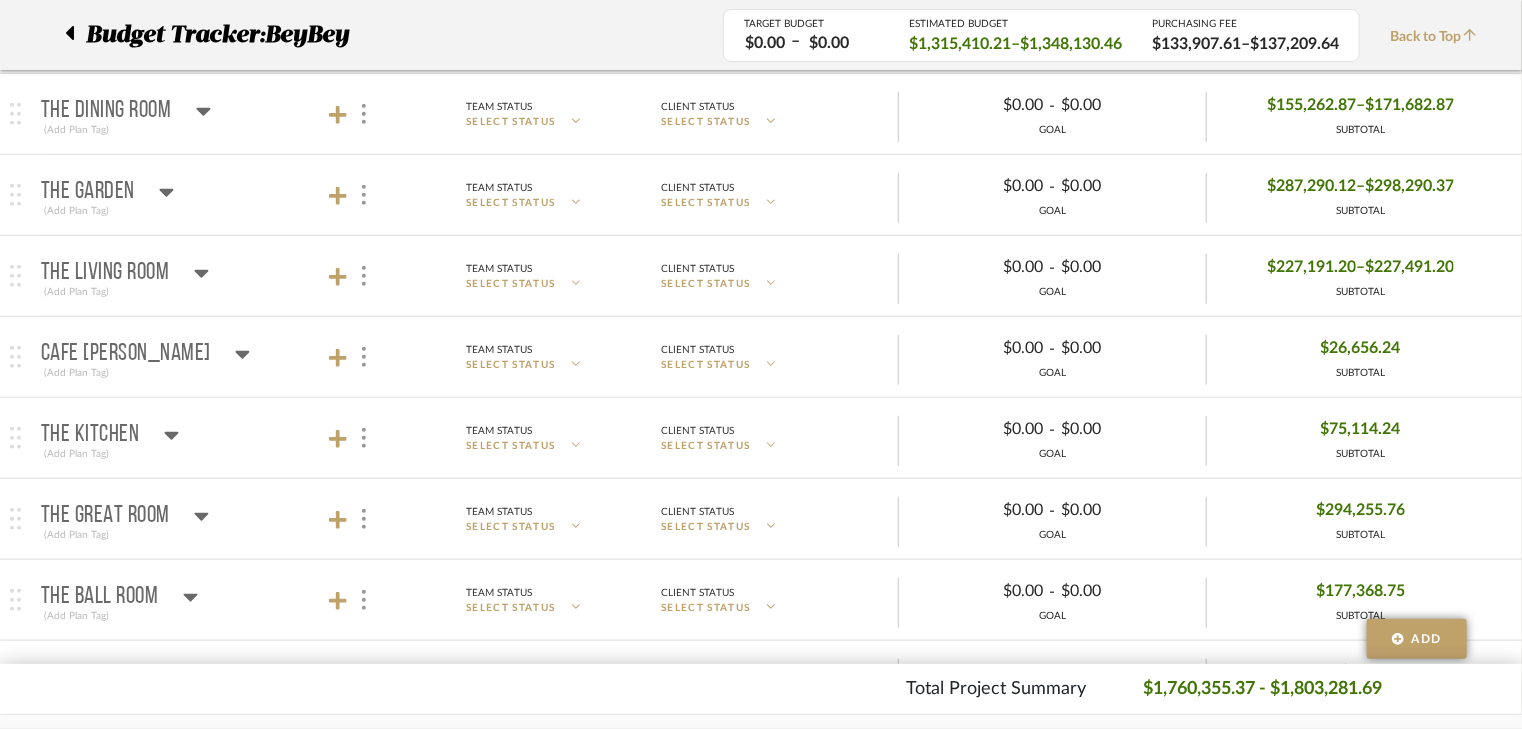 click 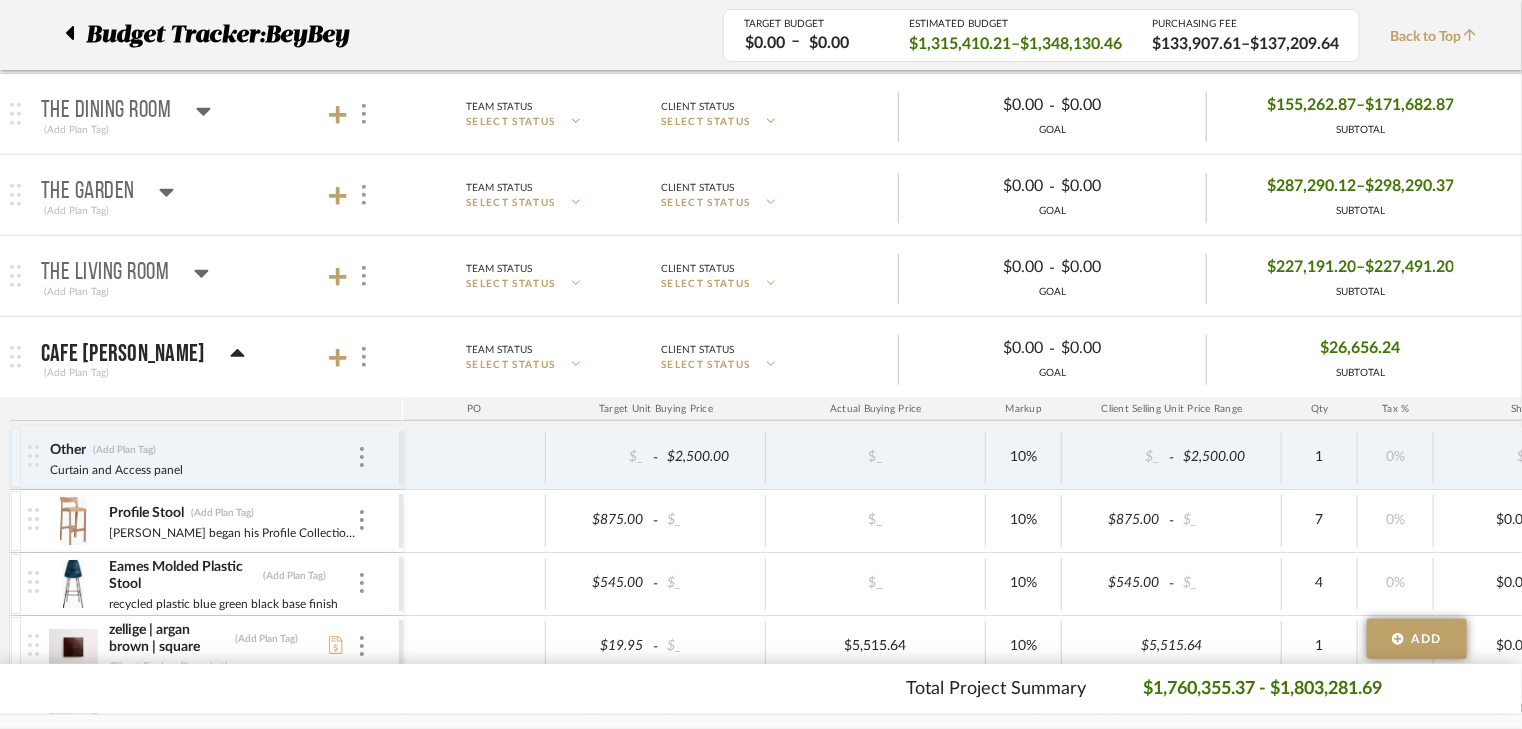 click 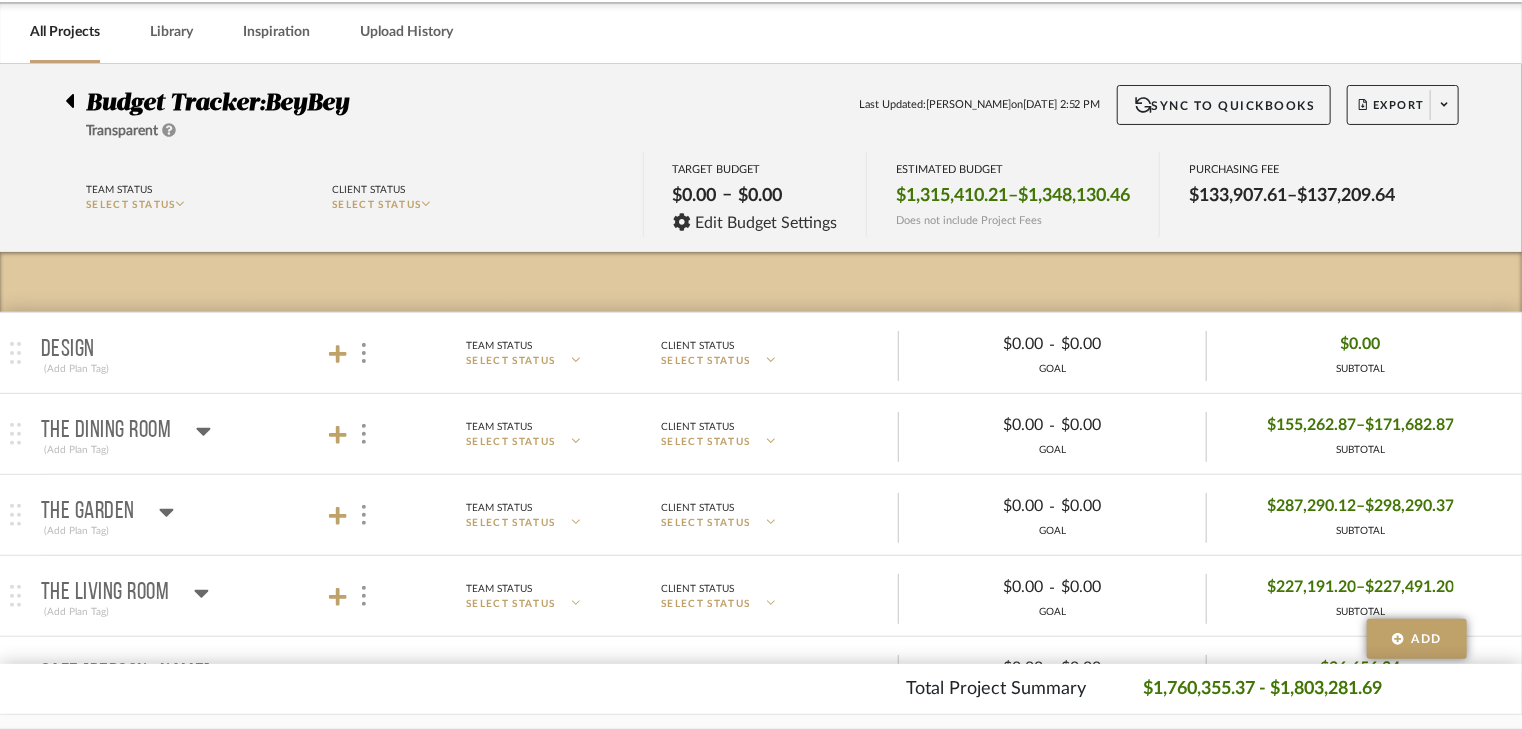 scroll, scrollTop: 160, scrollLeft: 0, axis: vertical 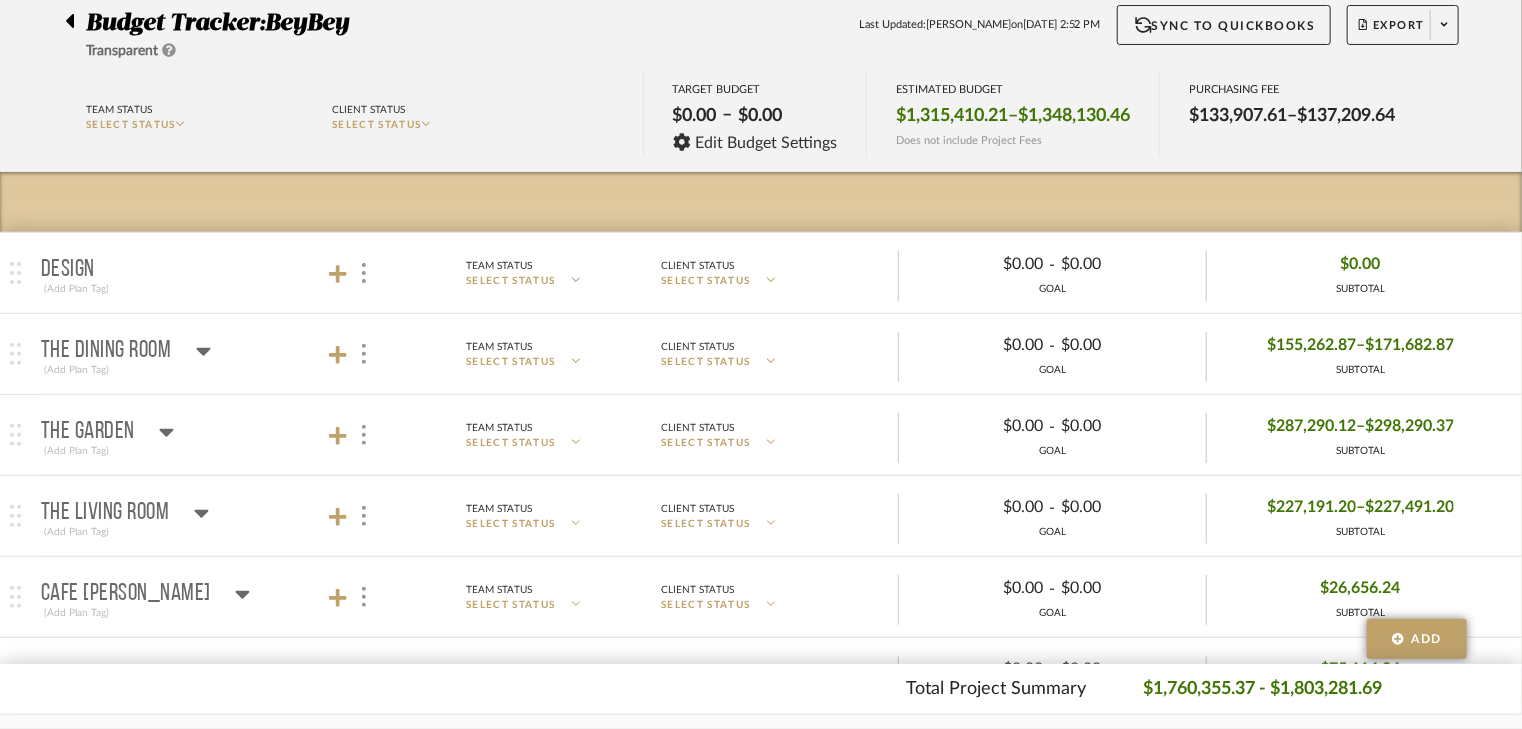 click 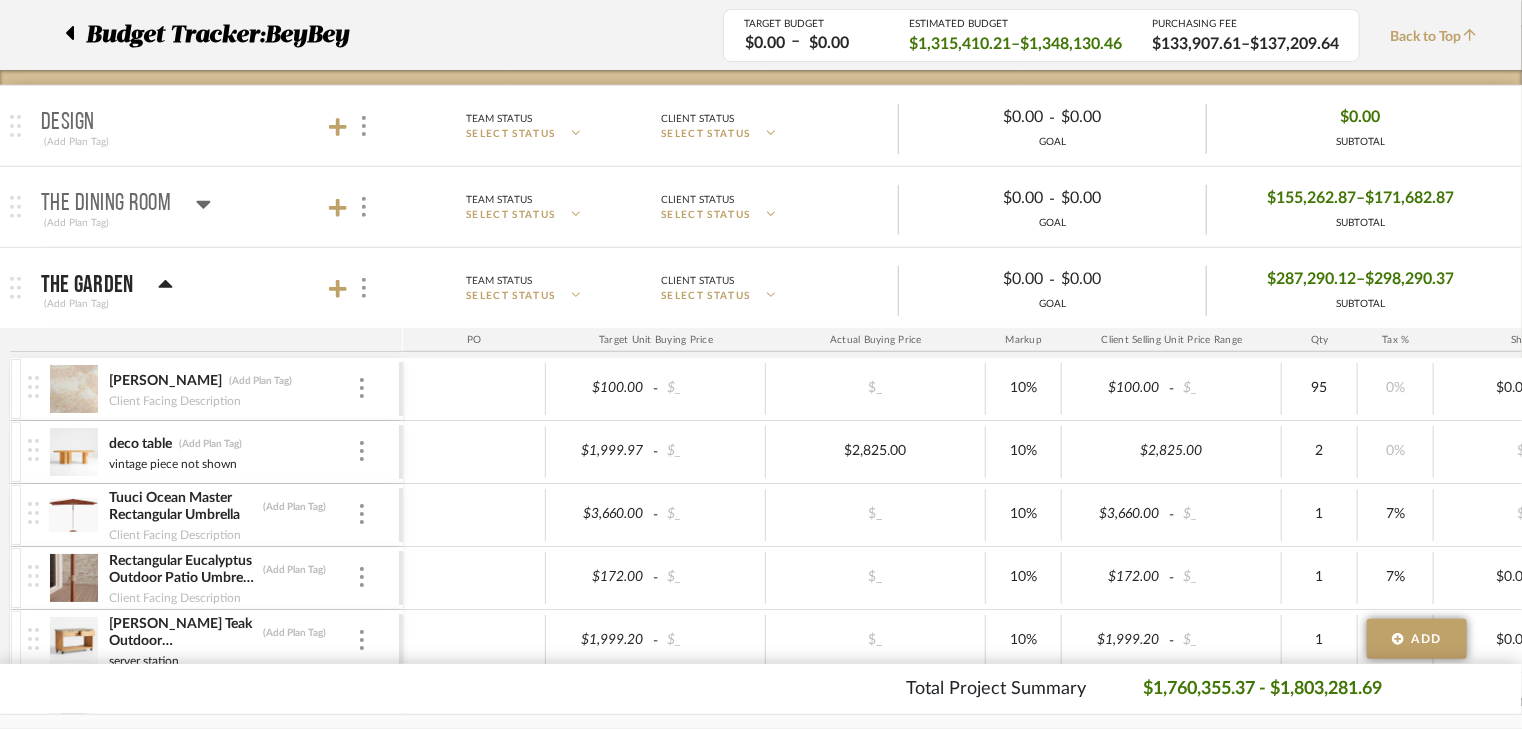 scroll, scrollTop: 240, scrollLeft: 0, axis: vertical 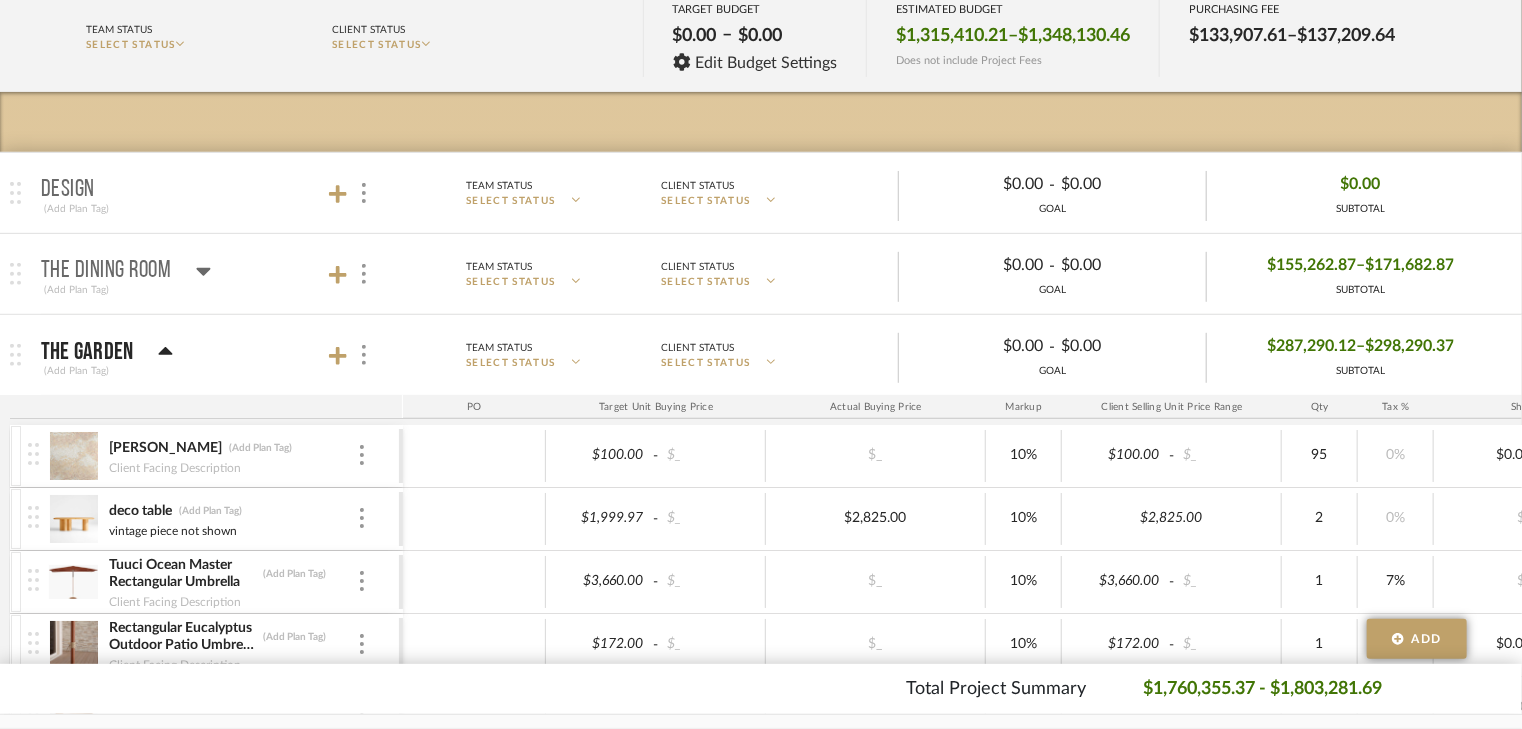 click 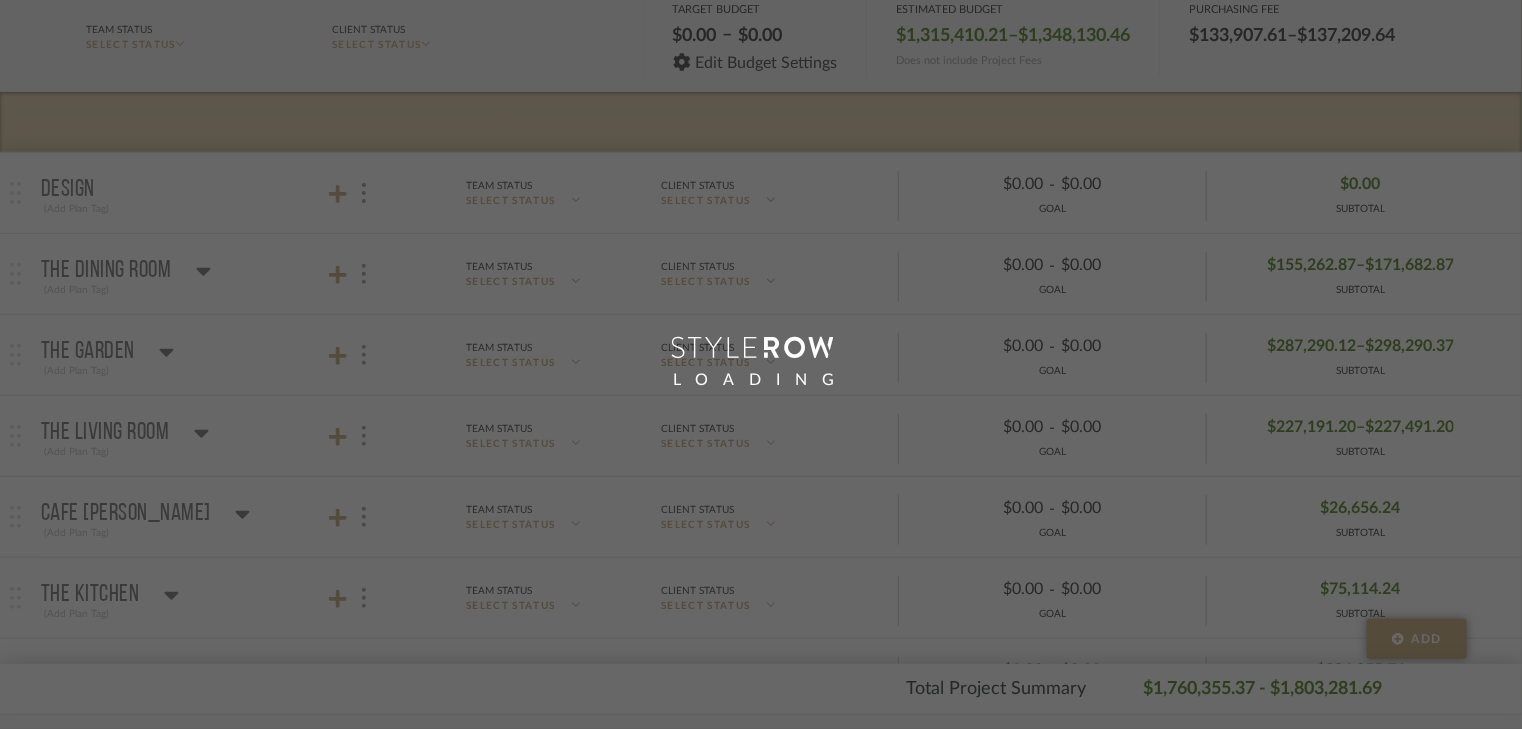scroll, scrollTop: 0, scrollLeft: 0, axis: both 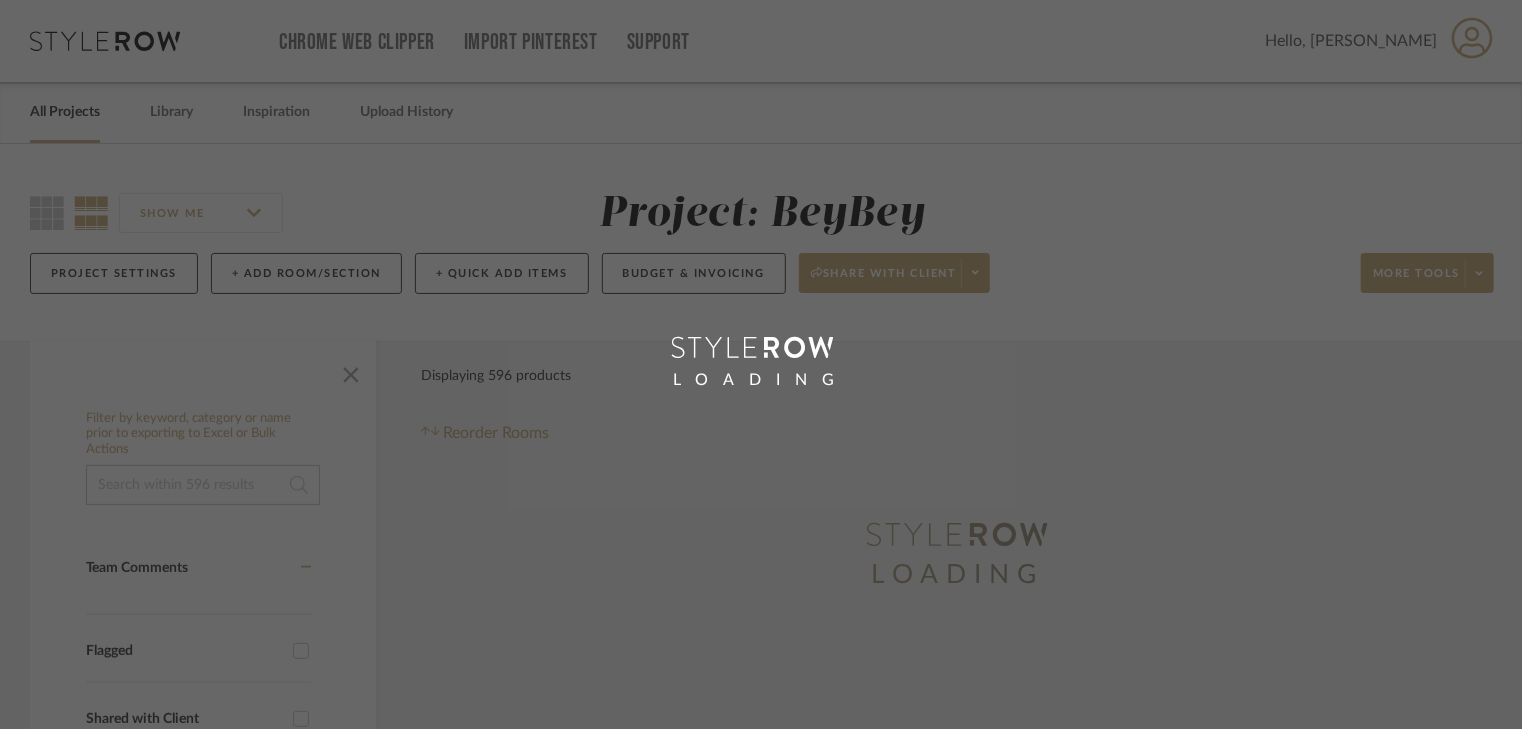 click on "LOADING" at bounding box center [761, 364] 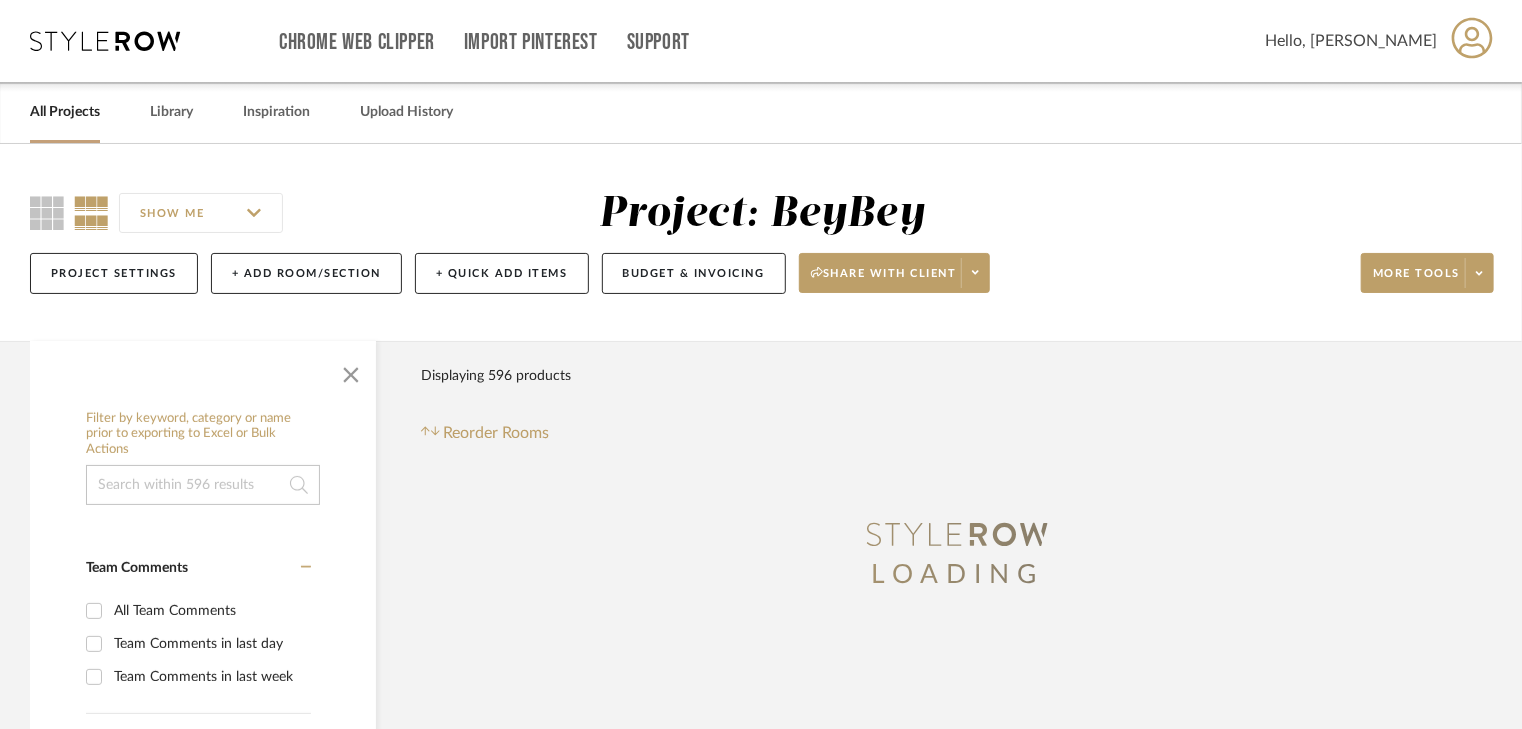 click on "All Projects" at bounding box center (65, 112) 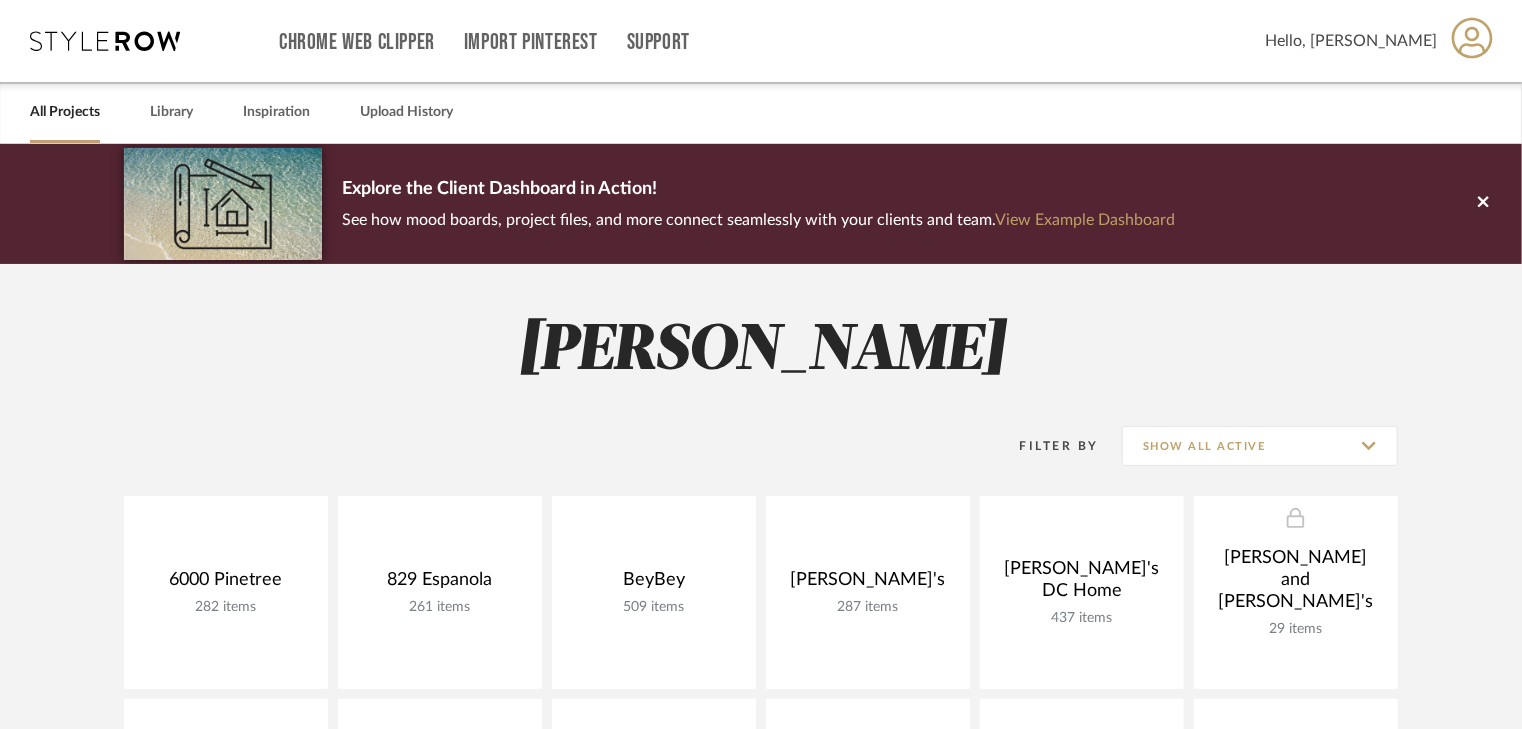 scroll, scrollTop: 400, scrollLeft: 0, axis: vertical 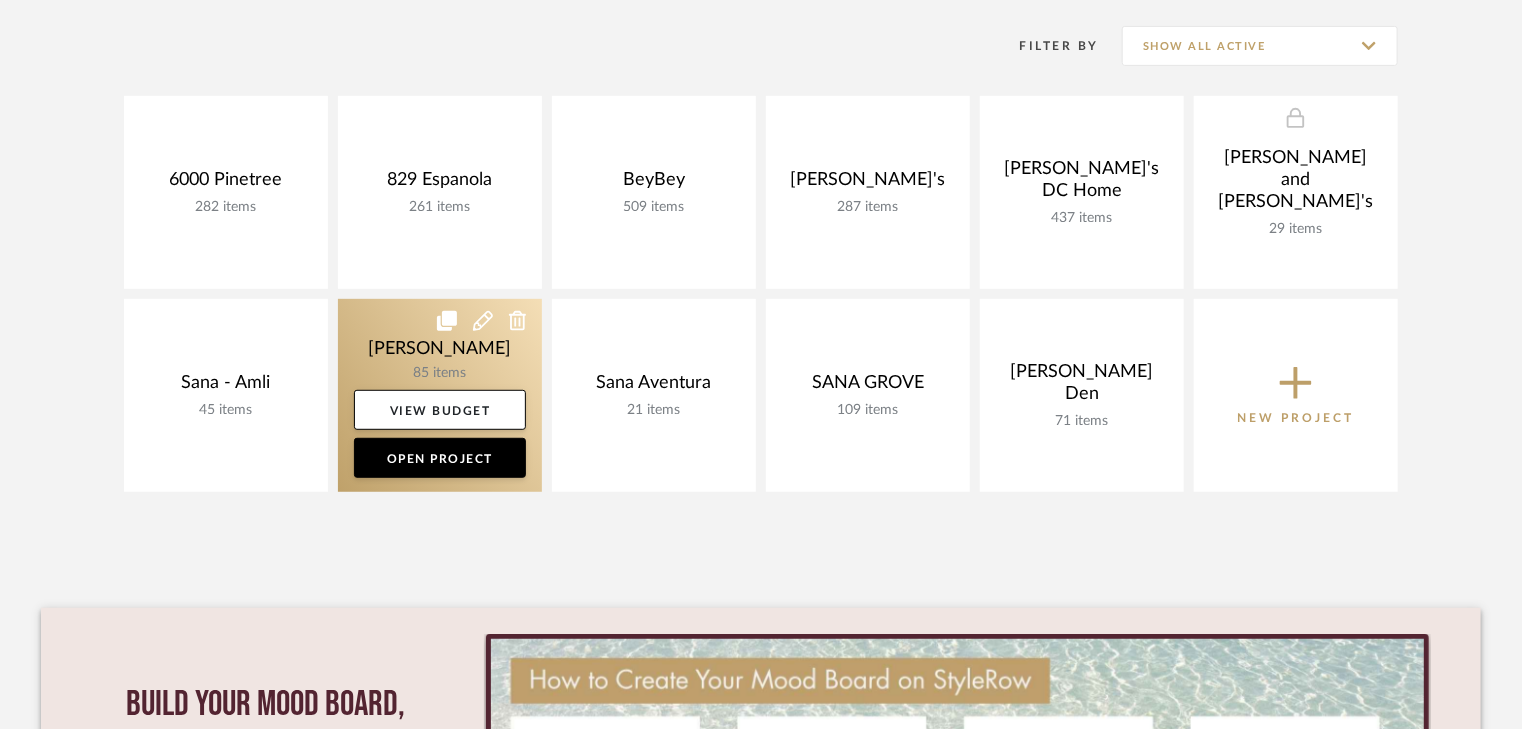 click 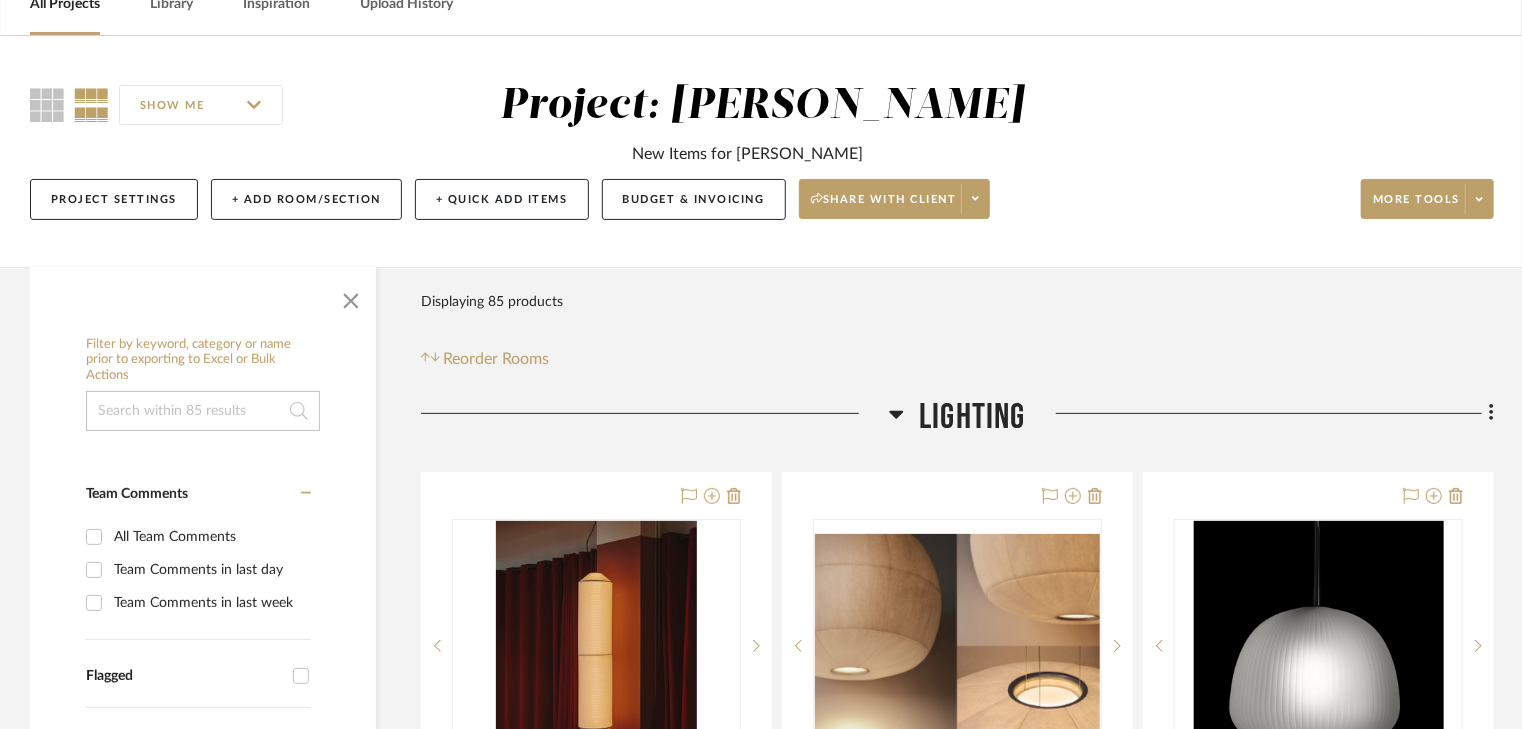 scroll, scrollTop: 80, scrollLeft: 0, axis: vertical 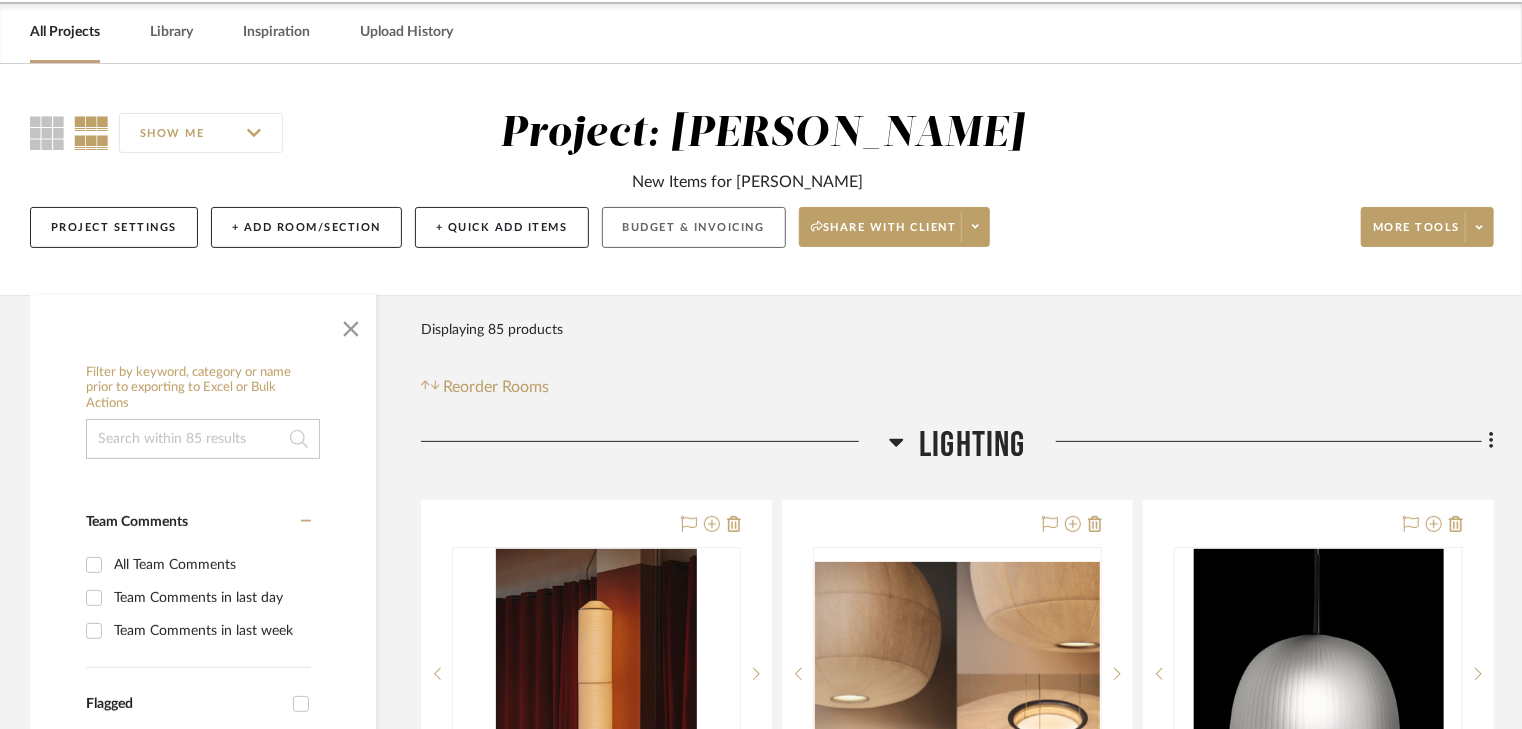 click on "Budget & Invoicing" 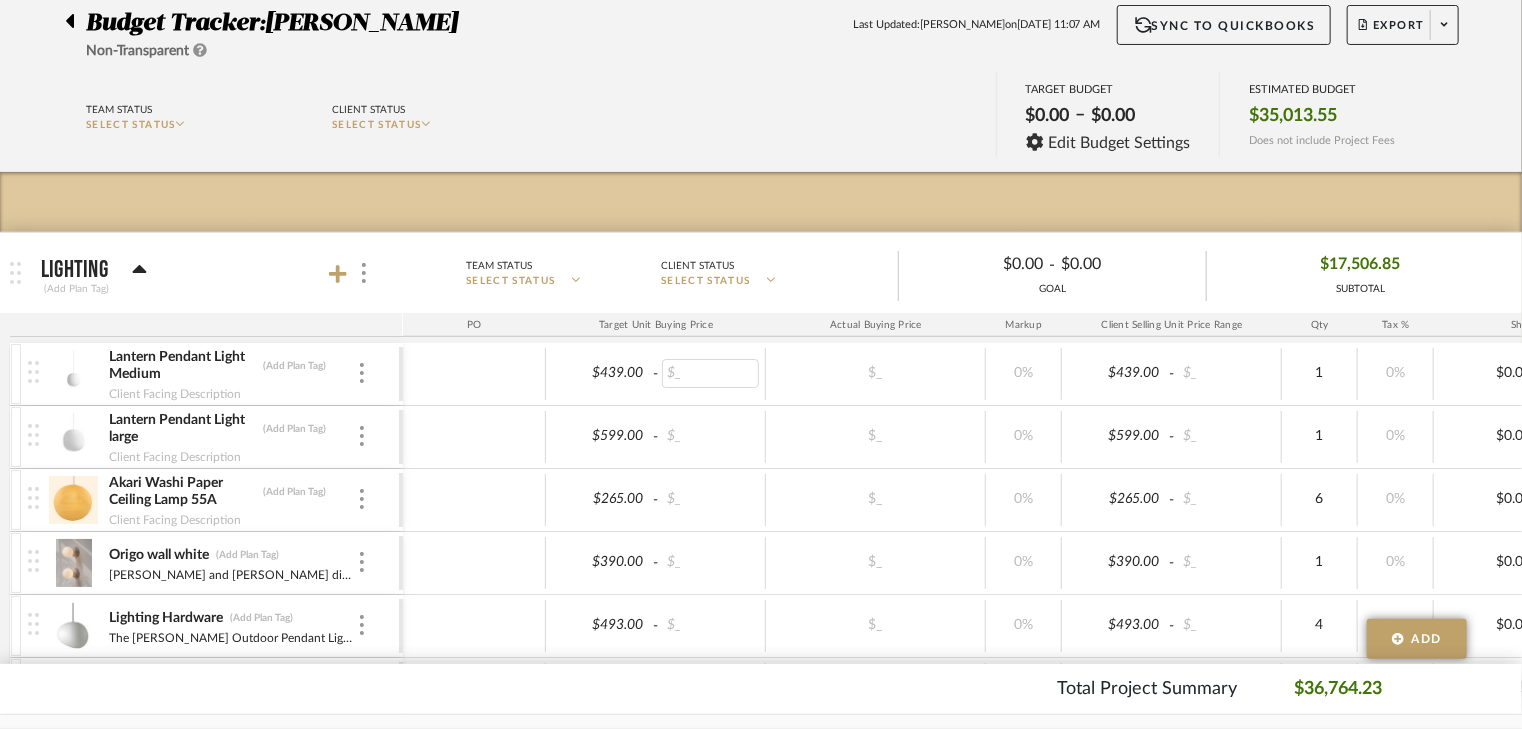 scroll, scrollTop: 320, scrollLeft: 0, axis: vertical 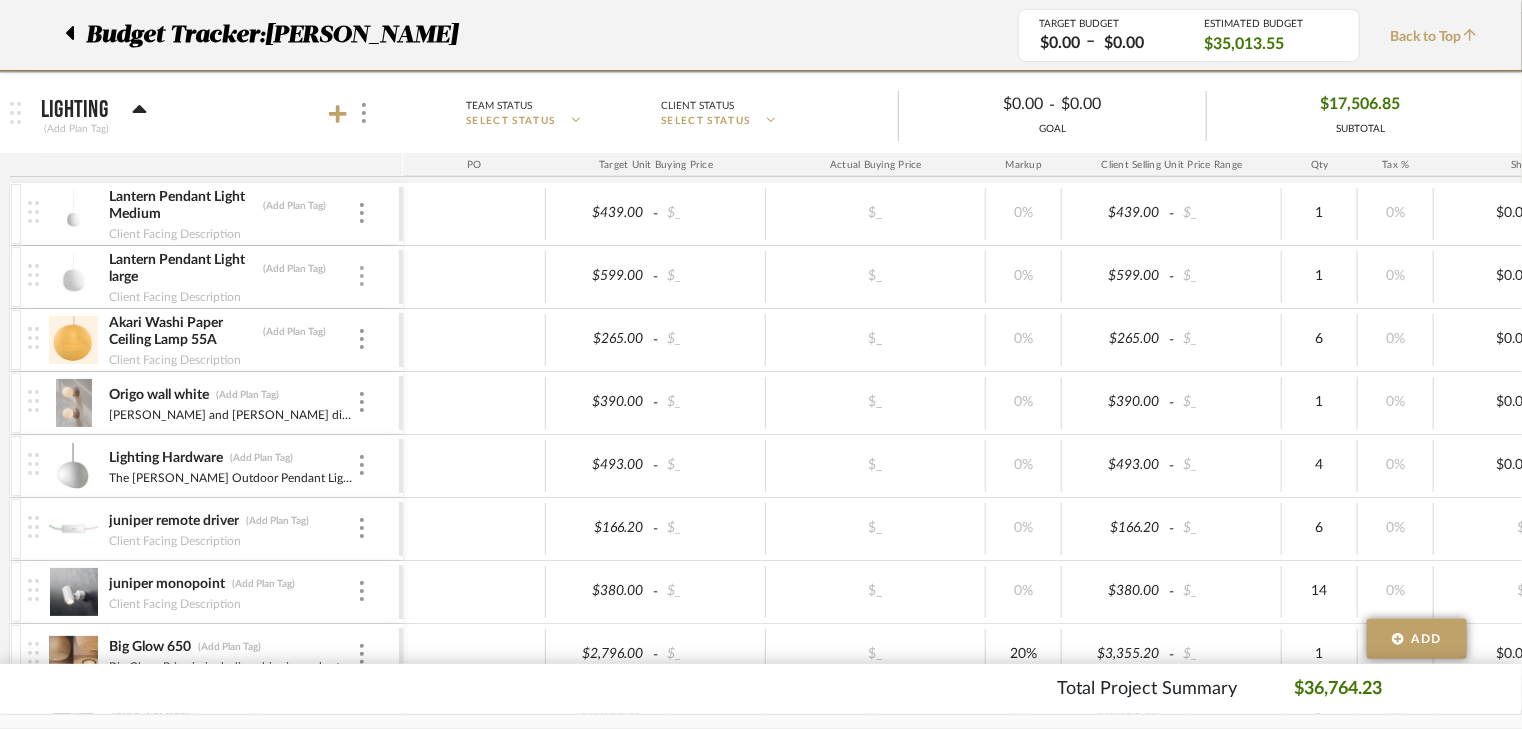 click at bounding box center [362, 277] 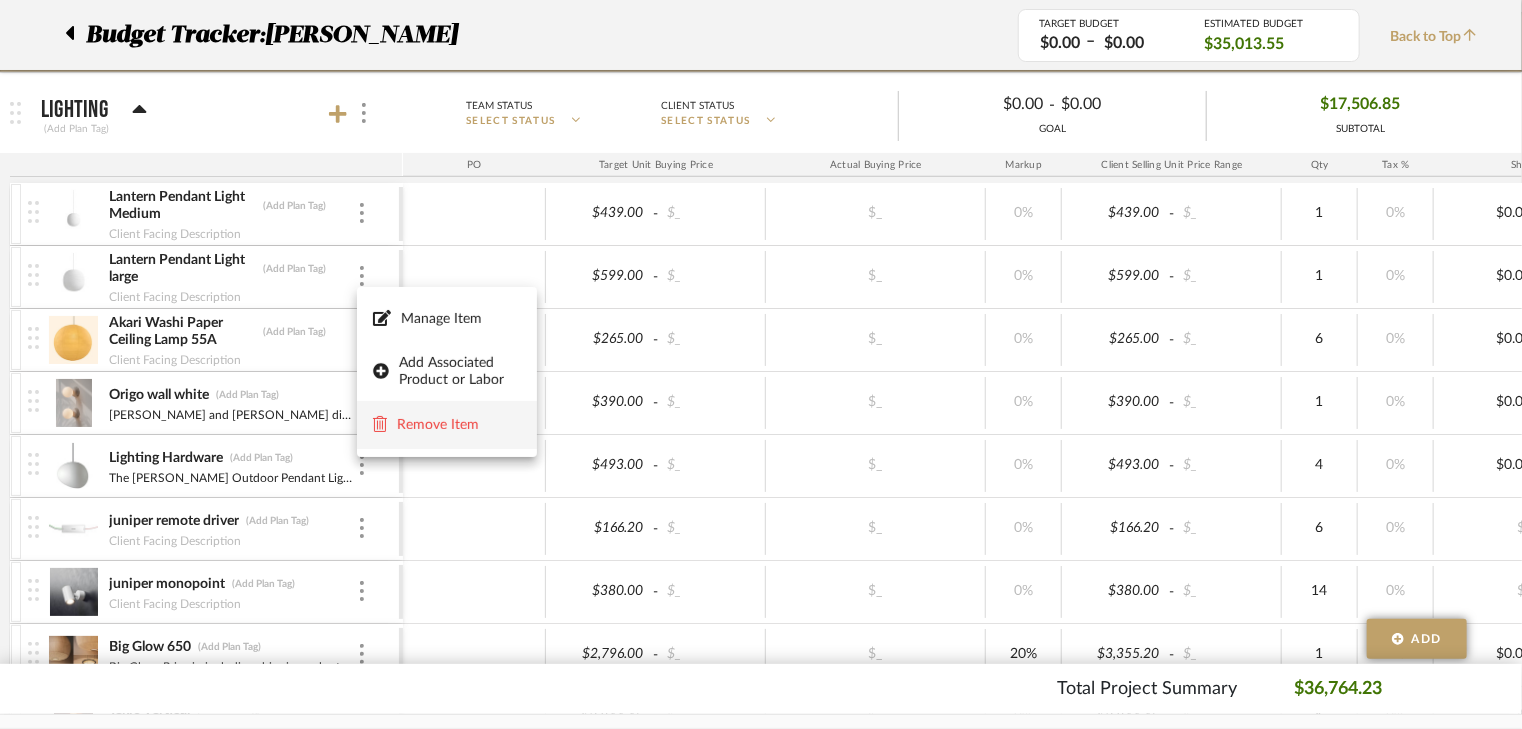 click on "Remove Item" at bounding box center [447, 424] 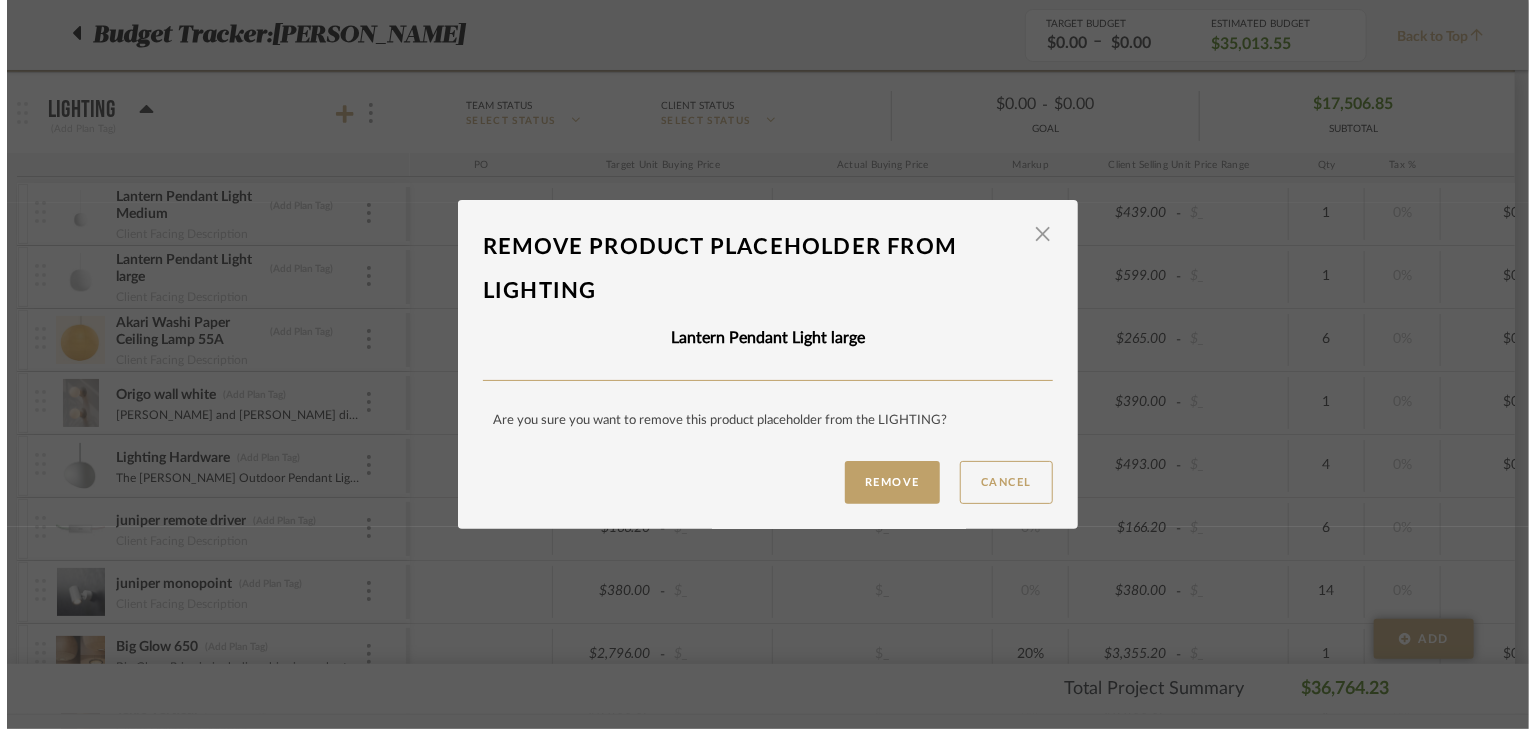 scroll, scrollTop: 0, scrollLeft: 0, axis: both 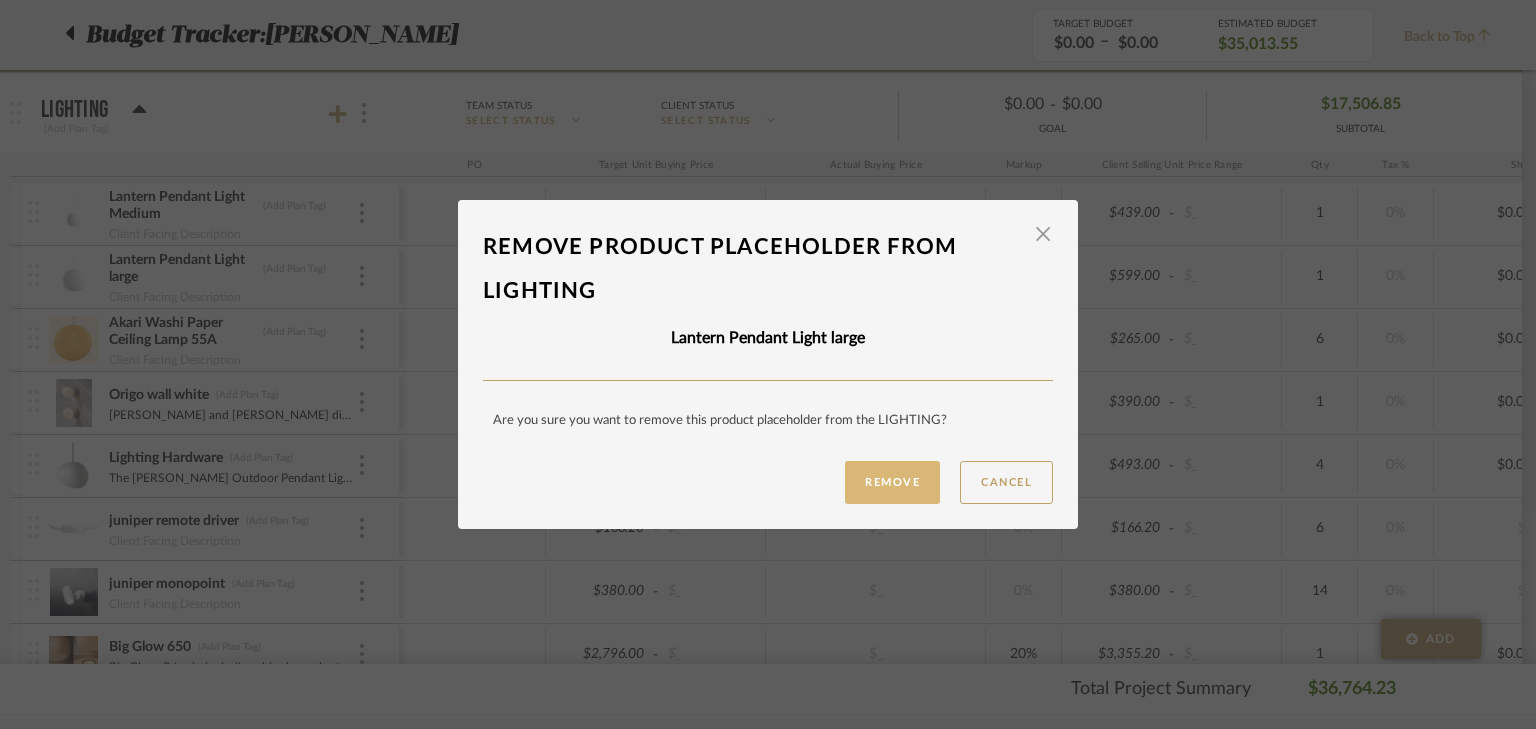 click on "Remove" at bounding box center [892, 482] 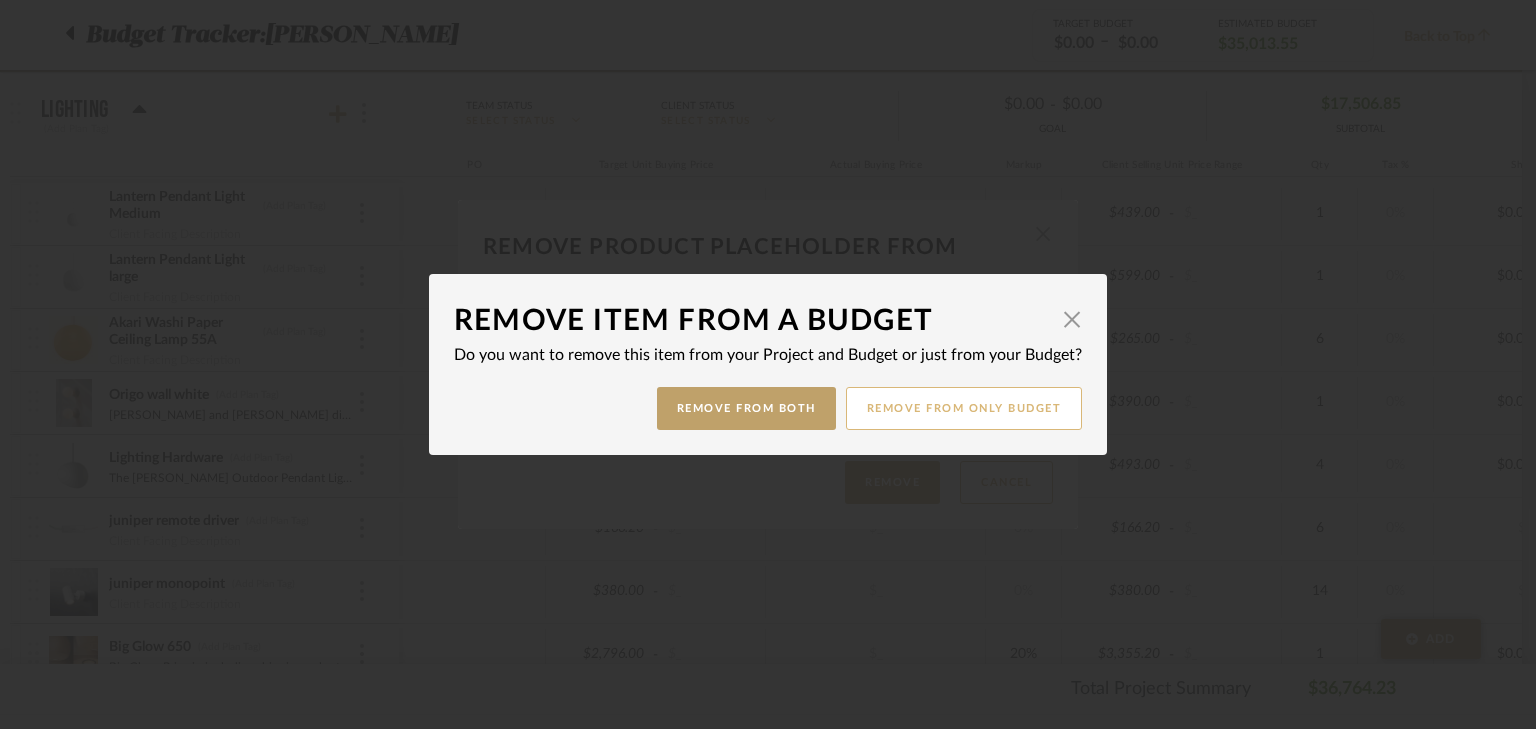 click on "Remove from only Budget" at bounding box center (964, 408) 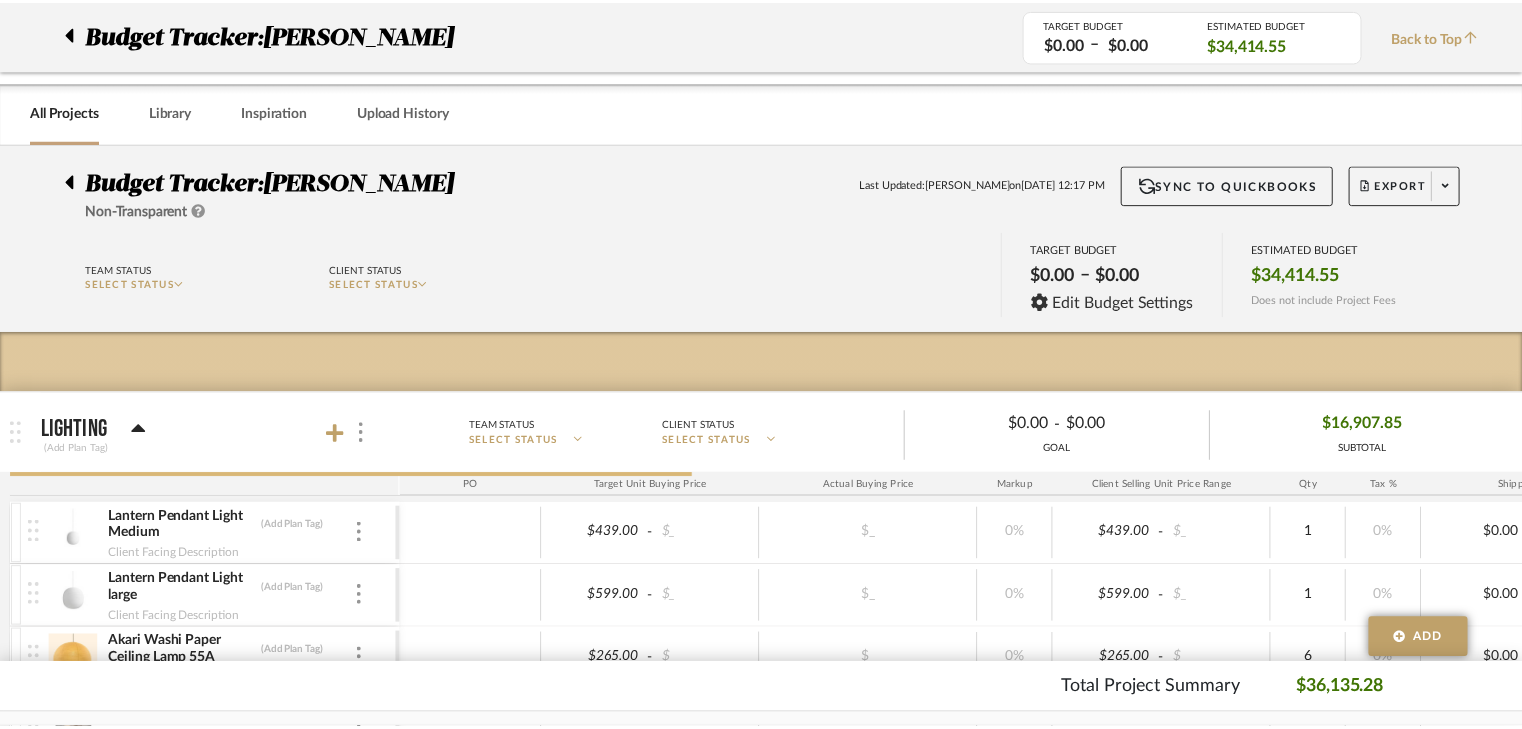 scroll, scrollTop: 320, scrollLeft: 0, axis: vertical 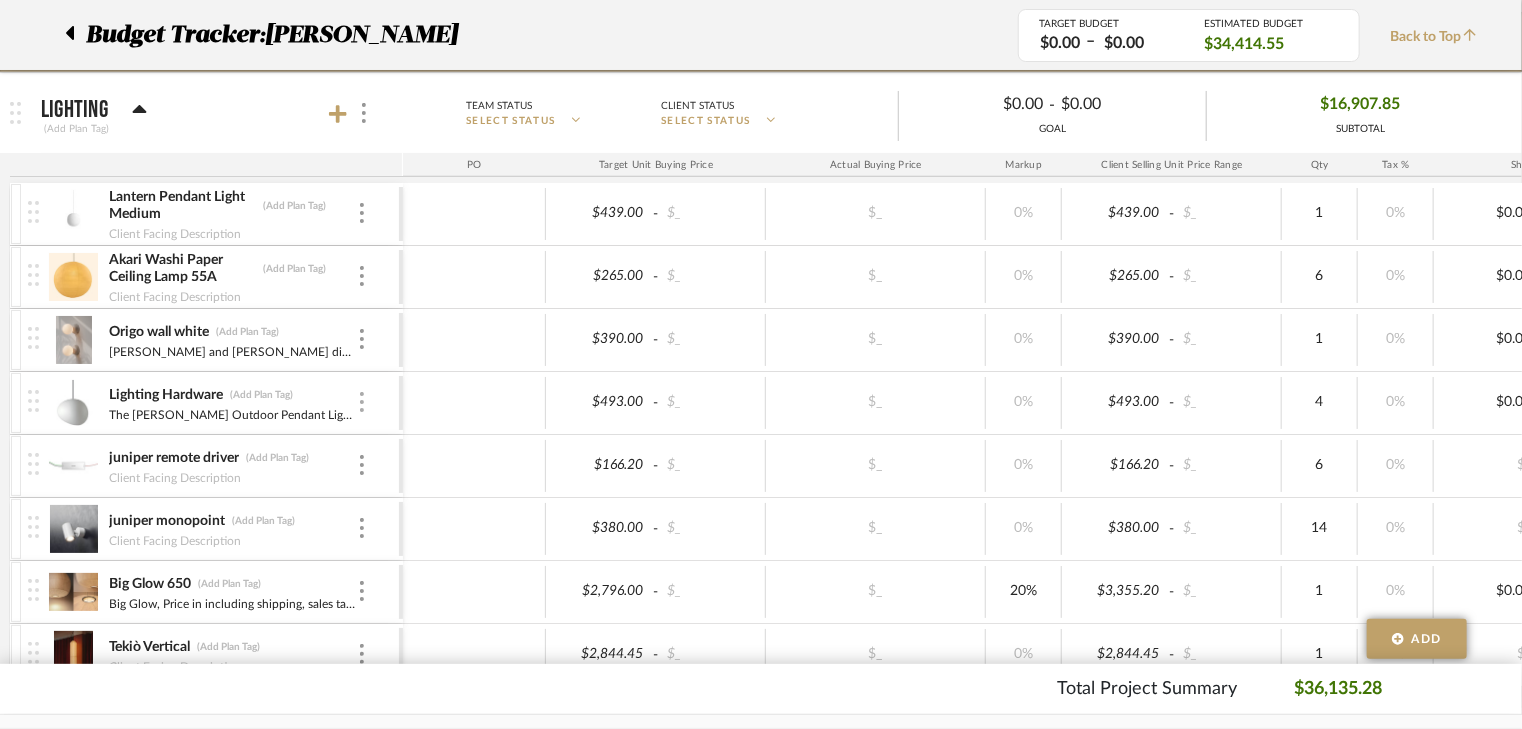click at bounding box center [362, 403] 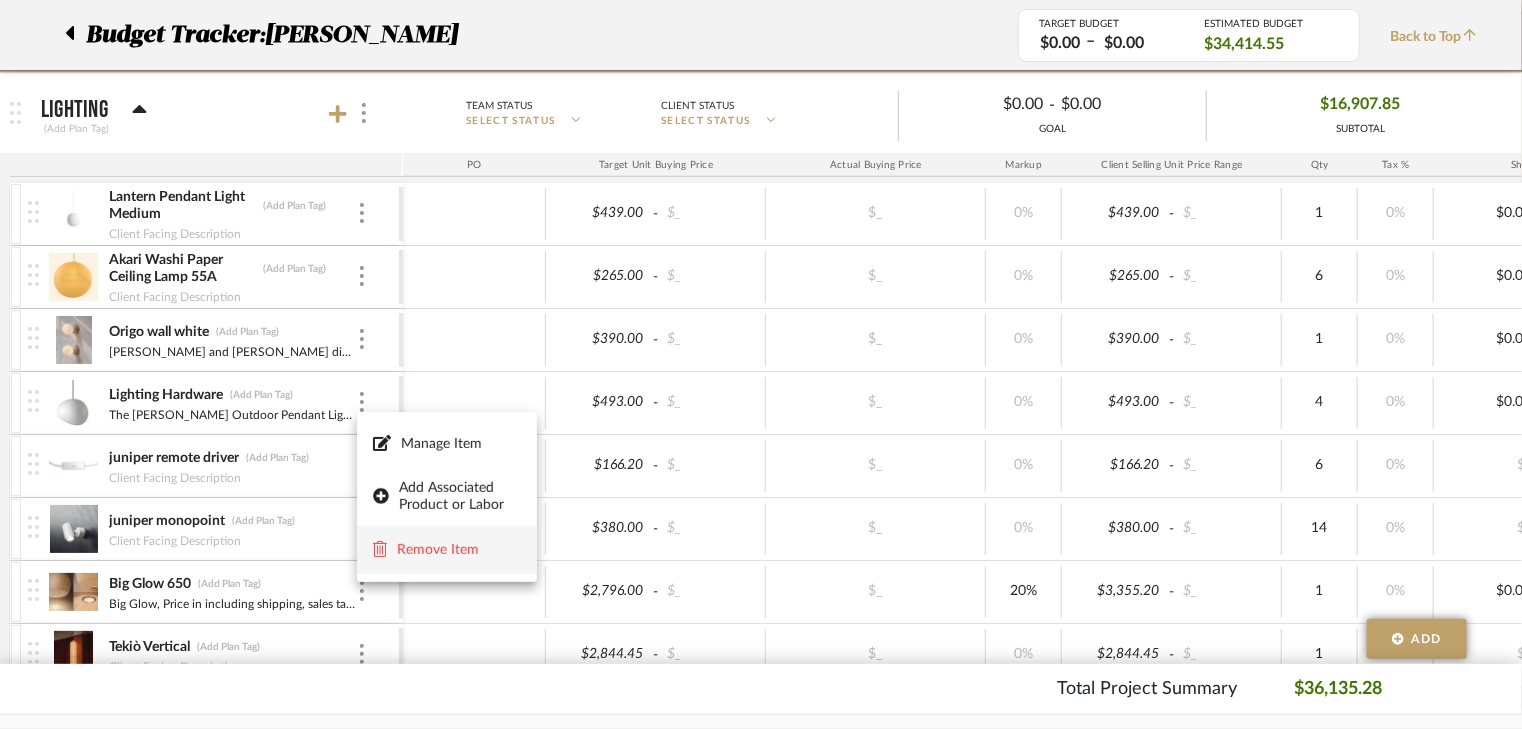 click on "Remove Item" at bounding box center [459, 550] 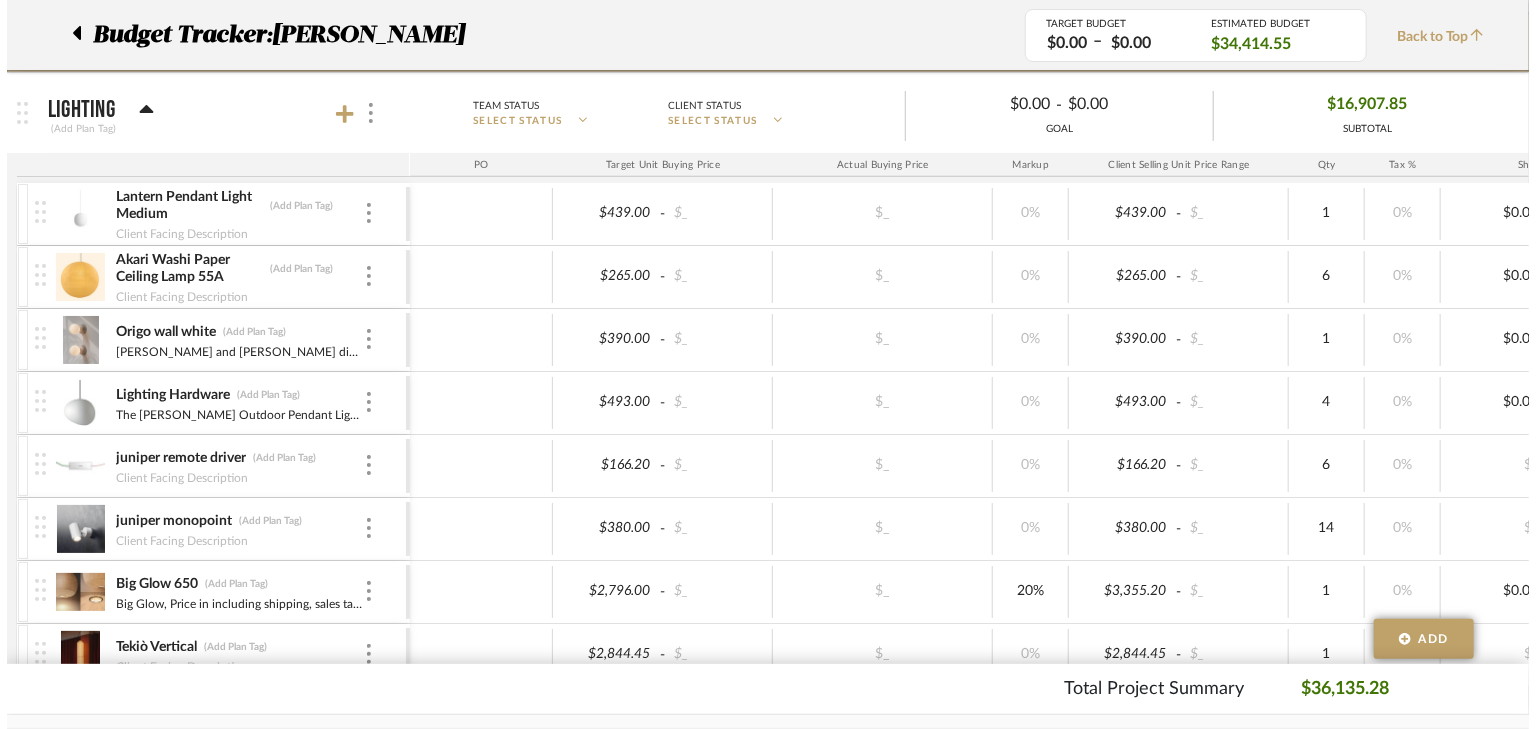 scroll, scrollTop: 0, scrollLeft: 0, axis: both 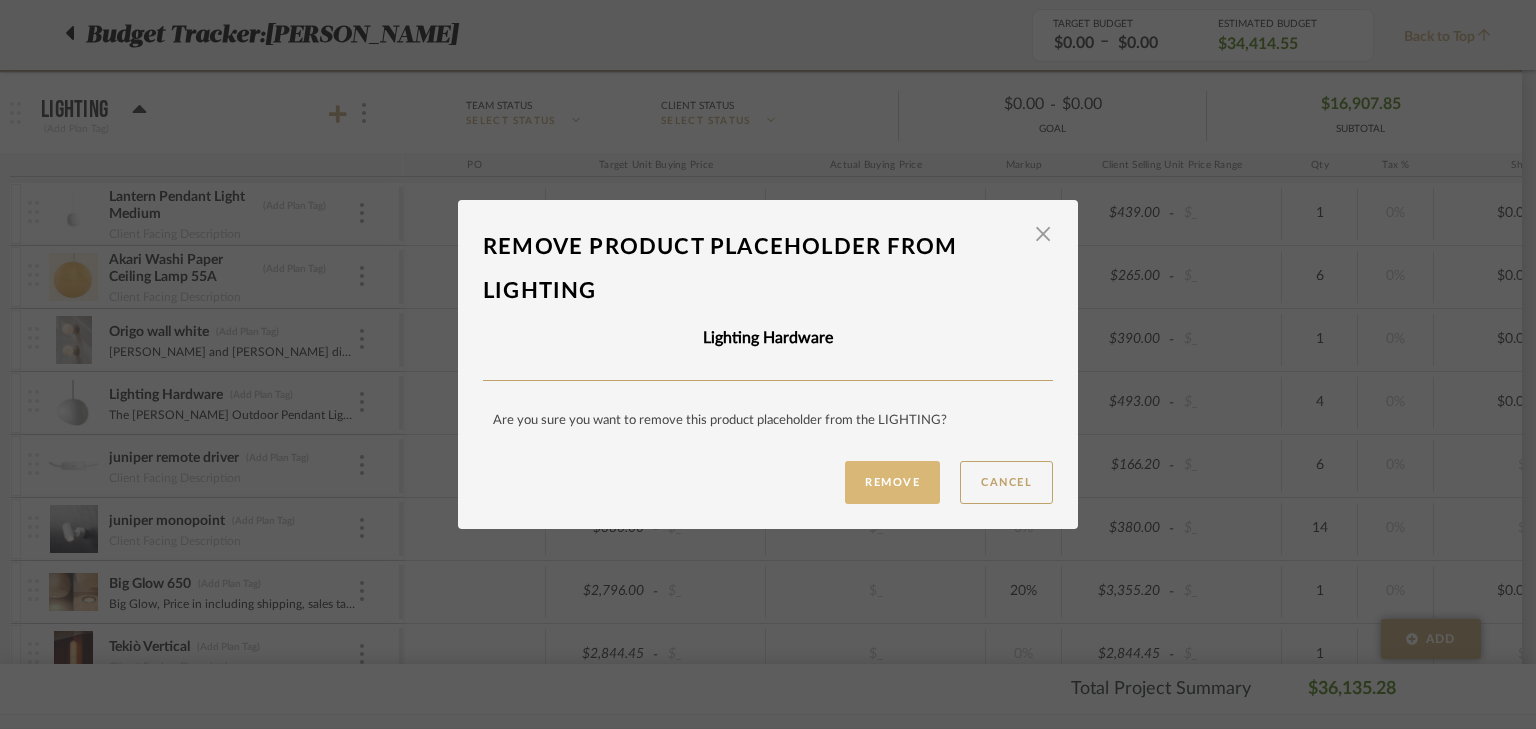 click on "Remove" at bounding box center (892, 482) 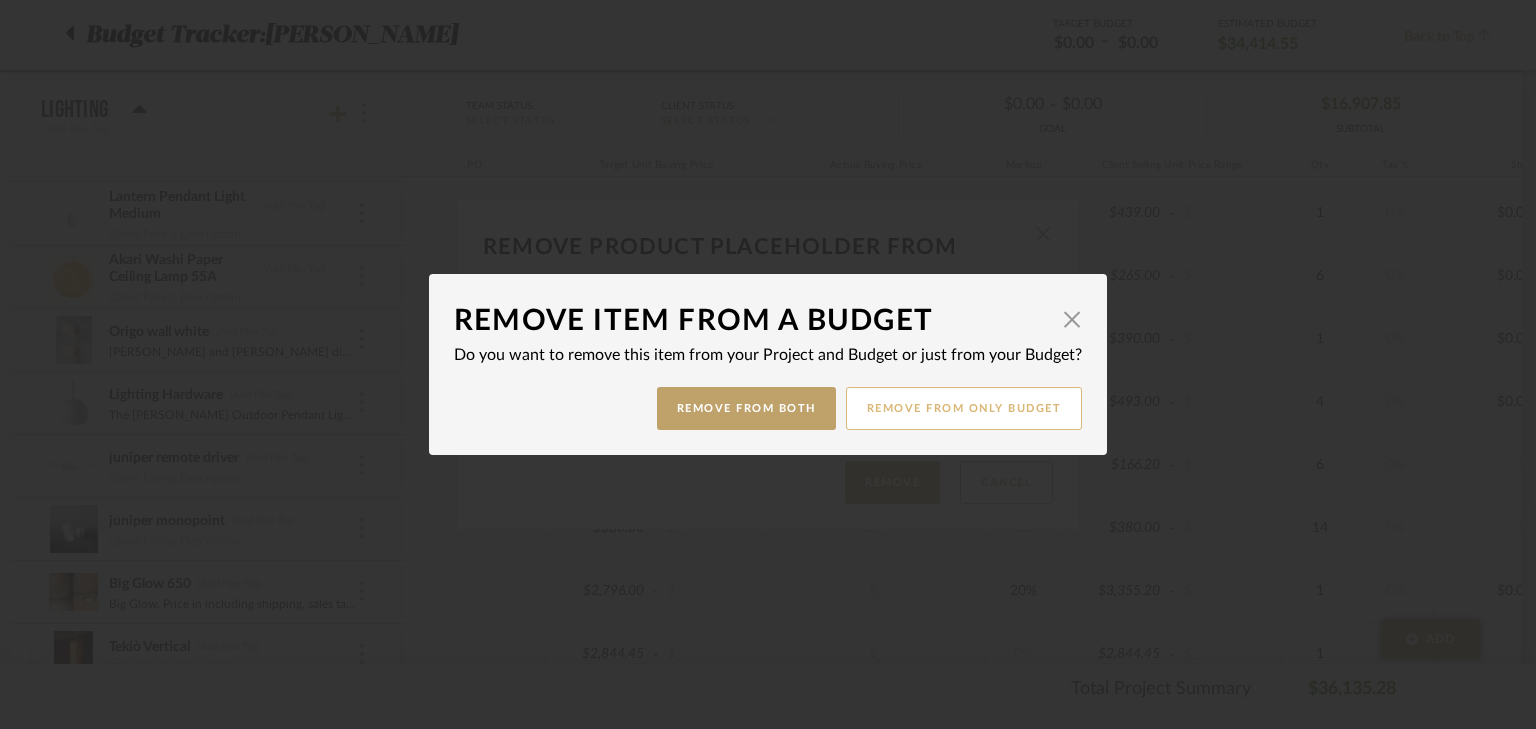 click on "Remove from only Budget" at bounding box center [964, 408] 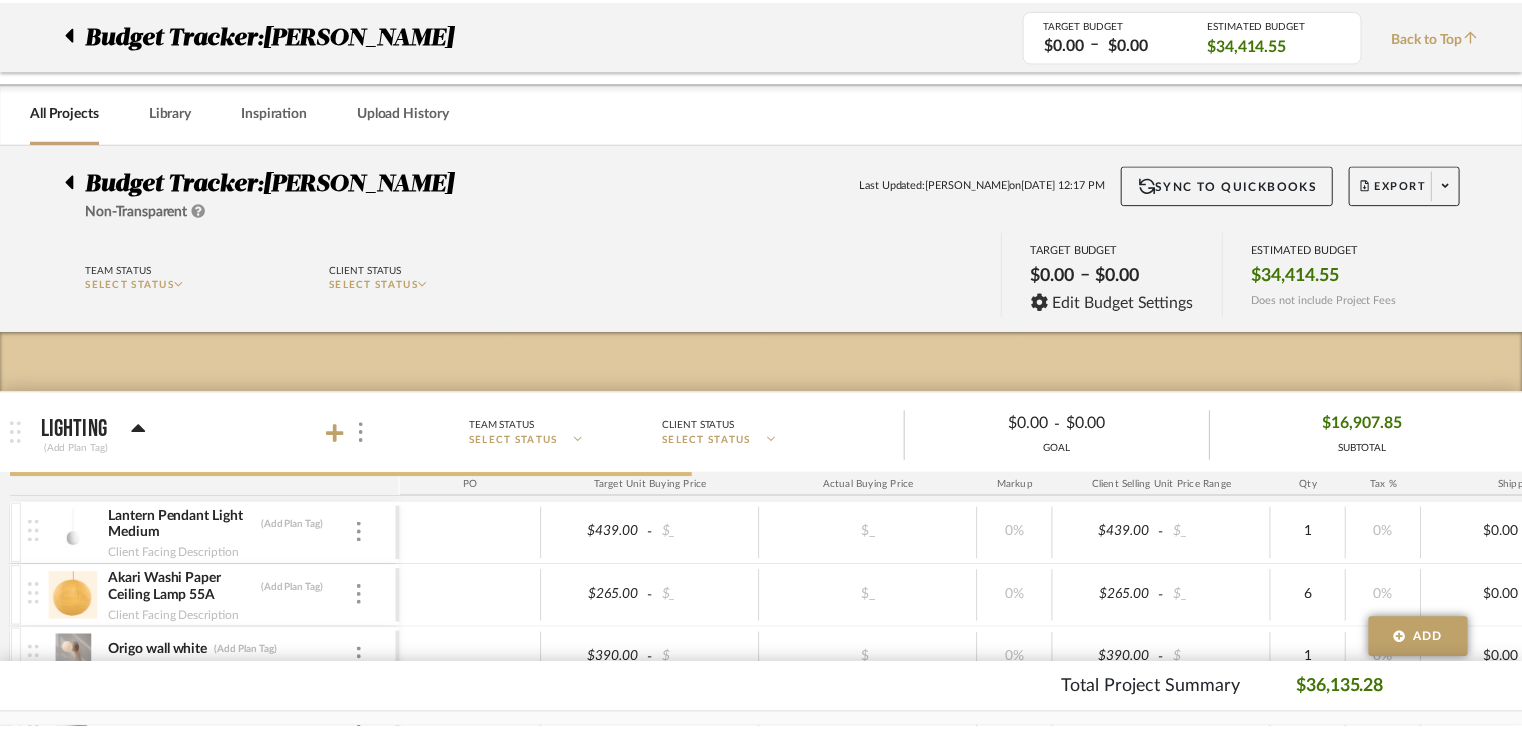 scroll, scrollTop: 320, scrollLeft: 0, axis: vertical 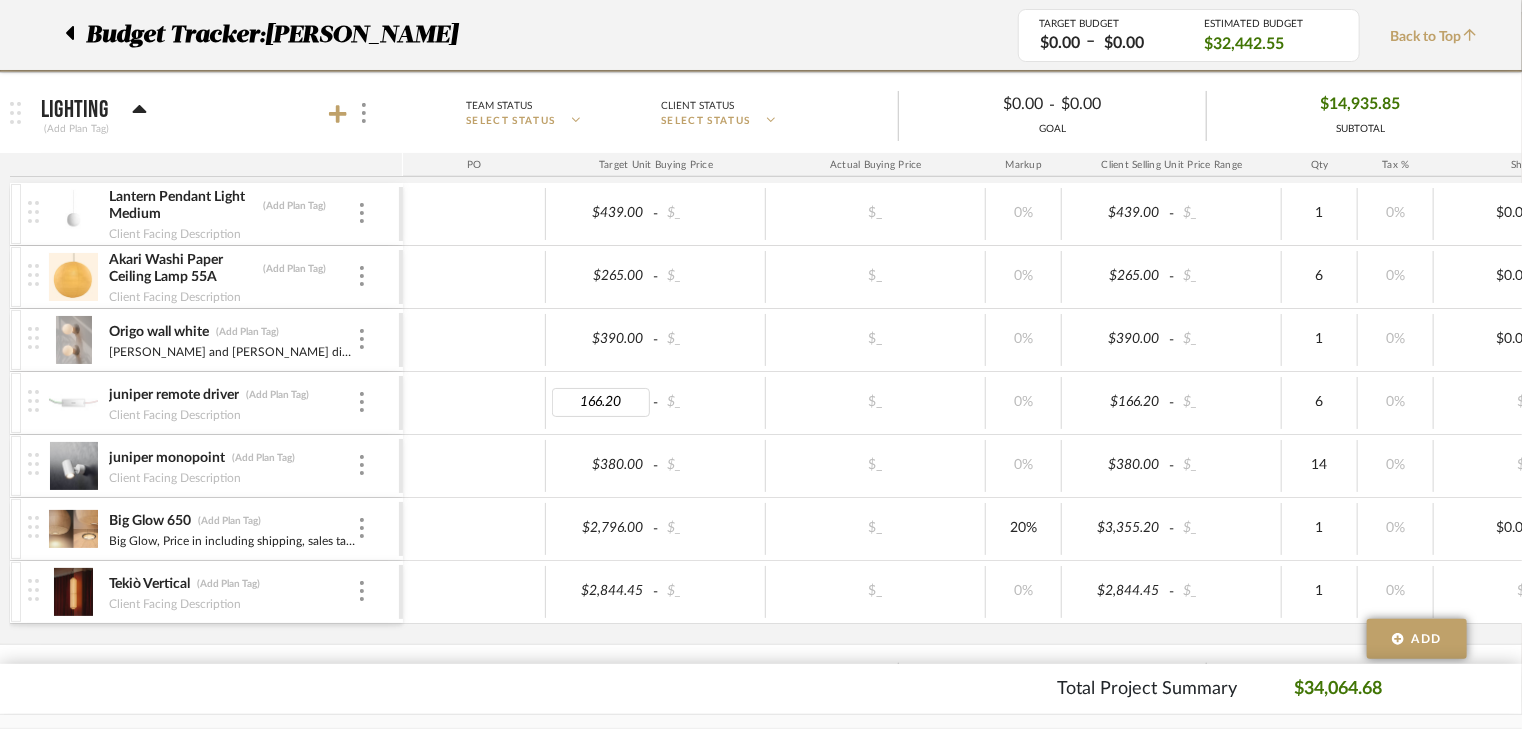 type on "0" 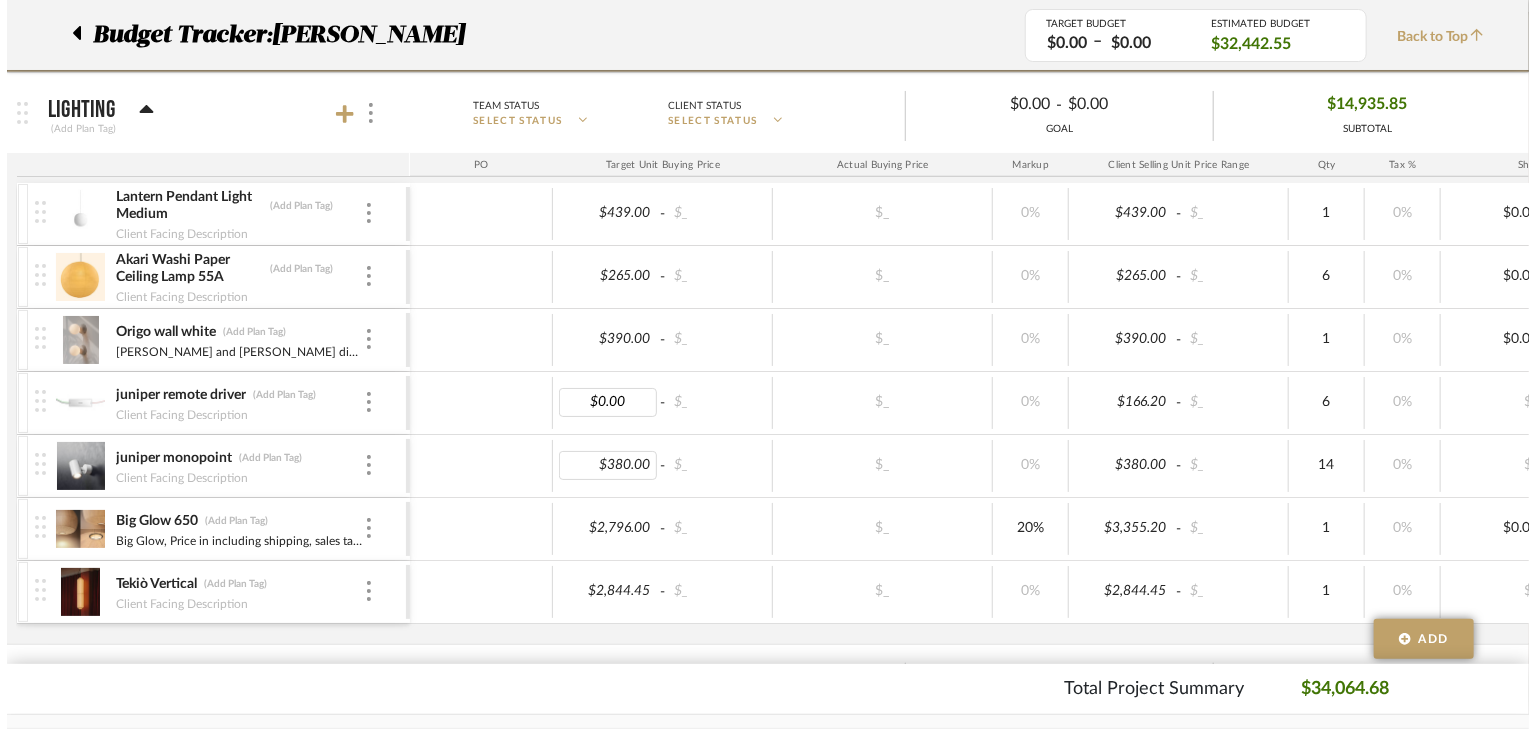 scroll, scrollTop: 0, scrollLeft: 0, axis: both 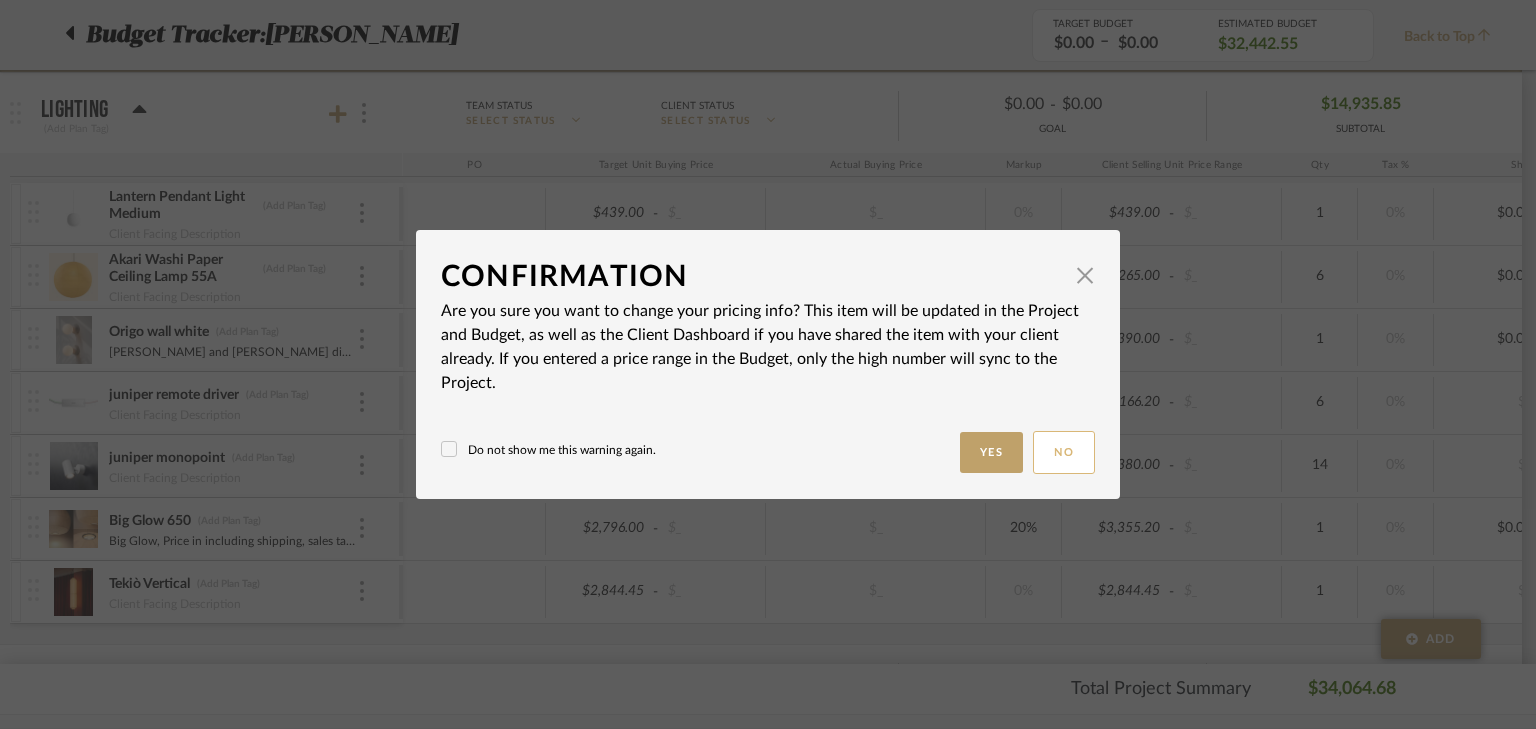click on "No" at bounding box center (1064, 452) 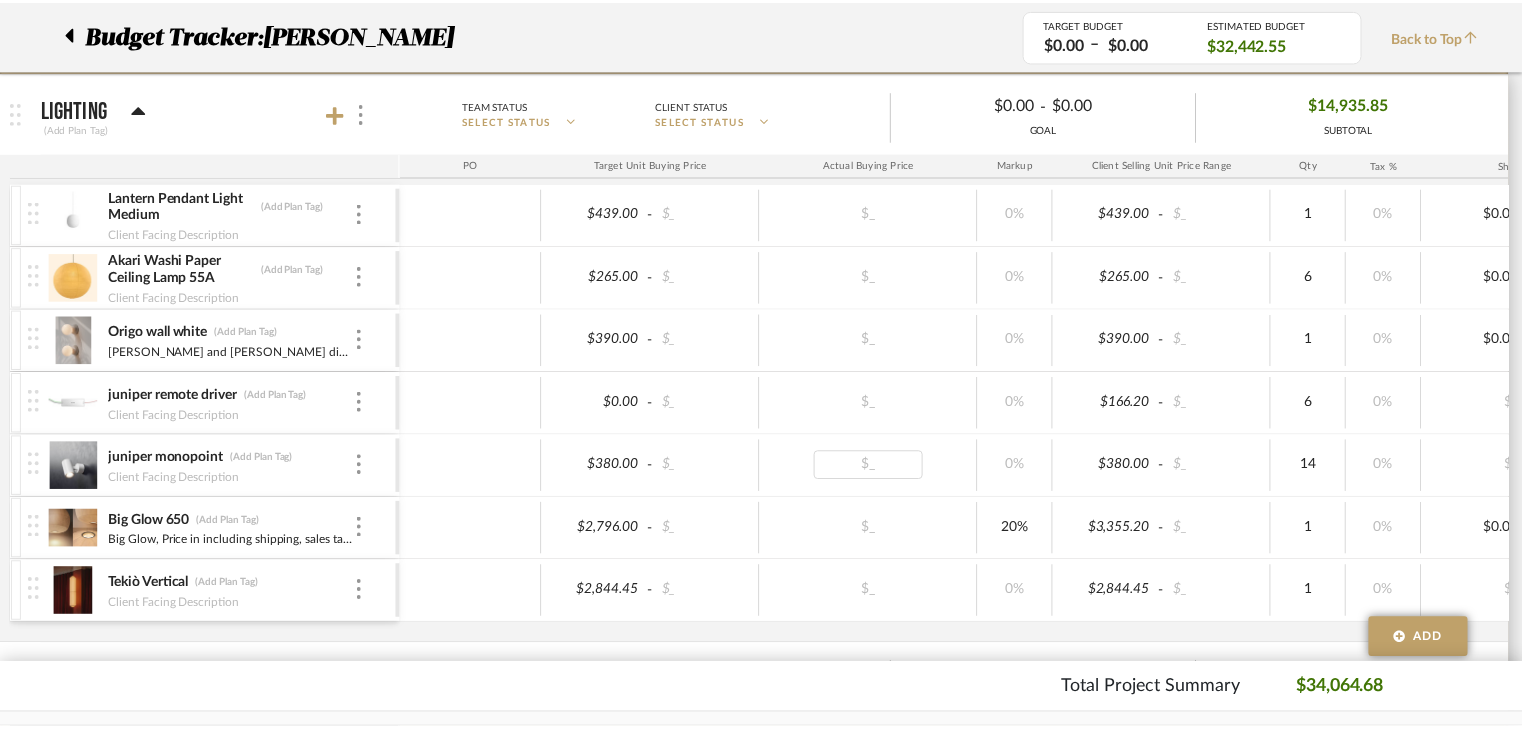 scroll, scrollTop: 320, scrollLeft: 0, axis: vertical 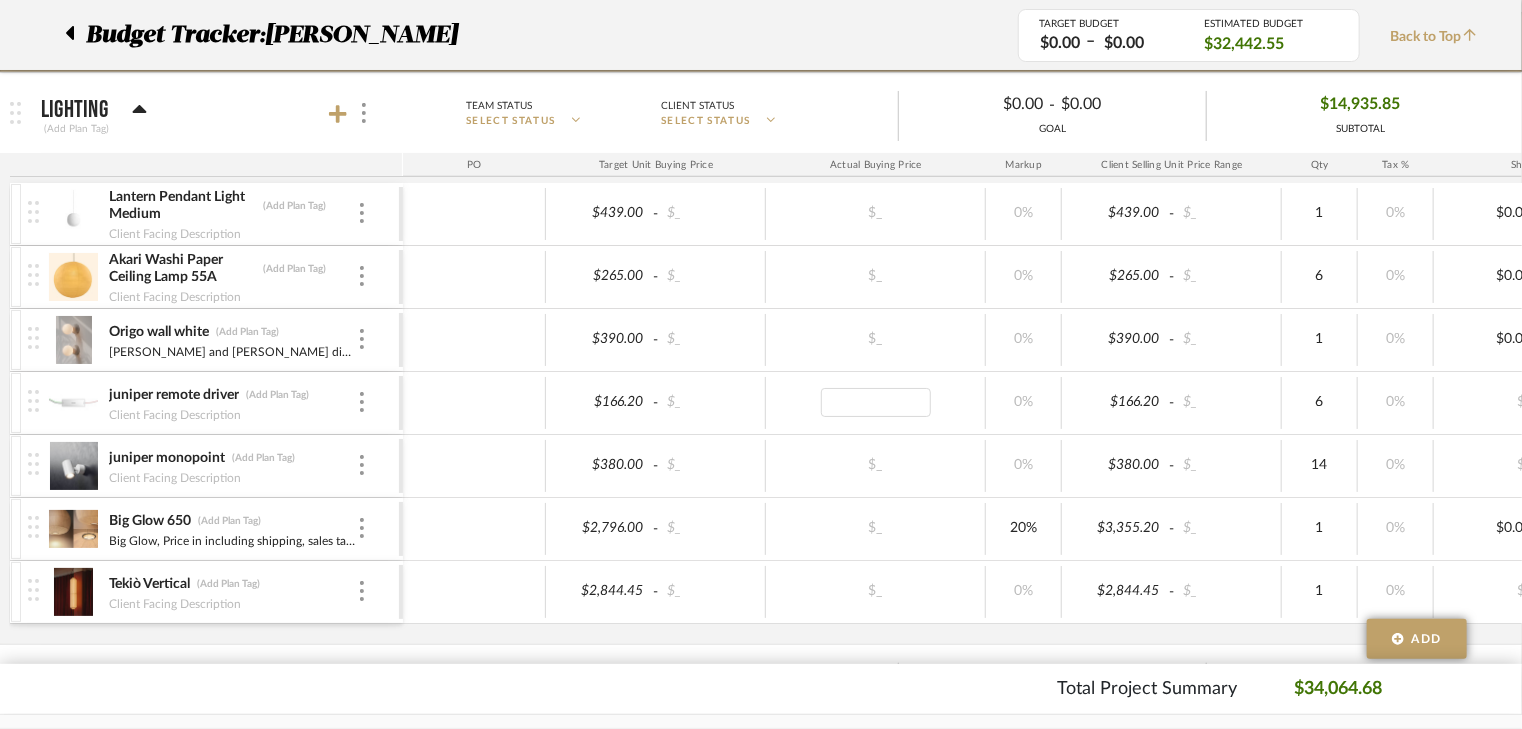 type on "0" 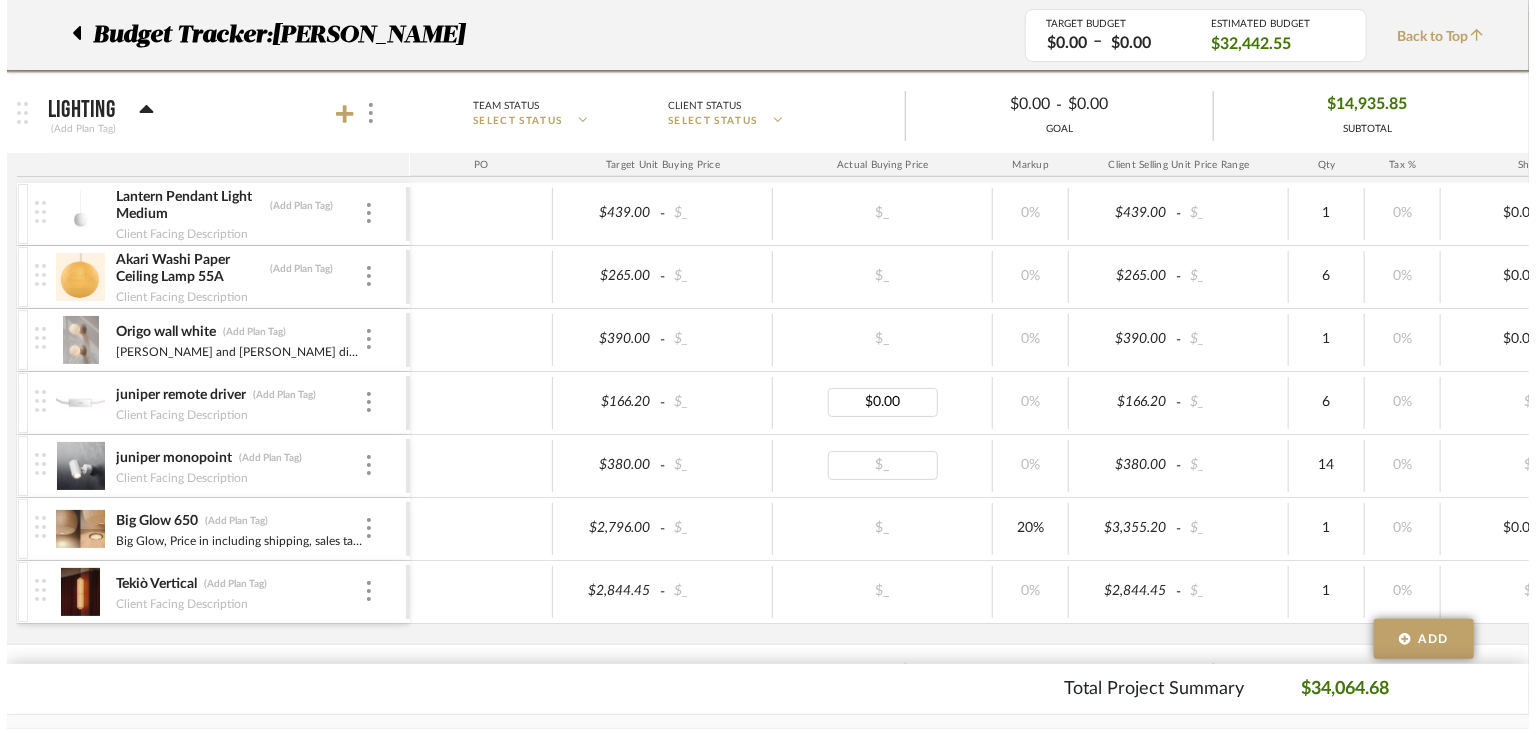 scroll, scrollTop: 0, scrollLeft: 0, axis: both 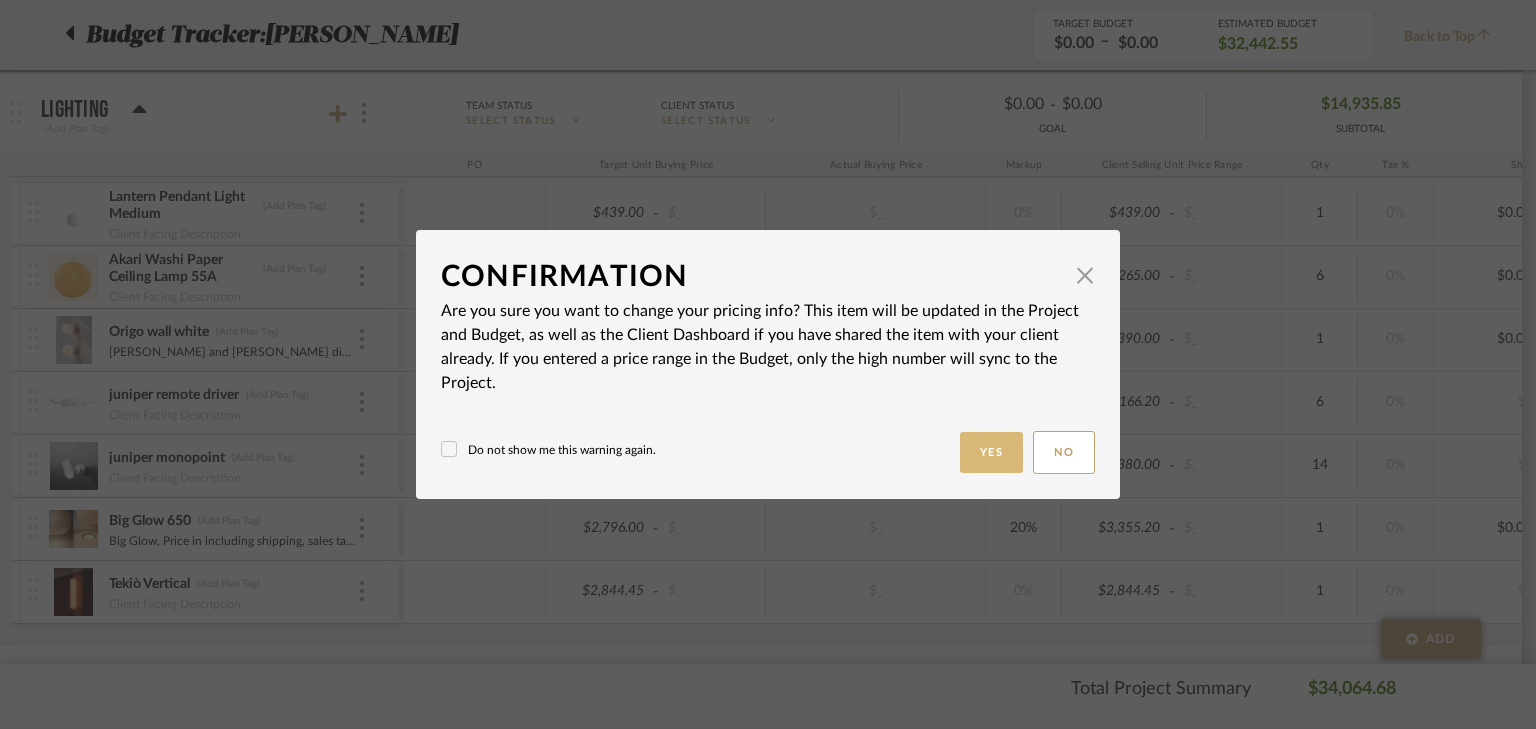 click on "Yes" at bounding box center [992, 452] 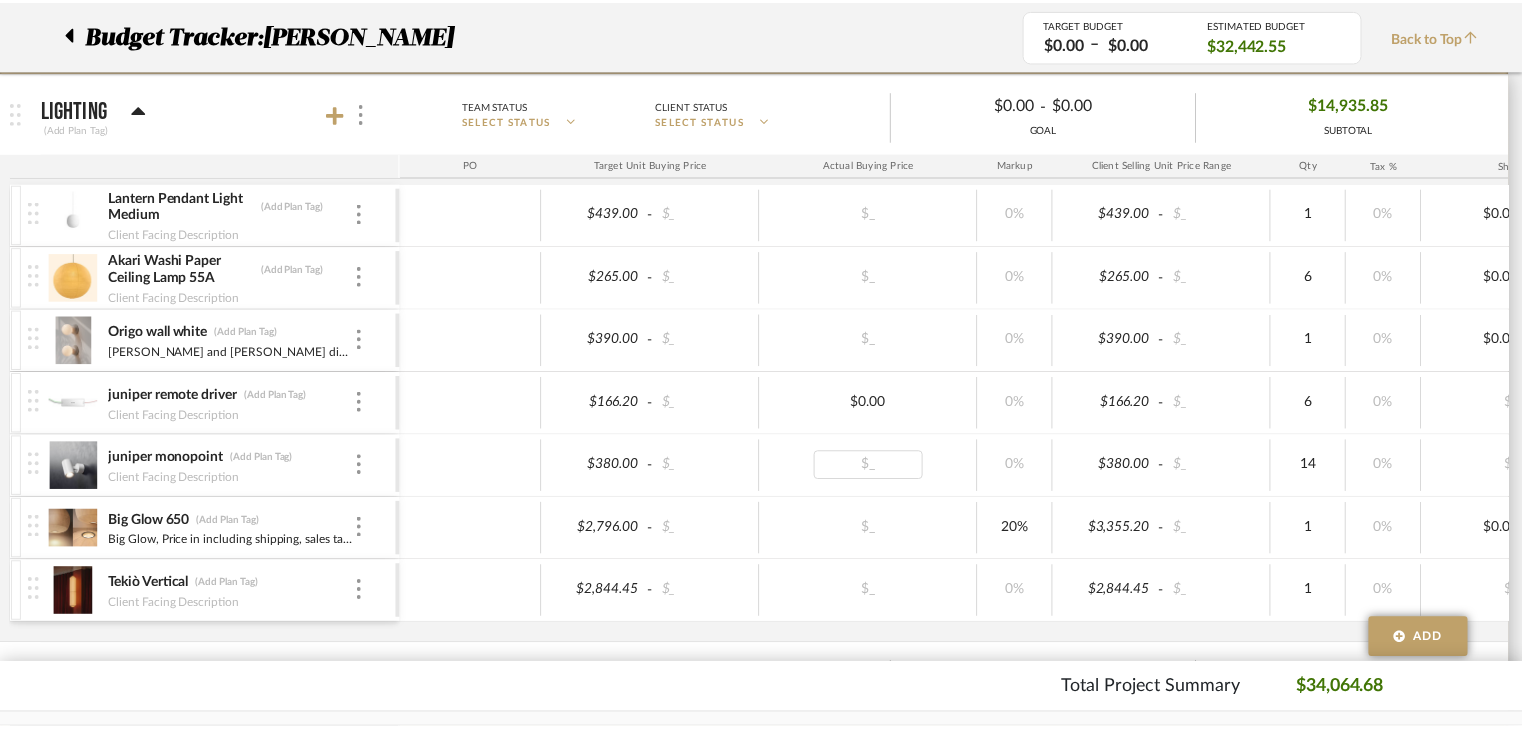 scroll, scrollTop: 320, scrollLeft: 0, axis: vertical 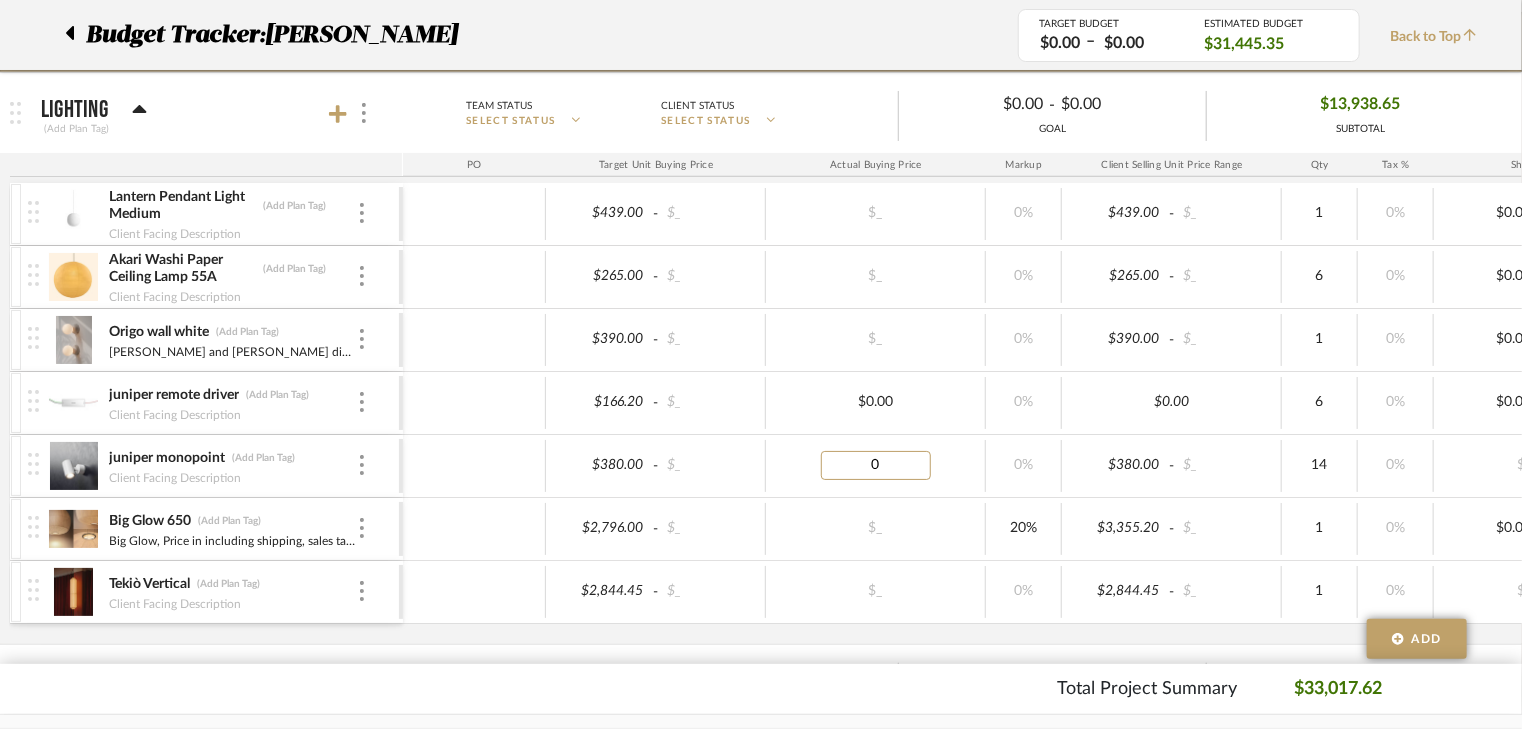 type on "0.00" 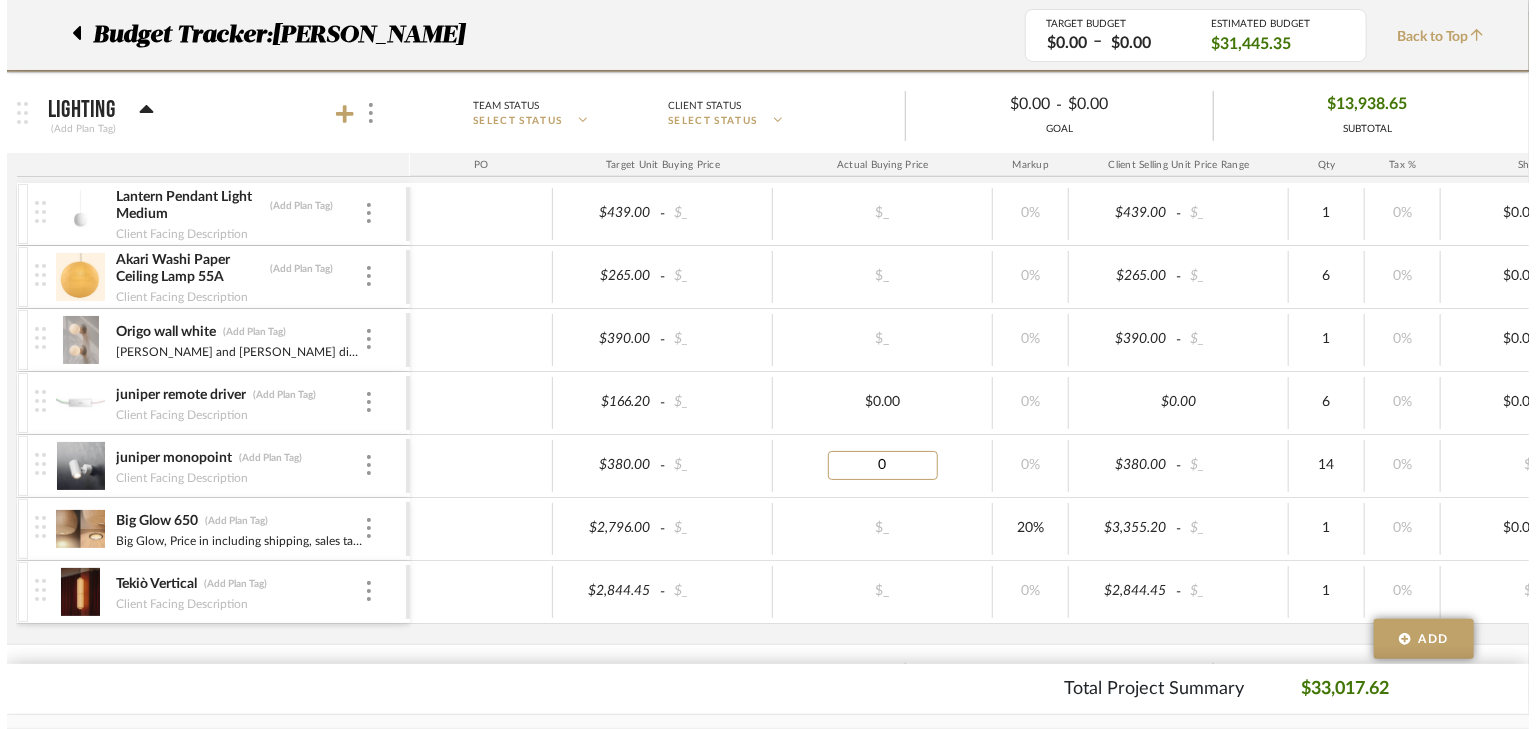 scroll, scrollTop: 0, scrollLeft: 0, axis: both 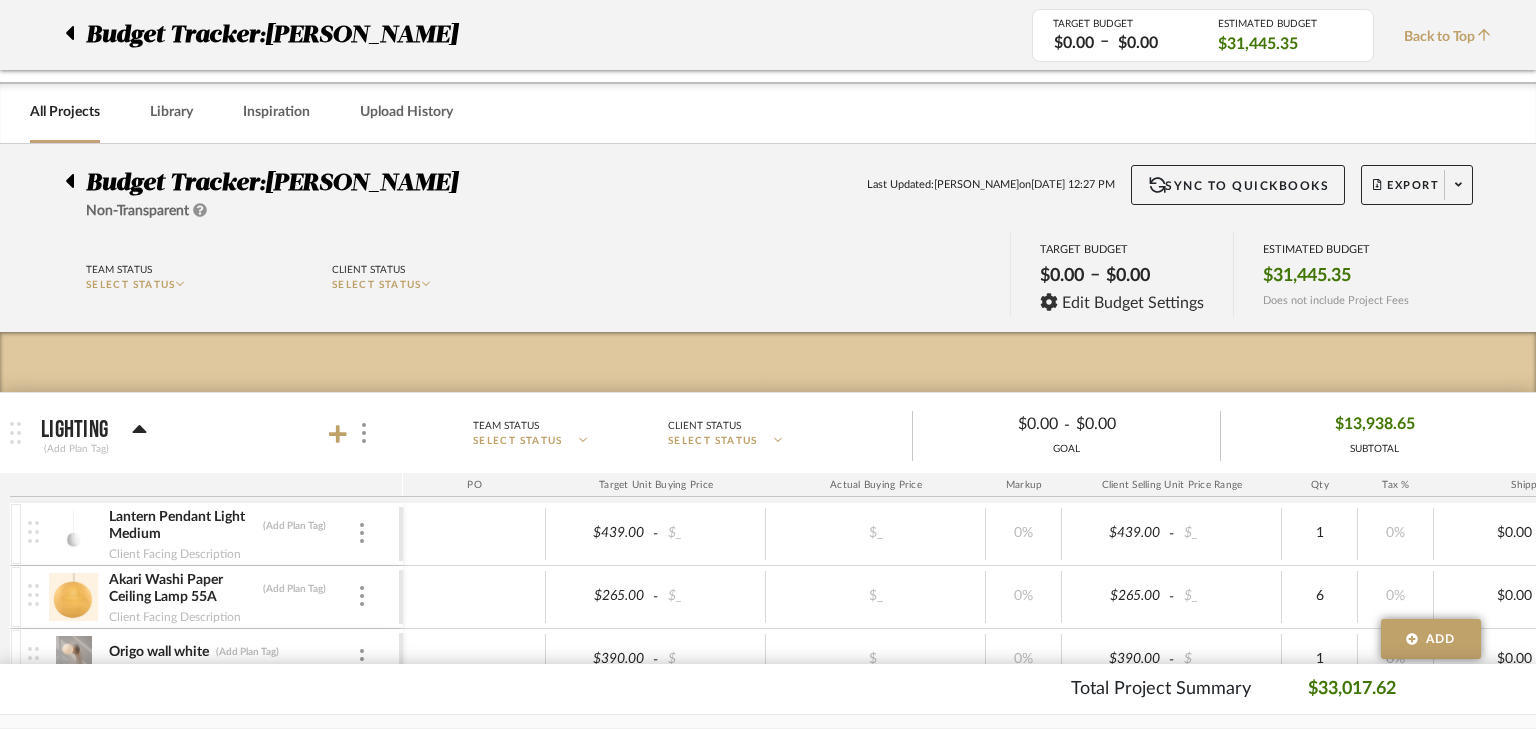 click on "Chrome Web Clipper   Import Pinterest   Support   All Projects   Library   Inspiration   Upload History  Hello, Michael Budget Tracker:  Sana - Nora  Non-Transparent  Last Updated:  Michael Dolatowski  on  Jul 16th, 12:27 PM  Sync to QuickBooks   Export  Team Status SELECT STATUS  Client Status SELECT STATUS  TARGET BUDGET  $0.00   –   $0.00  Edit Budget Settings ESTIMATED BUDGET  $31,445.35  Does not include Project Fees Budget Tracker:   Sana - Nora  TARGET BUDGET  $0.00   –   $0.00  ESTIMATED BUDGET  $31,445.35  Back to Top   LIGHTING   (Add Plan Tag)  Team Status SELECT STATUS  Client Status SELECT STATUS   $0.00  -  $0.00  GOAL $13,938.65 SUBTOTAL  PO  Target Unit Buying Price Actual Buying Price Markup Client Selling Unit Price Range Qty Tax % Shipping Cost Ship. Markup % Shipping Misc.  Client Extended Price   Lantern Pendant Light Medium   (Add Plan Tag)   Client Facing Description   $439.00  -  $_   $_   0%   $439.00  -  $_   1   0%   $0.00  -  $_   0%  Taxable  $439.00  -  $_" at bounding box center [768, 364] 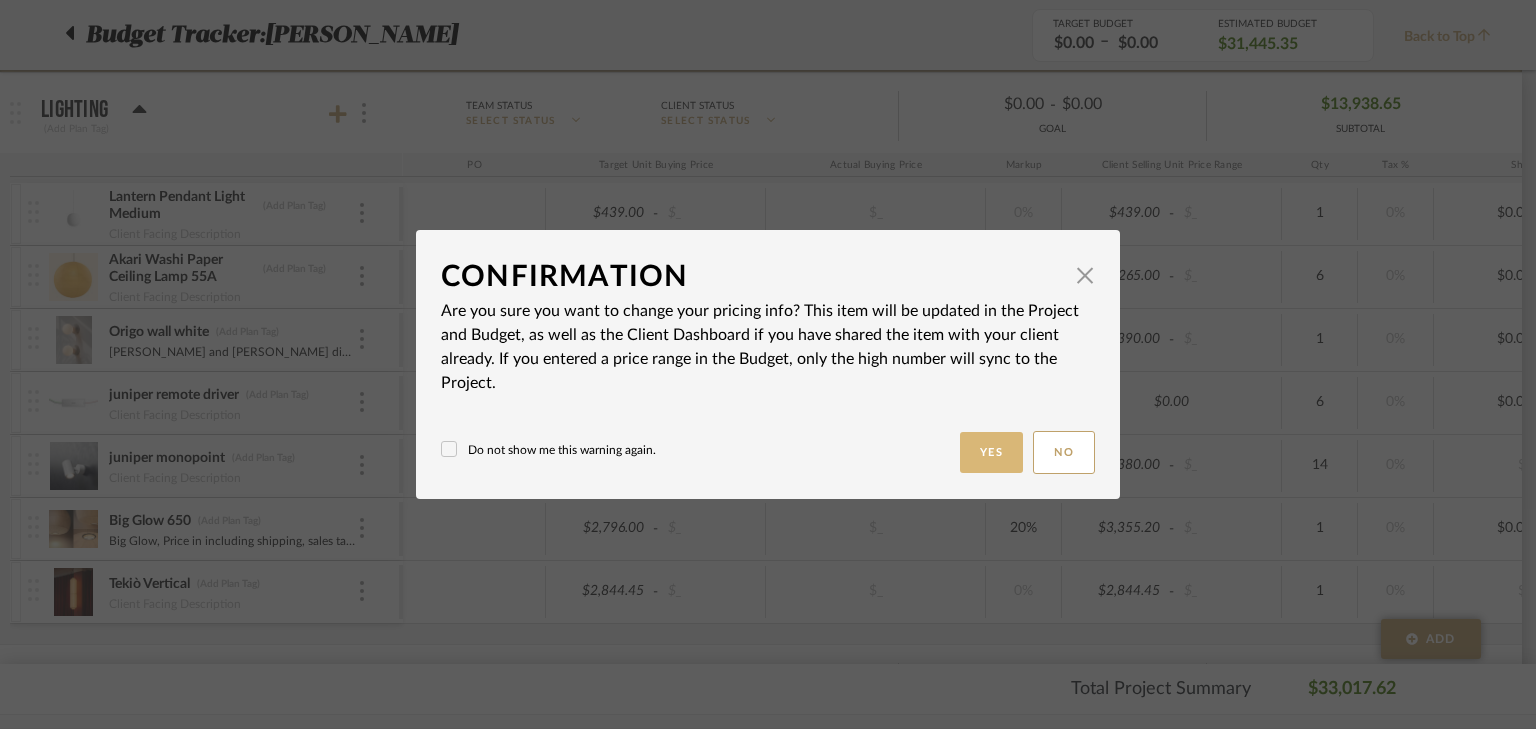 click on "Yes" at bounding box center (992, 452) 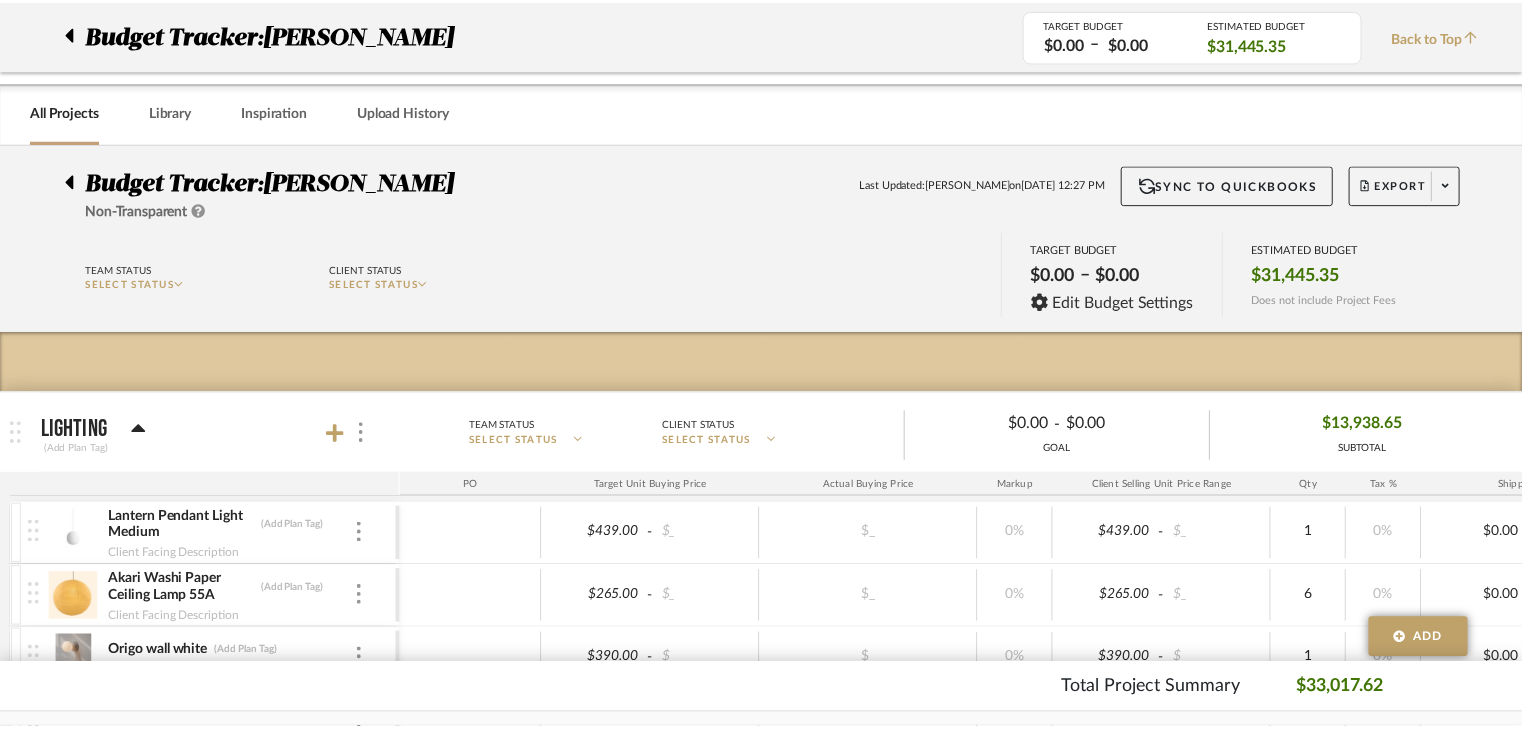 scroll, scrollTop: 320, scrollLeft: 0, axis: vertical 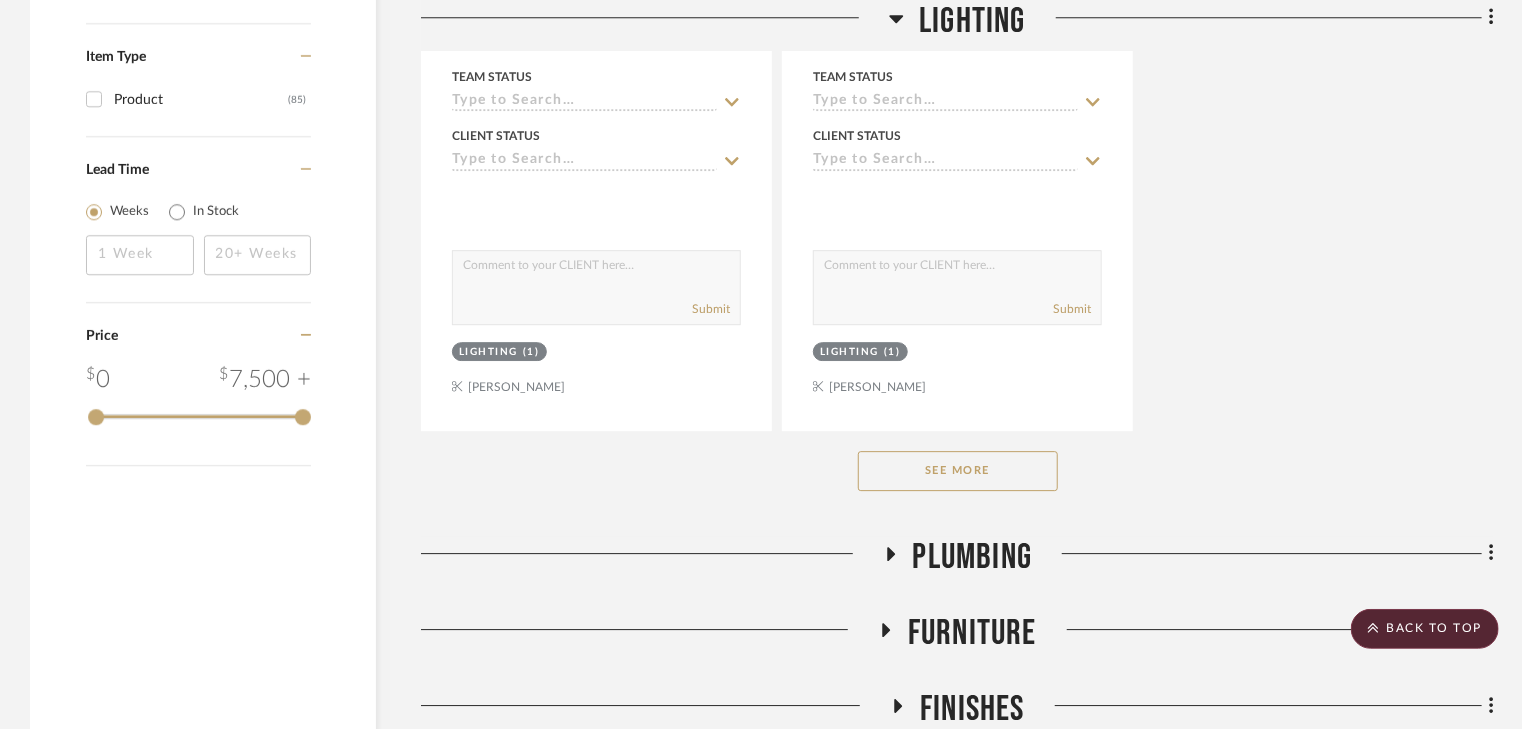 click on "See More" 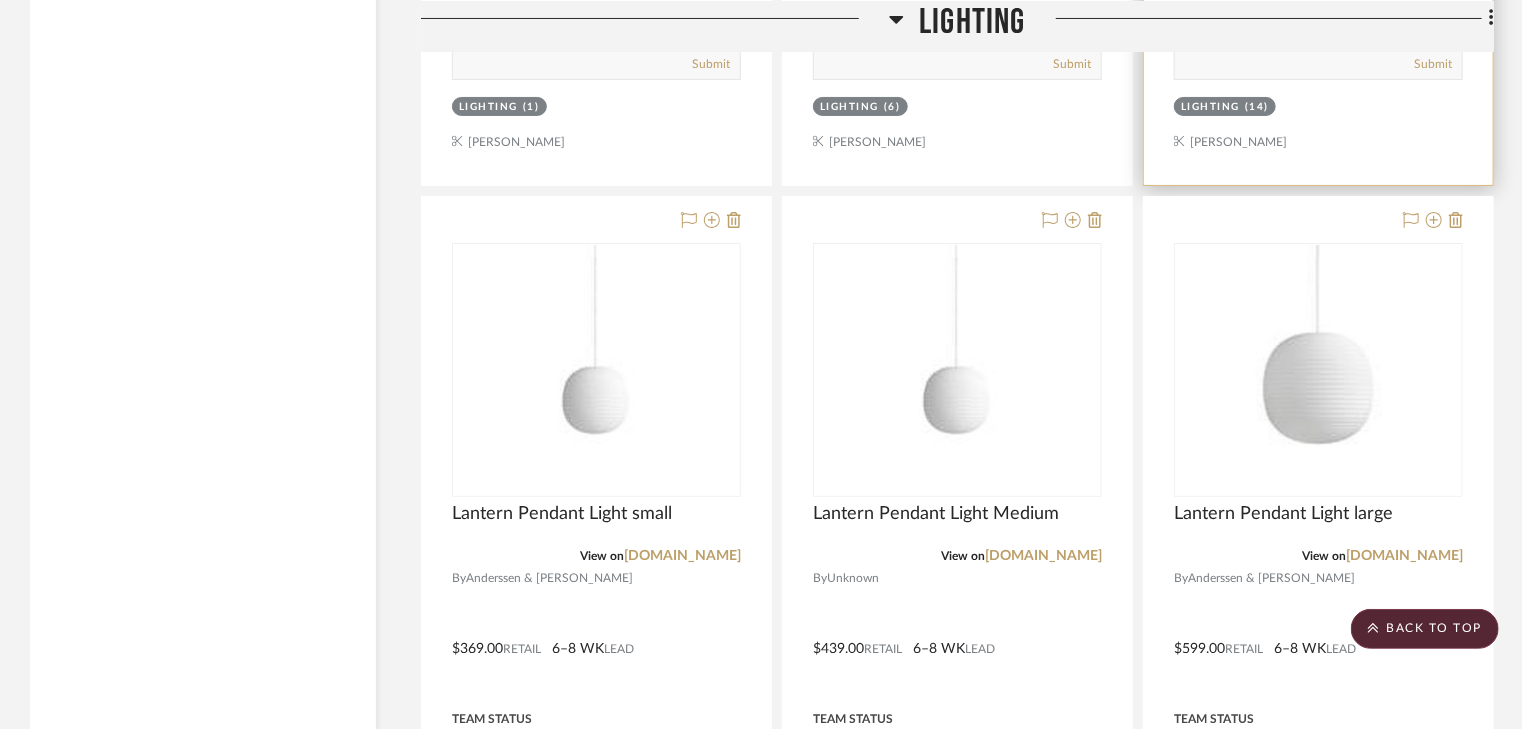 scroll, scrollTop: 4080, scrollLeft: 0, axis: vertical 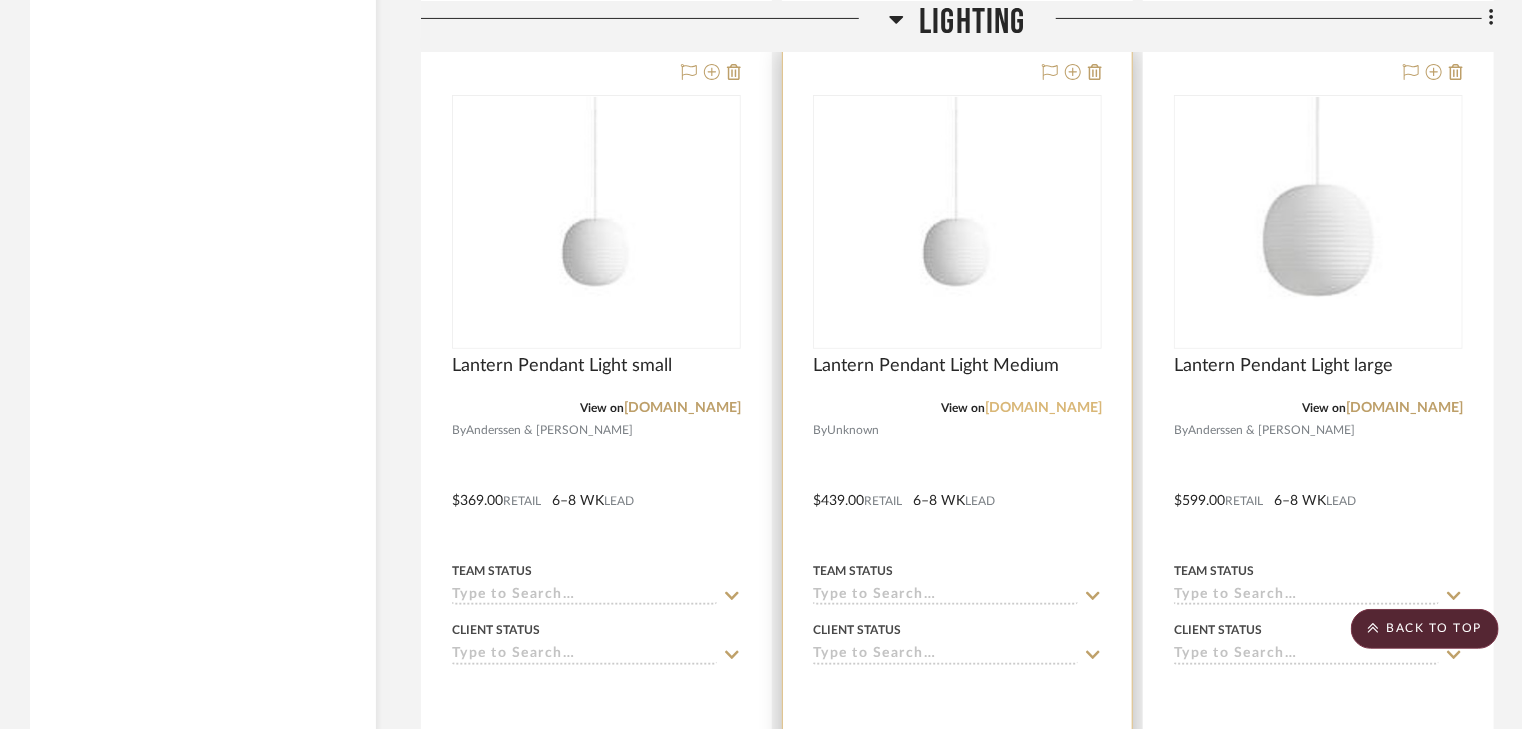 click on "aplusrstore.com" at bounding box center [1043, 408] 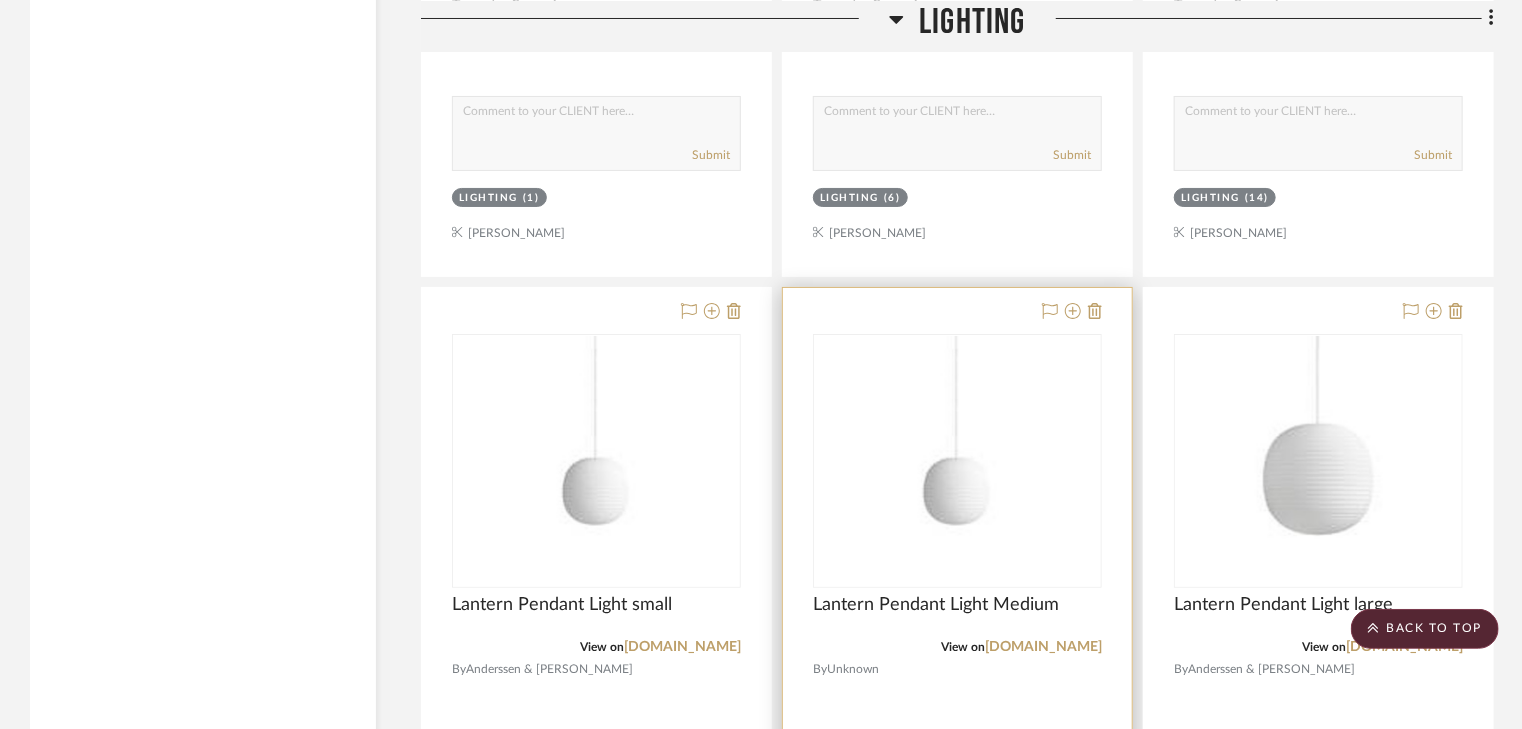 scroll, scrollTop: 4000, scrollLeft: 0, axis: vertical 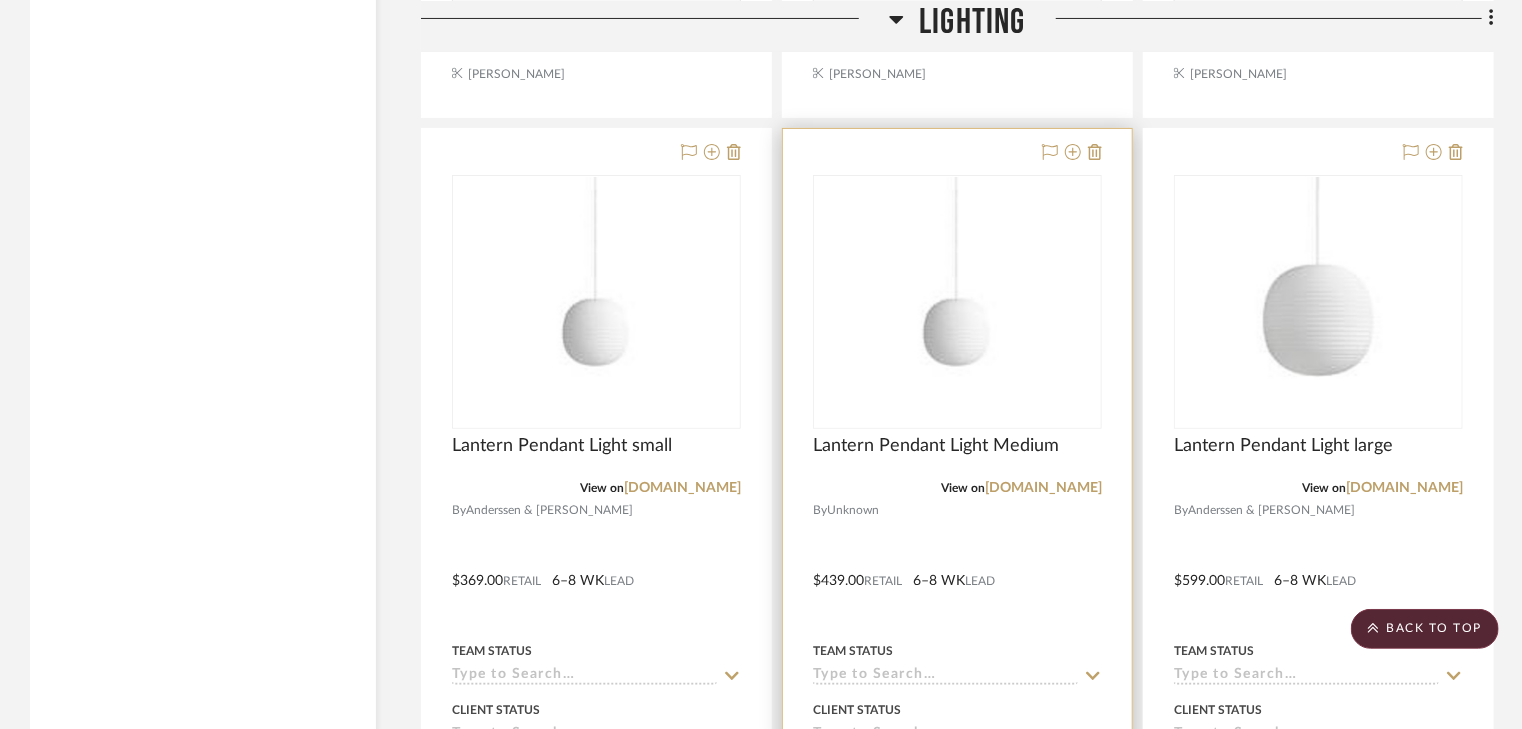 click at bounding box center (957, 566) 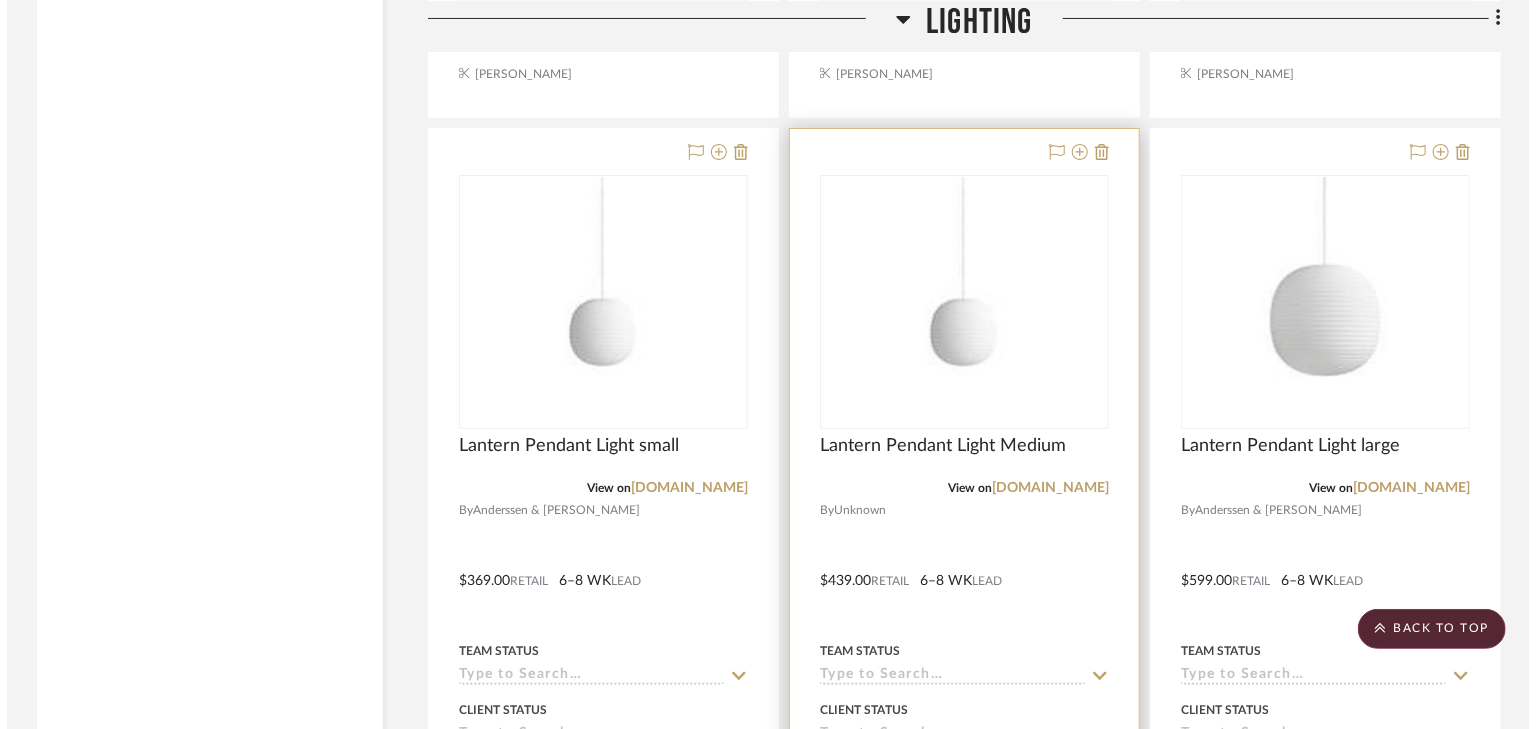scroll, scrollTop: 0, scrollLeft: 0, axis: both 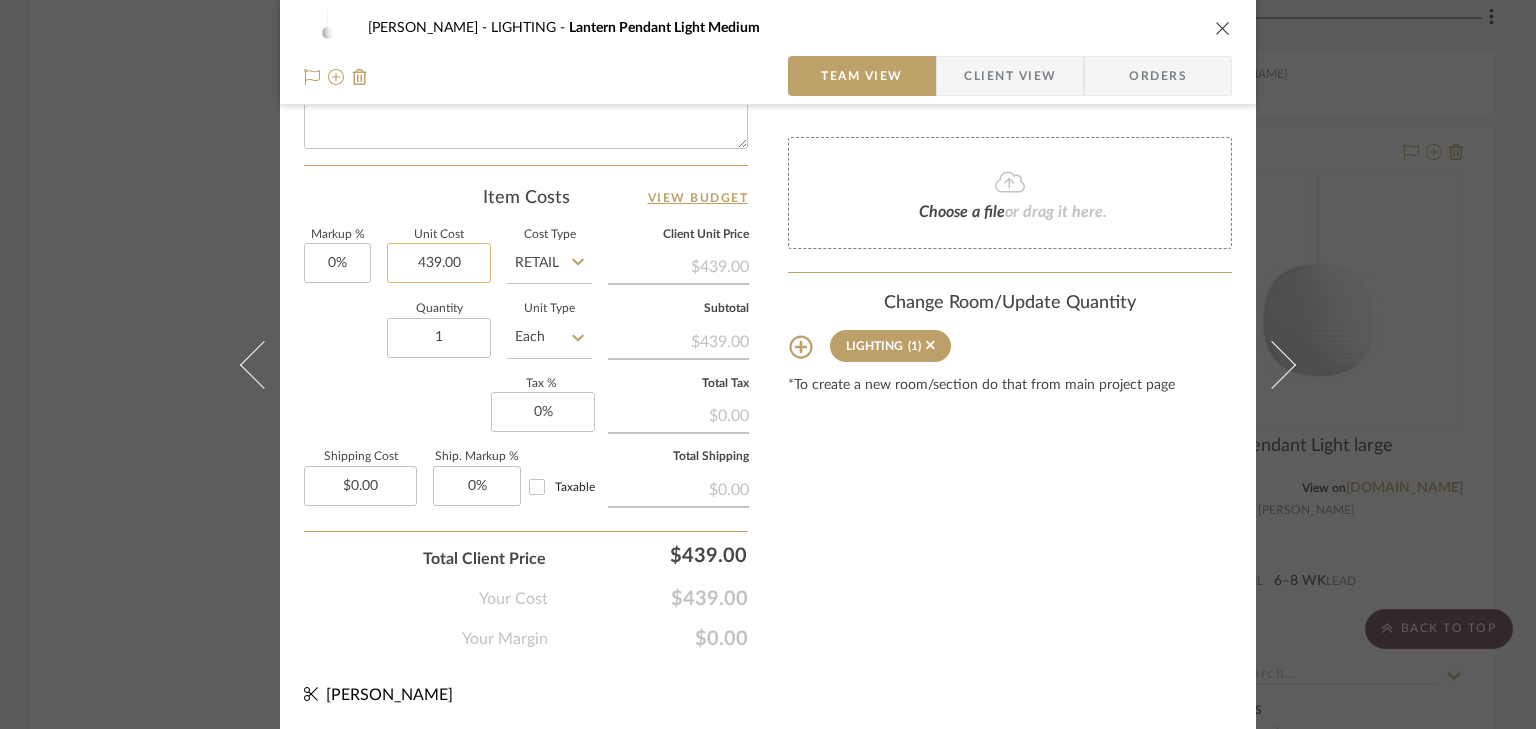 click on "439.00" 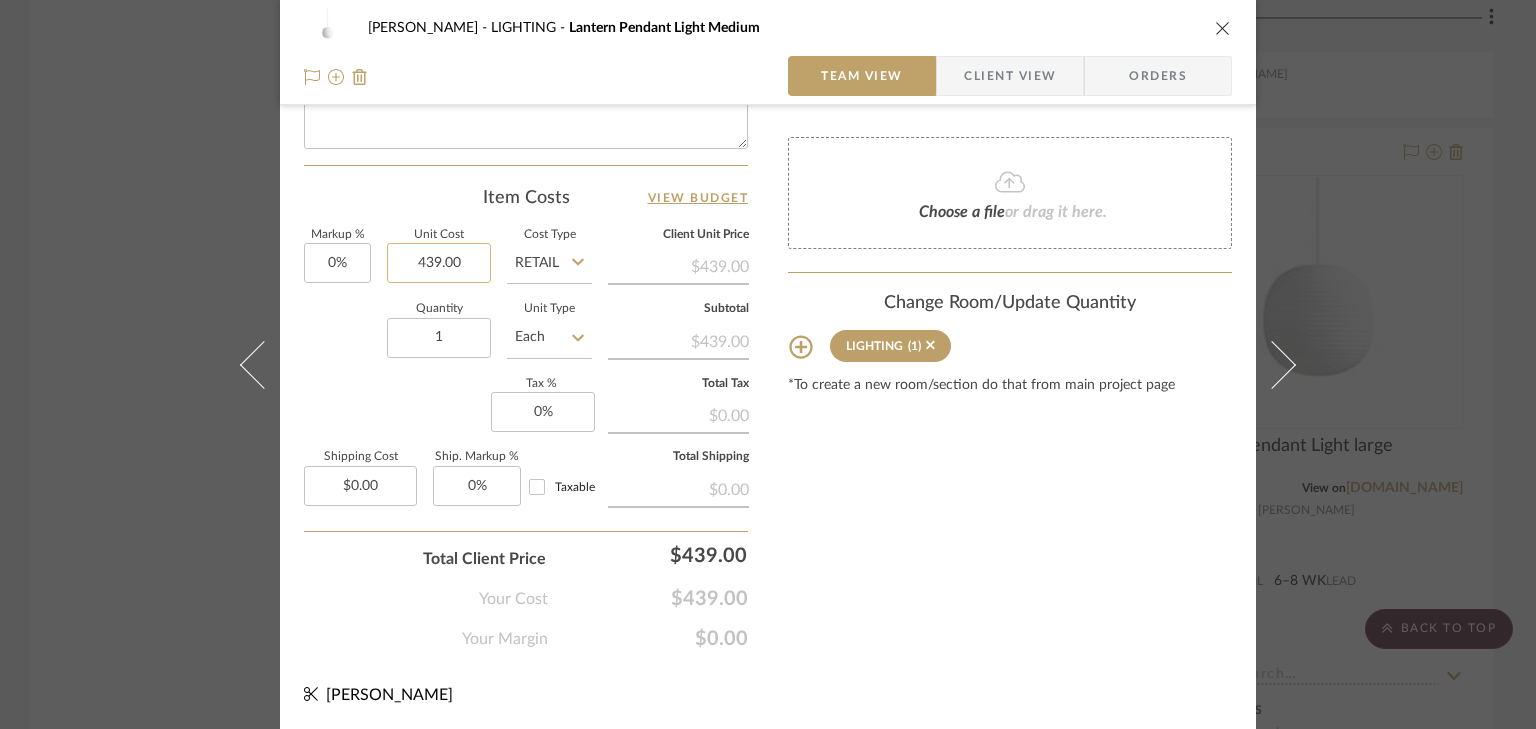 paste on "351.2" 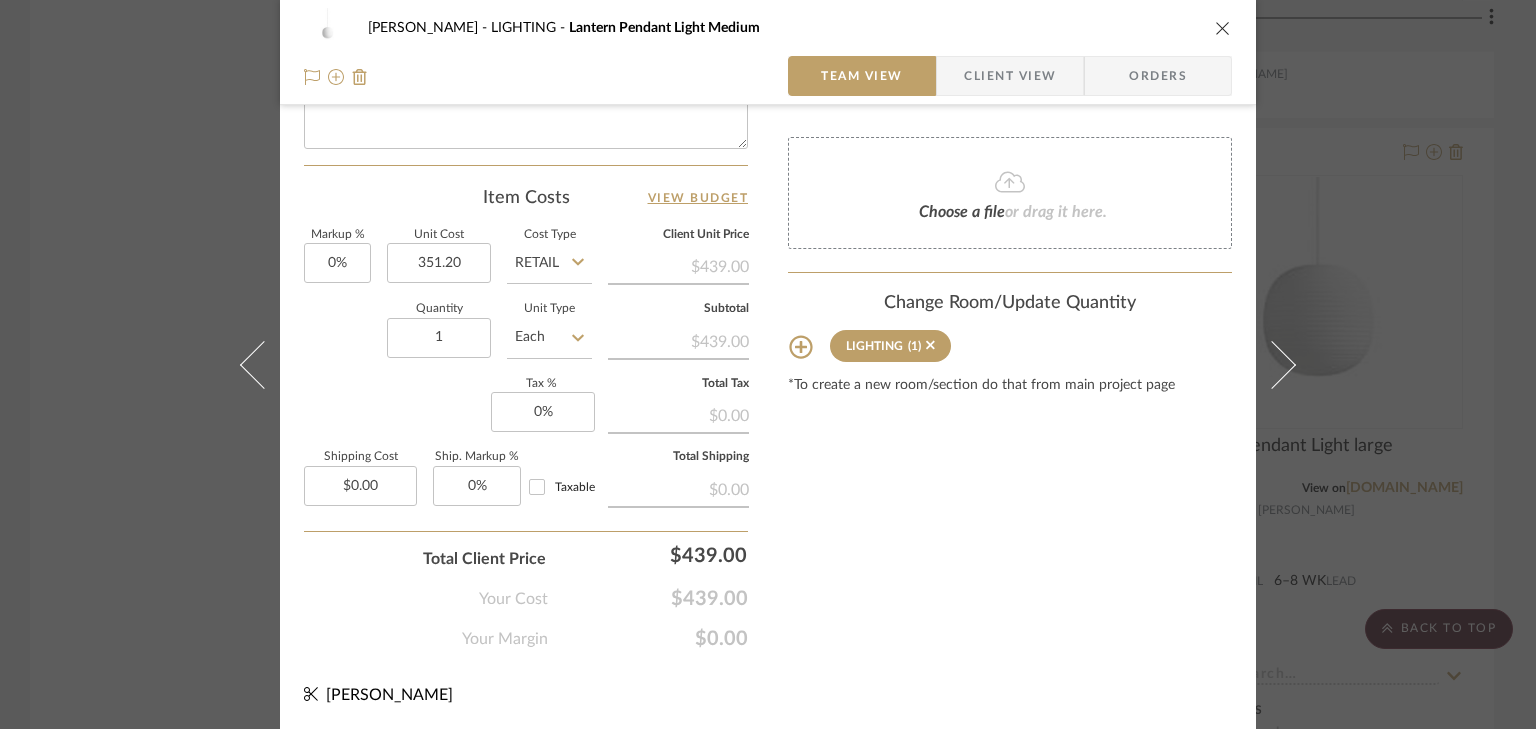 type on "$351.20" 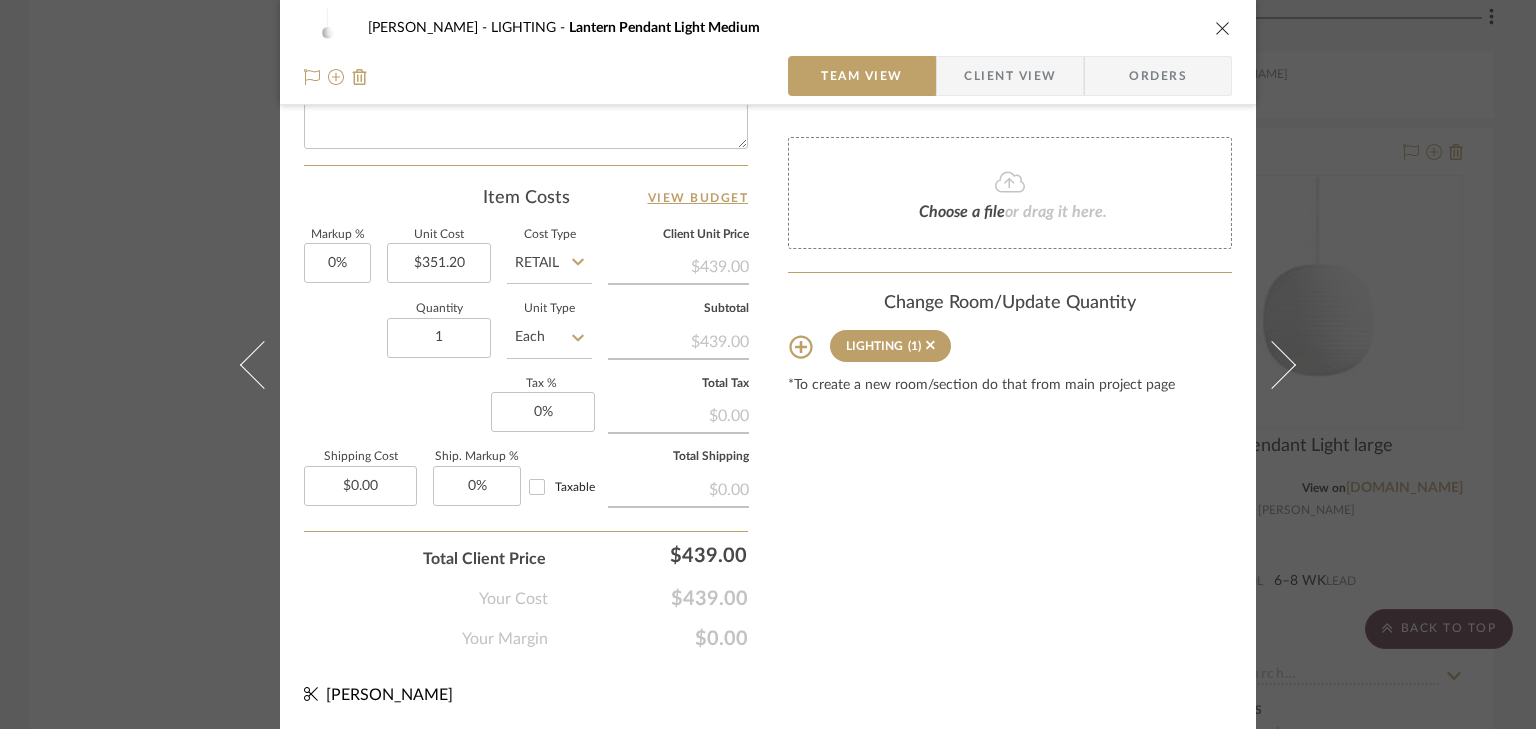 click on "Quantity  1  Unit Type  Each" 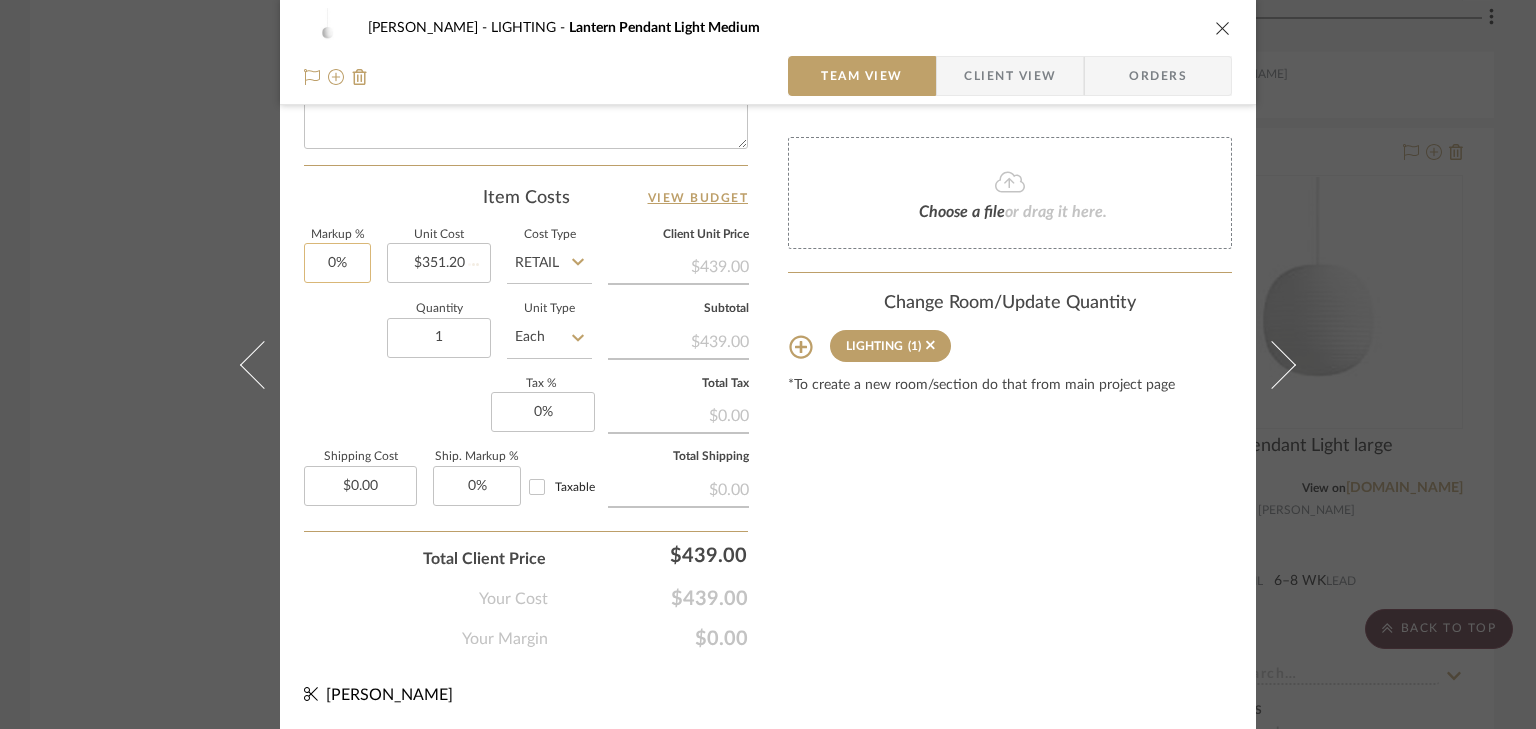 type 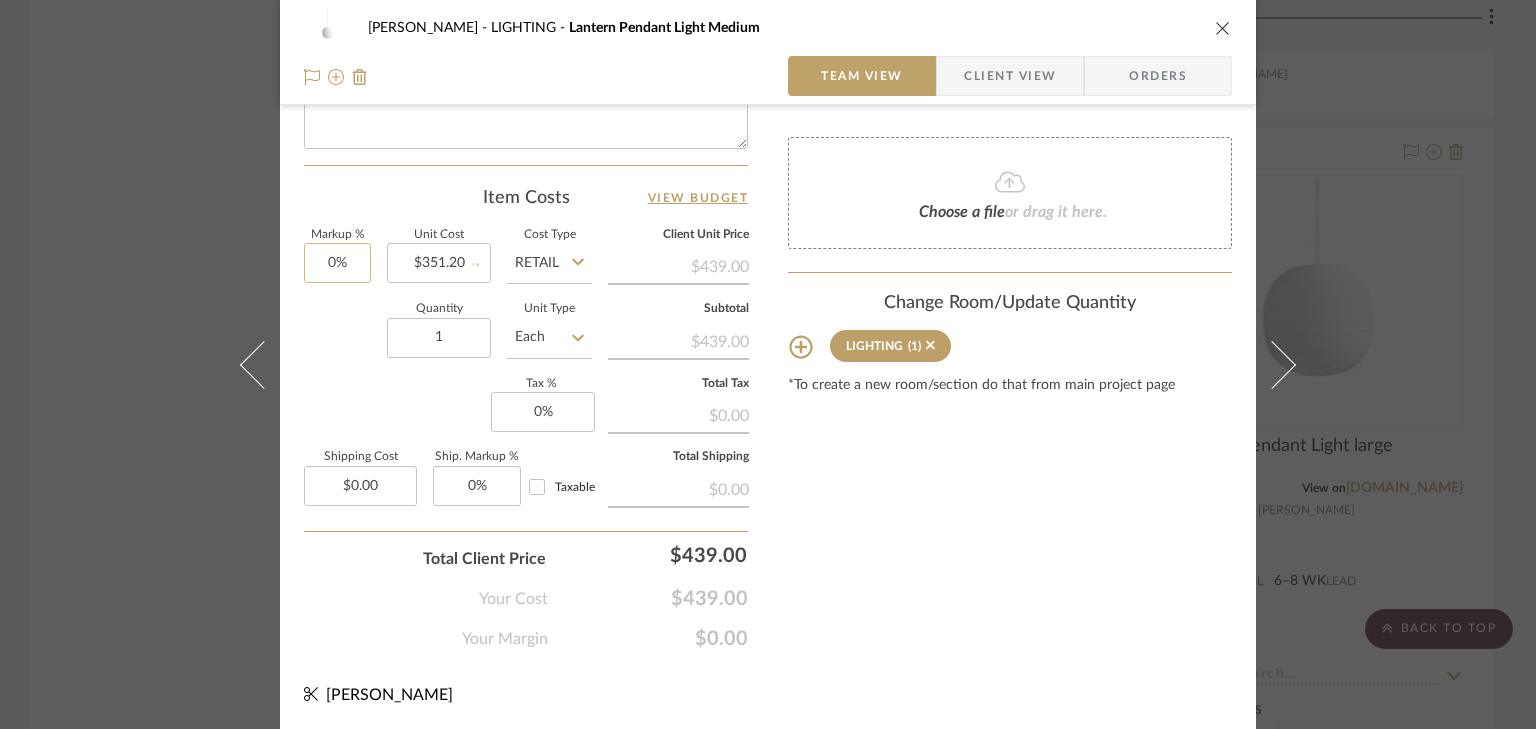 type 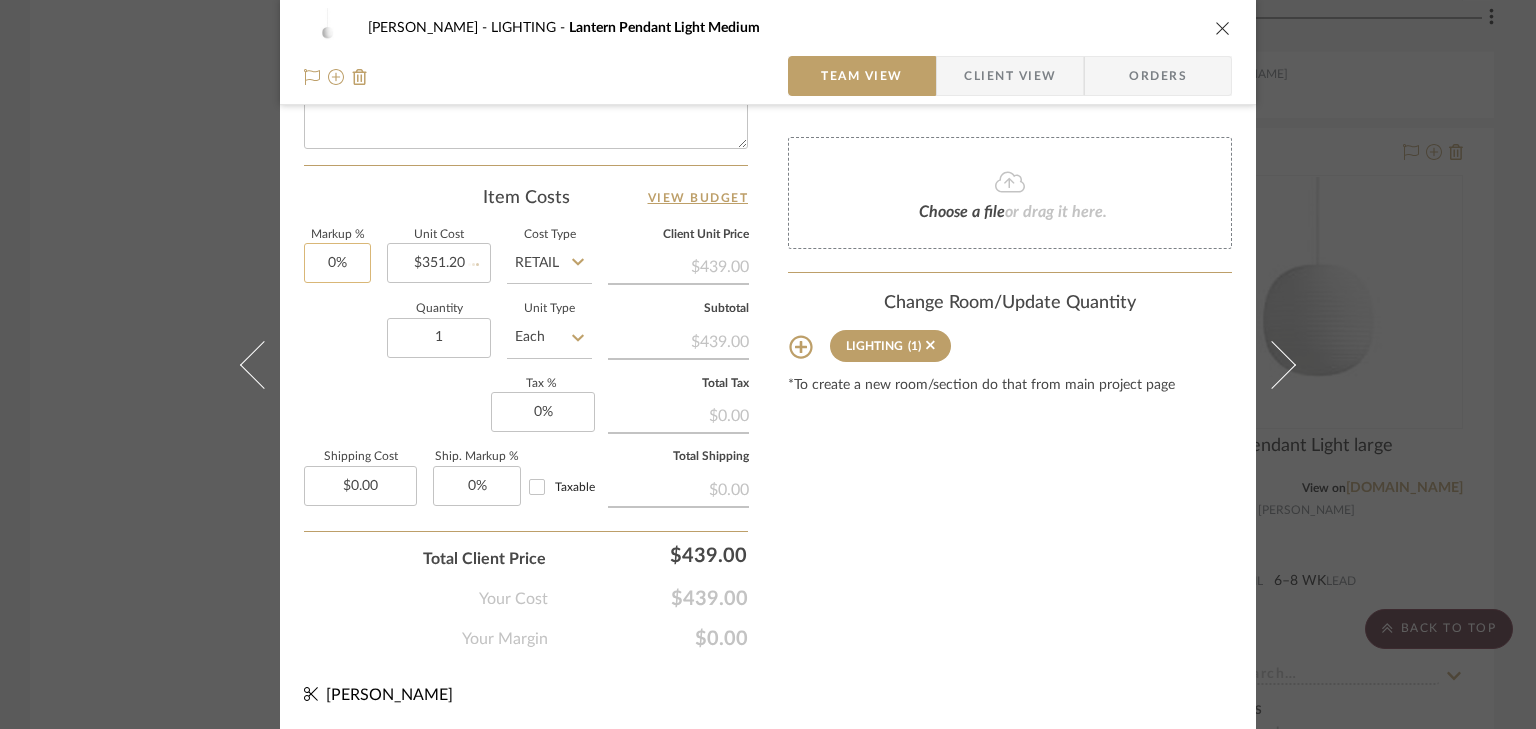 type 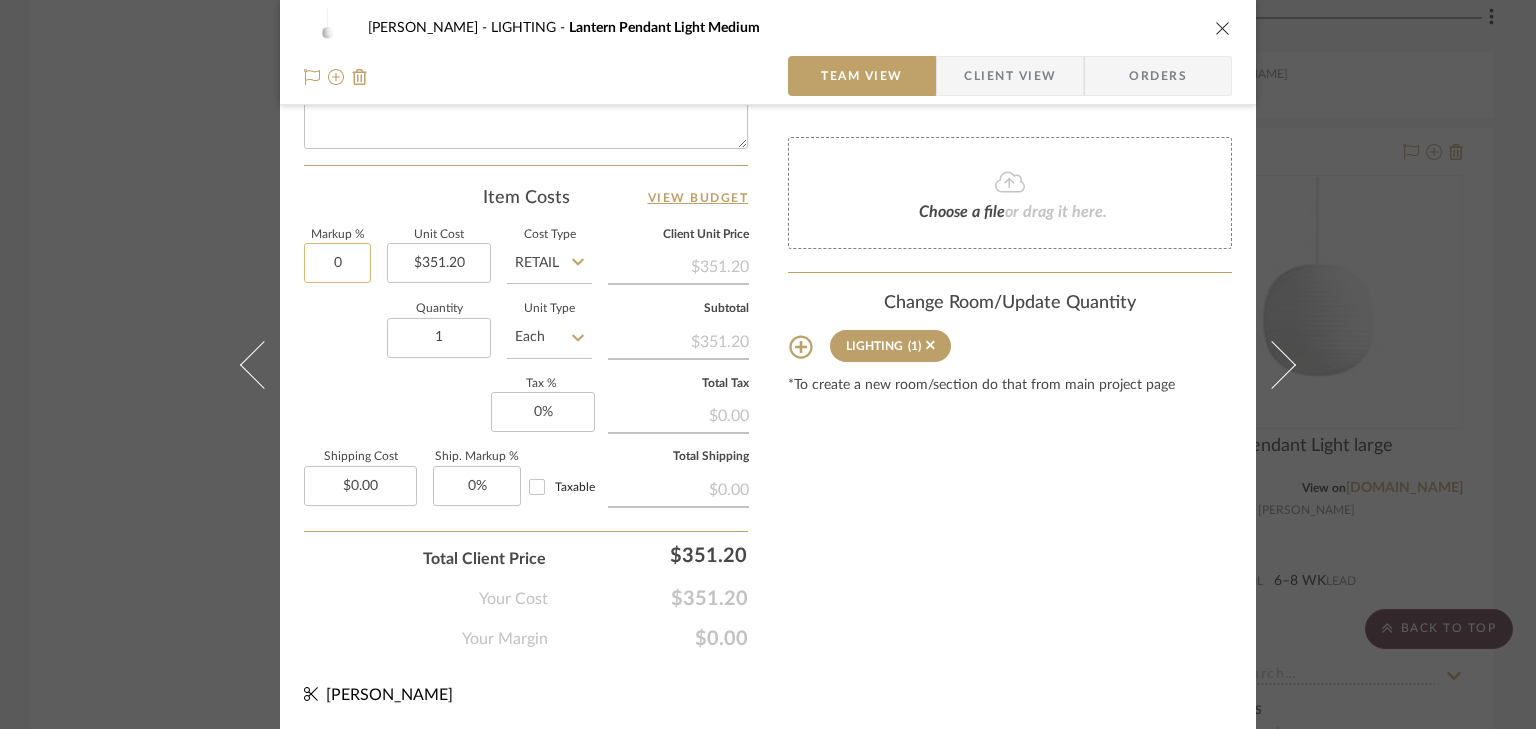 click on "0" 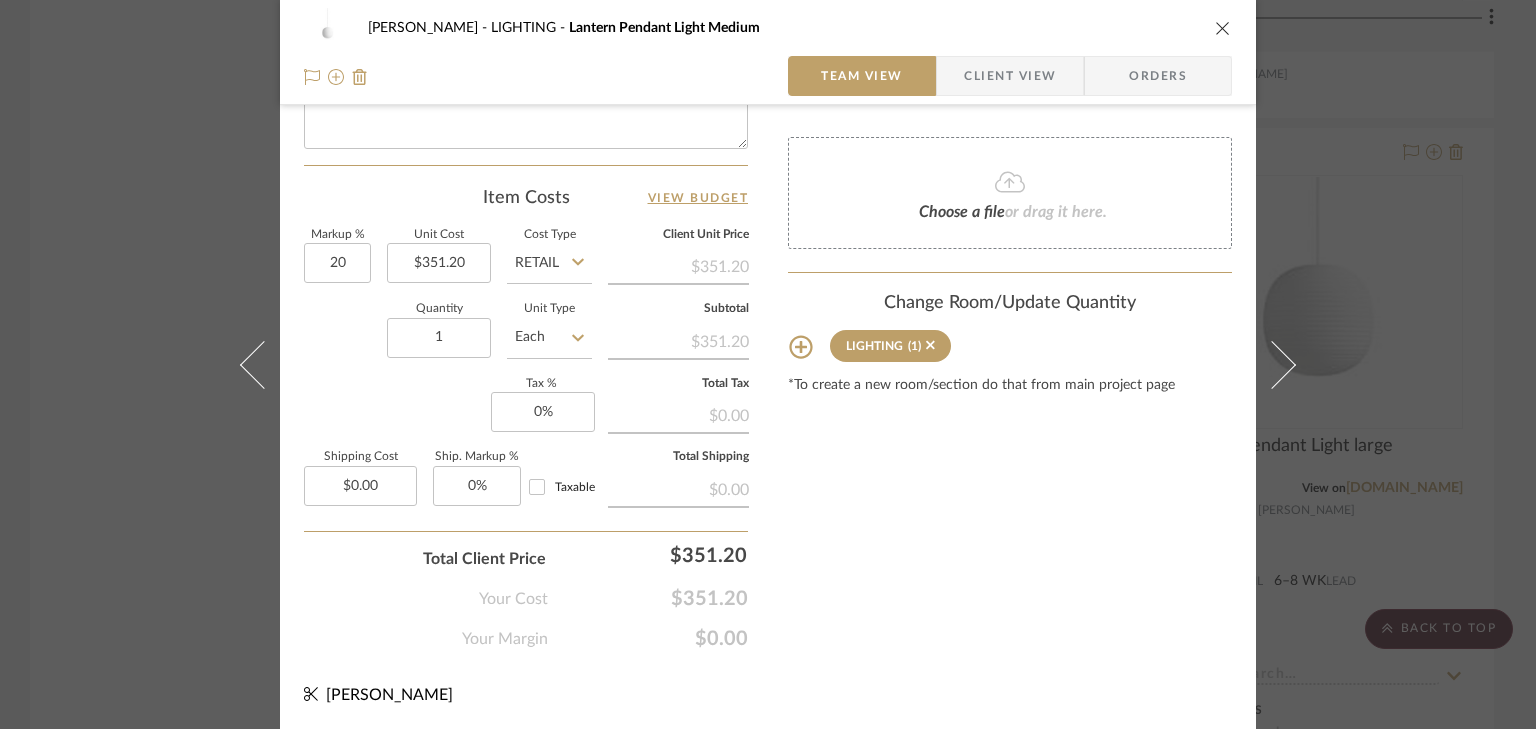 type on "20%" 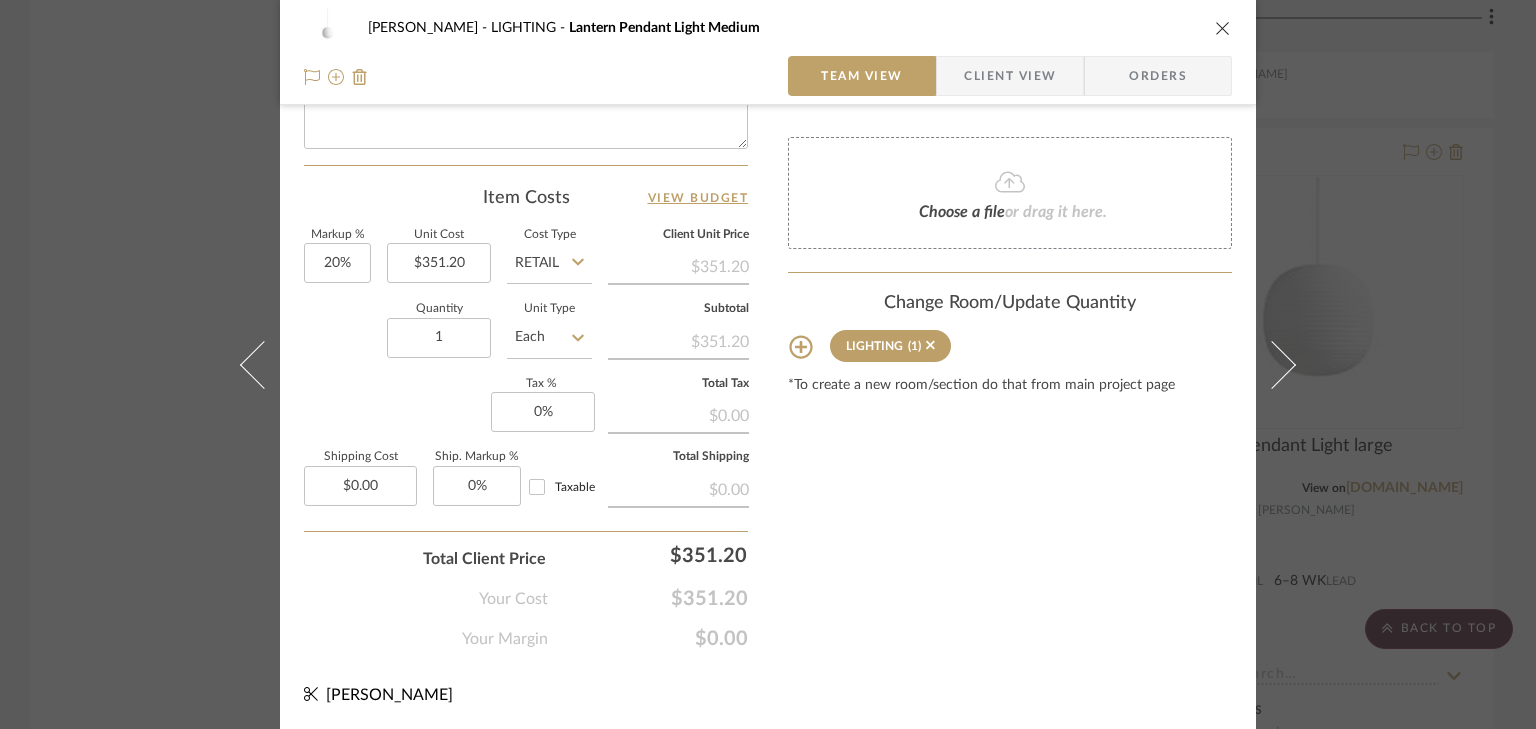 click on "Markup %  20%  Unit Cost  $351.20  Cost Type  Retail  Client Unit Price   $351.20   Quantity  1  Unit Type  Each  Subtotal   $351.20   Tax %  0%  Total Tax   $0.00   Shipping Cost  $0.00  Ship. Markup %  0% Taxable  Total Shipping   $0.00" 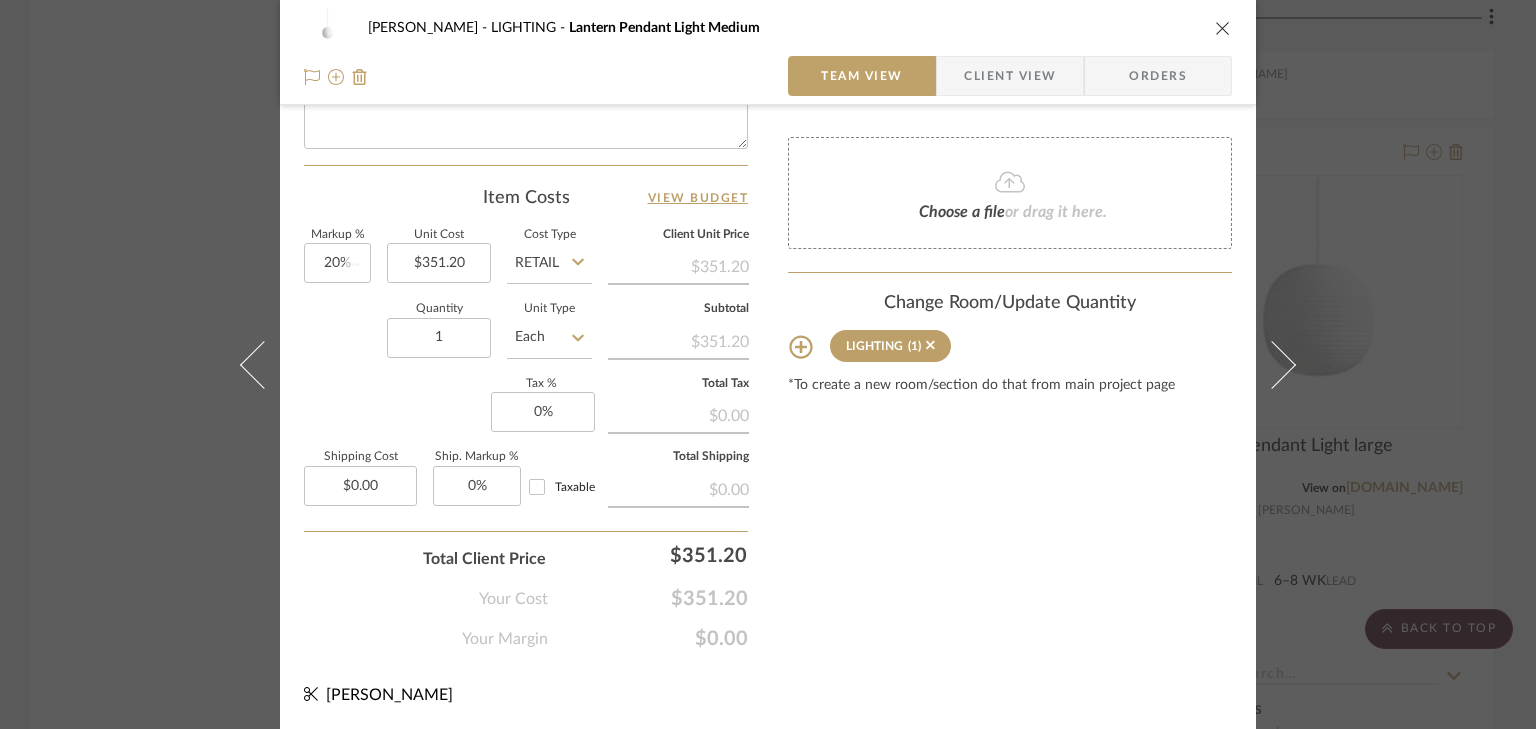 type 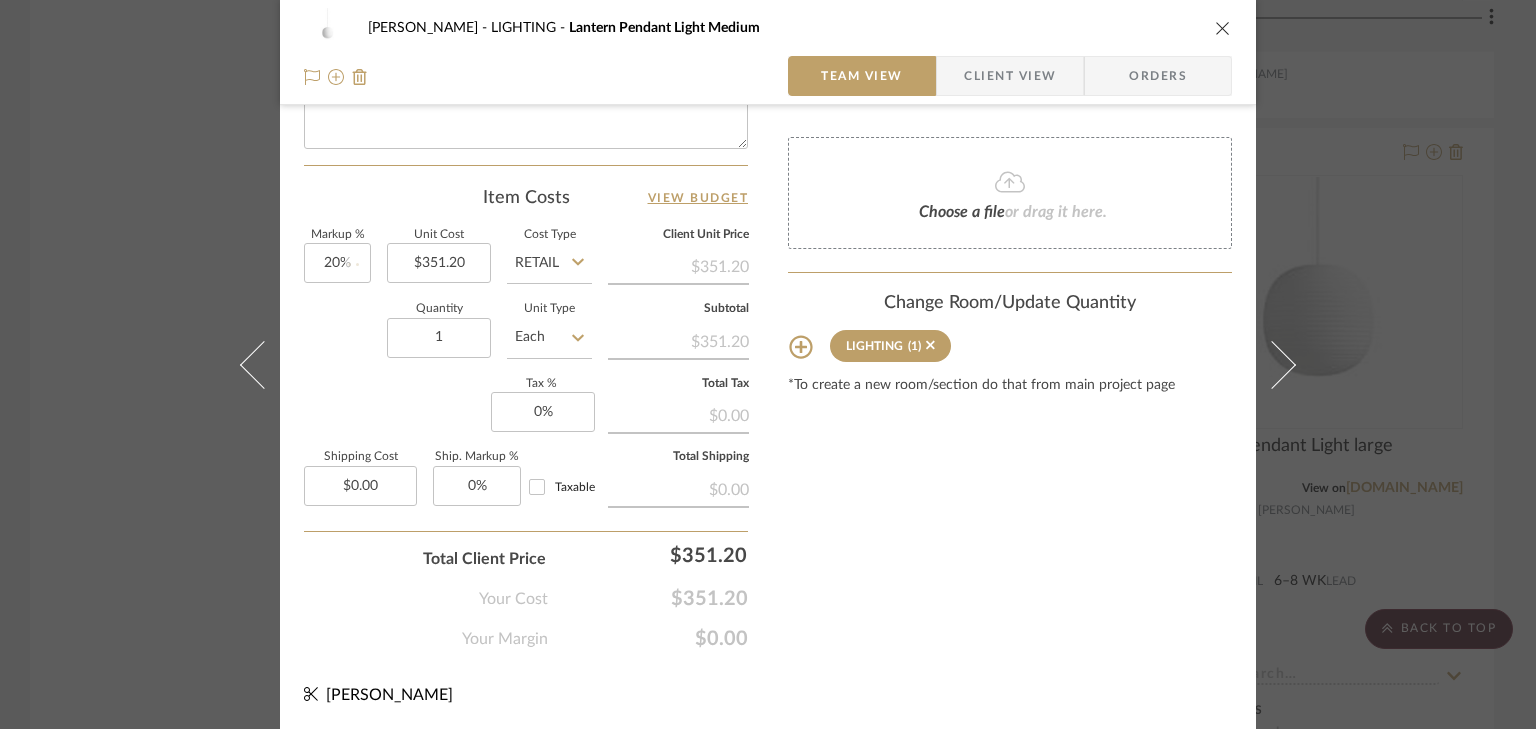 type 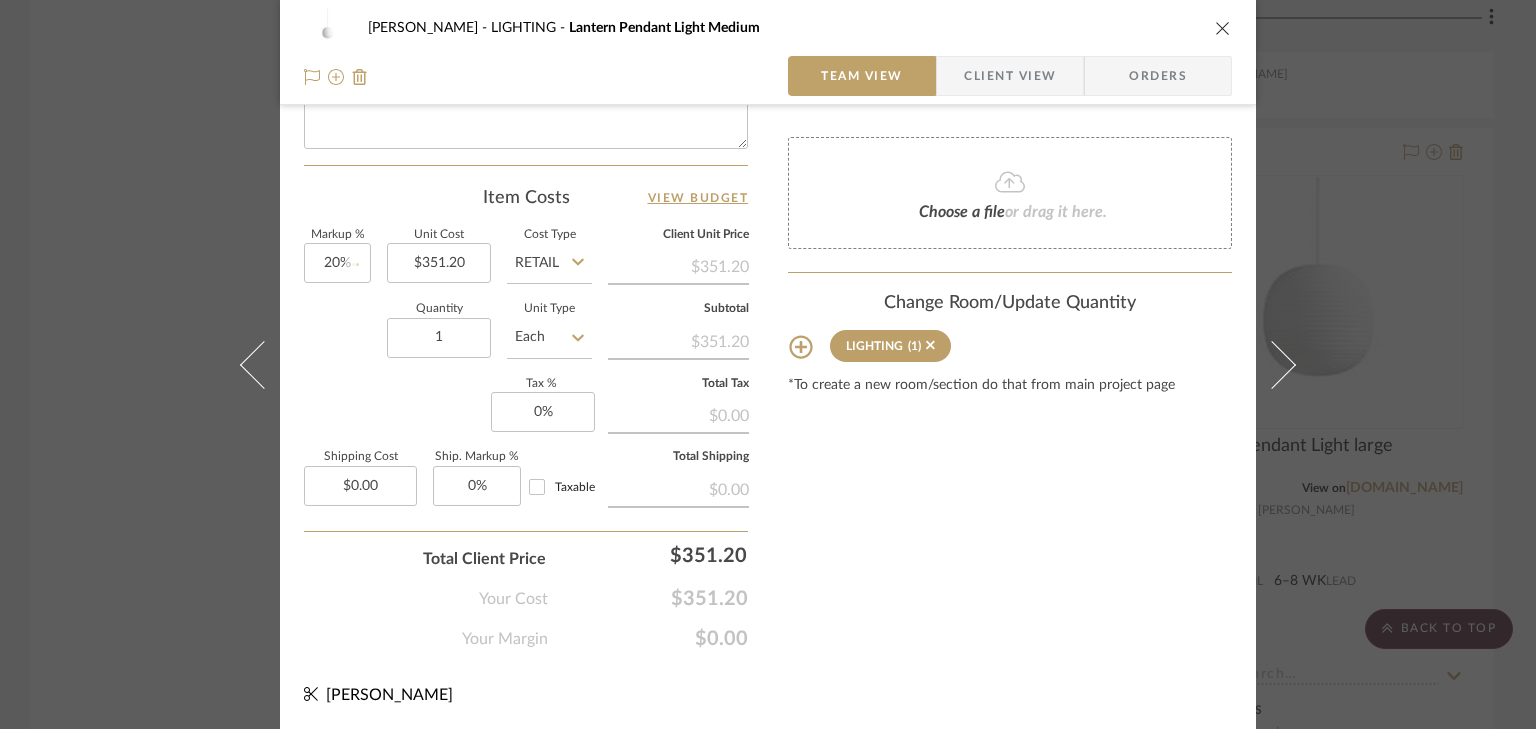 type 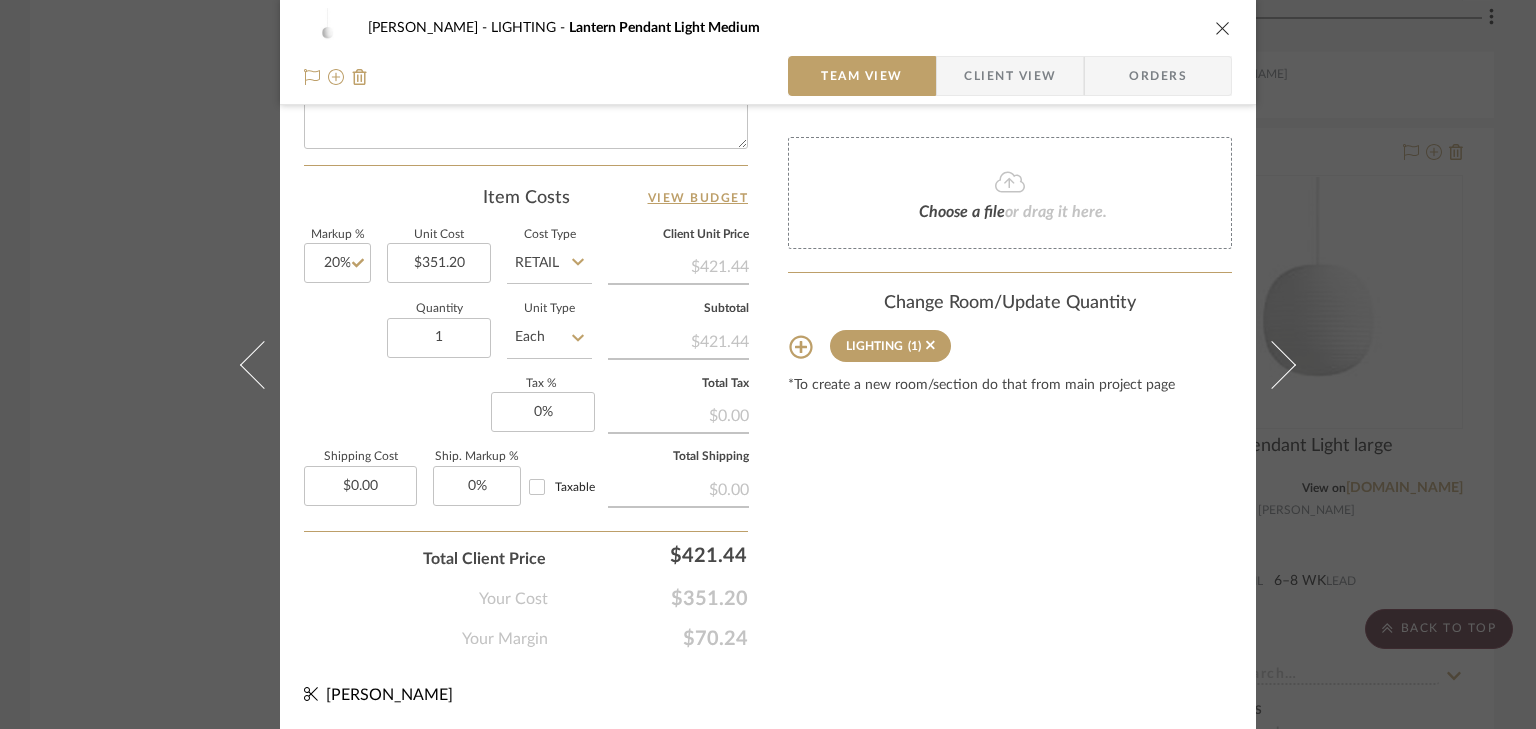 click on "Content here copies to Client View - confirm visibility there.  Show in Client Dashboard   Include in Budget   View Budget  Team Status  Lead Time  In Stock Weeks  Est. Min  6  Est. Max  8  Due Date   Install Date  Tasks / To-Dos /  team Messaging  Leave yourself a note here or share next steps with your team. You will receive emails when they
respond!  Invite Collaborator Internal Notes  Documents  Choose a file  or drag it here. Change Room/Update Quantity  LIGHTING  (1) *To create a new room/section do that from main project page" at bounding box center [1010, -123] 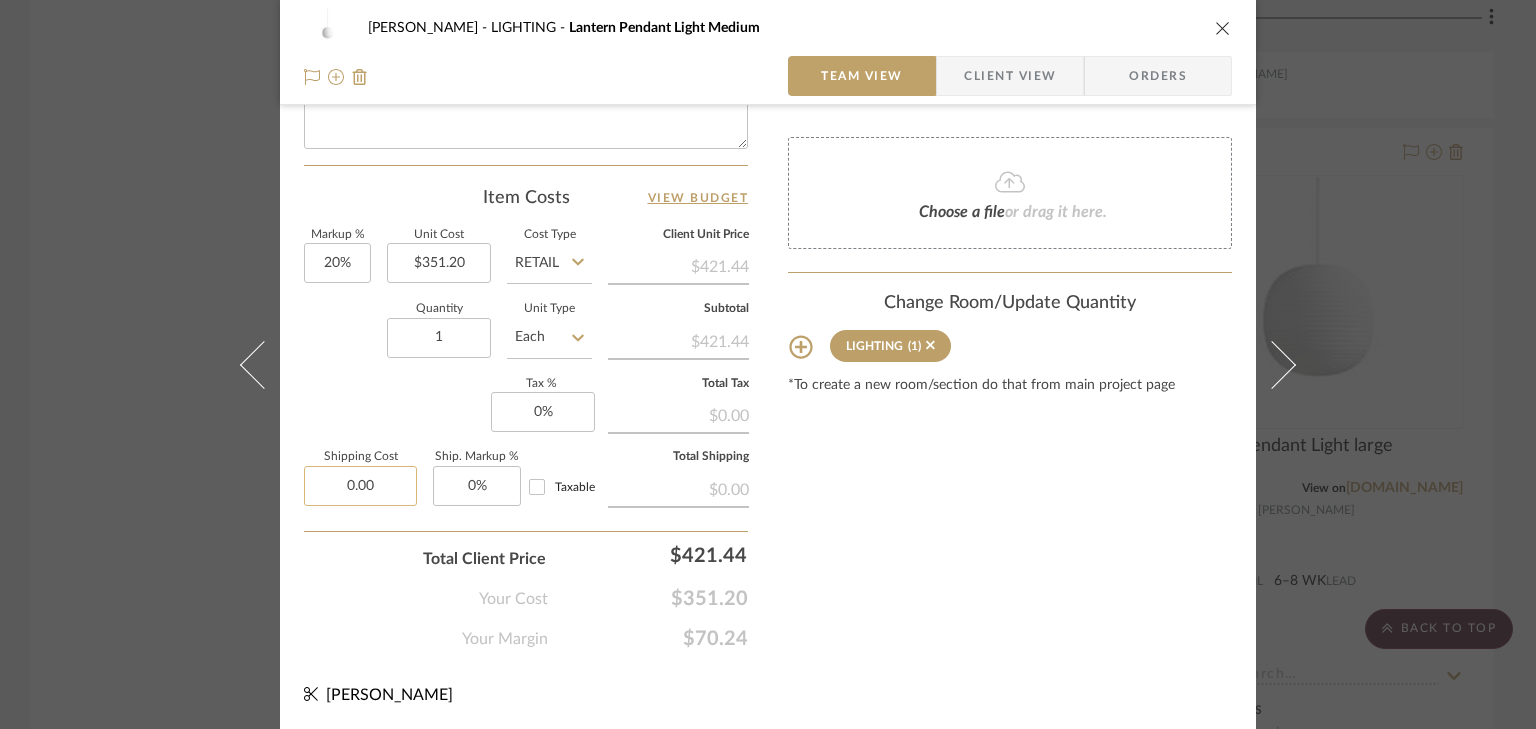 click on "0.00" 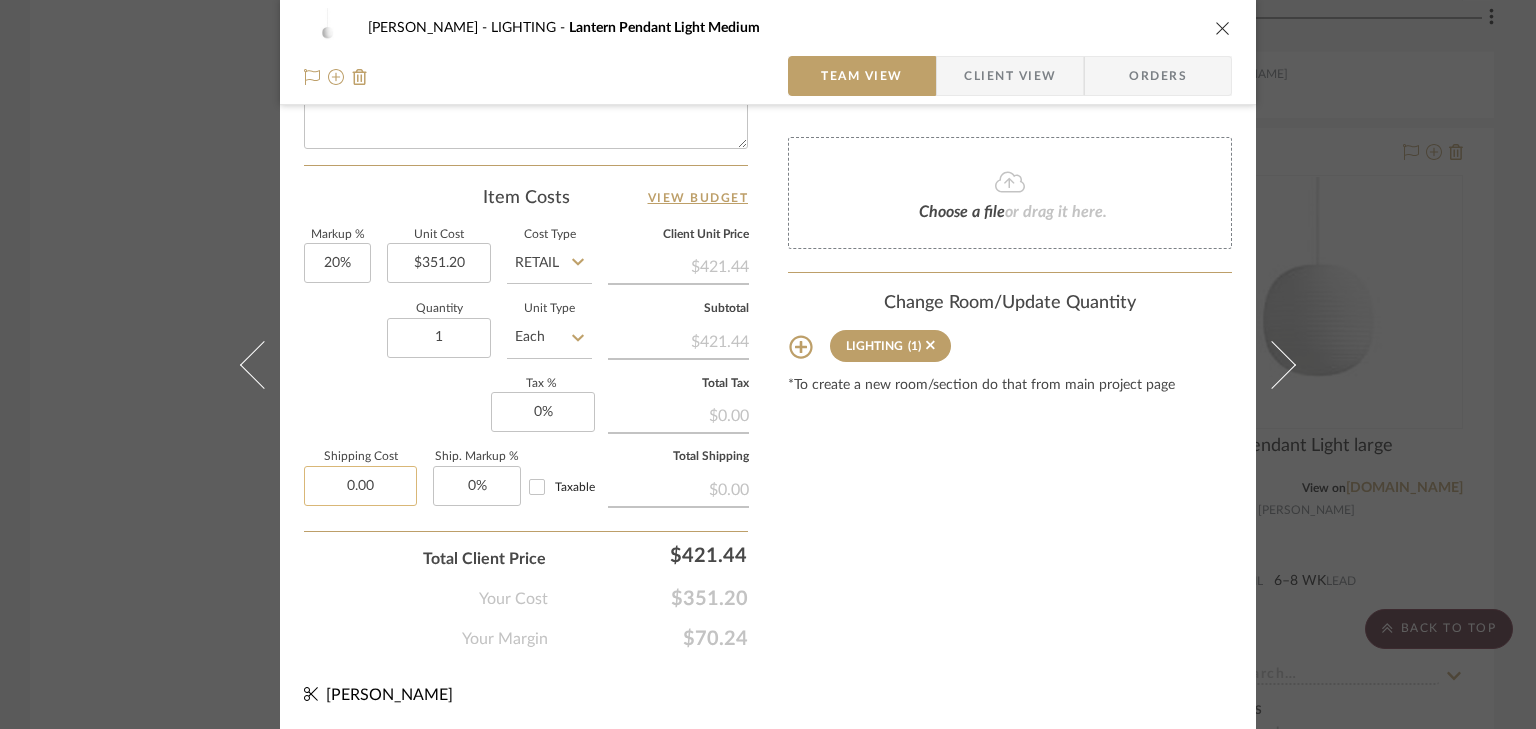 paste on "595" 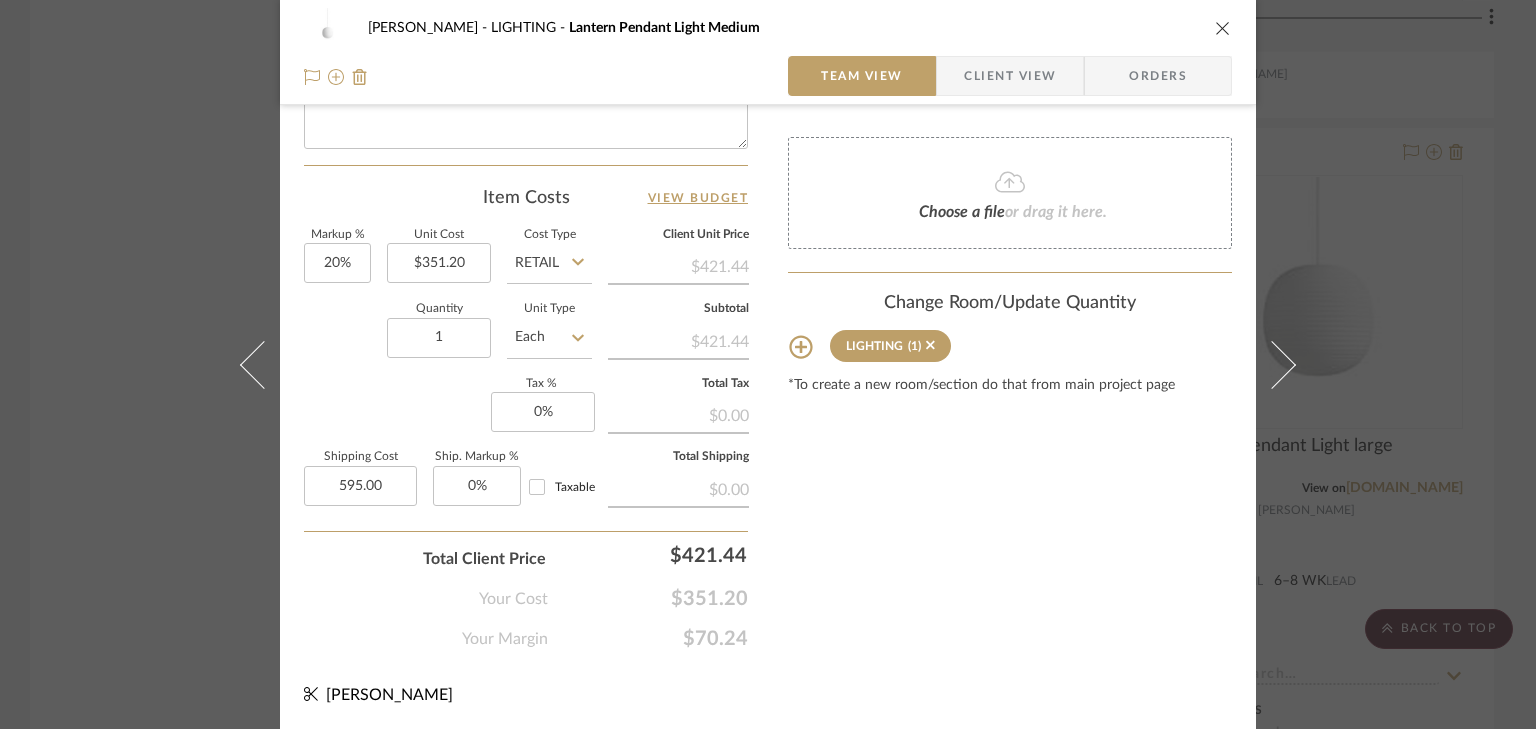 type on "$595.00" 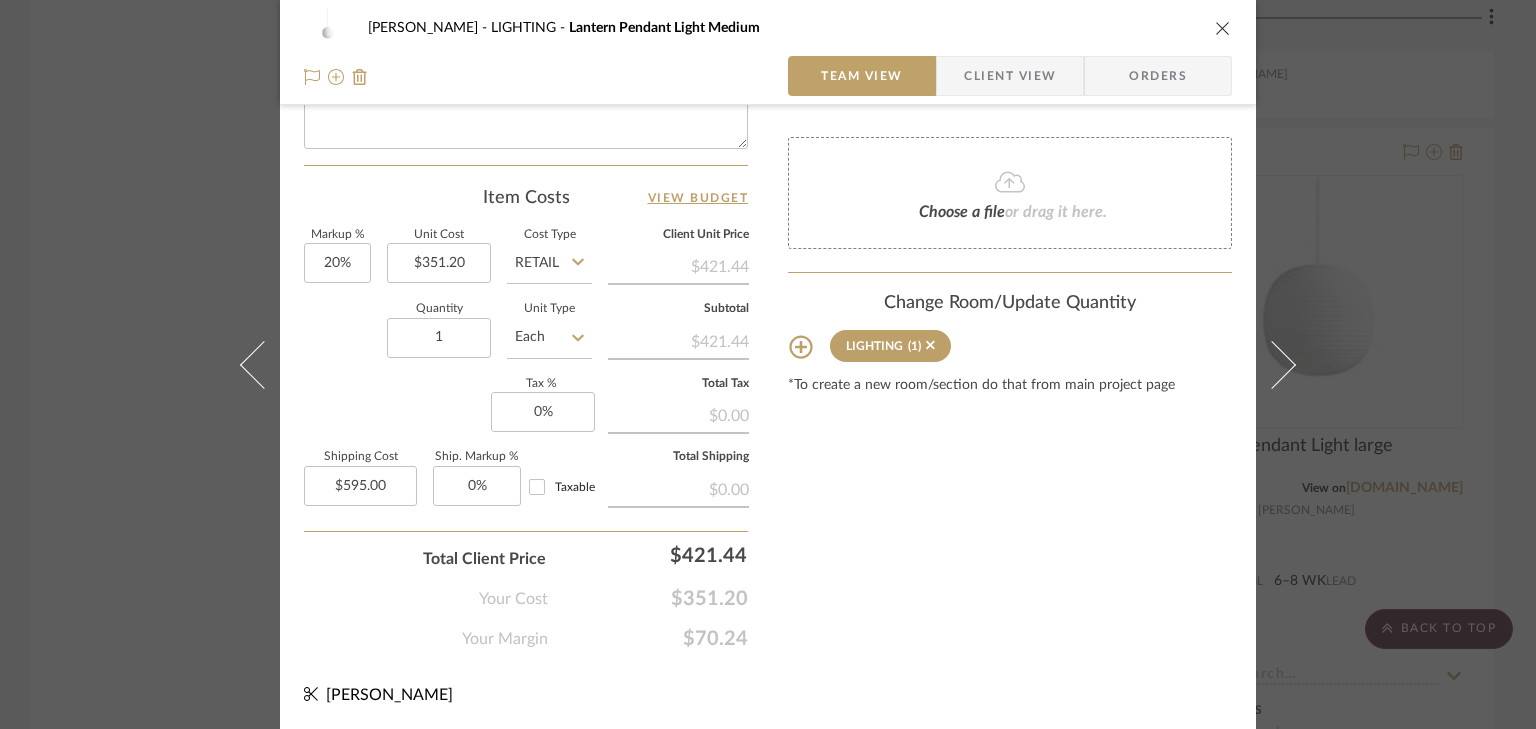 click on "Markup %  20%  Unit Cost  $351.20  Cost Type  Retail  Client Unit Price   $421.44   Quantity  1  Unit Type  Each  Subtotal   $421.44   Tax %  0%  Total Tax   $0.00   Shipping Cost  $595.00  Ship. Markup %  0% Taxable  Total Shipping   $0.00" 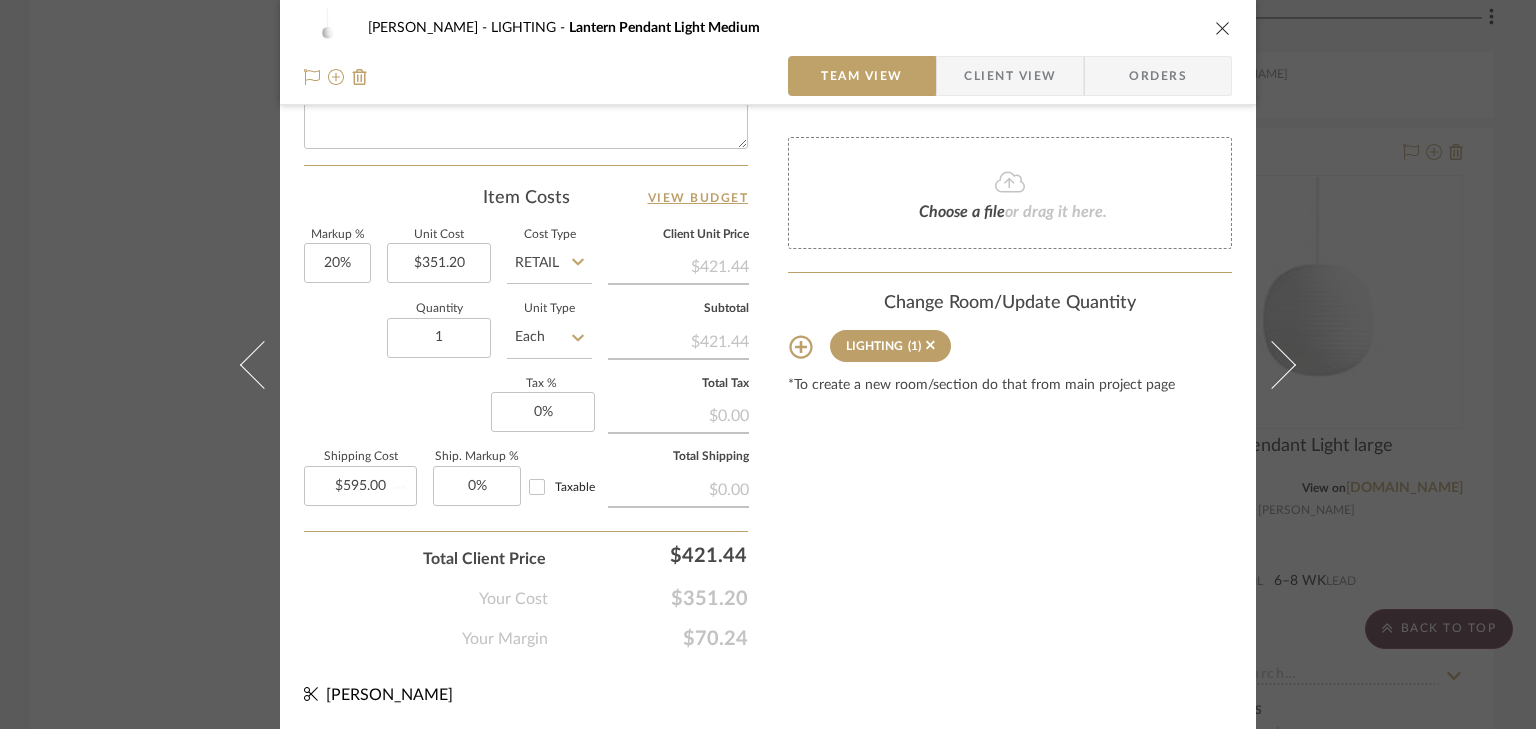 type 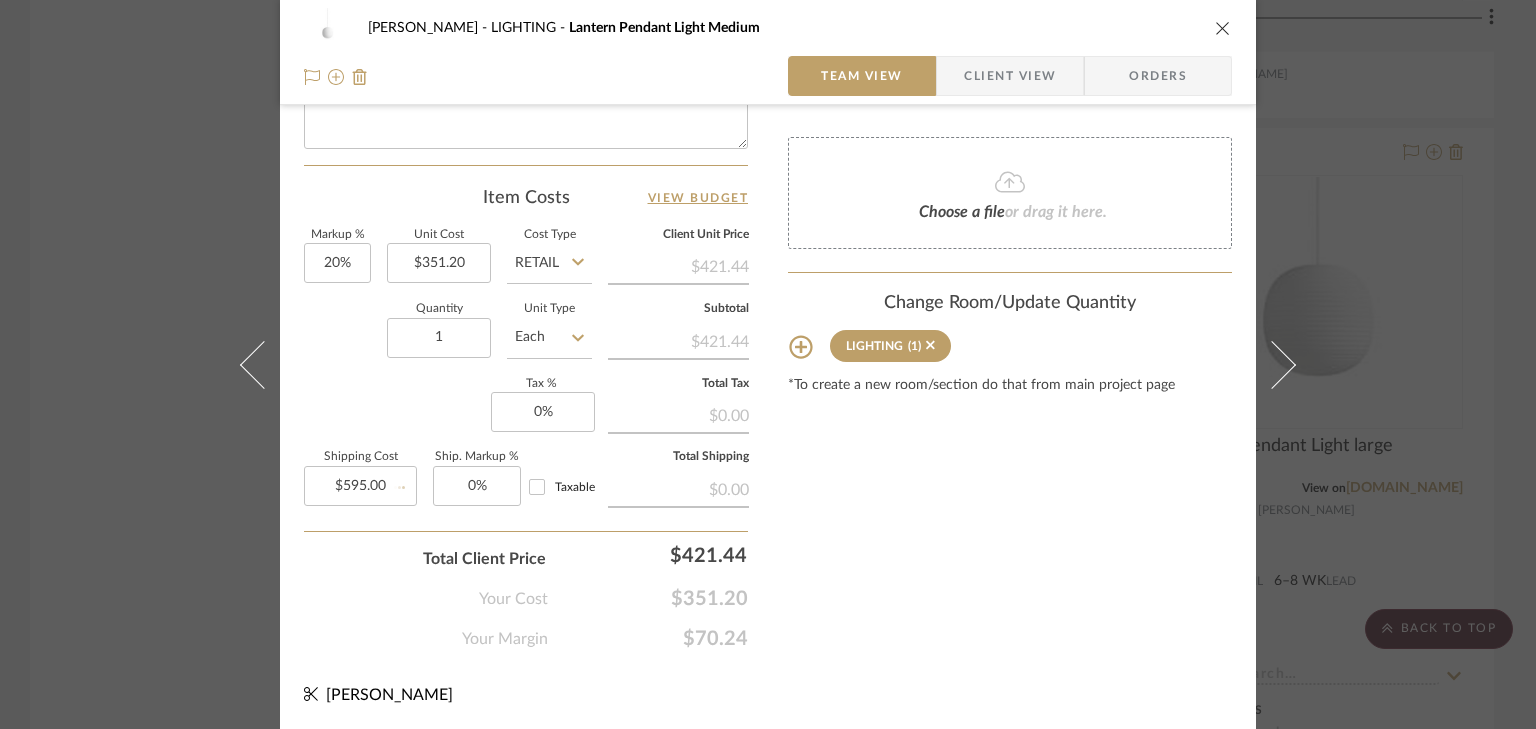 type 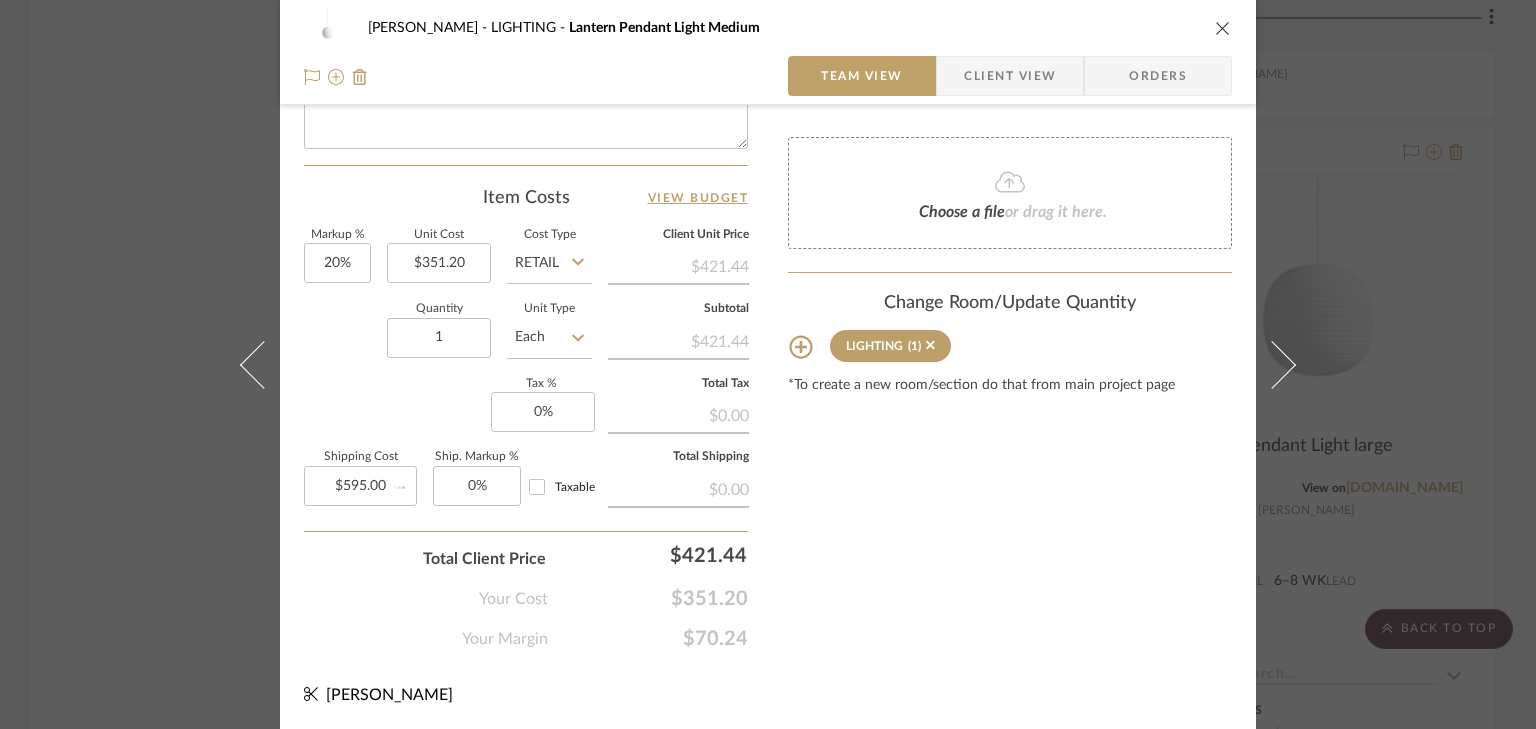 type 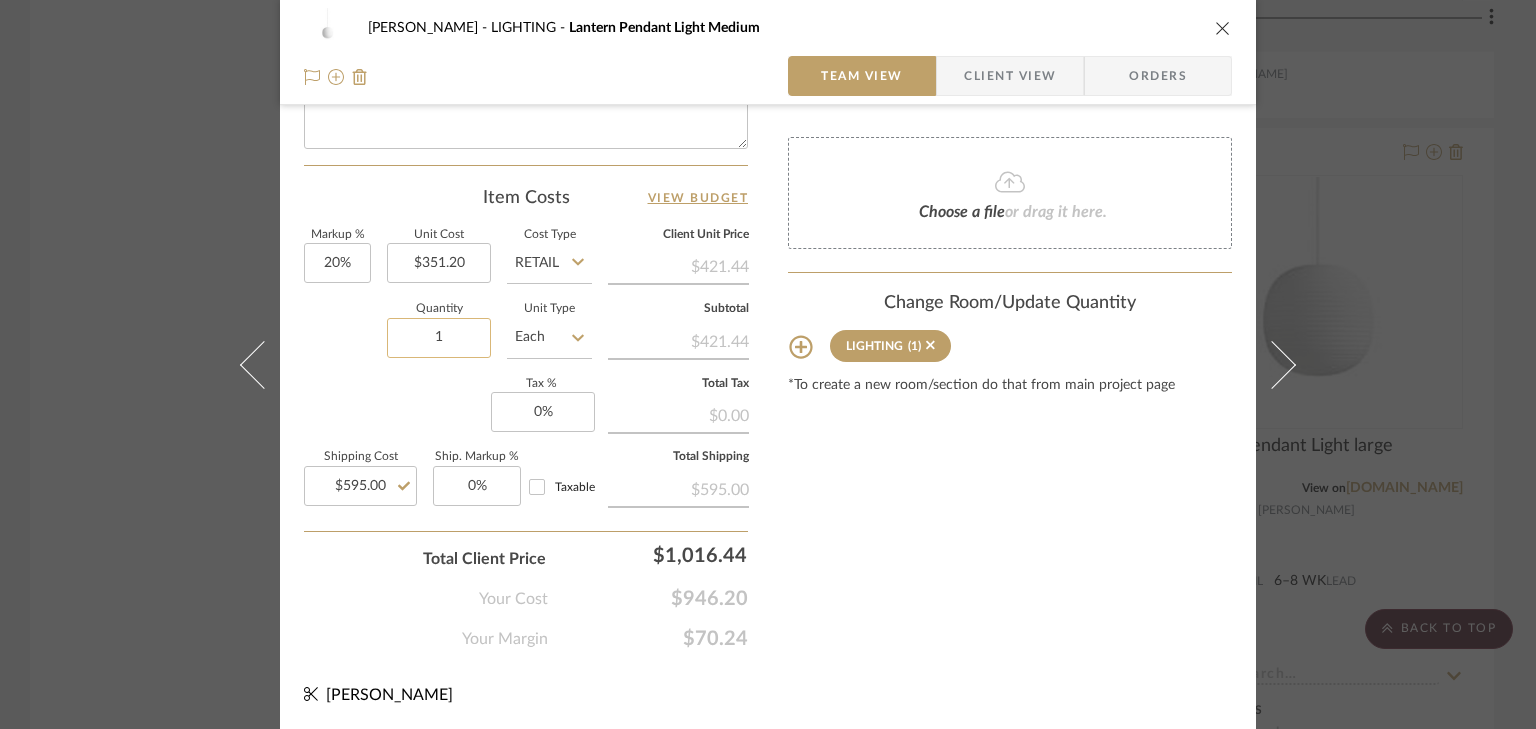 click on "1" 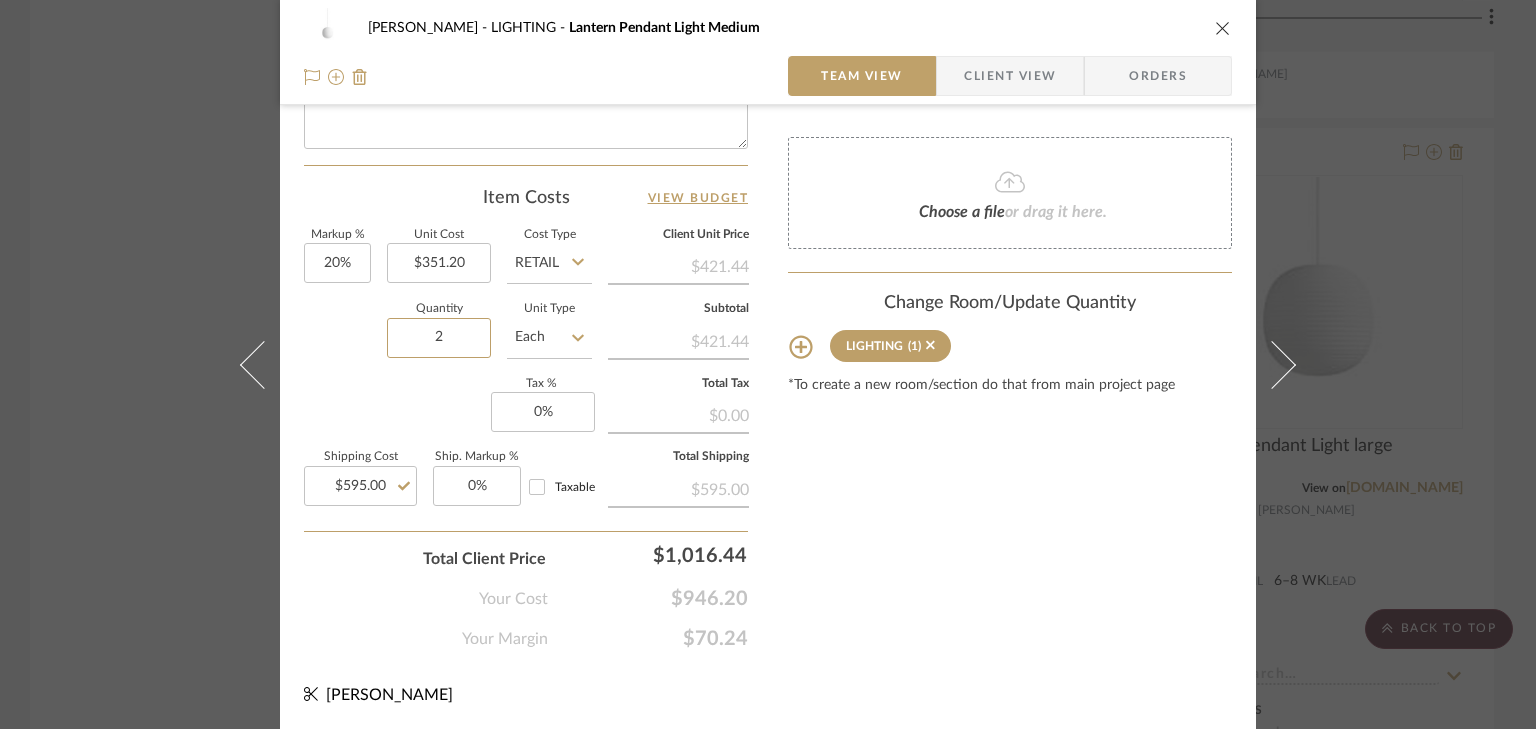 type on "2" 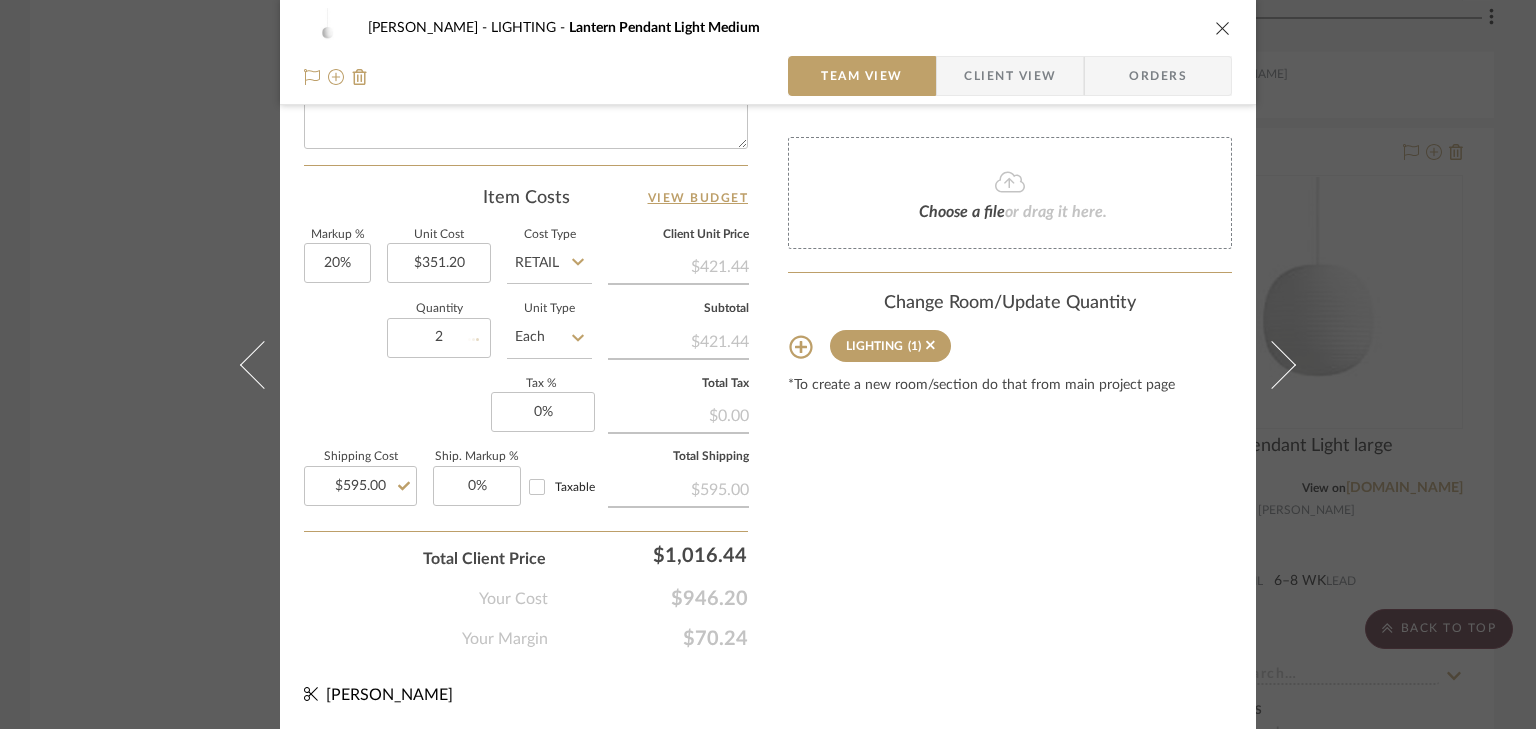 click on "Markup %  20%  Unit Cost  $351.20  Cost Type  Retail  Client Unit Price   $421.44   Quantity  2  Unit Type  Each  Subtotal   $421.44   Tax %  0%  Total Tax   $0.00   Shipping Cost  $595.00  Ship. Markup %  0% Taxable  Total Shipping   $595.00" 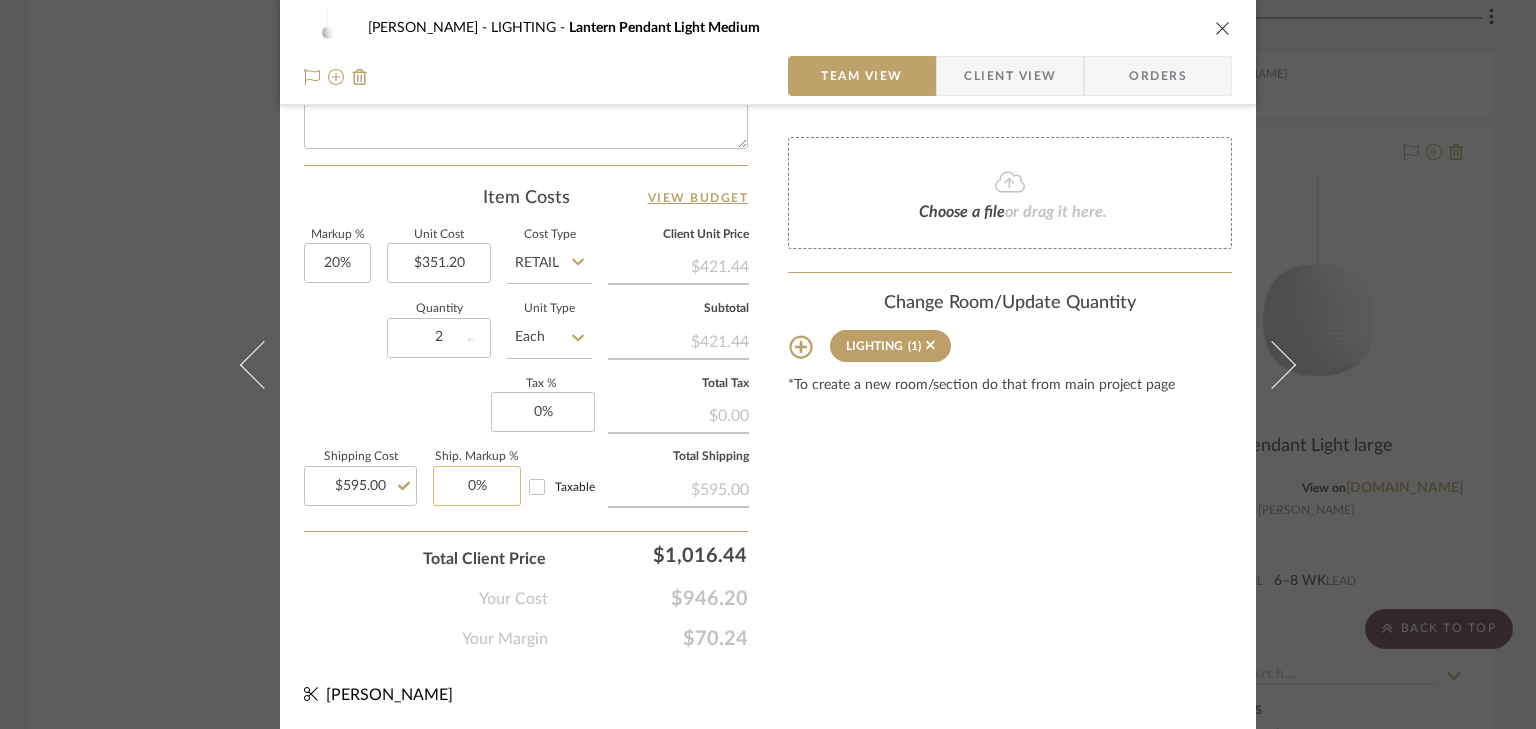type on "0" 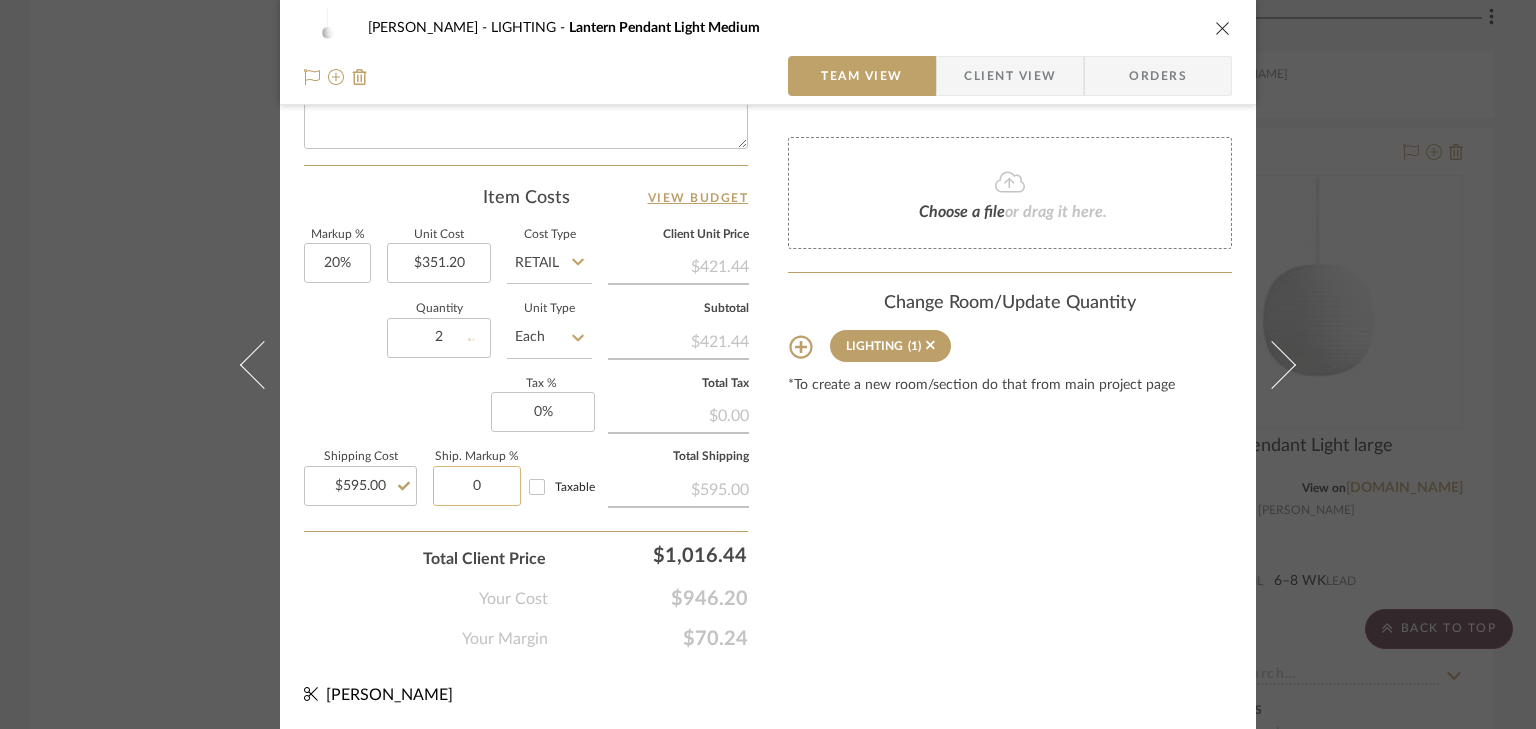 type 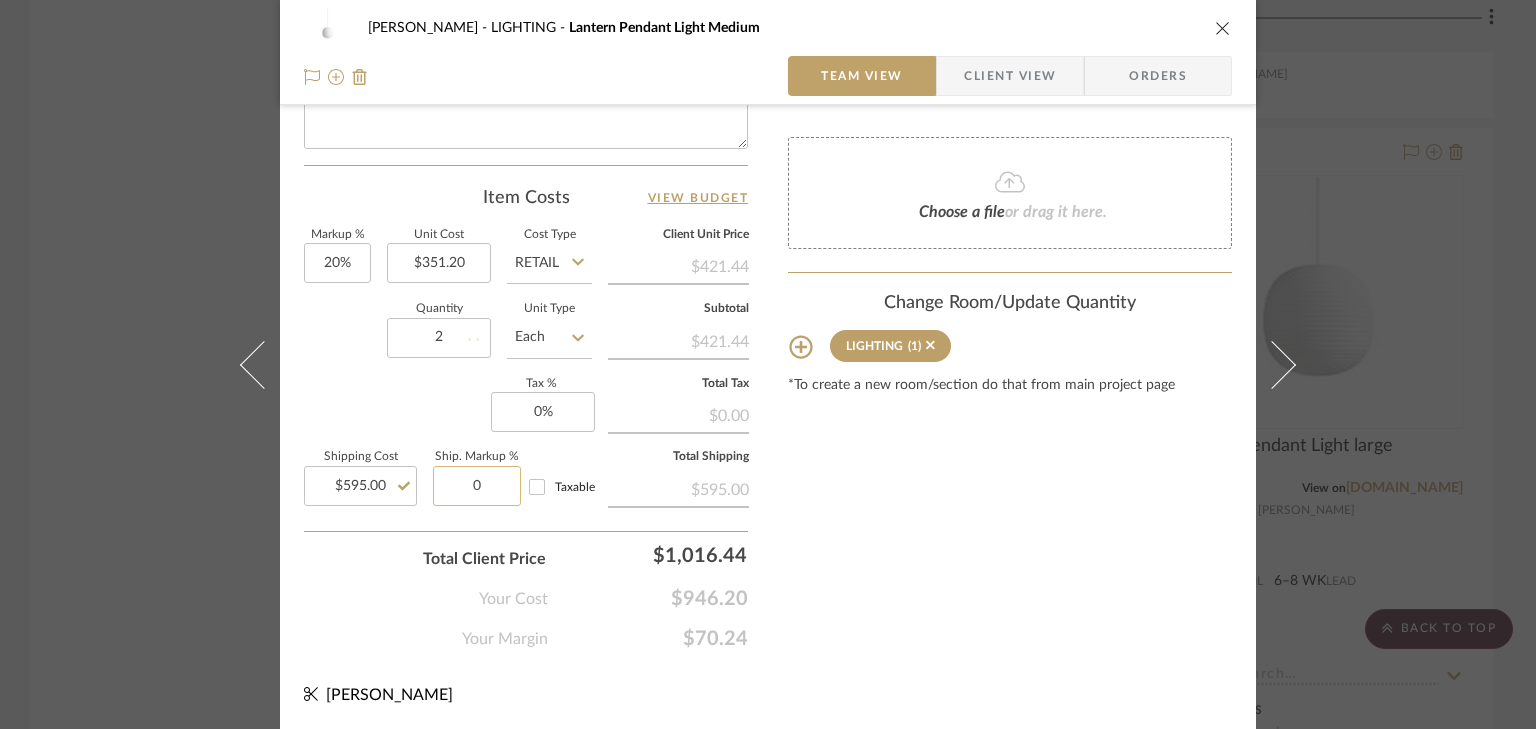 type 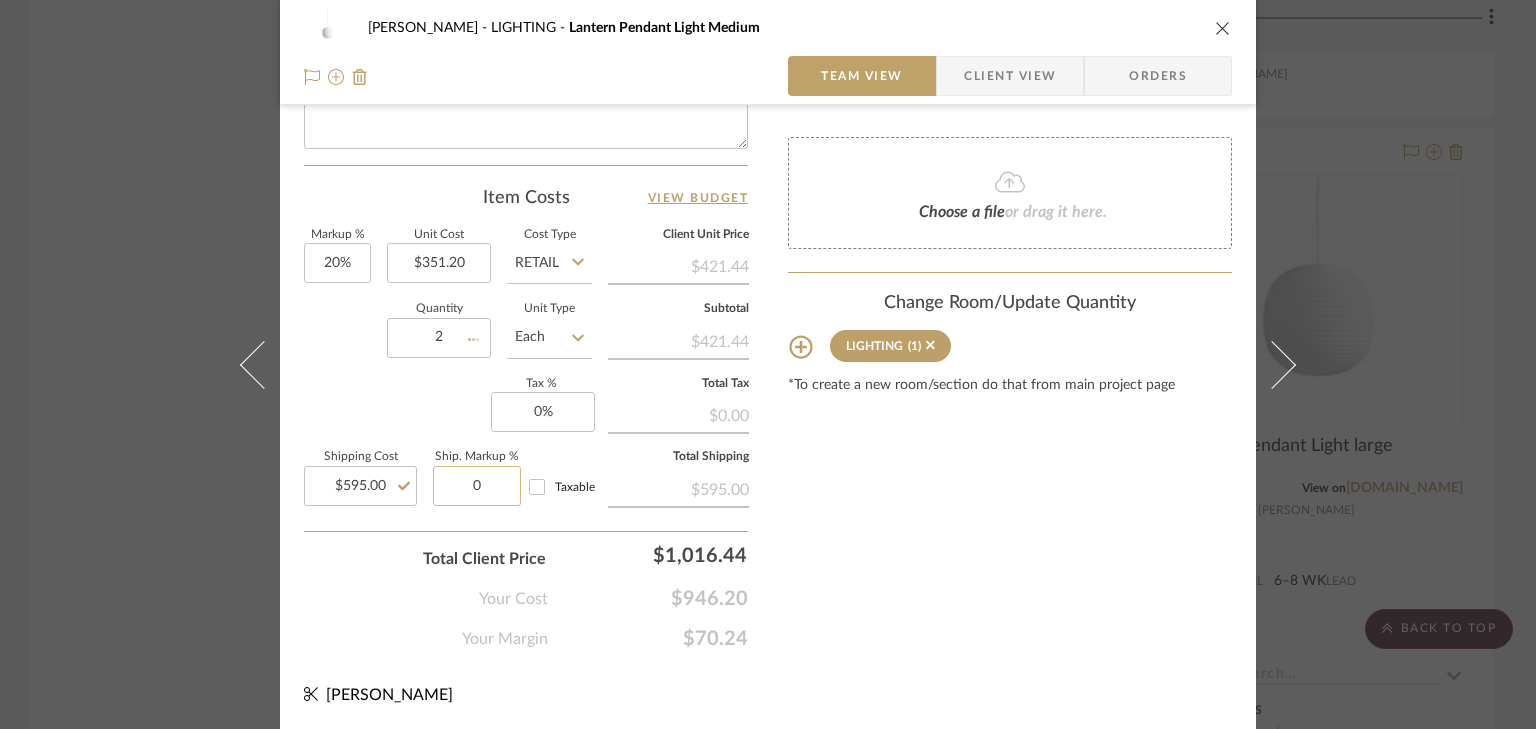 type 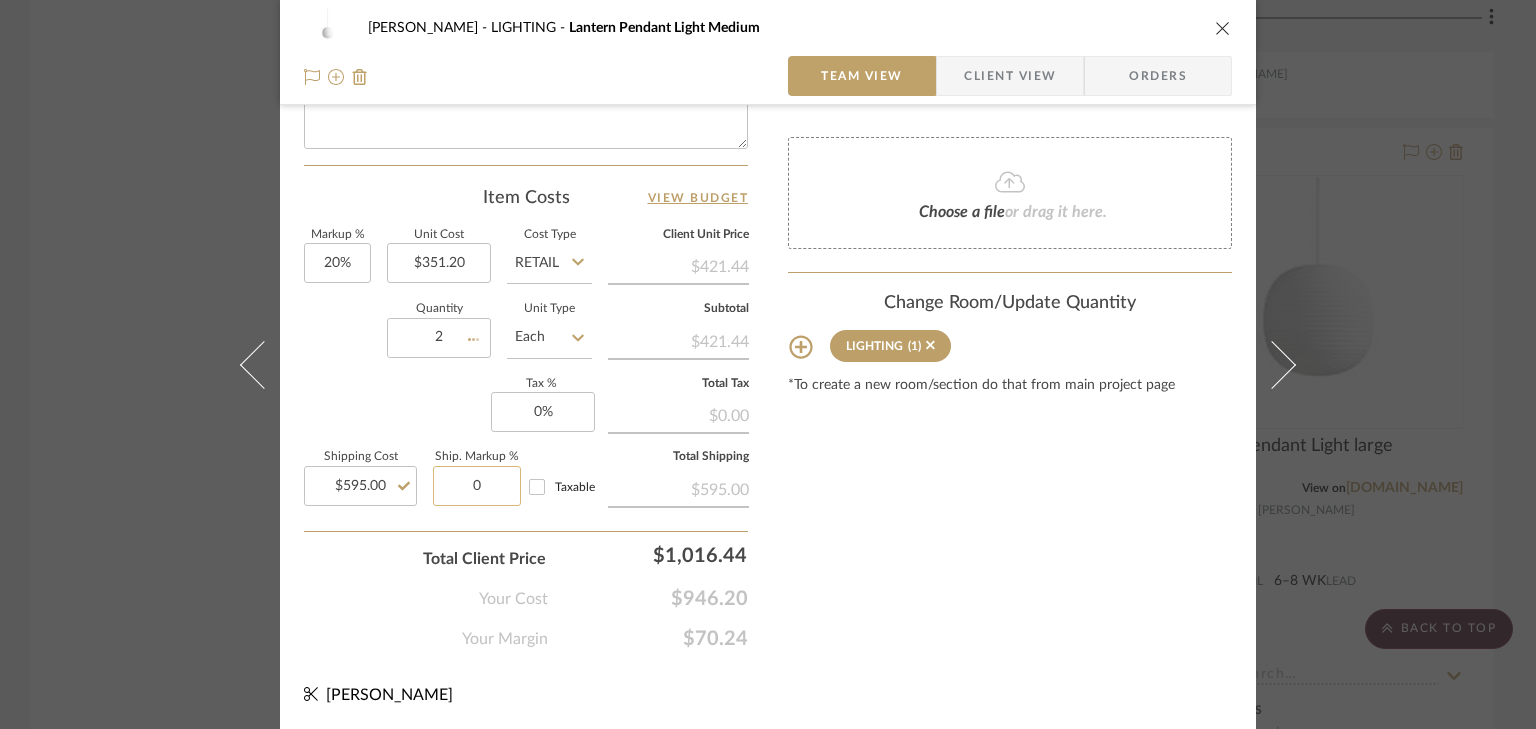 click on "0" 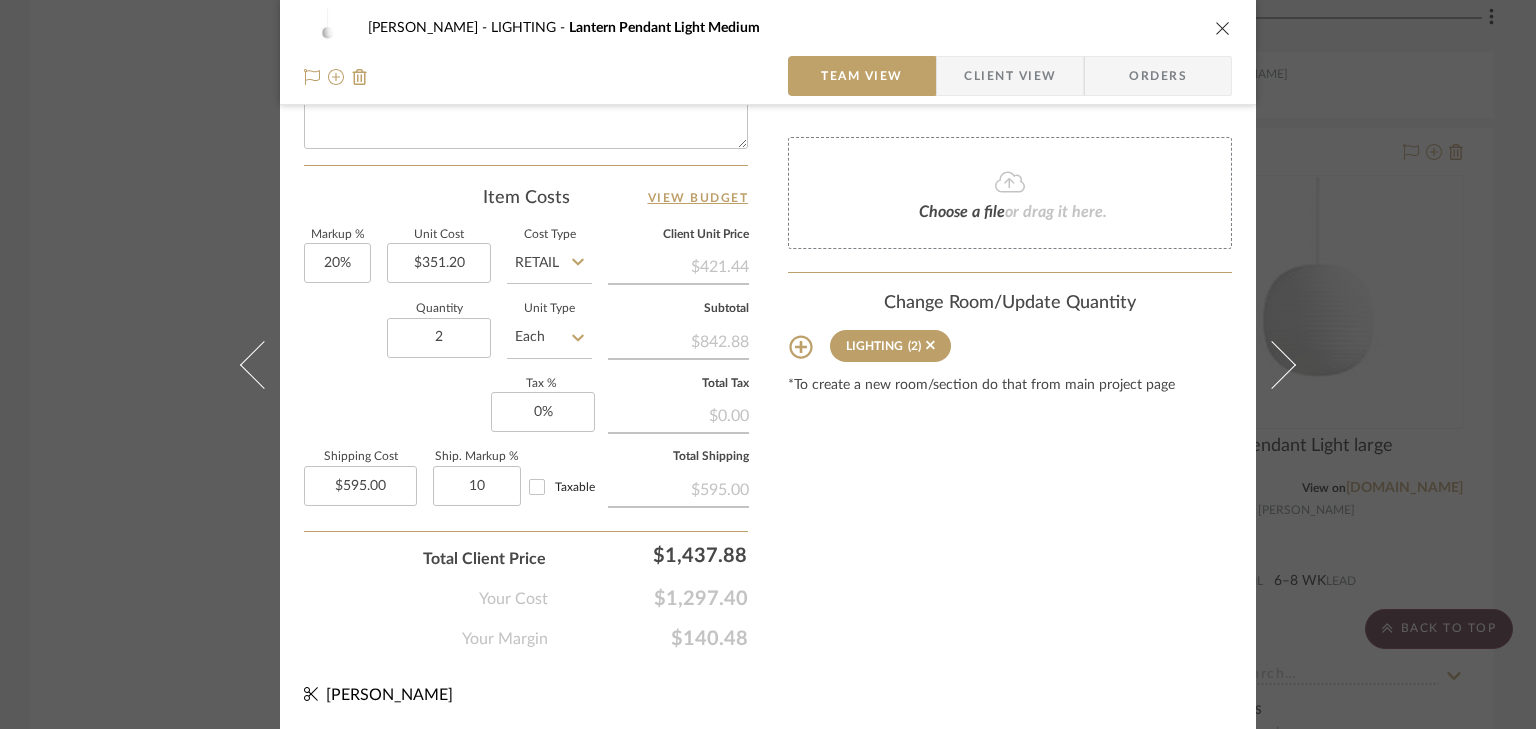 type on "10%" 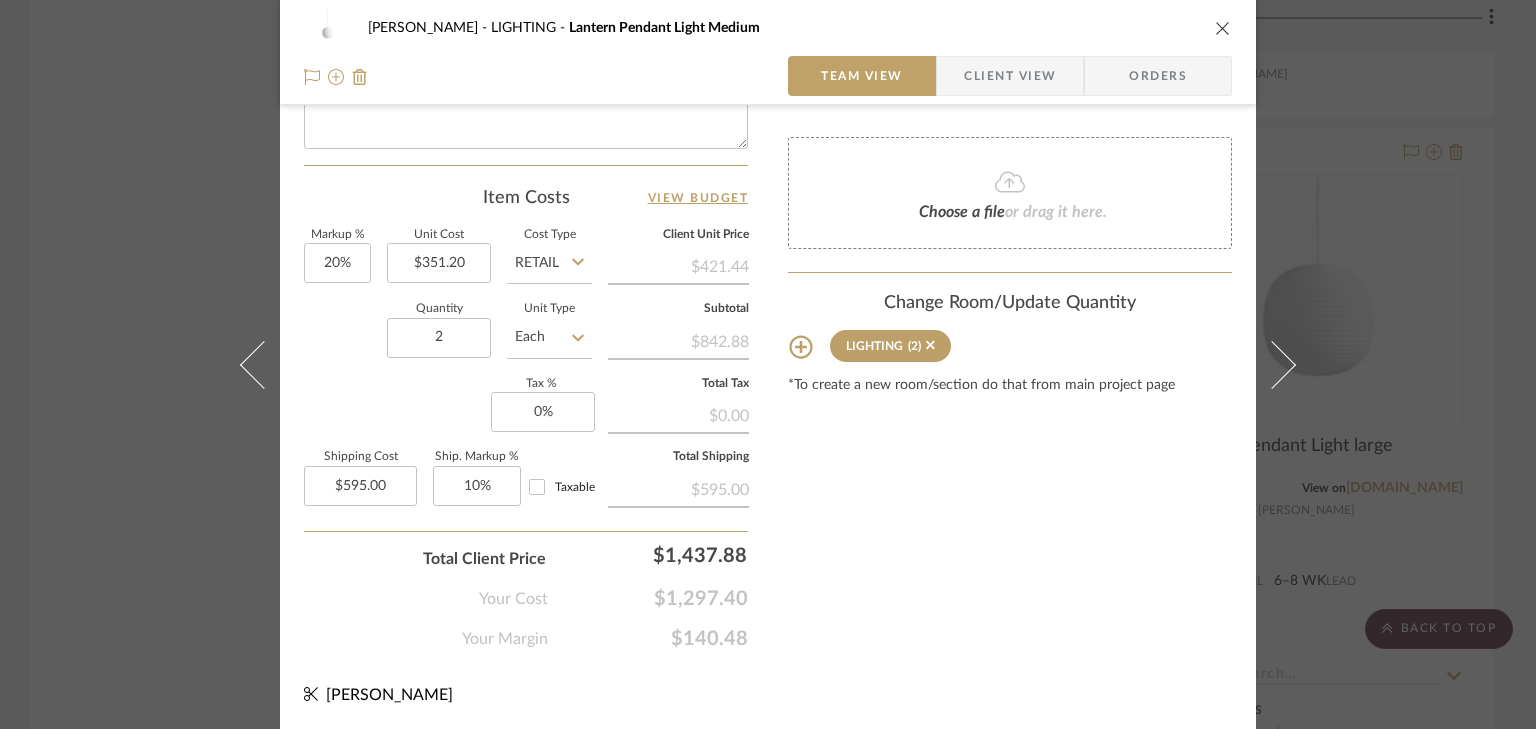 click on "Markup %  20%  Unit Cost  $351.20  Cost Type  Retail  Client Unit Price   $421.44   Quantity  2  Unit Type  Each  Subtotal   $842.88   Tax %  0%  Total Tax   $0.00   Shipping Cost  $595.00  Ship. Markup %  10% Taxable  Total Shipping   $595.00" 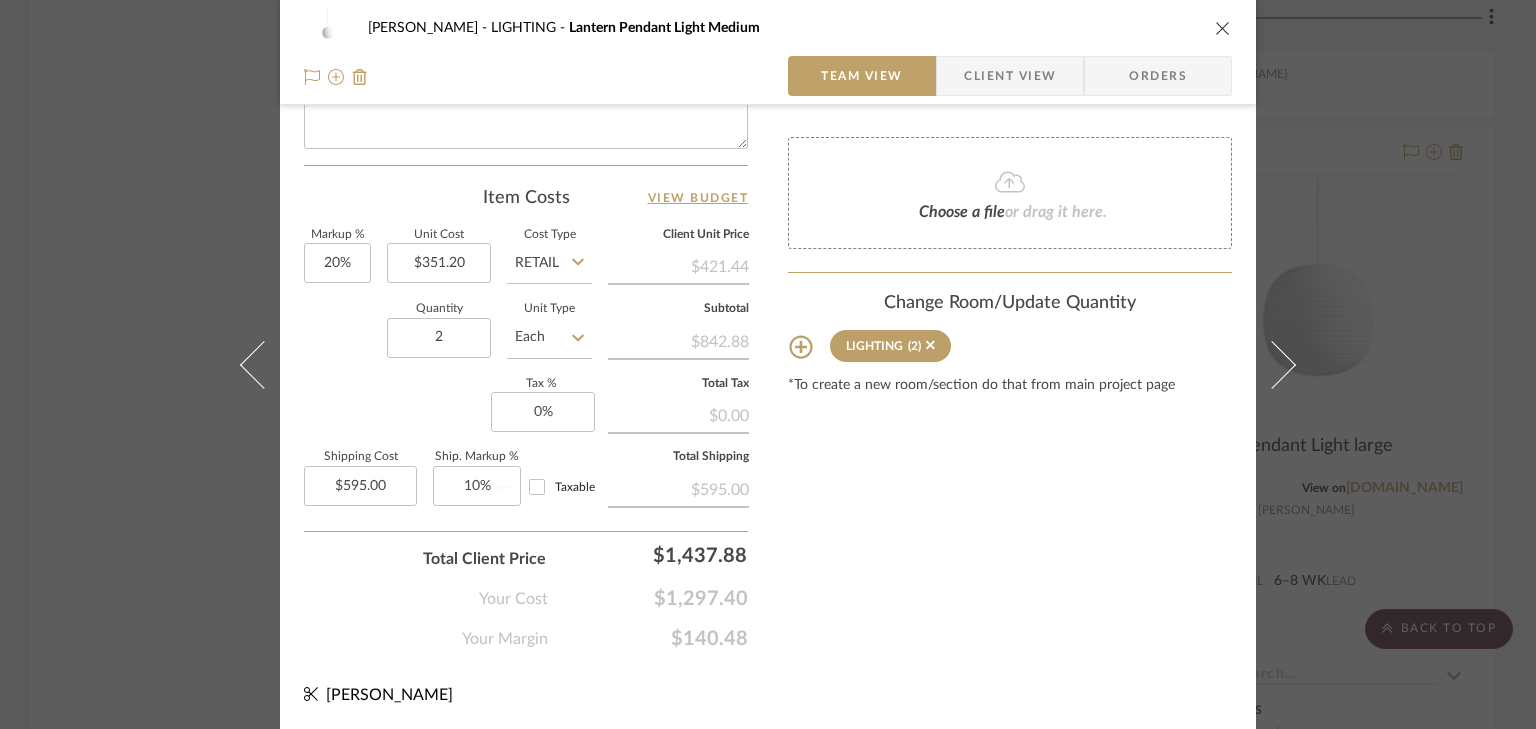 type 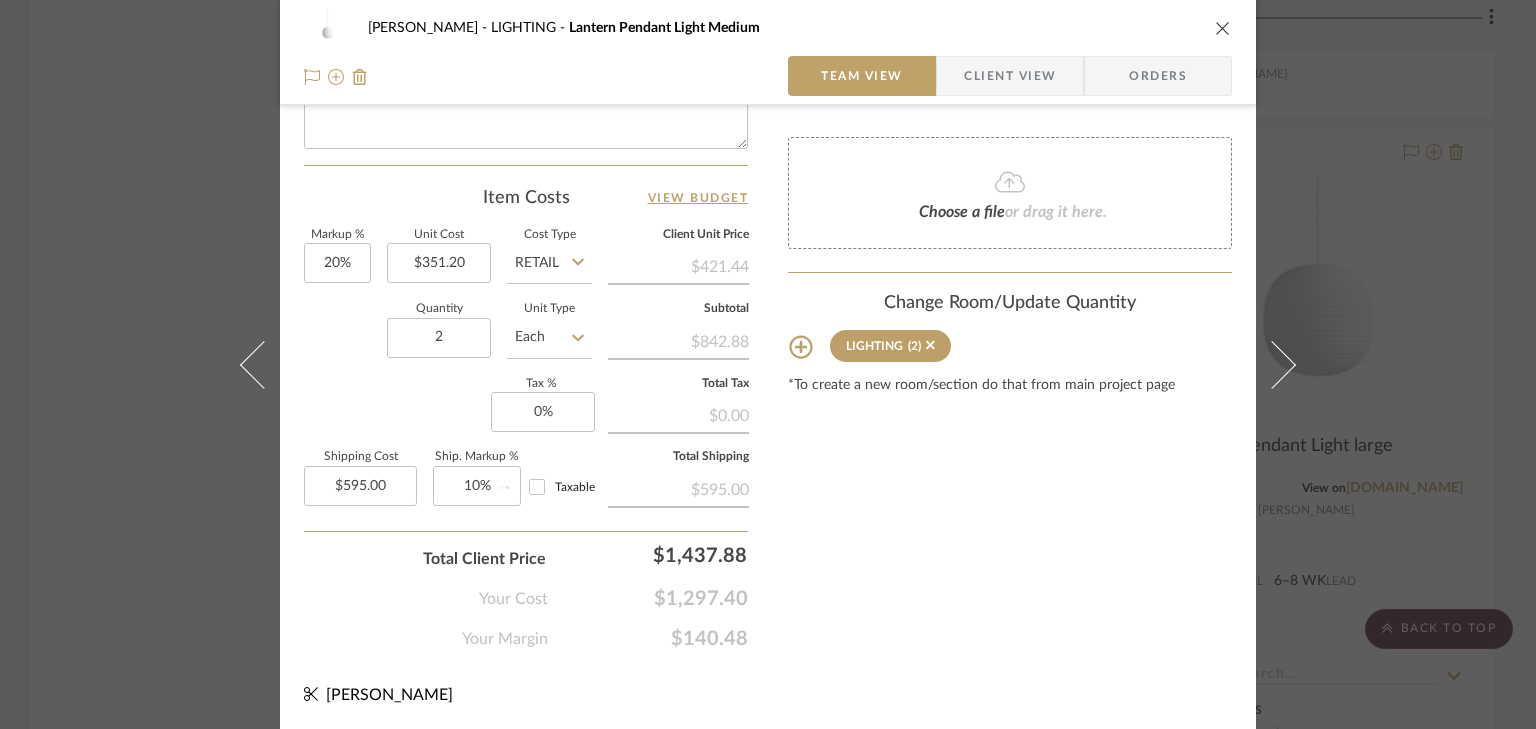 type 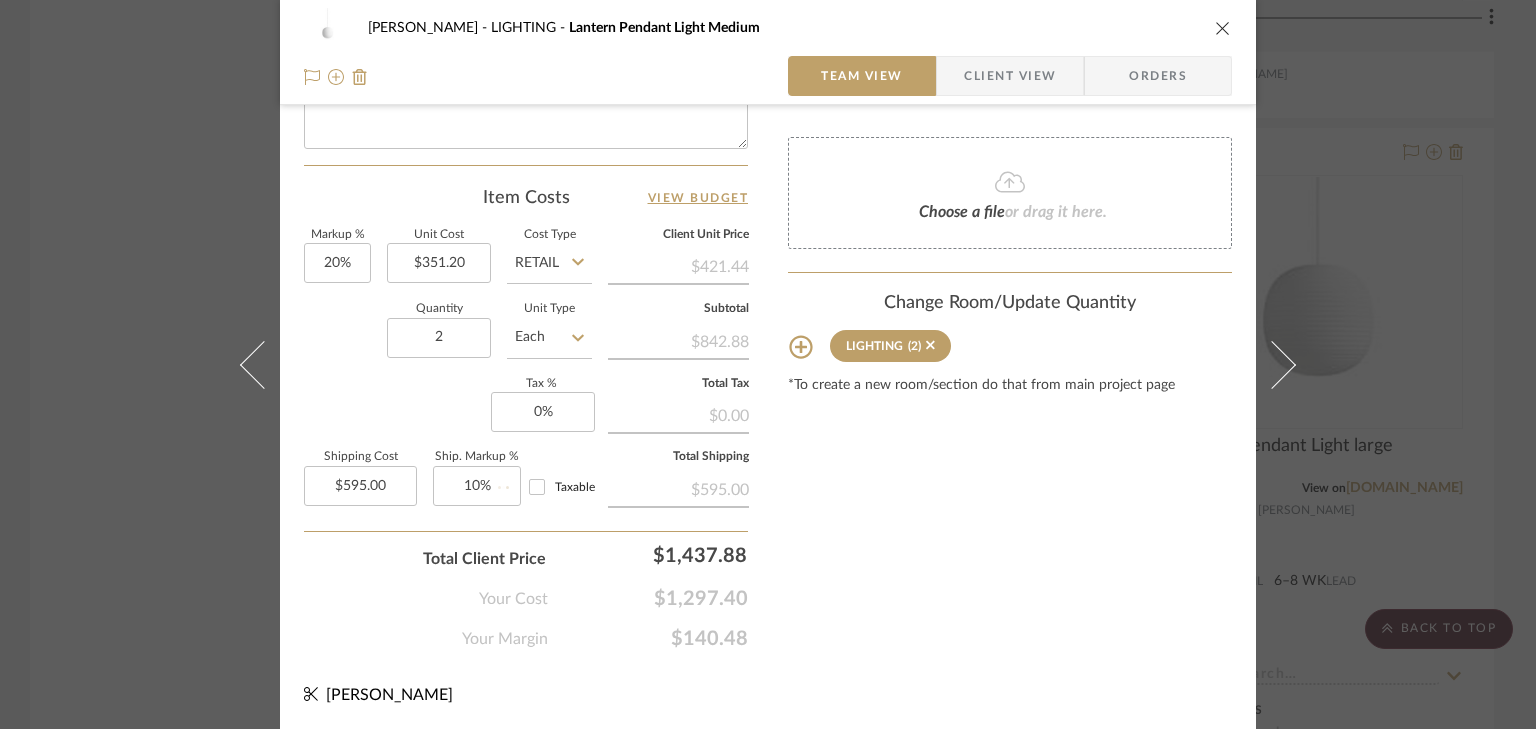 type 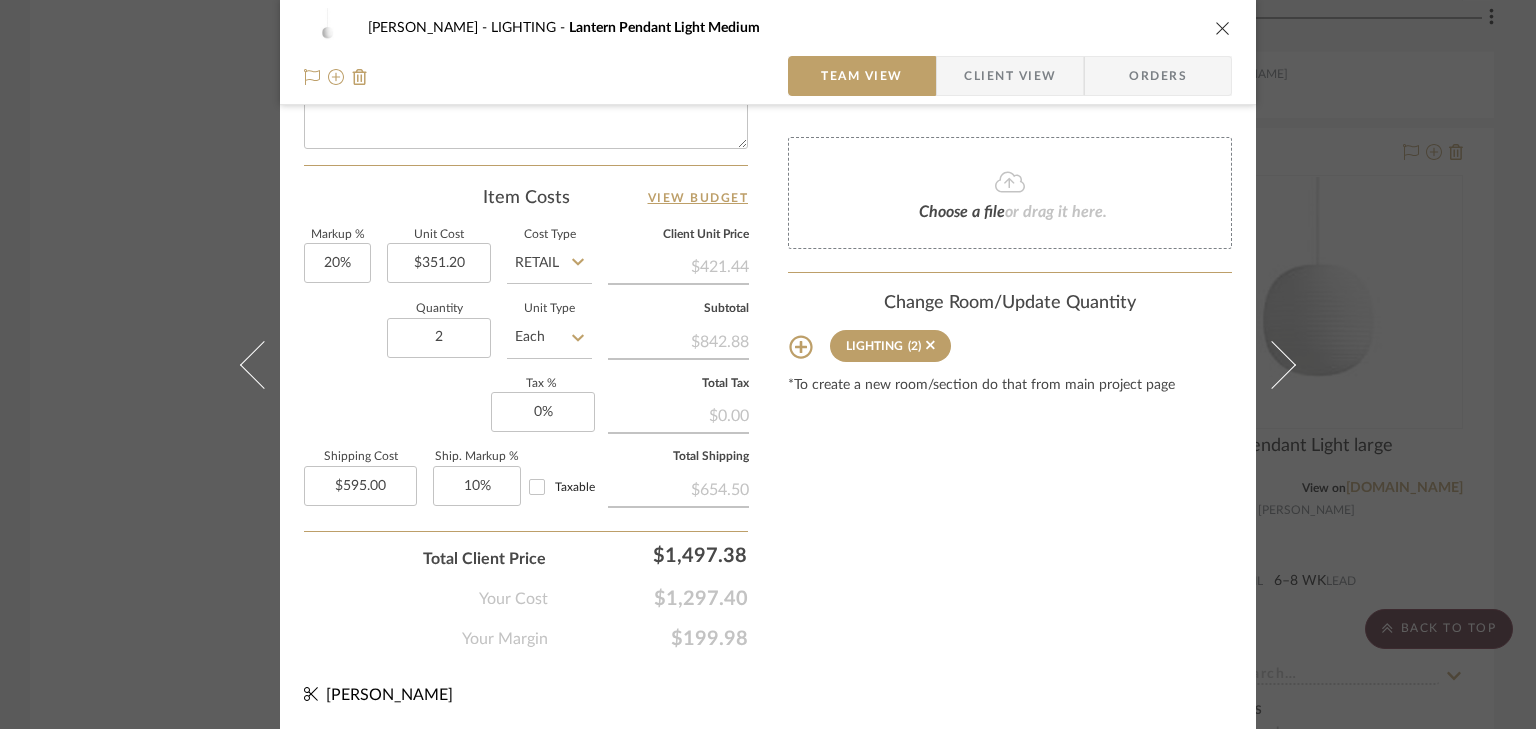 click on "Content here copies to Client View - confirm visibility there.  Show in Client Dashboard   Include in Budget   View Budget  Team Status  Lead Time  In Stock Weeks  Est. Min  6  Est. Max  8  Due Date   Install Date  Tasks / To-Dos /  team Messaging  Leave yourself a note here or share next steps with your team. You will receive emails when they
respond!  Invite Collaborator Internal Notes  Documents  Choose a file  or drag it here. Change Room/Update Quantity  LIGHTING  (2) *To create a new room/section do that from main project page" at bounding box center (1010, -123) 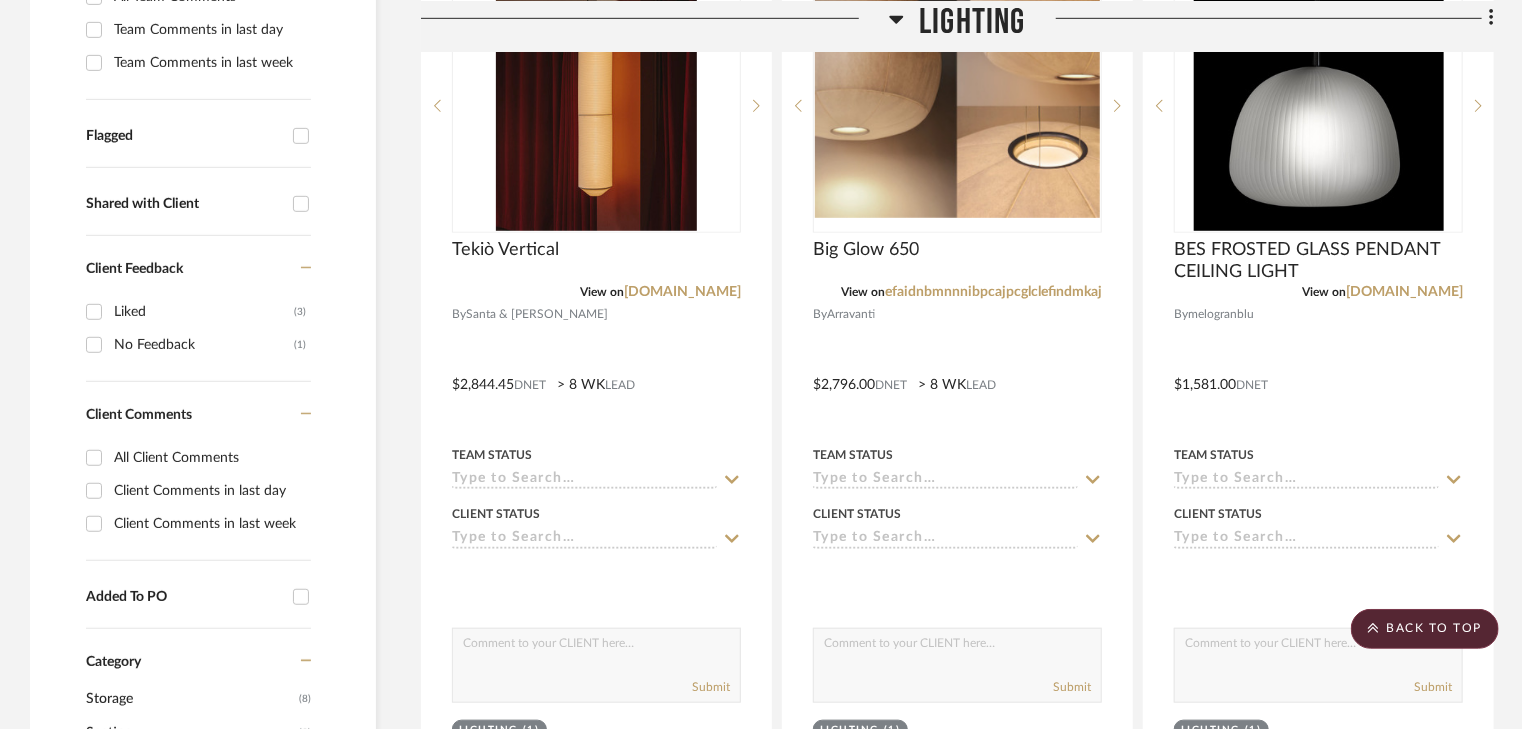 scroll, scrollTop: 480, scrollLeft: 0, axis: vertical 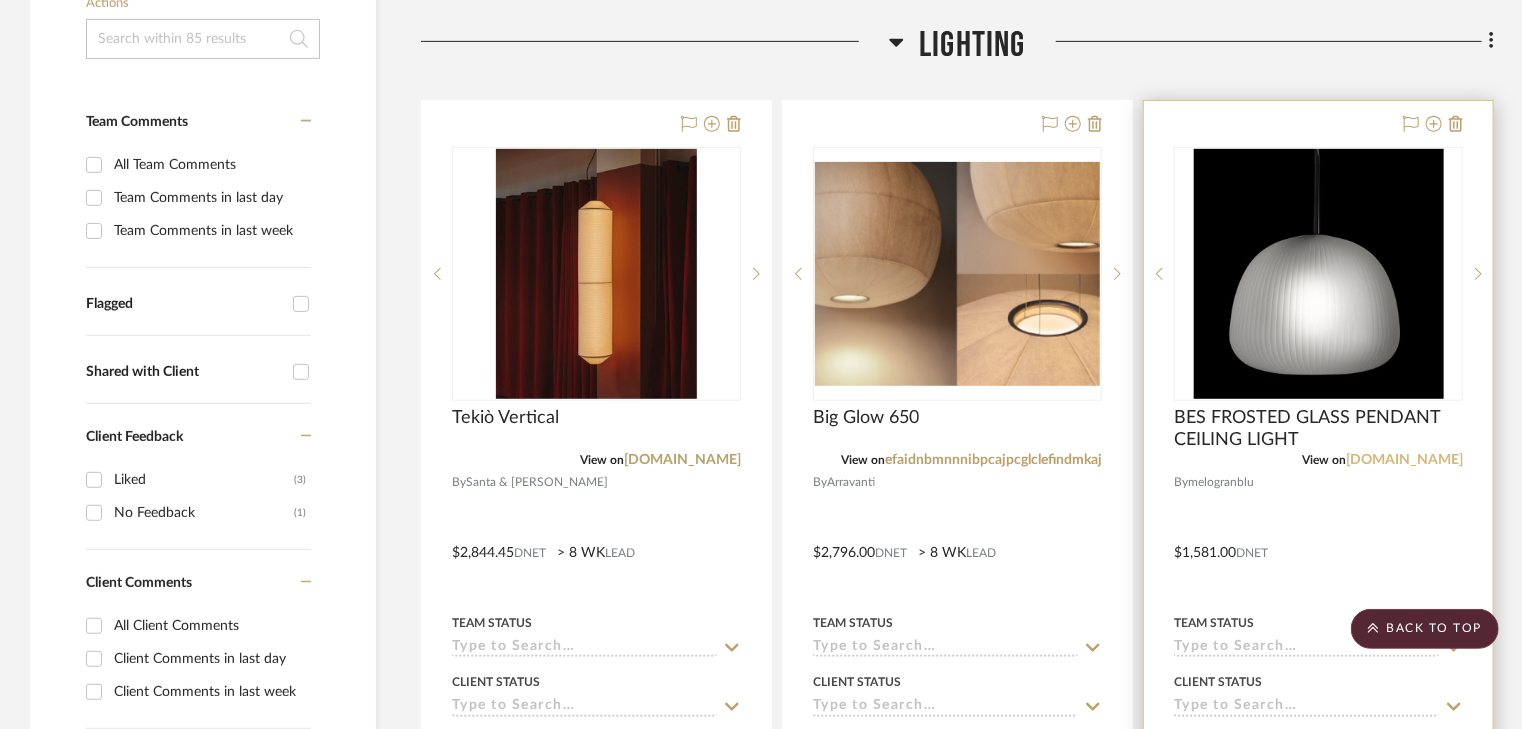 click on "artemest.com" at bounding box center (1404, 460) 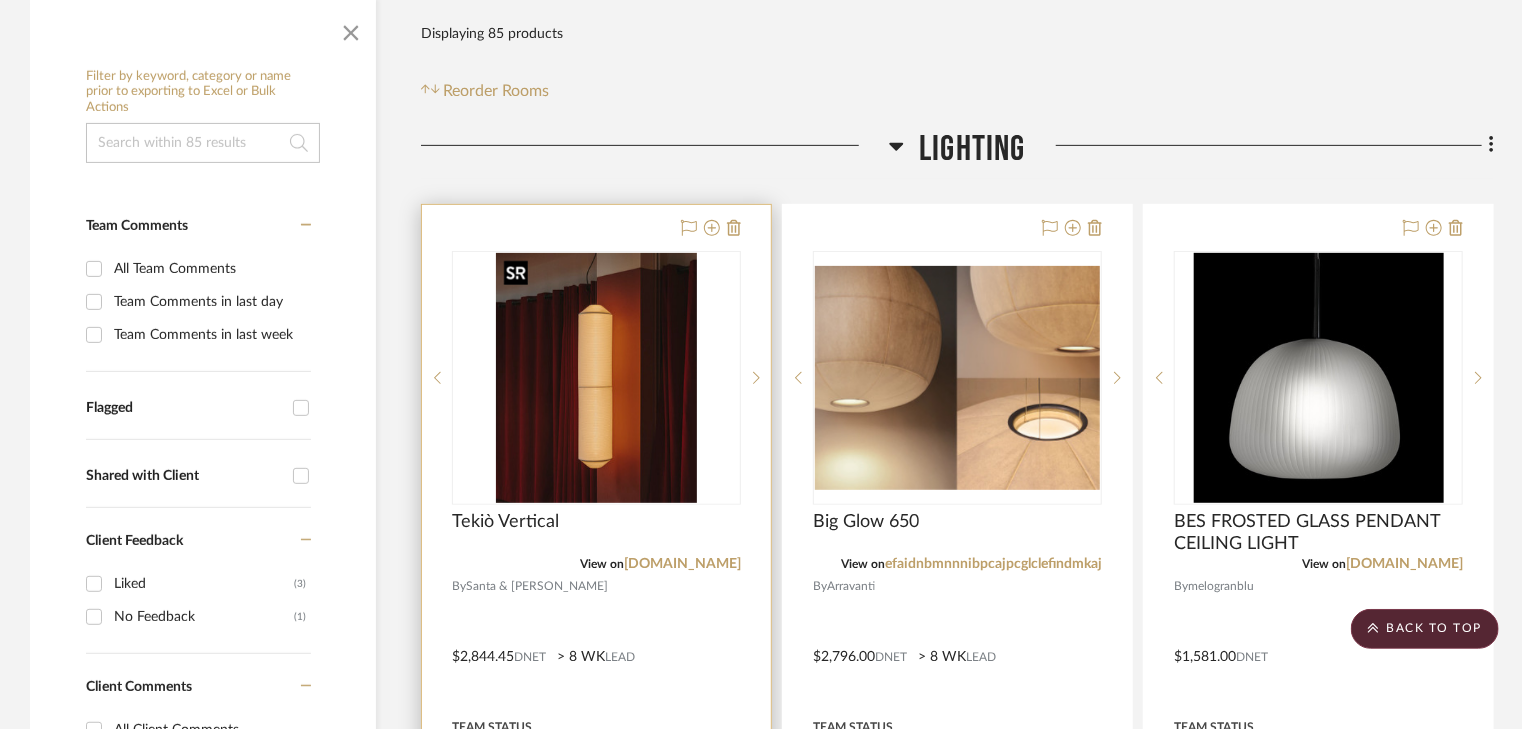 scroll, scrollTop: 160, scrollLeft: 0, axis: vertical 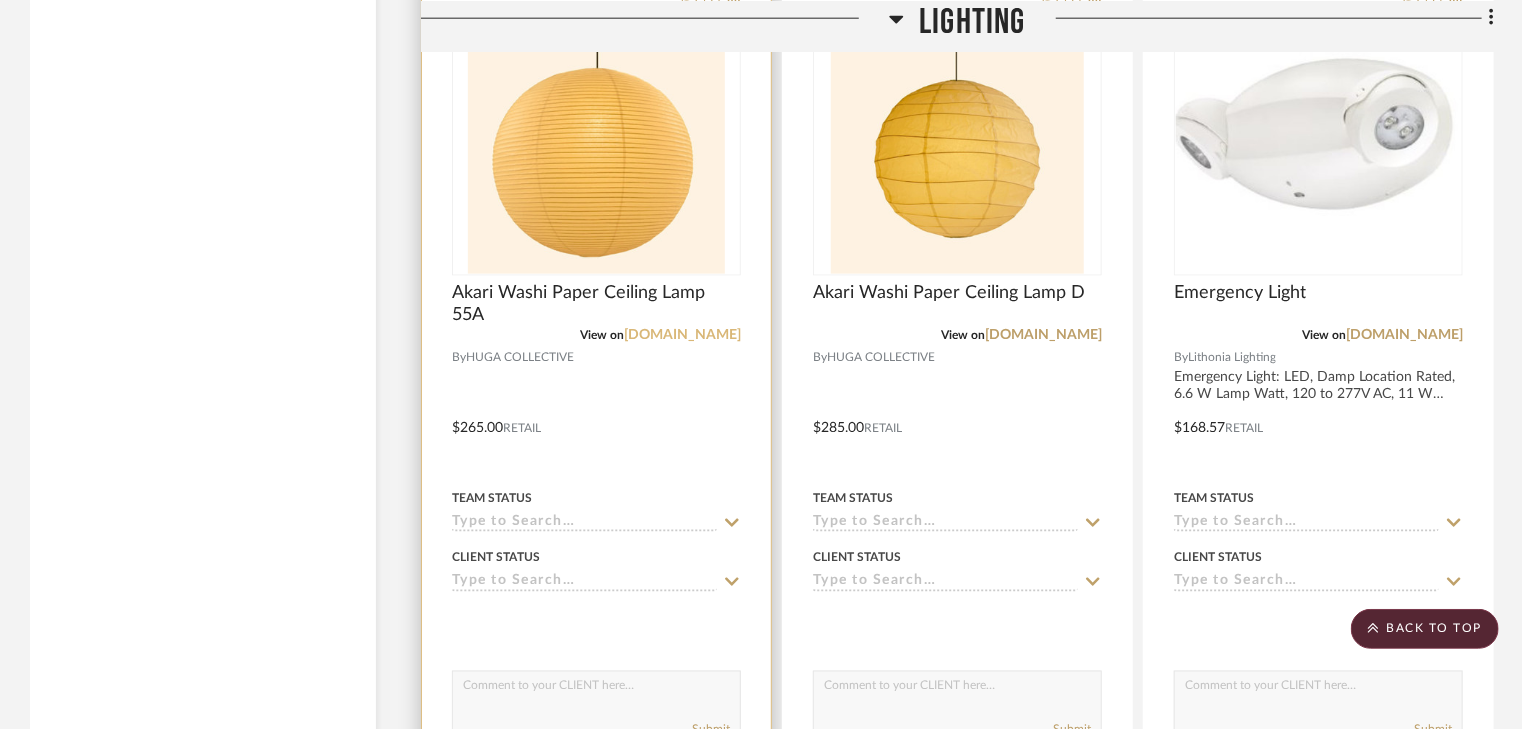 click on "hugacollective.com" at bounding box center [682, 335] 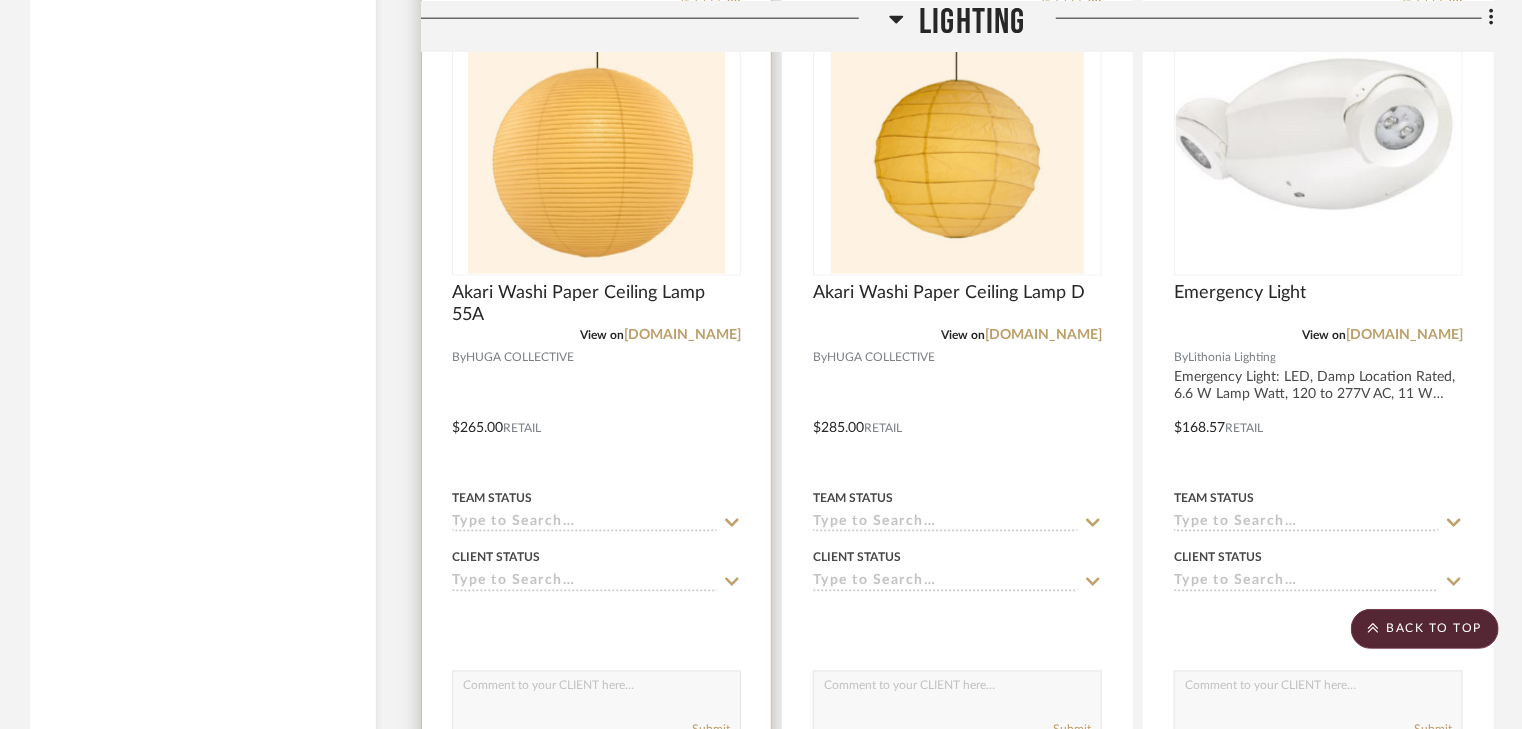 click at bounding box center [596, 413] 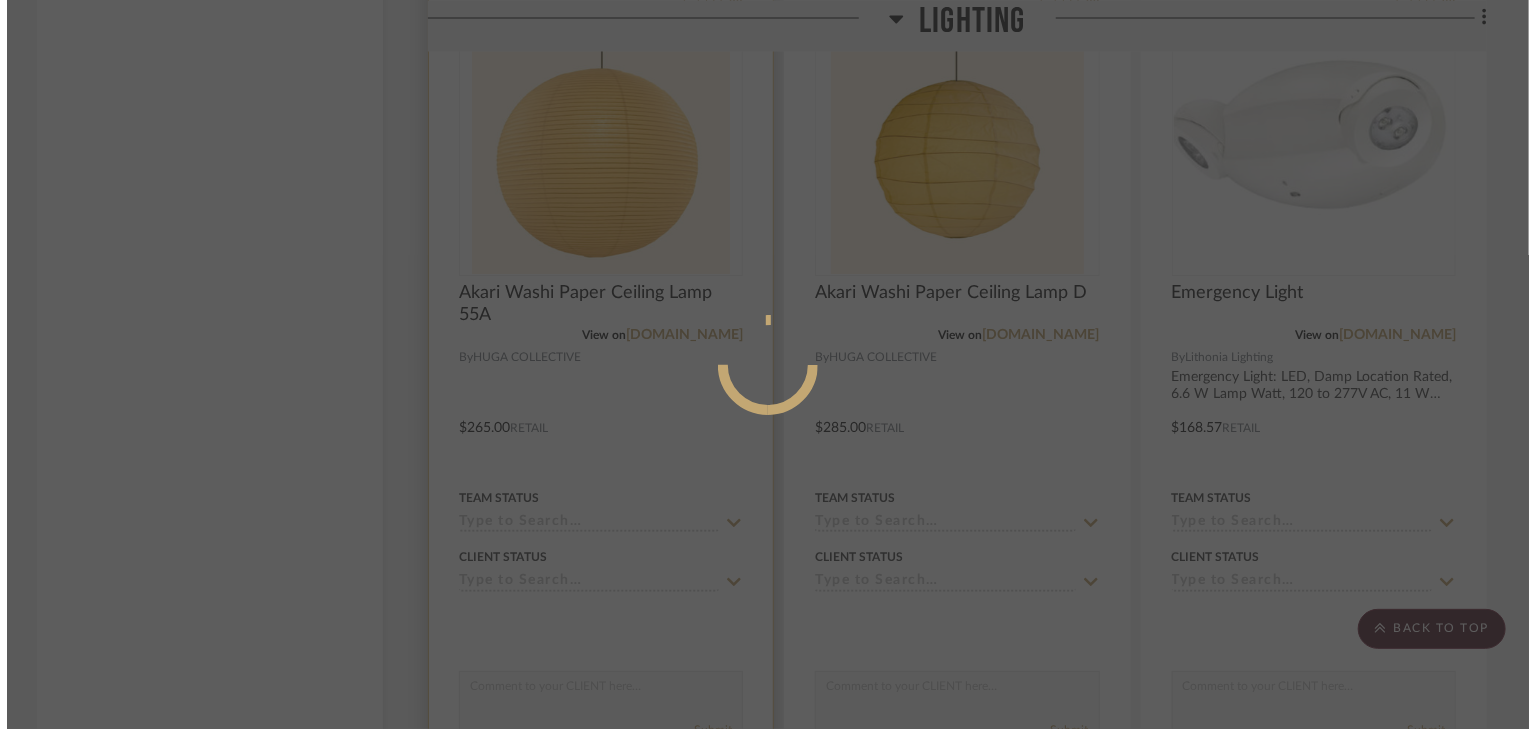 scroll, scrollTop: 0, scrollLeft: 0, axis: both 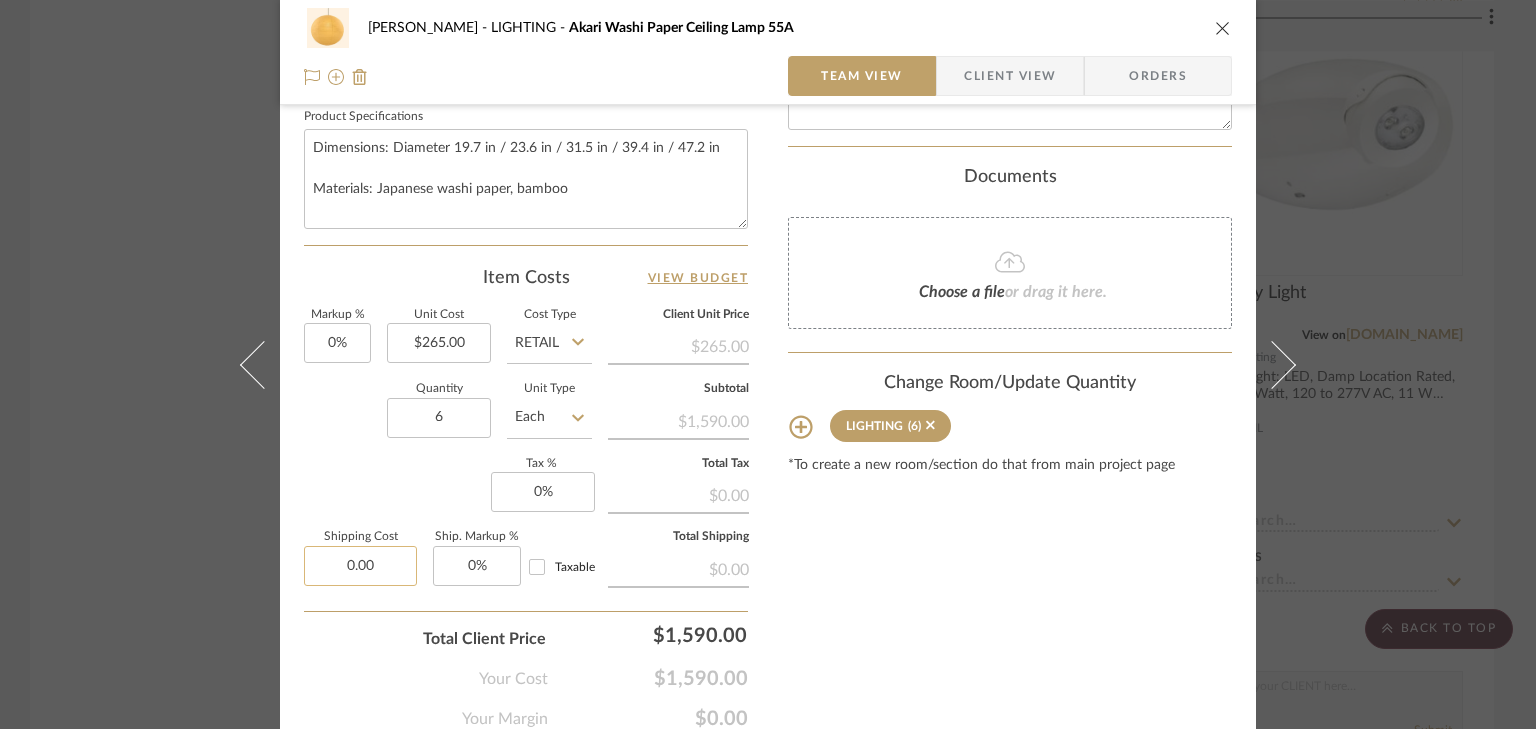 click on "0.00" 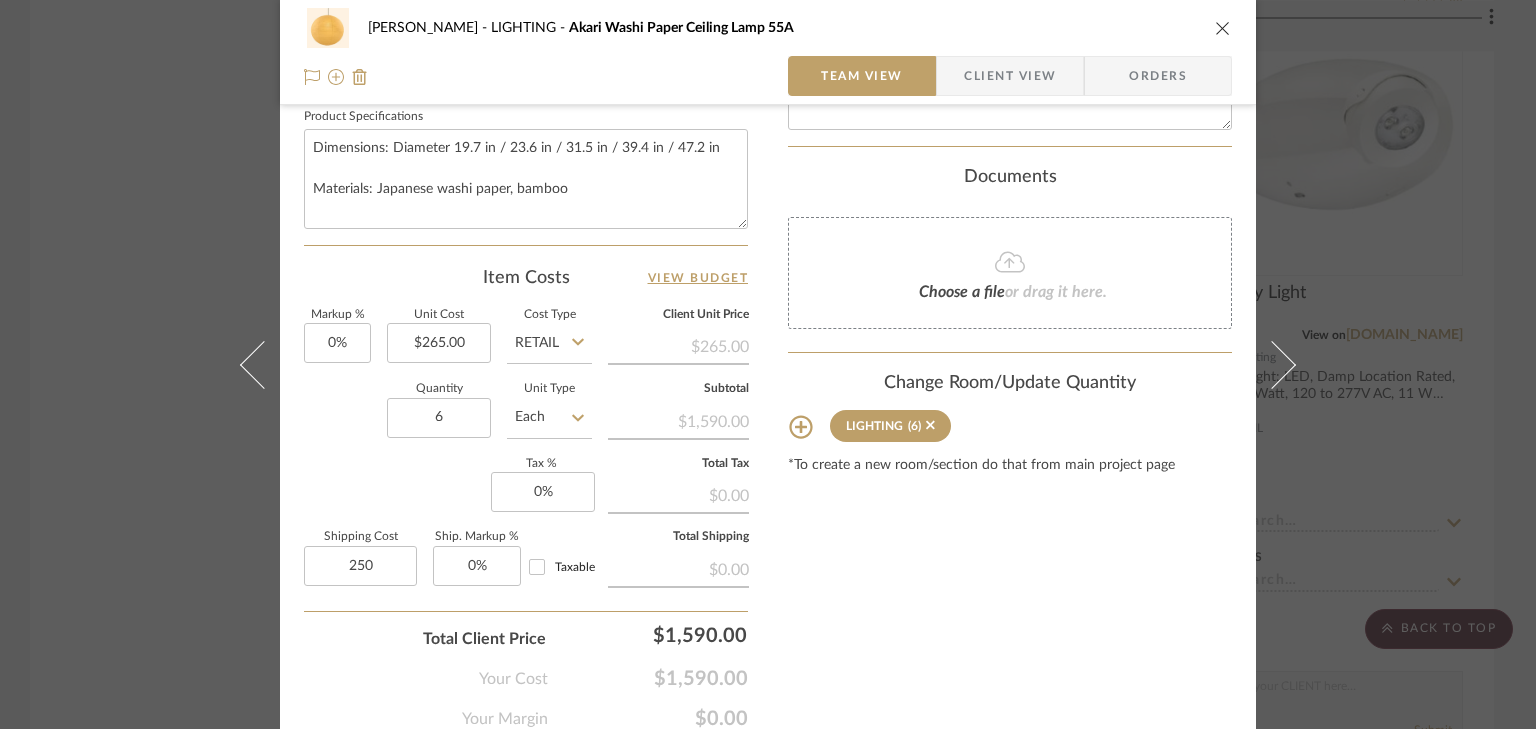 type on "$250.00" 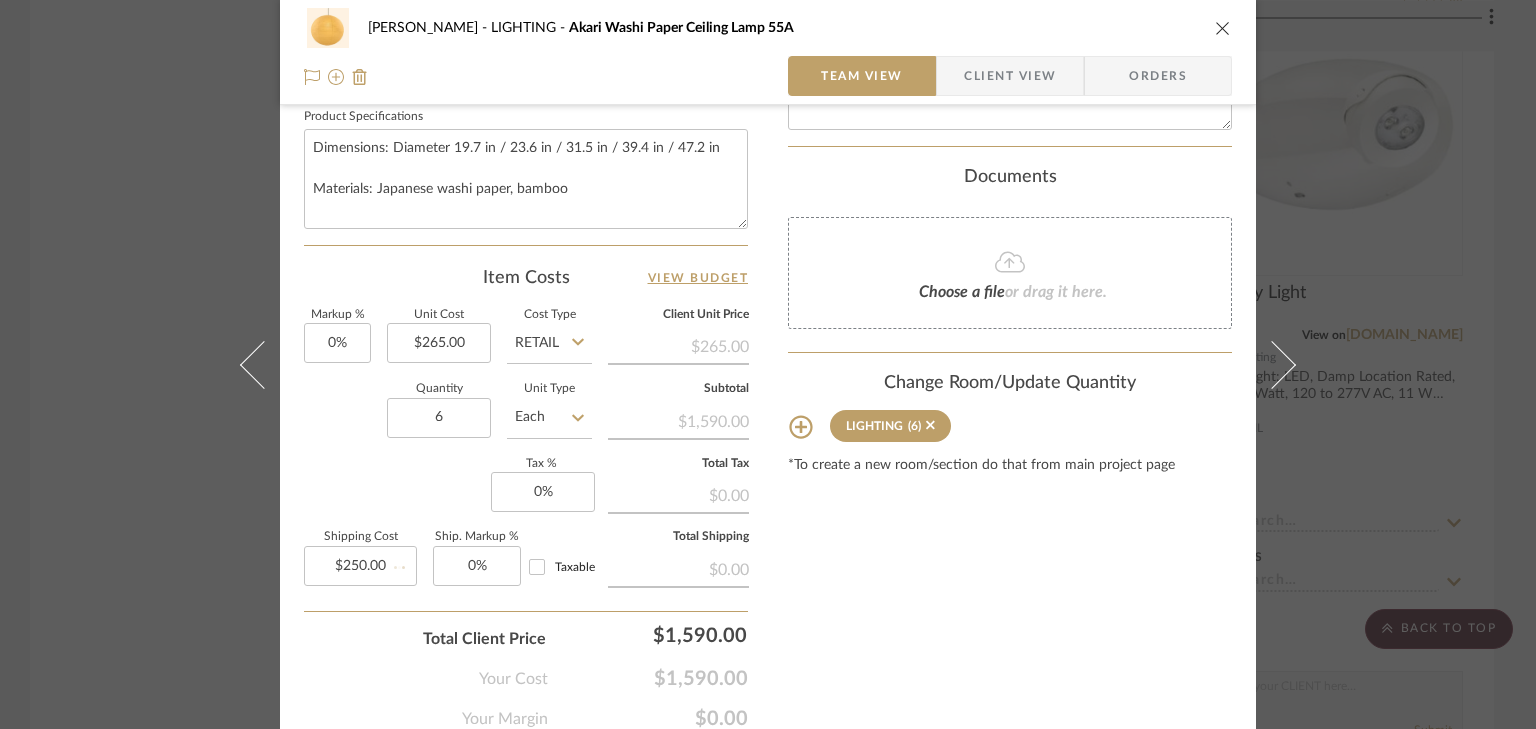 drag, startPoint x: 314, startPoint y: 473, endPoint x: 329, endPoint y: 468, distance: 15.811388 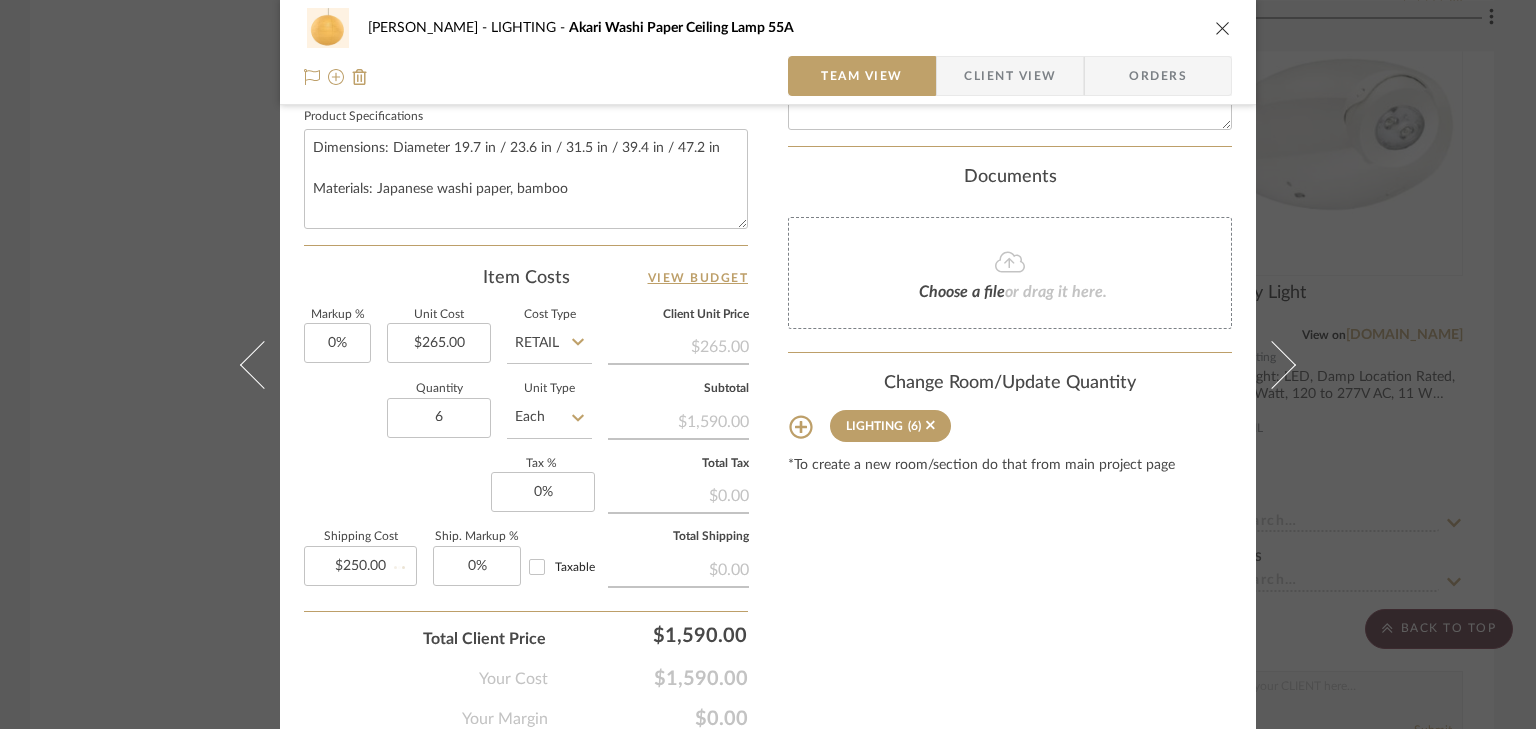 click on "Markup %  0%  Unit Cost  $265.00  Cost Type  Retail  Client Unit Price   $265.00   Quantity  6  Unit Type  Each  Subtotal   $1,590.00   Tax %  0%  Total Tax   $0.00   Shipping Cost  $250.00  Ship. Markup %  0% Taxable  Total Shipping   $0.00" 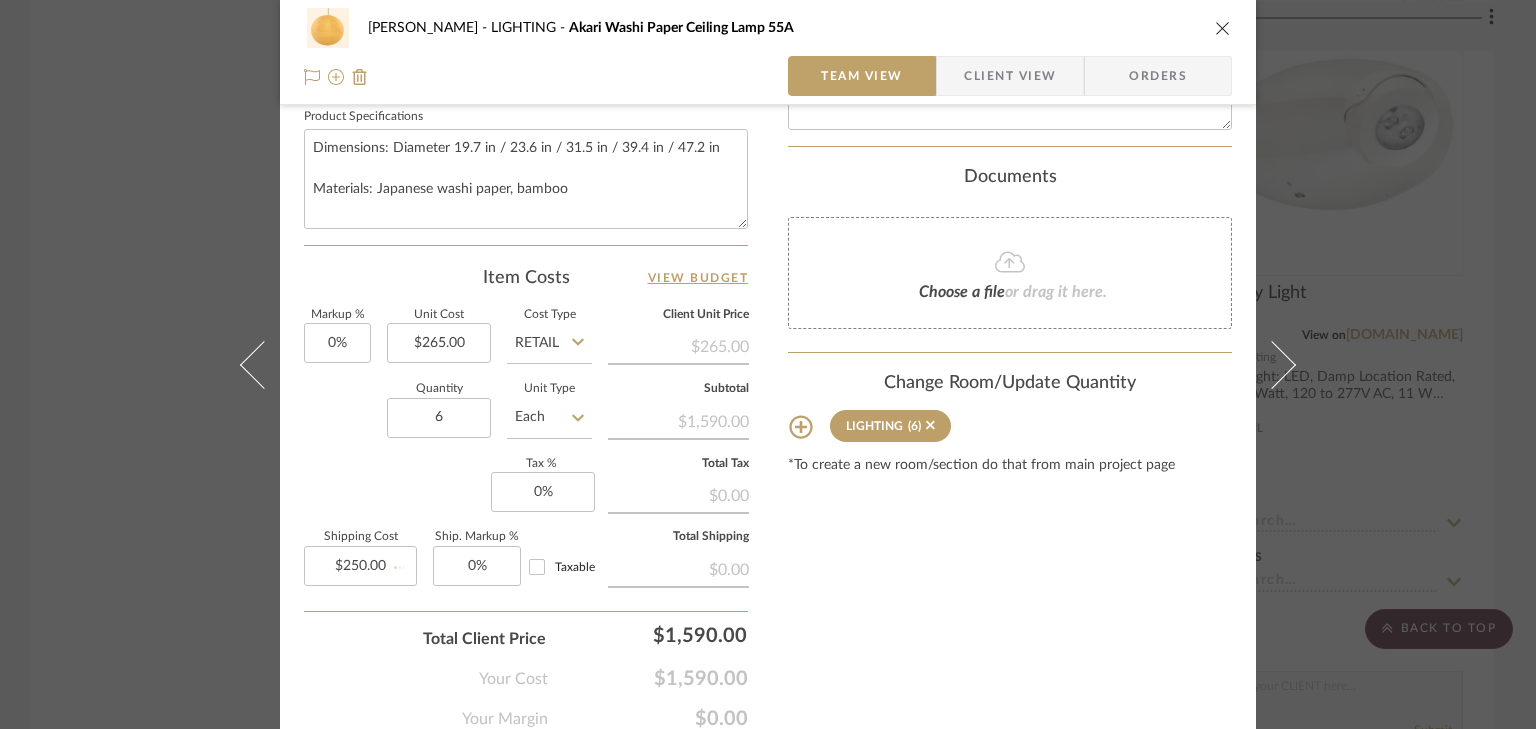 type 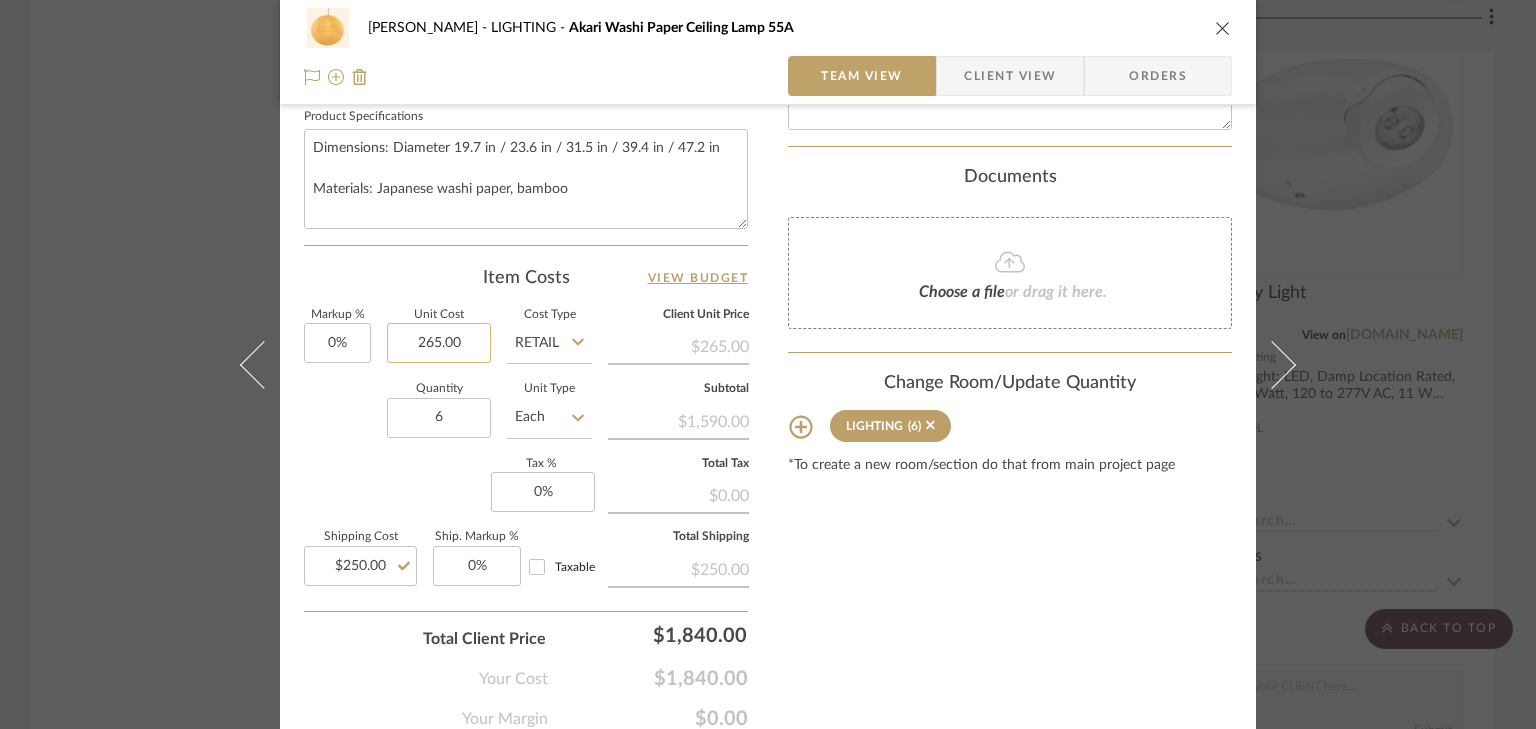 click on "265.00" 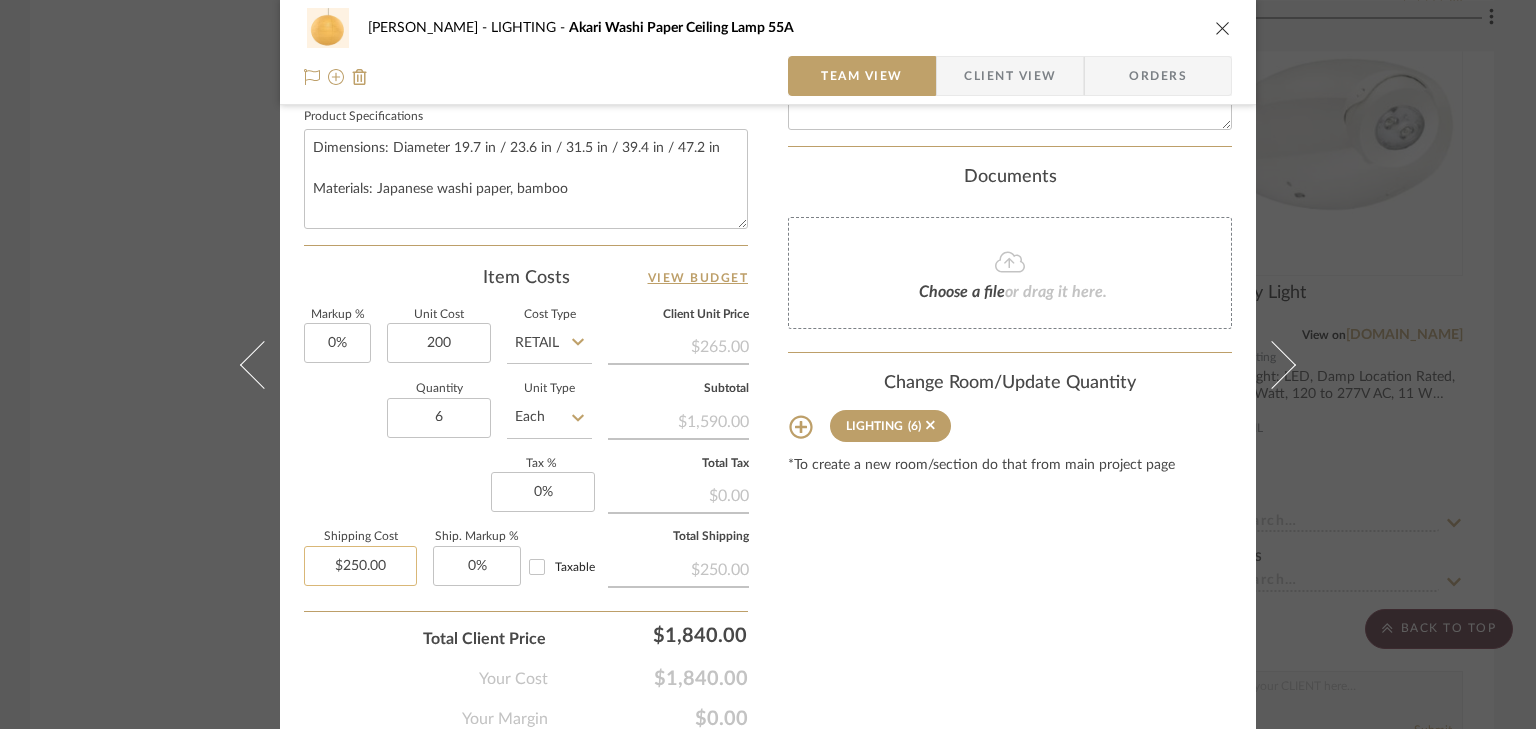 type on "$200.00" 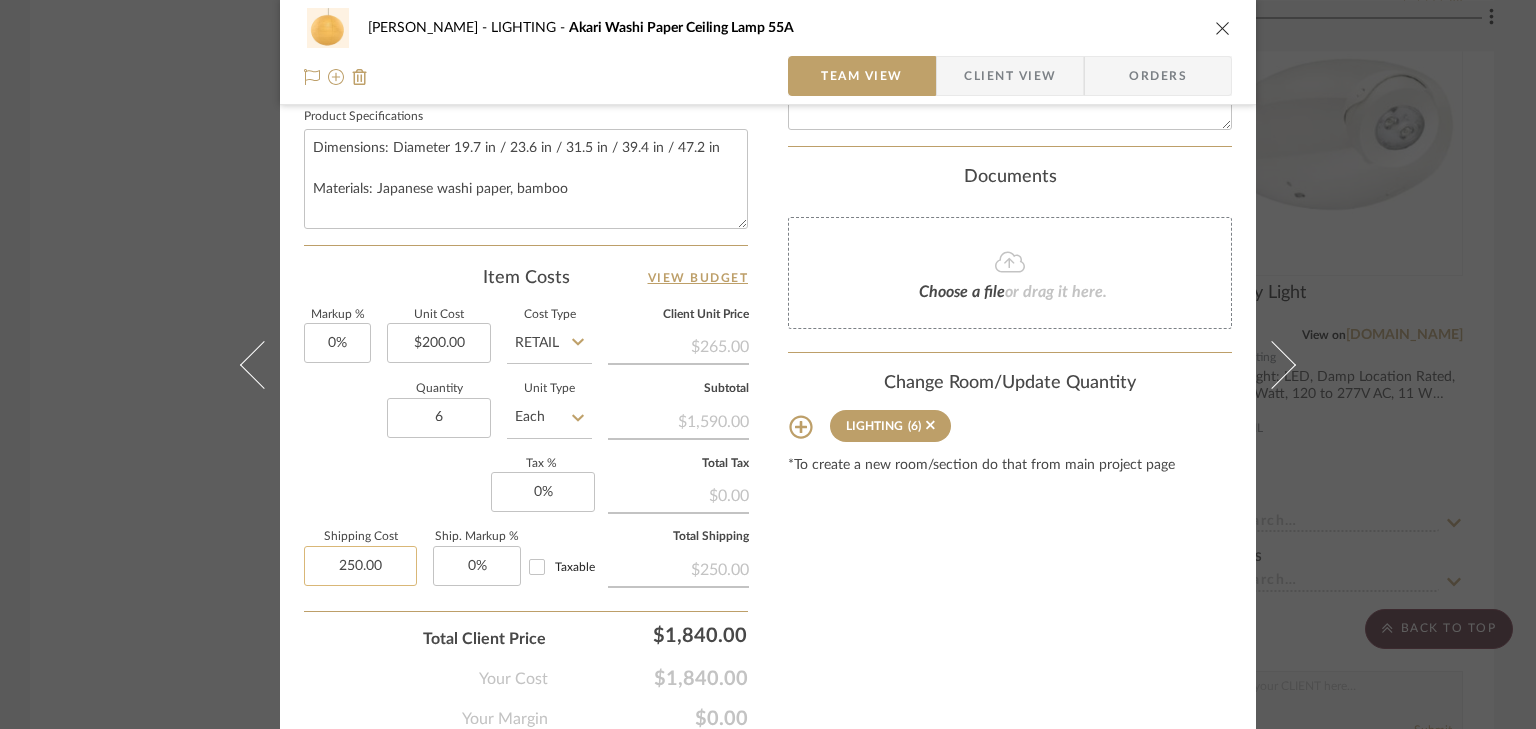 click on "250.00" 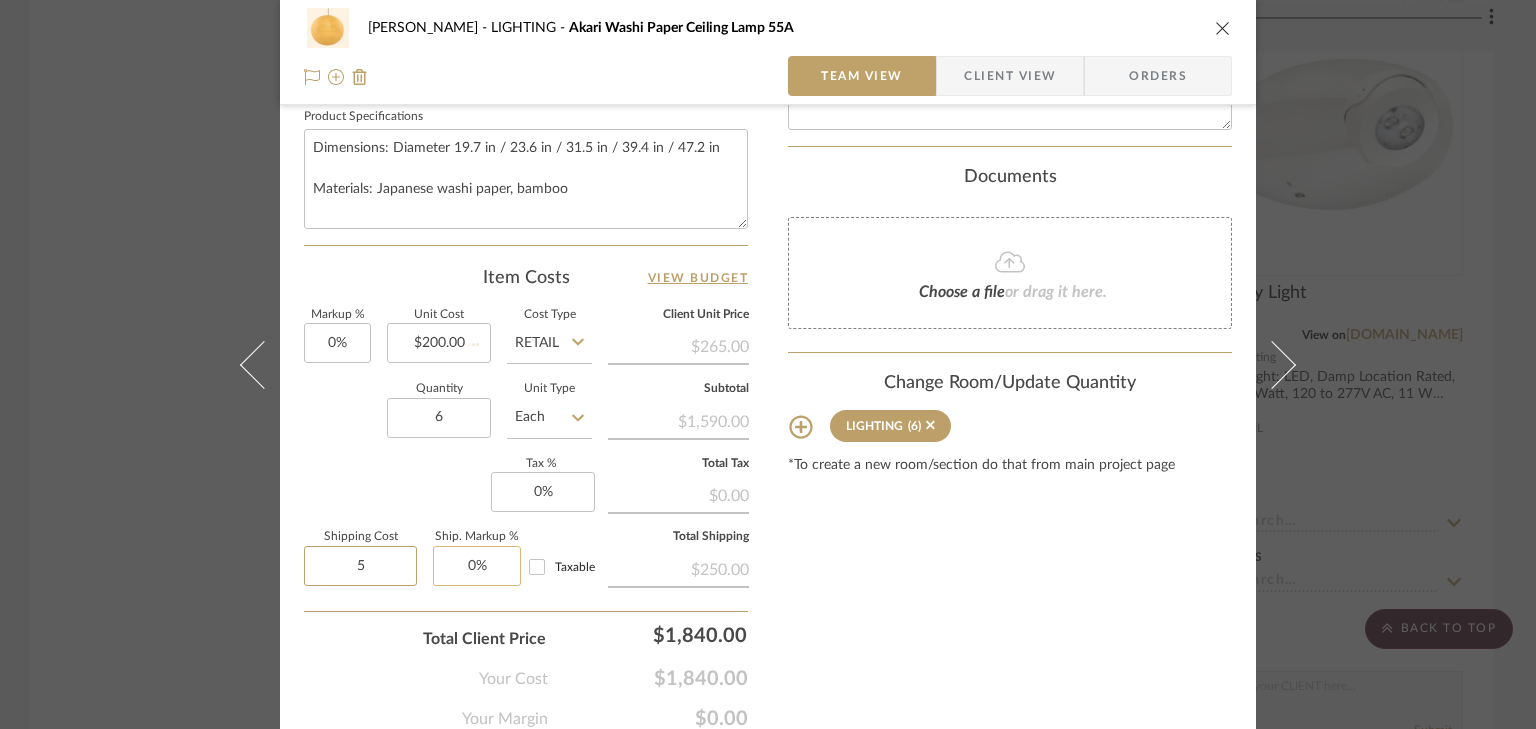 type on "50" 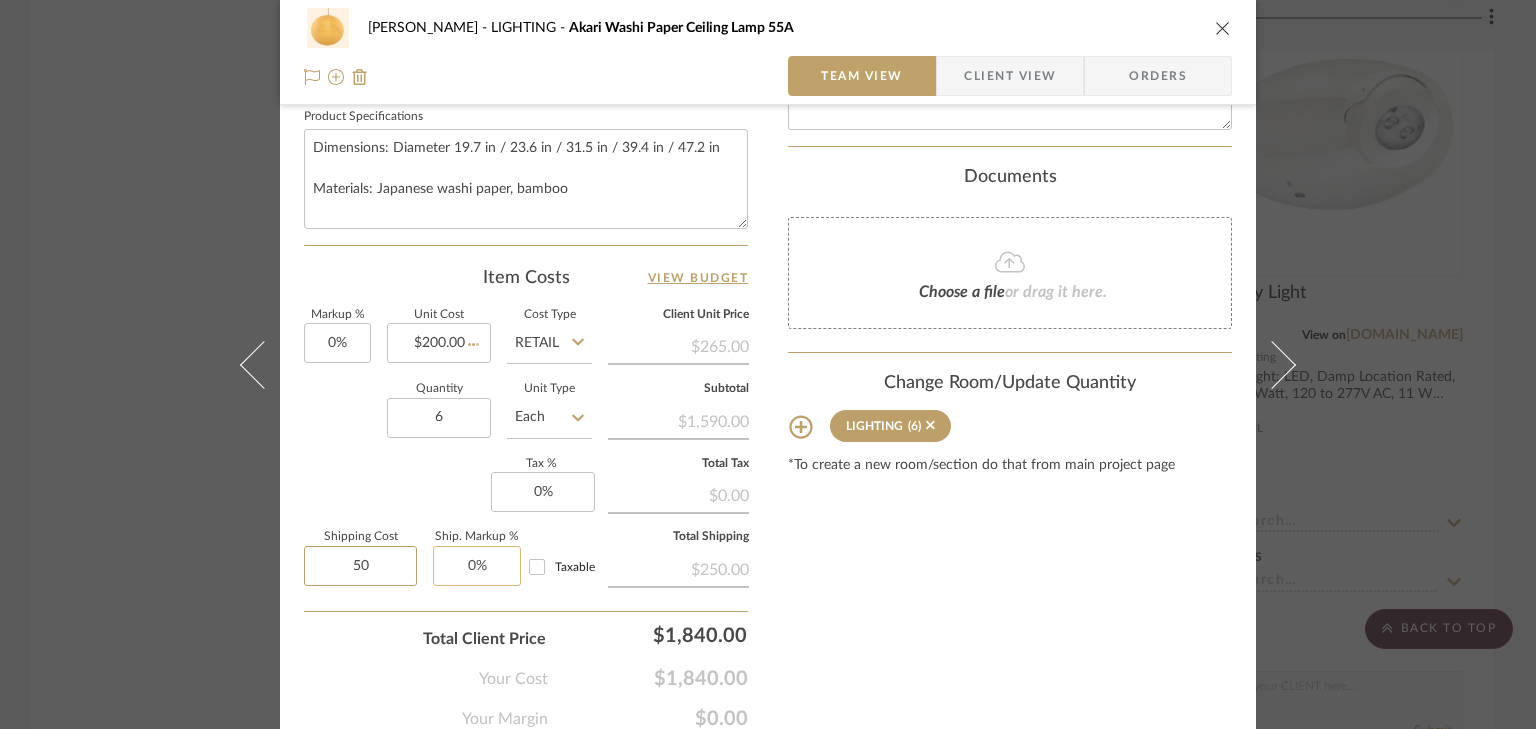 type 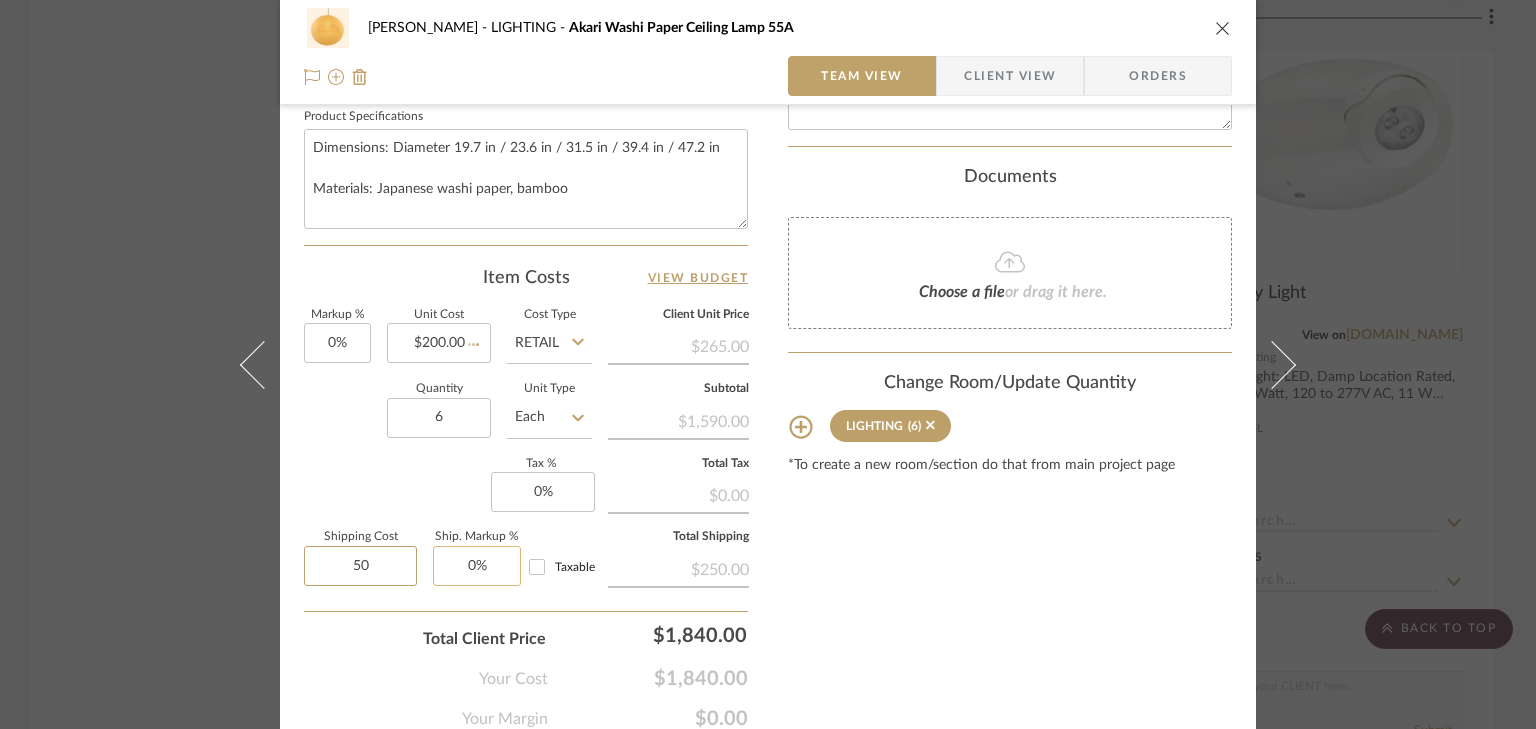 type 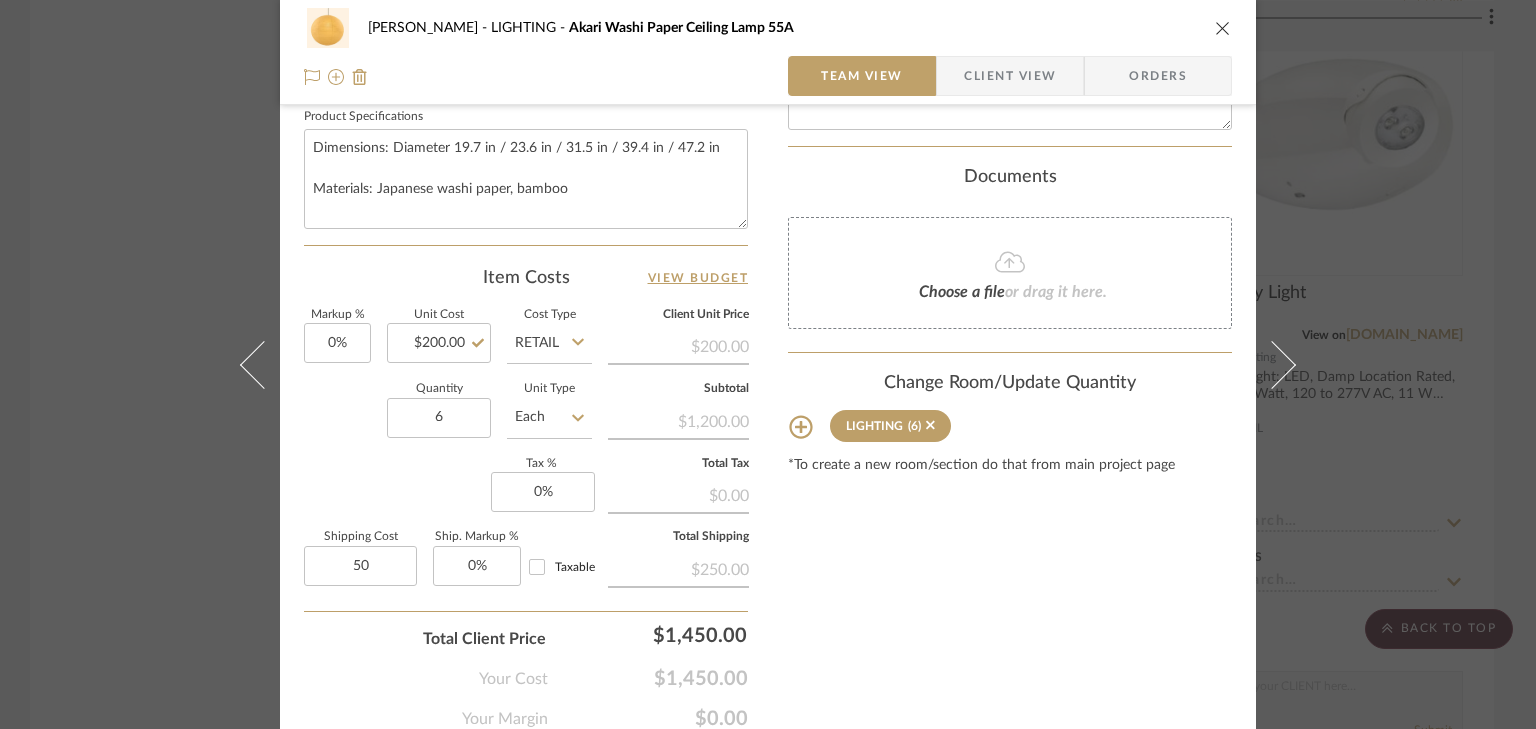 type on "$50.00" 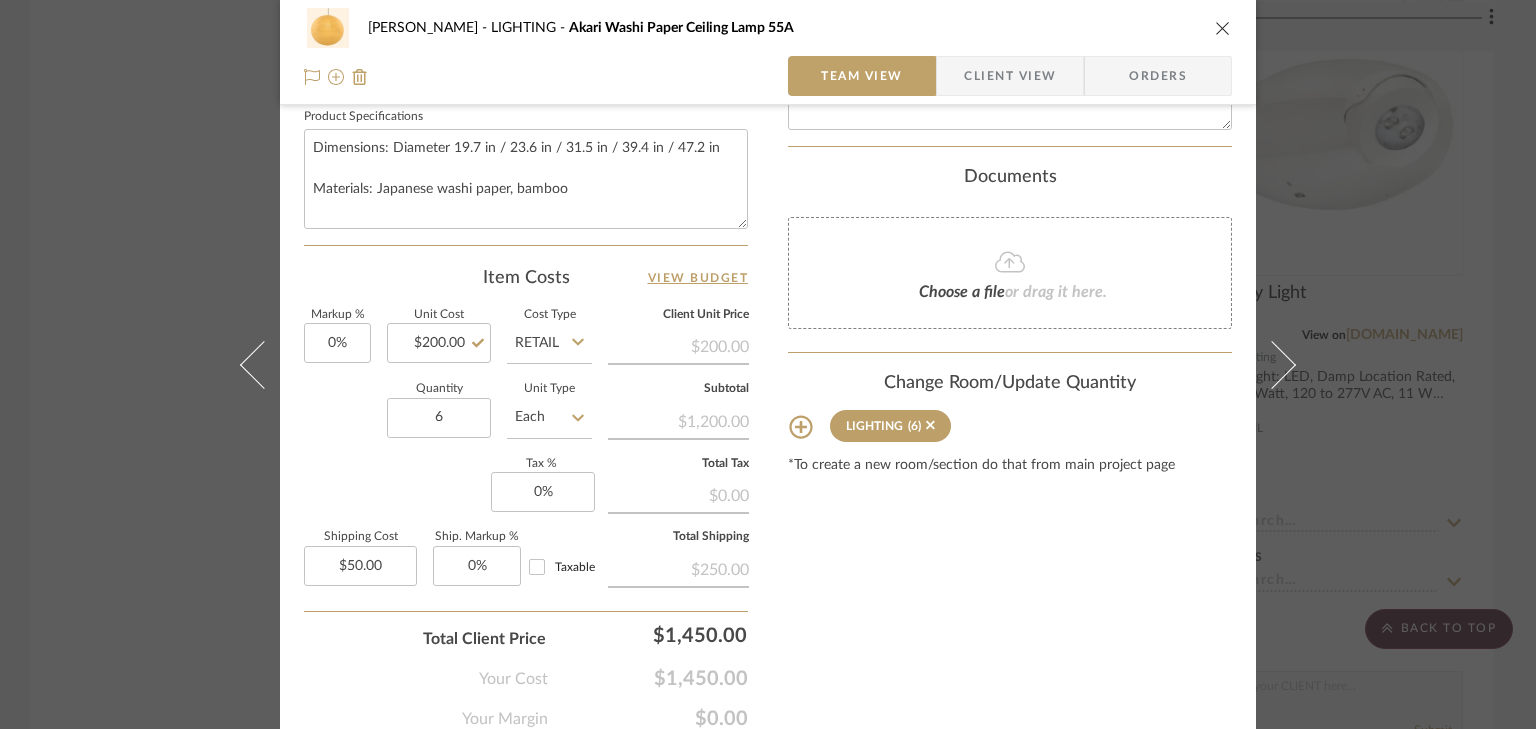drag, startPoint x: 294, startPoint y: 464, endPoint x: 343, endPoint y: 376, distance: 100.72239 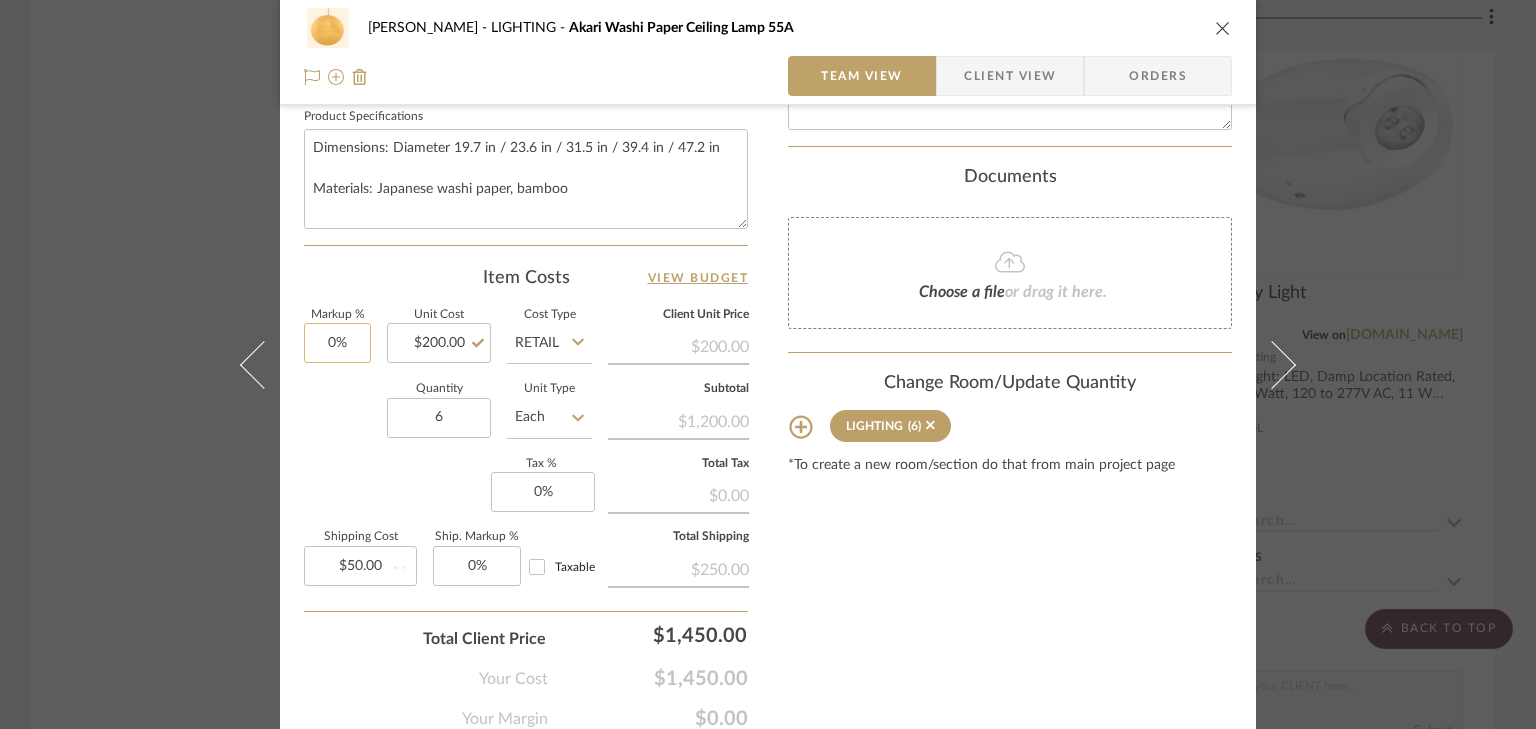 type on "0" 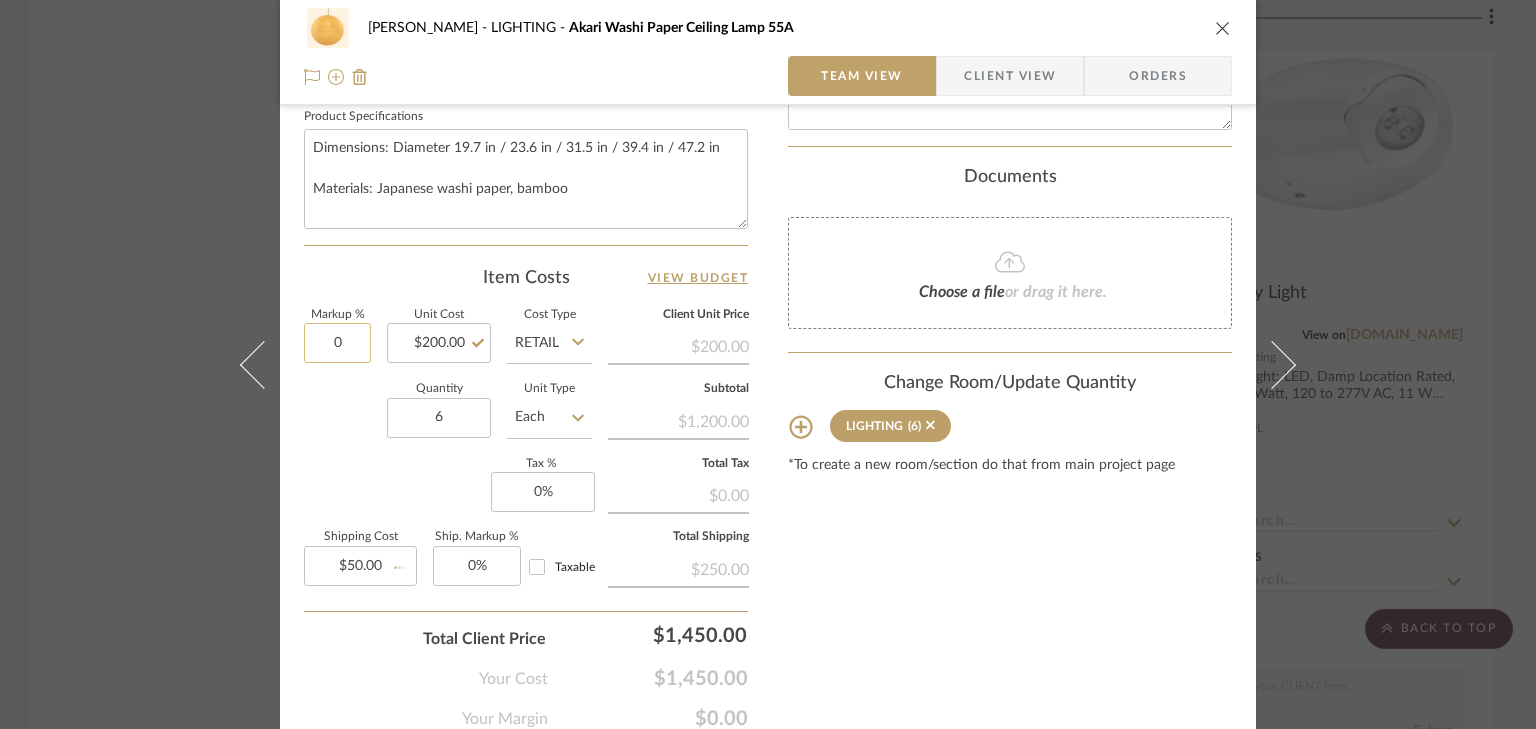type 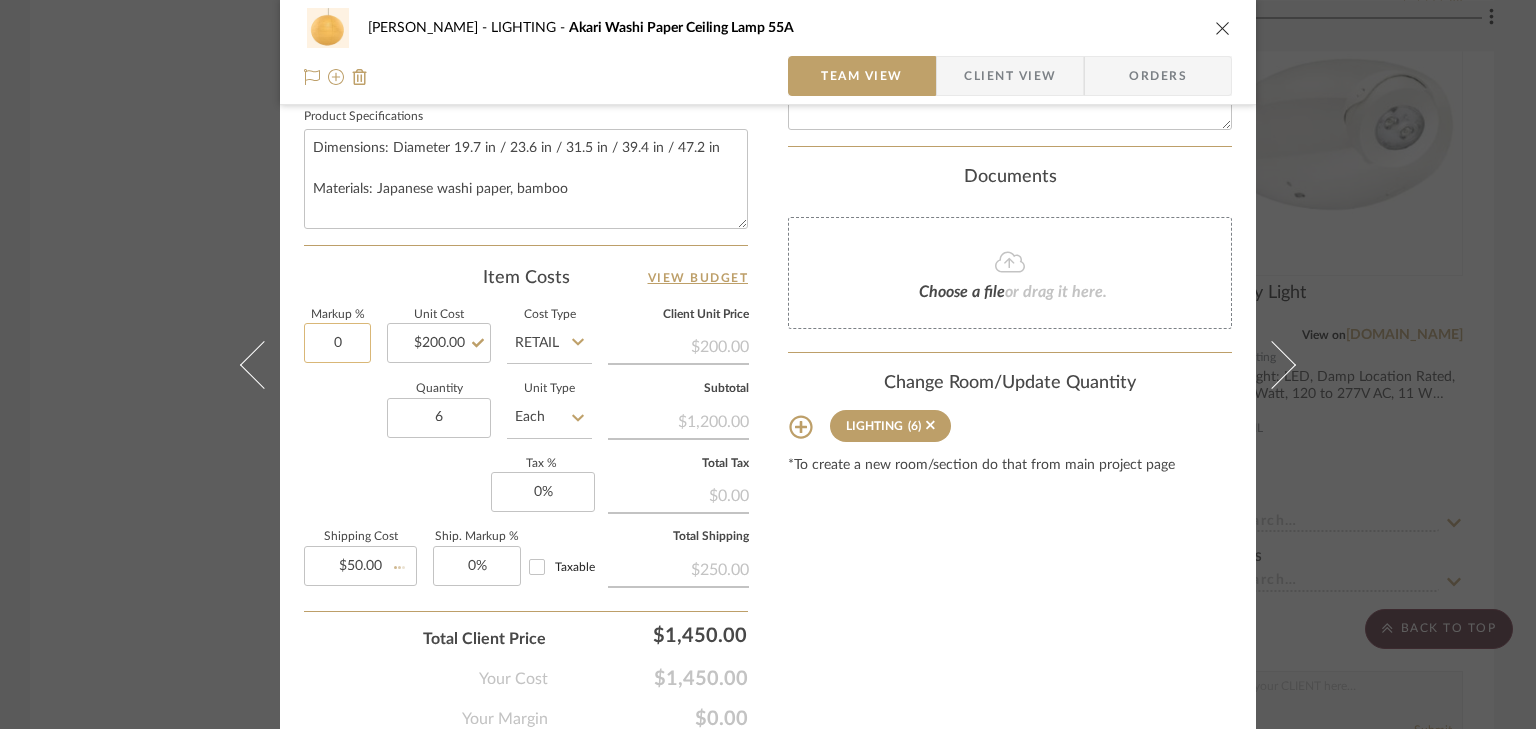 type 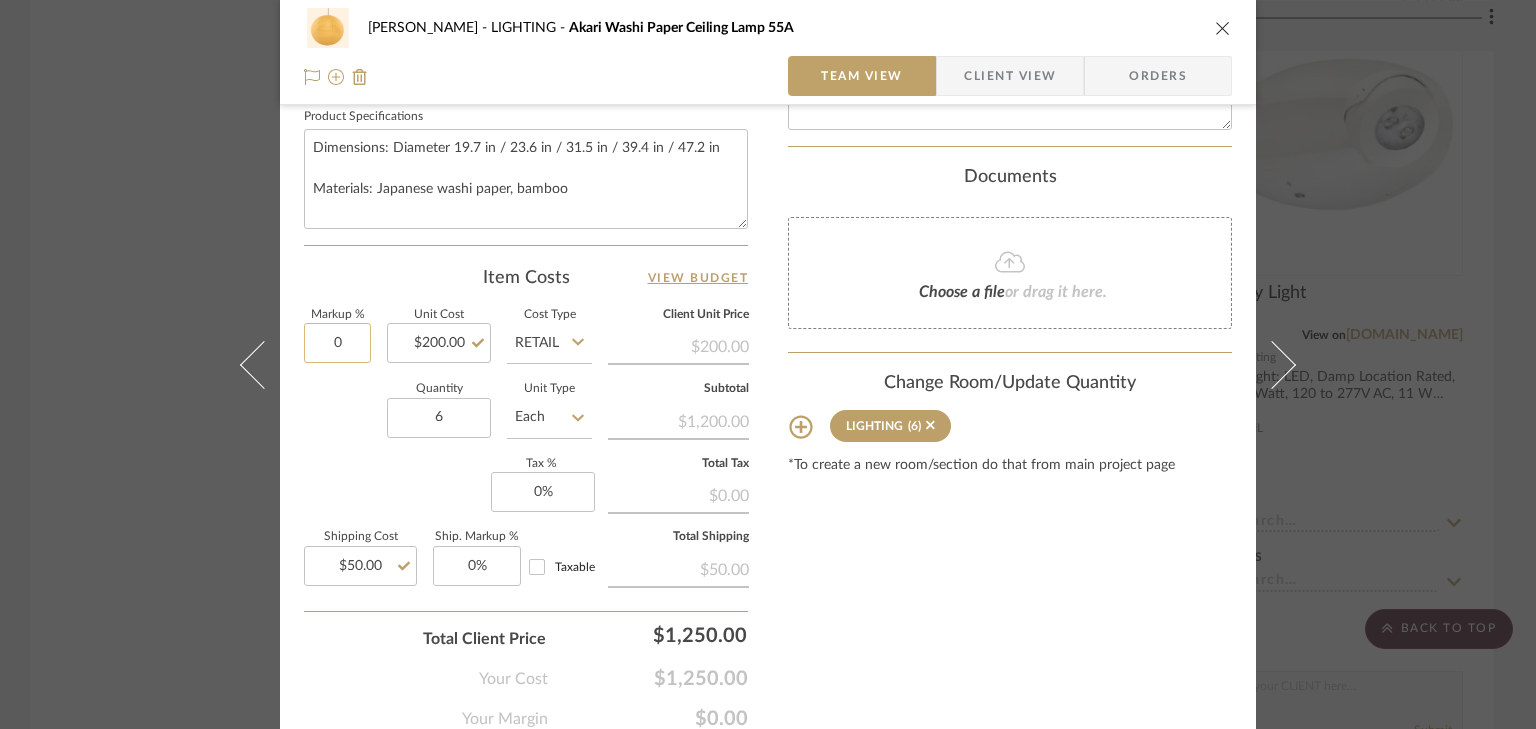 click on "0" 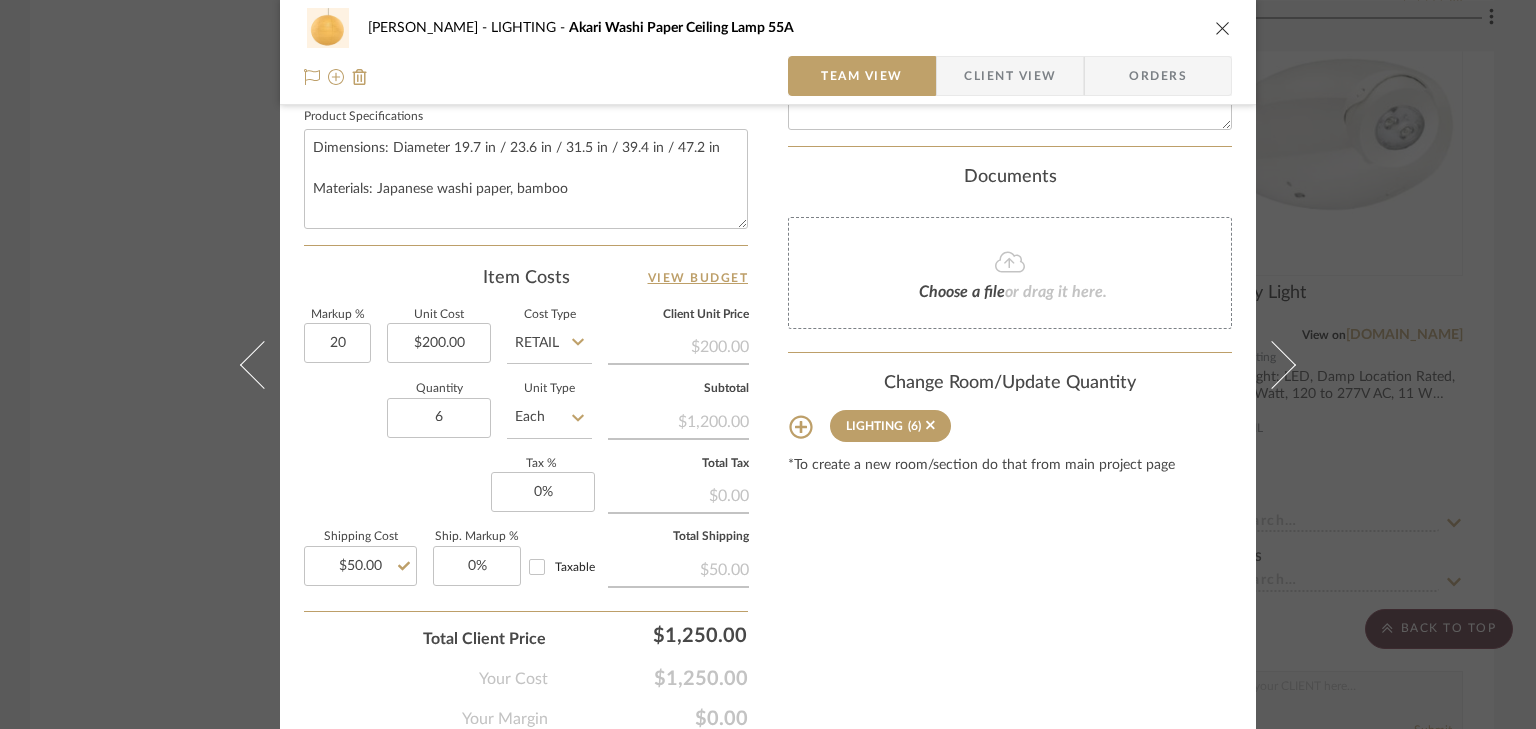 type on "20%" 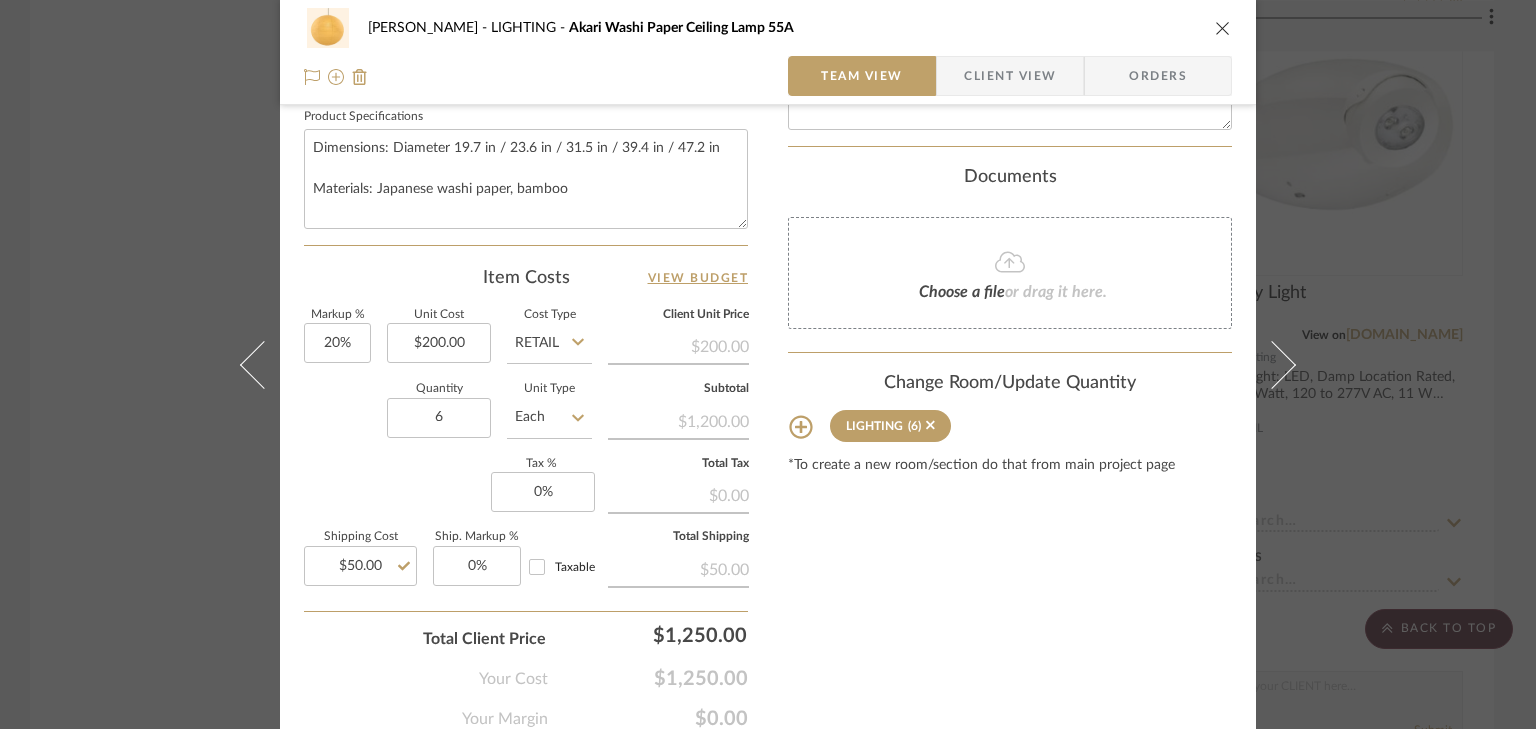 click on "Markup %  20%  Unit Cost  $200.00  Cost Type  Retail  Client Unit Price   $200.00   Quantity  6  Unit Type  Each  Subtotal   $1,200.00   Tax %  0%  Total Tax   $0.00   Shipping Cost  $50.00  Ship. Markup %  0% Taxable  Total Shipping   $50.00" 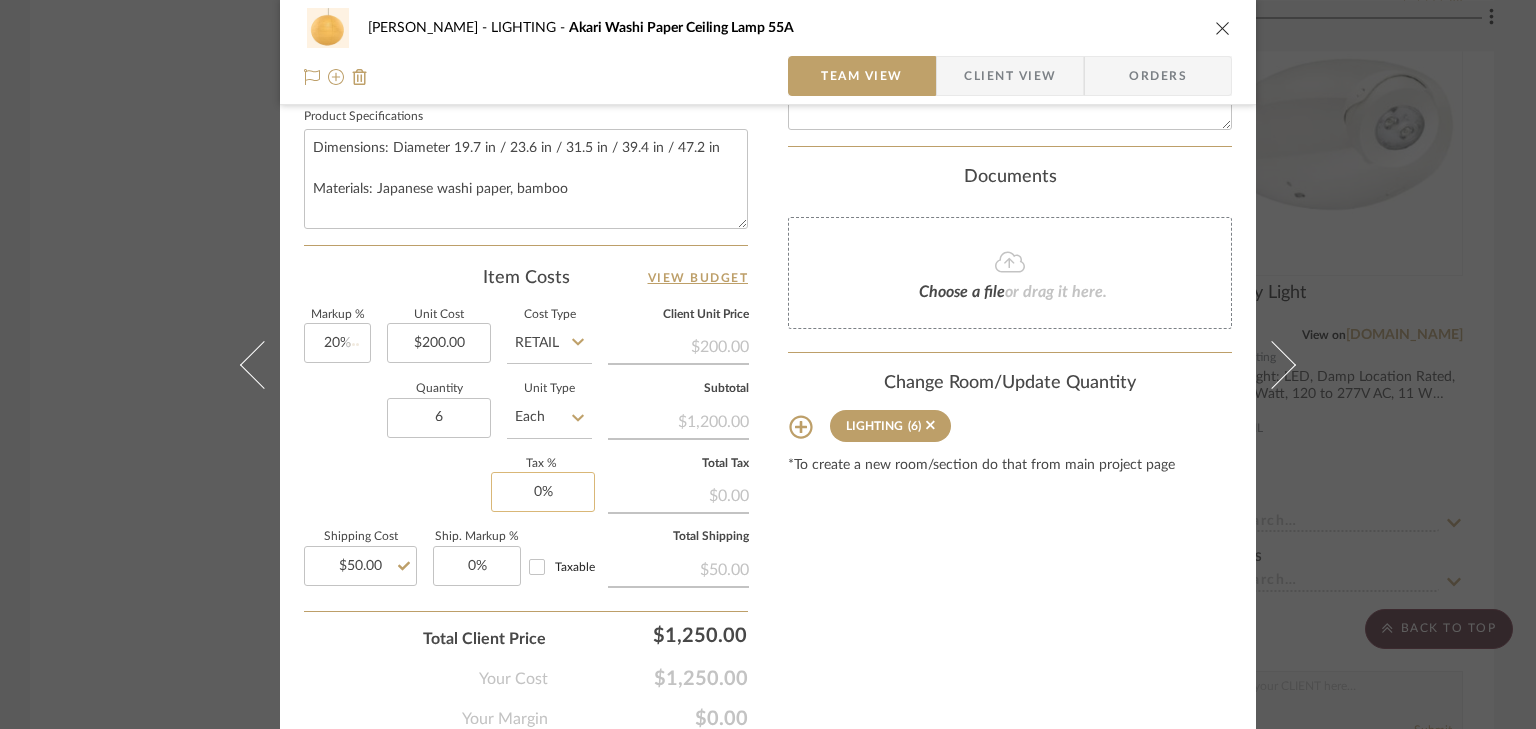 type 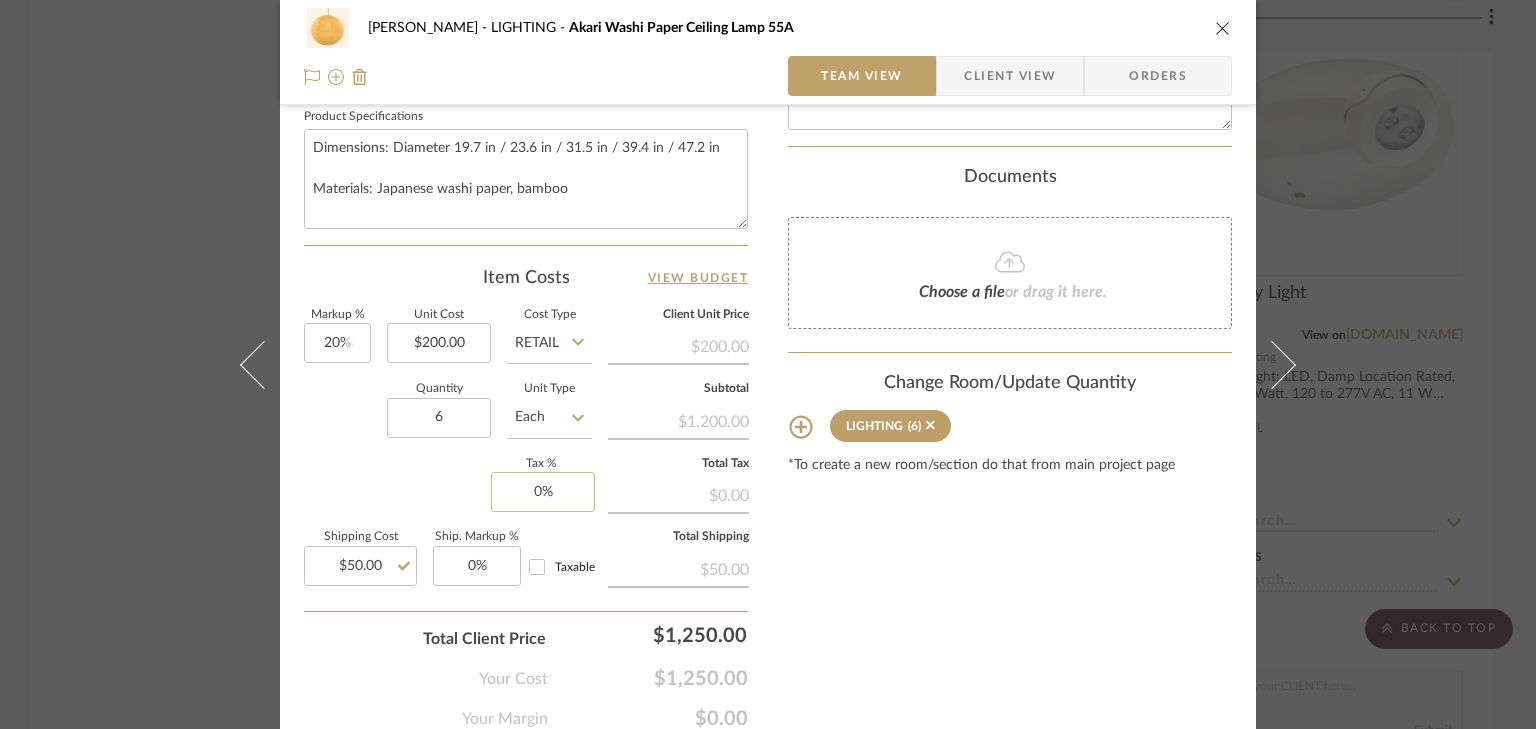 type 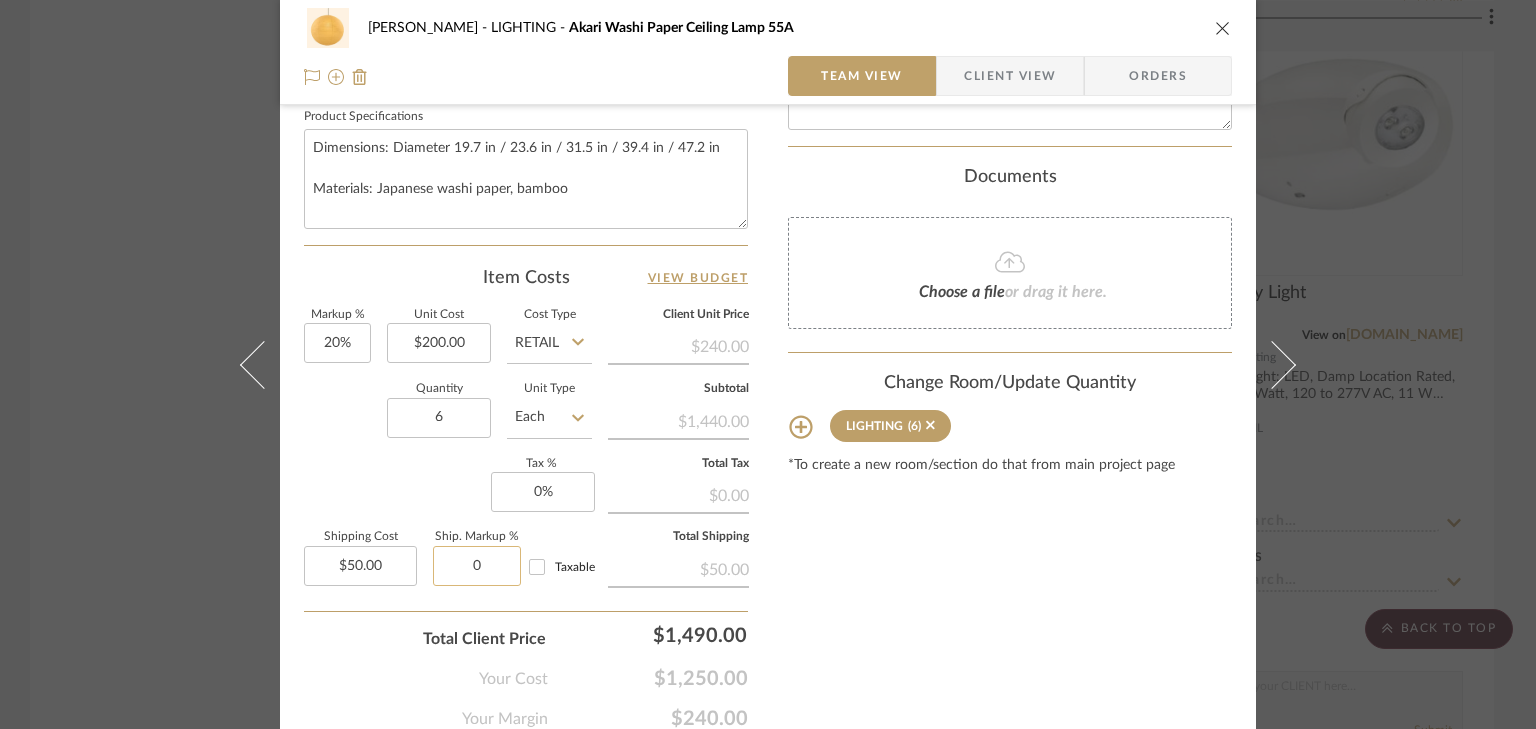 click on "0" 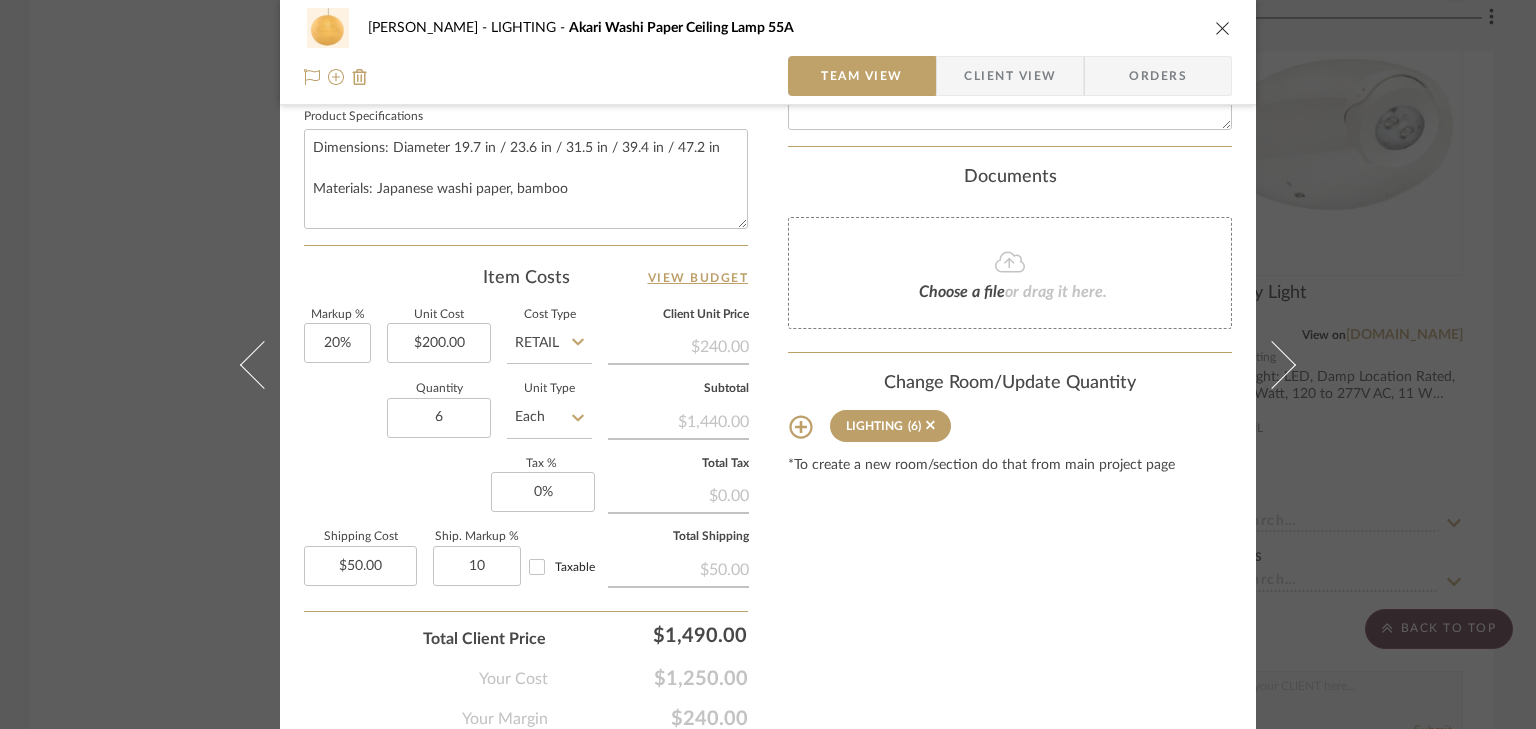 type on "10%" 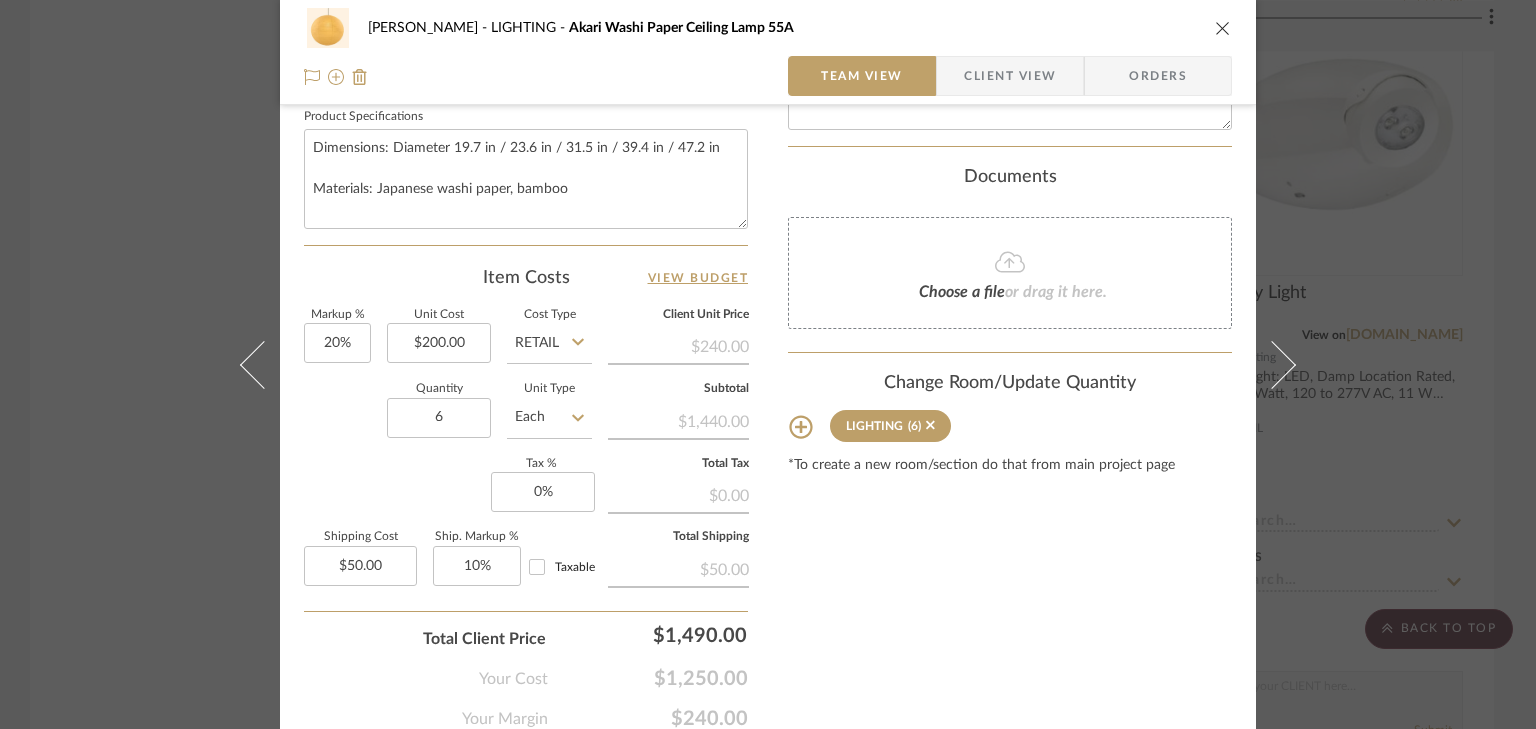 click on "Markup %  20%  Unit Cost  $200.00  Cost Type  Retail  Client Unit Price   $240.00   Quantity  6  Unit Type  Each  Subtotal   $1,440.00   Tax %  0%  Total Tax   $0.00   Shipping Cost  $50.00  Ship. Markup %  10% Taxable  Total Shipping   $50.00" 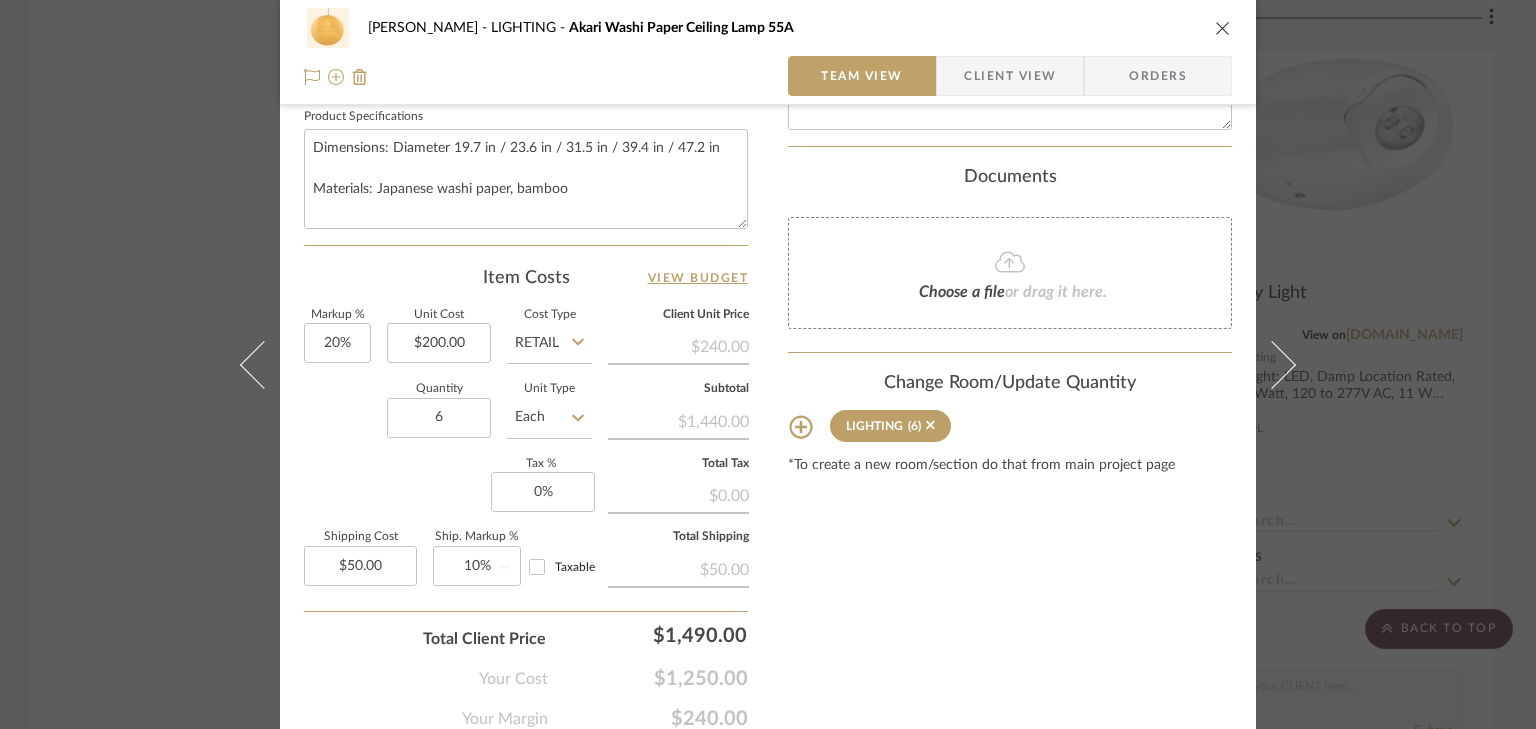 type 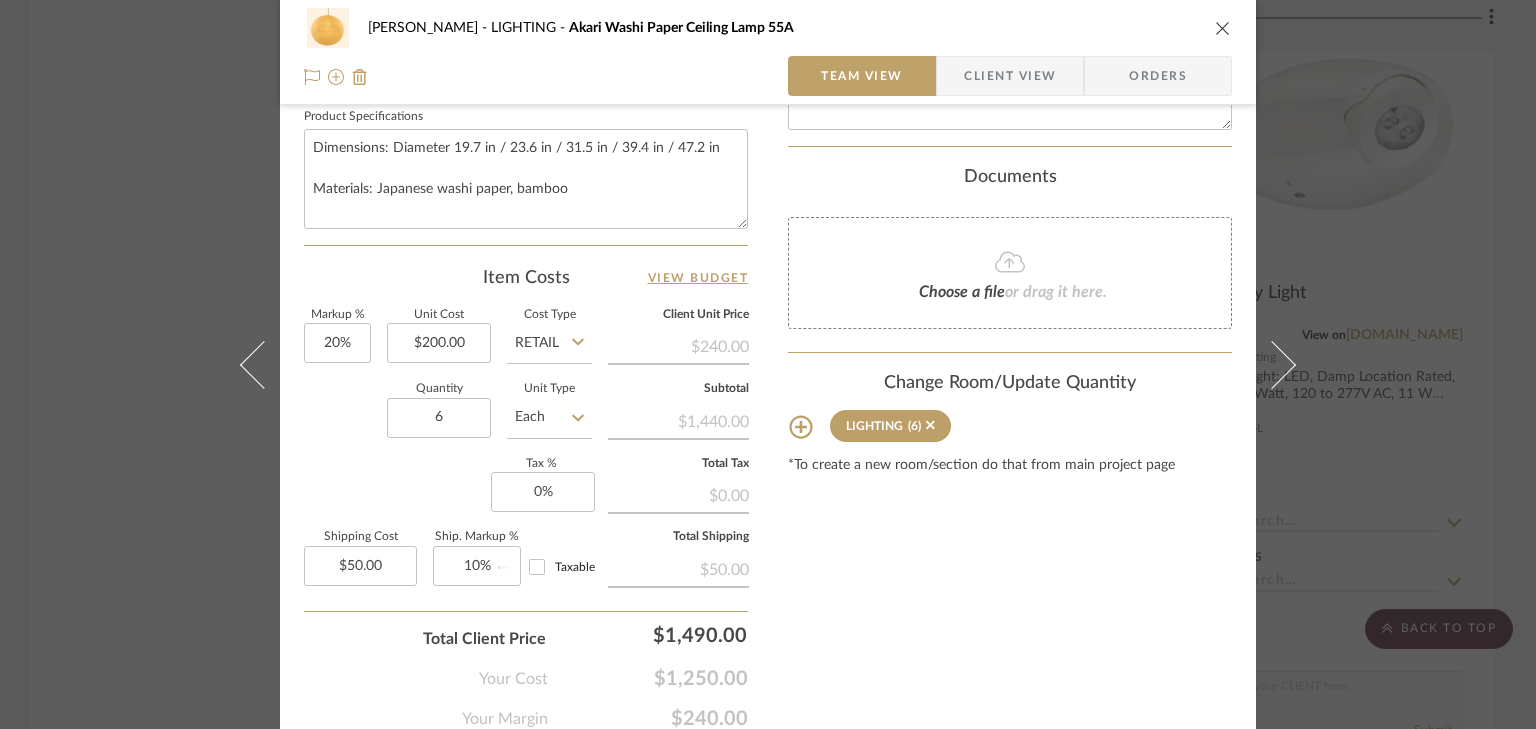 type 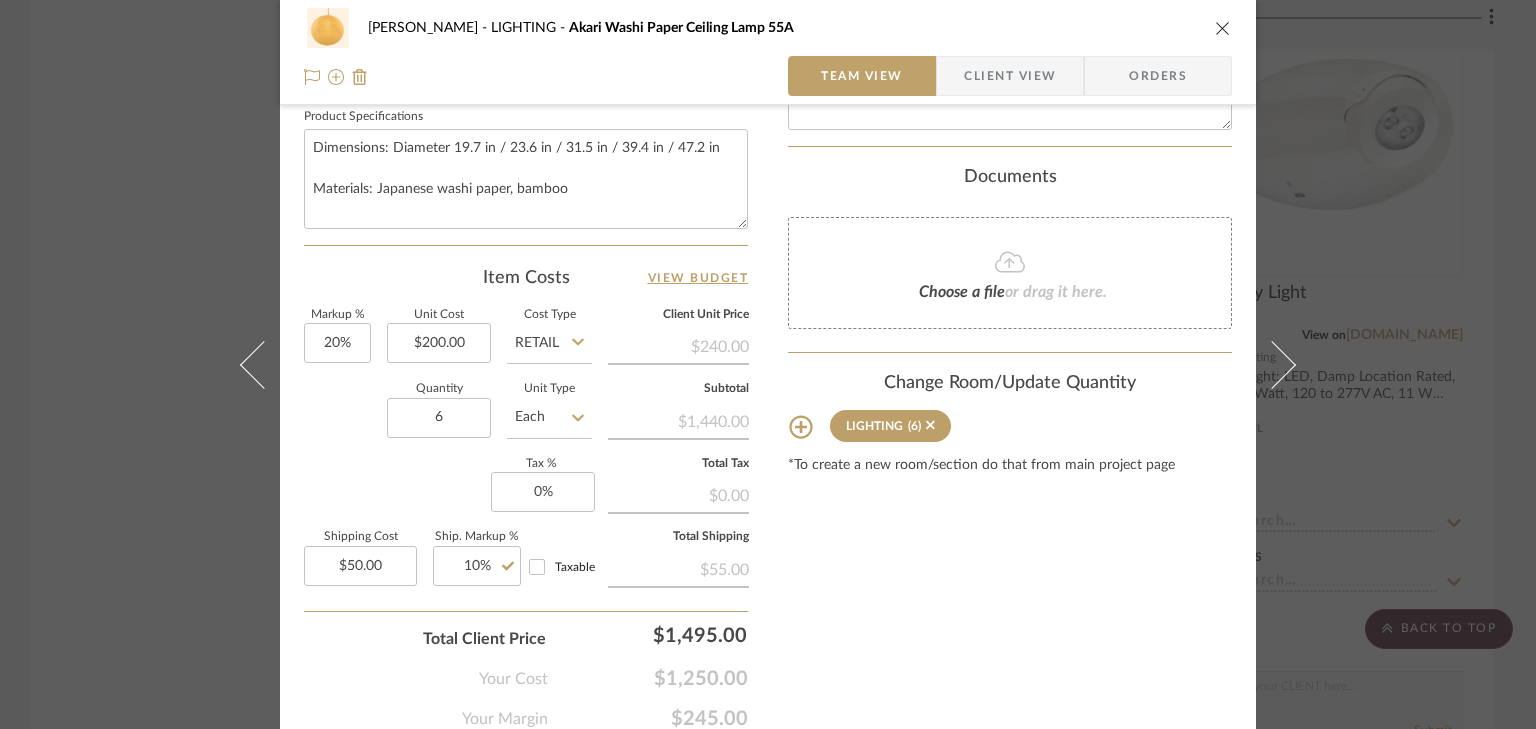 click on "Sana - Nora LIGHTING Akari Washi Paper Ceiling Lamp 55A Team View Client View Orders  Team-Facing Details   Item Name  Akari Washi Paper Ceiling Lamp 55A  Brand  HUGA COLLECTIVE  Internal Description   Dimensions  Diameter 50cm / 19.7in  Product Specifications  Dimensions: Diameter 19.7 in / 23.6 in / 31.5 in / 39.4 in / 47.2 in
Materials: Japanese washi paper, bamboo  Item Costs   View Budget   Markup %  20%  Unit Cost  $200.00  Cost Type  Retail  Client Unit Price   $240.00   Quantity  6  Unit Type  Each  Subtotal   $1,440.00   Tax %  0%  Total Tax   $0.00   Shipping Cost  $50.00  Ship. Markup %  10% Taxable  Total Shipping   $55.00  Total Client Price  $1,495.00  Your Cost  $1,250.00  Your Margin  $245.00  Content here copies to Client View - confirm visibility there.  Show in Client Dashboard   Include in Budget   View Budget  Team Status  Lead Time  In Stock Weeks  Est. Min   Est. Max   Due Date   Install Date  Tasks / To-Dos /  team Messaging Invite Collaborator Internal Notes  Documents  Choose a file" at bounding box center [768, 364] 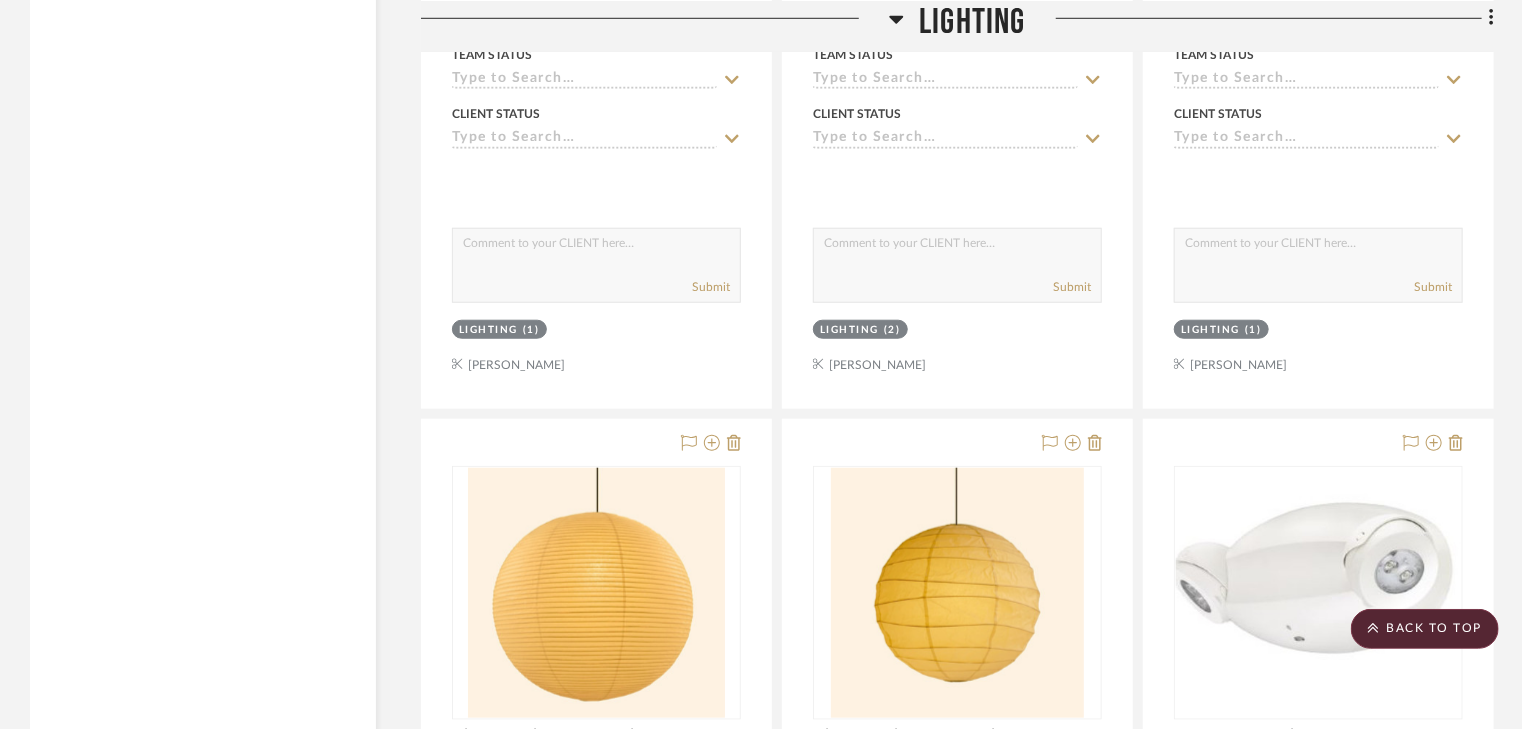 scroll, scrollTop: 4560, scrollLeft: 0, axis: vertical 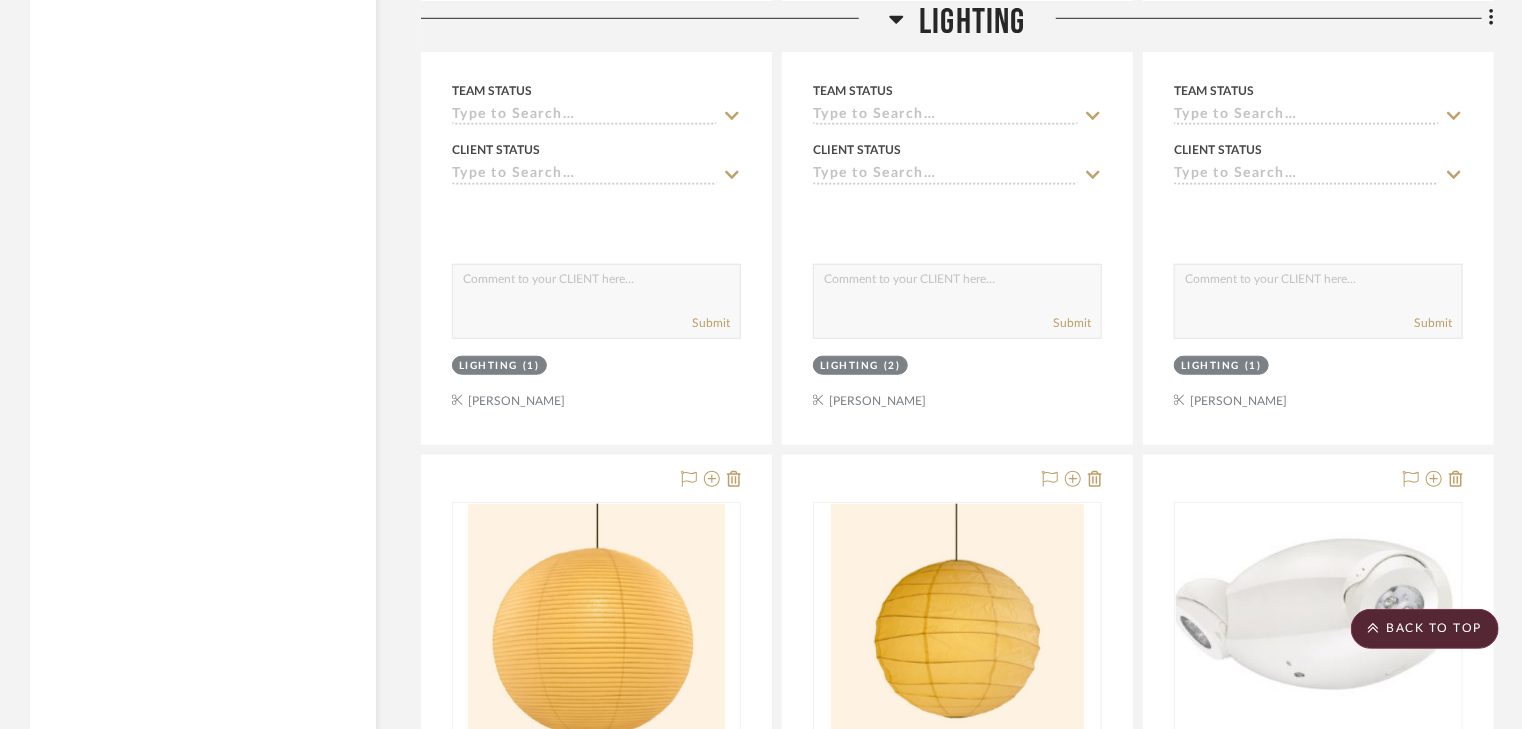 click 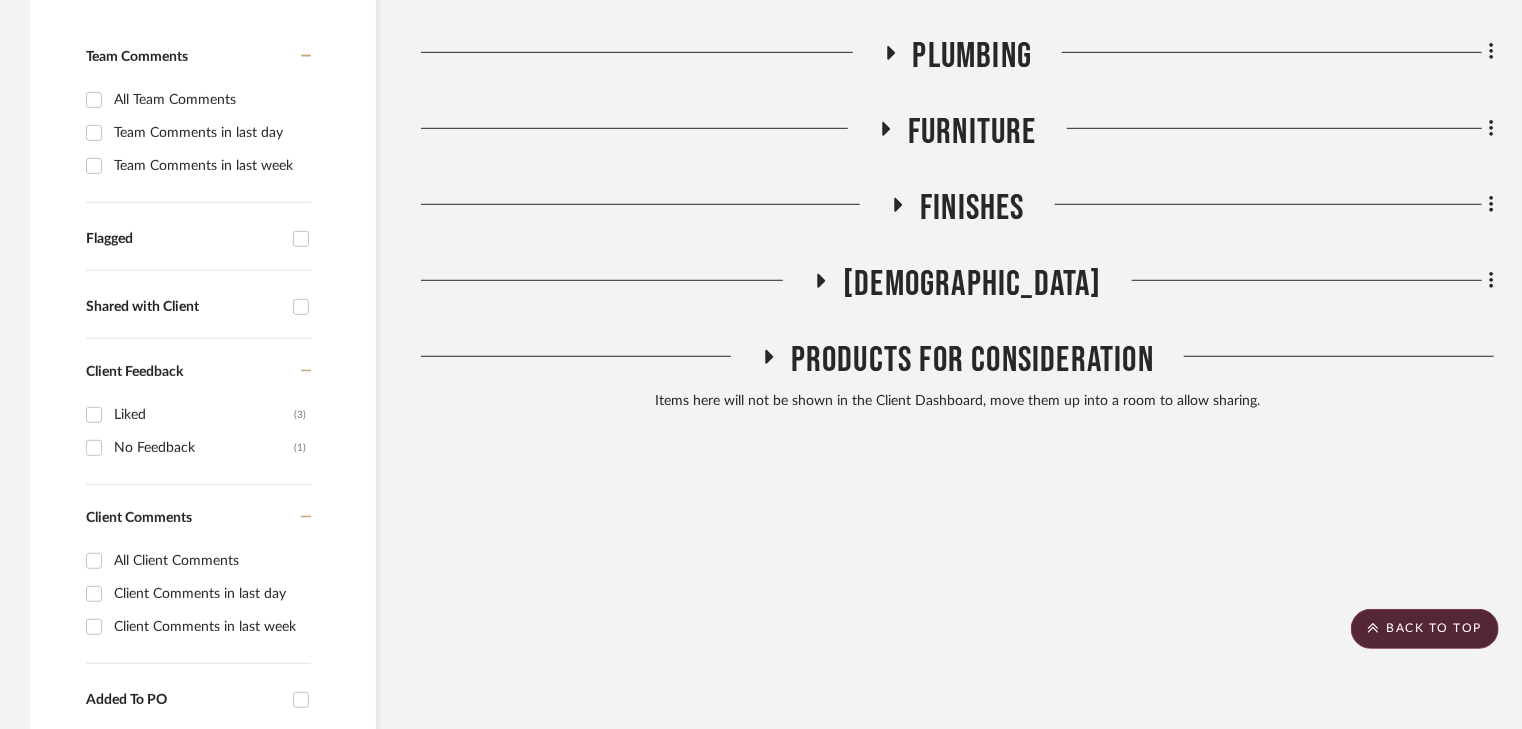 scroll, scrollTop: 305, scrollLeft: 0, axis: vertical 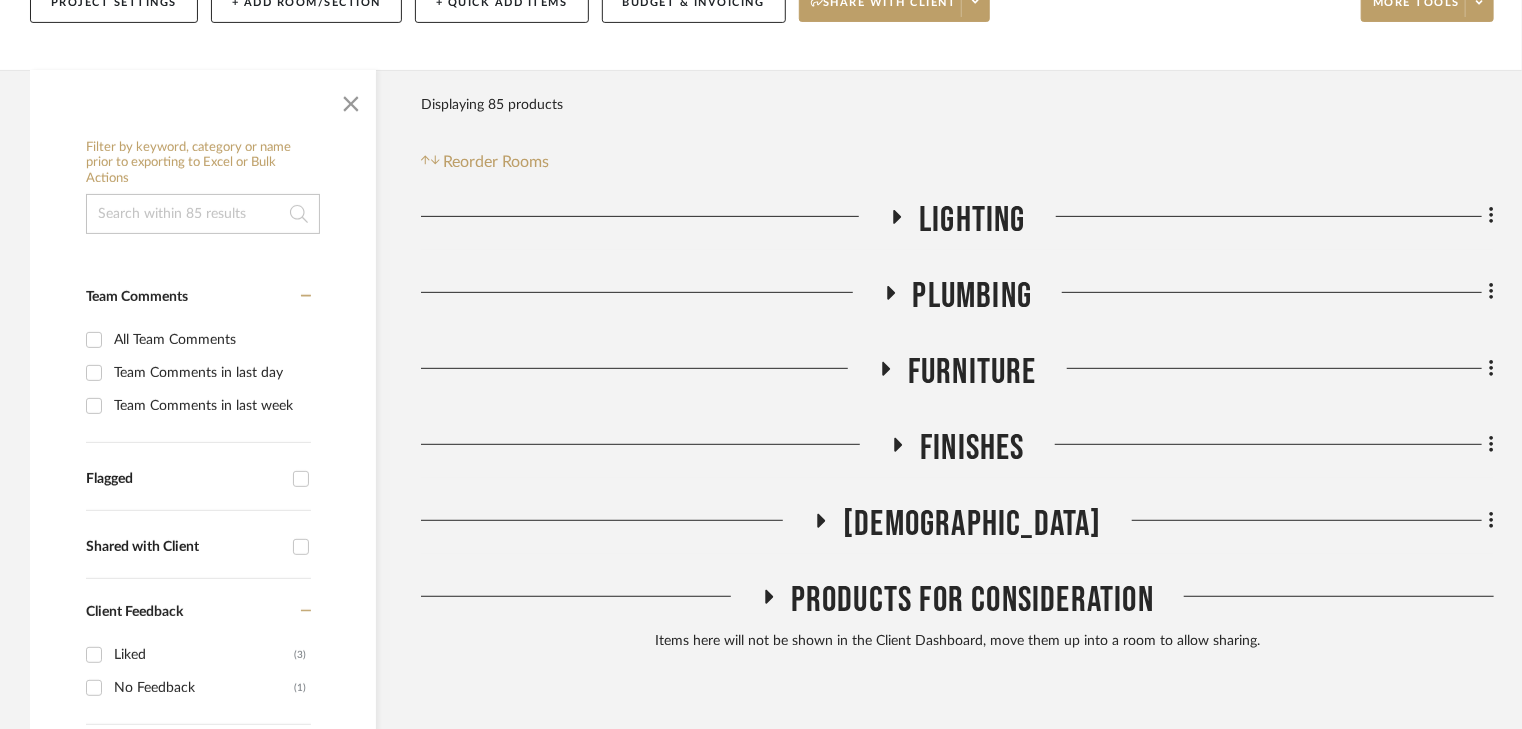 click 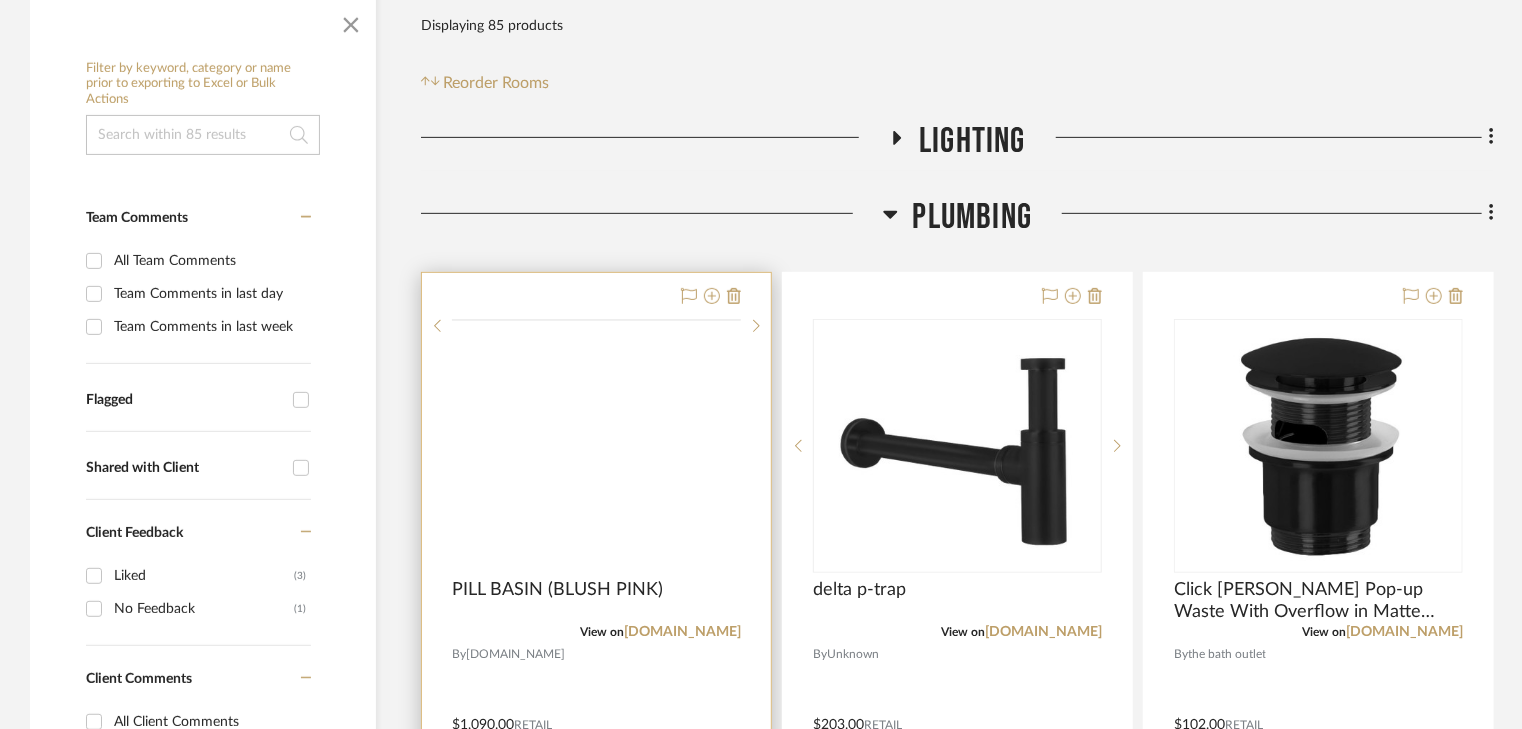 scroll, scrollTop: 545, scrollLeft: 0, axis: vertical 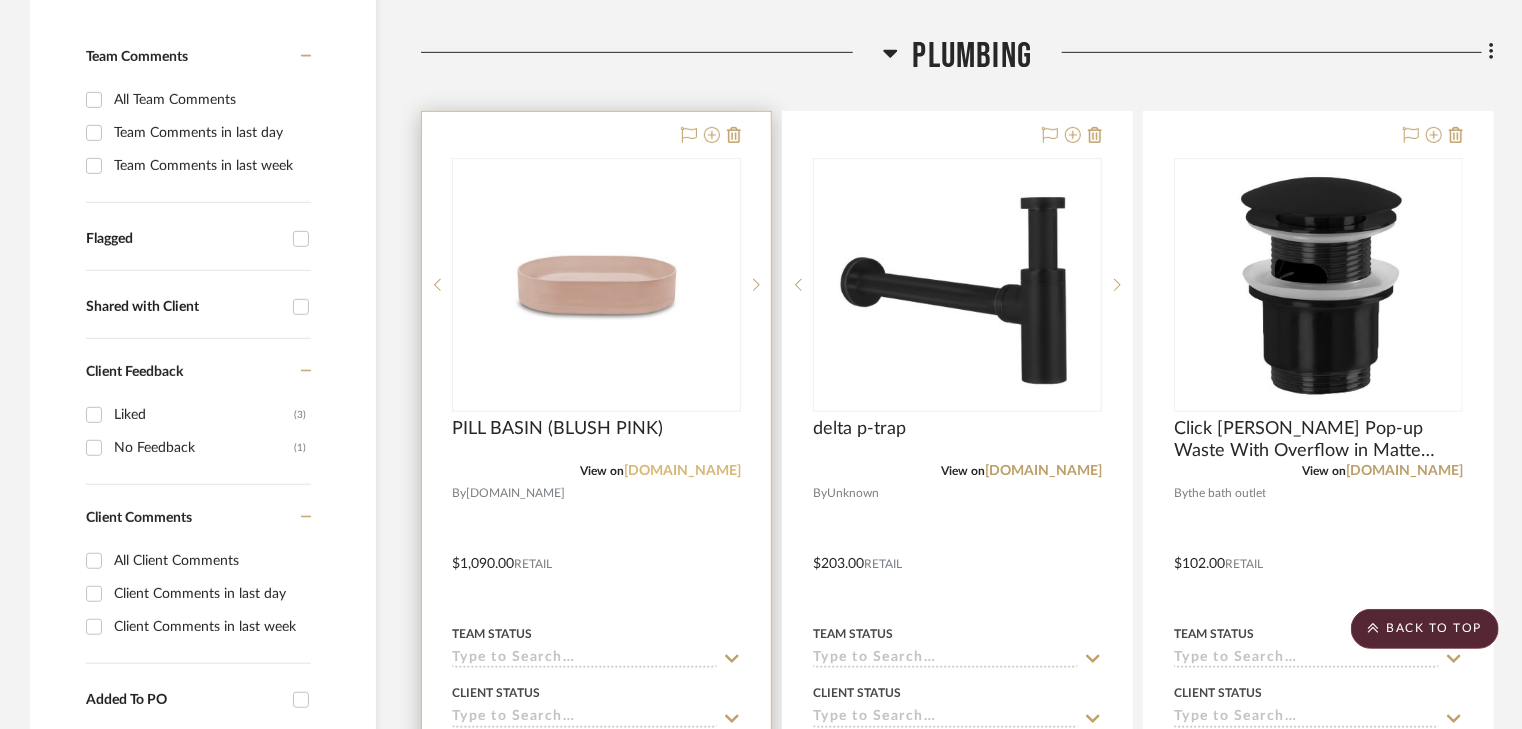 click on "noodco.co" at bounding box center [682, 471] 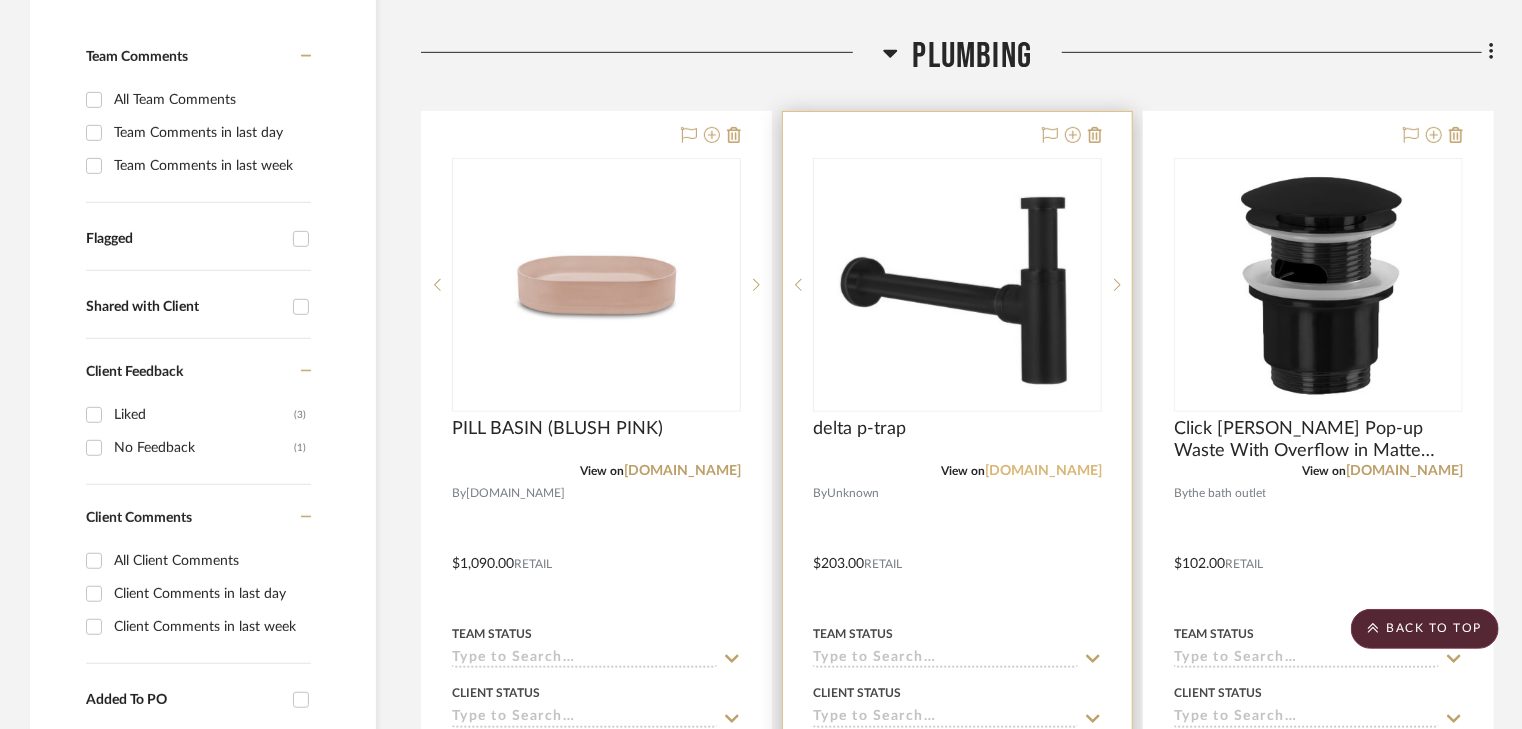 click on "build.com" at bounding box center (1043, 471) 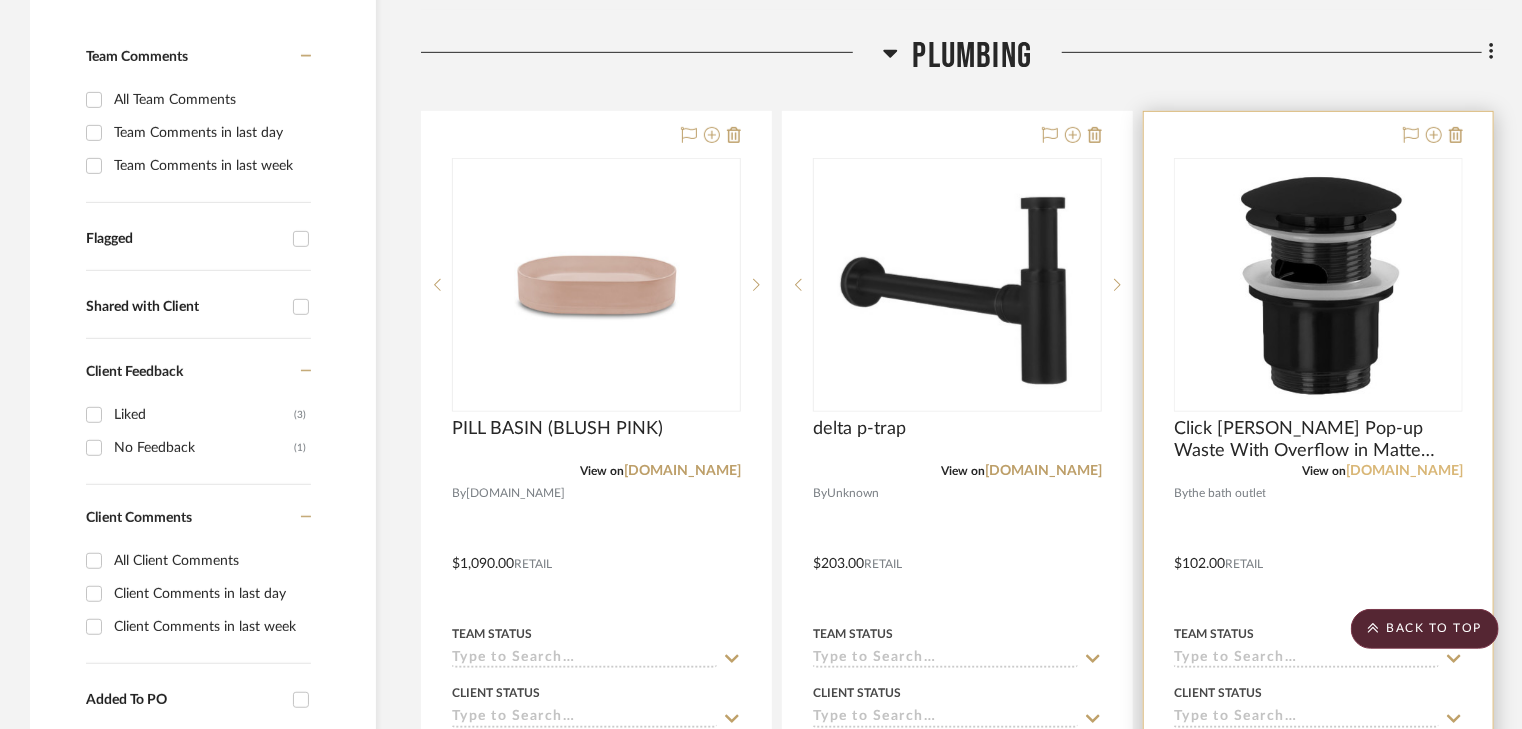 click on "thebathoutlet.com" at bounding box center [1404, 471] 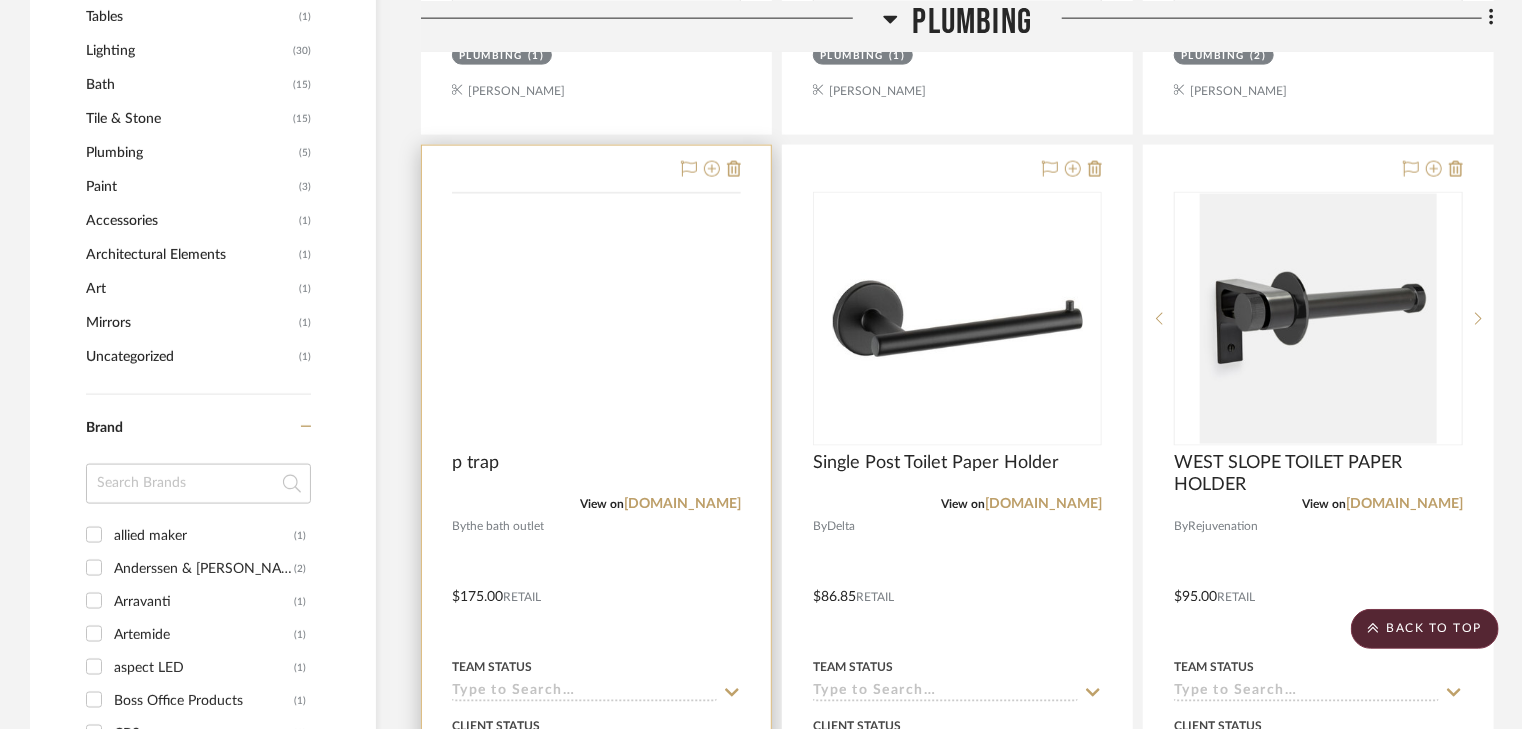scroll, scrollTop: 1505, scrollLeft: 0, axis: vertical 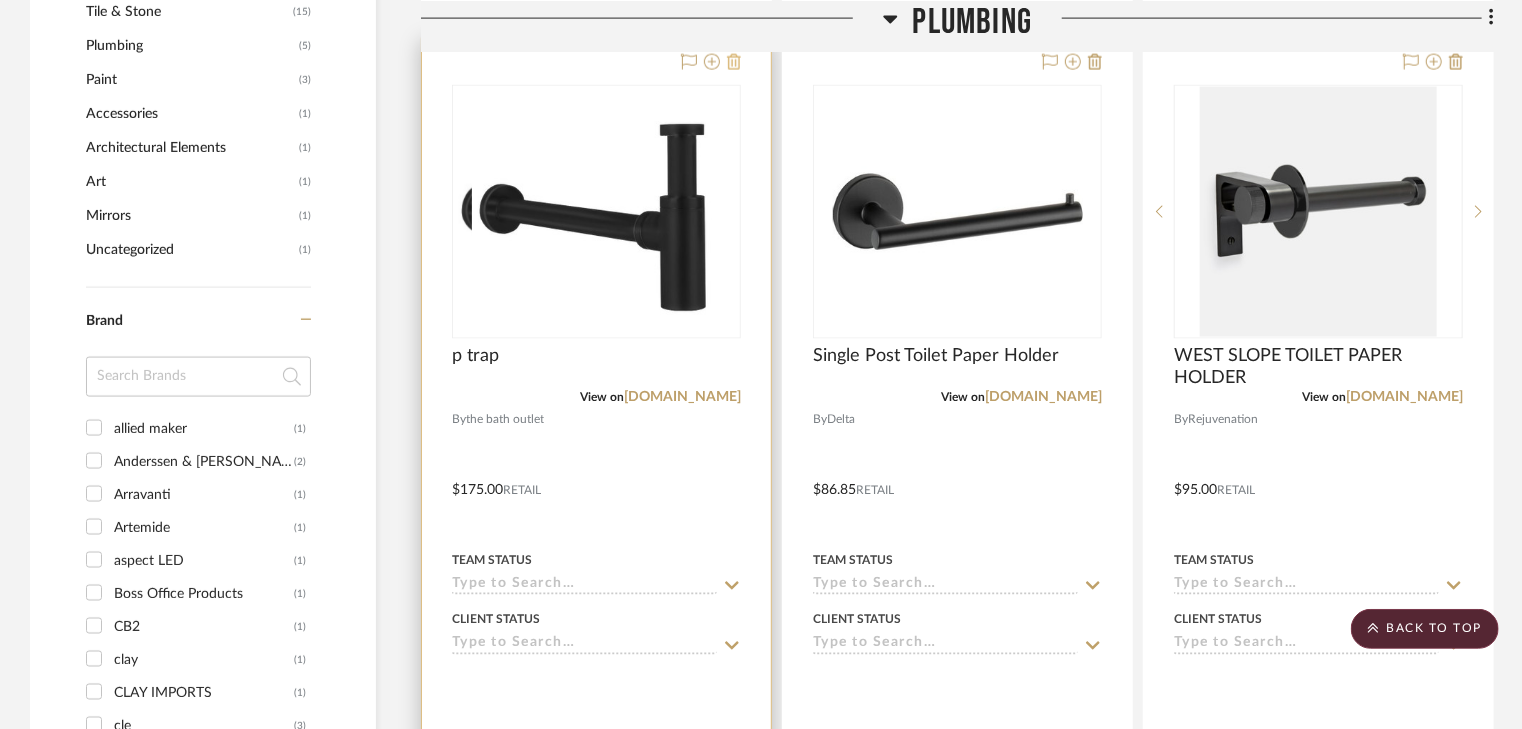 click 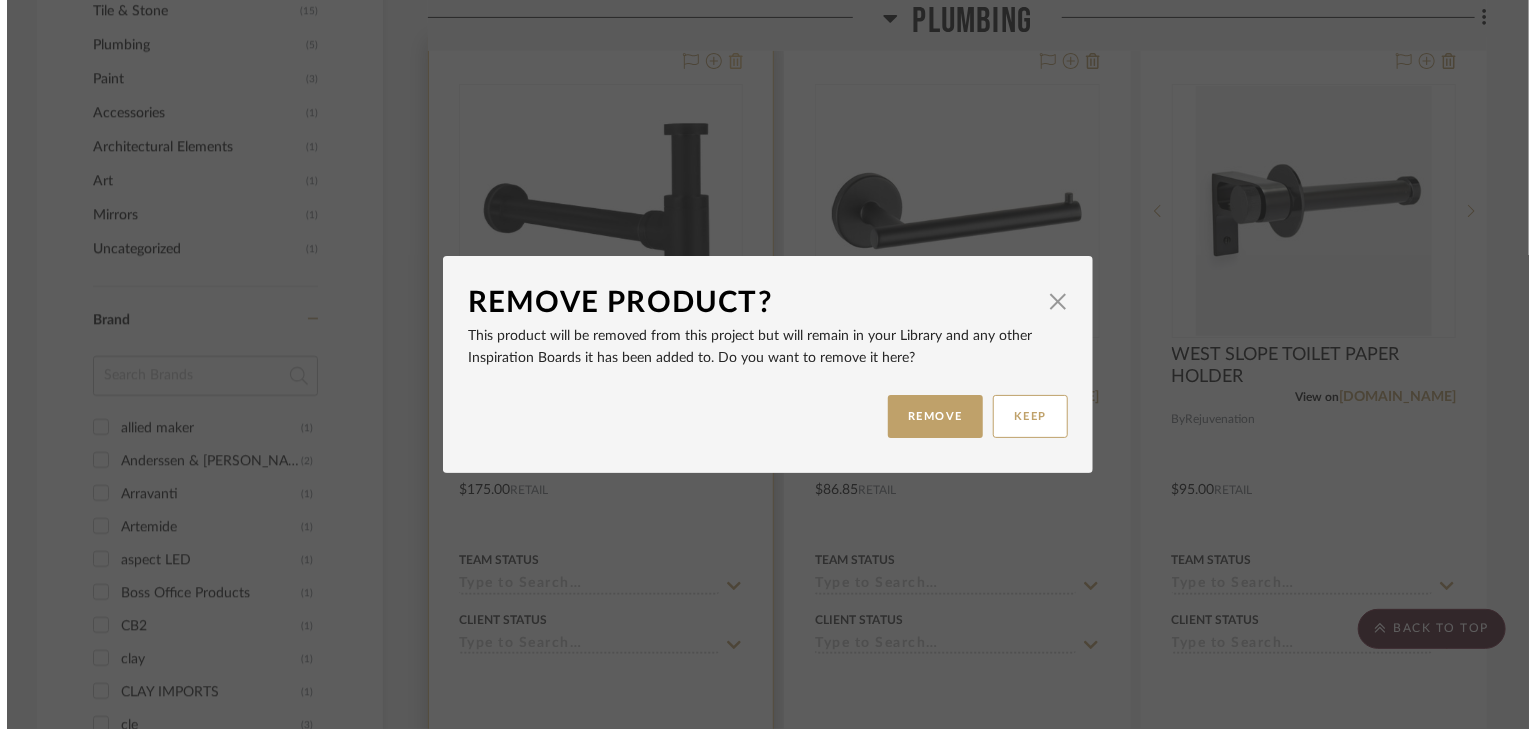 scroll, scrollTop: 0, scrollLeft: 0, axis: both 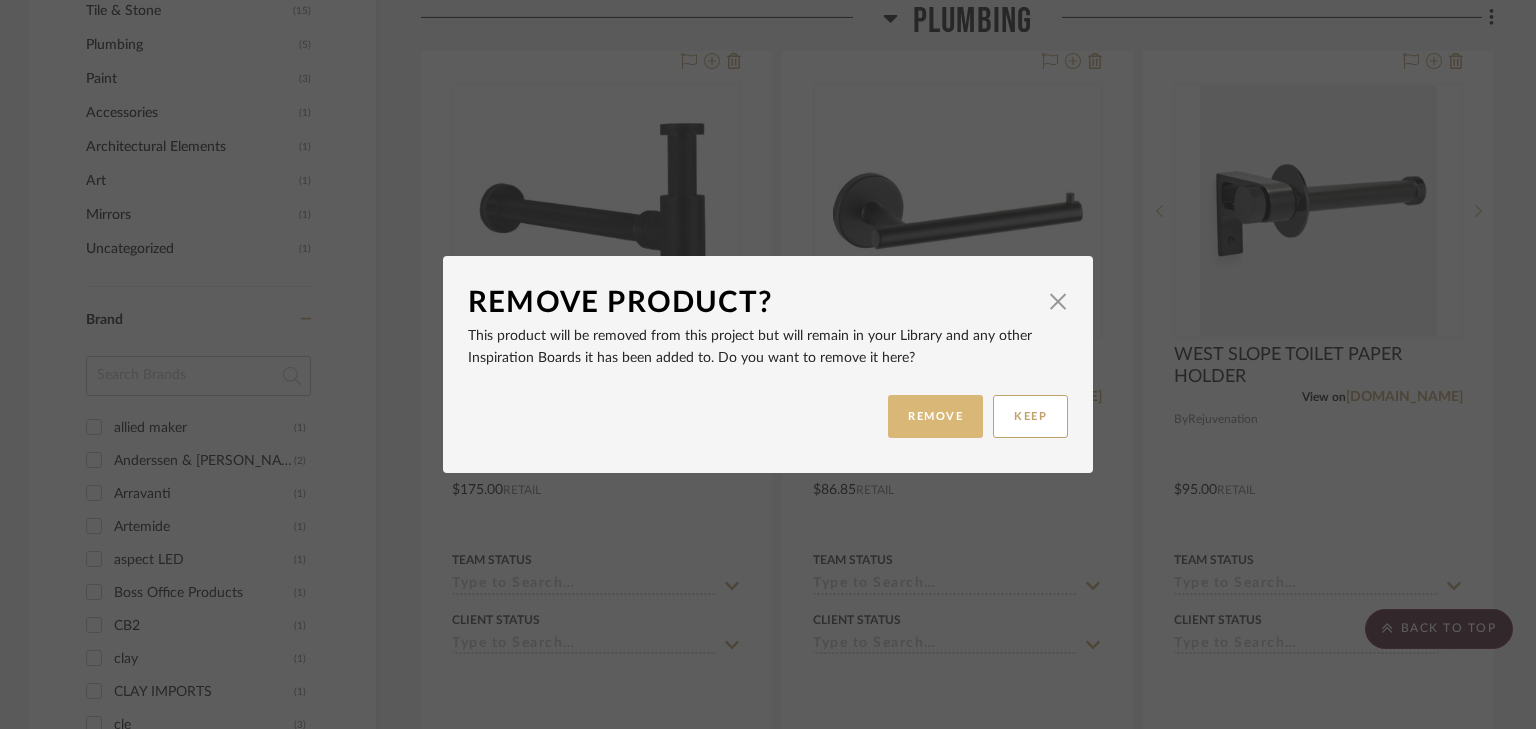 click on "REMOVE" at bounding box center (935, 416) 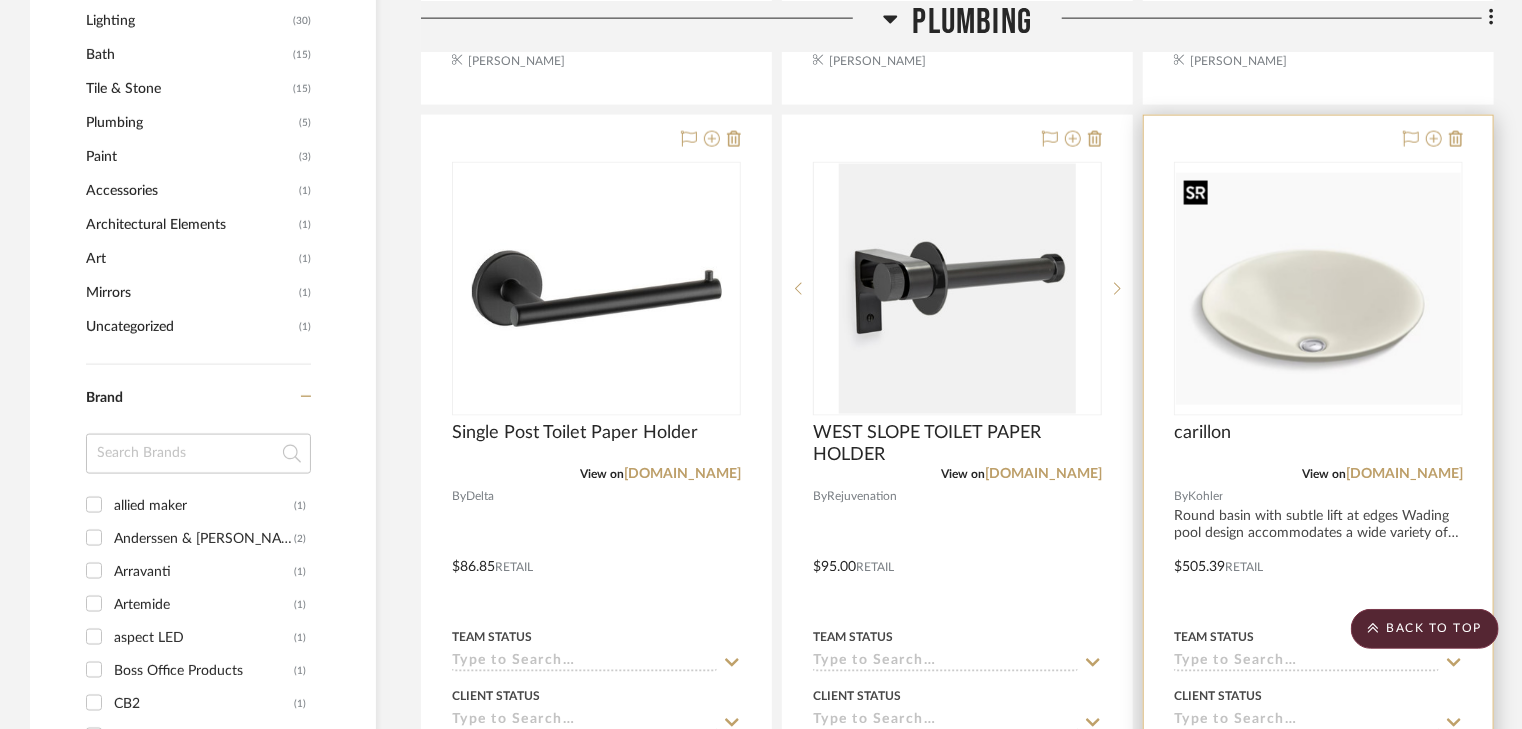 scroll, scrollTop: 1345, scrollLeft: 0, axis: vertical 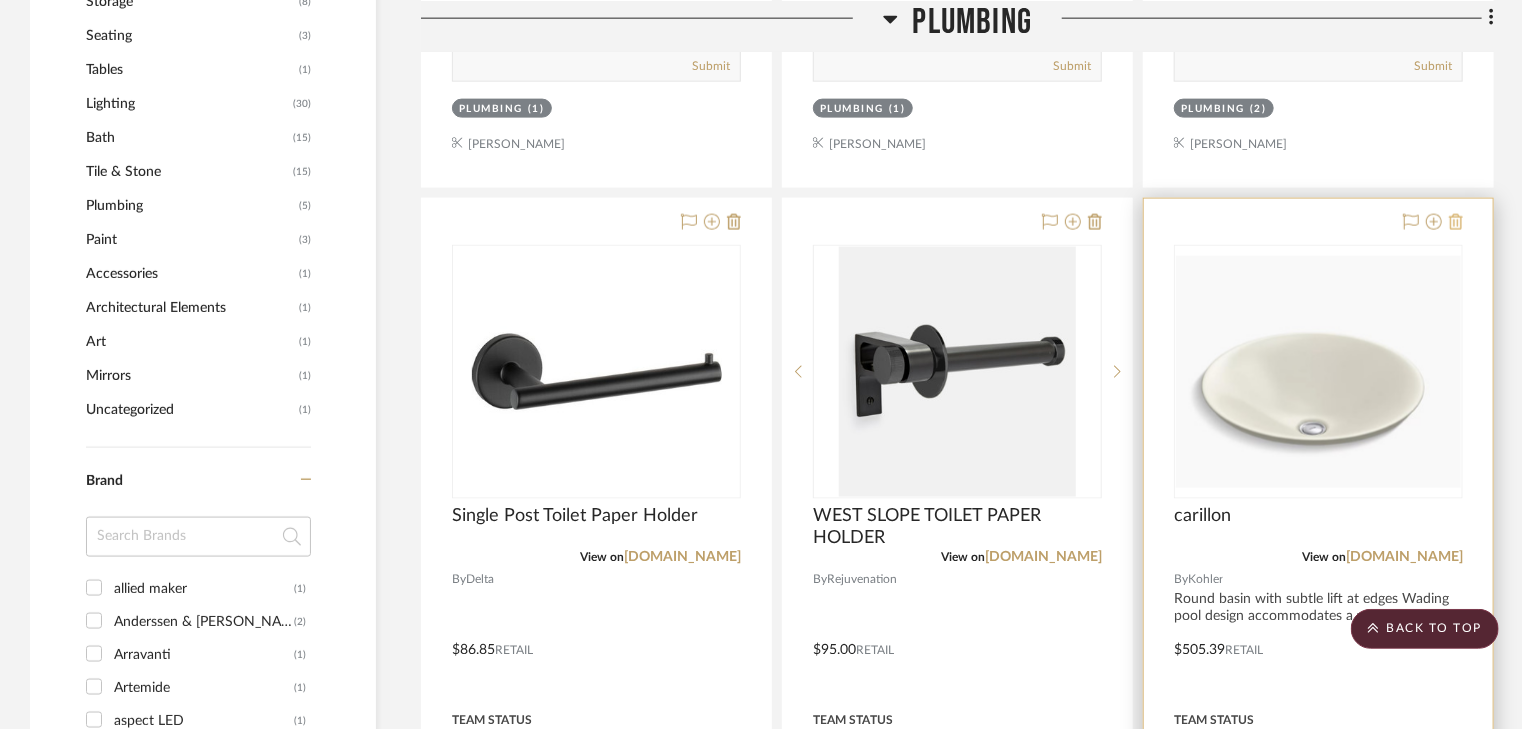 click 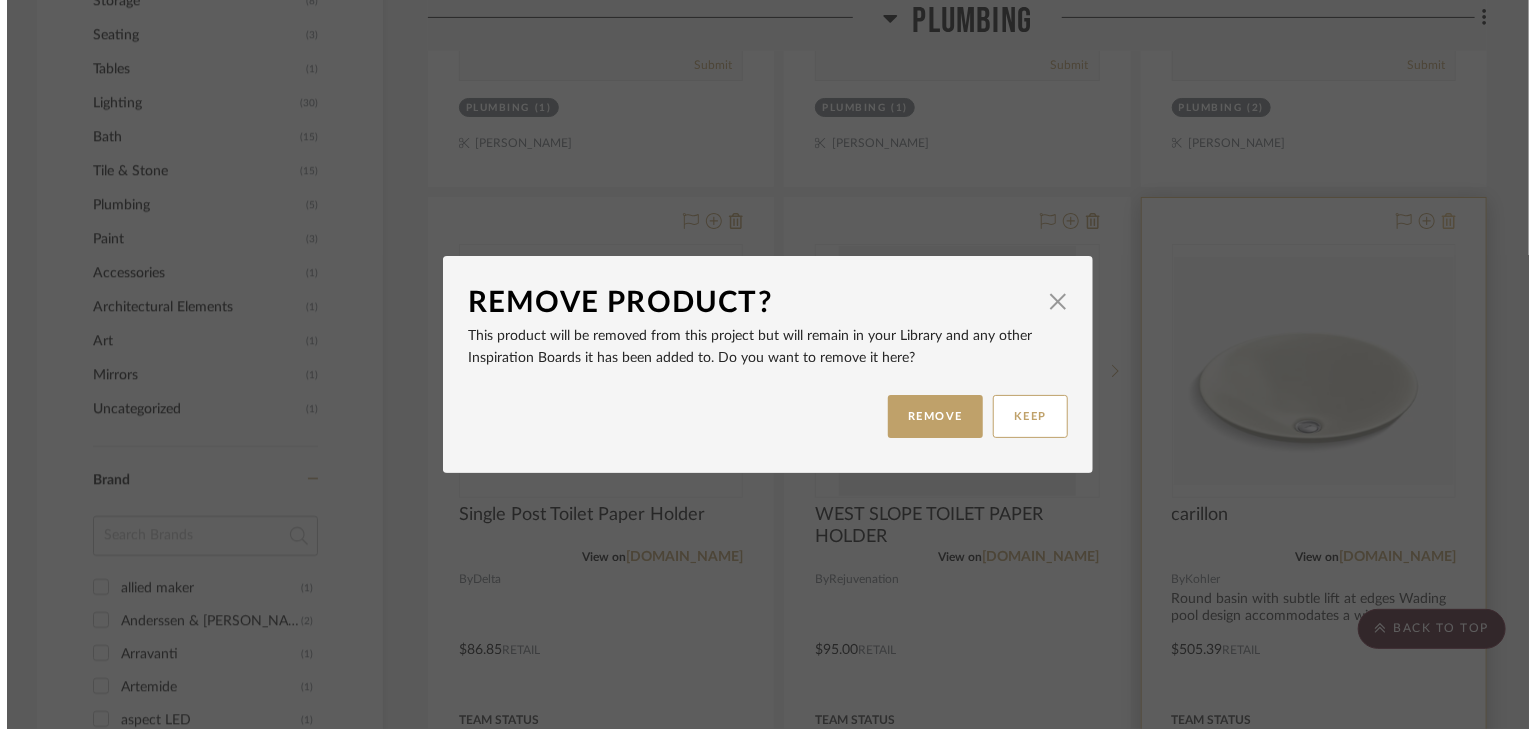 scroll, scrollTop: 0, scrollLeft: 0, axis: both 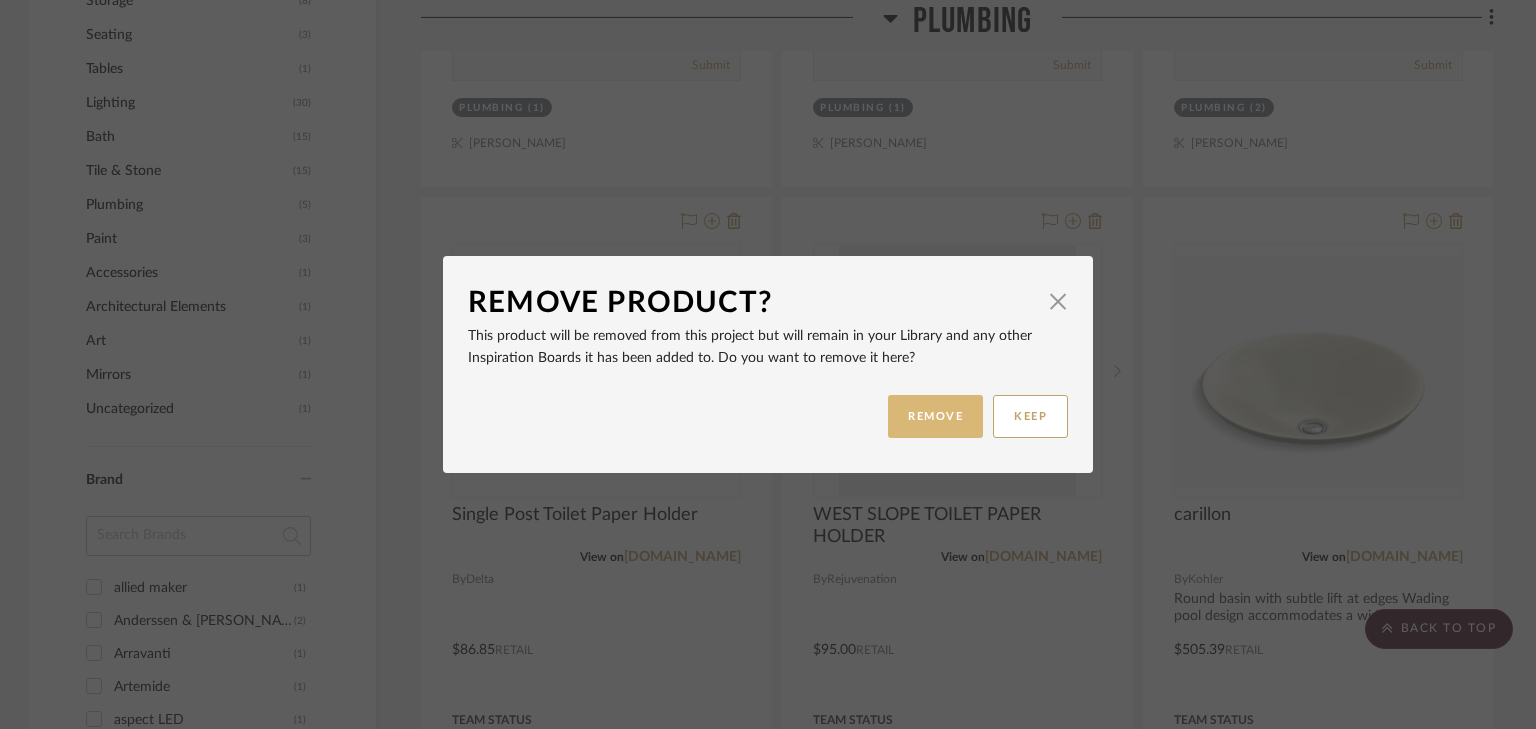 click on "REMOVE" at bounding box center [935, 416] 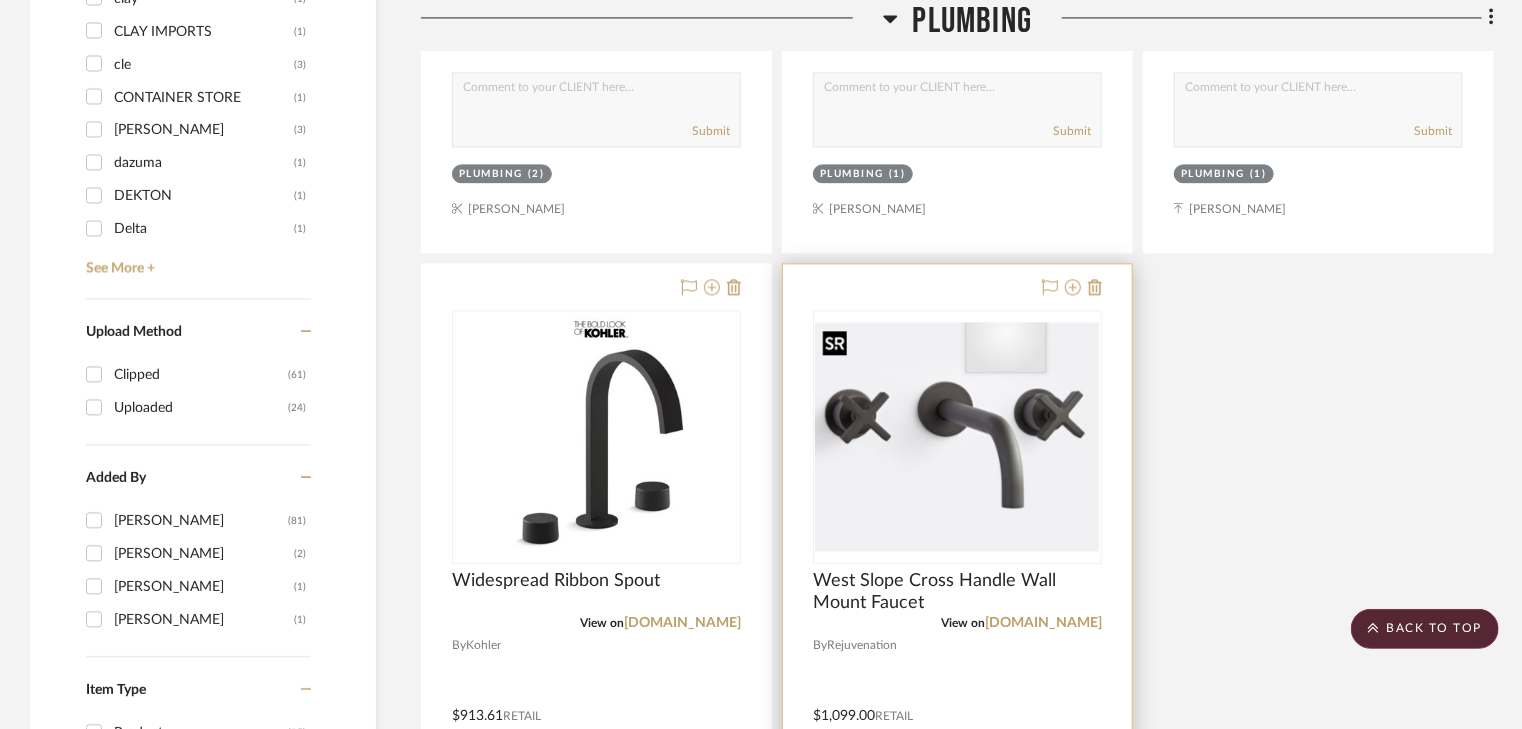 scroll, scrollTop: 2225, scrollLeft: 0, axis: vertical 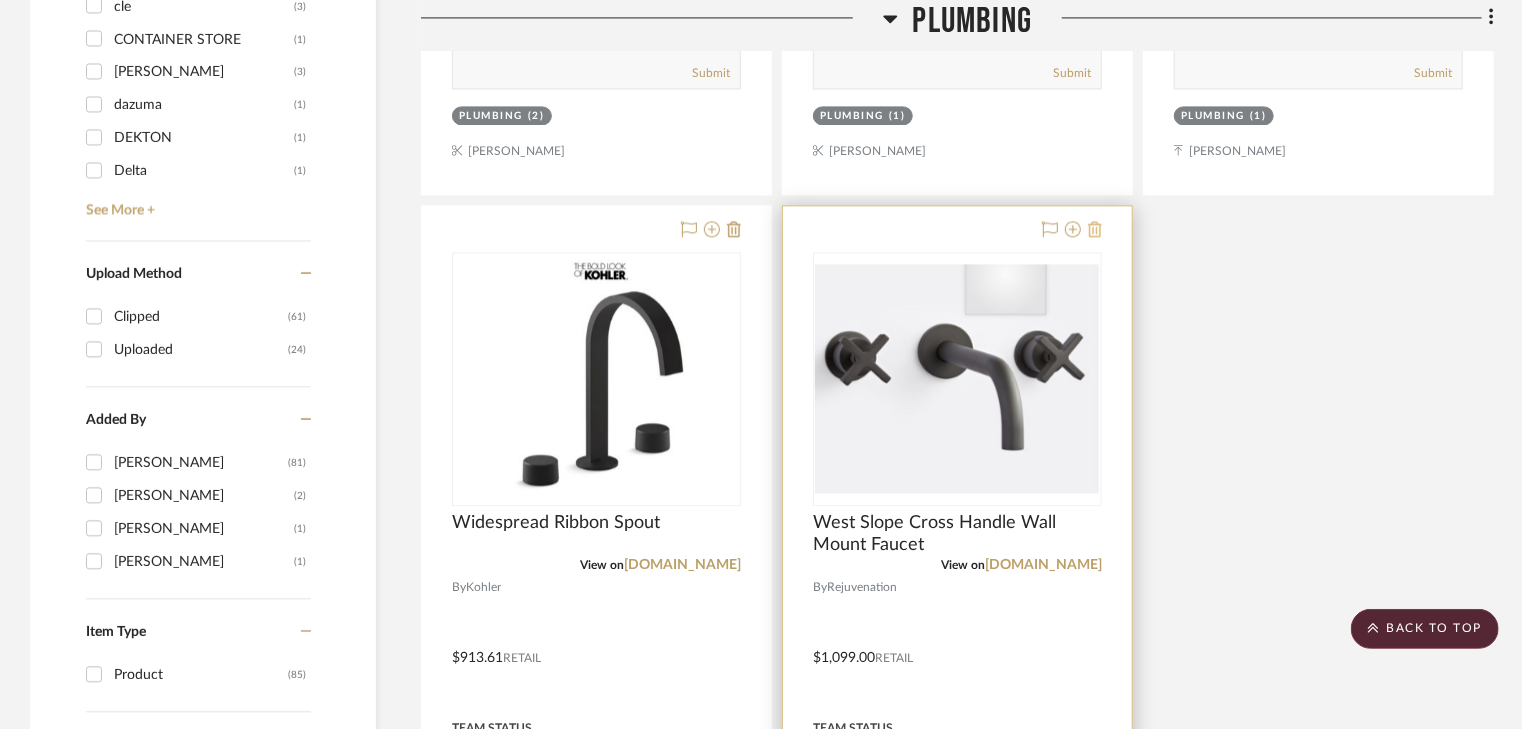 click 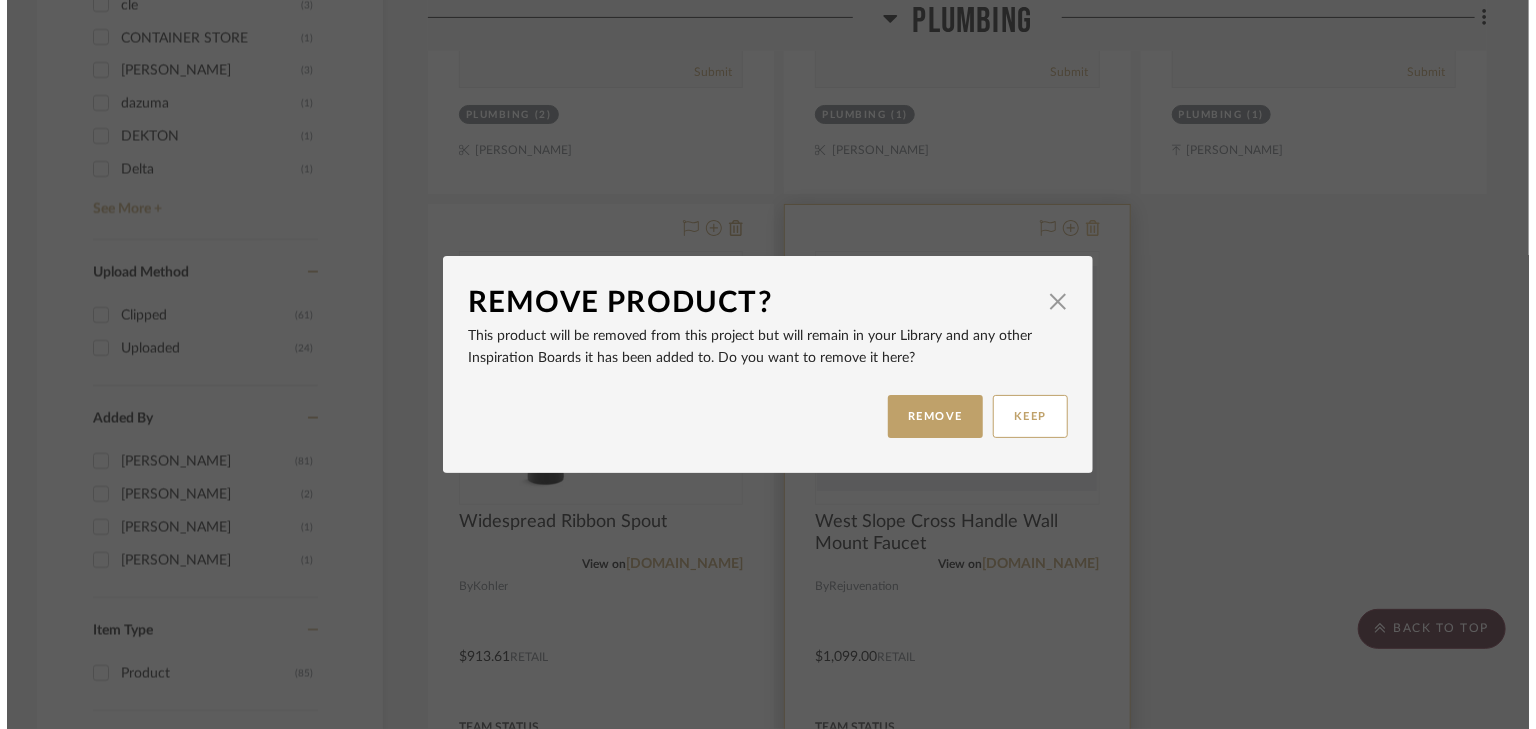 scroll, scrollTop: 0, scrollLeft: 0, axis: both 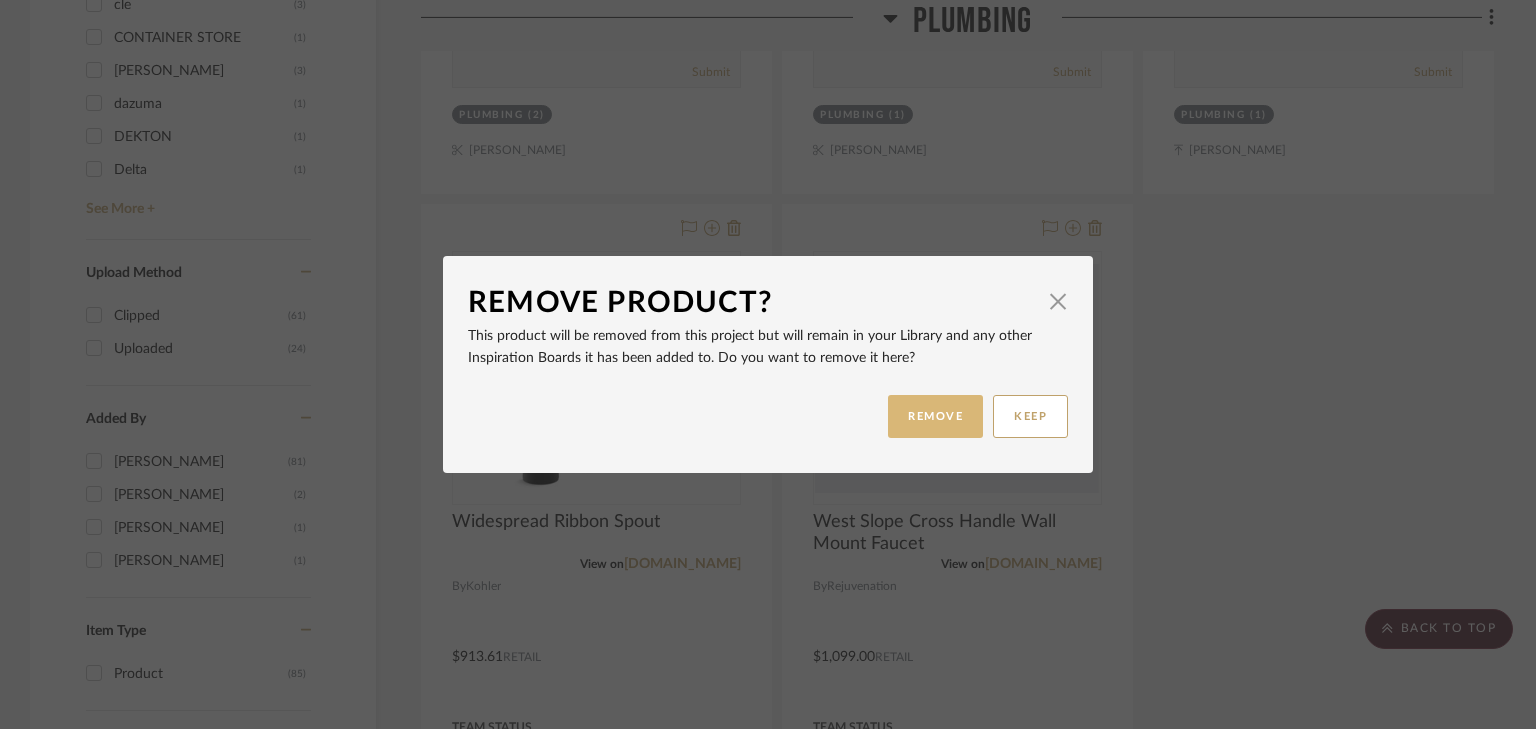 click on "REMOVE" at bounding box center [935, 416] 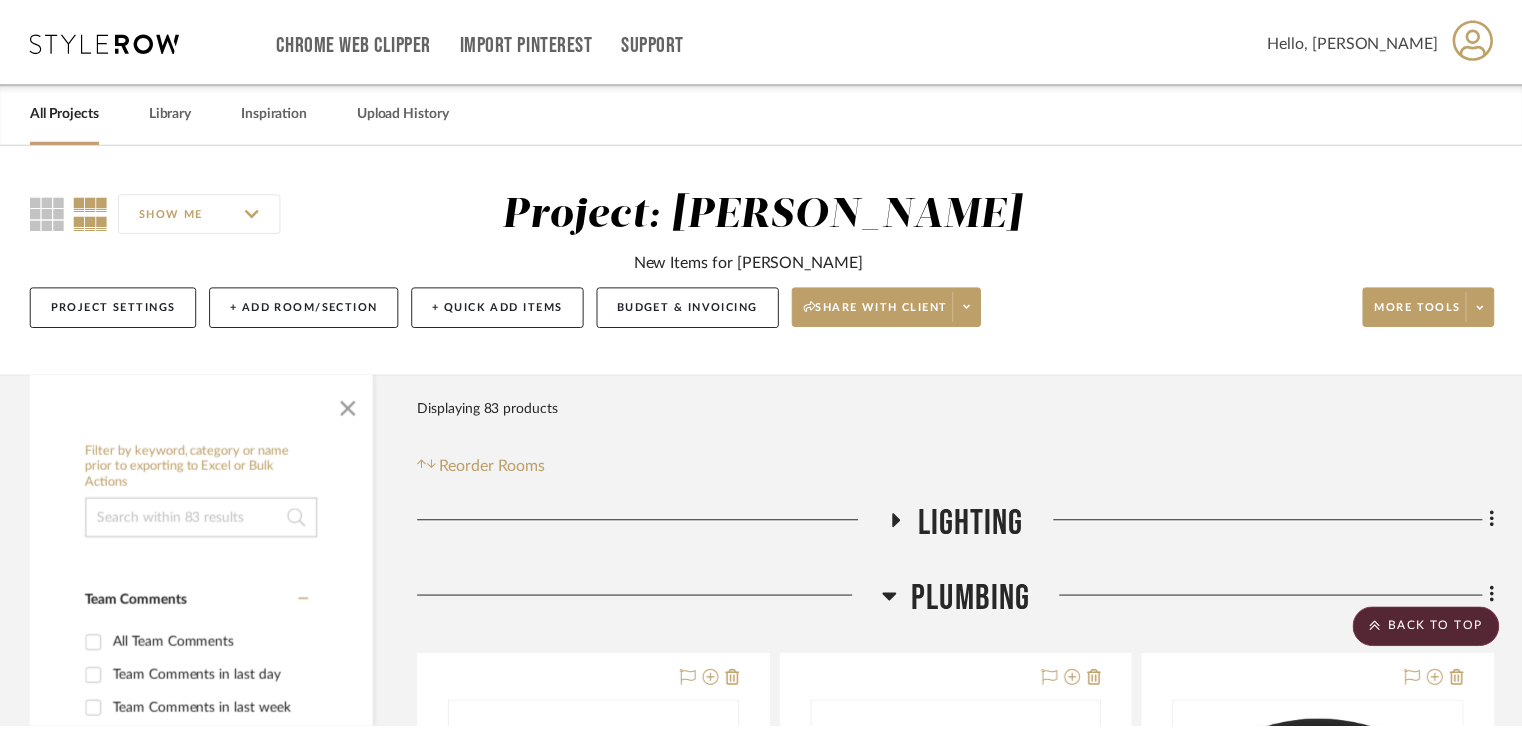 scroll, scrollTop: 2225, scrollLeft: 0, axis: vertical 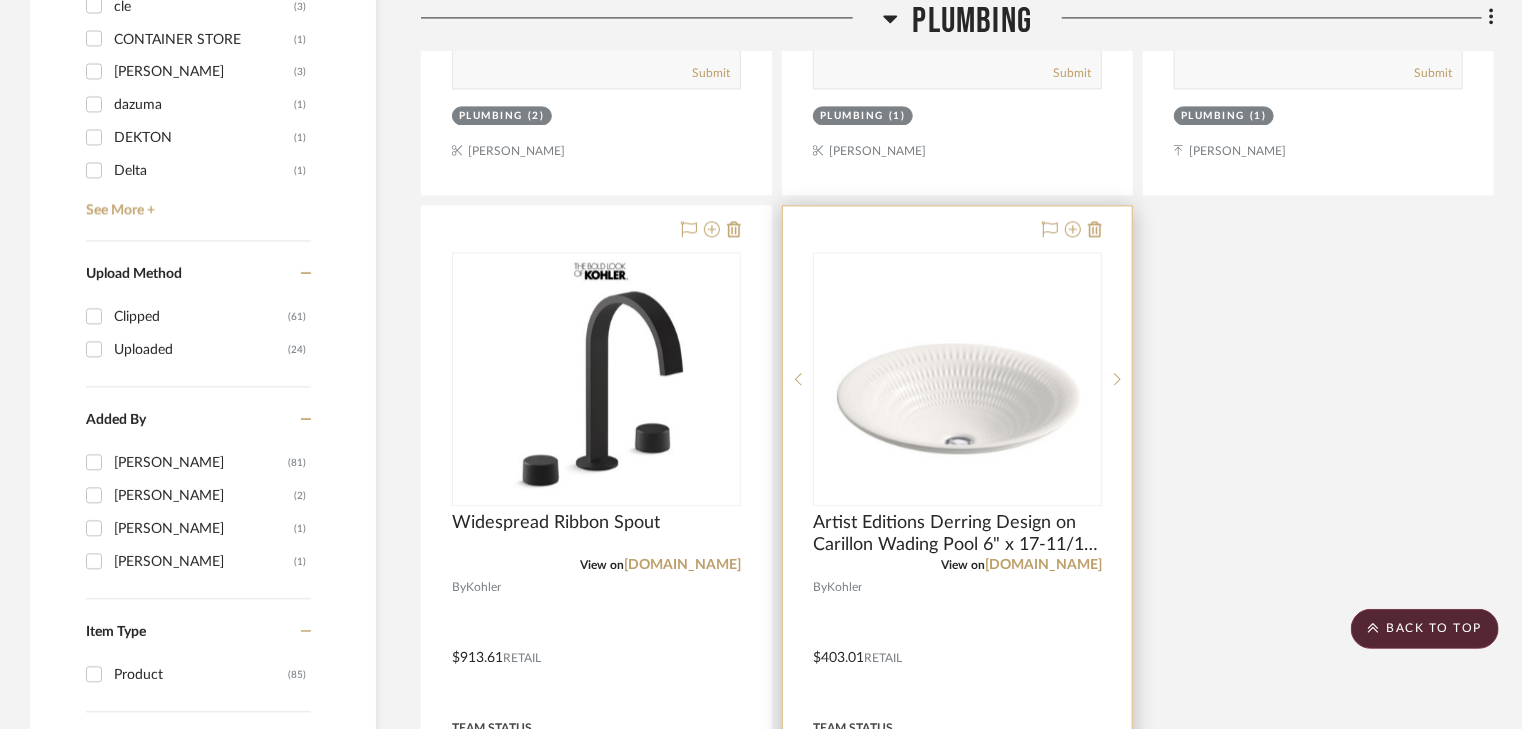 click at bounding box center (957, 643) 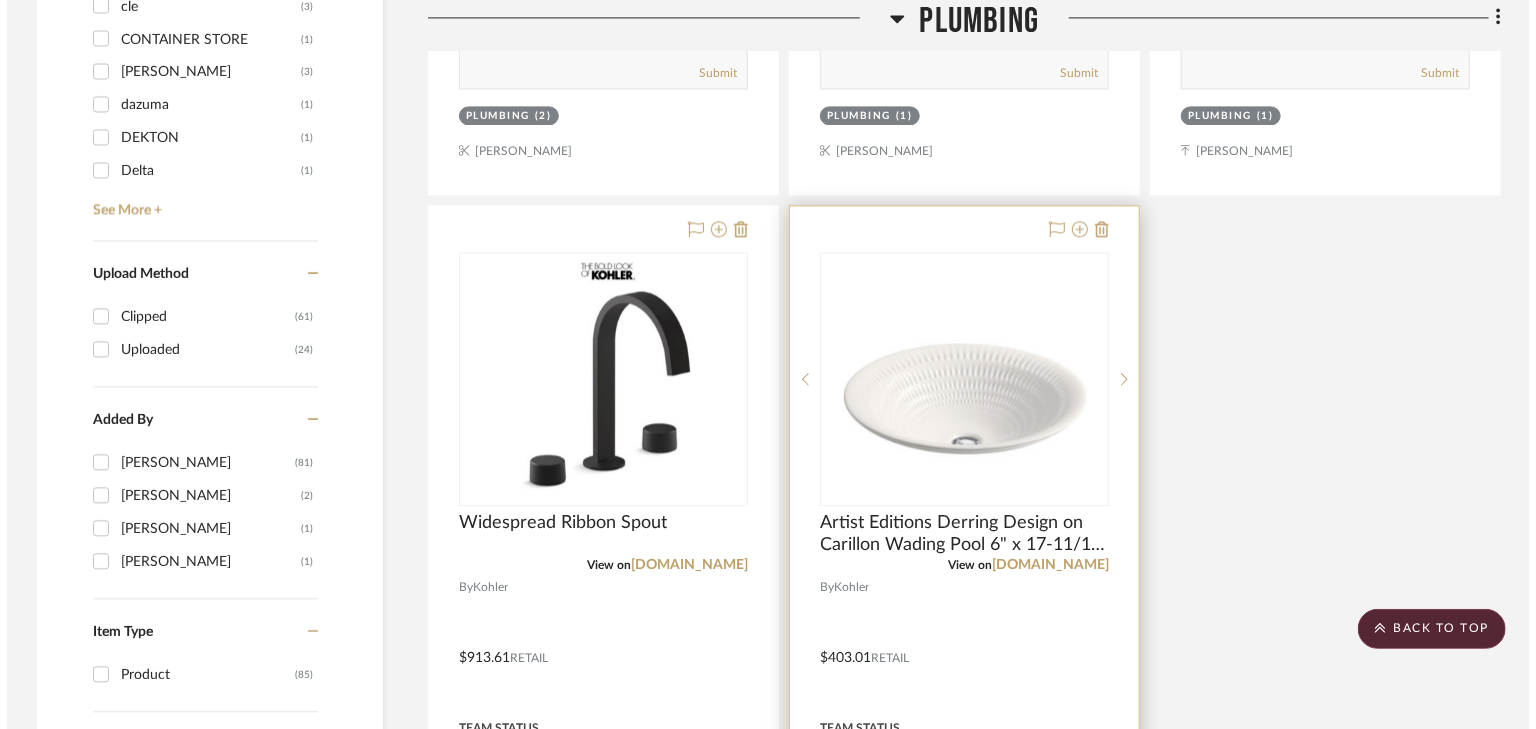 scroll, scrollTop: 0, scrollLeft: 0, axis: both 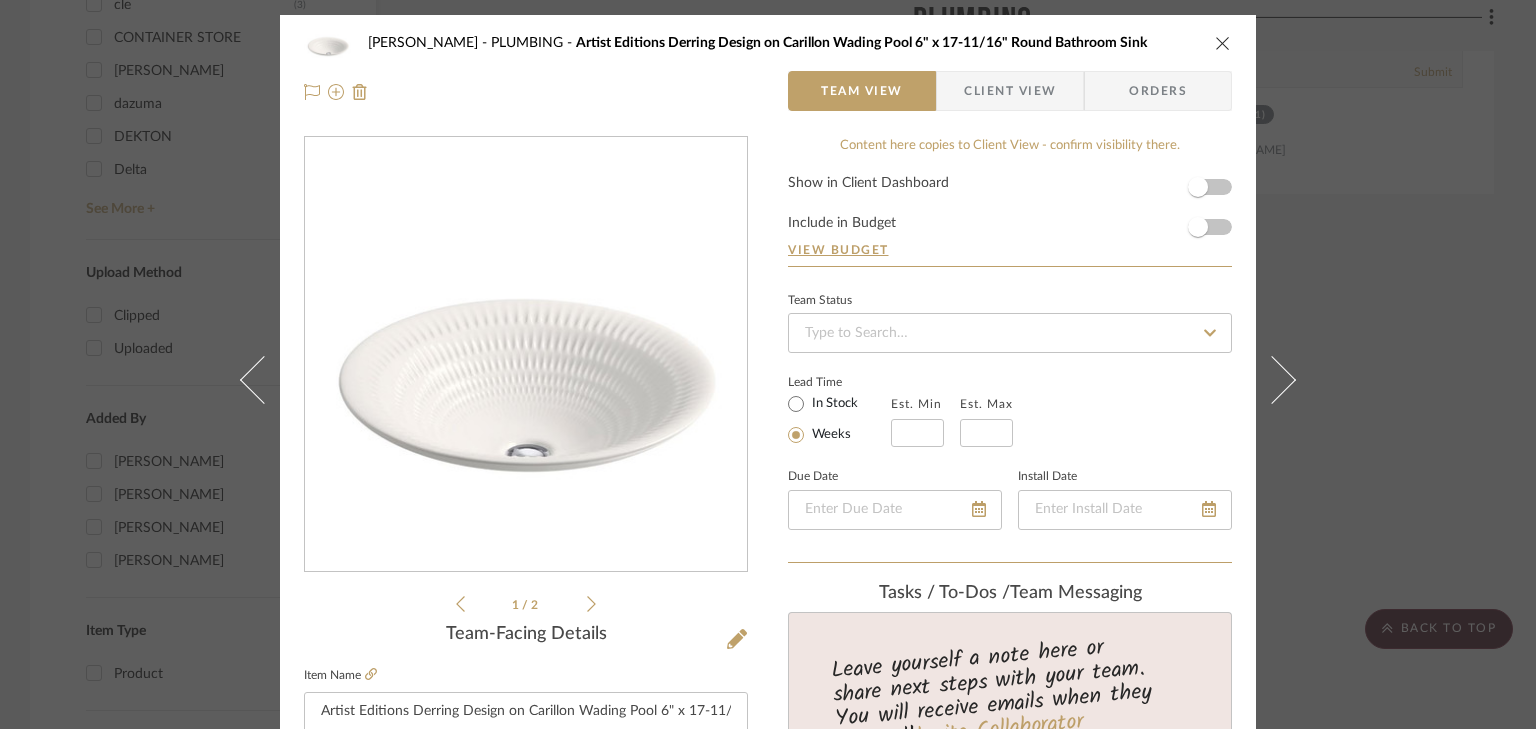 click on "Sana - Nora PLUMBING Artist Editions Derring Design on Carillon Wading Pool 6" x 17-11/16" Round Bathroom Sink" at bounding box center (768, 43) 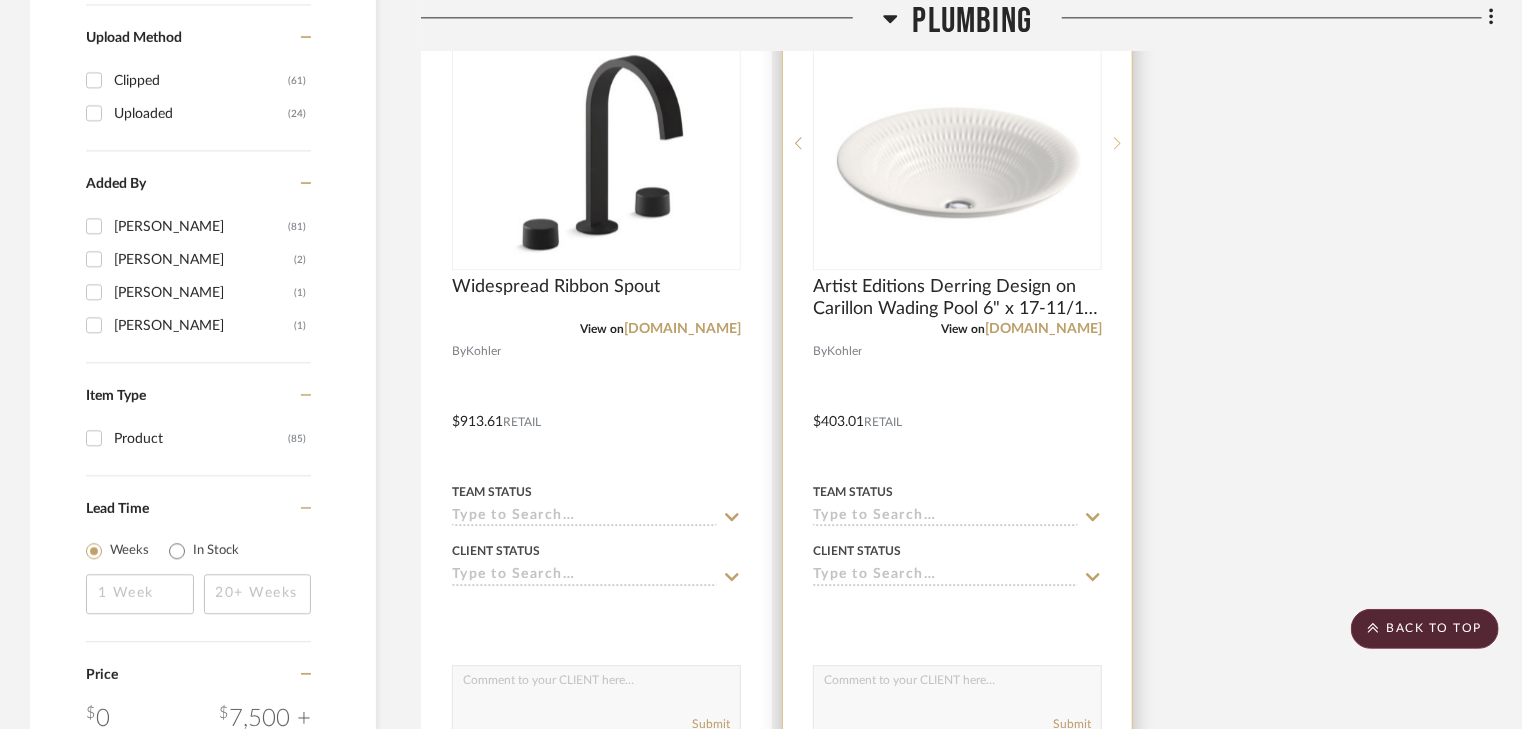 scroll, scrollTop: 2305, scrollLeft: 0, axis: vertical 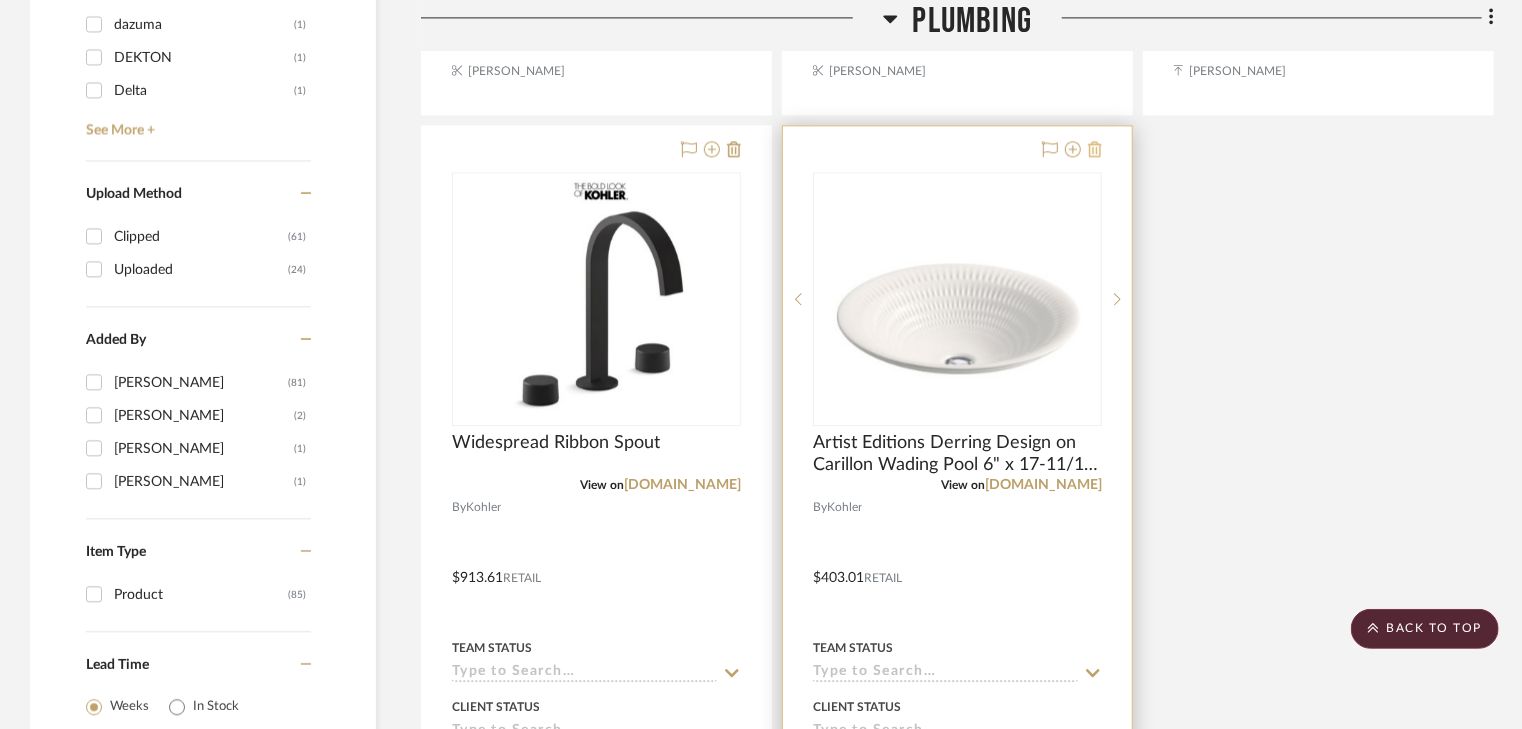 click 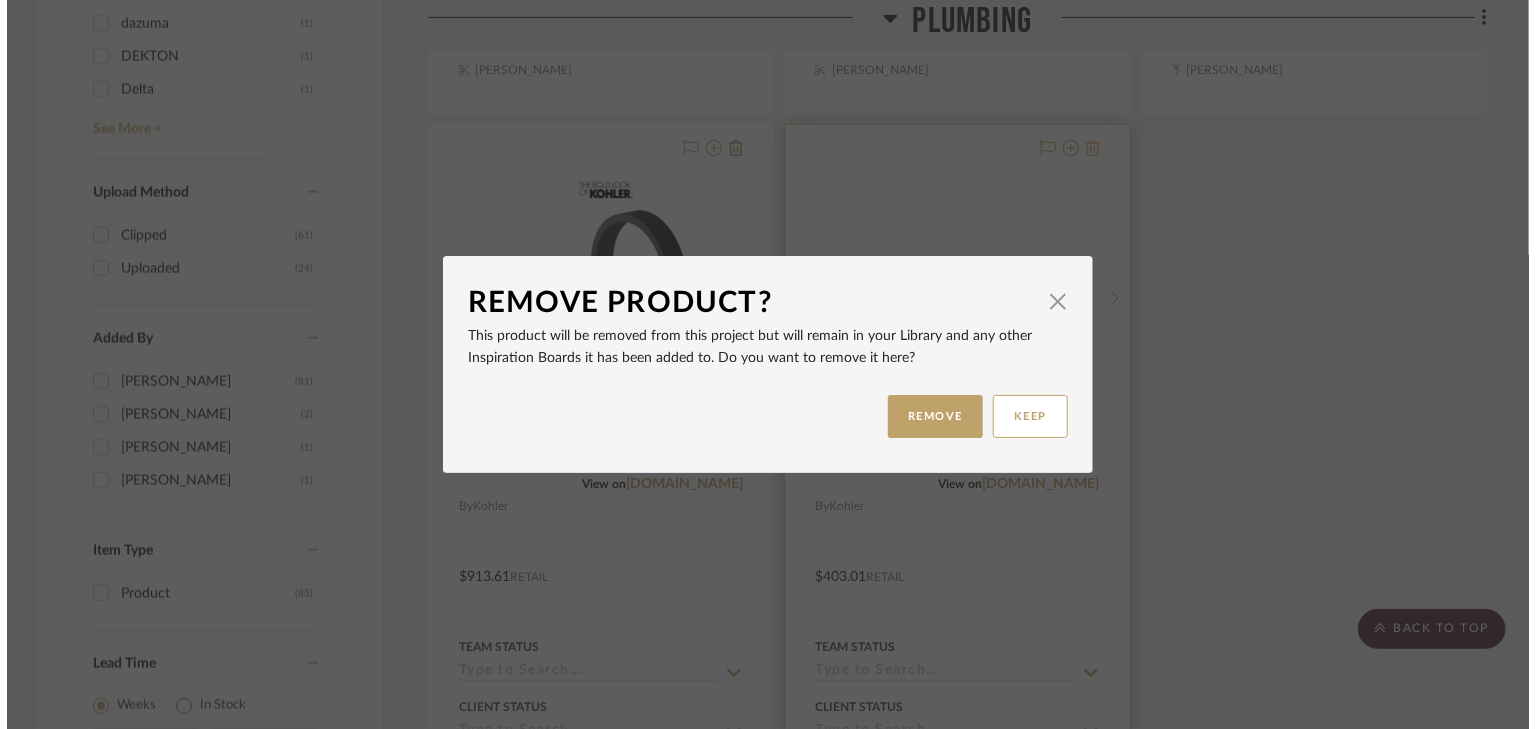 scroll, scrollTop: 0, scrollLeft: 0, axis: both 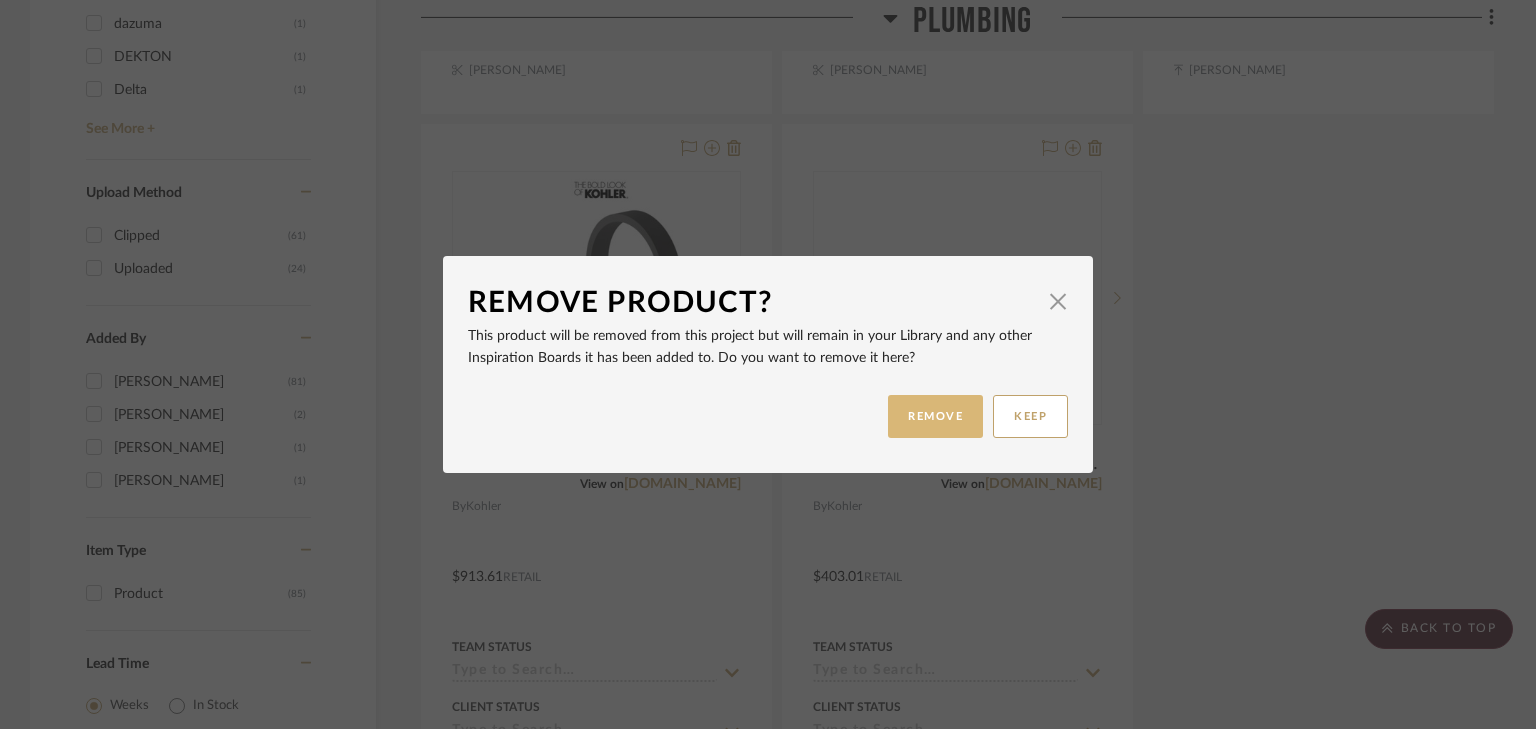 click on "REMOVE" at bounding box center [935, 416] 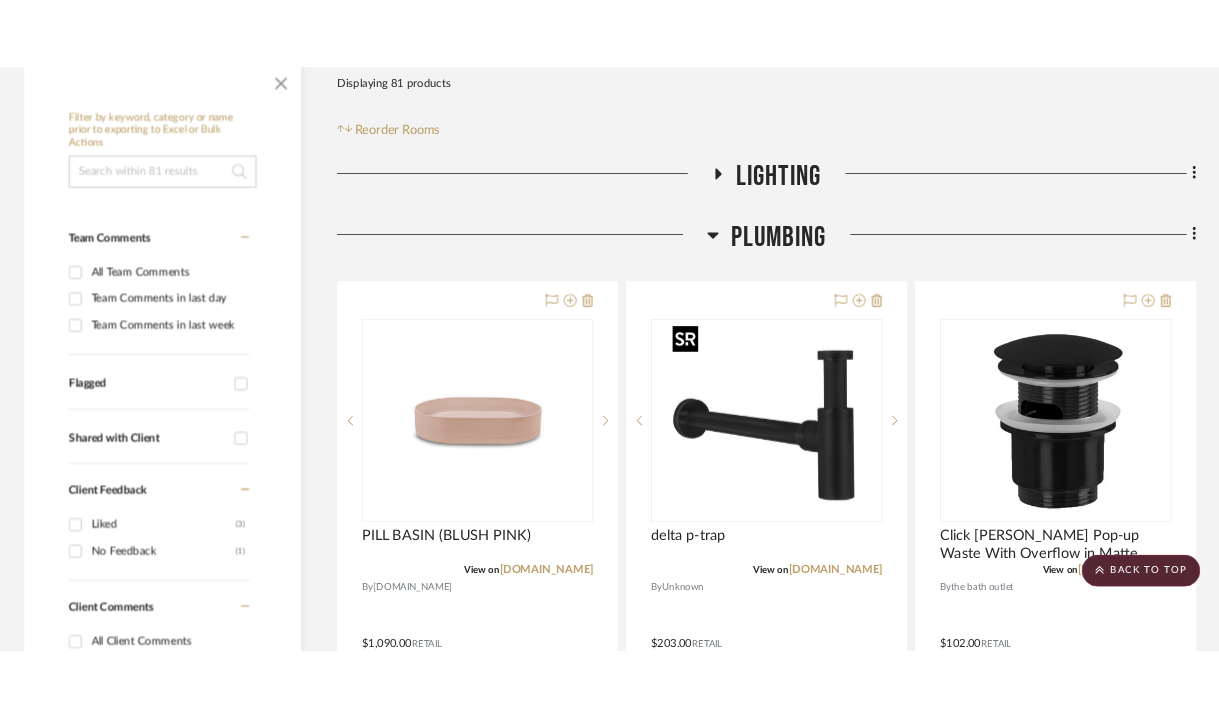 scroll, scrollTop: 545, scrollLeft: 0, axis: vertical 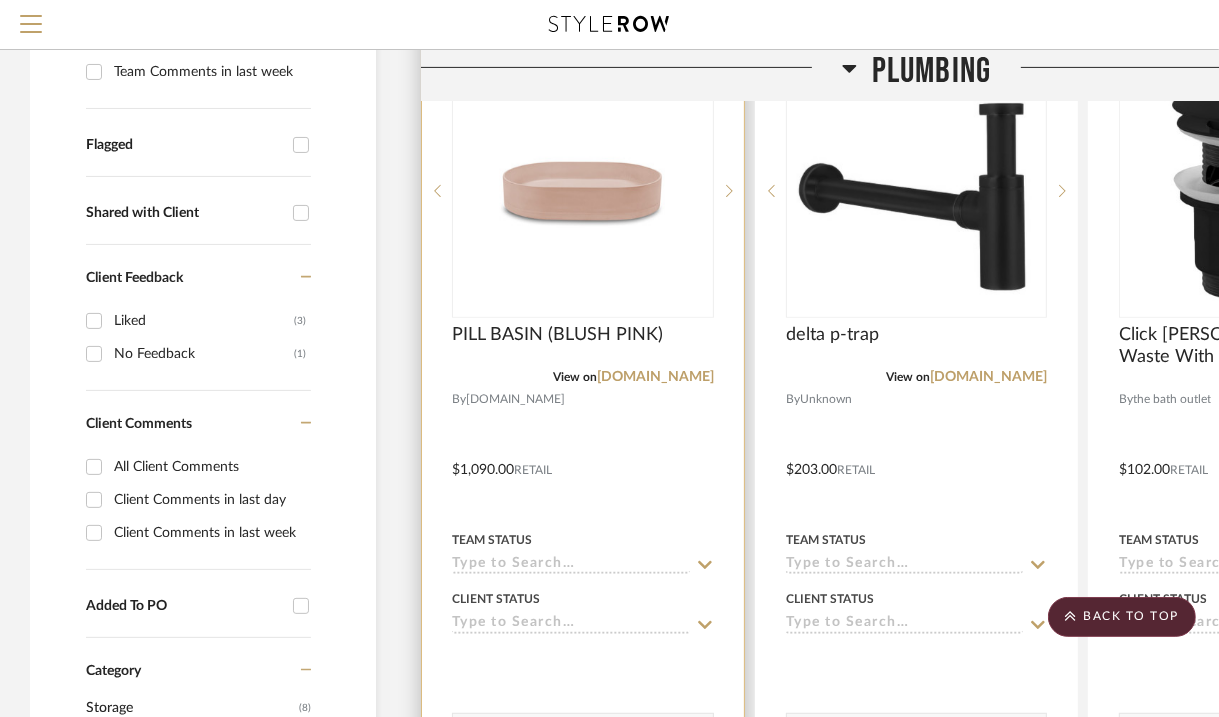 click at bounding box center [583, 455] 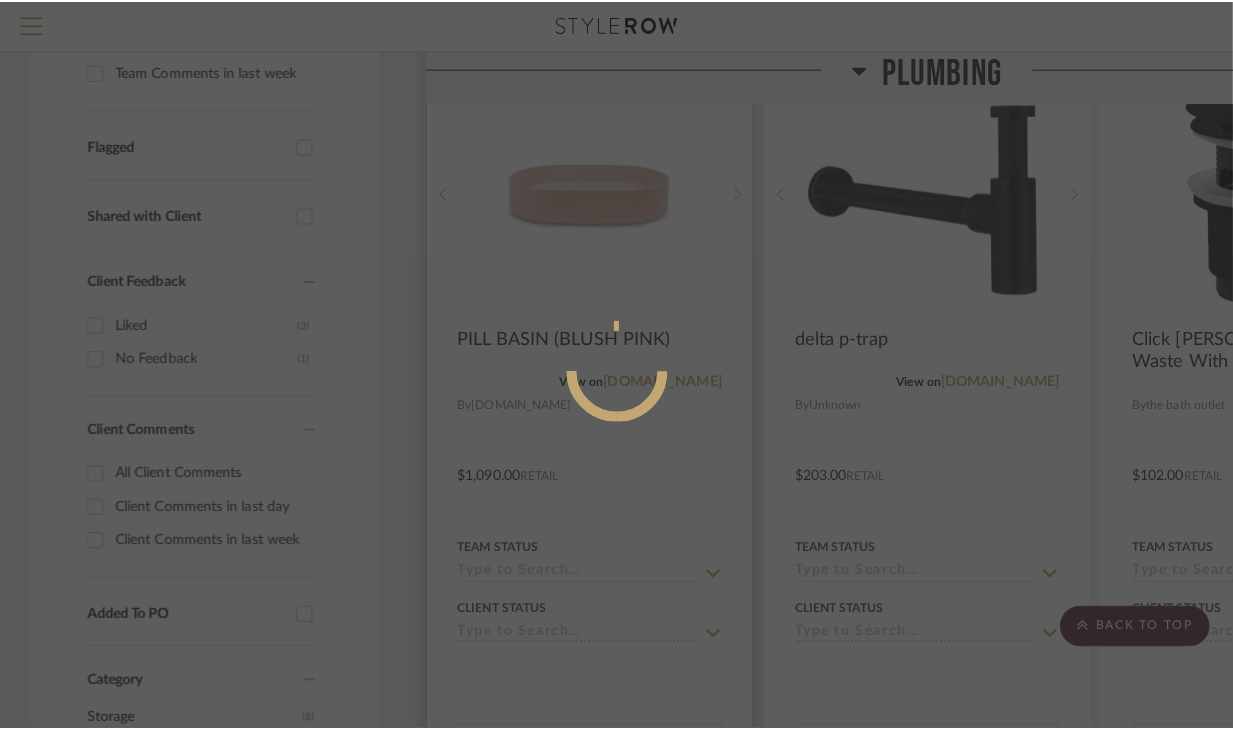 scroll, scrollTop: 0, scrollLeft: 0, axis: both 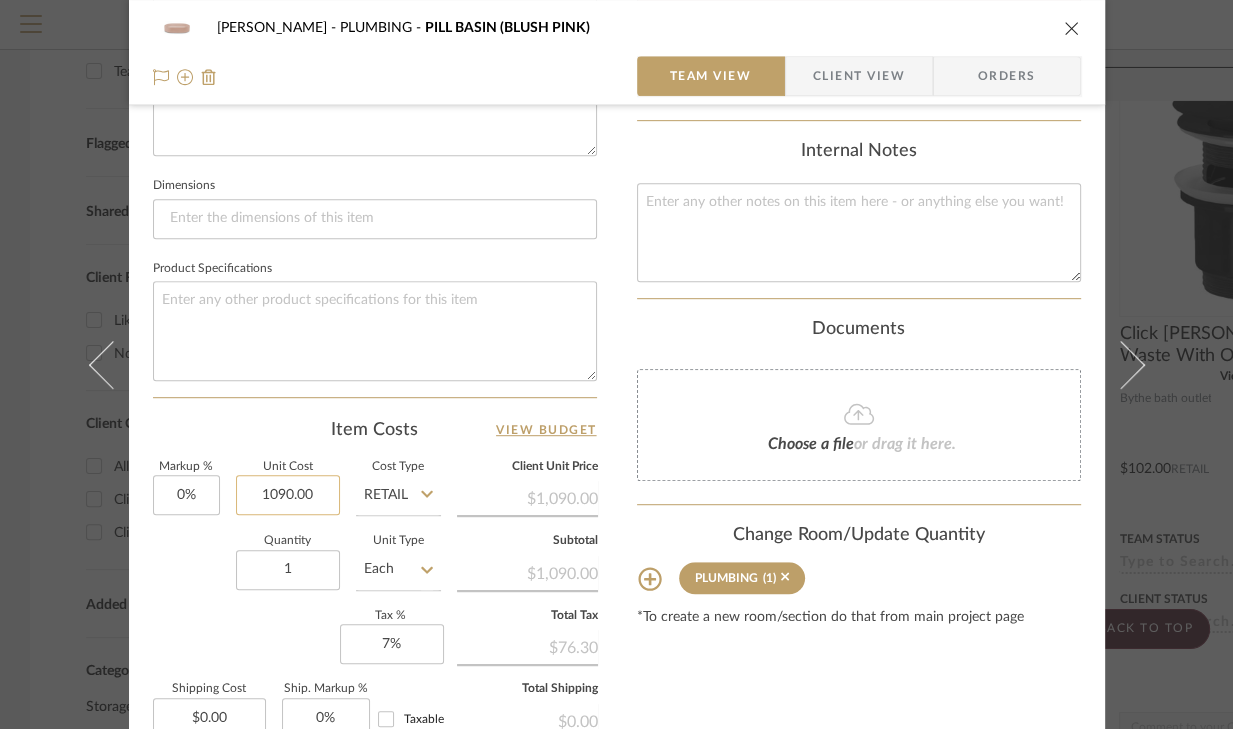 click on "1090.00" 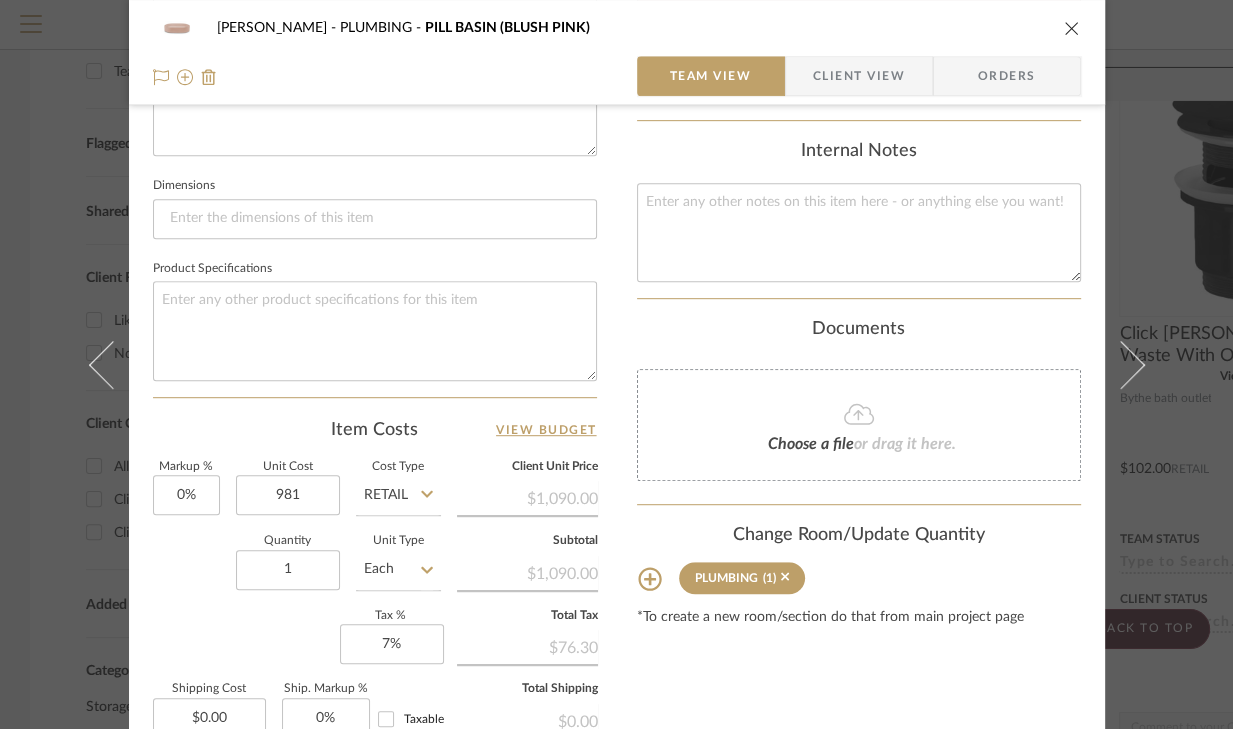 type on "$981.00" 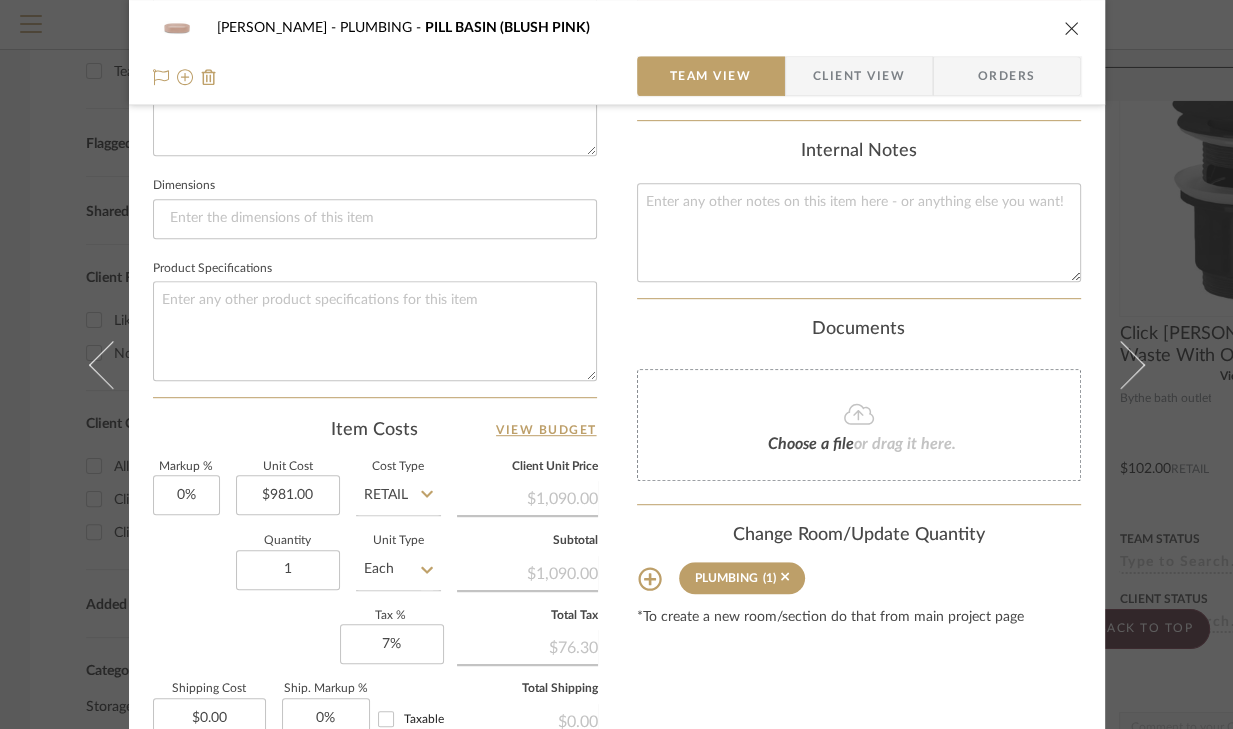 click on "Retail" 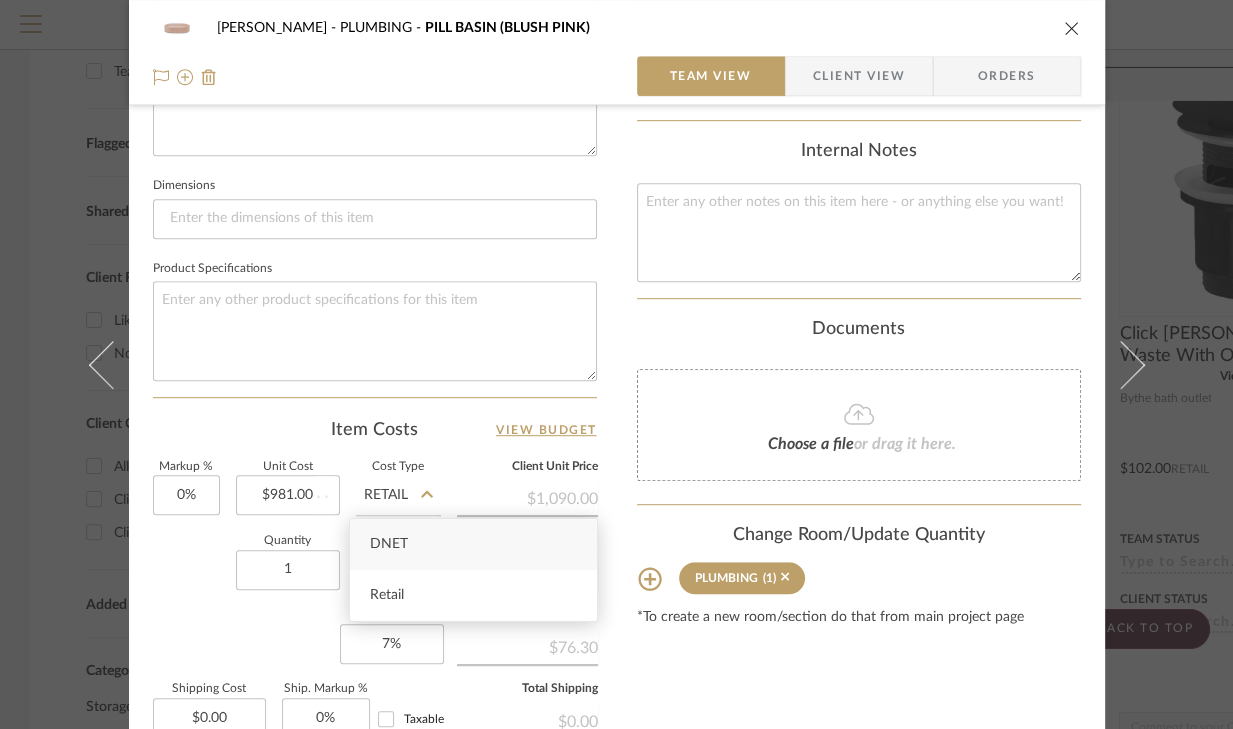 click on "DNET" at bounding box center (389, 544) 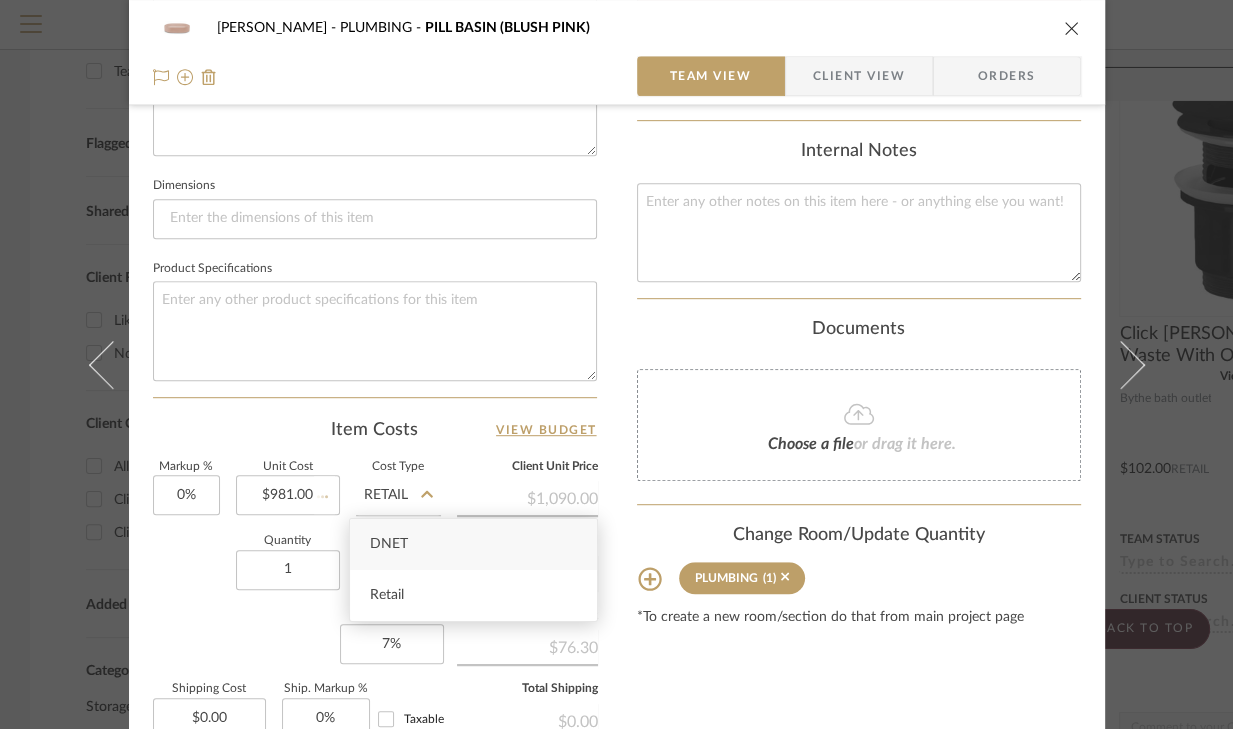 type on "DNET" 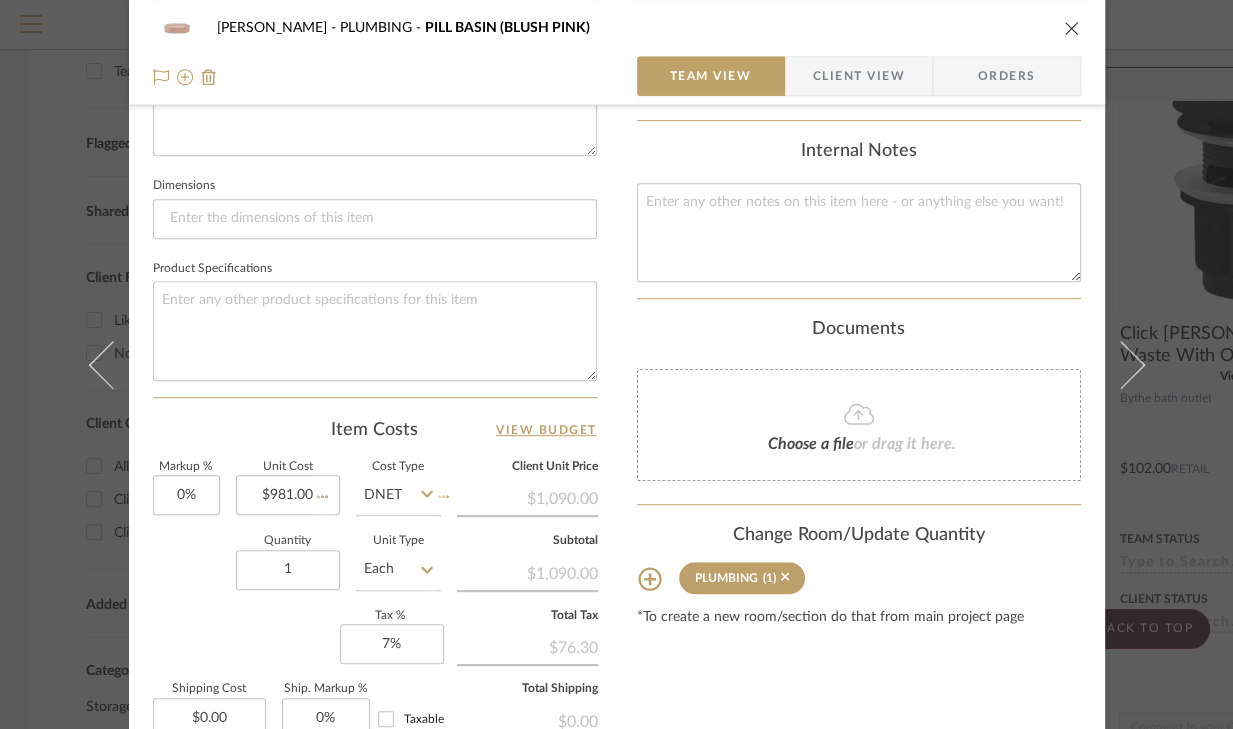 drag, startPoint x: 189, startPoint y: 600, endPoint x: 276, endPoint y: 603, distance: 87.05171 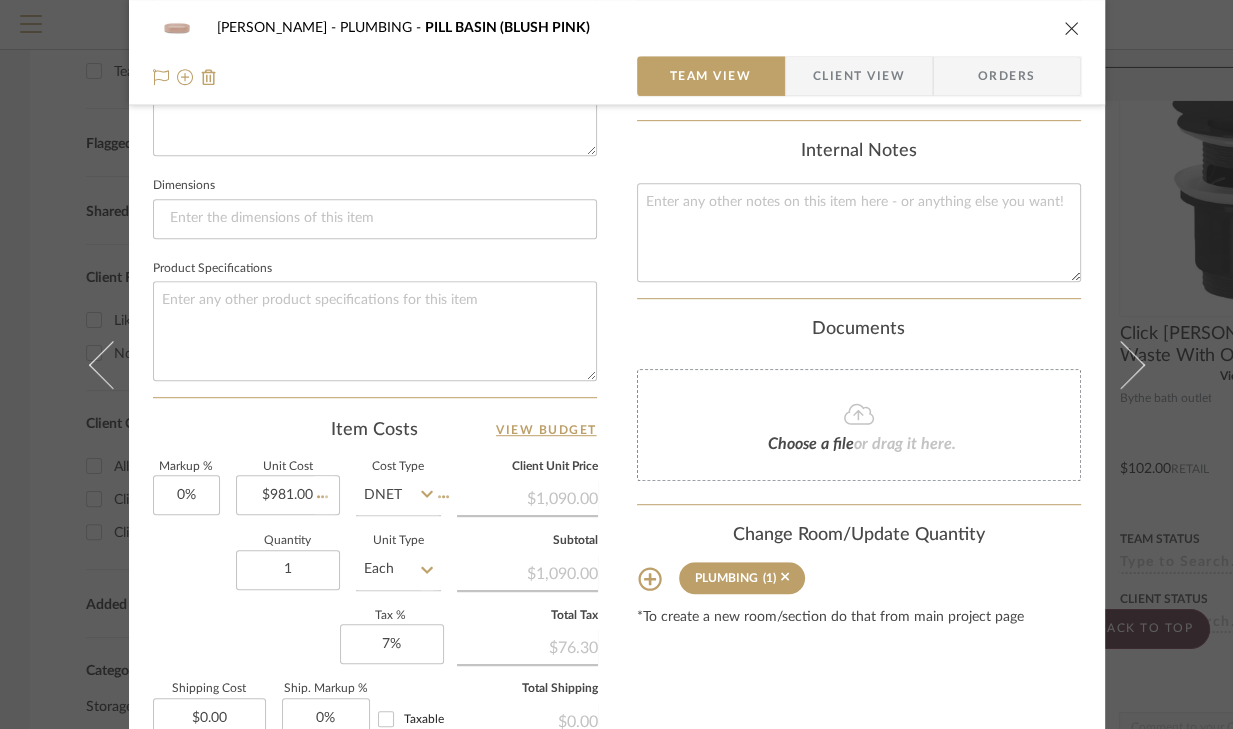 click on "Quantity  1  Unit Type  Each" 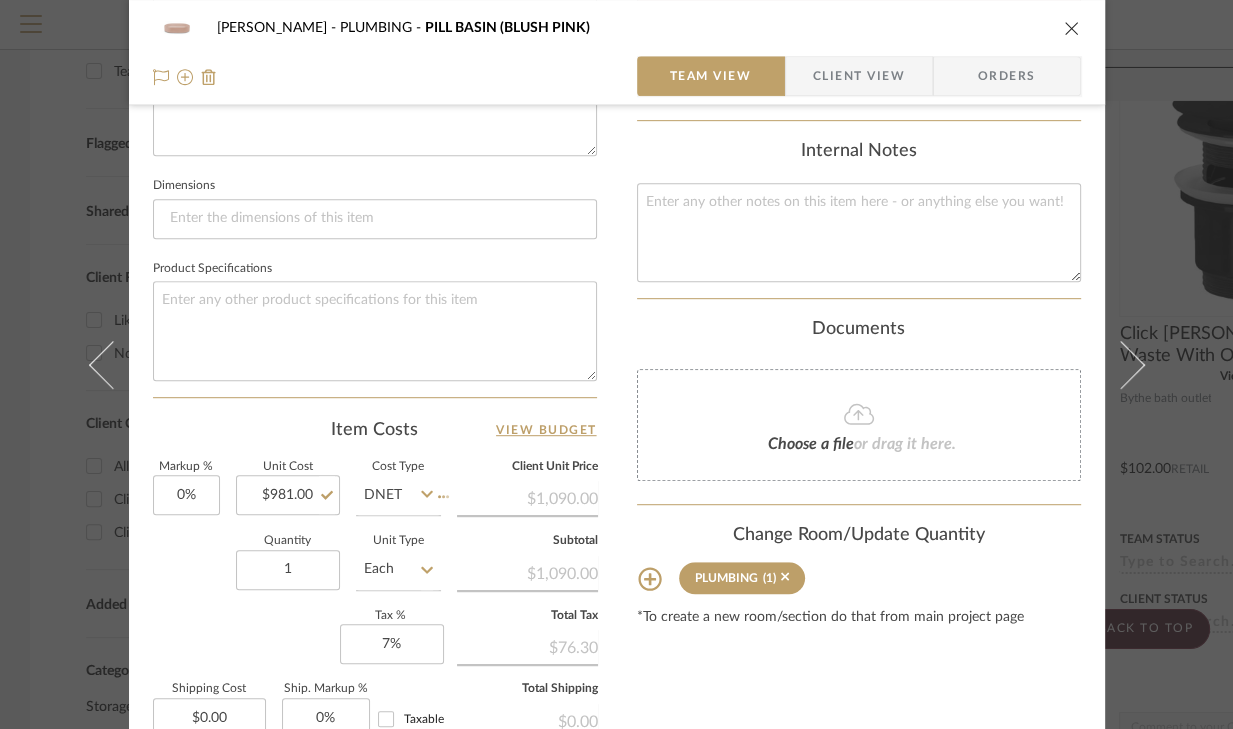 type 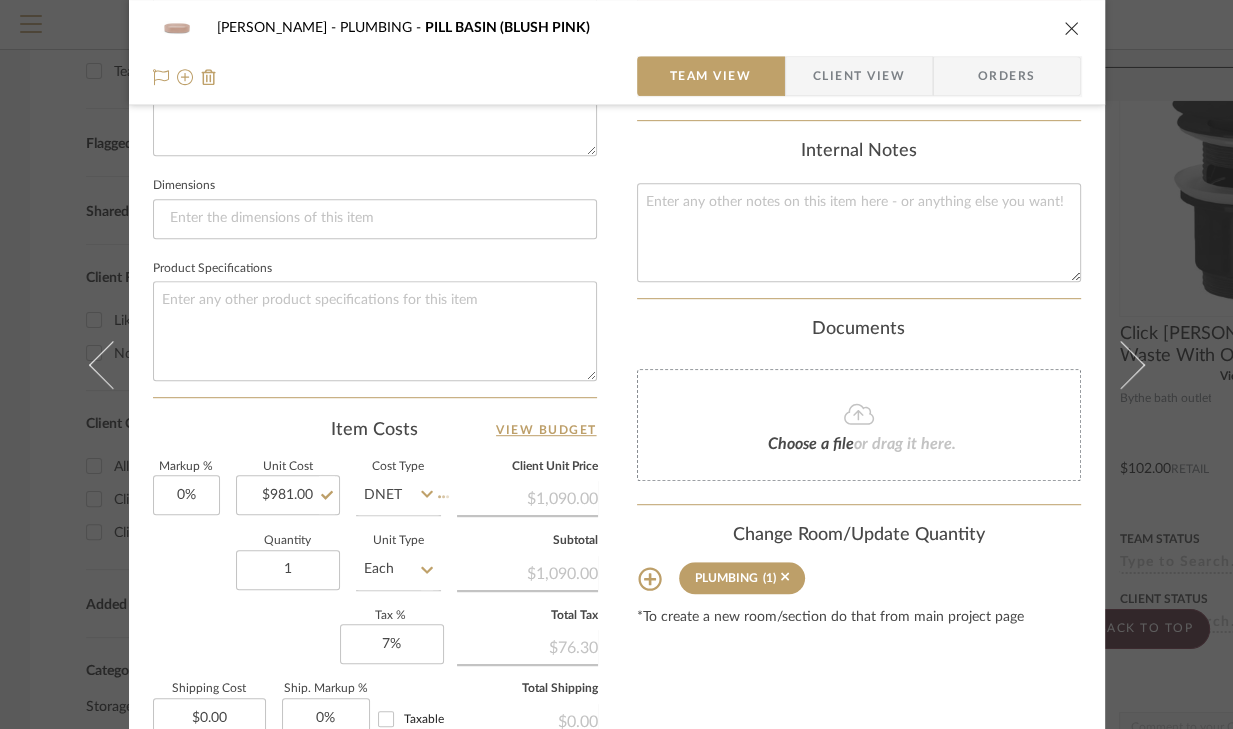 type 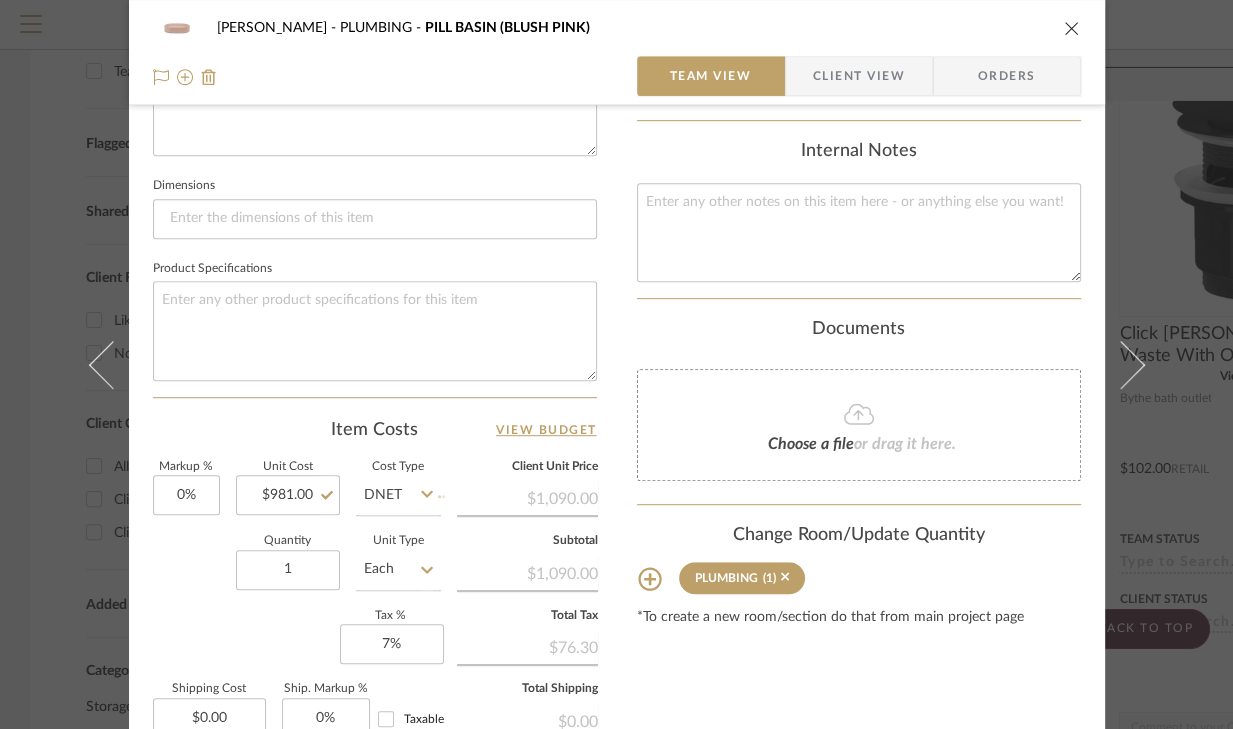 type 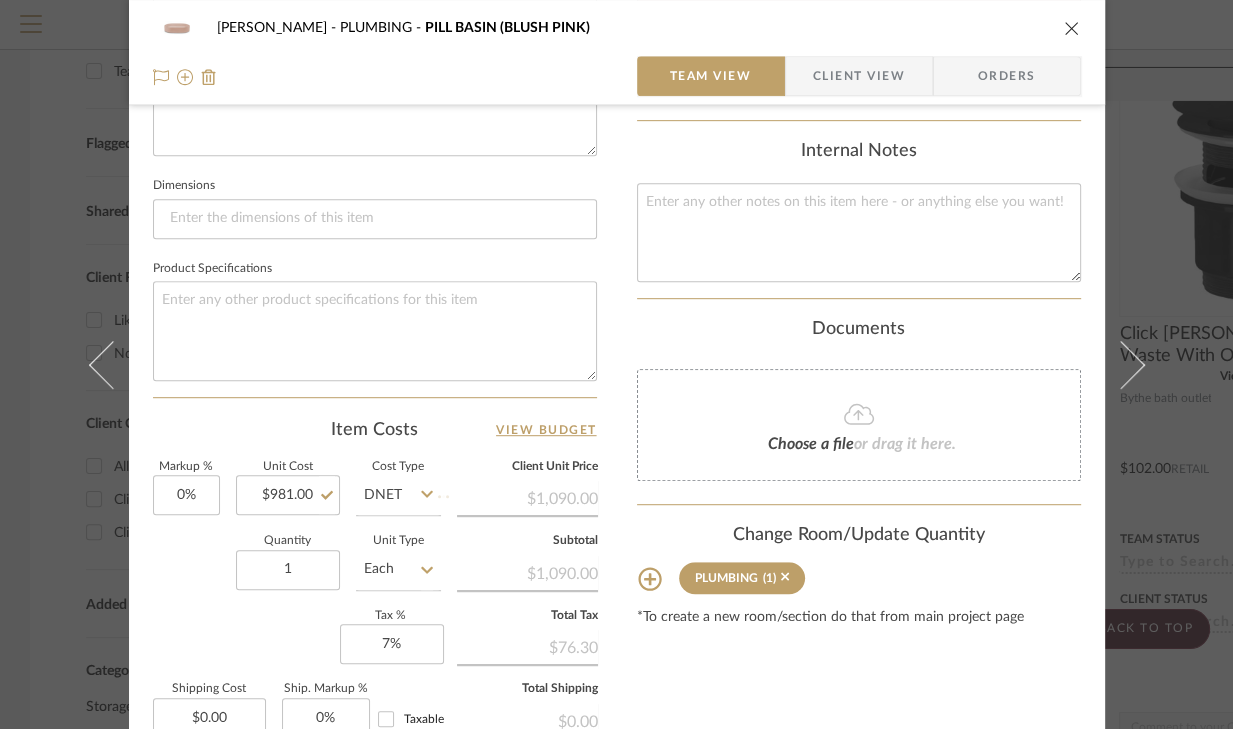 type 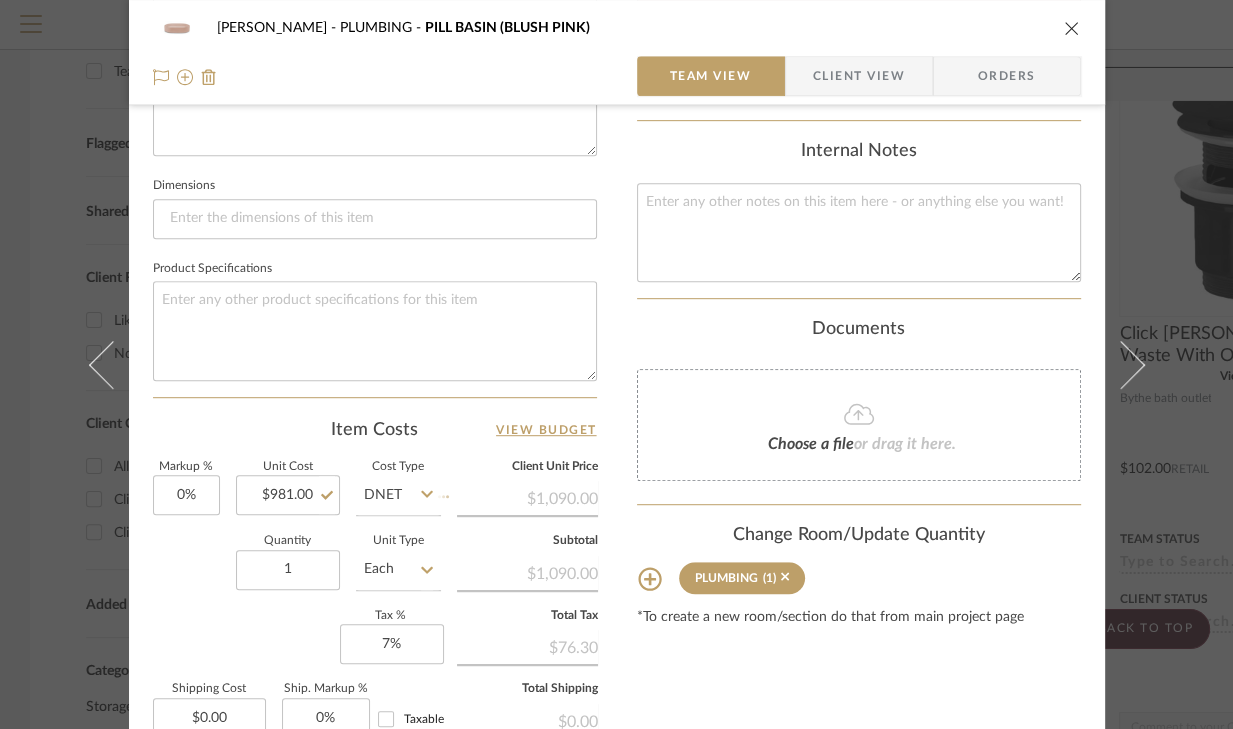 type 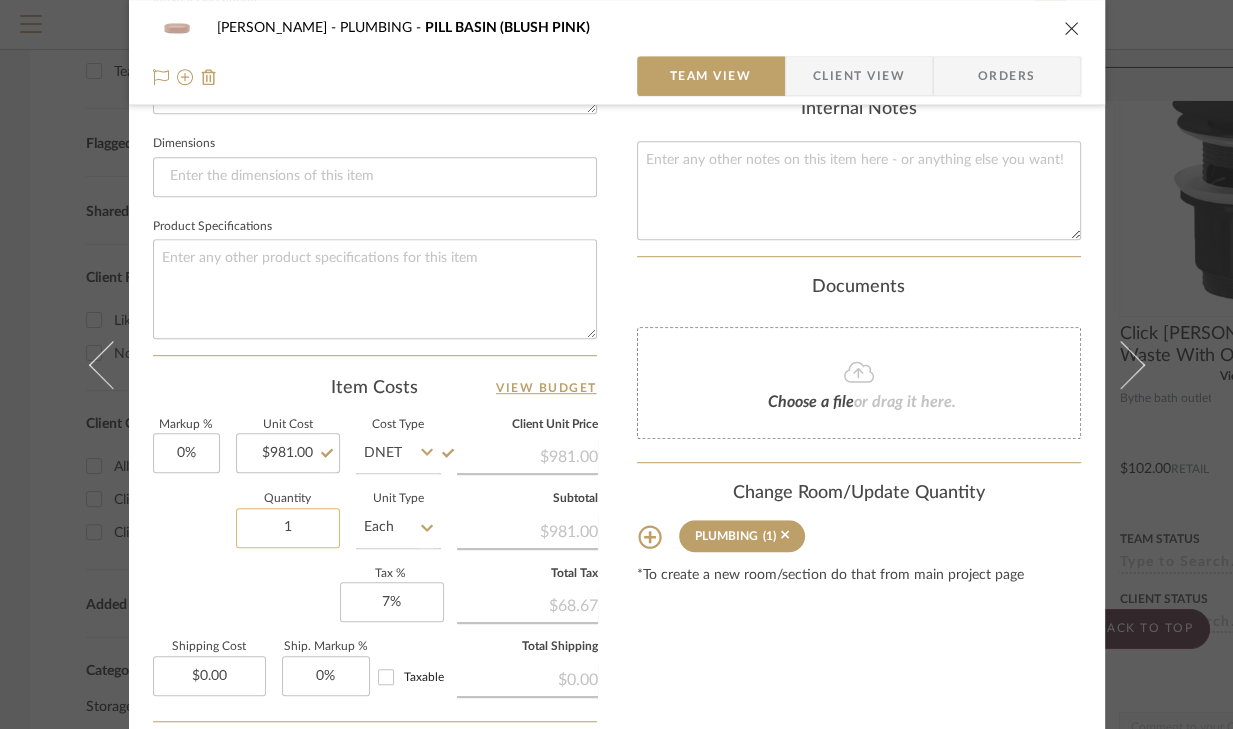 scroll, scrollTop: 880, scrollLeft: 0, axis: vertical 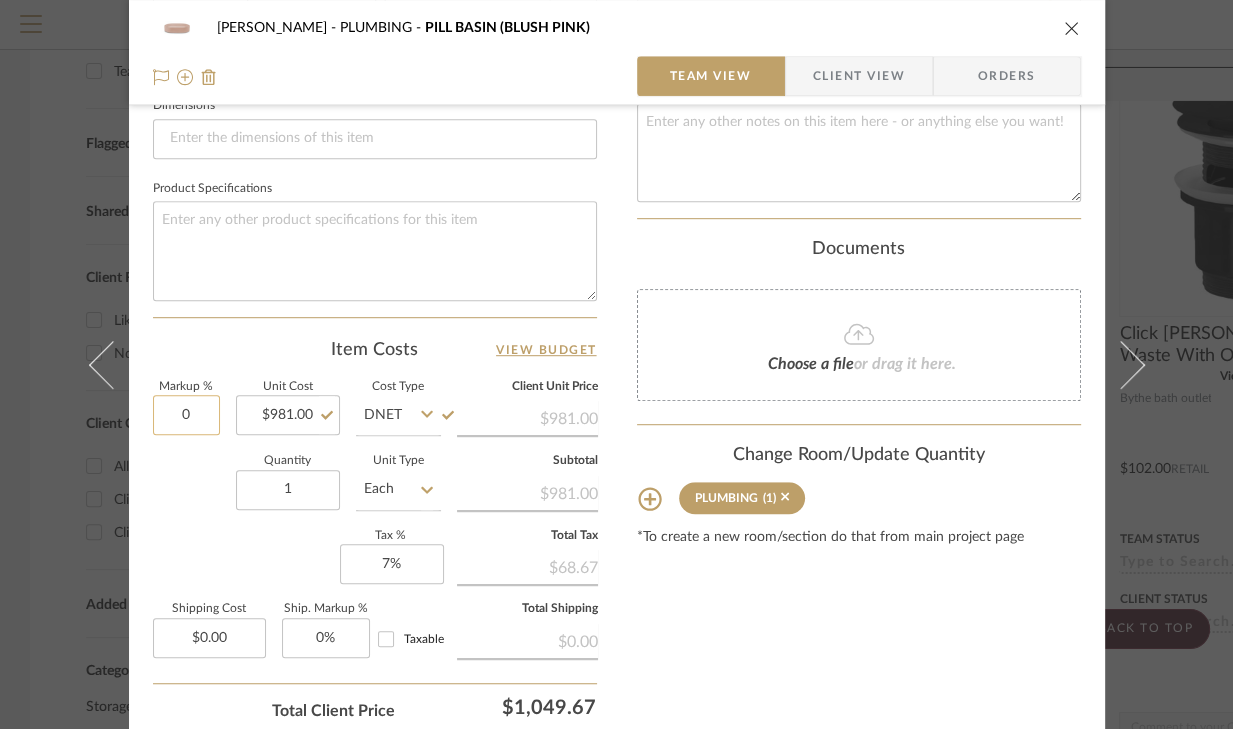 click on "0" 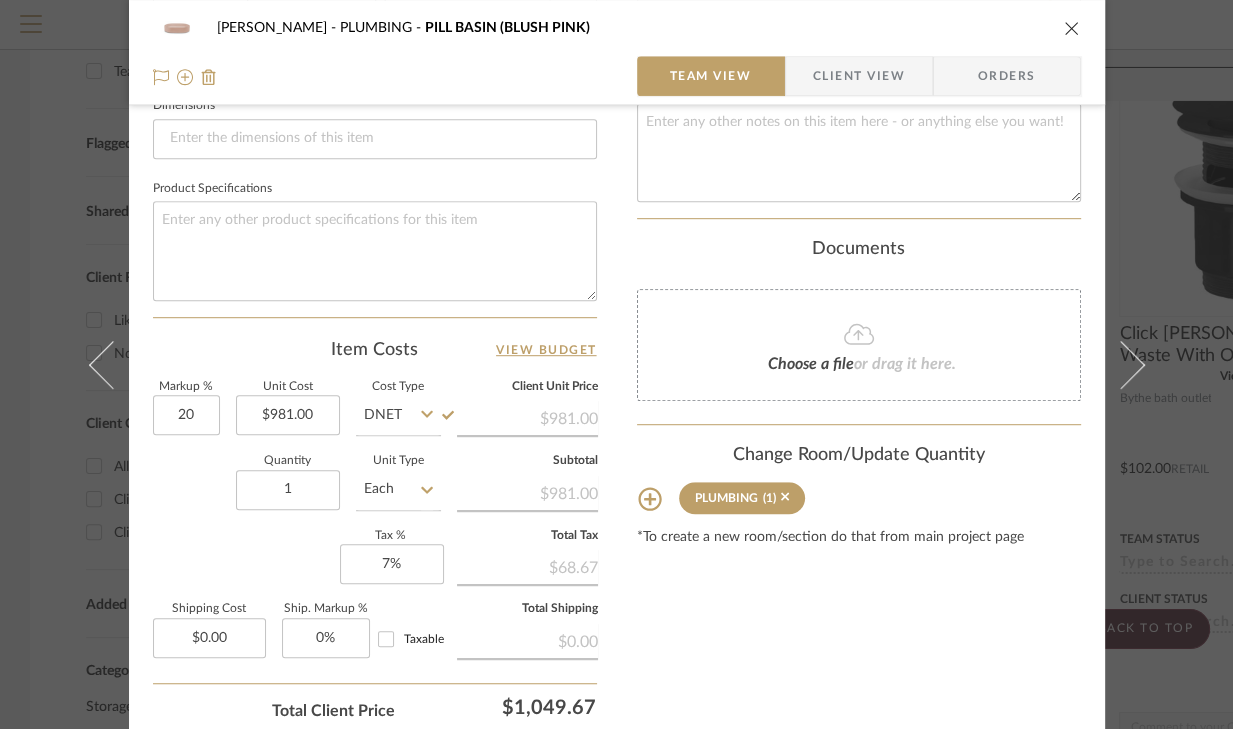 type on "20%" 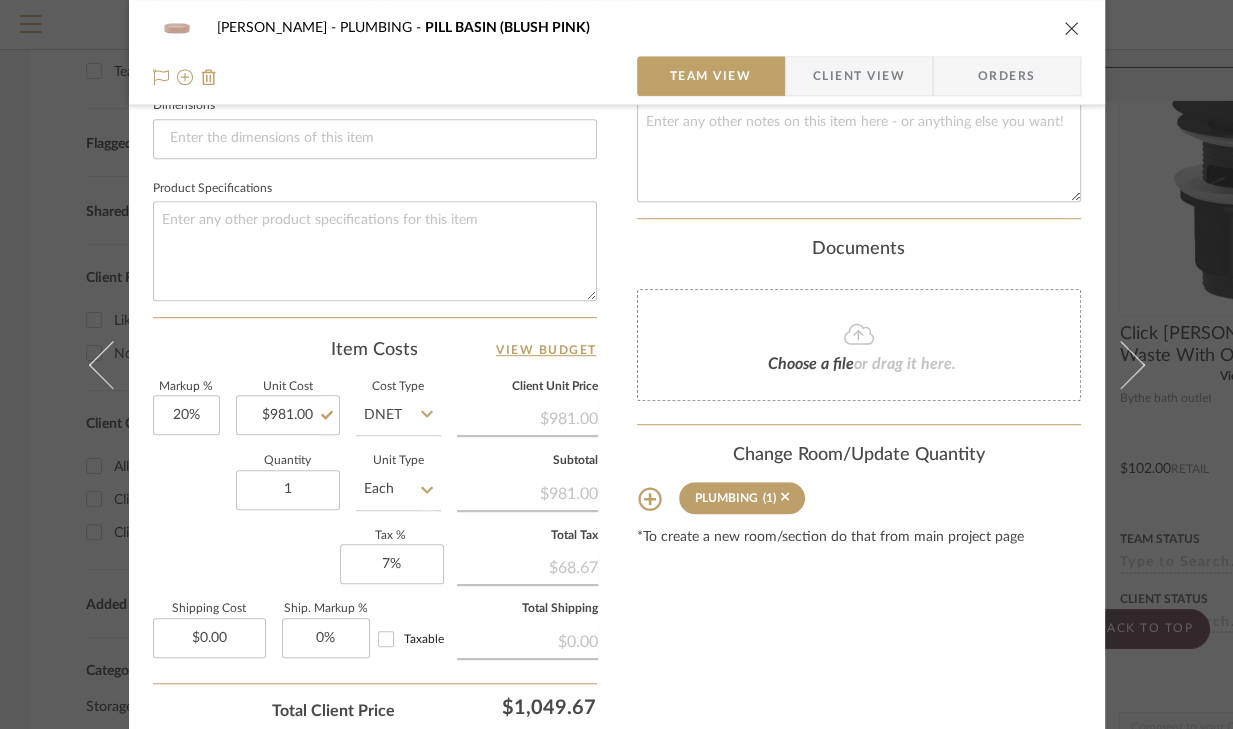 click on "Markup %  20%  Unit Cost  $981.00  Cost Type  DNET  Client Unit Price   $981.00   Quantity  1  Unit Type  Each  Subtotal   $981.00   Tax %  7%  Total Tax   $68.67   Shipping Cost  $0.00  Ship. Markup %  0% Taxable  Total Shipping   $0.00" 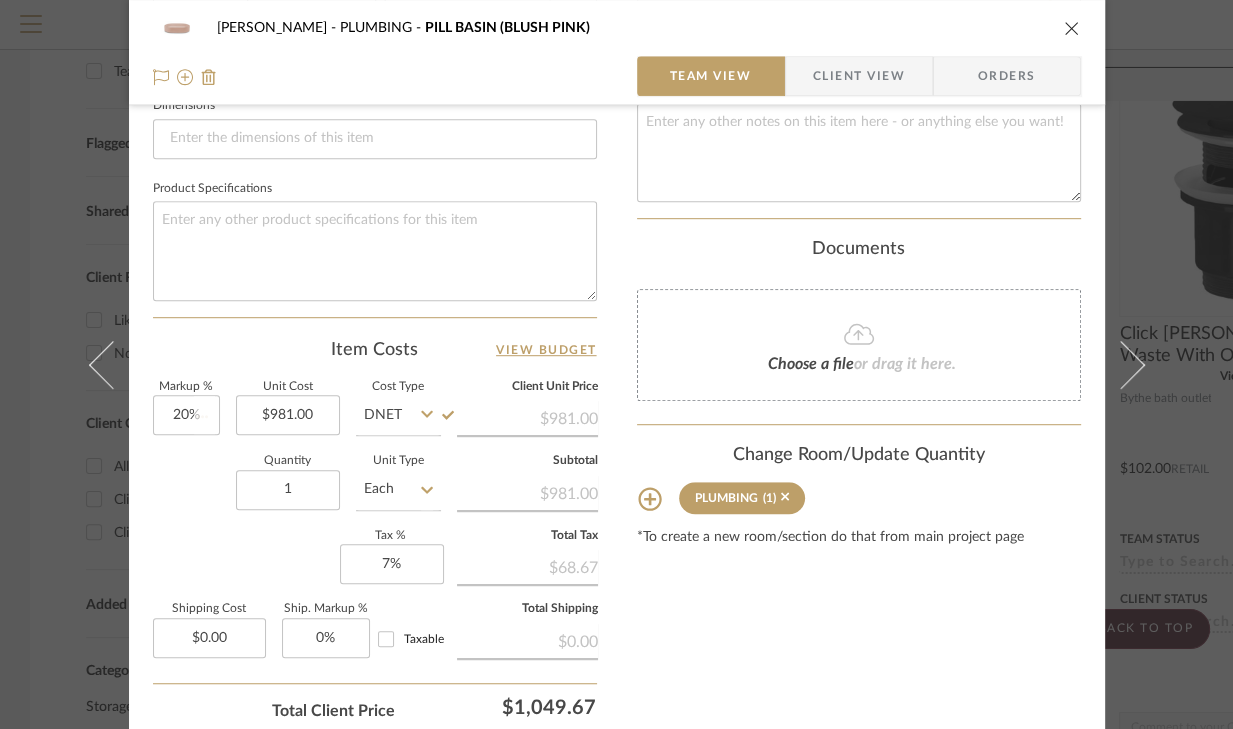 type 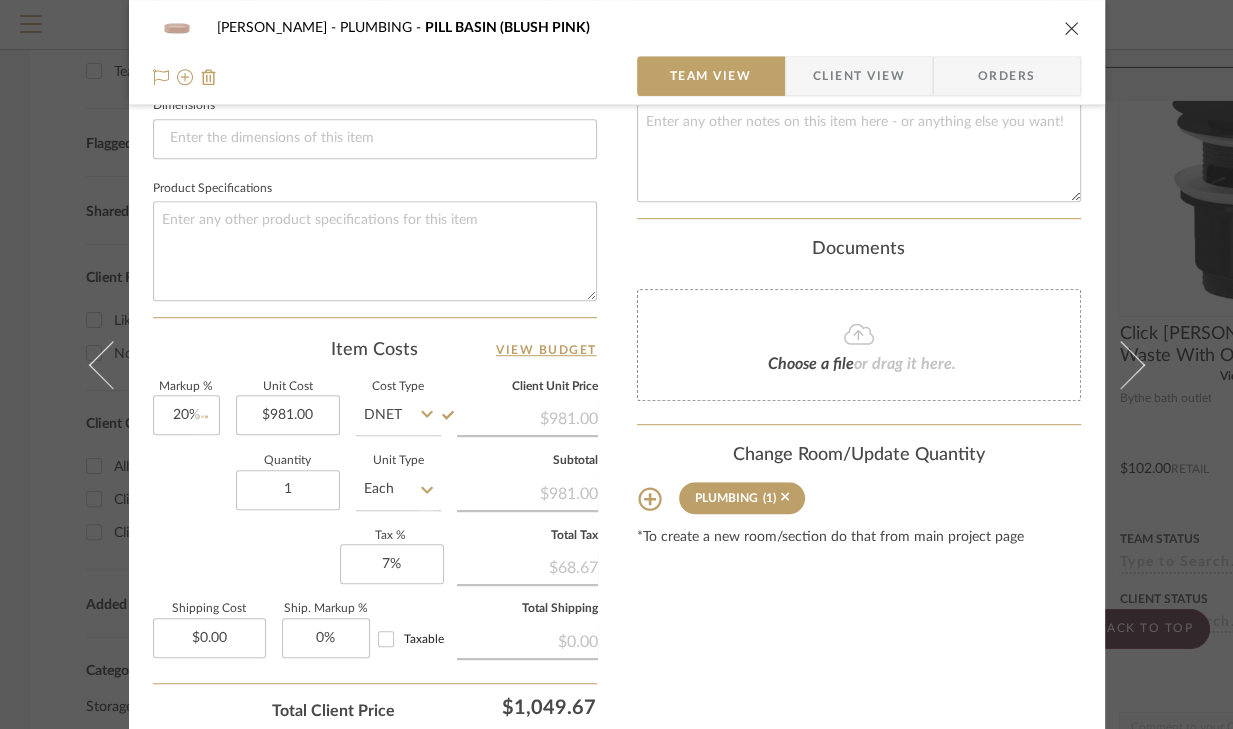 type 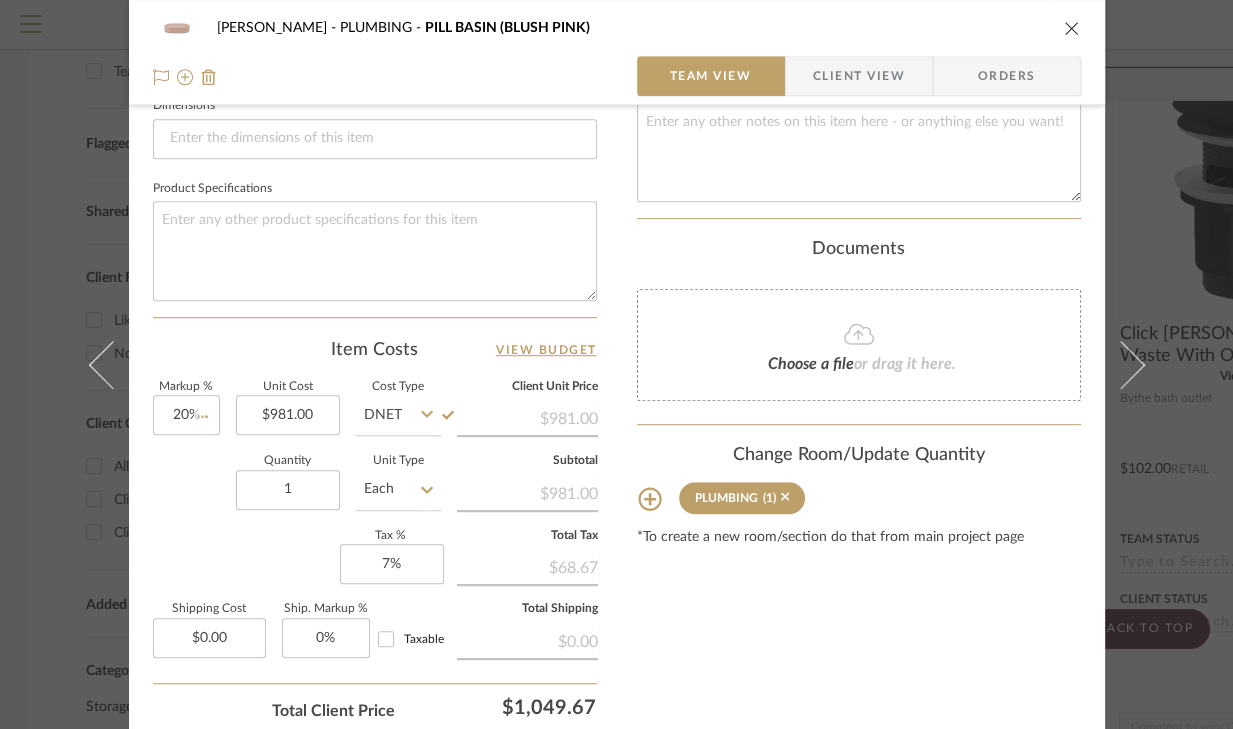 type 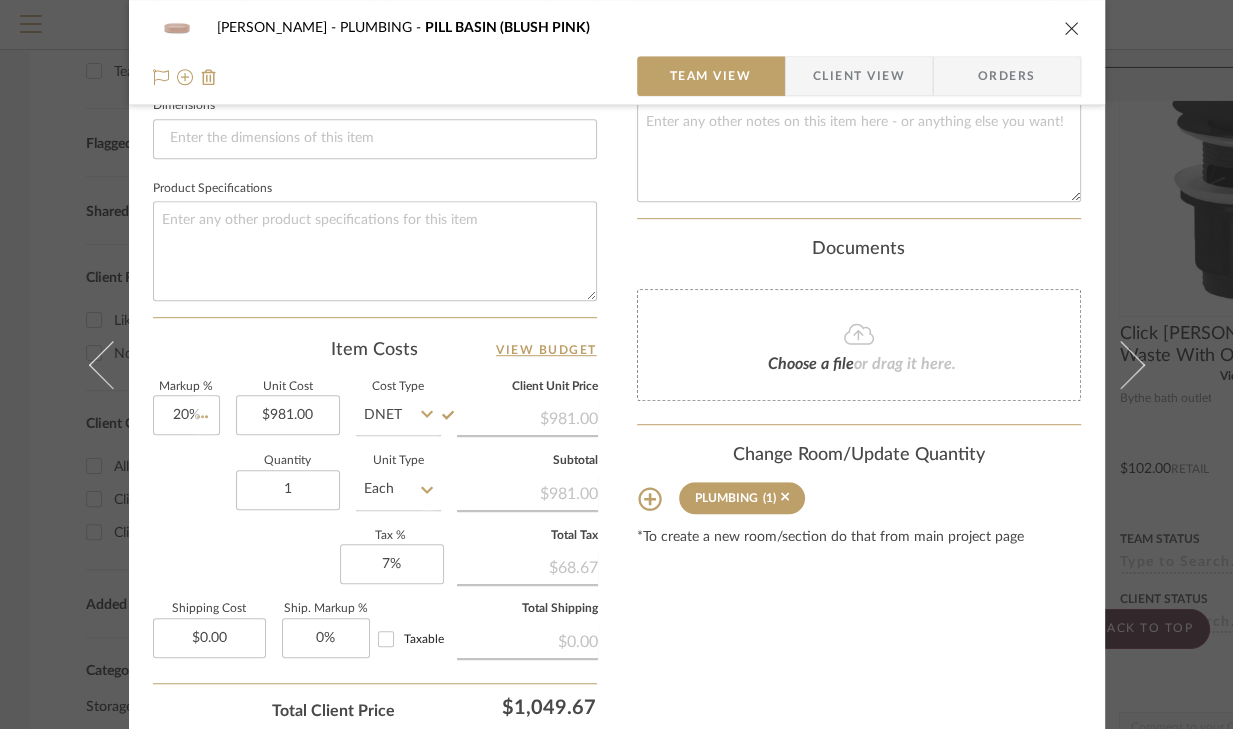 type 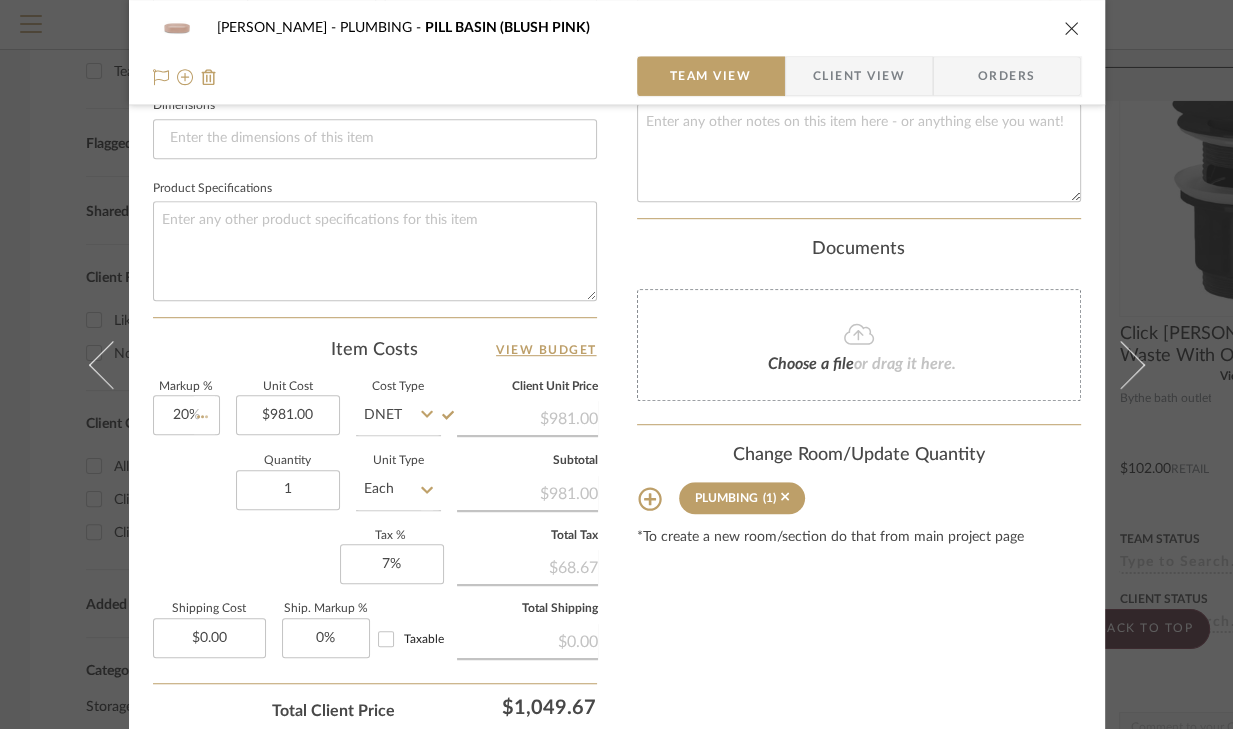 type 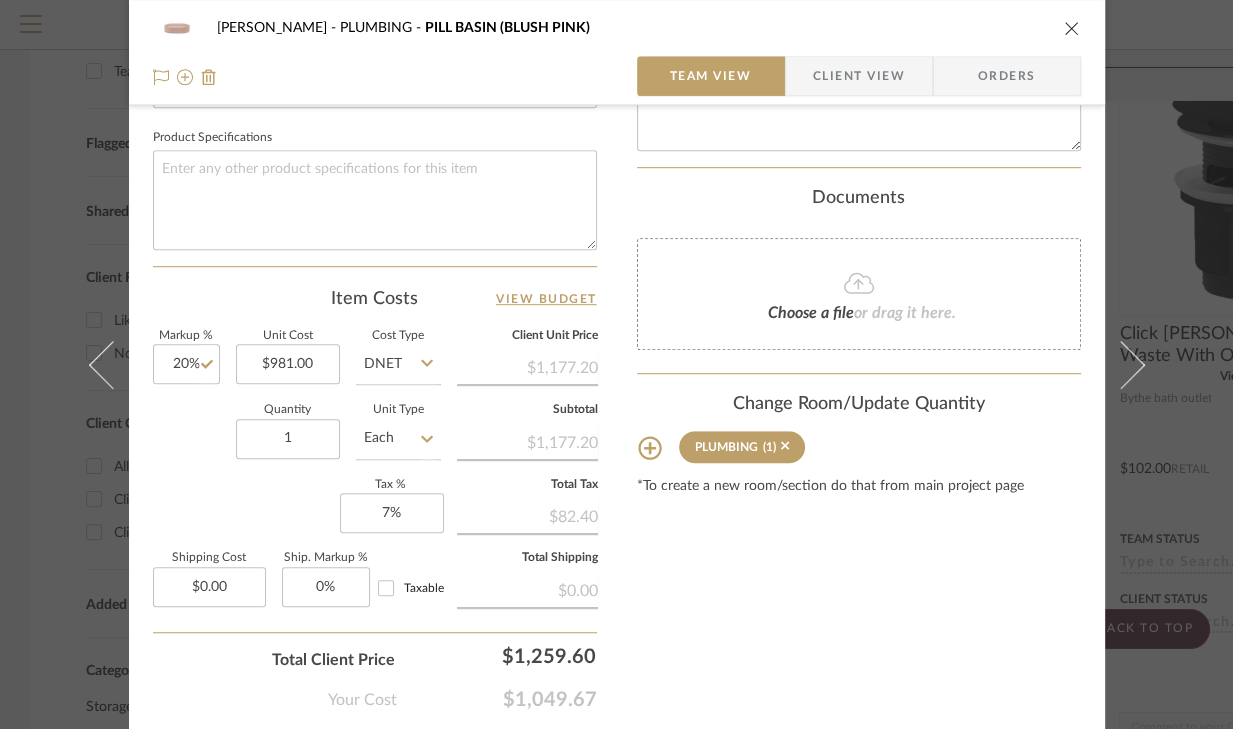 scroll, scrollTop: 960, scrollLeft: 0, axis: vertical 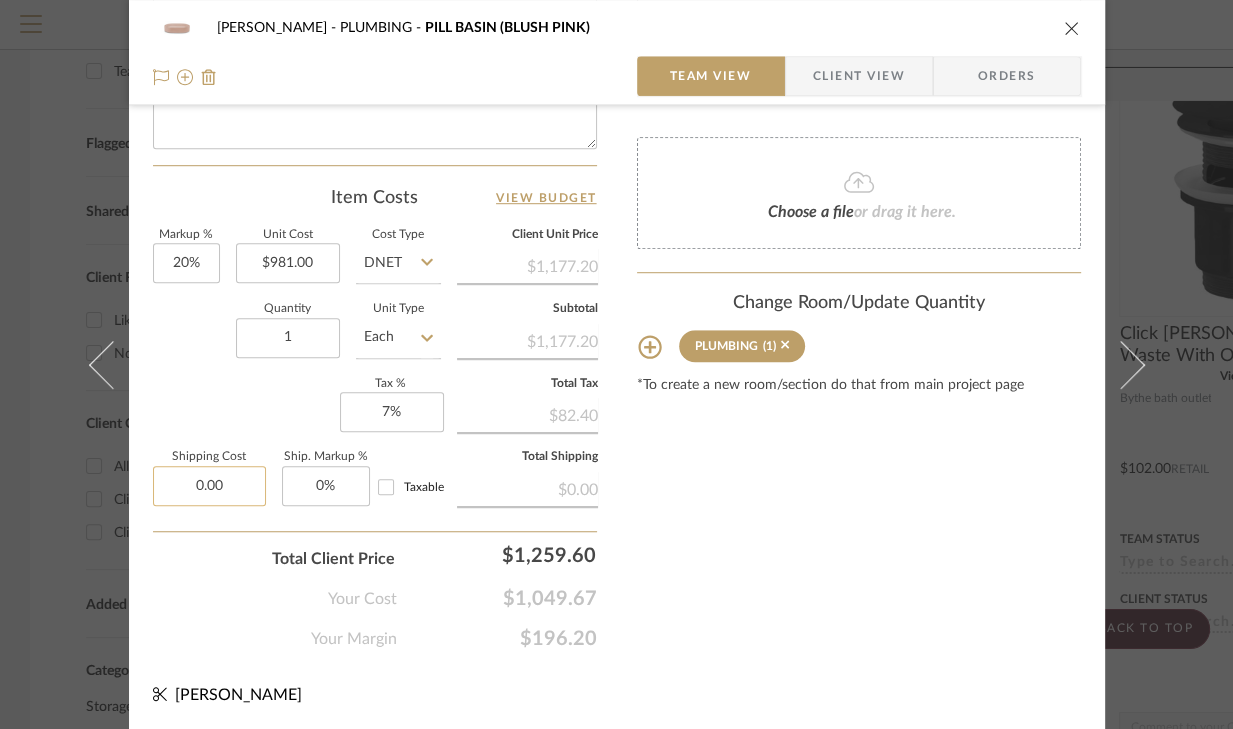 click on "0.00" 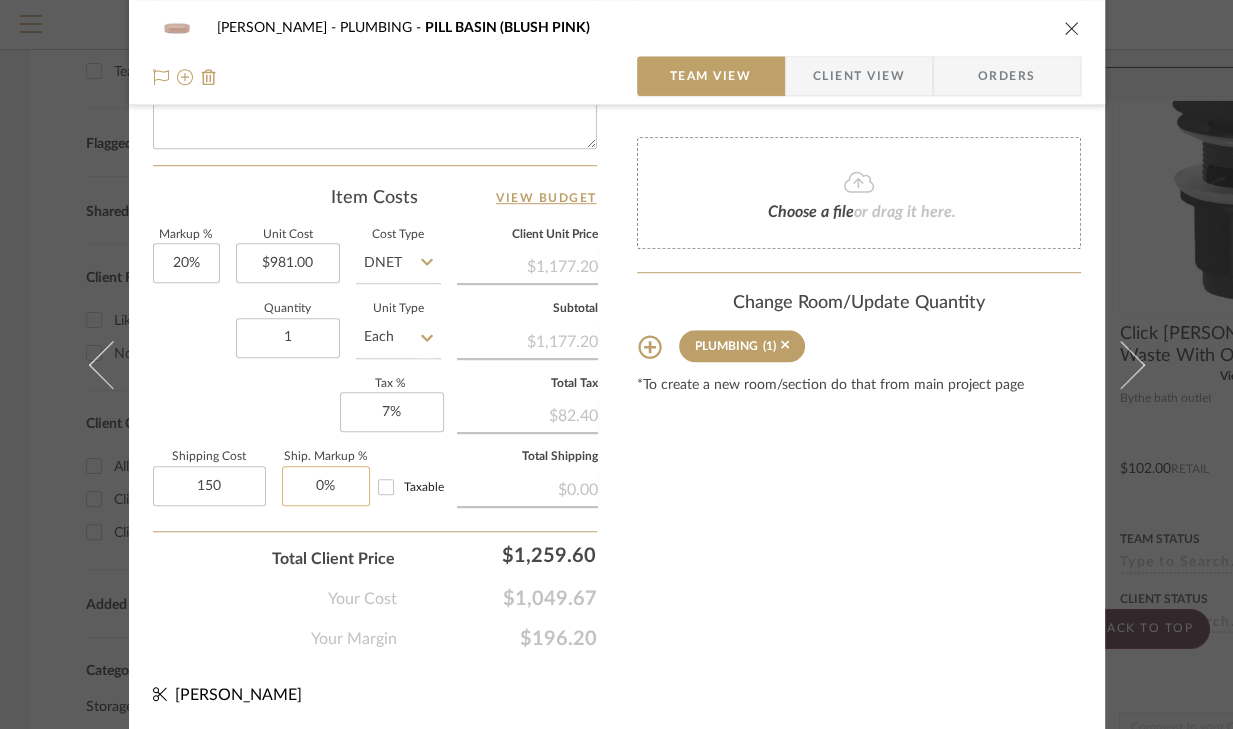 type on "$150.00" 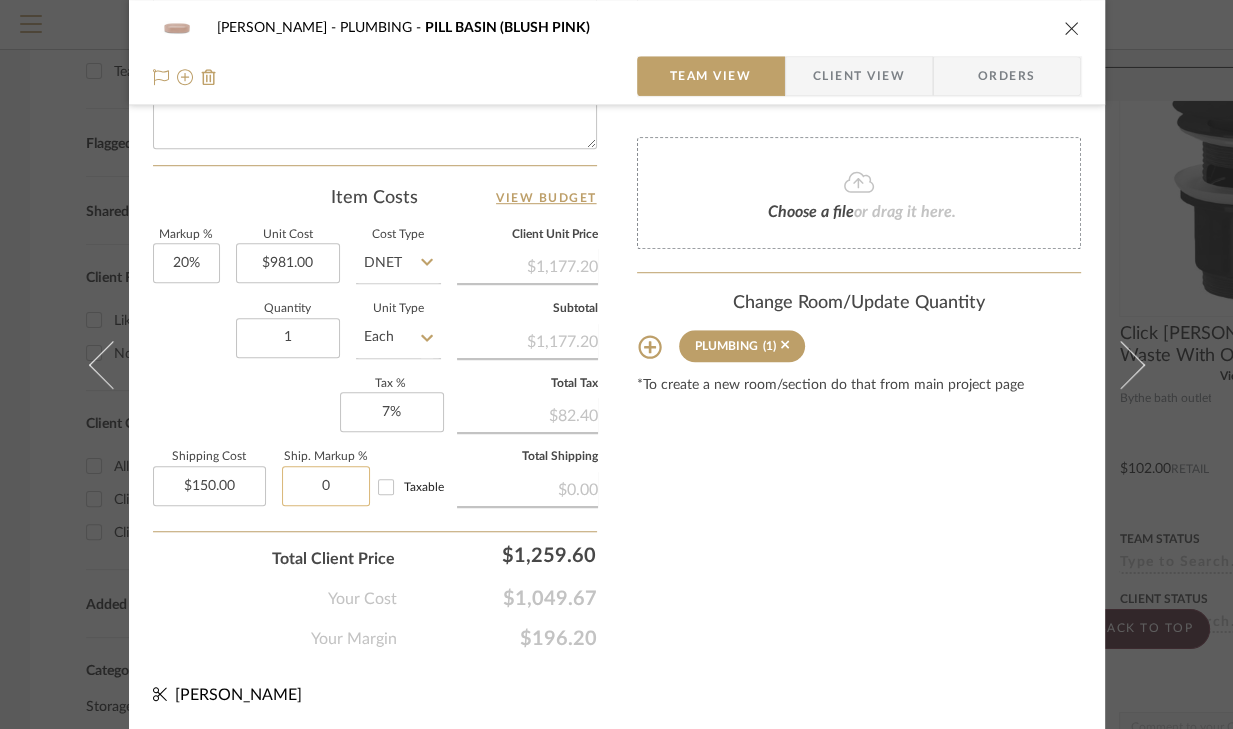 click on "0" 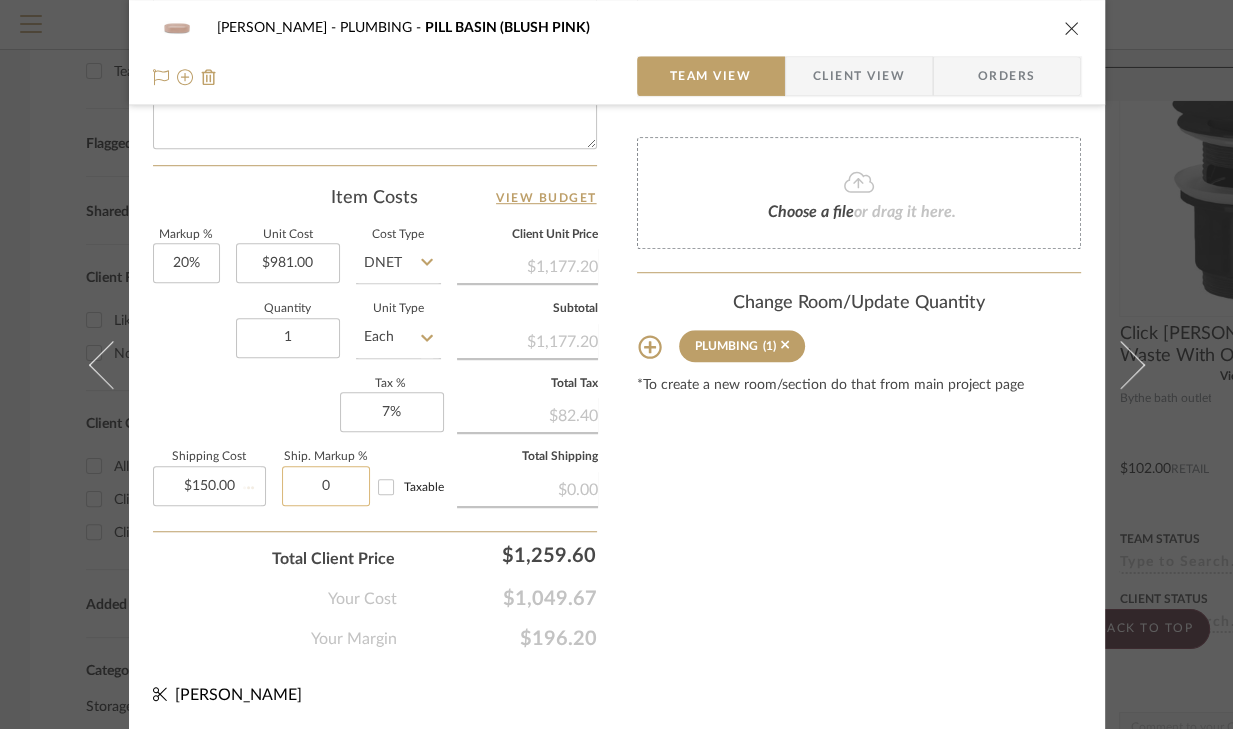 type on "1" 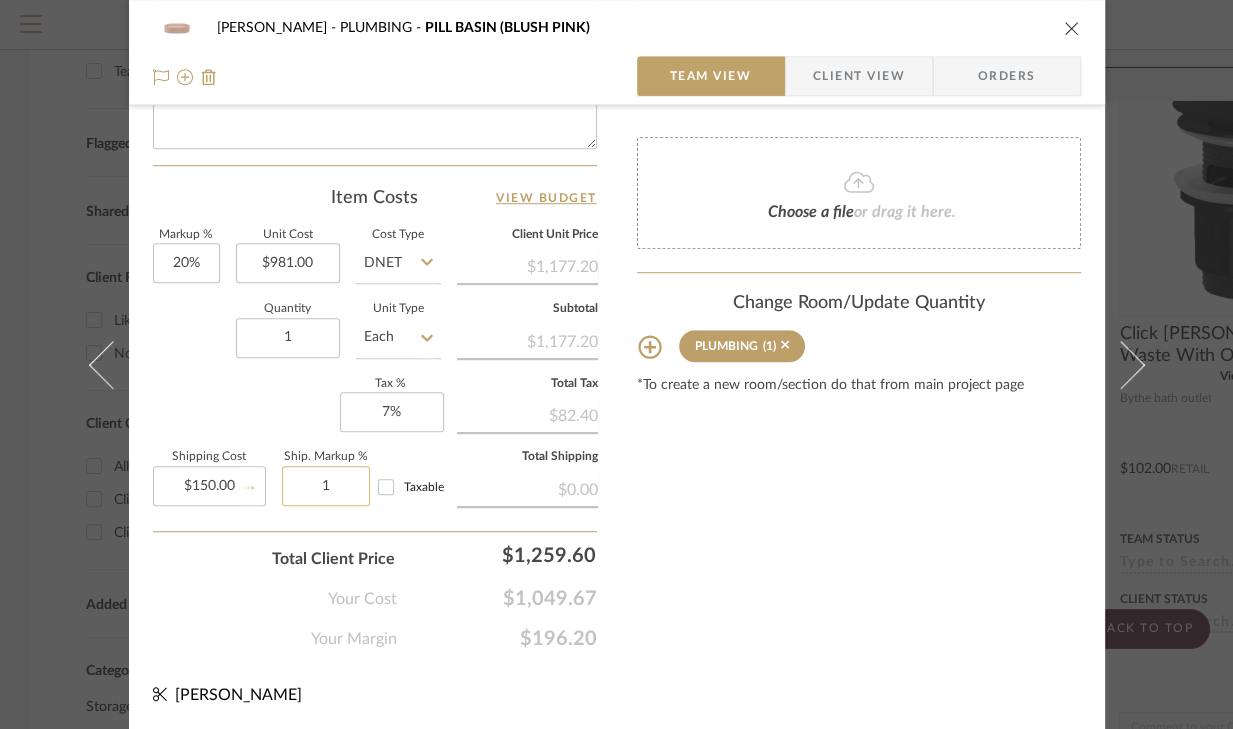 type 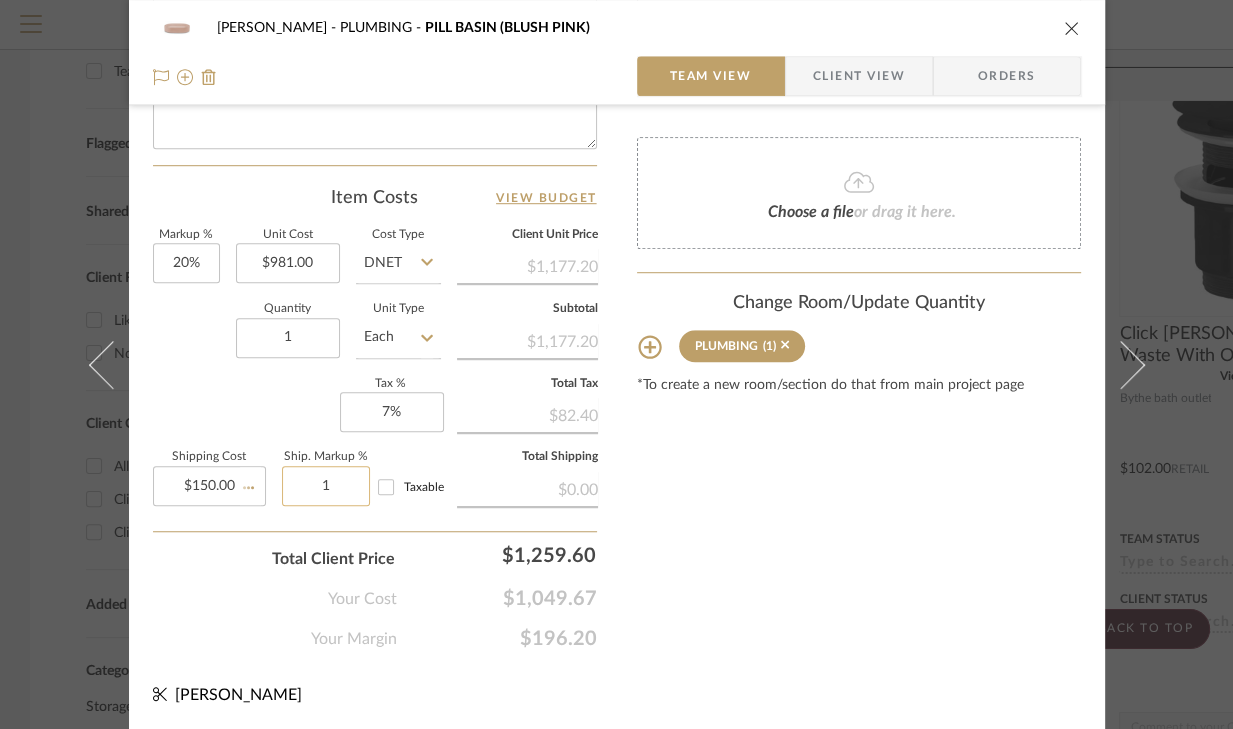 type 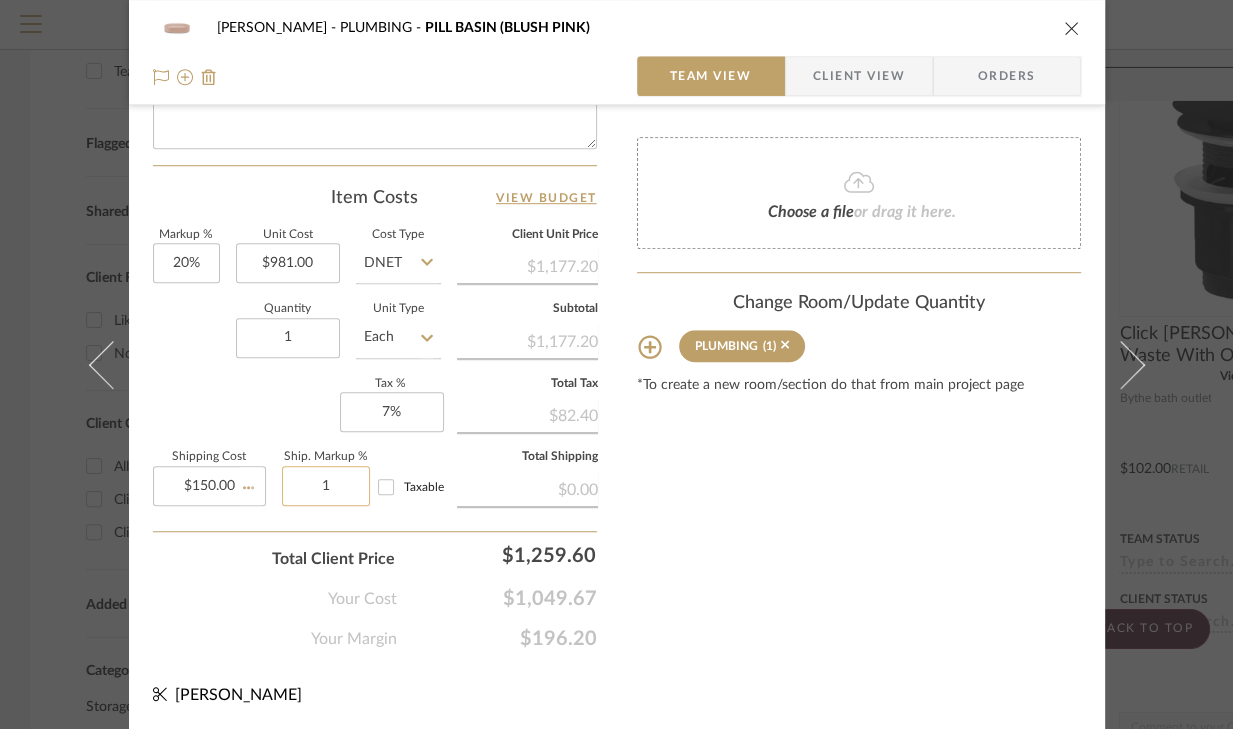 type 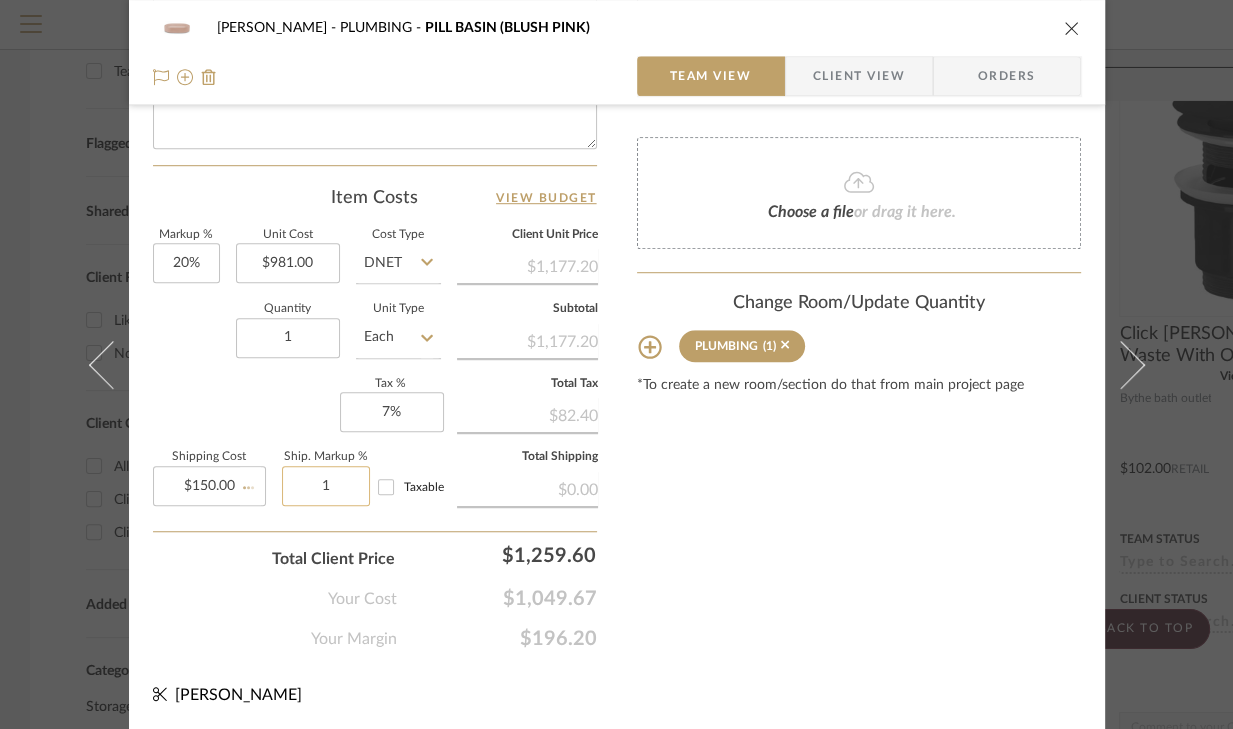 type 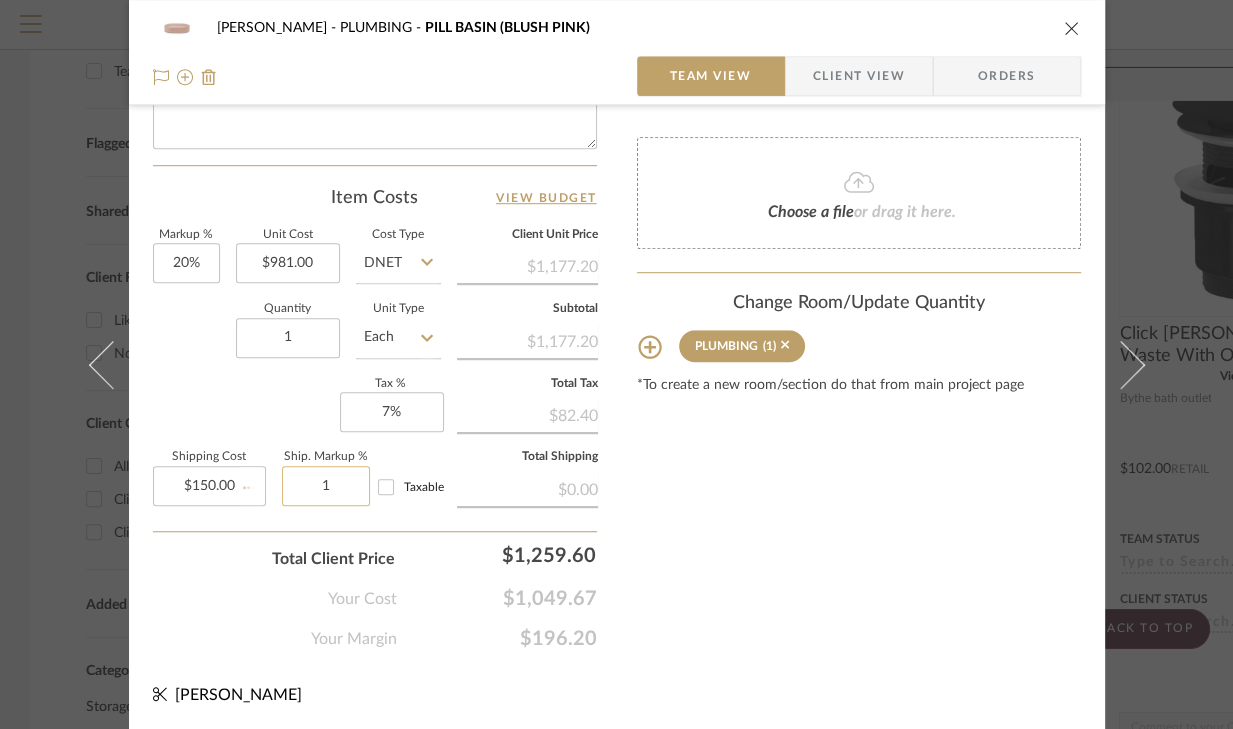 type 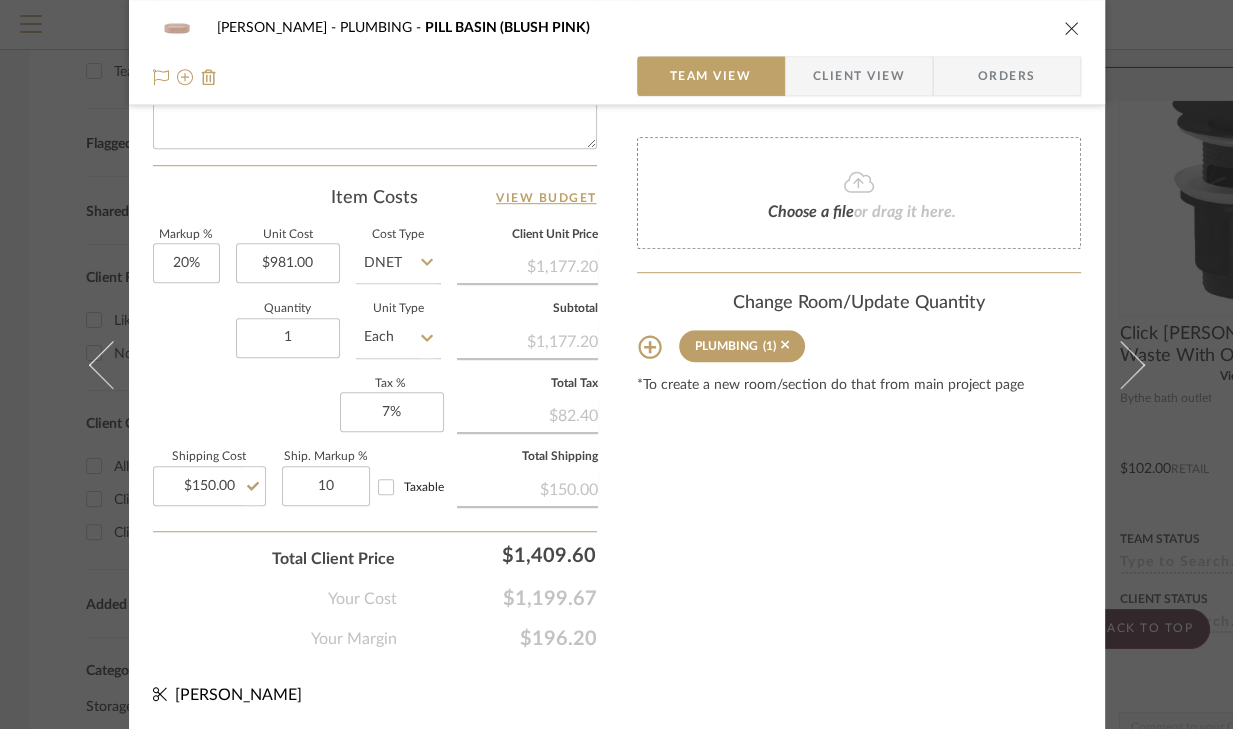 type on "10%" 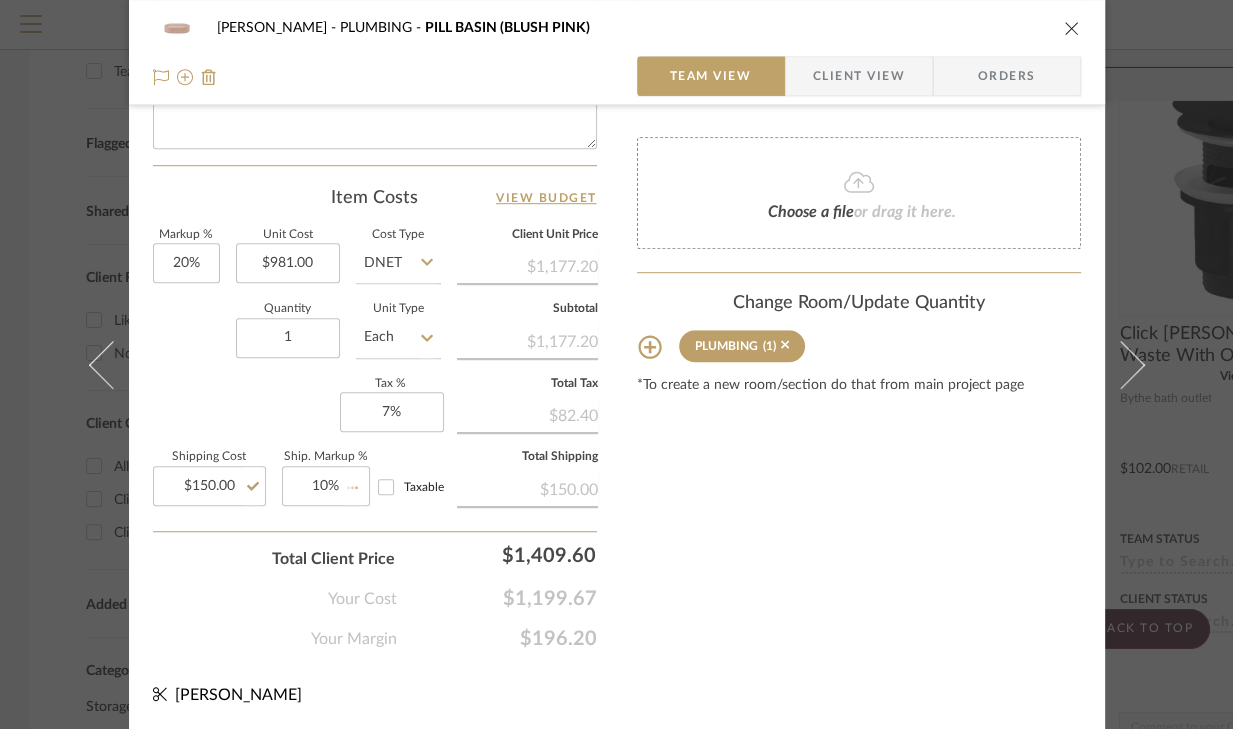click on "Content here copies to Client View - confirm visibility there.  Show in Client Dashboard   Include in Budget   View Budget  Team Status  Lead Time  In Stock Weeks  Est. Min   Est. Max   Due Date   Install Date  Tasks / To-Dos /  team Messaging  Leave yourself a note here or share next steps with your team. You will receive emails when they
respond!  Invite Collaborator Internal Notes  Documents  Choose a file  or drag it here. Change Room/Update Quantity  PLUMBING  (1) *To create a new room/section do that from main project page" at bounding box center [859, -123] 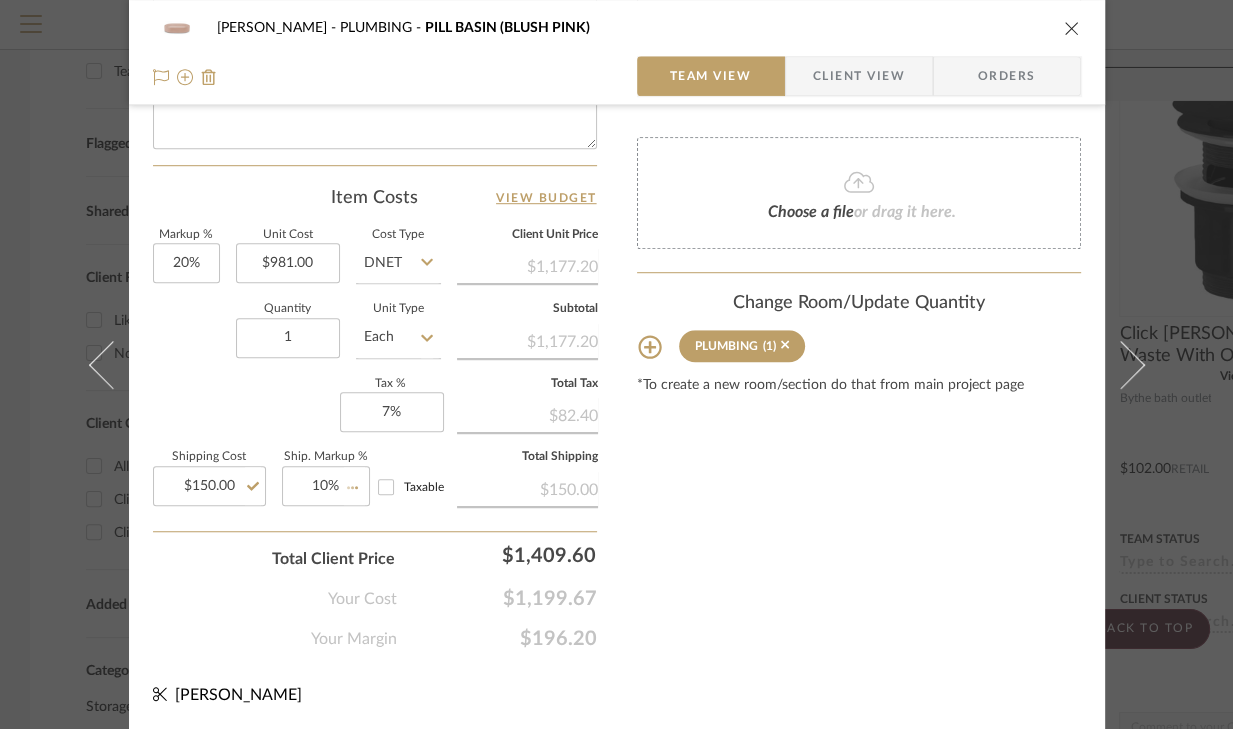 type 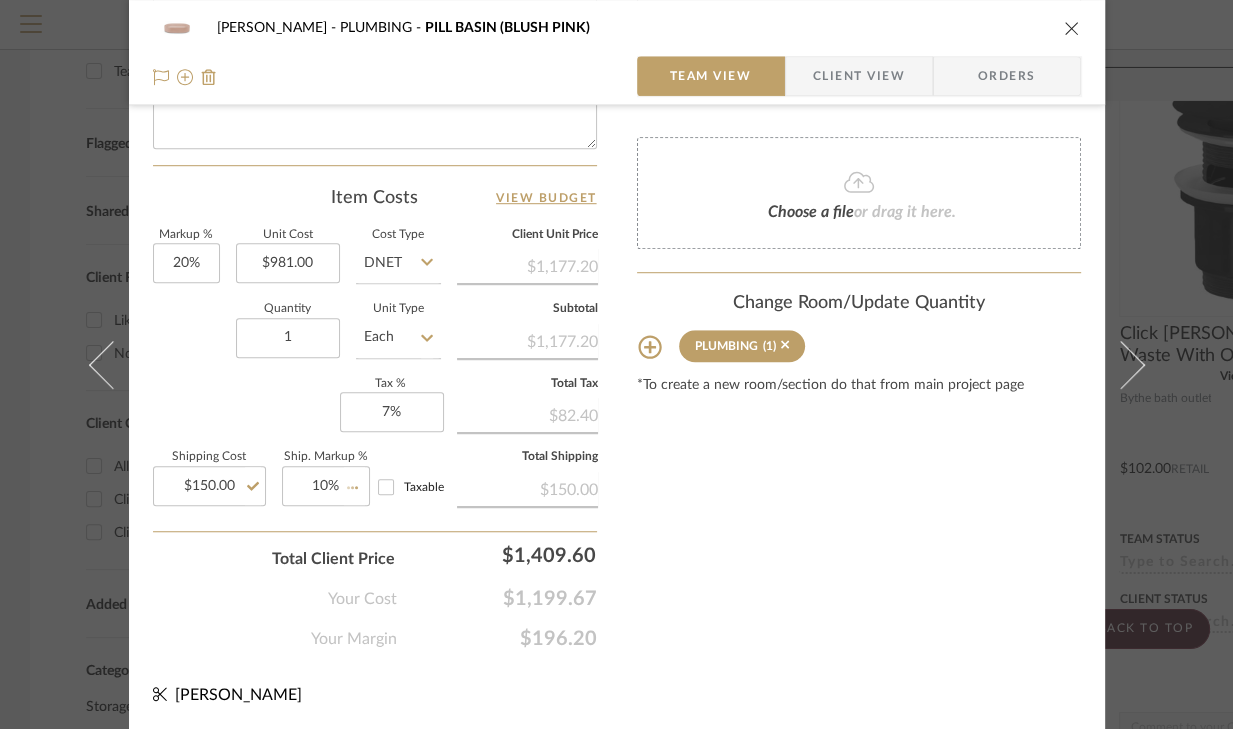 type 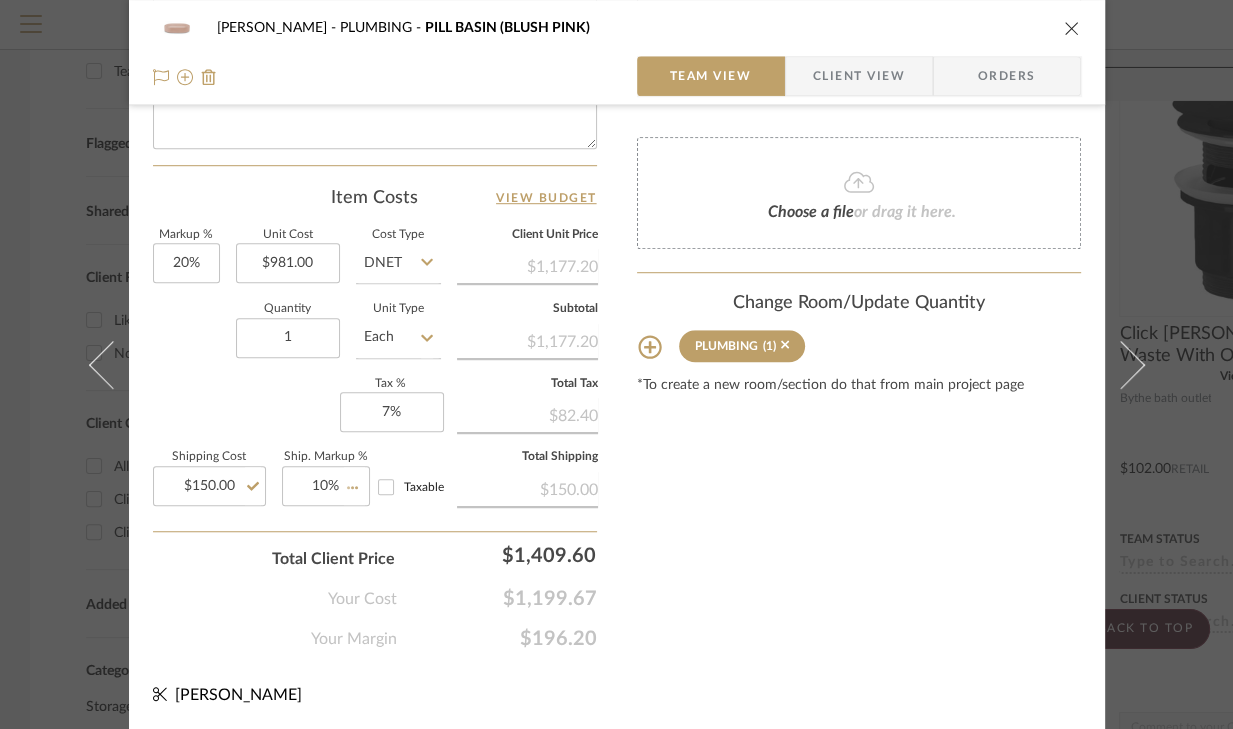 type 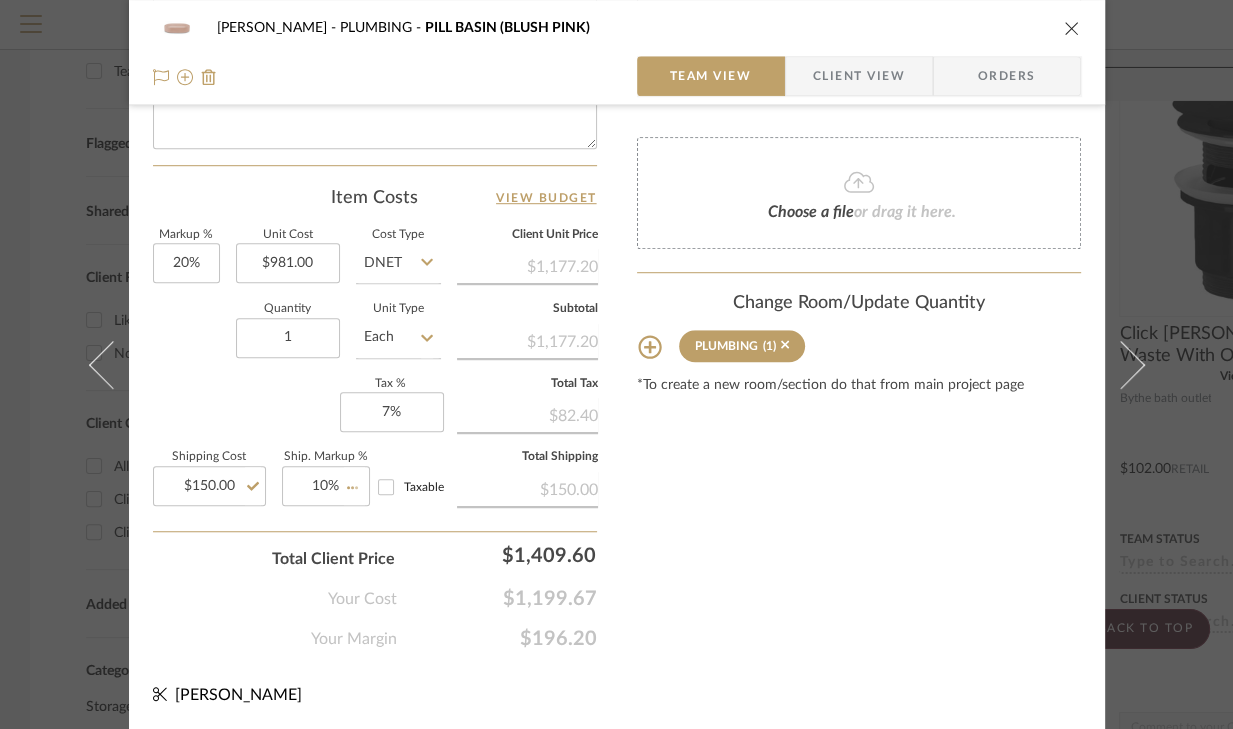 type 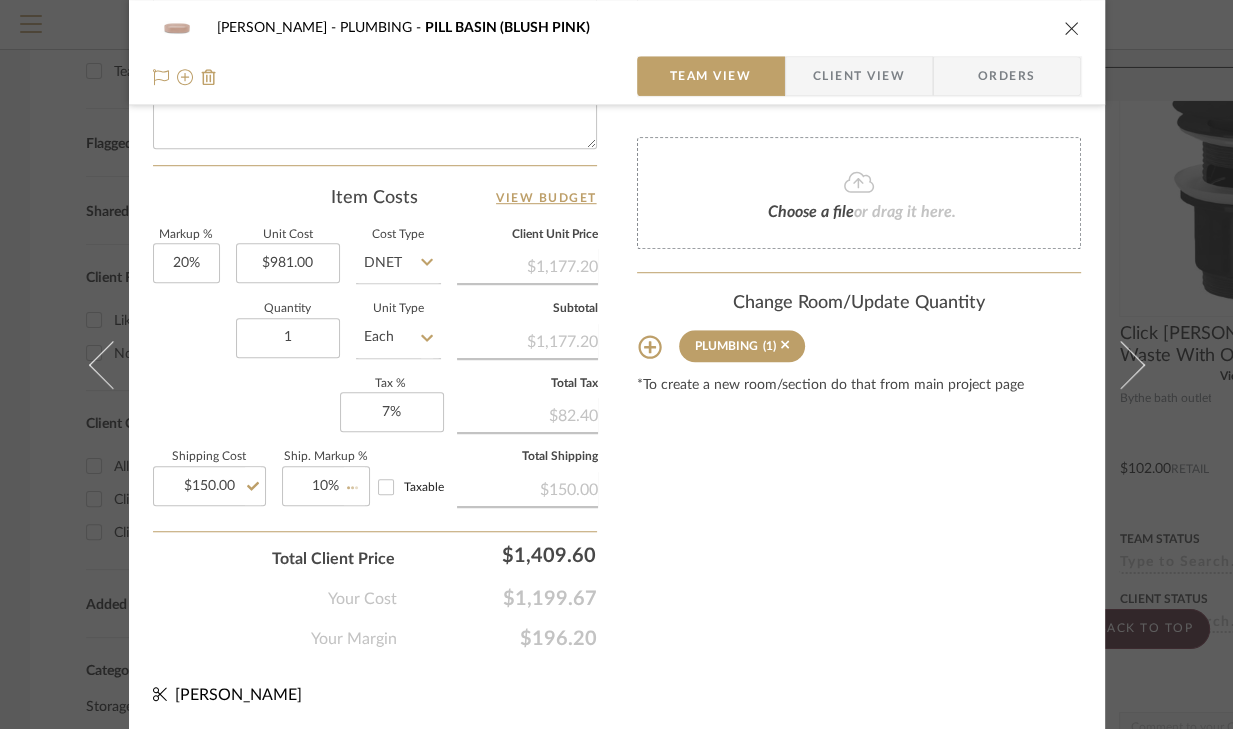 type 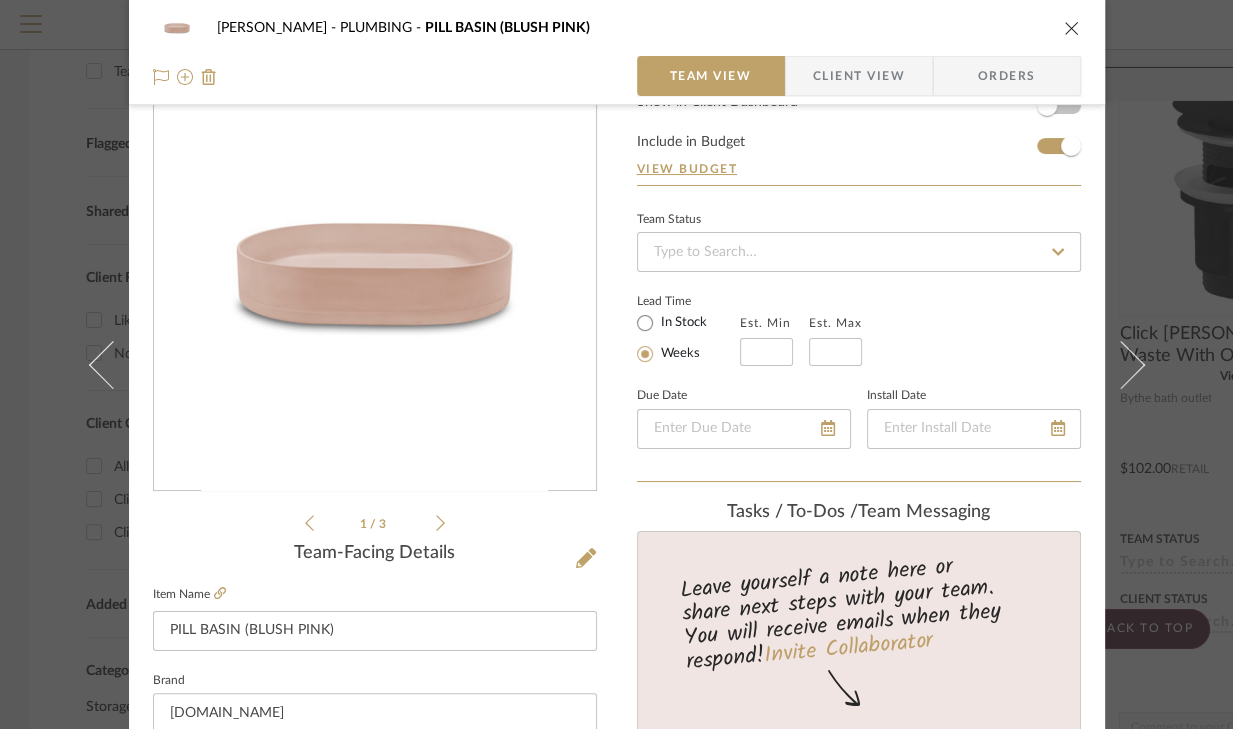 scroll, scrollTop: 160, scrollLeft: 0, axis: vertical 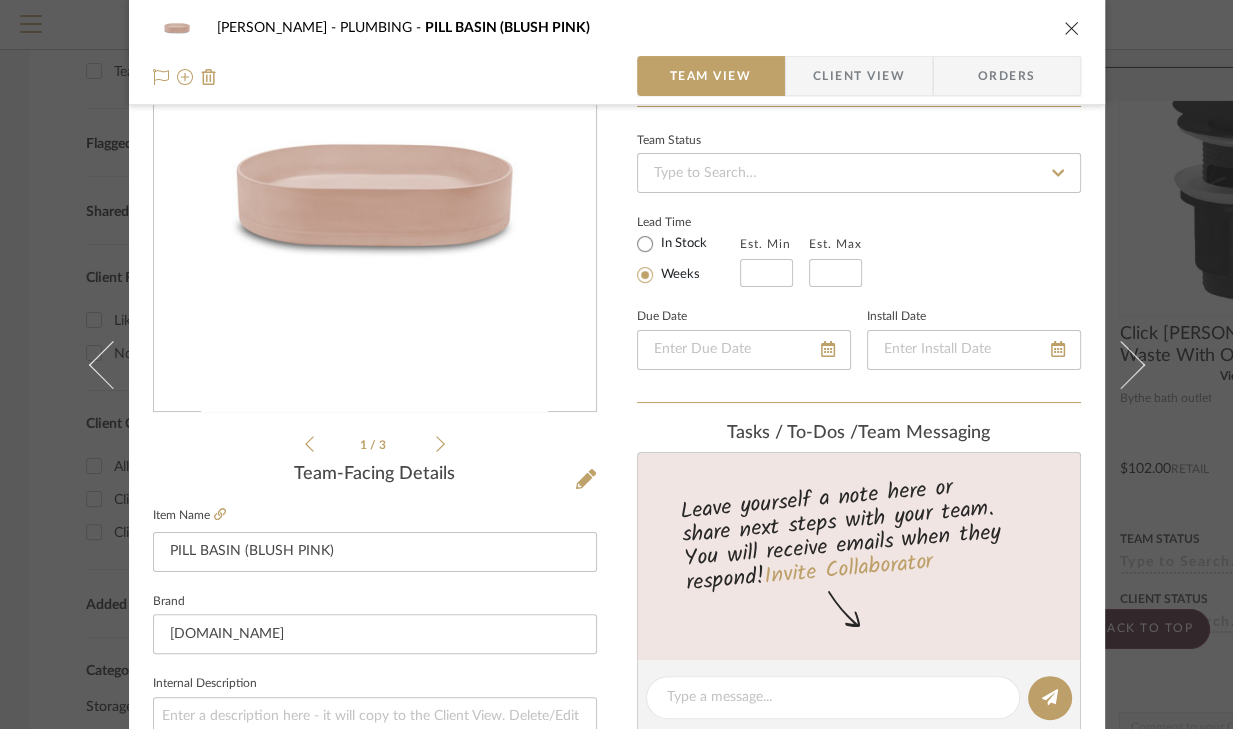 click on "Sana - Nora PLUMBING PILL BASIN (BLUSH PINK) Team View Client View Orders 1 / 3  Team-Facing Details   Item Name  PILL BASIN (BLUSH PINK)  Brand  nood.co  Internal Description   Dimensions   Product Specifications   Item Costs   View Budget   Markup %  20%  Unit Cost  $981.00  Cost Type  DNET  Client Unit Price   $1,177.20   Quantity  1  Unit Type  Each  Subtotal   $1,177.20   Tax %  7%  Total Tax   $82.40   Shipping Cost  $150.00  Ship. Markup %  10% Taxable  Total Shipping   $165.00  Total Client Price  $1,424.60  Your Cost  $1,199.67  Your Margin  $211.20  Content here copies to Client View - confirm visibility there.  Show in Client Dashboard   Include in Budget   View Budget  Team Status  Lead Time  In Stock Weeks  Est. Min   Est. Max   Due Date   Install Date  Tasks / To-Dos /  team Messaging  Leave yourself a note here or share next steps with your team. You will receive emails when they
respond!  Invite Collaborator Internal Notes  Documents  Choose a file  or drag it here.  PLUMBING  (1)" at bounding box center [616, 364] 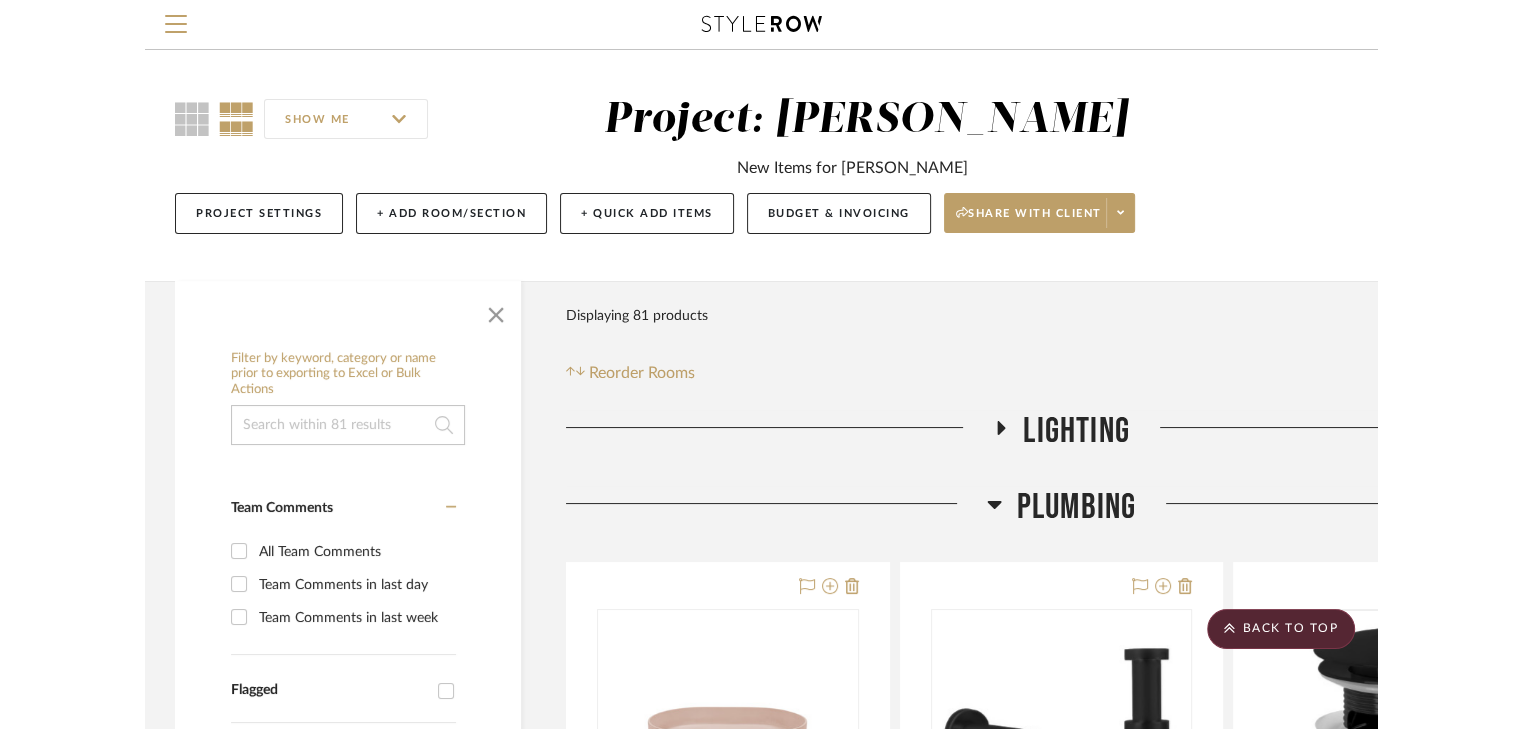 scroll, scrollTop: 545, scrollLeft: 0, axis: vertical 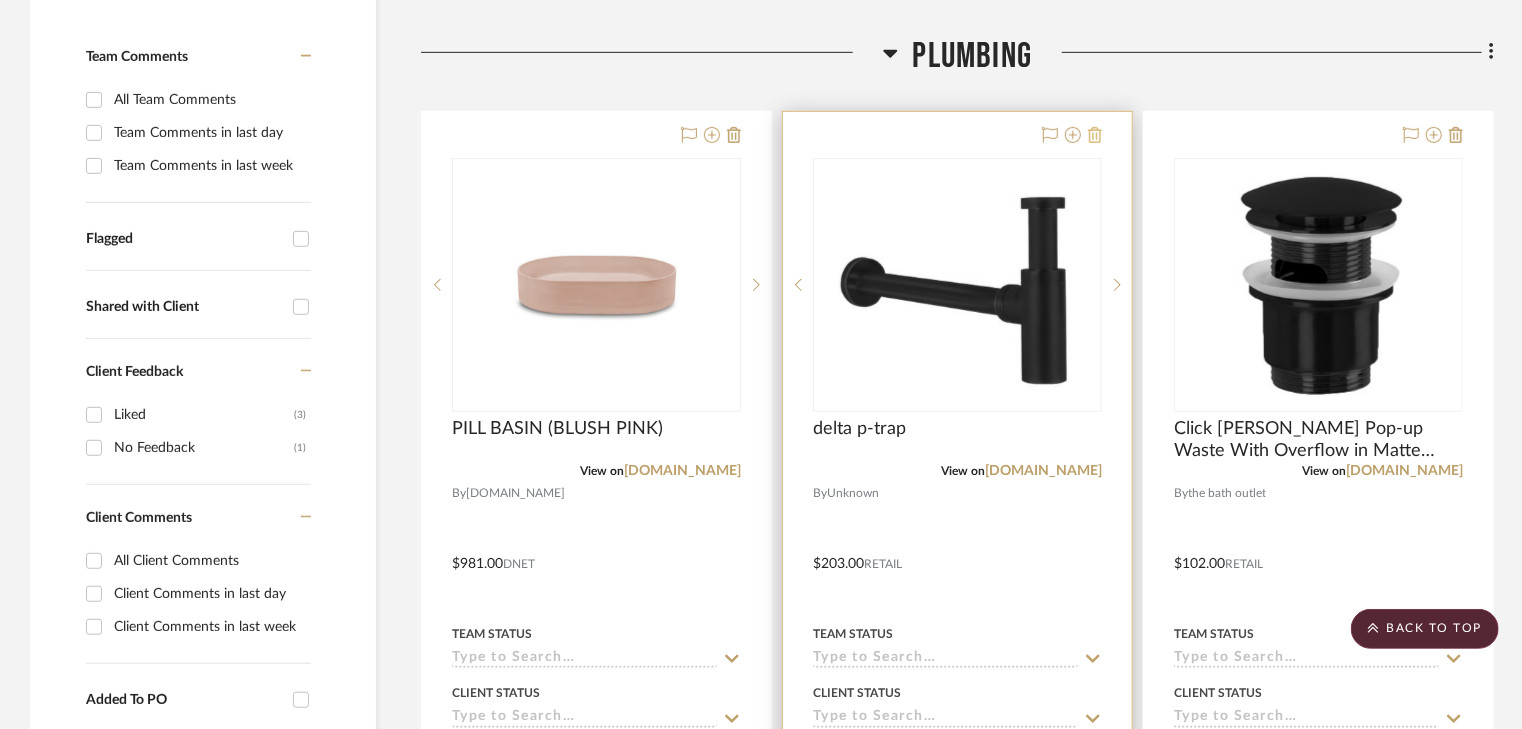 click 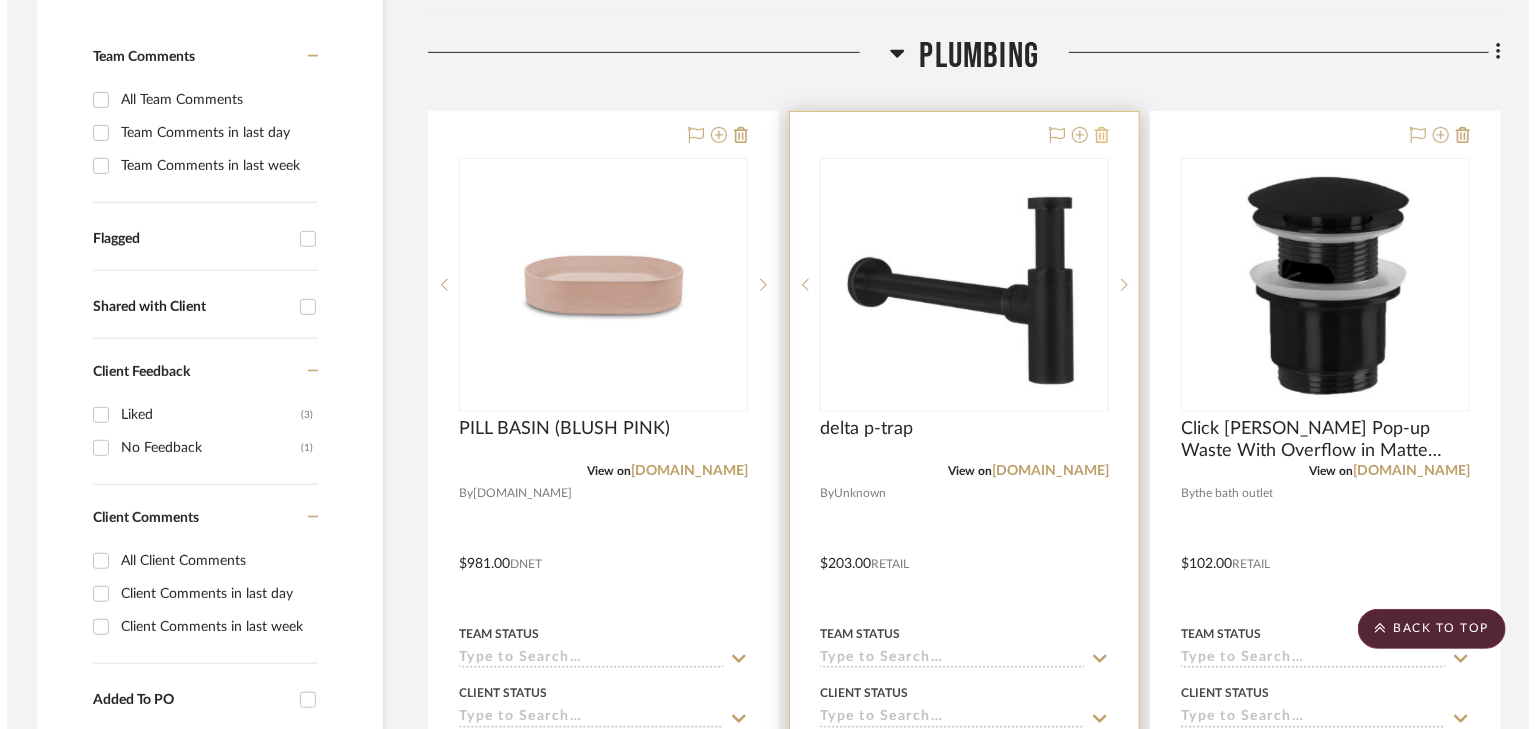 scroll, scrollTop: 0, scrollLeft: 0, axis: both 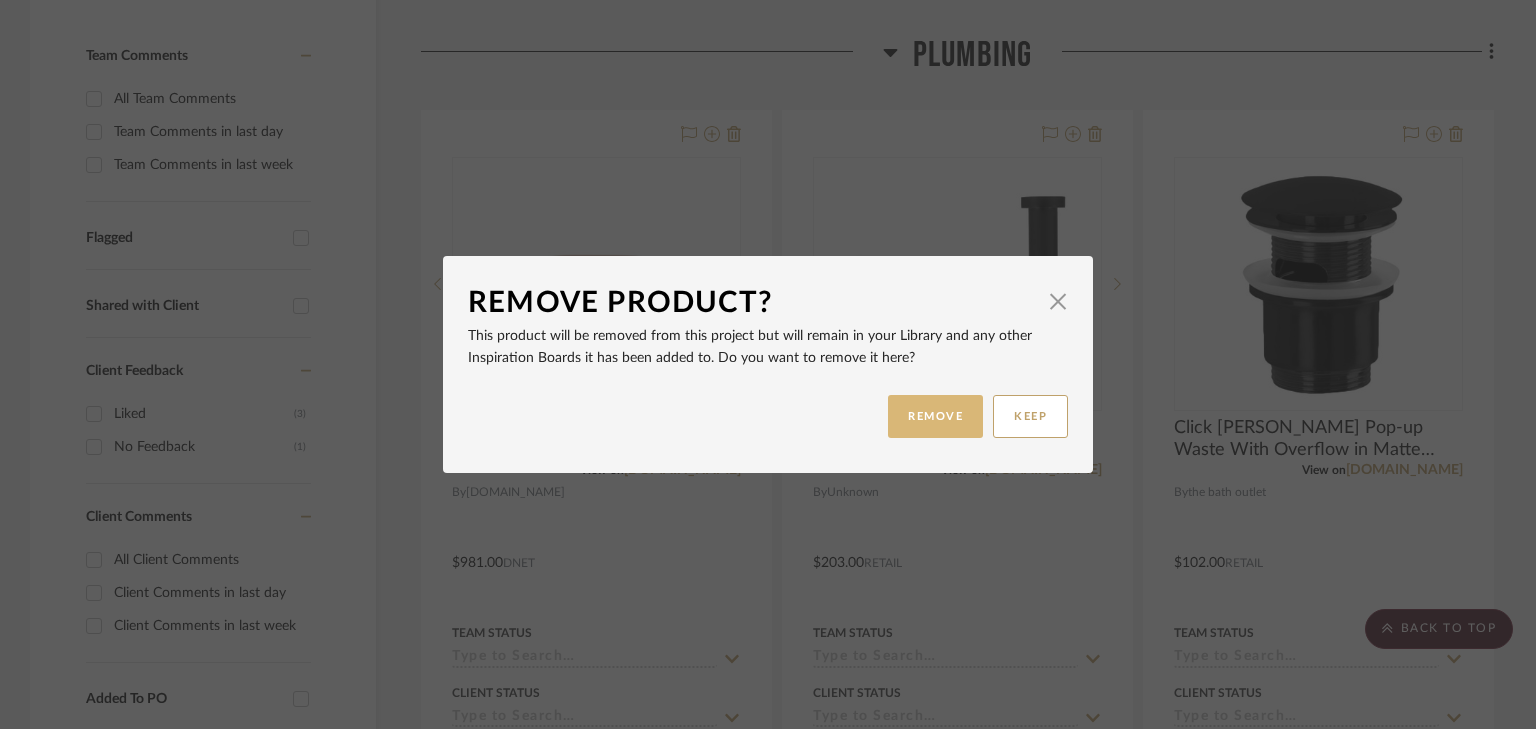 click on "REMOVE" at bounding box center [935, 416] 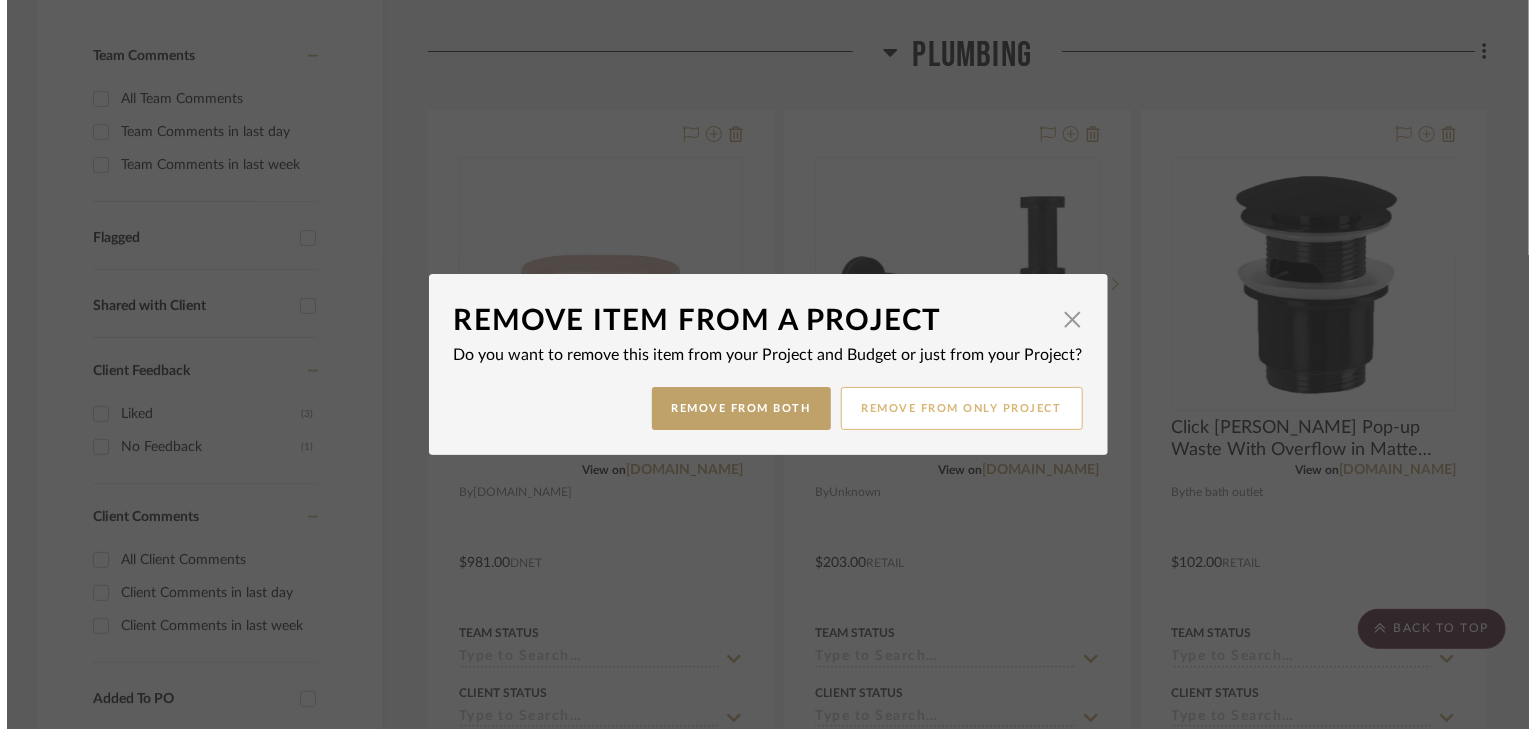 scroll, scrollTop: 0, scrollLeft: 0, axis: both 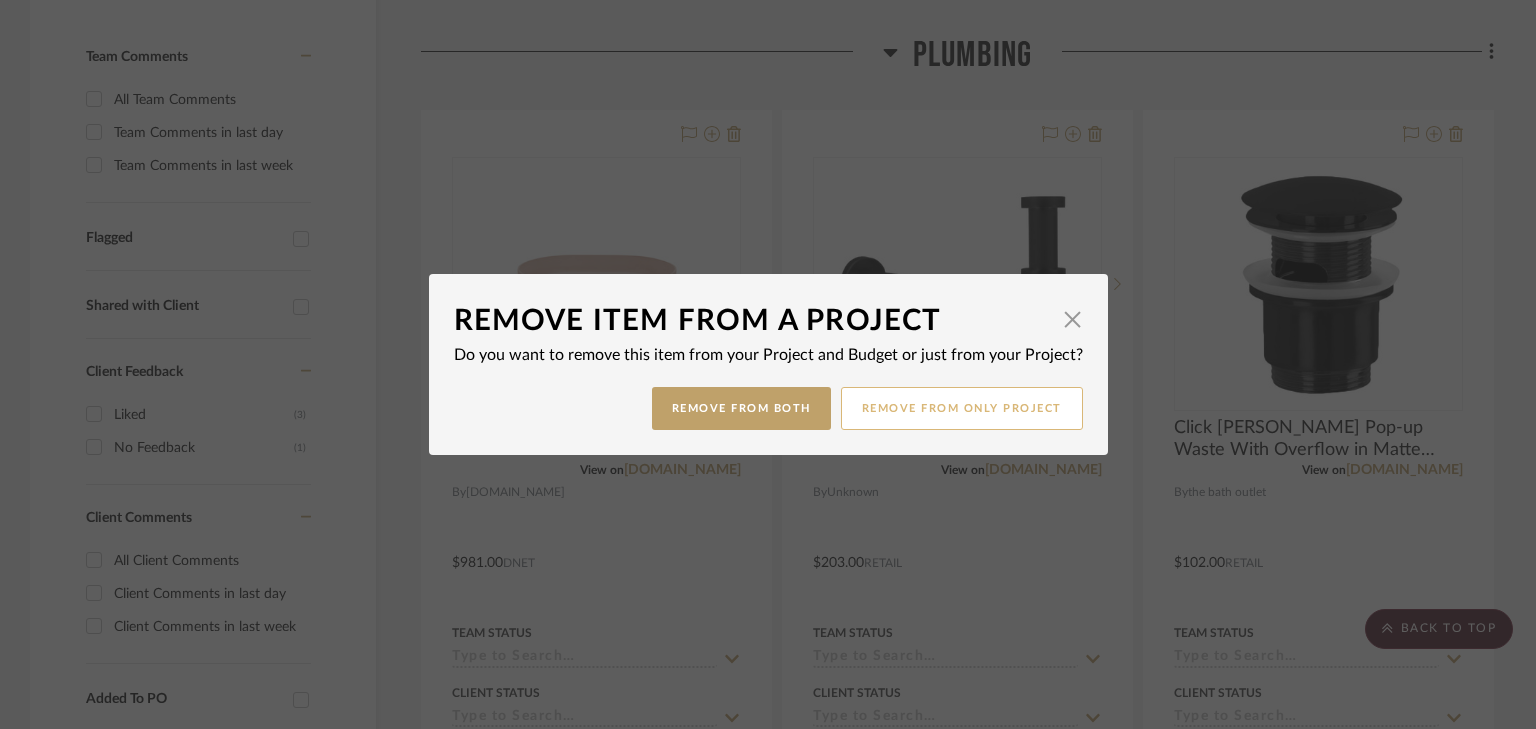 click on "Remove from only Project" at bounding box center [962, 408] 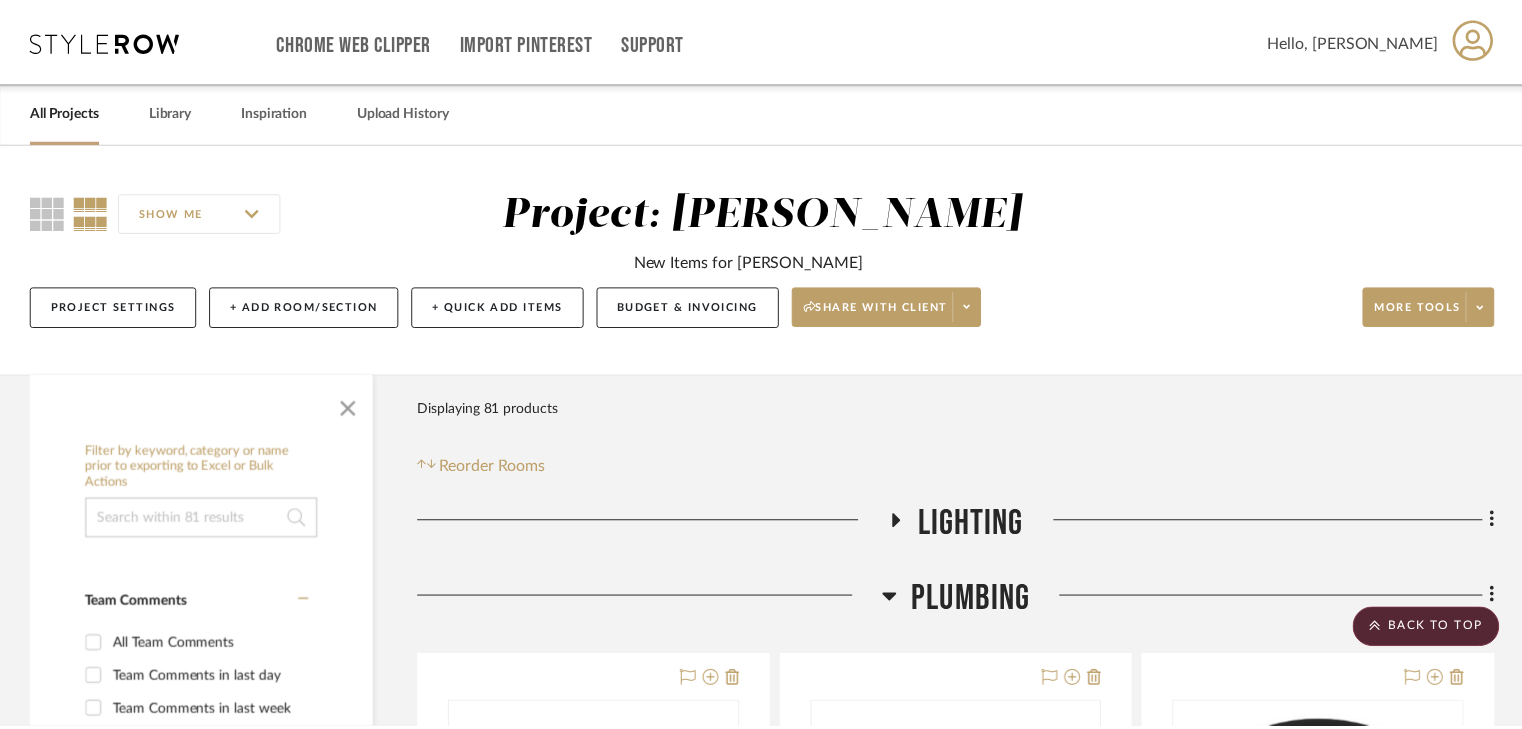 scroll, scrollTop: 545, scrollLeft: 0, axis: vertical 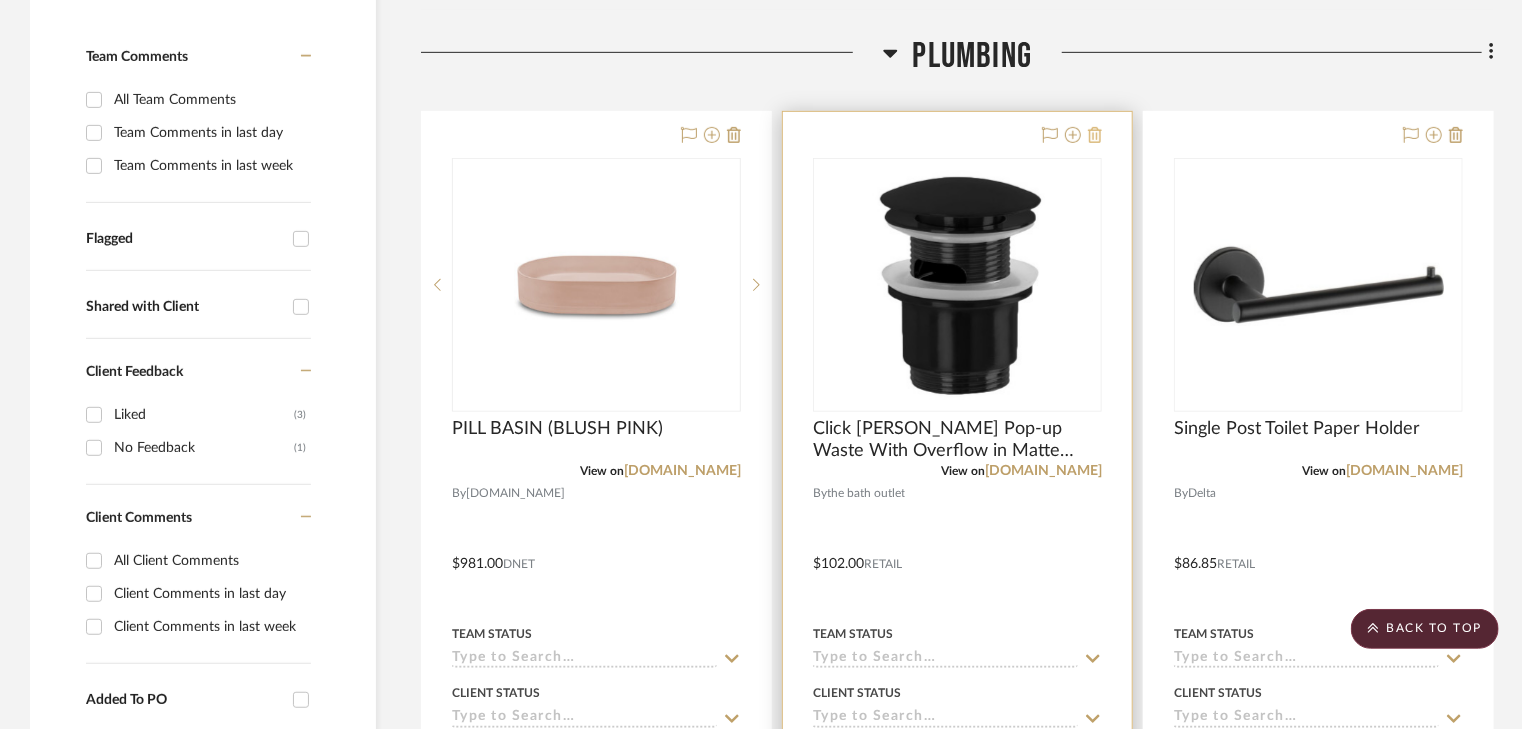 click 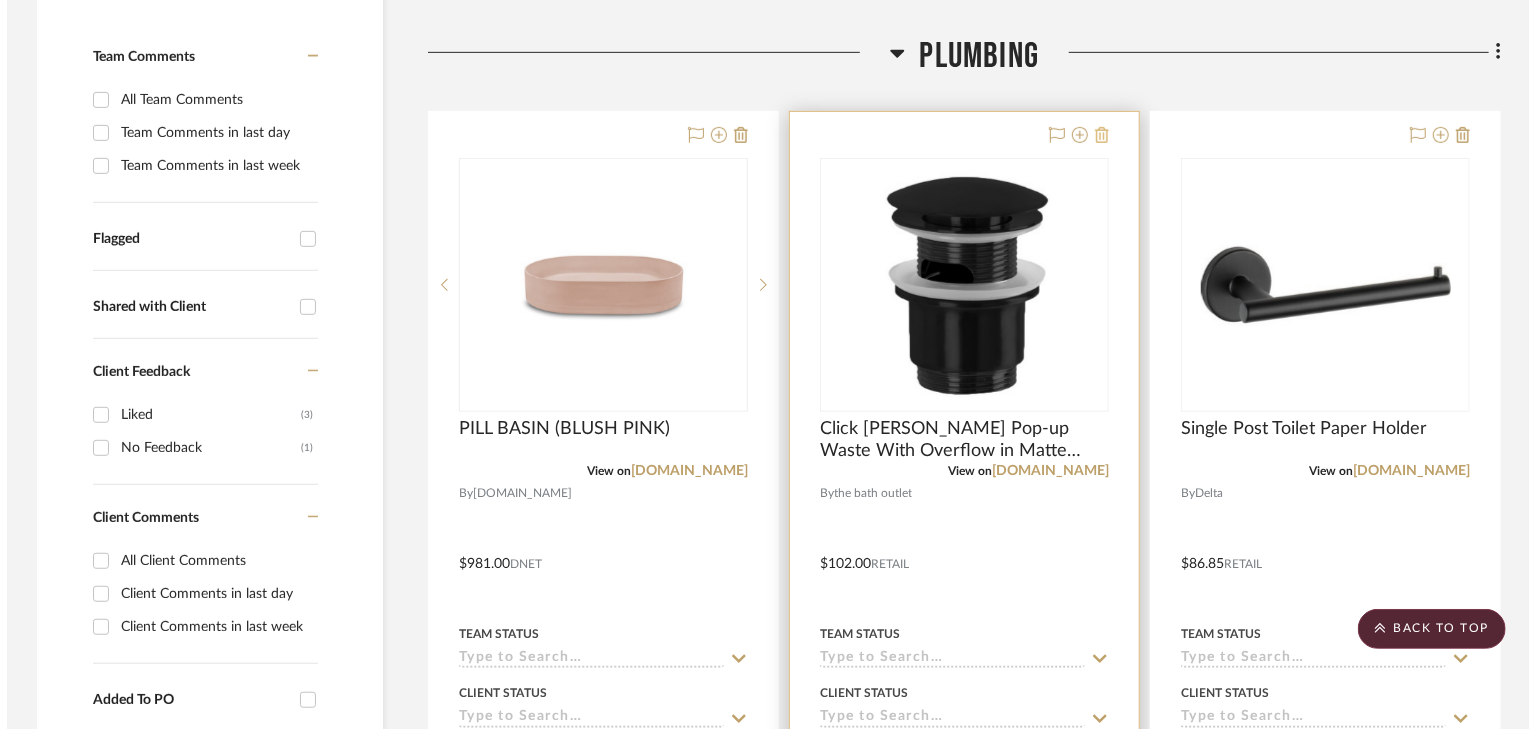 scroll, scrollTop: 0, scrollLeft: 0, axis: both 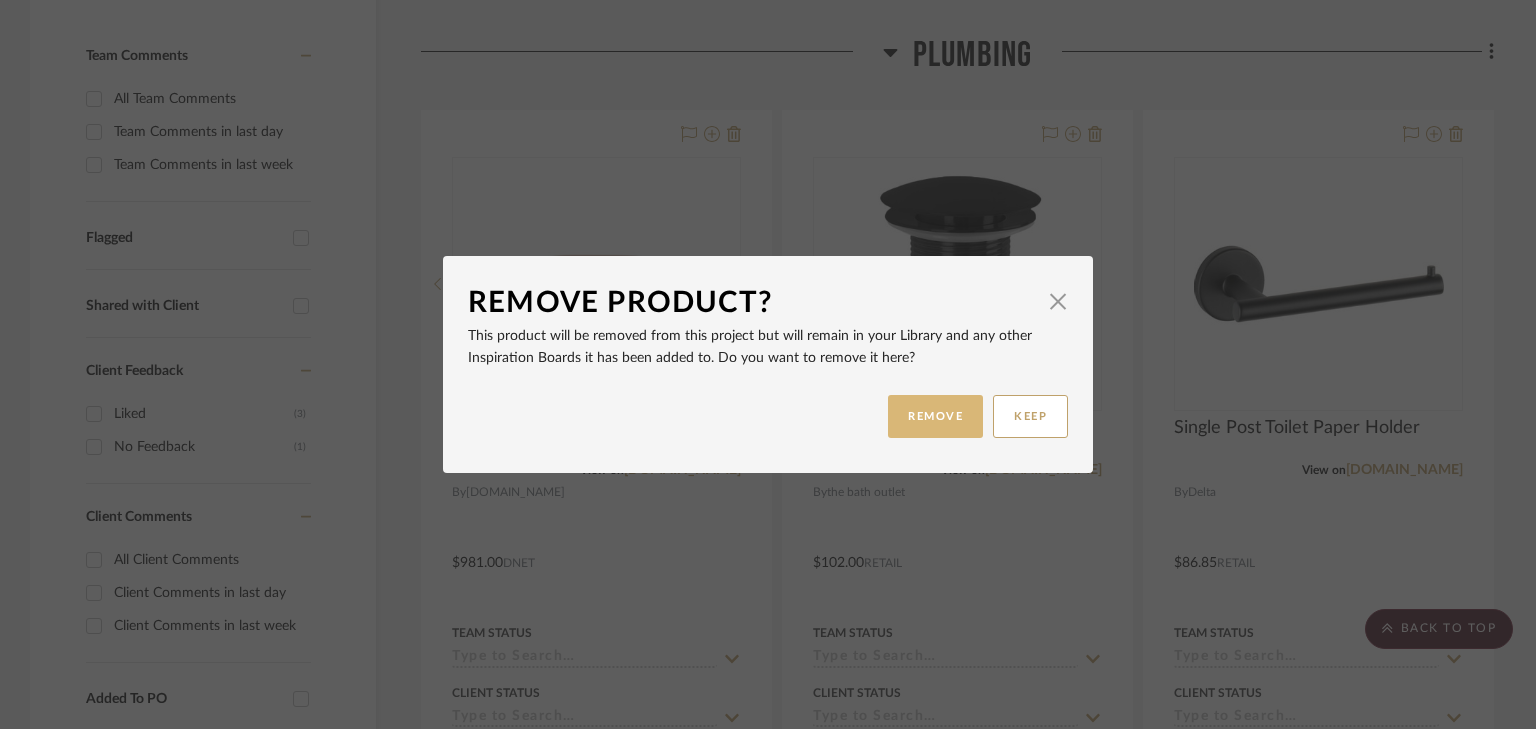 click on "REMOVE" at bounding box center [935, 416] 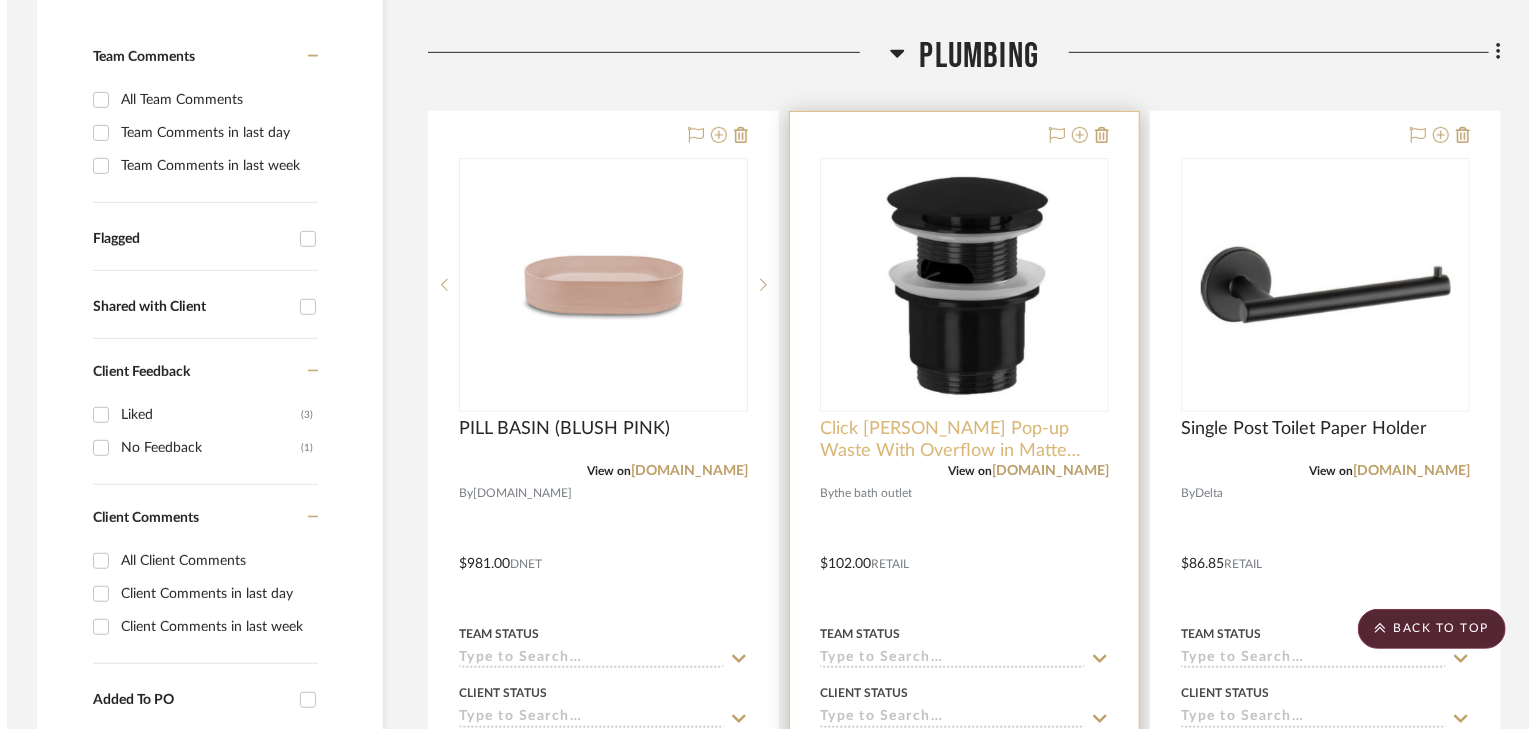 scroll, scrollTop: 0, scrollLeft: 0, axis: both 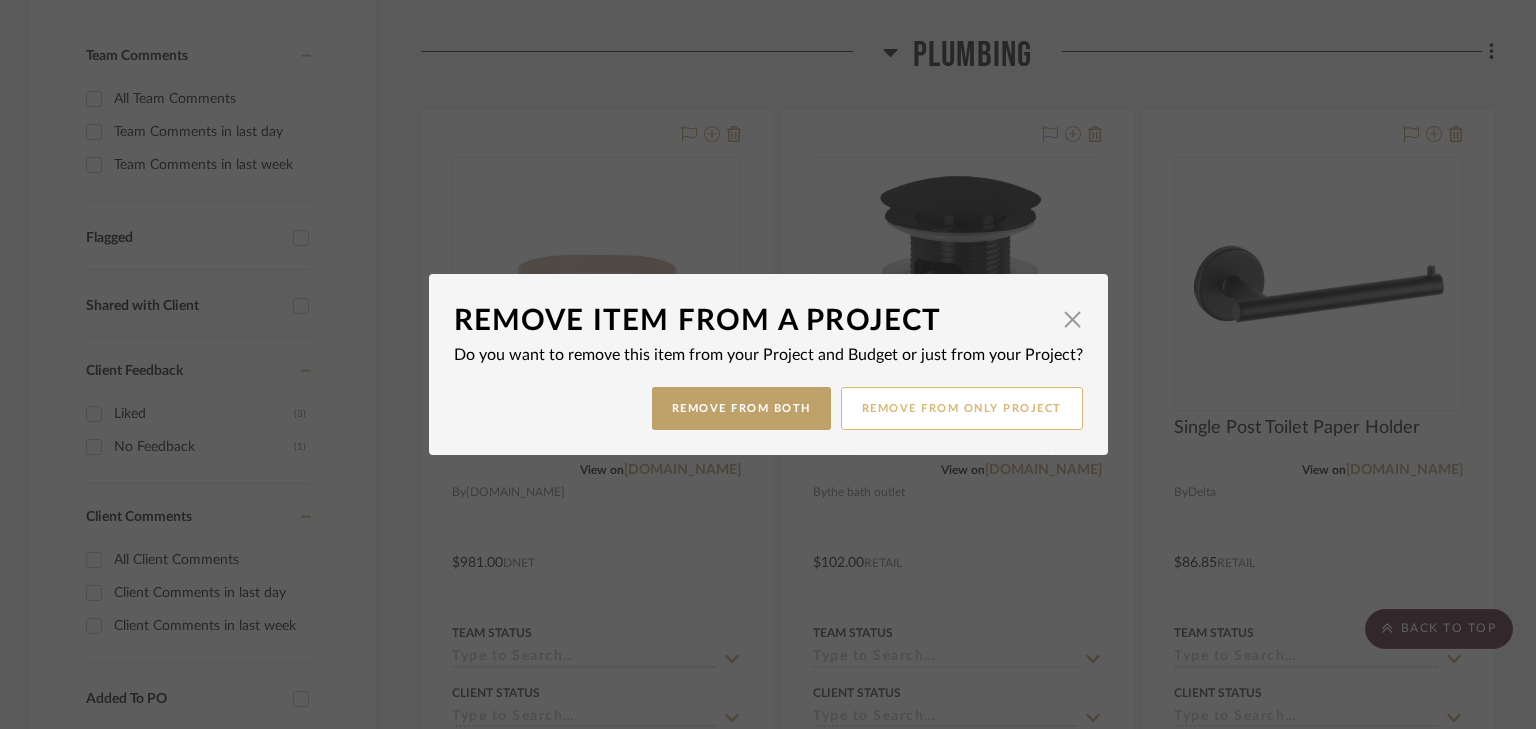 click on "Remove from only Project" at bounding box center (962, 408) 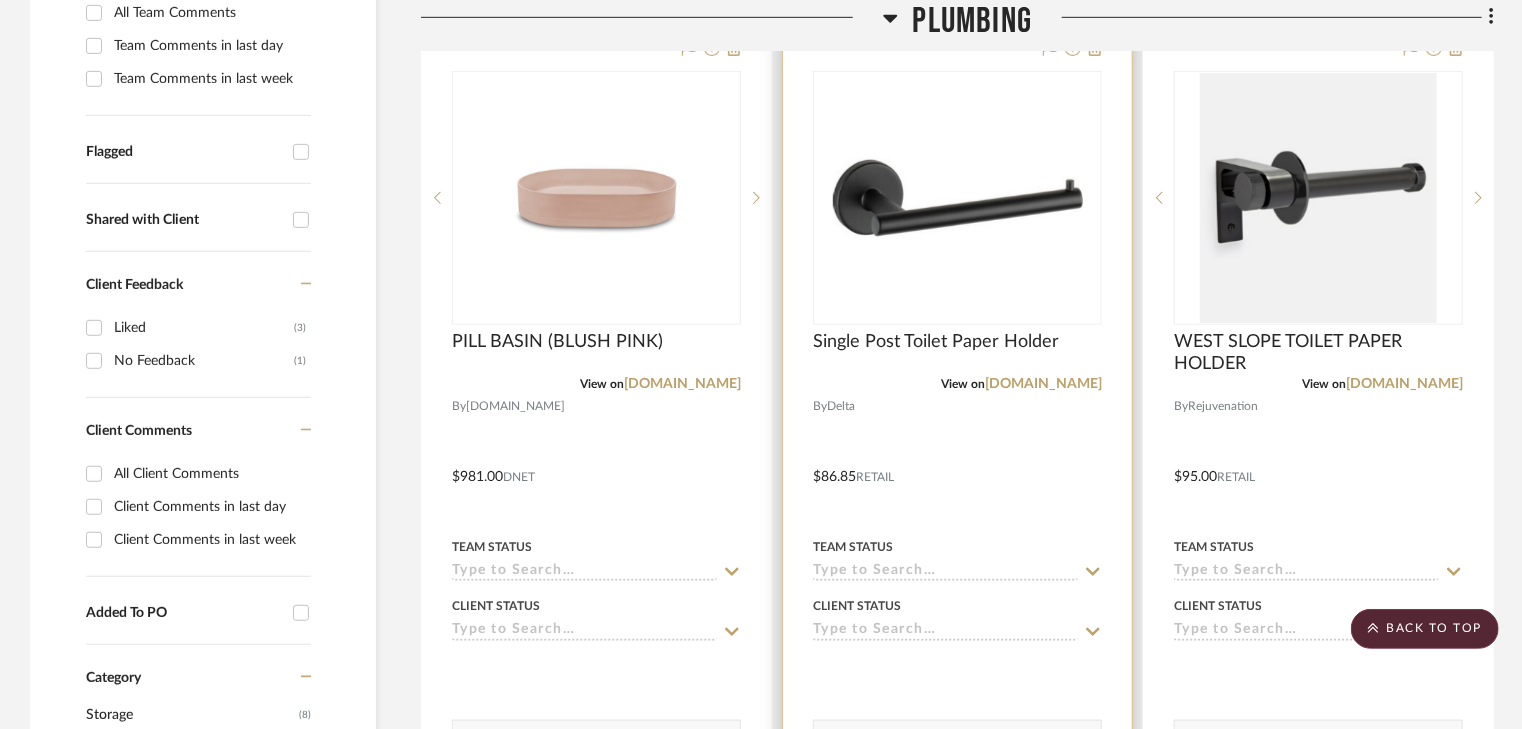 scroll, scrollTop: 465, scrollLeft: 0, axis: vertical 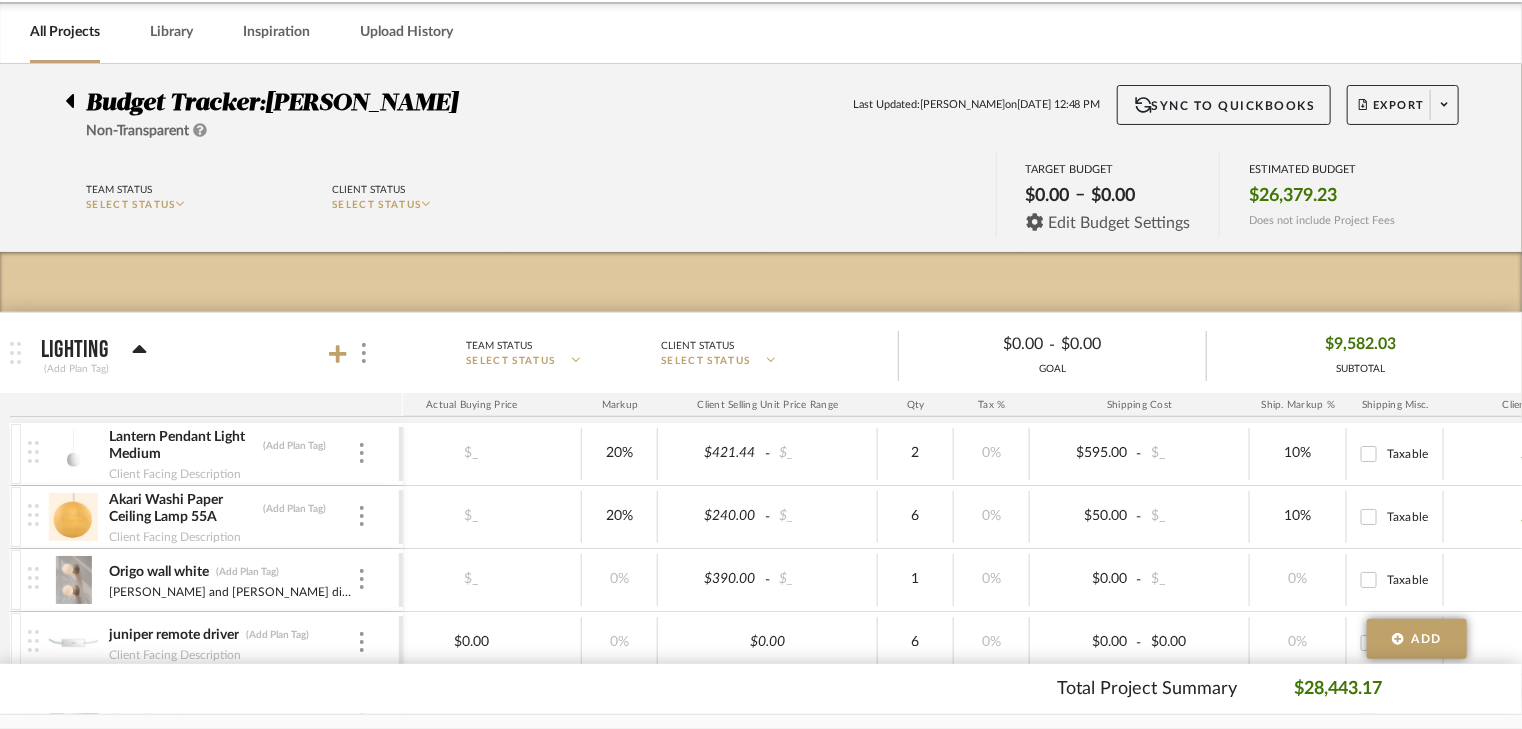click 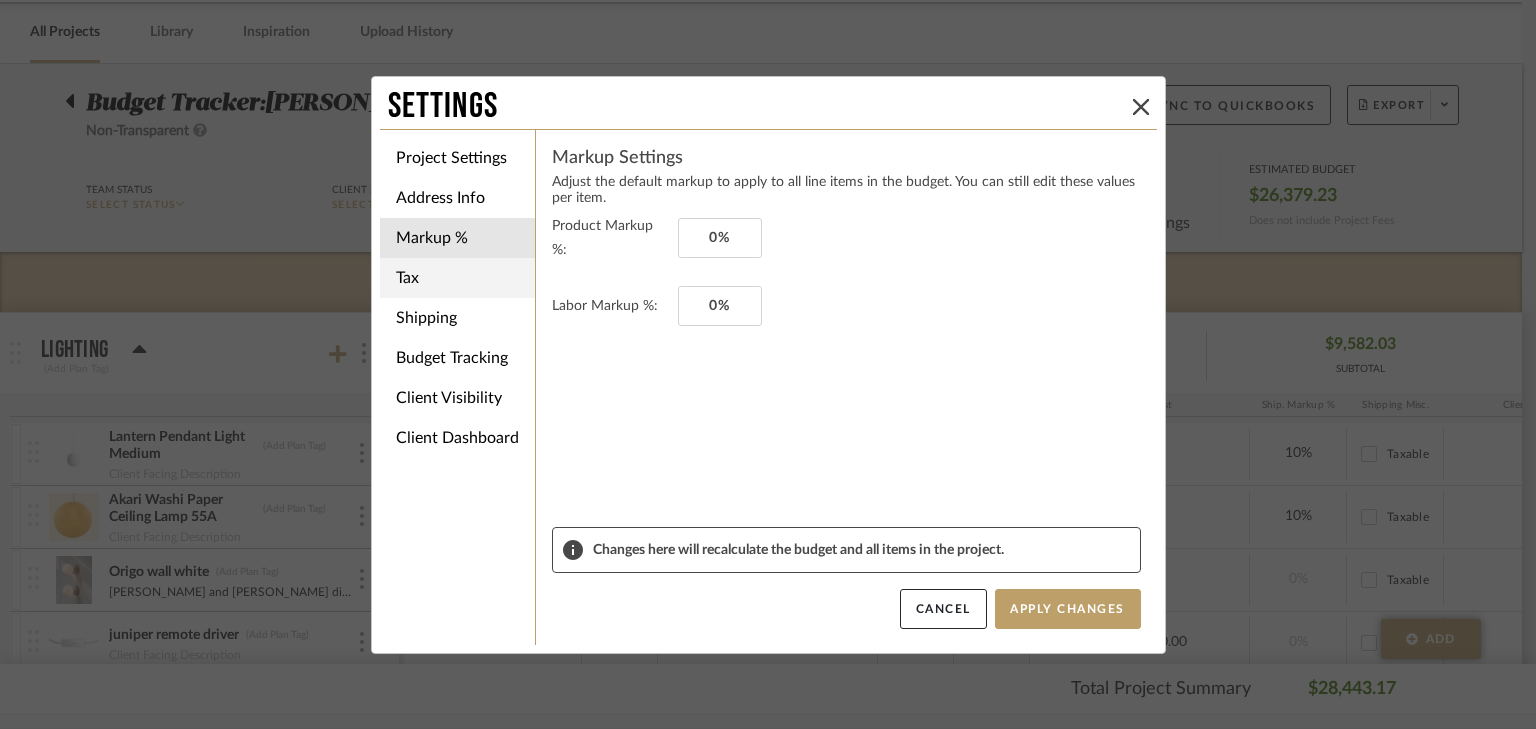 click on "Tax" at bounding box center (457, 278) 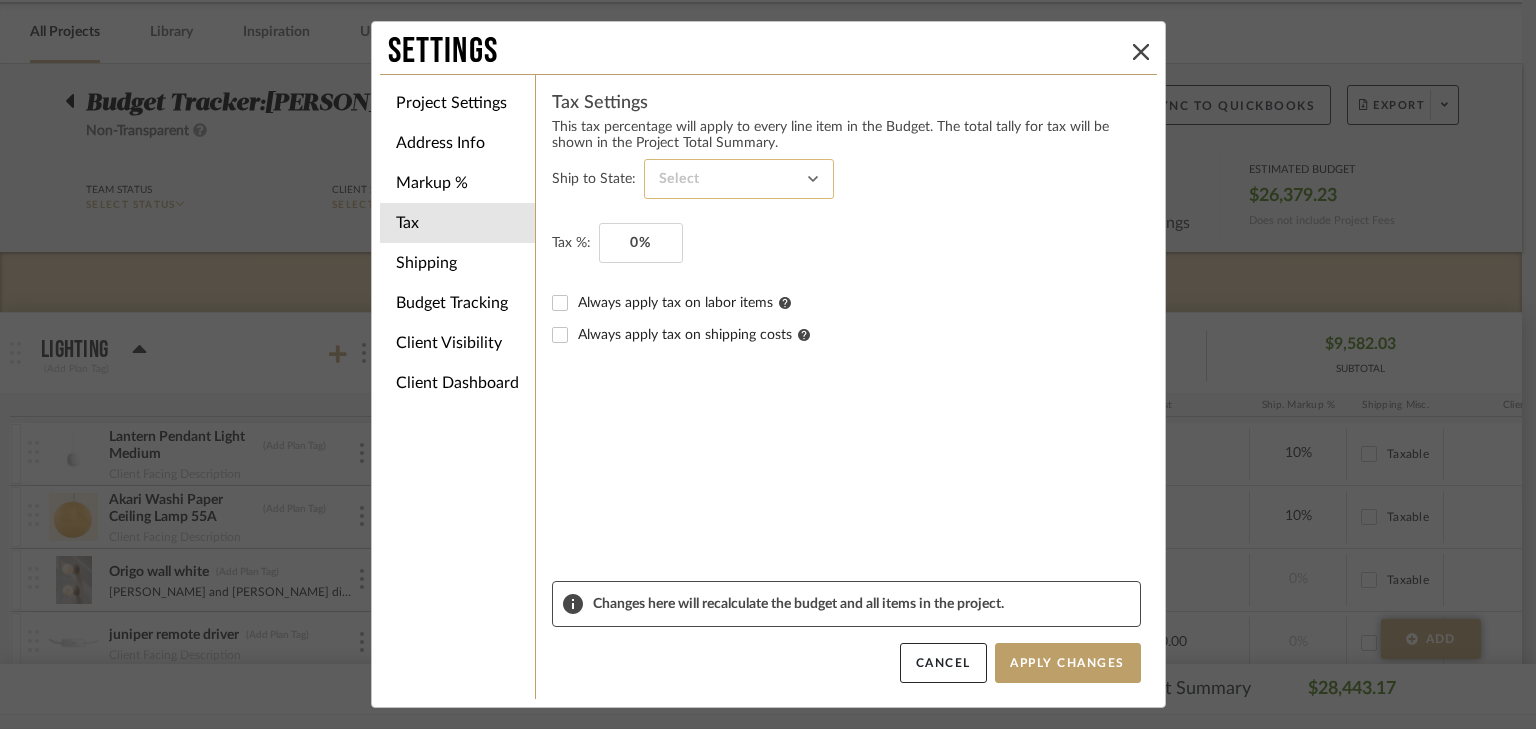 click at bounding box center [739, 179] 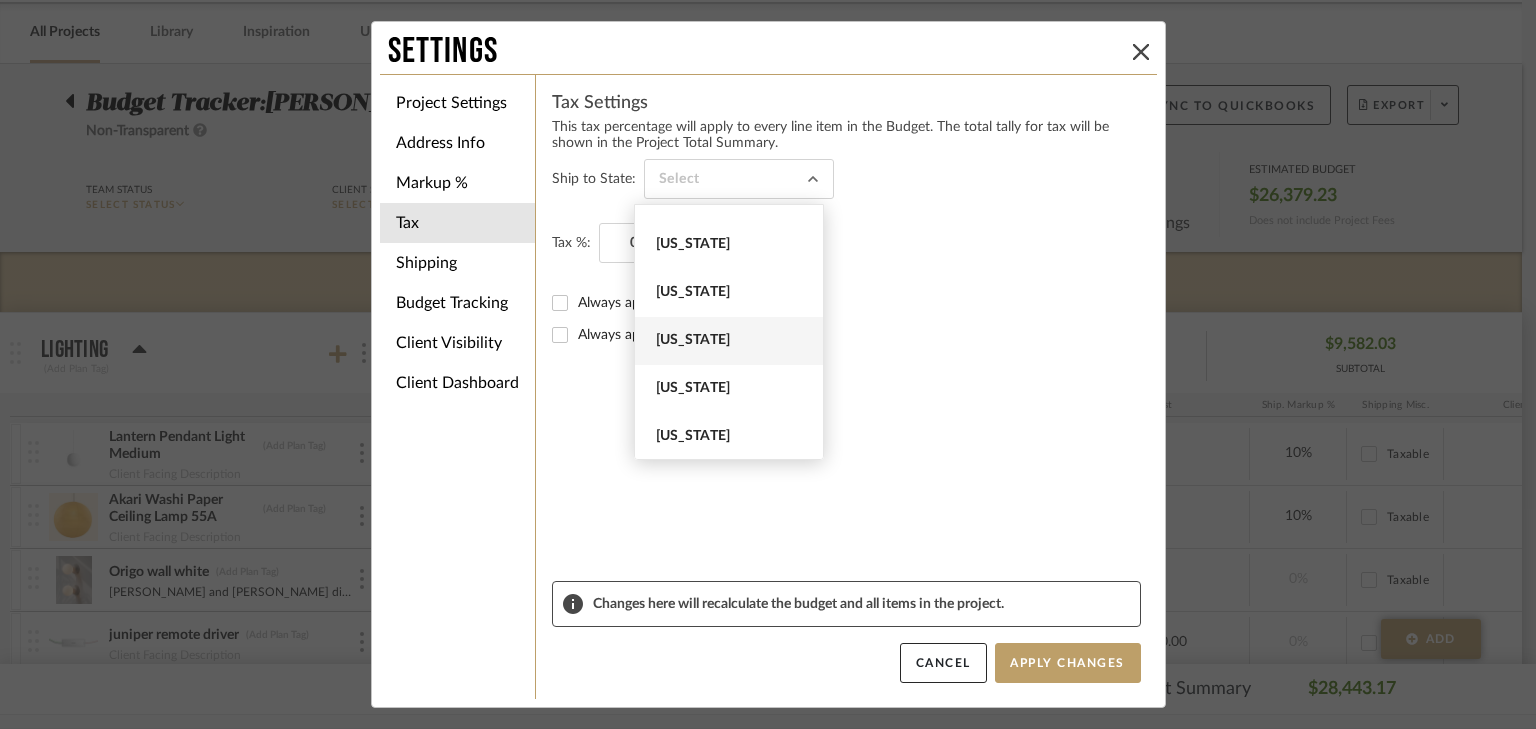 click on "Florida" at bounding box center [731, 340] 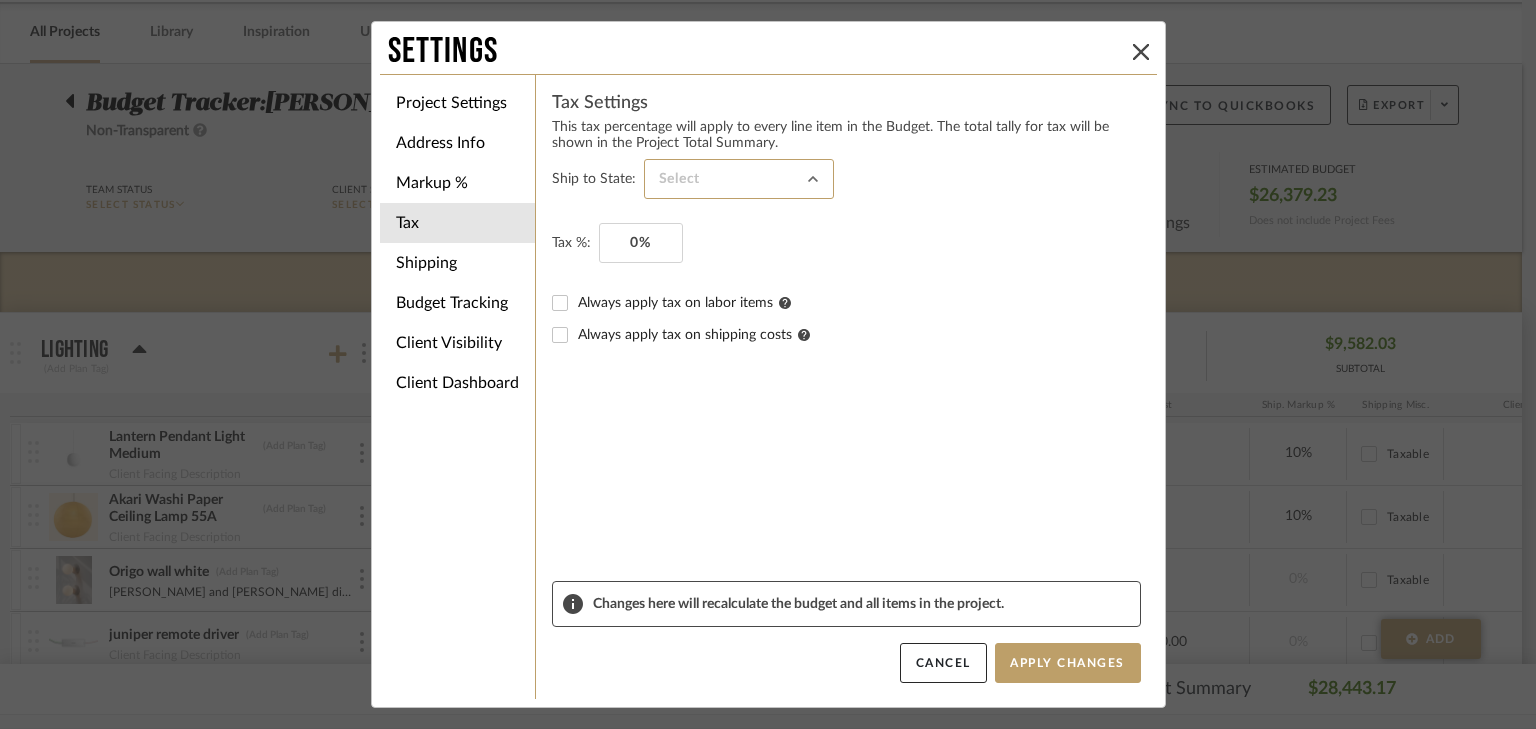 type on "Florida" 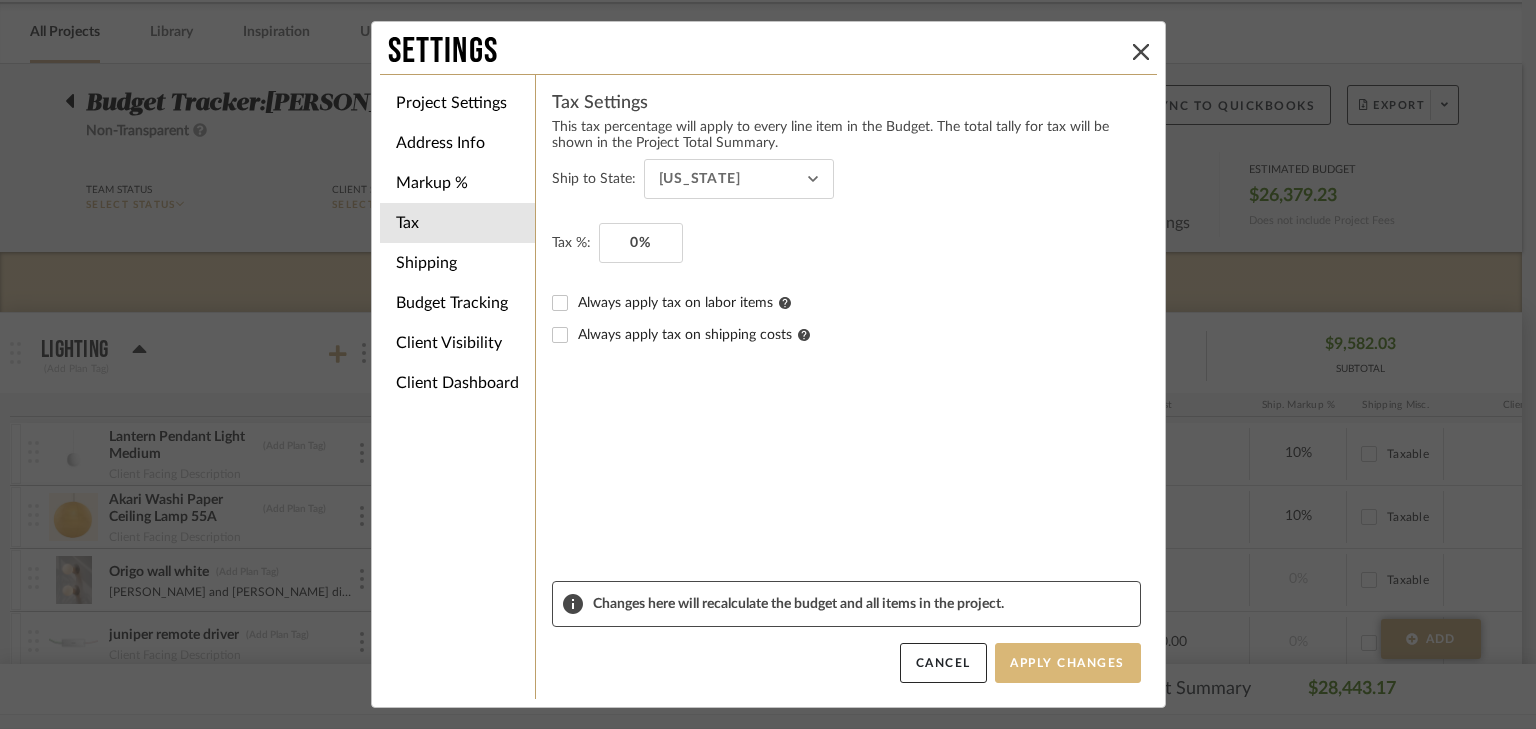 click on "Apply Changes" at bounding box center (1068, 663) 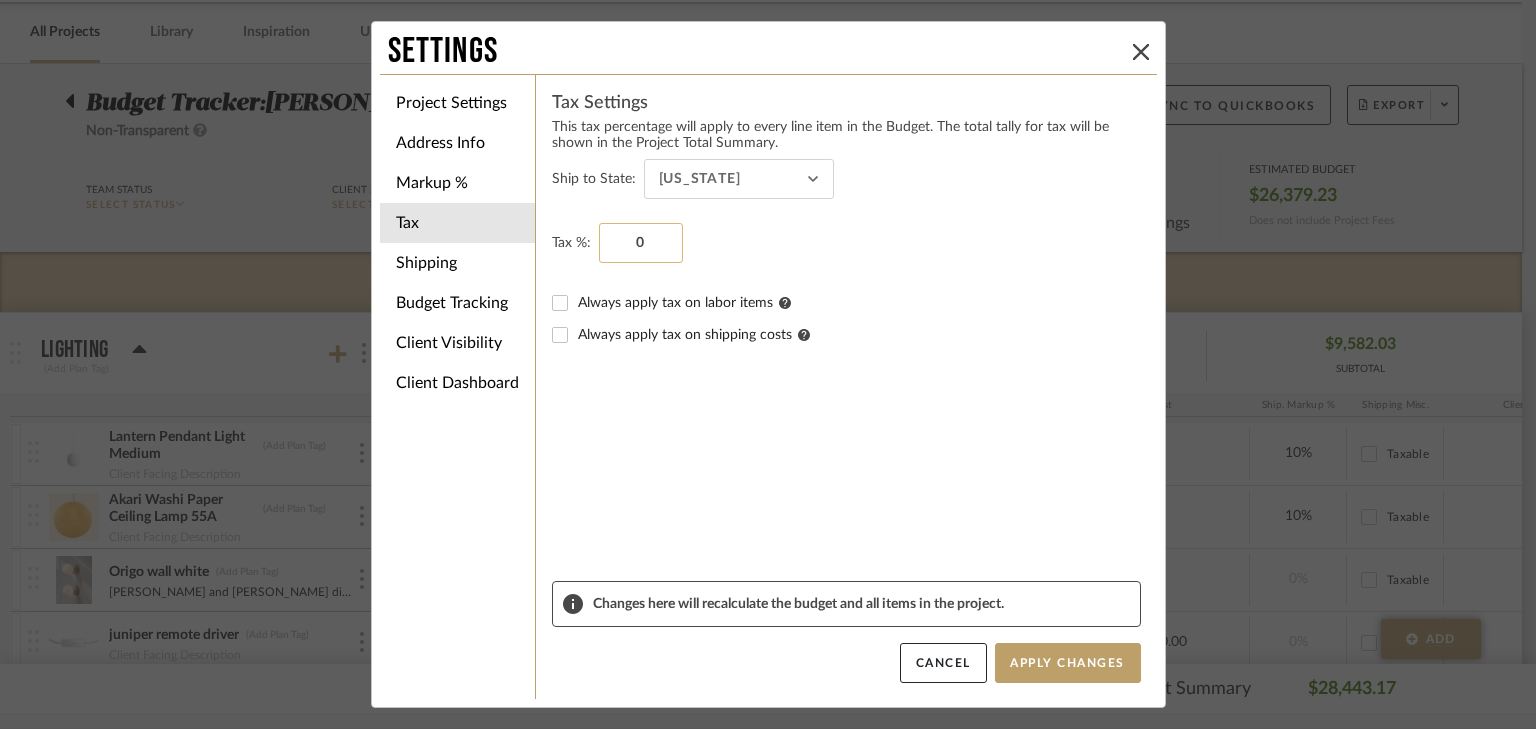click on "0" at bounding box center [641, 243] 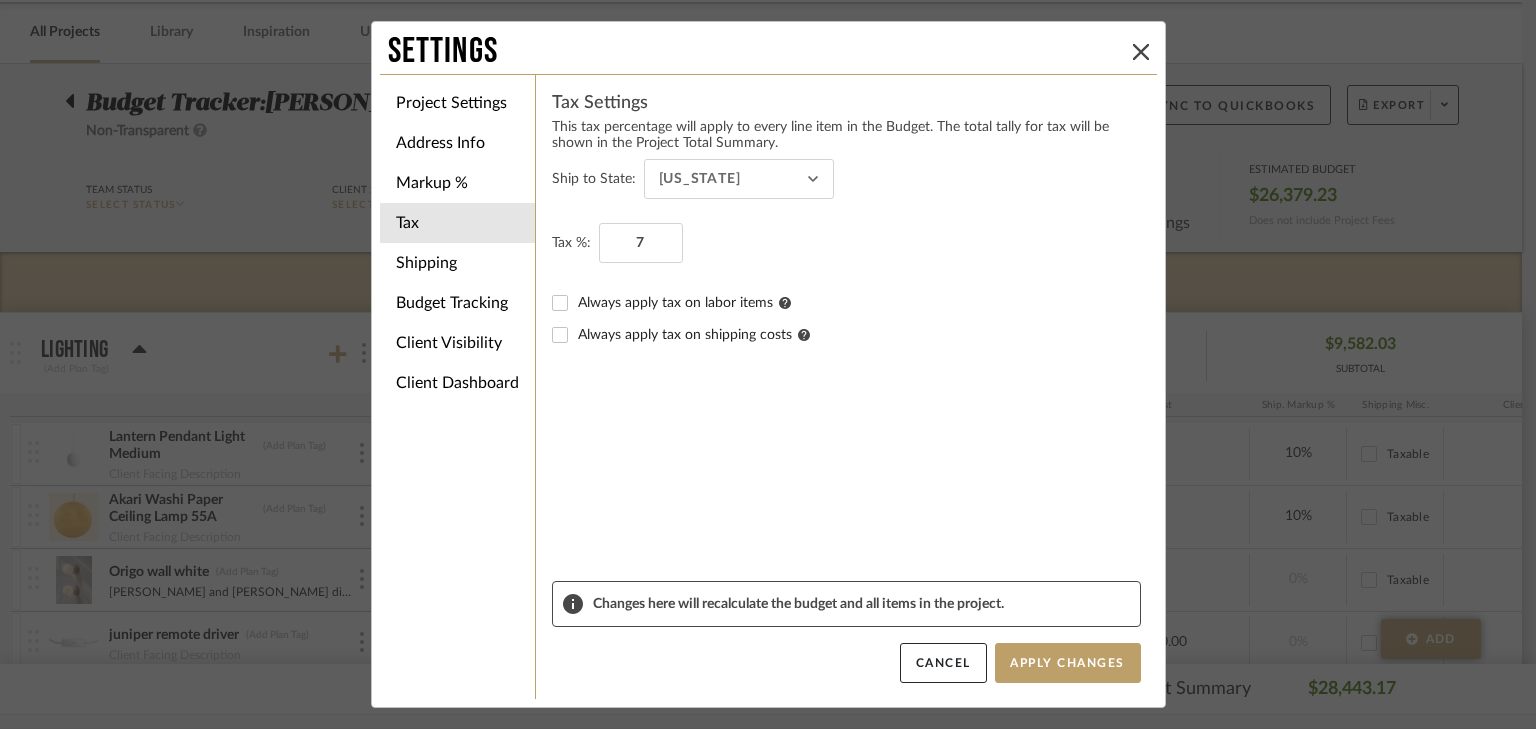 type on "7%" 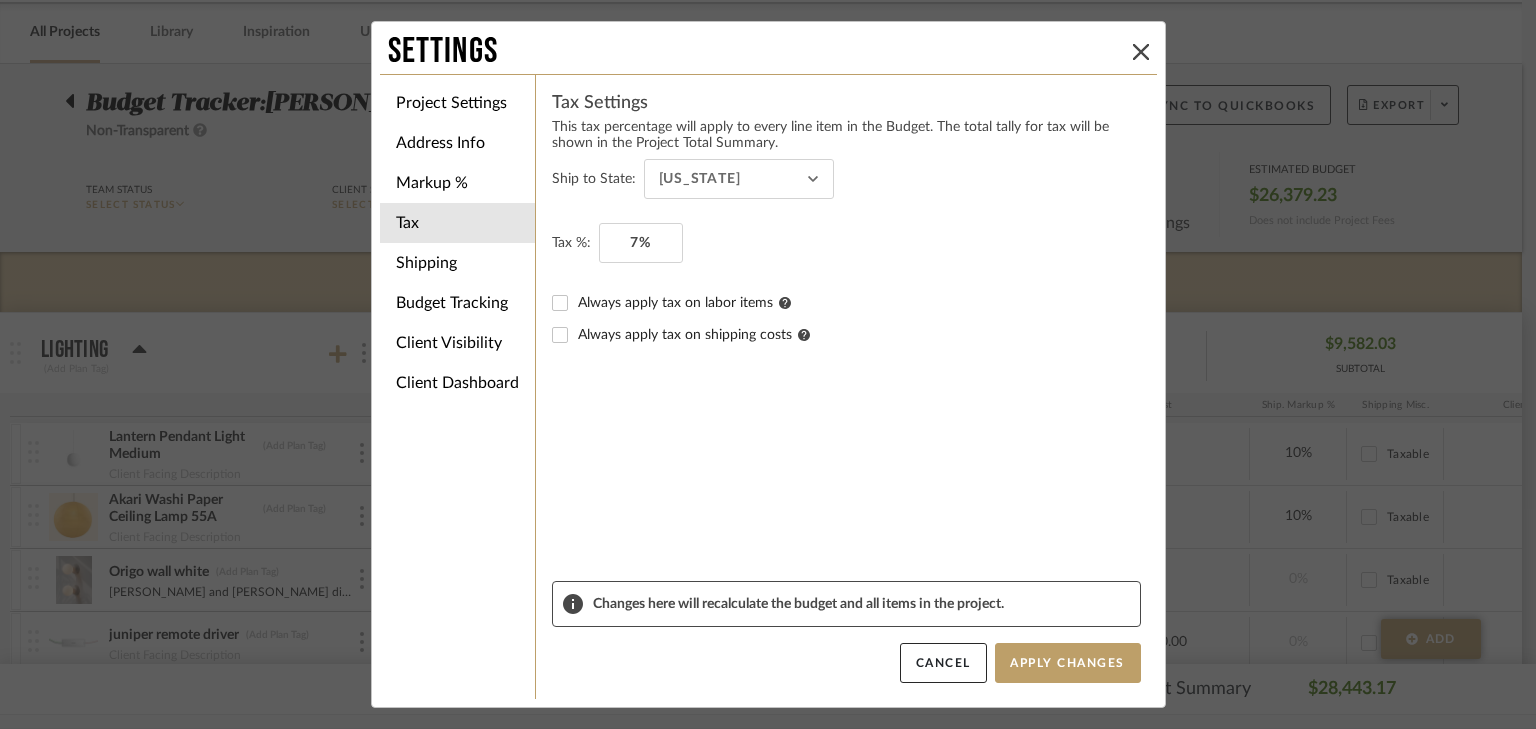 click on "Ship to State:  Florida  Tax %:  7%  Always apply tax on labor items   Always apply tax on shipping costs" at bounding box center (846, 370) 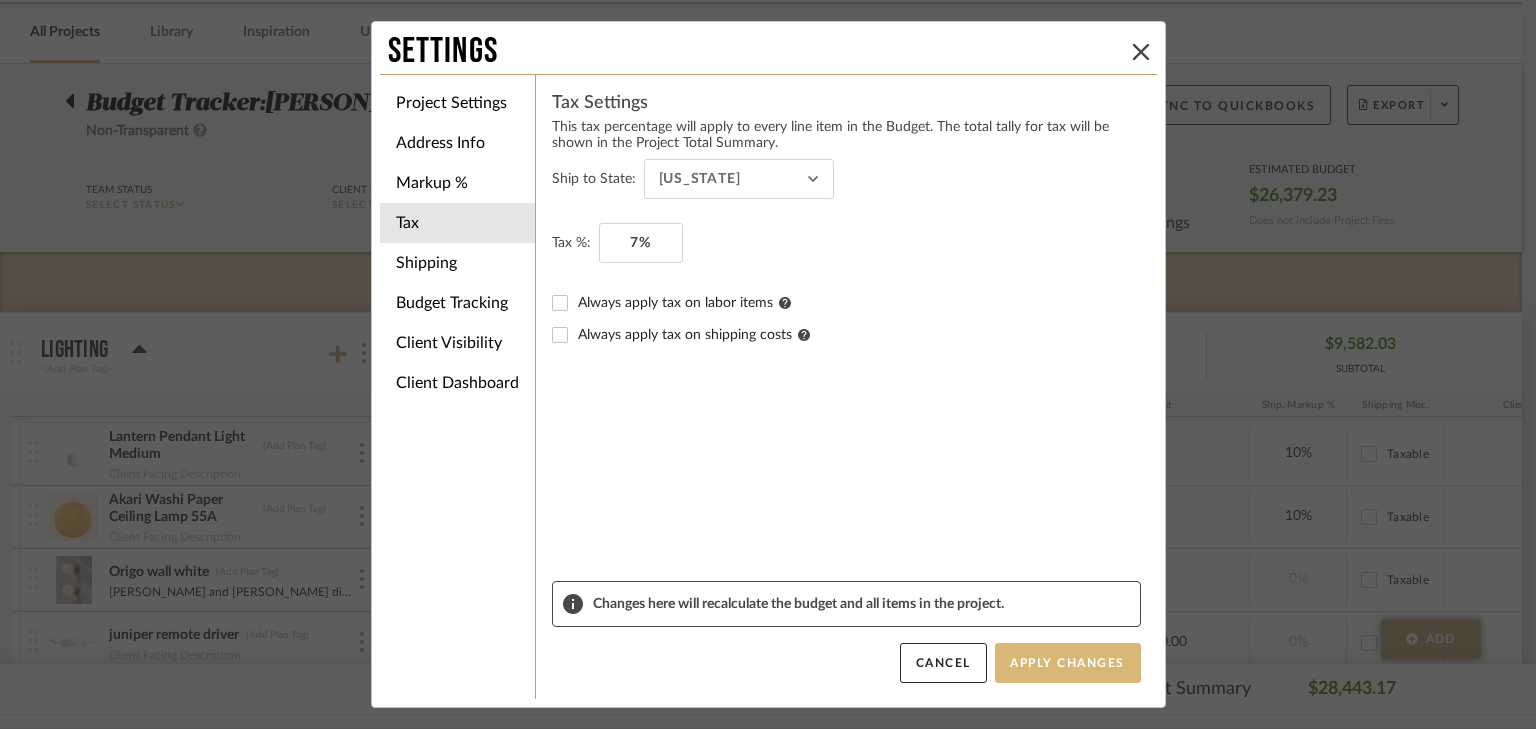 click on "Apply Changes" at bounding box center (1068, 663) 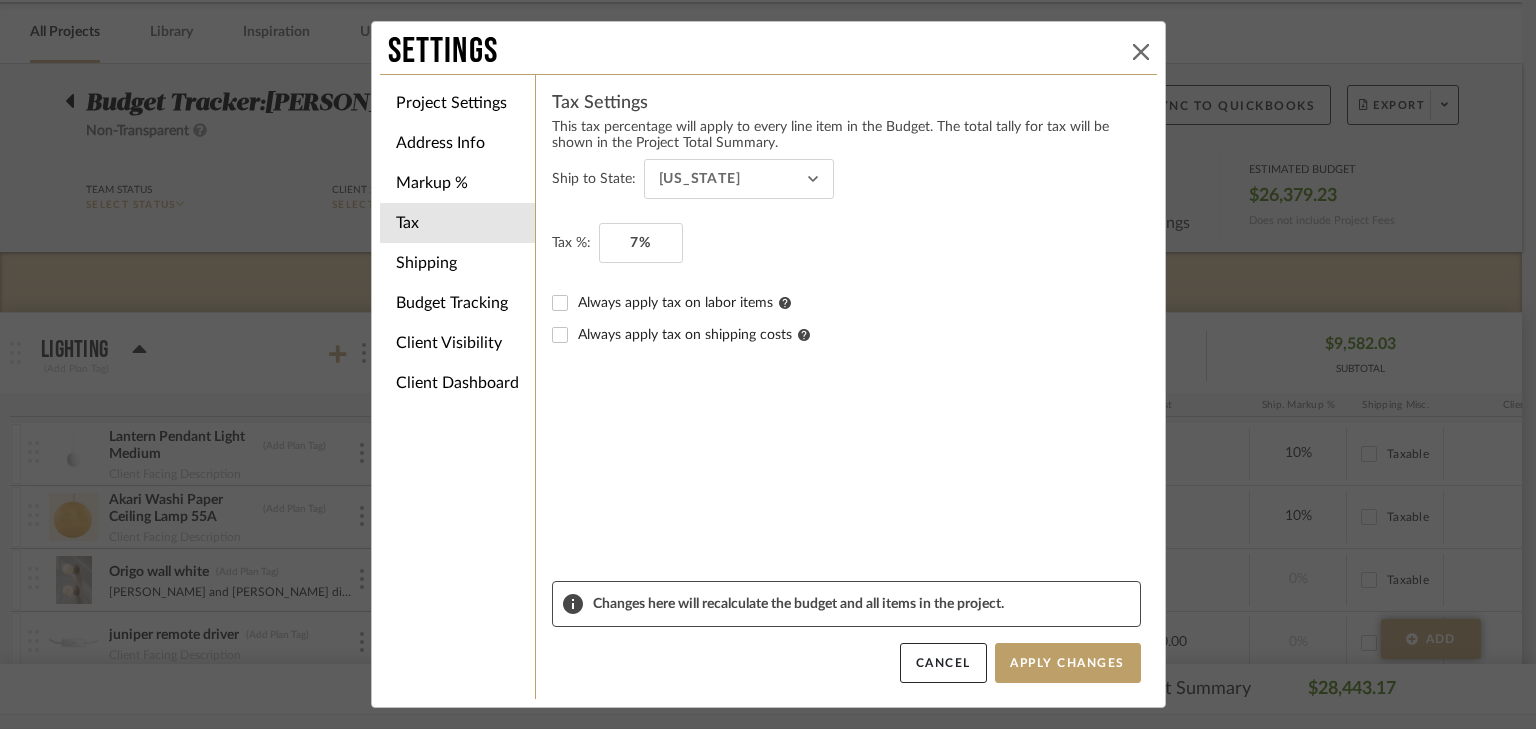 click 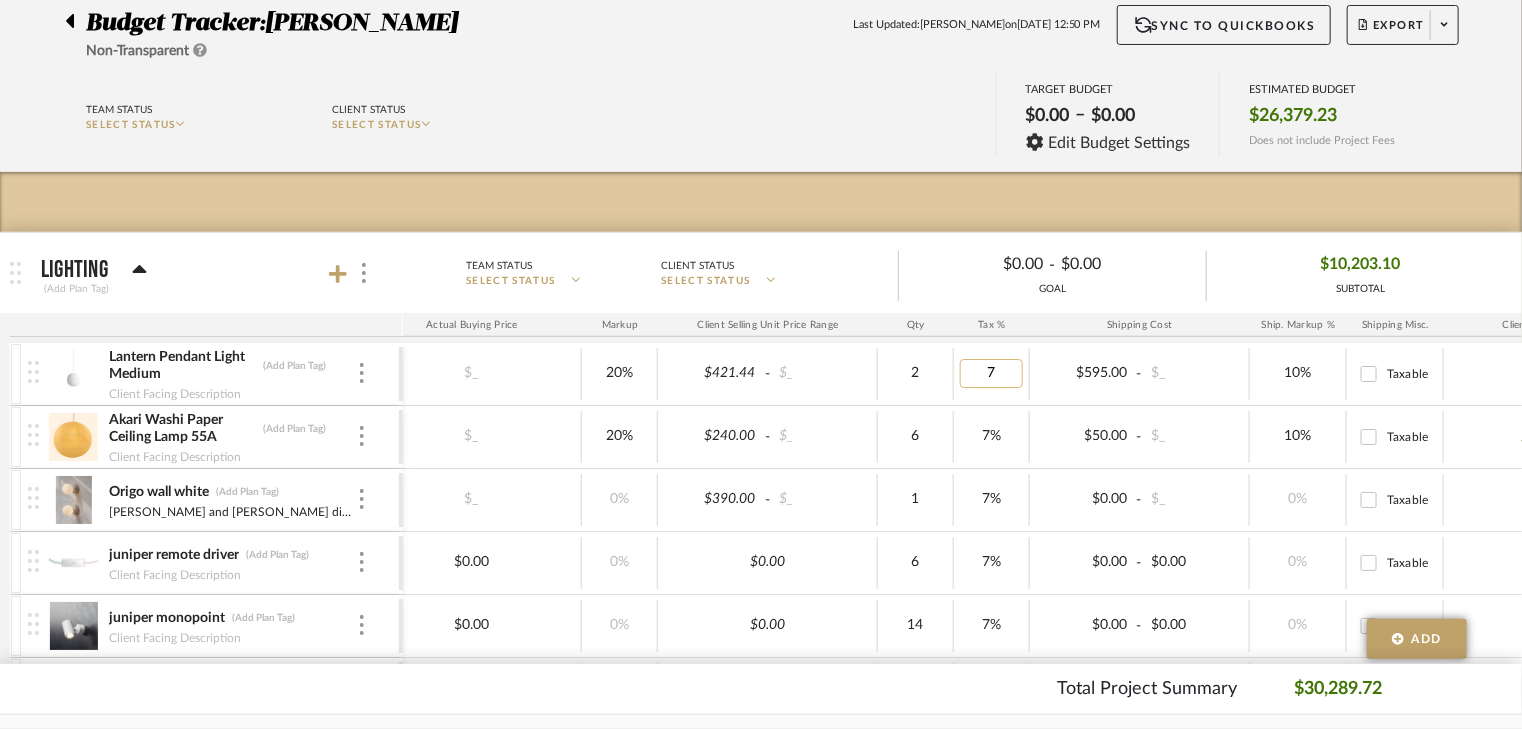type on "0" 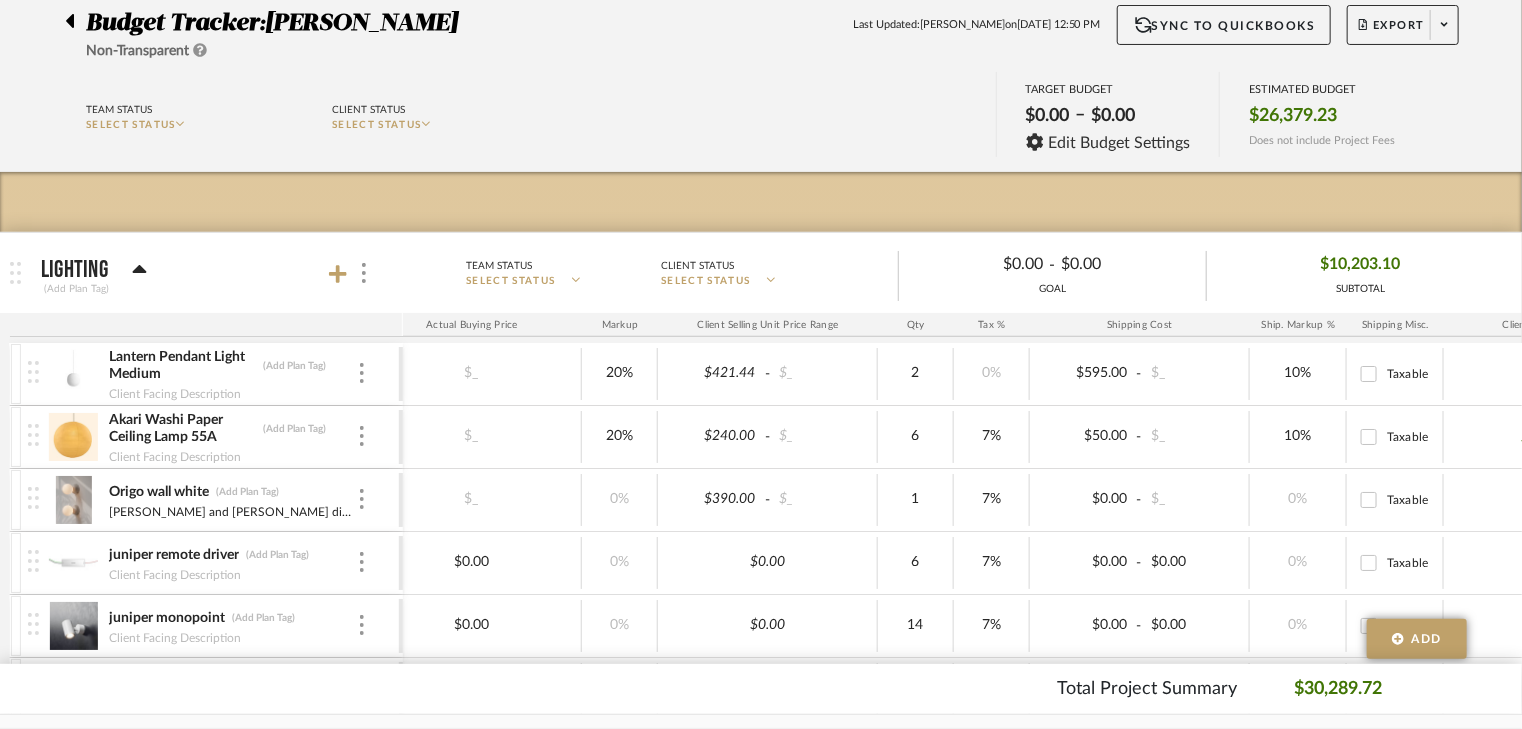 click on "GOAL" 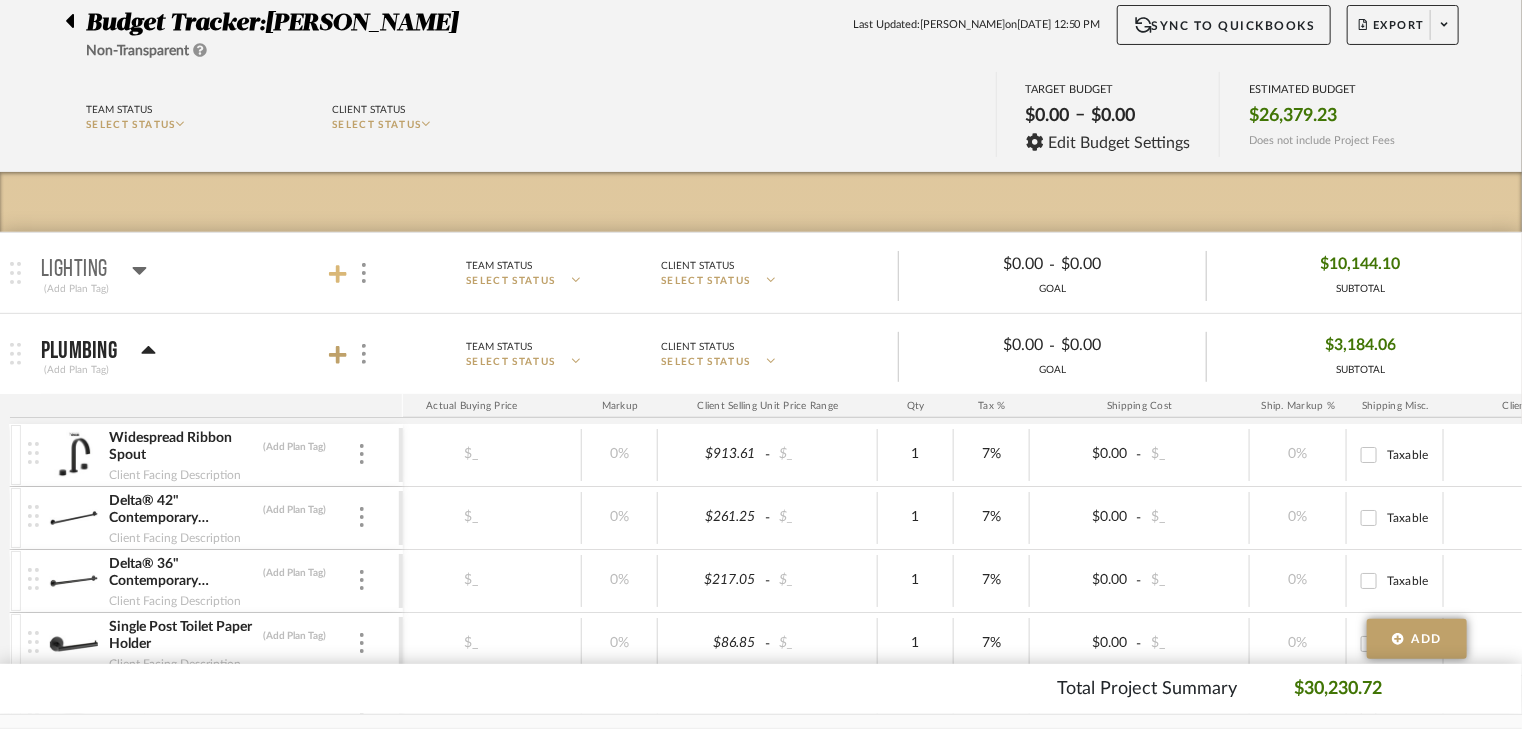 click 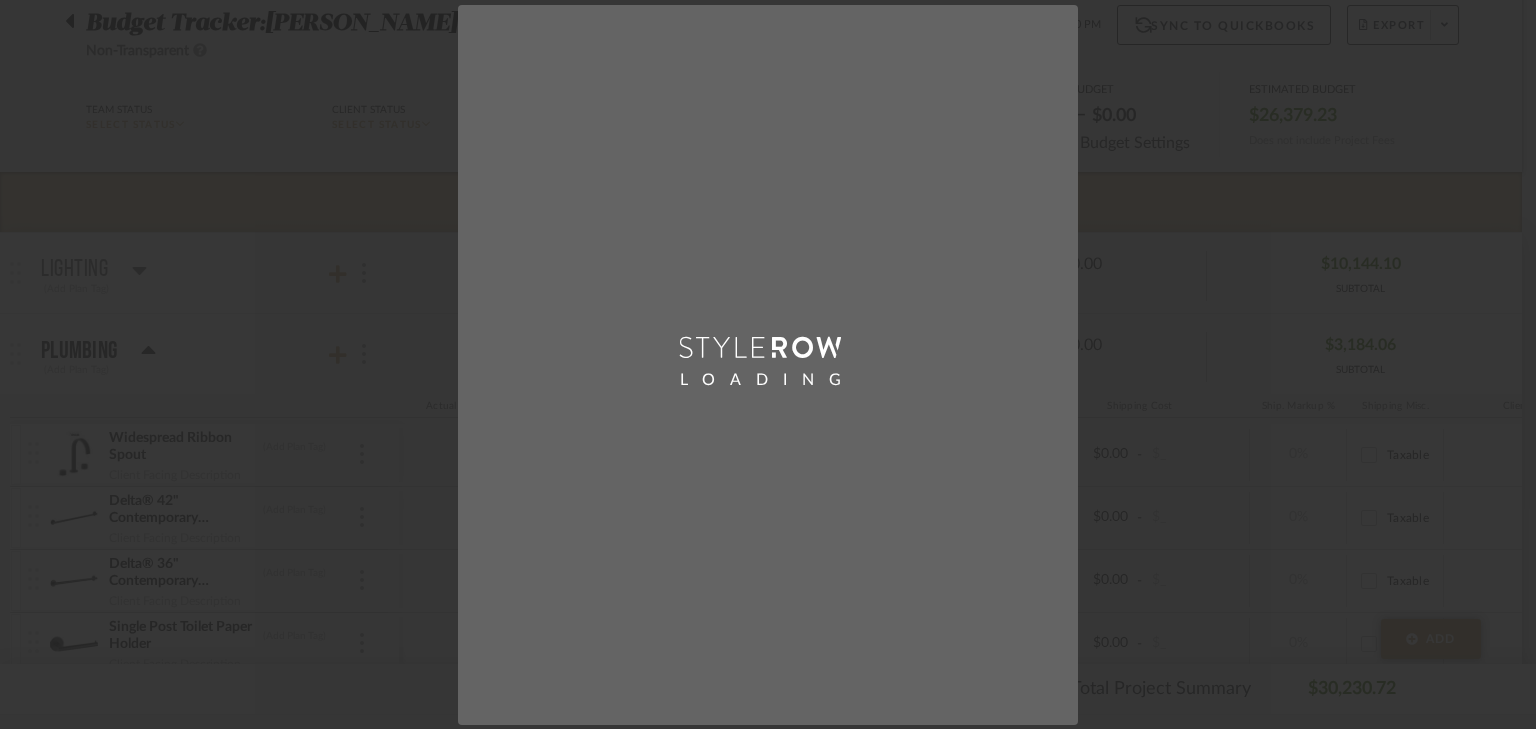 click on "LOADING" at bounding box center (768, 364) 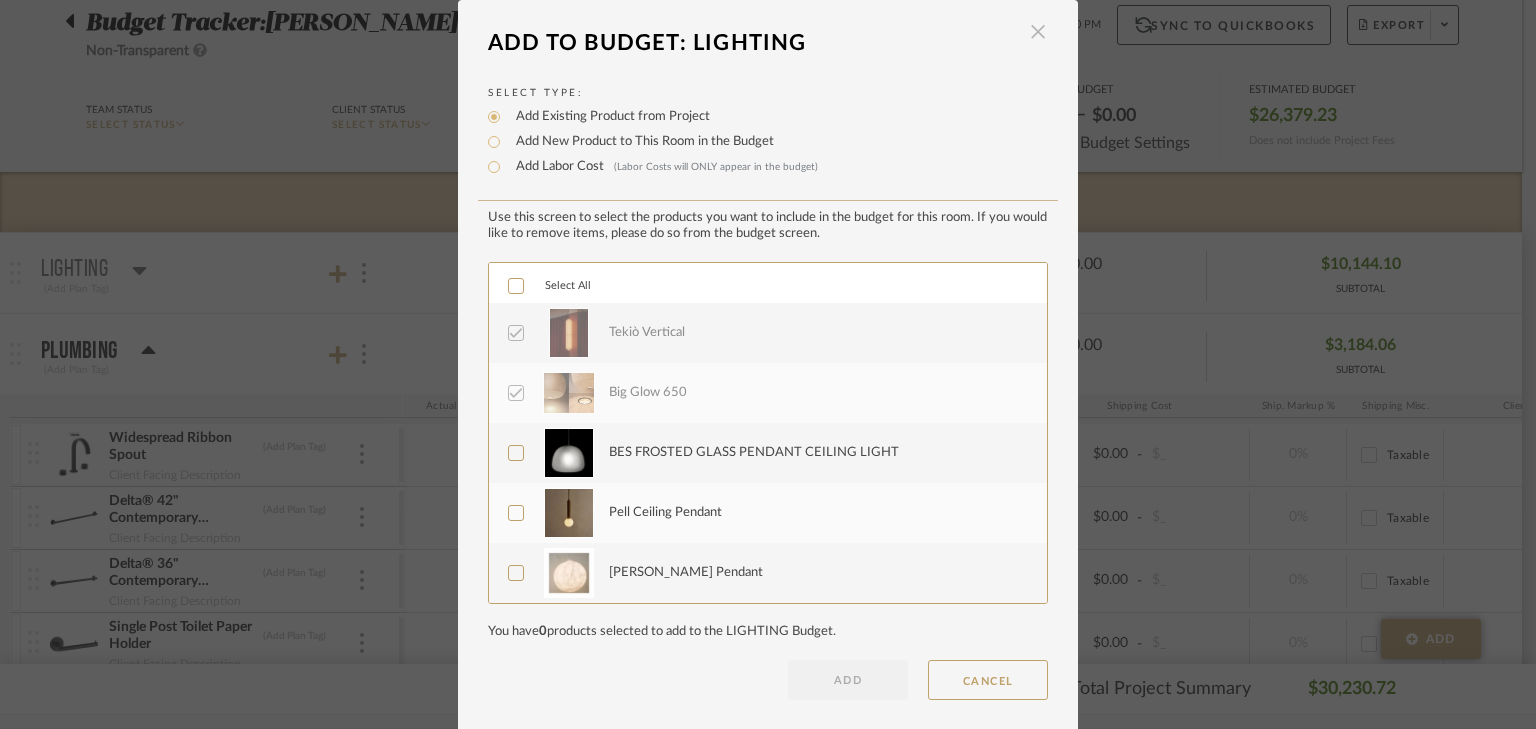 click at bounding box center [1038, 32] 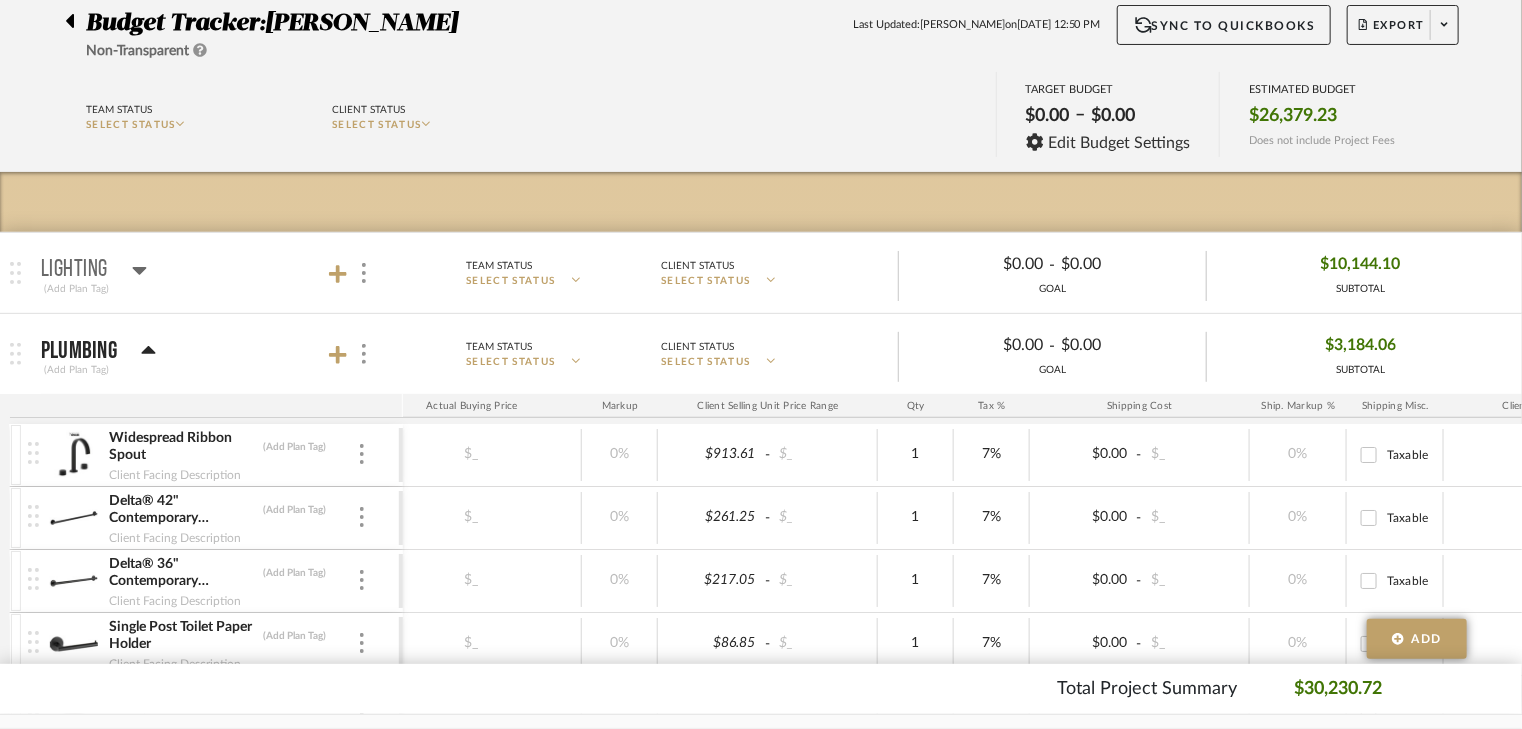 click on "LIGHTING   (Add Plan Tag)" at bounding box center [217, 273] 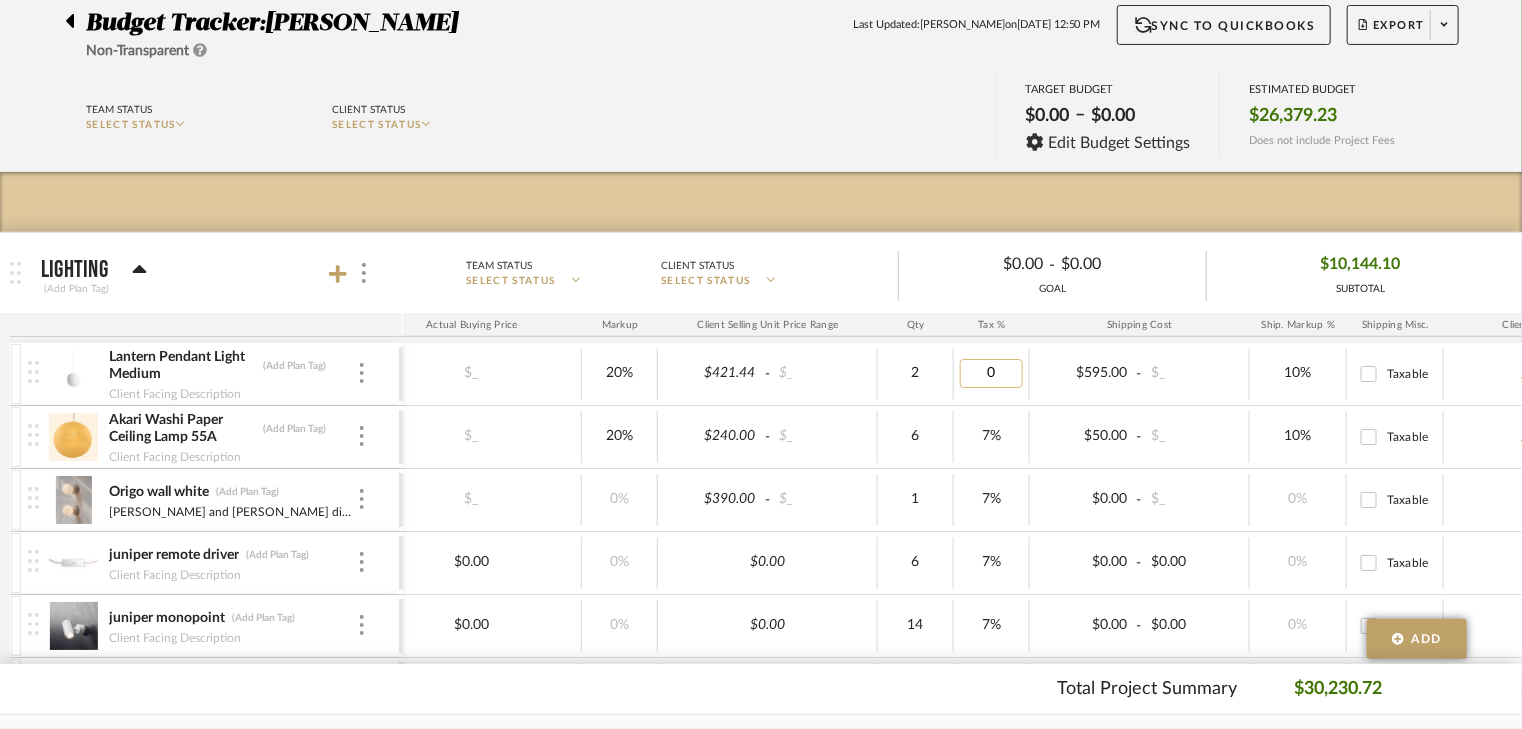 type on "7" 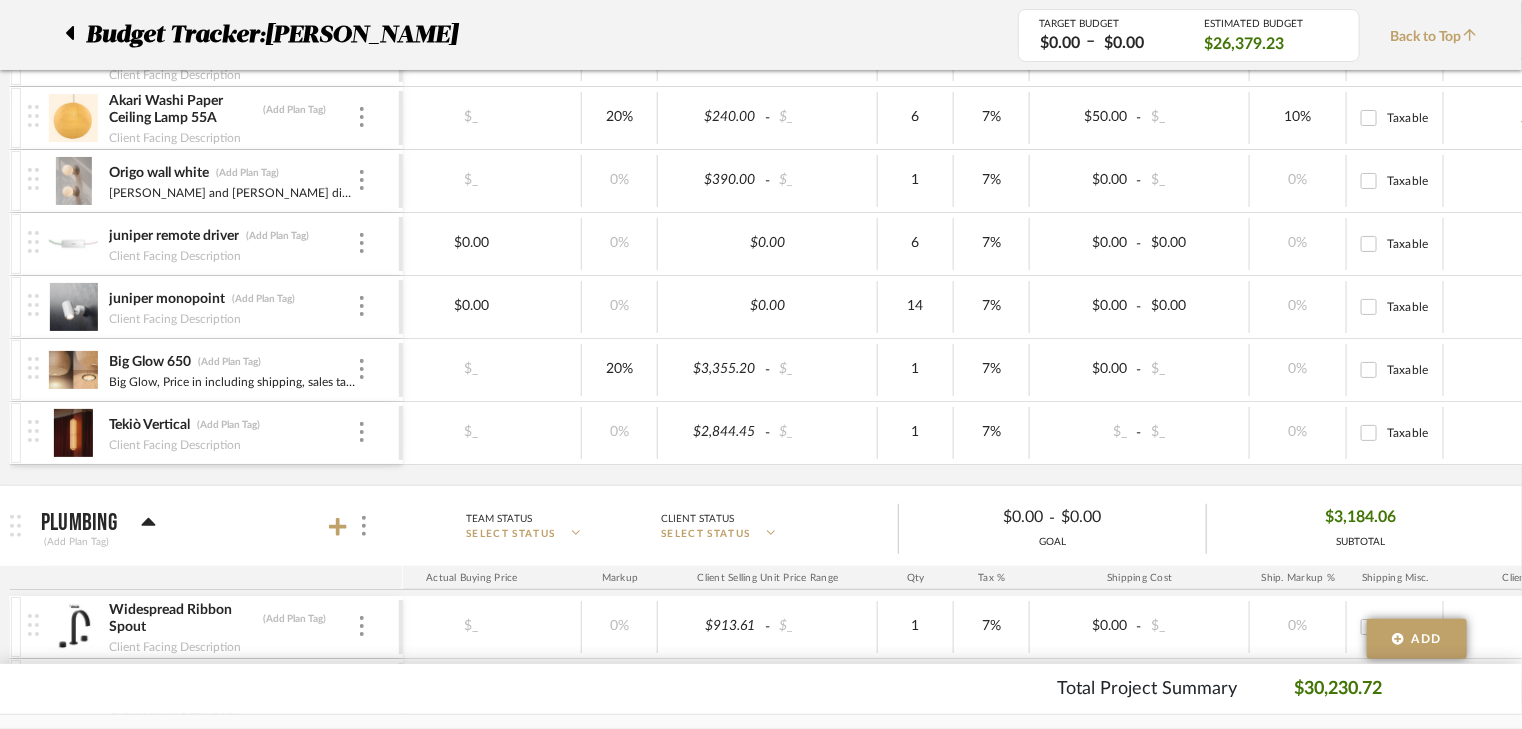 scroll, scrollTop: 480, scrollLeft: 0, axis: vertical 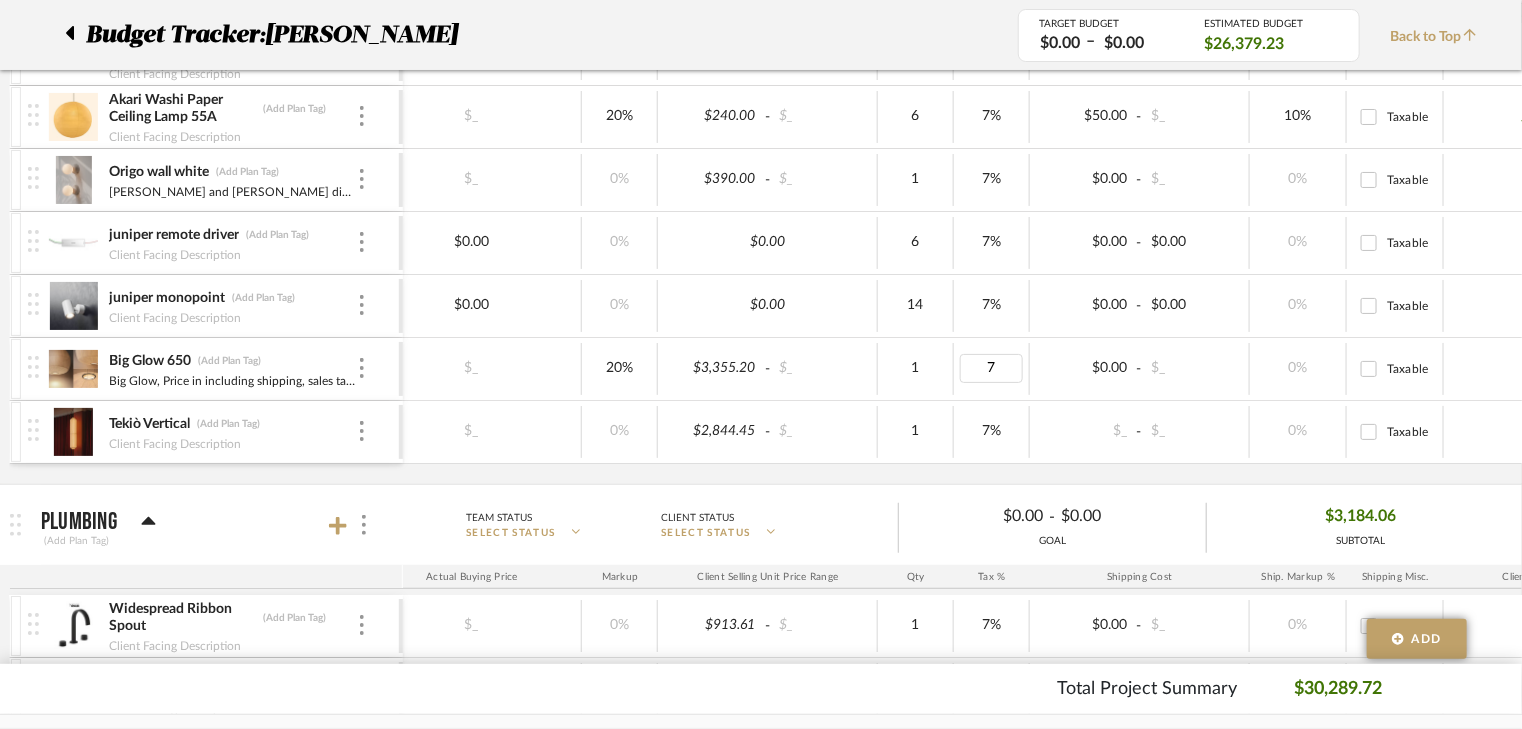 type on "0" 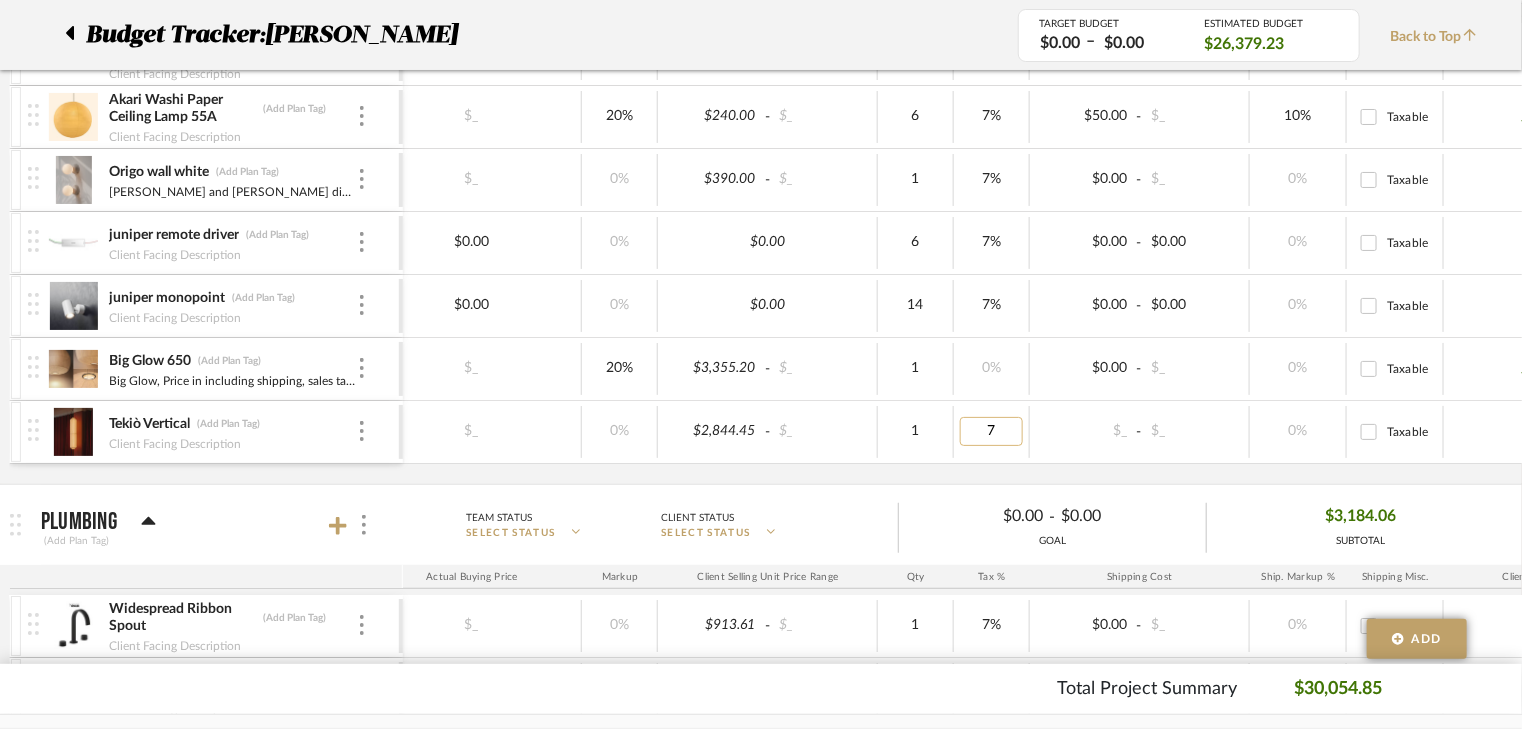 type on "0" 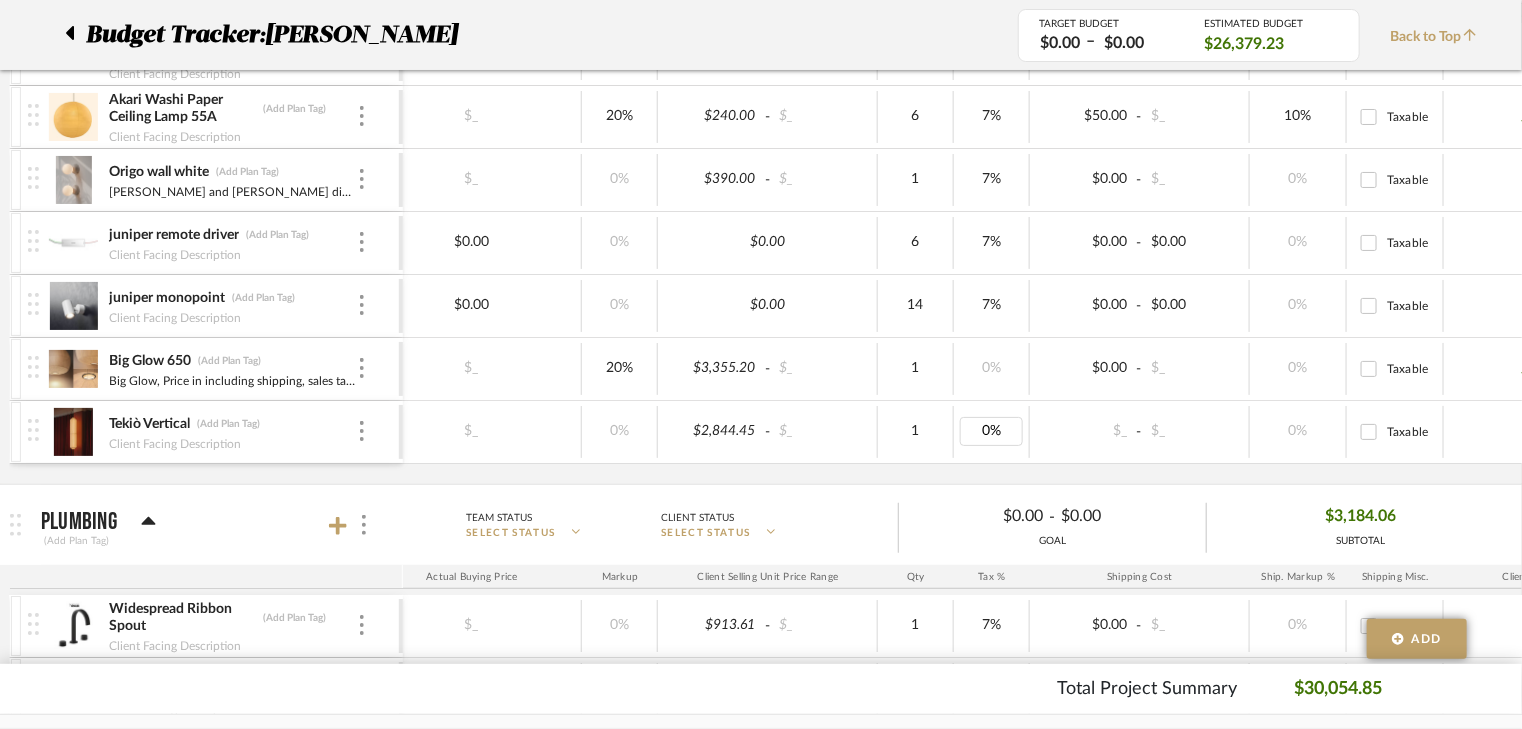 click on "Lantern Pendant Light Medium   (Add Plan Tag)   Client Facing Description   $351.20  -  $_   $_   20%   $421.44  -  $_   2   7%   $595.00  -  $_   10%  Taxable  $1,556.38   Akari Washi Paper Ceiling Lamp 55A   (Add Plan Tag)   Client Facing Description   $200.00  -  $_   $_   20%   $240.00  -  $_   6   7%   $50.00  -  $_   10%  Taxable  $1,595.80   Origo wall white   (Add Plan Tag)   Fiorito and opal glass diffuser
Flipping horizontally, Origo´s wall light becomes a new element as it shines on the surface behind. The contrast of the materials becomes more evident, yet the light stone color allows a soft interaction. The opal glass illuminates the fiorito stone, uncovering its nature and character.   $390.00  -  $_   $_   0%   $390.00  -  $_   1   7%   $0.00  -  $_   0%  Taxable  $417.30   juniper remote driver   (Add Plan Tag)   Client Facing Description   $166.20  -  $_   $0.00   0%   $0.00   6   7%   $0.00  -  $0.00   0%  Taxable  $0.00   juniper monopoint   (Add Plan Tag)   Client Facing Description  - -" at bounding box center (640, 253) 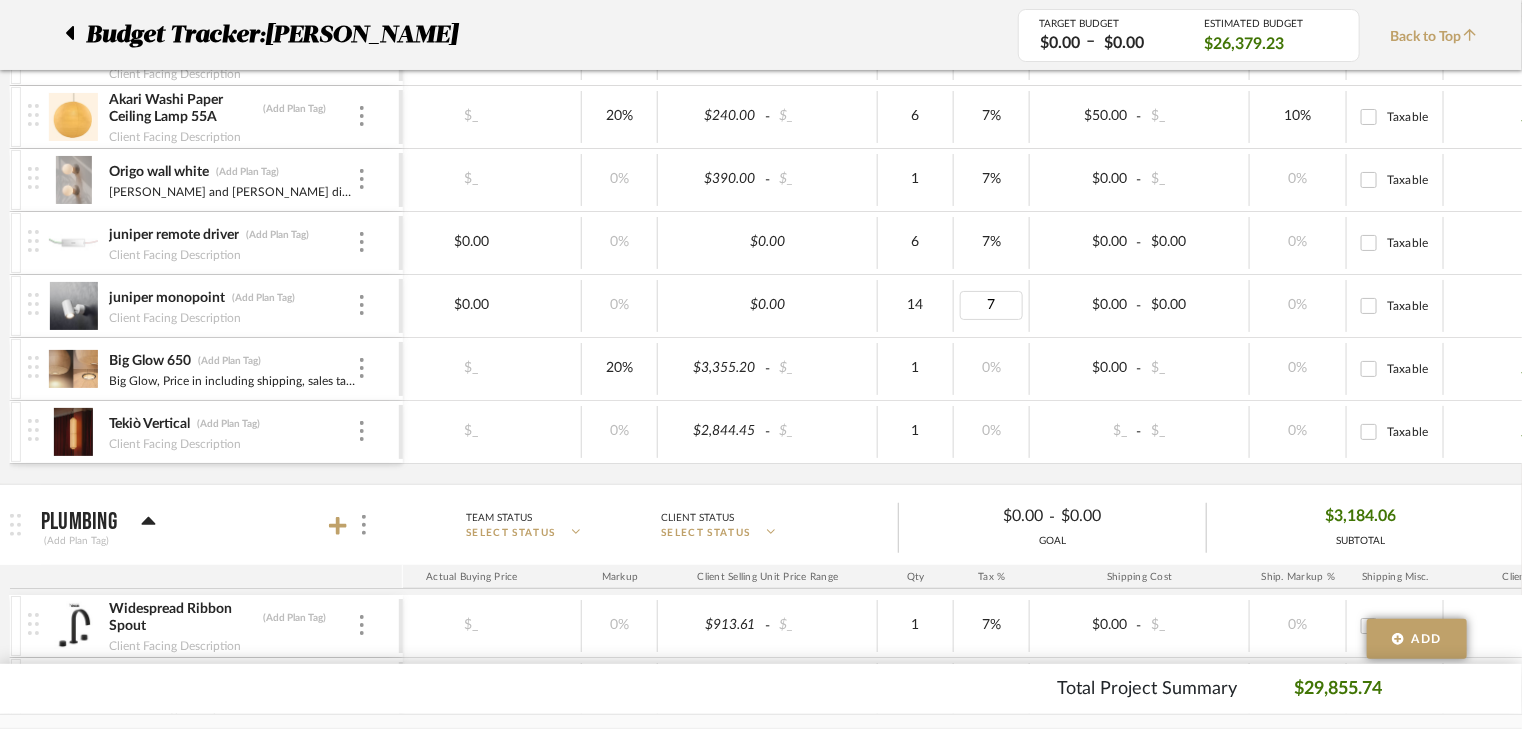 type on "0" 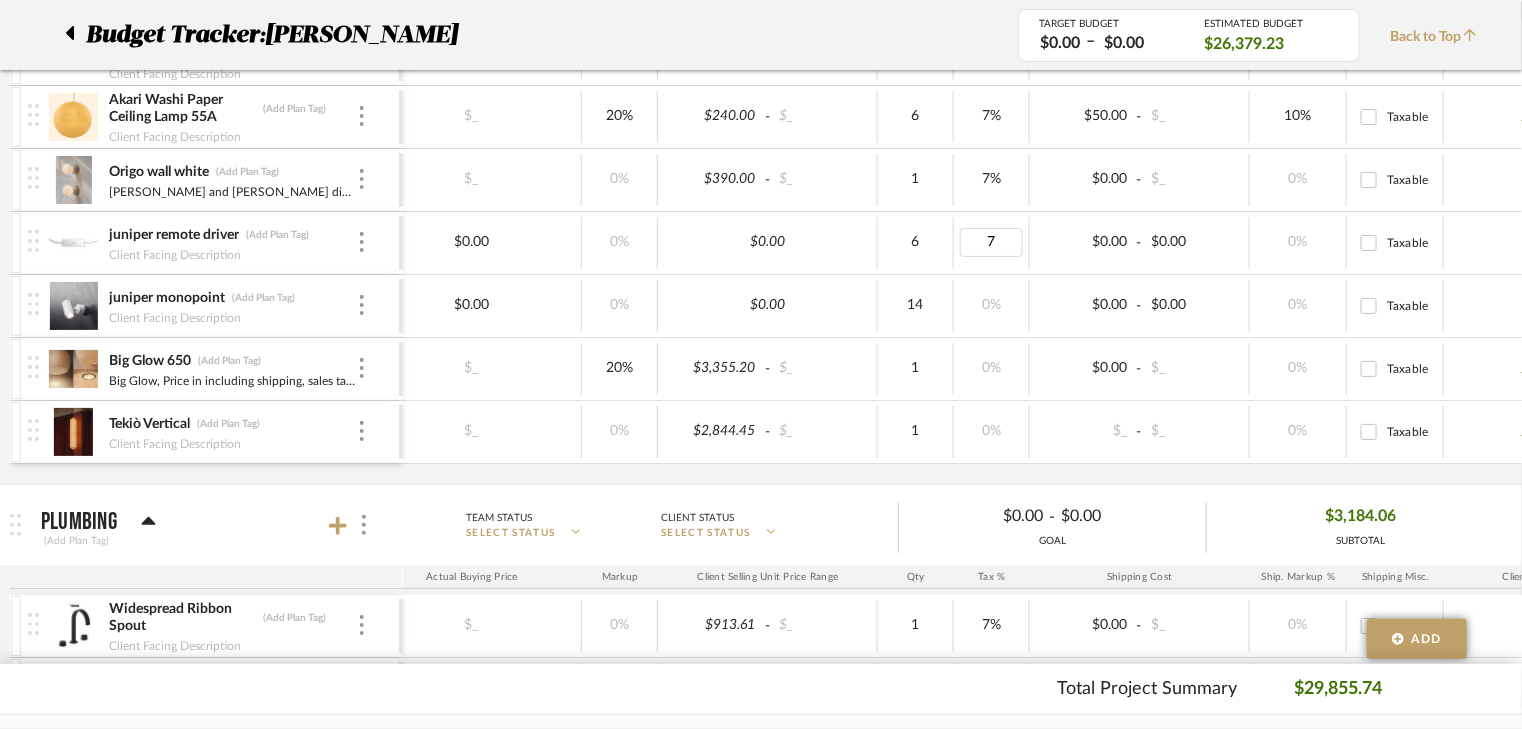 type on "0" 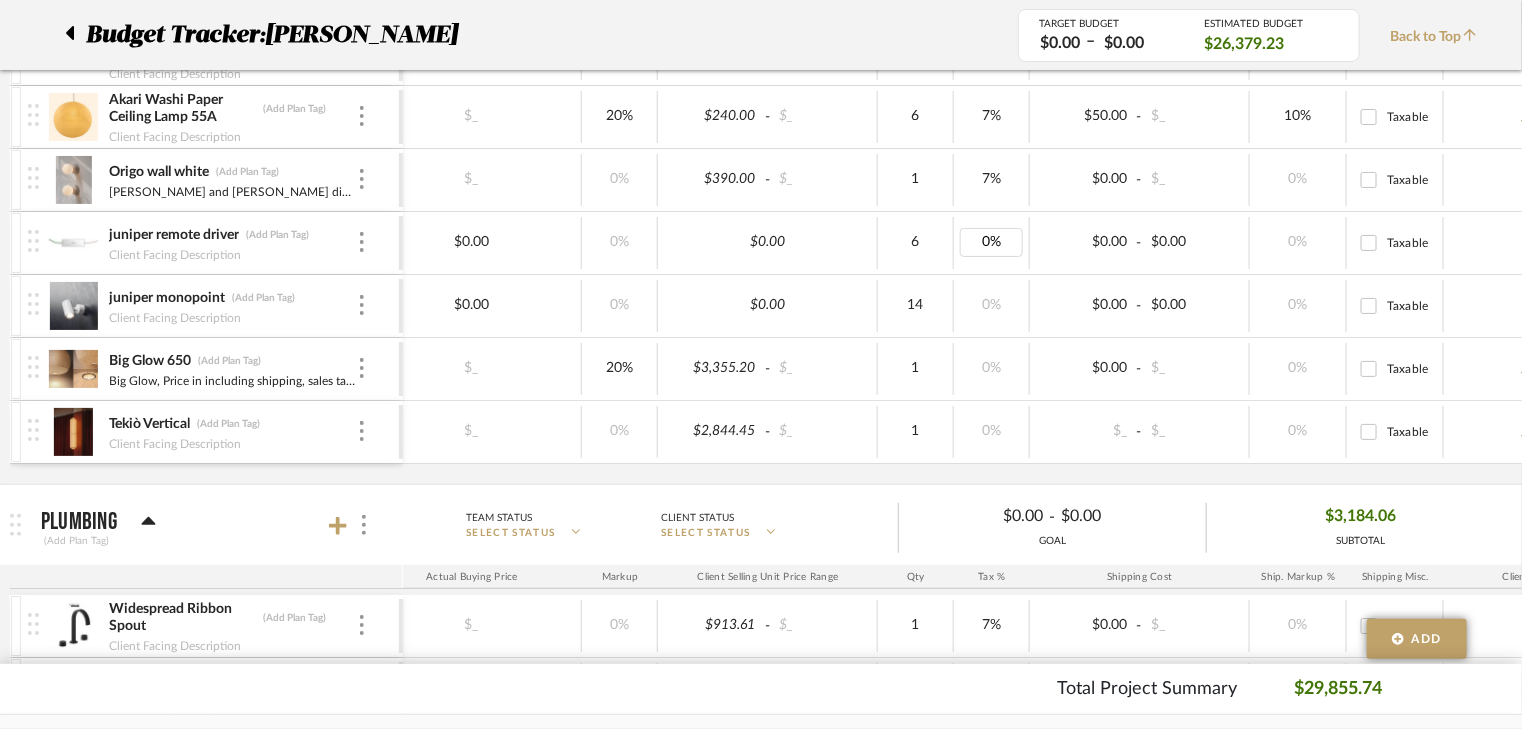 click on "$380.00  -  $_   $0.00   0%   $0.00   14   0%   $0.00  -  $0.00   0%  Taxable  $0.00" at bounding box center (831, 306) 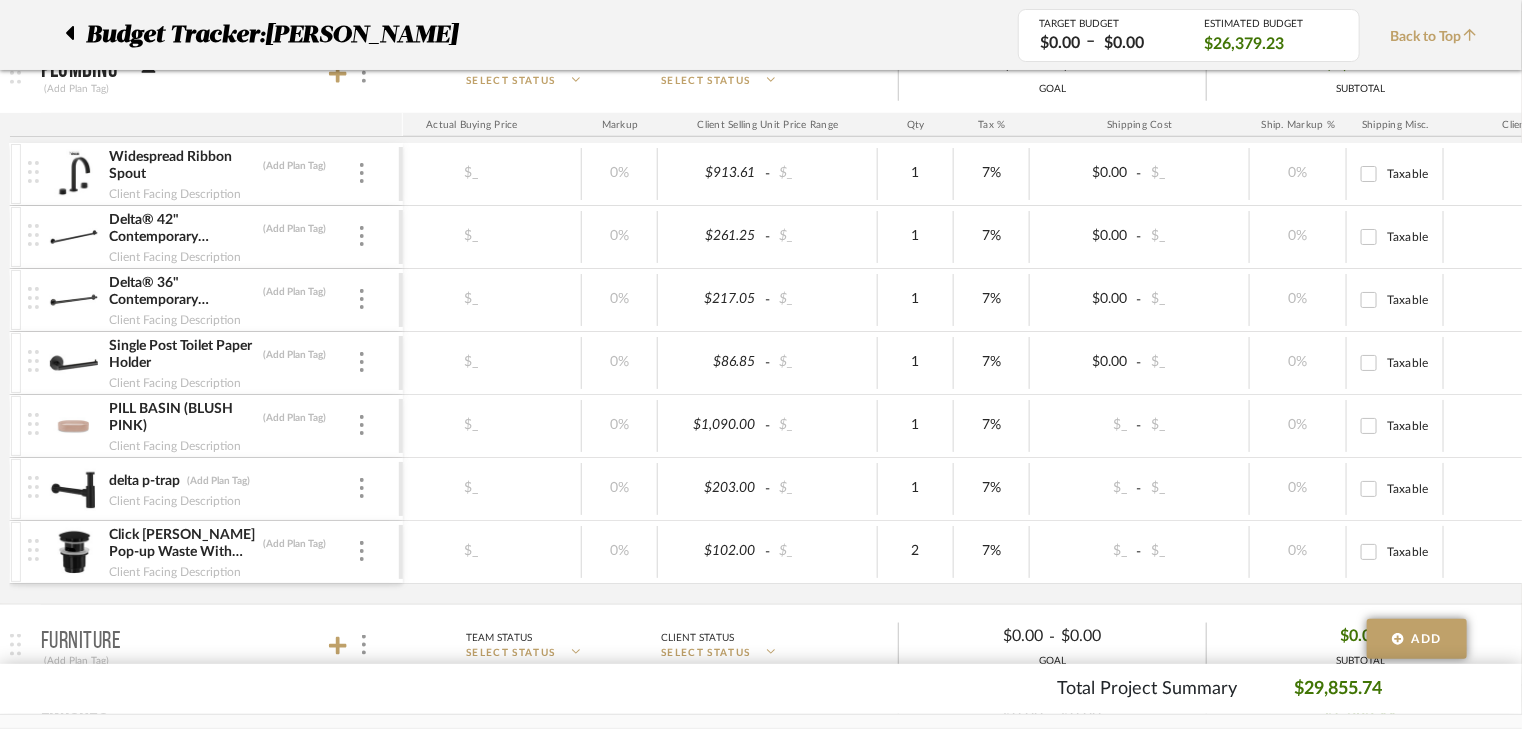 scroll, scrollTop: 960, scrollLeft: 0, axis: vertical 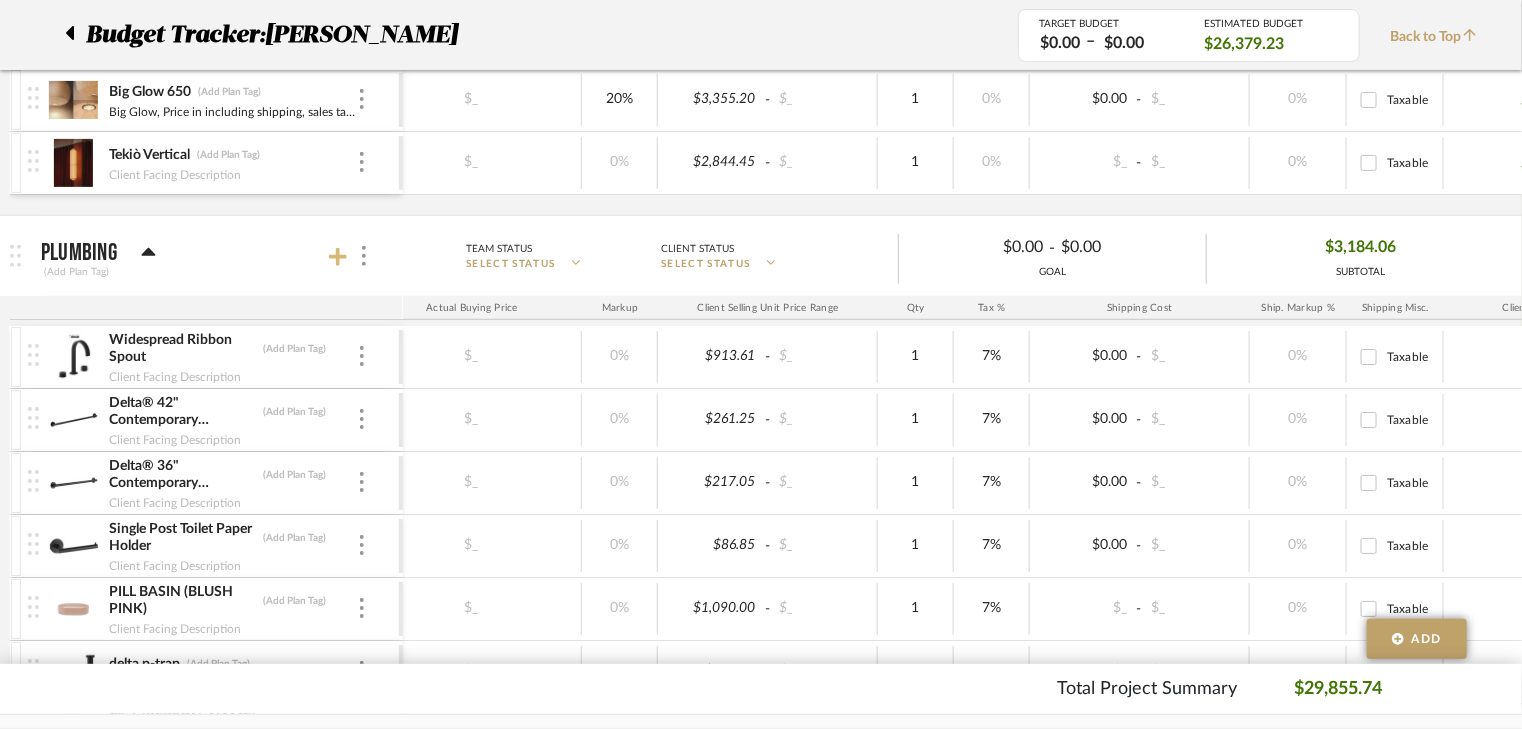 click 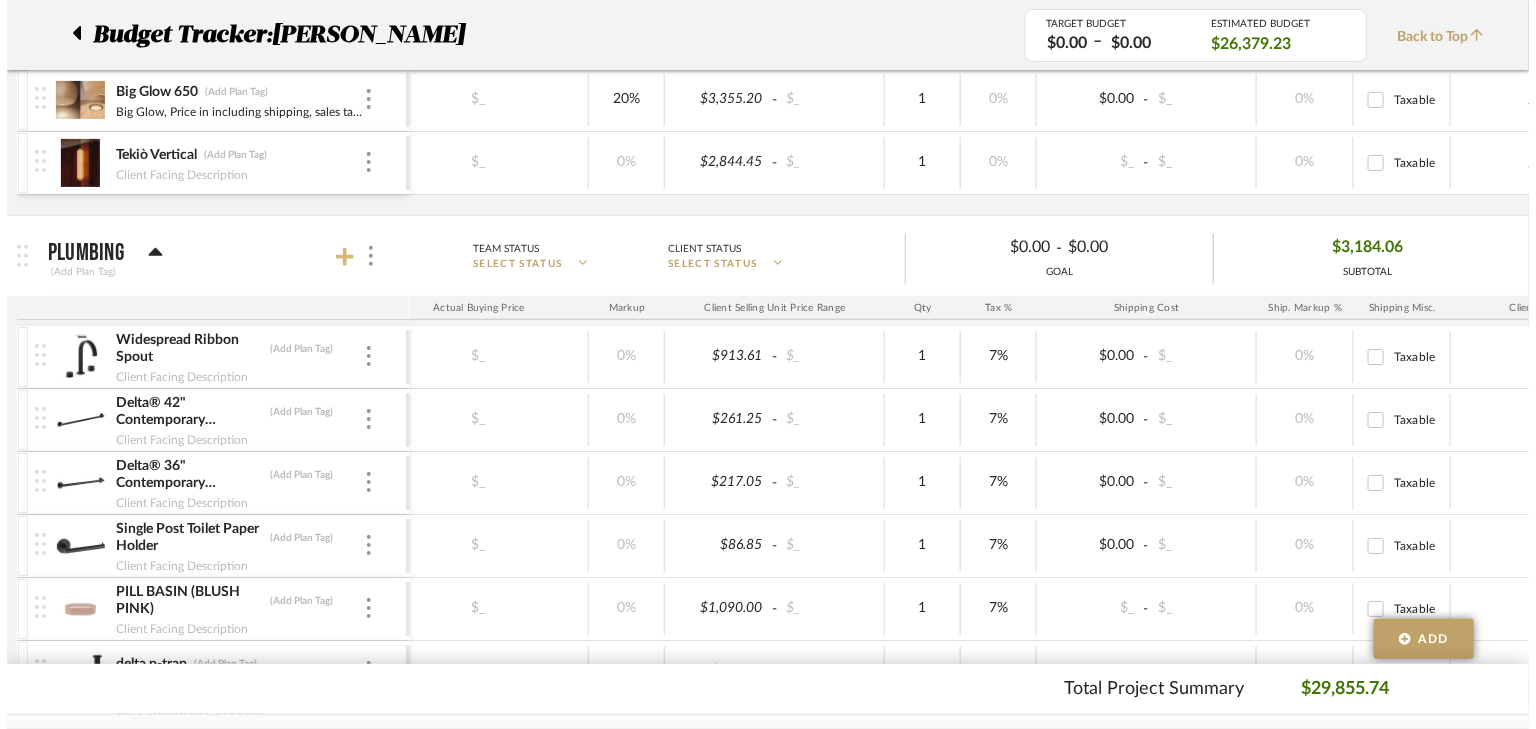 scroll, scrollTop: 0, scrollLeft: 0, axis: both 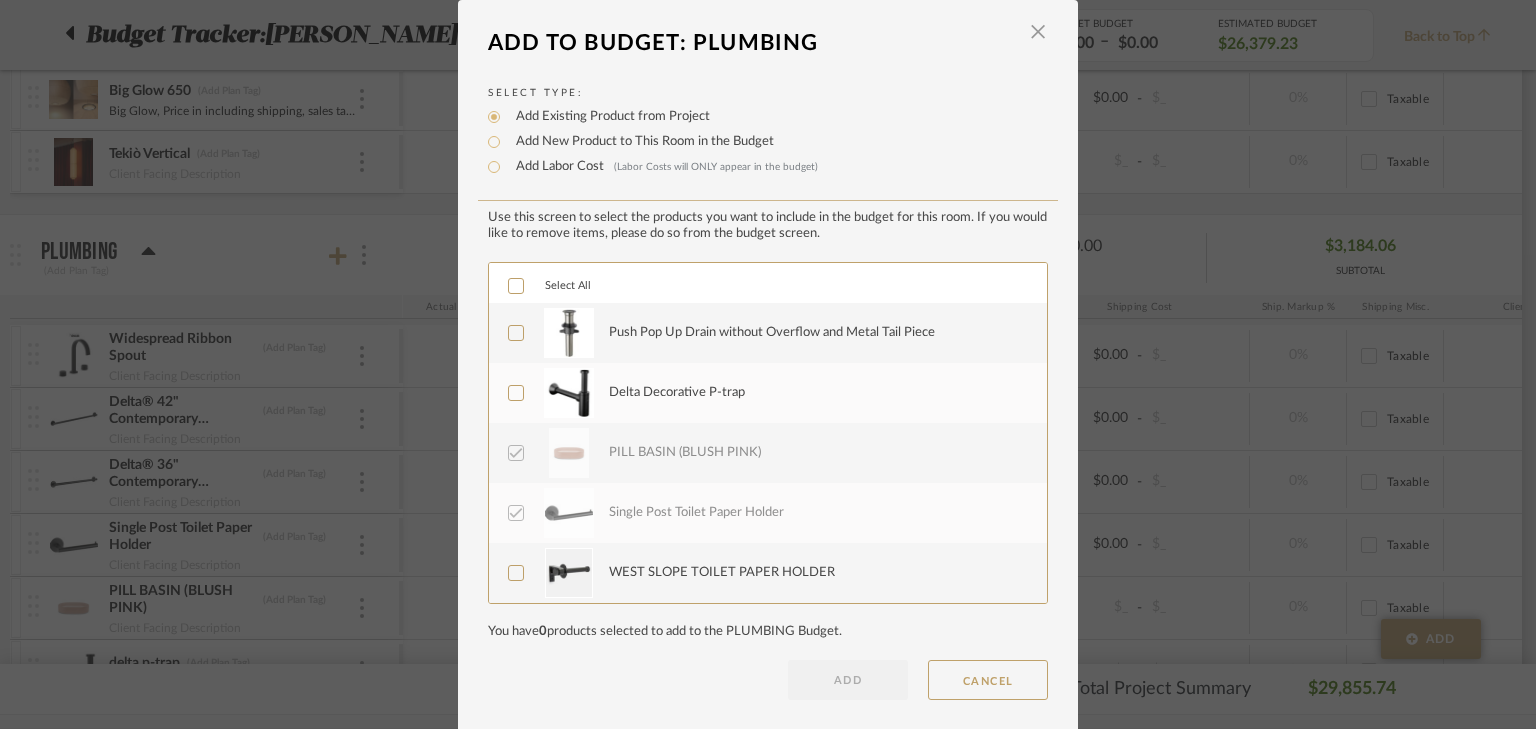 click 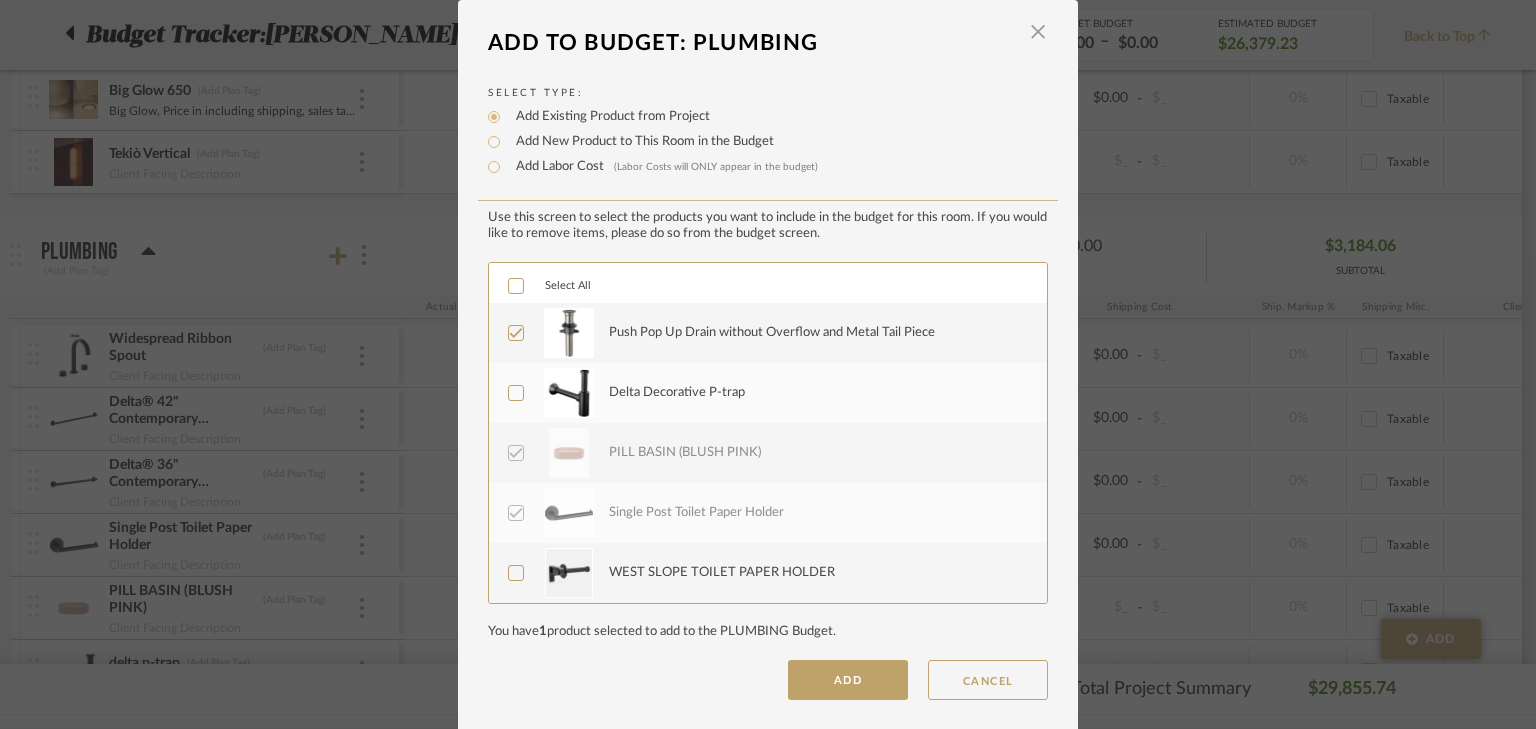 click 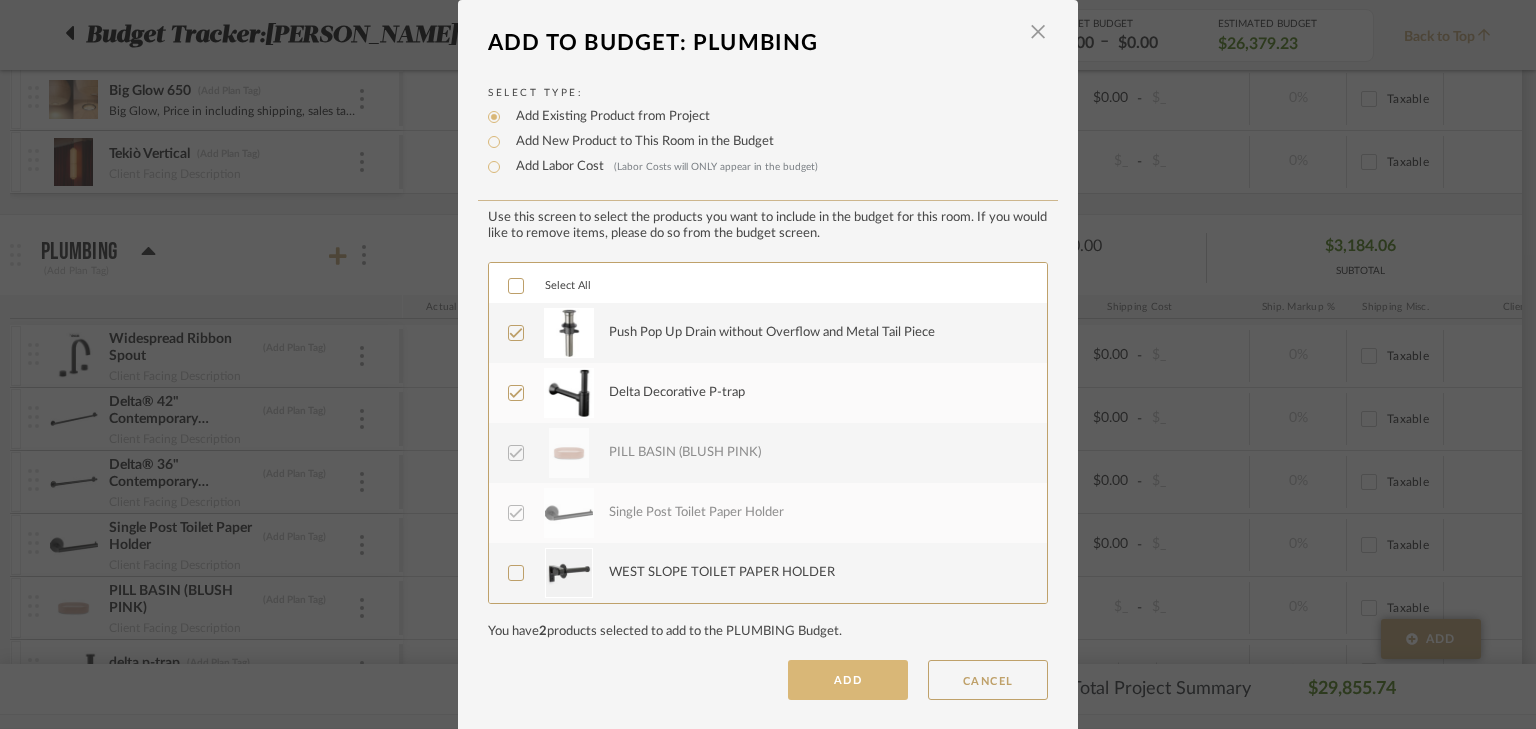 click on "ADD" at bounding box center (848, 680) 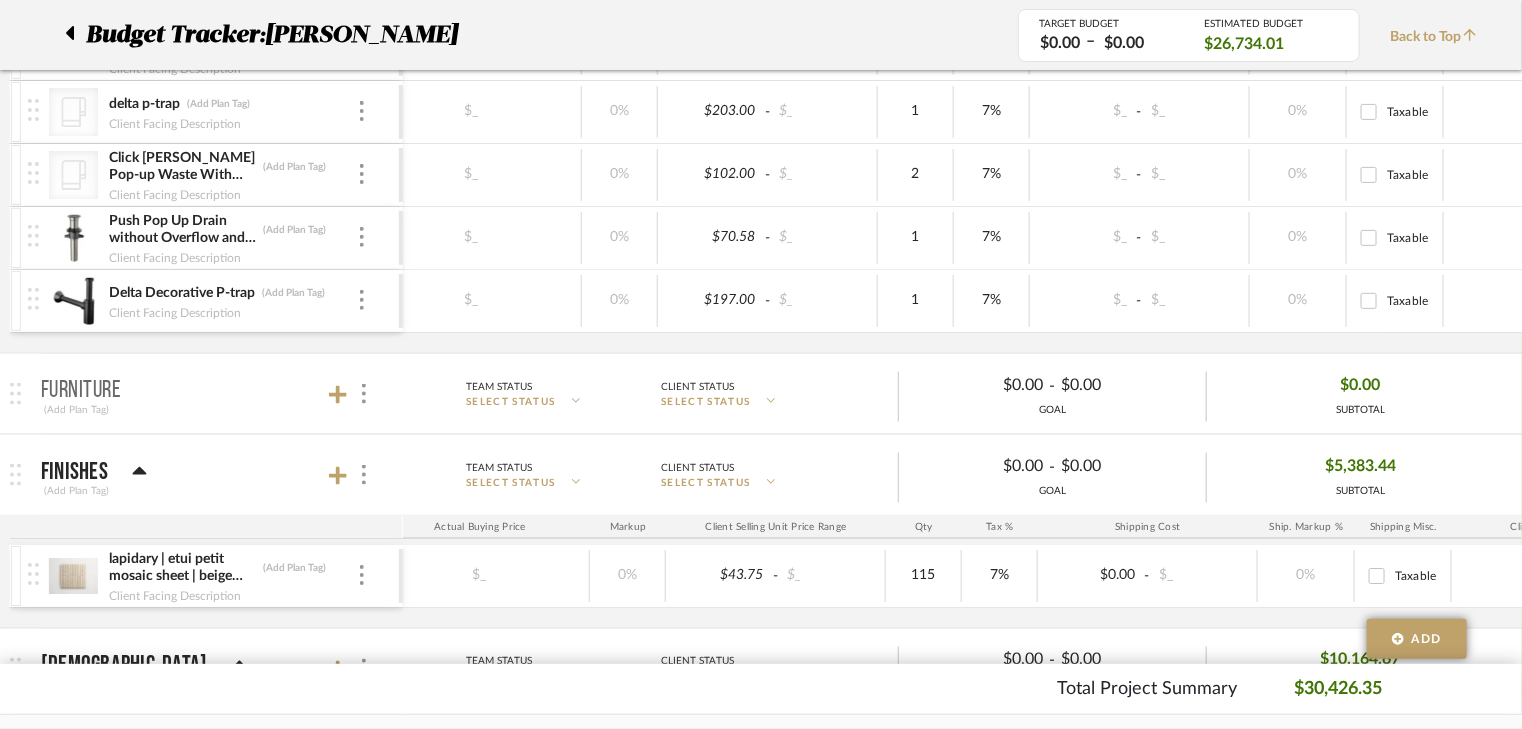 scroll, scrollTop: 1069, scrollLeft: 0, axis: vertical 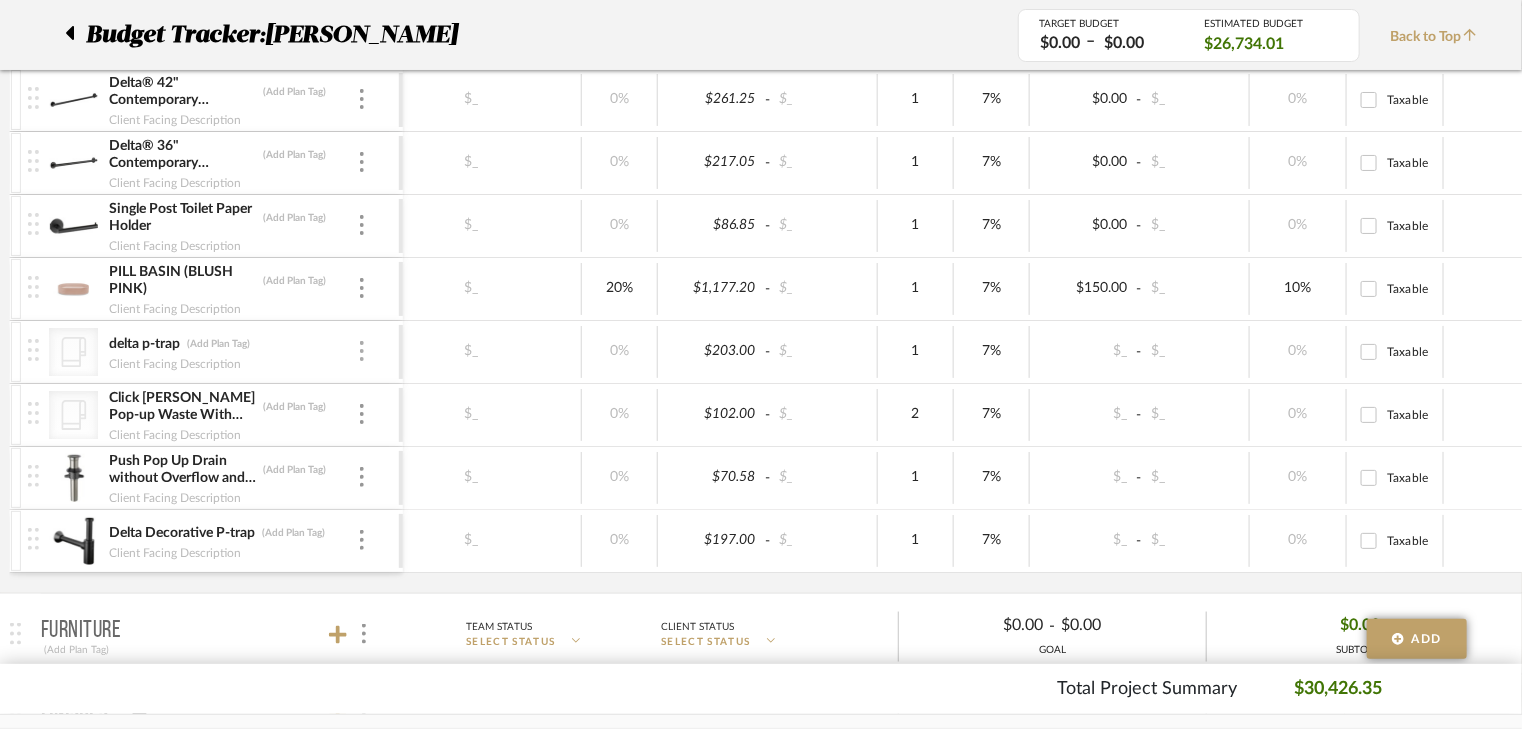 click at bounding box center (362, 351) 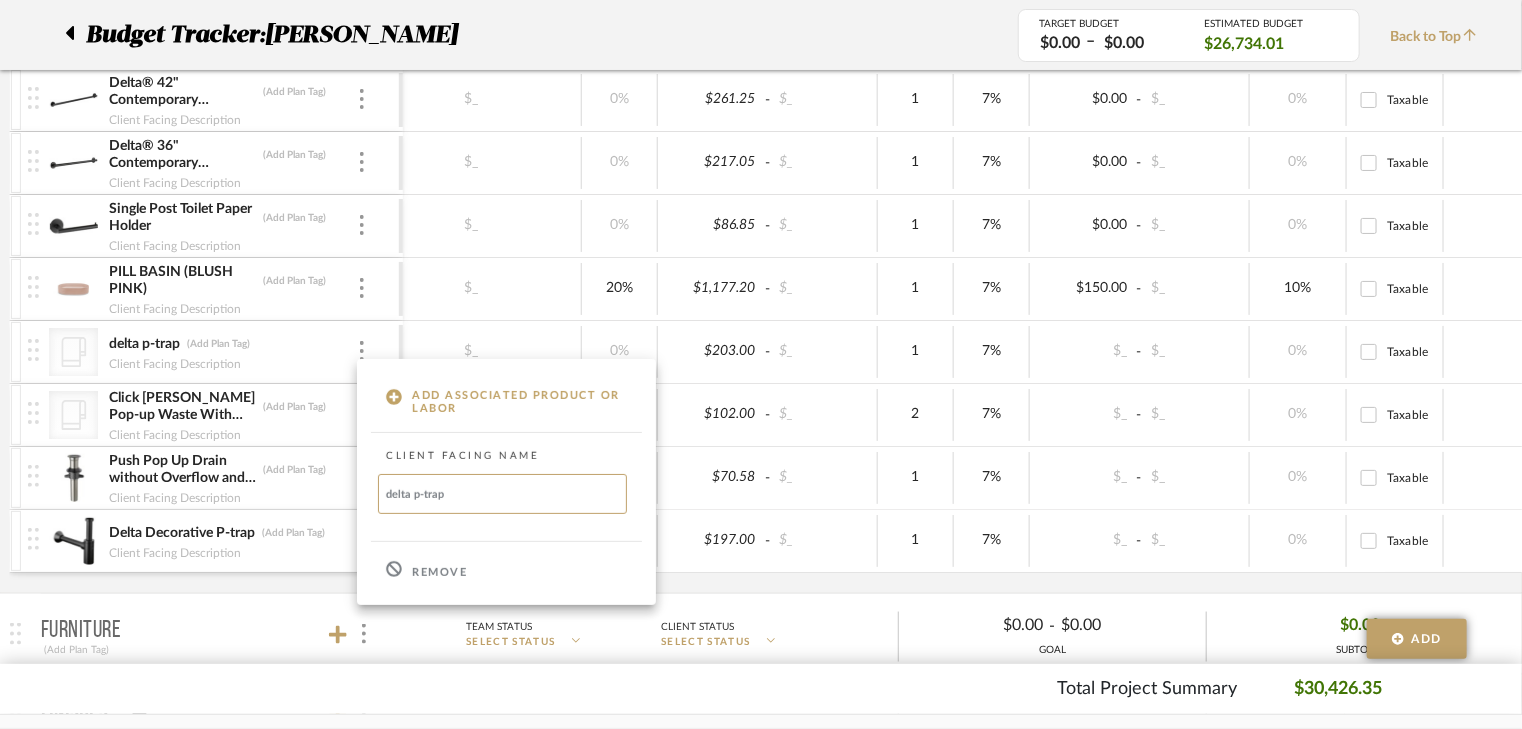 click on "Remove" at bounding box center (506, 570) 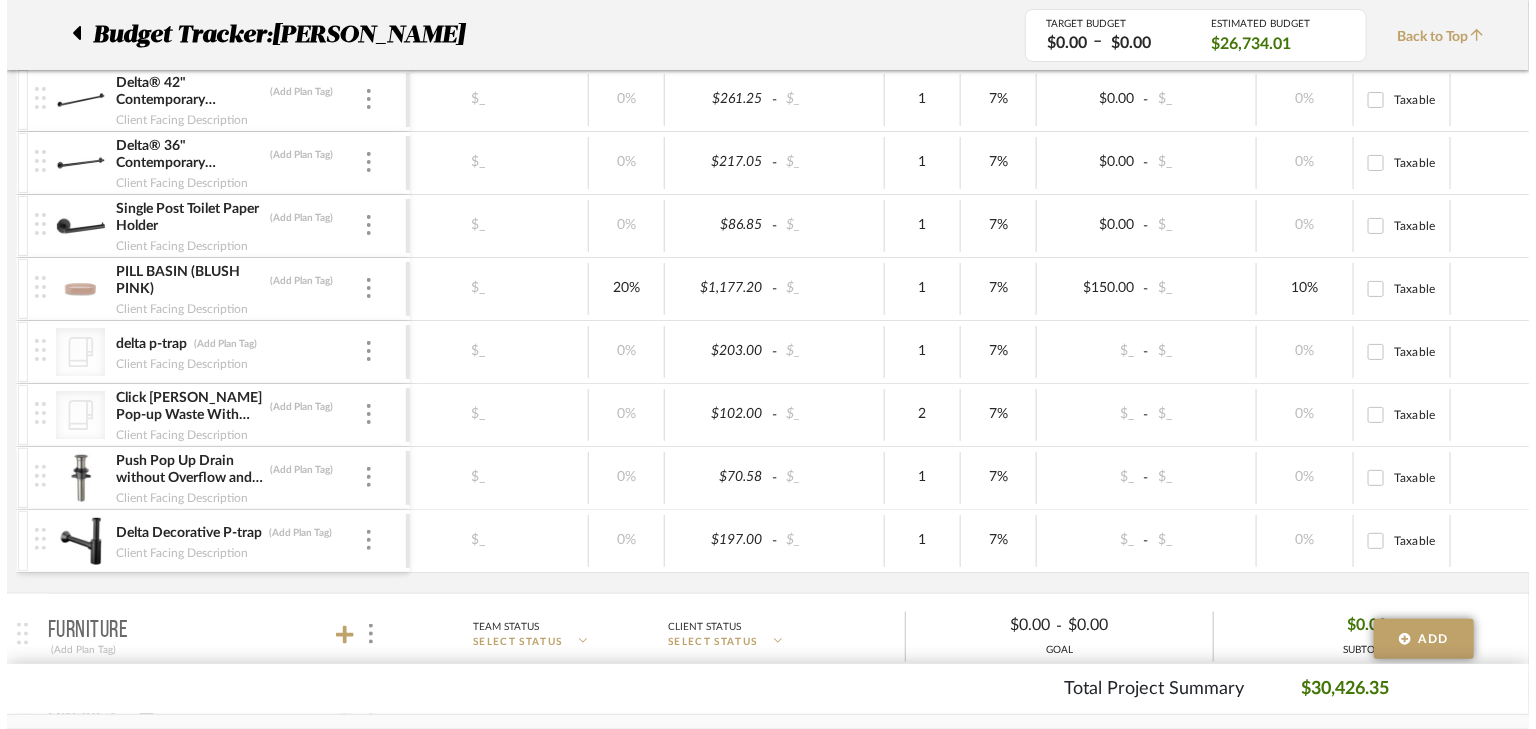 scroll, scrollTop: 0, scrollLeft: 0, axis: both 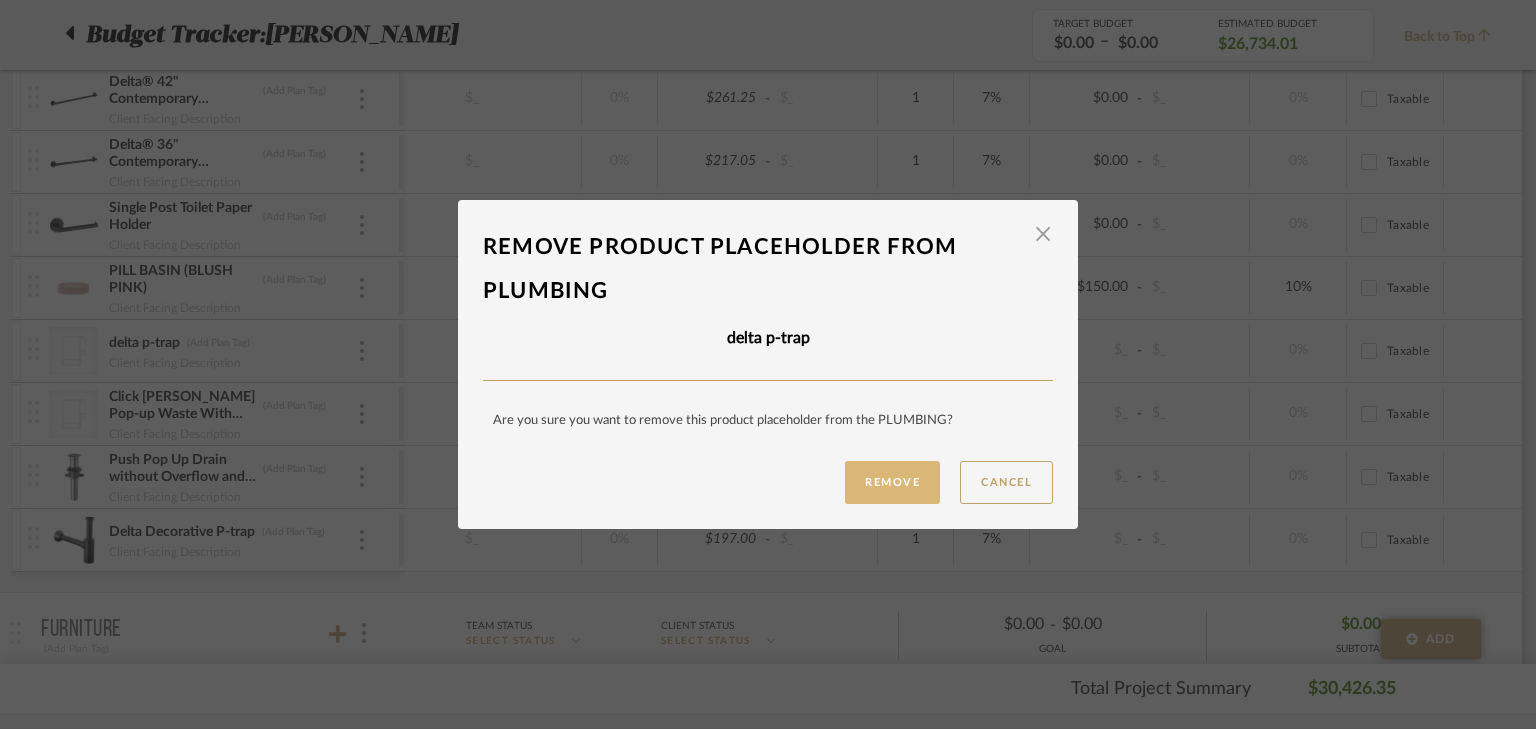 click on "Remove" at bounding box center [892, 482] 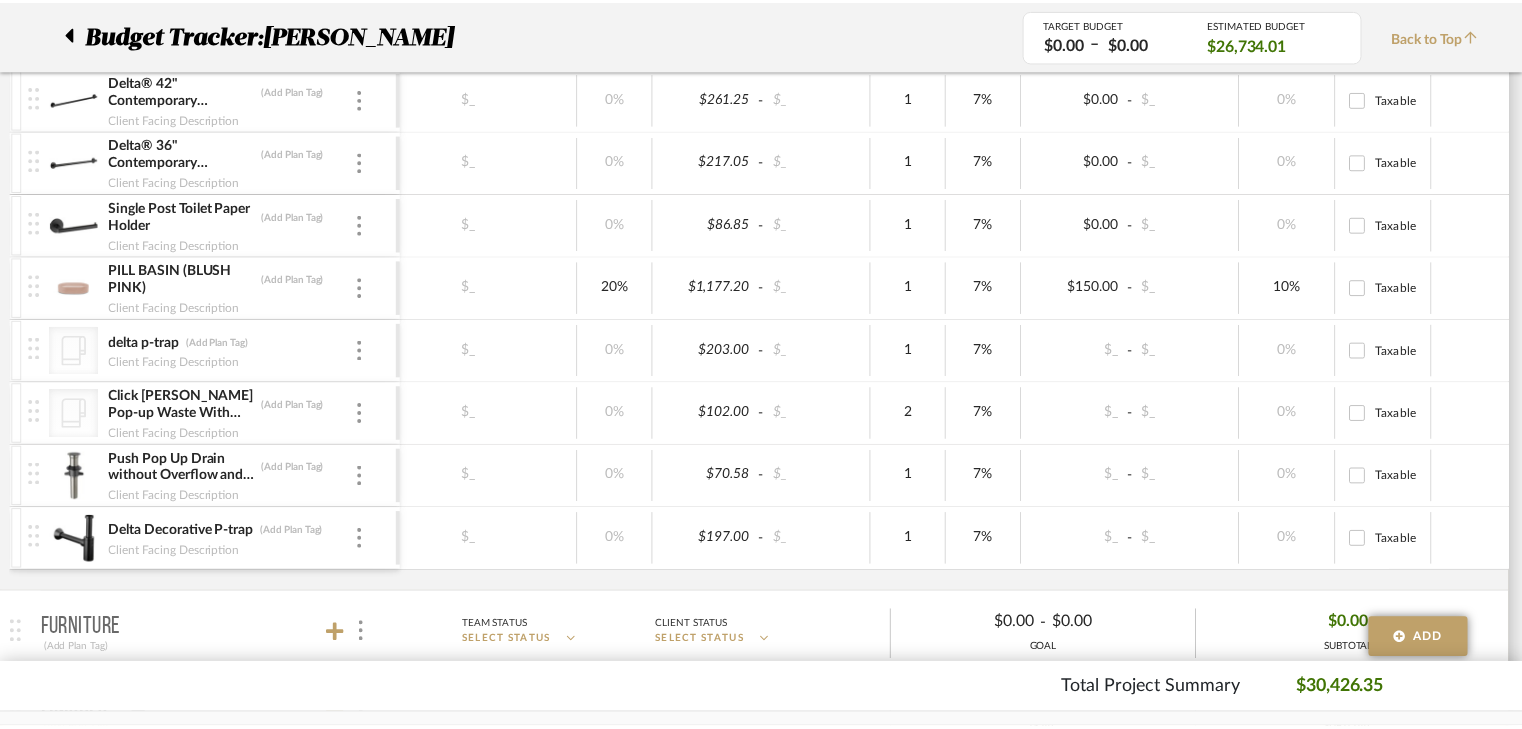 scroll, scrollTop: 1069, scrollLeft: 0, axis: vertical 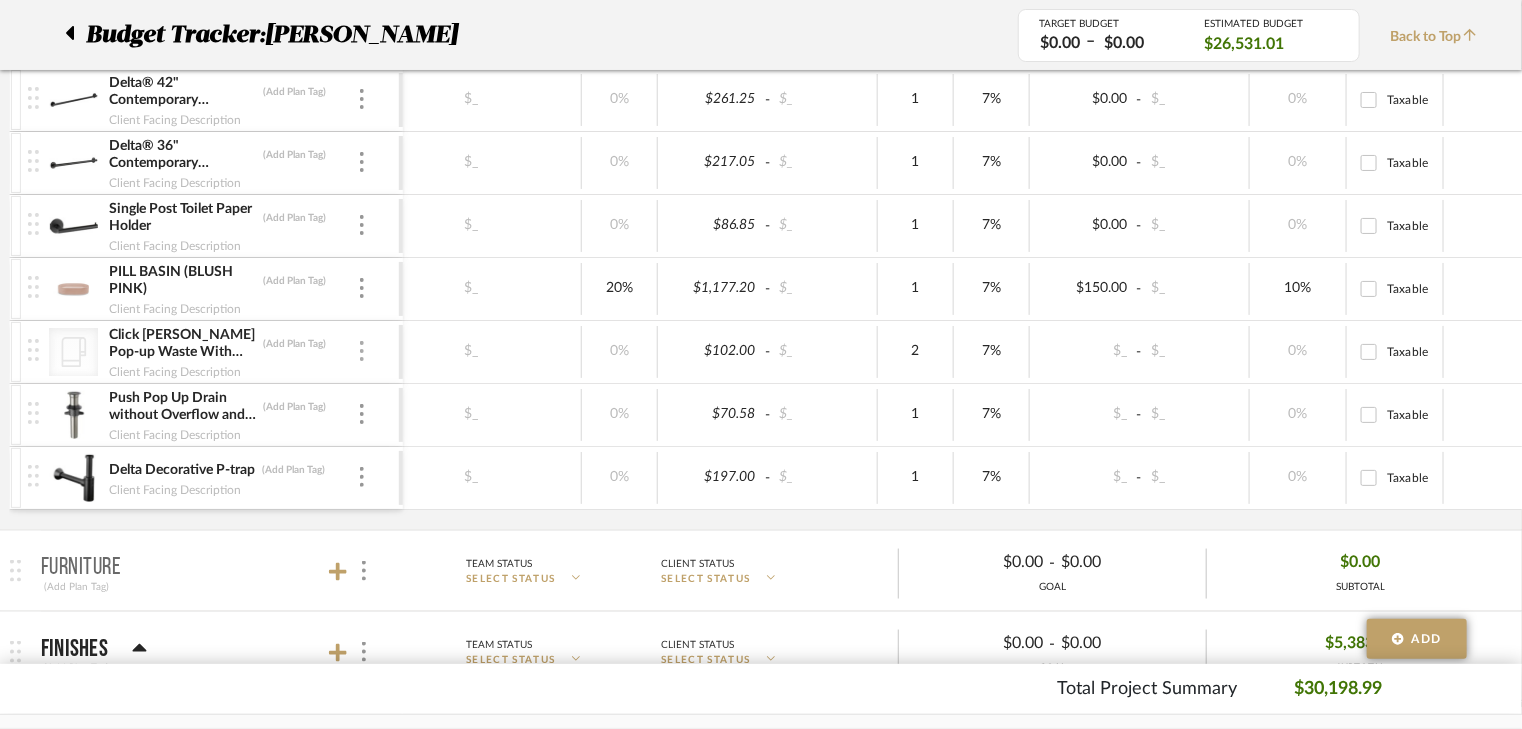 click at bounding box center [362, 351] 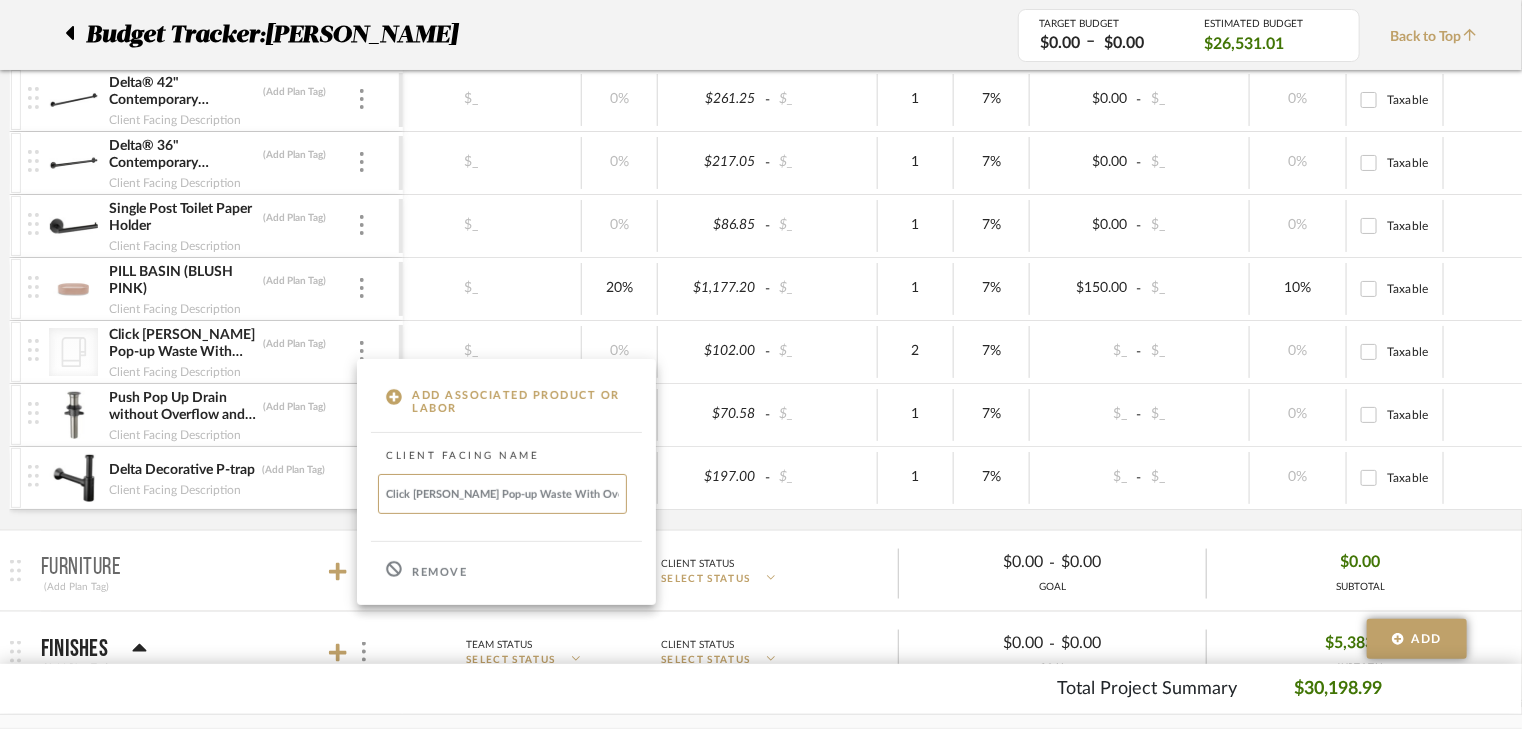 click on "Remove" at bounding box center [506, 570] 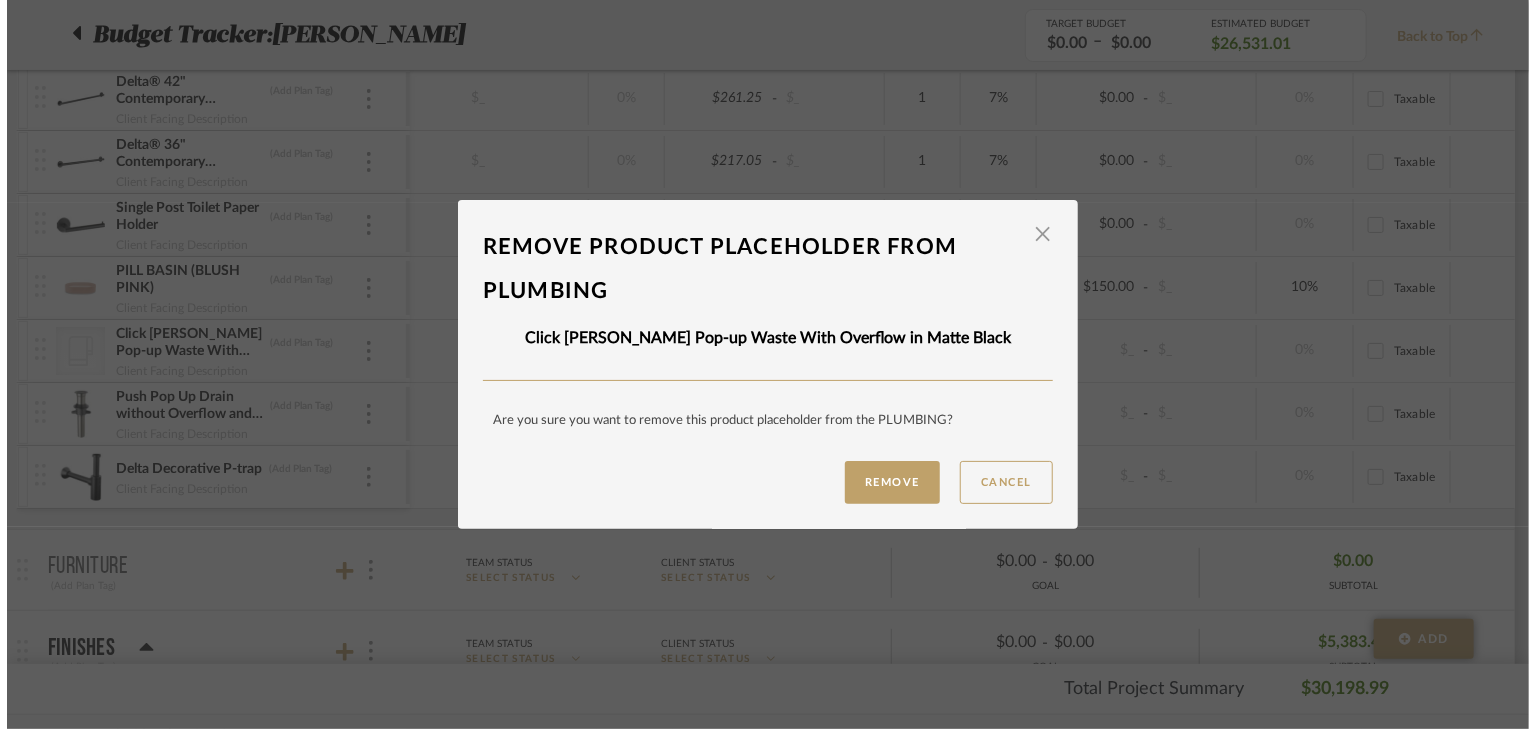 scroll, scrollTop: 0, scrollLeft: 0, axis: both 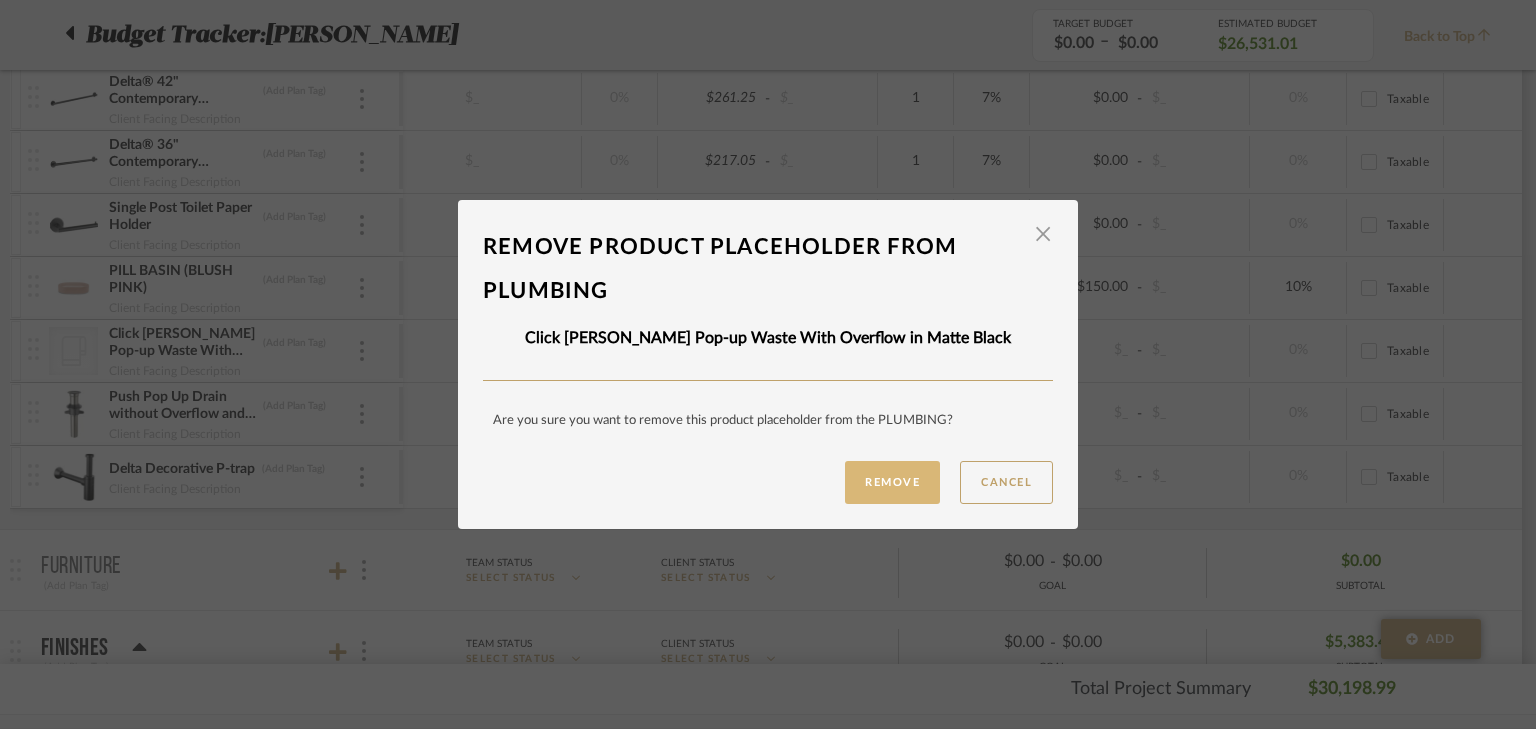 click on "Remove" at bounding box center [892, 482] 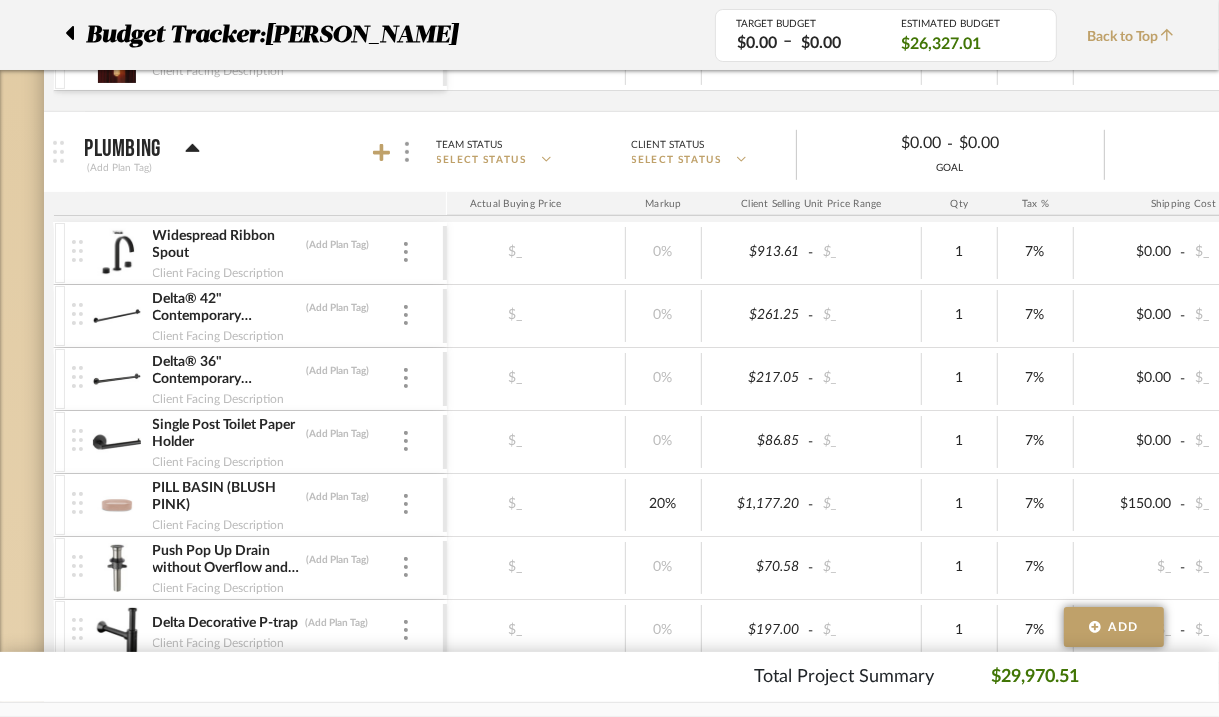 scroll, scrollTop: 829, scrollLeft: 0, axis: vertical 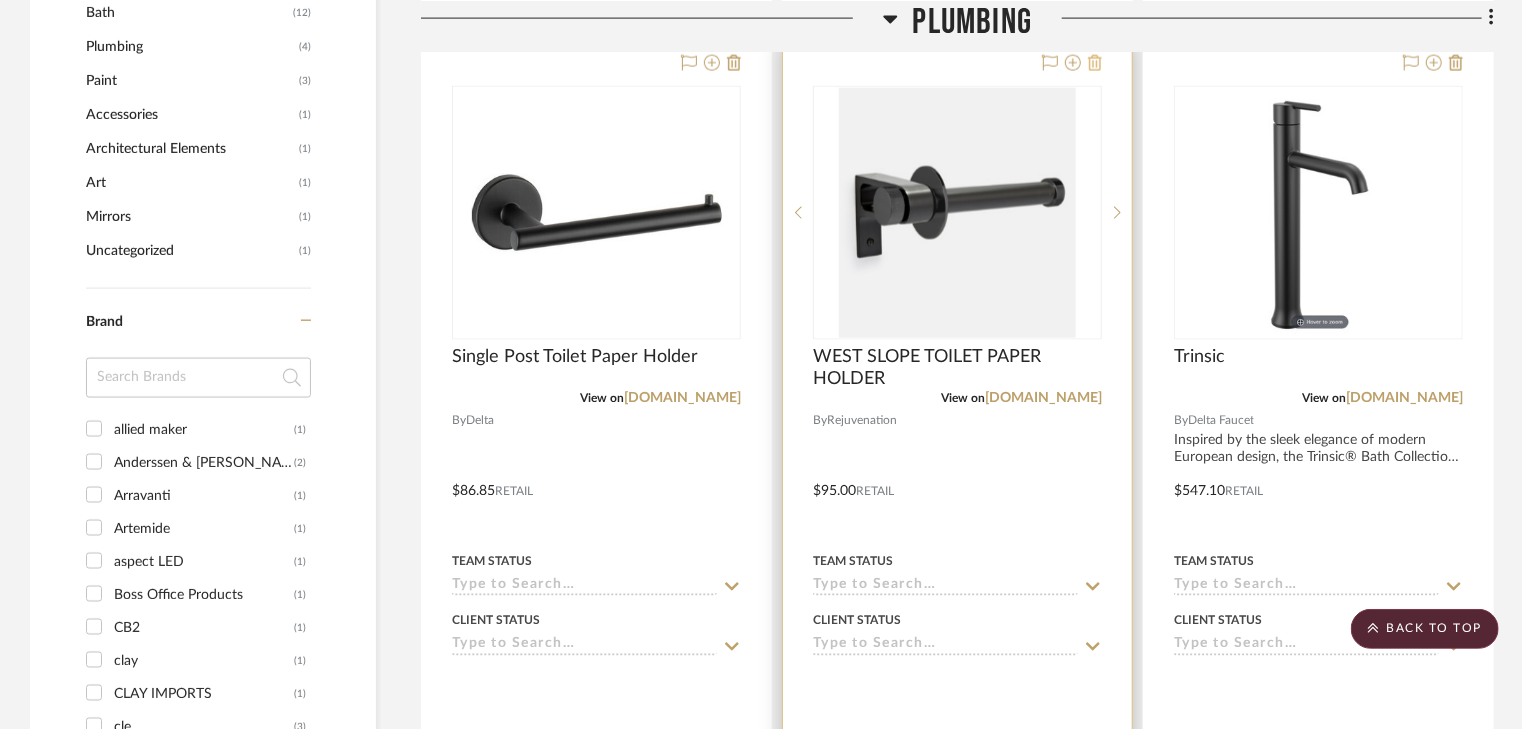 click 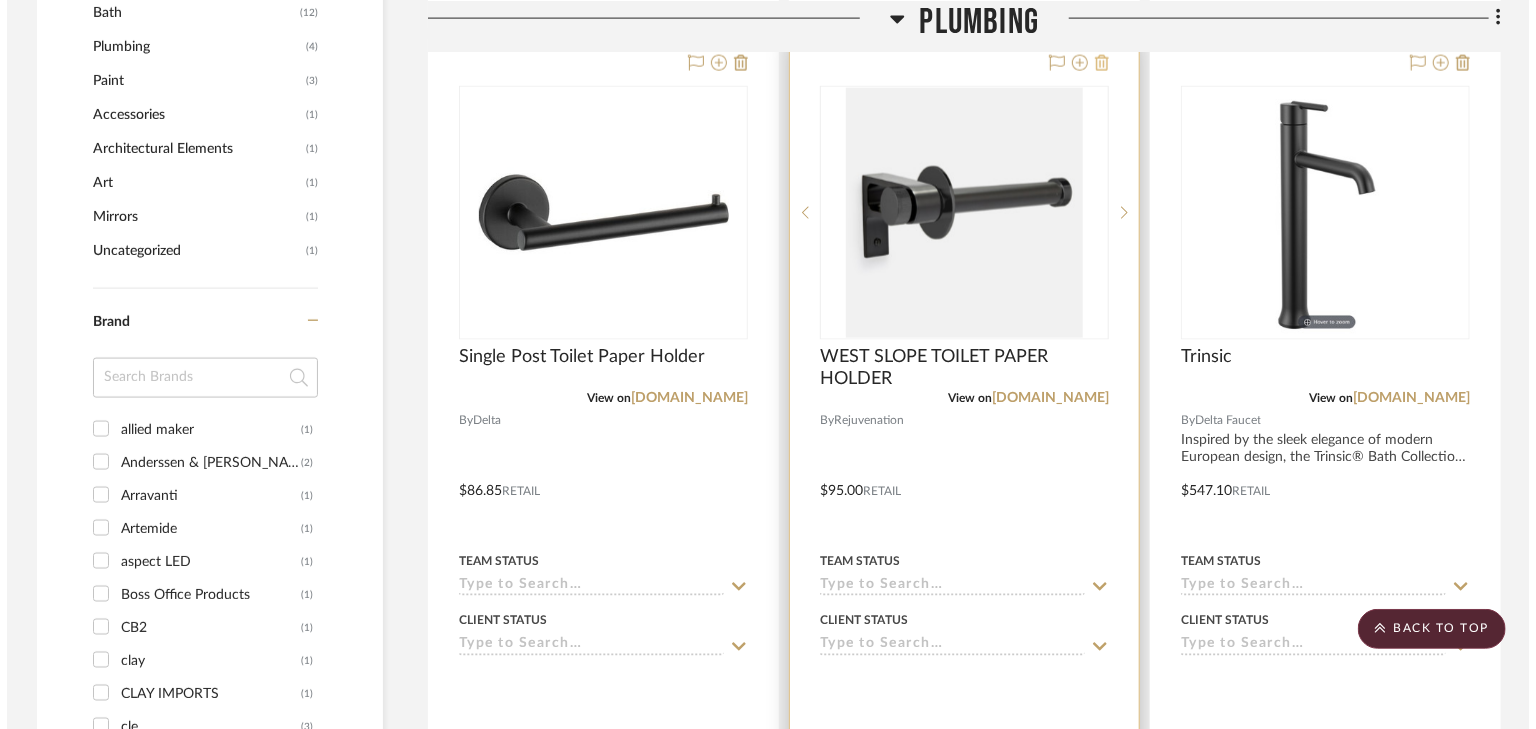 scroll, scrollTop: 0, scrollLeft: 0, axis: both 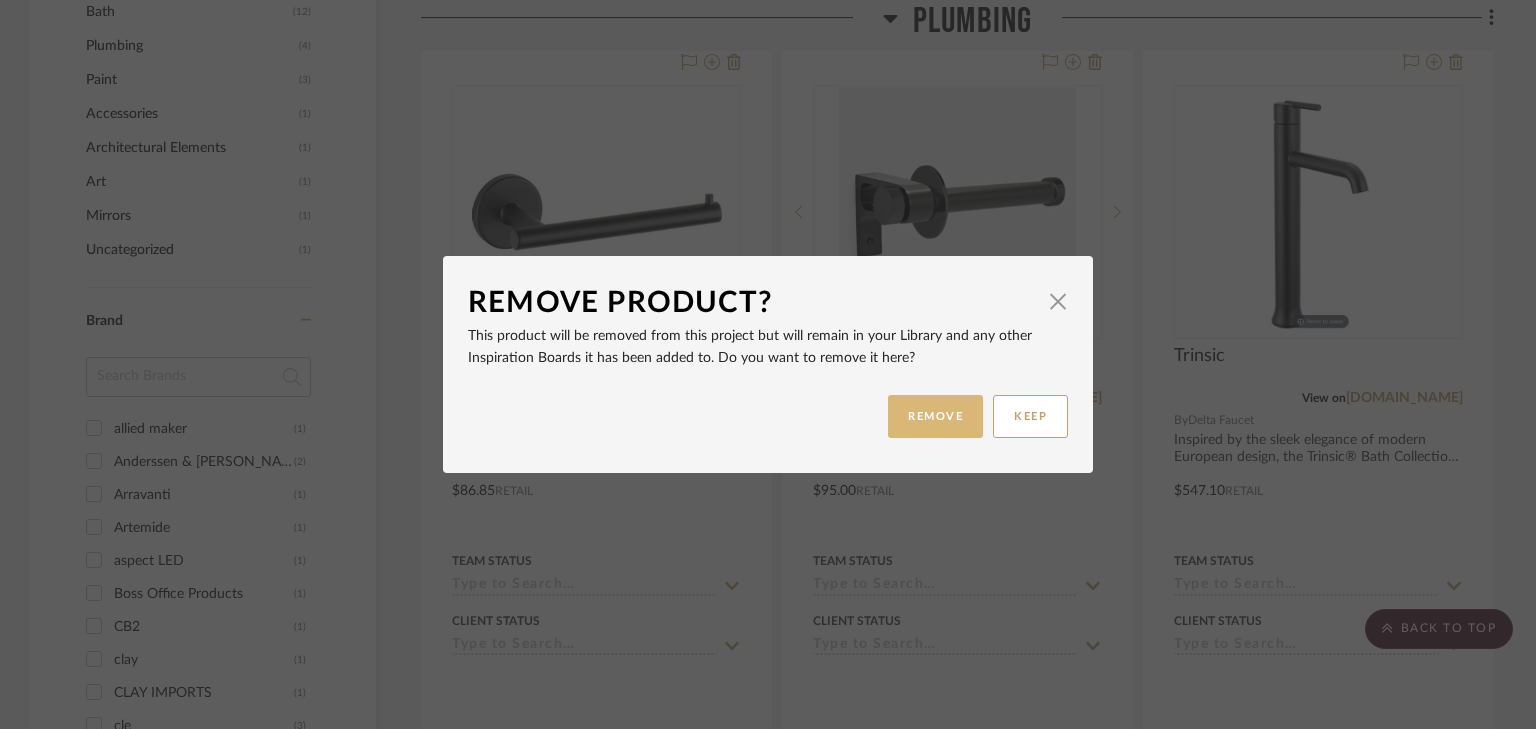 click on "REMOVE" at bounding box center (935, 416) 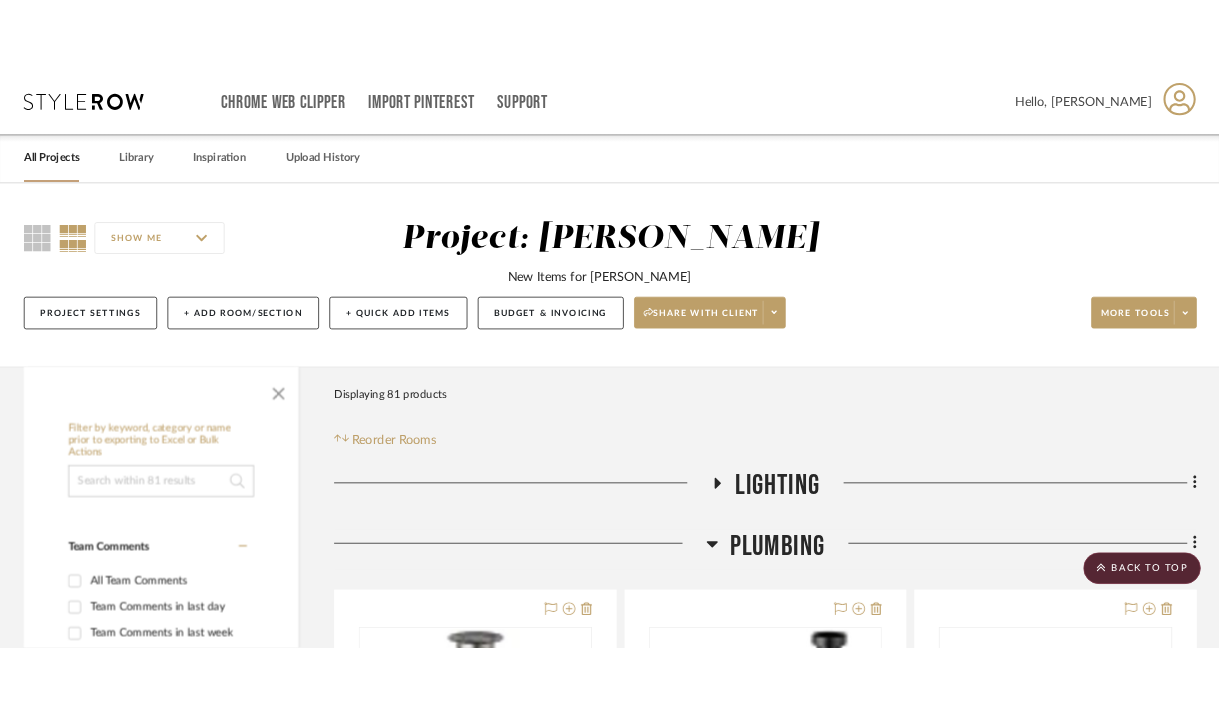 scroll, scrollTop: 1504, scrollLeft: 0, axis: vertical 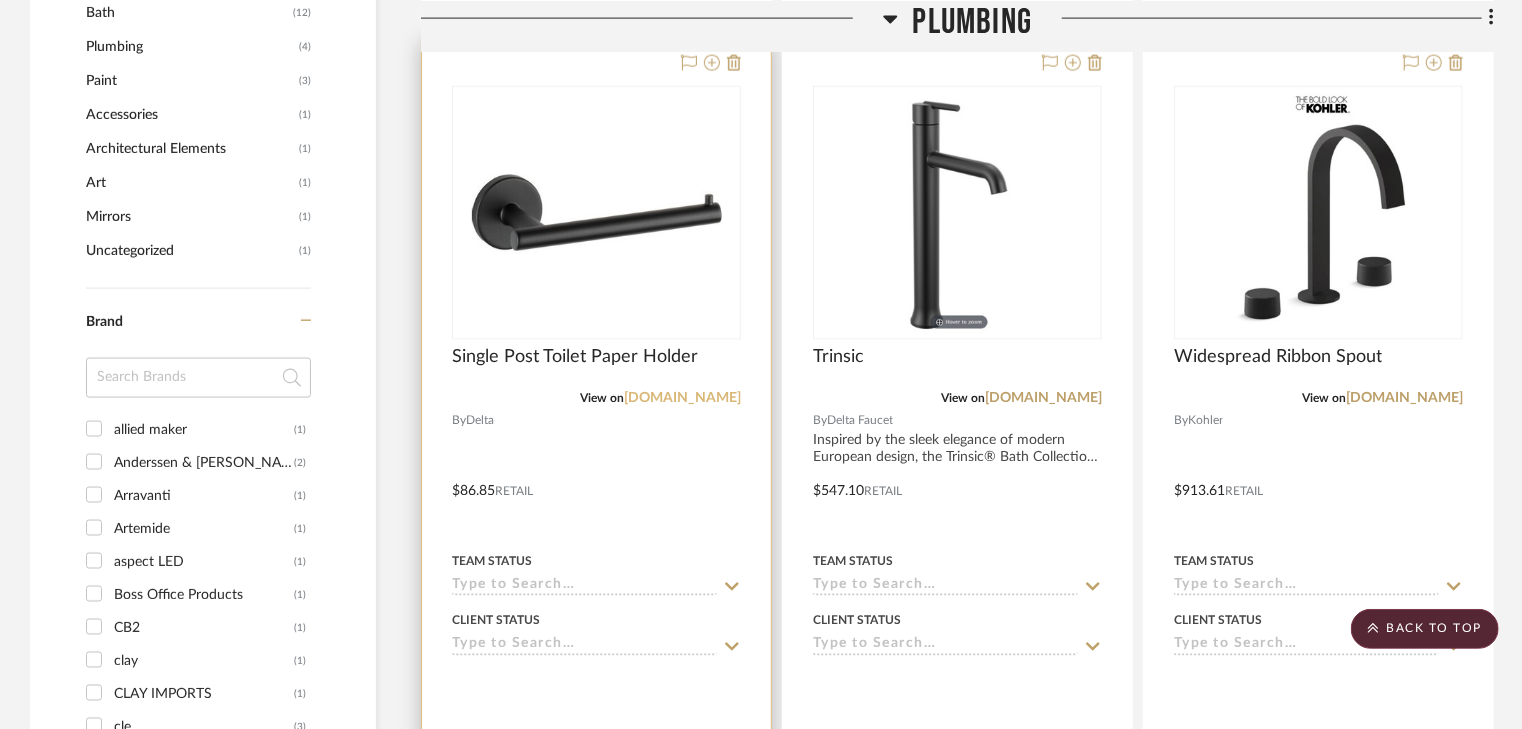 click on "app.stylerow.com" at bounding box center [682, 399] 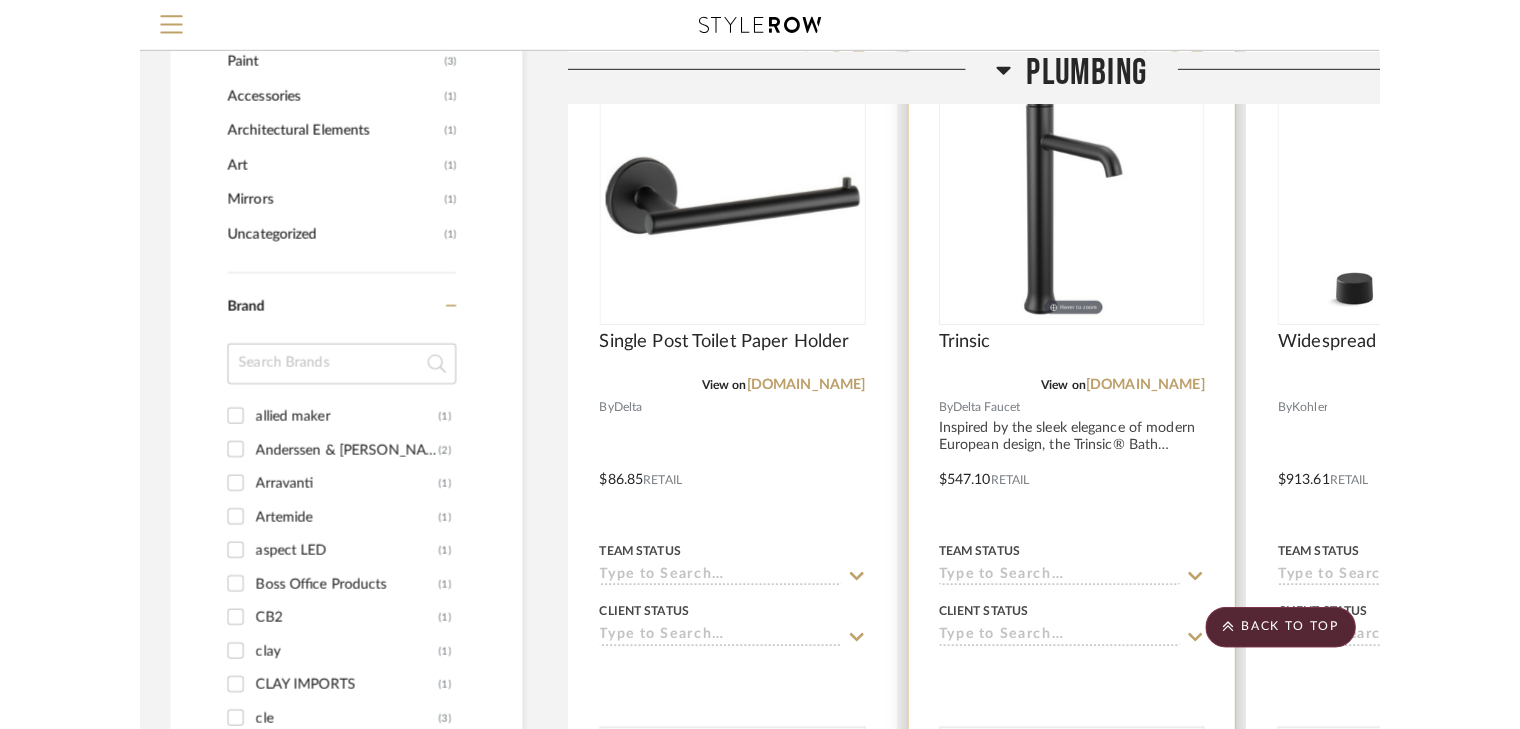 scroll, scrollTop: 1344, scrollLeft: 0, axis: vertical 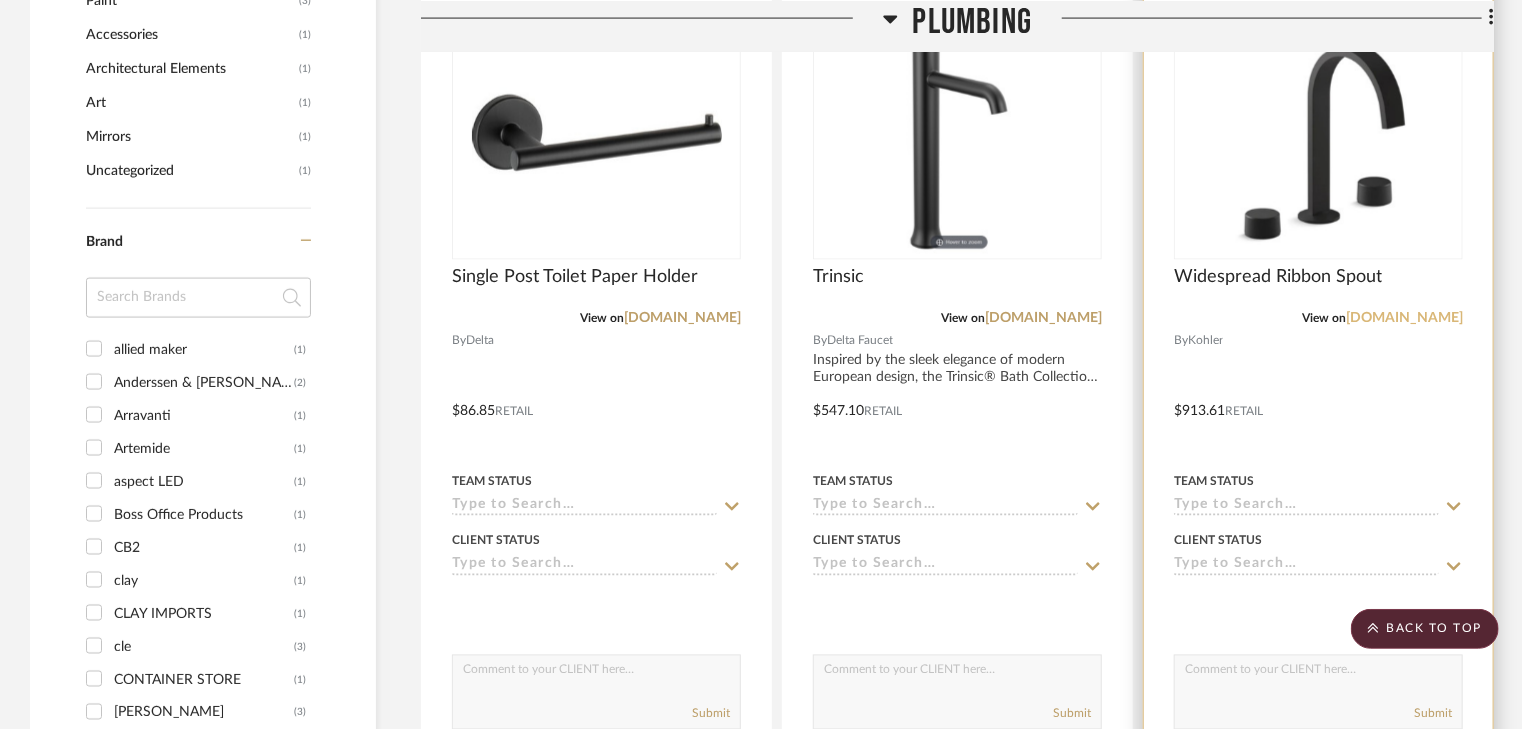 click on "build.com" at bounding box center (1404, 319) 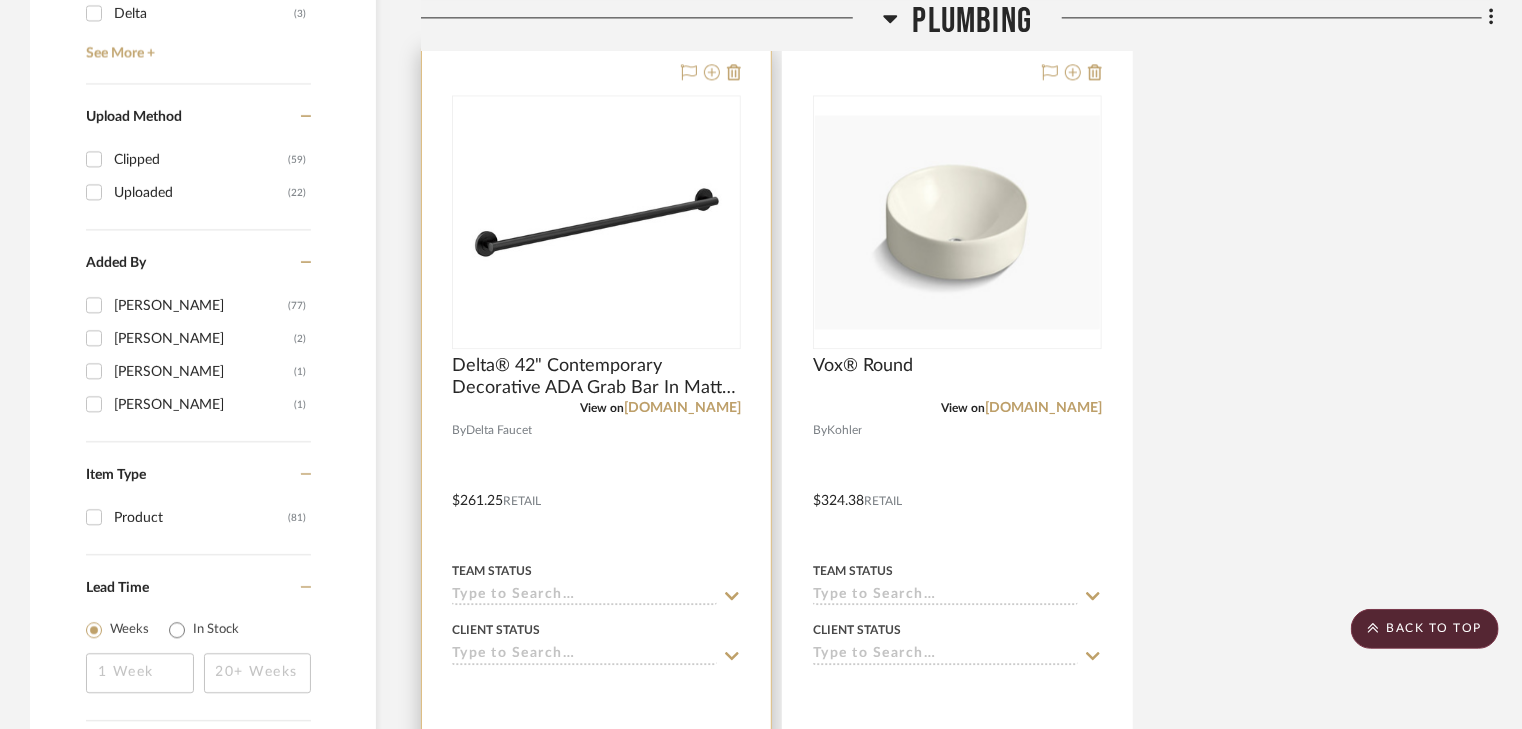 scroll, scrollTop: 2544, scrollLeft: 0, axis: vertical 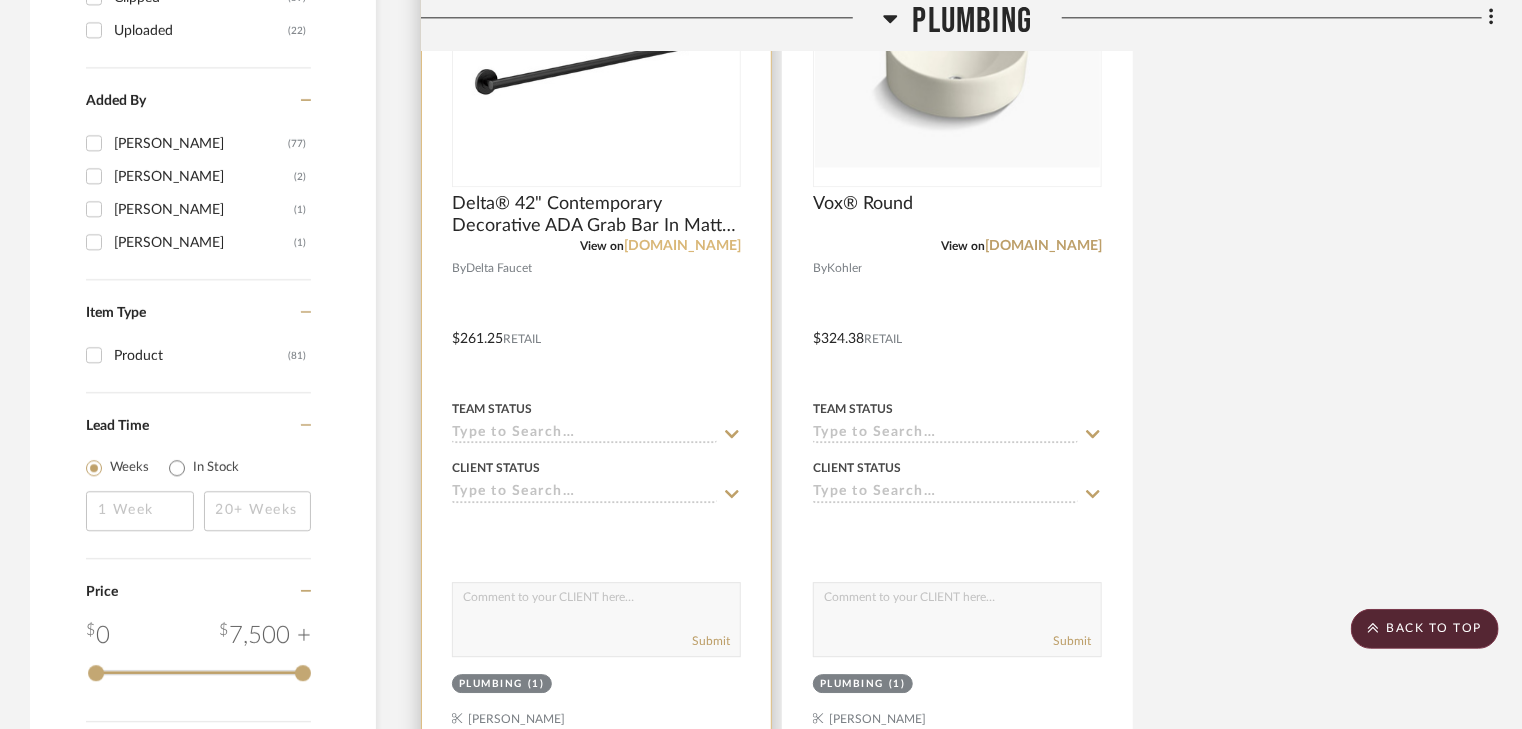 click on "[DOMAIN_NAME]" at bounding box center (682, 246) 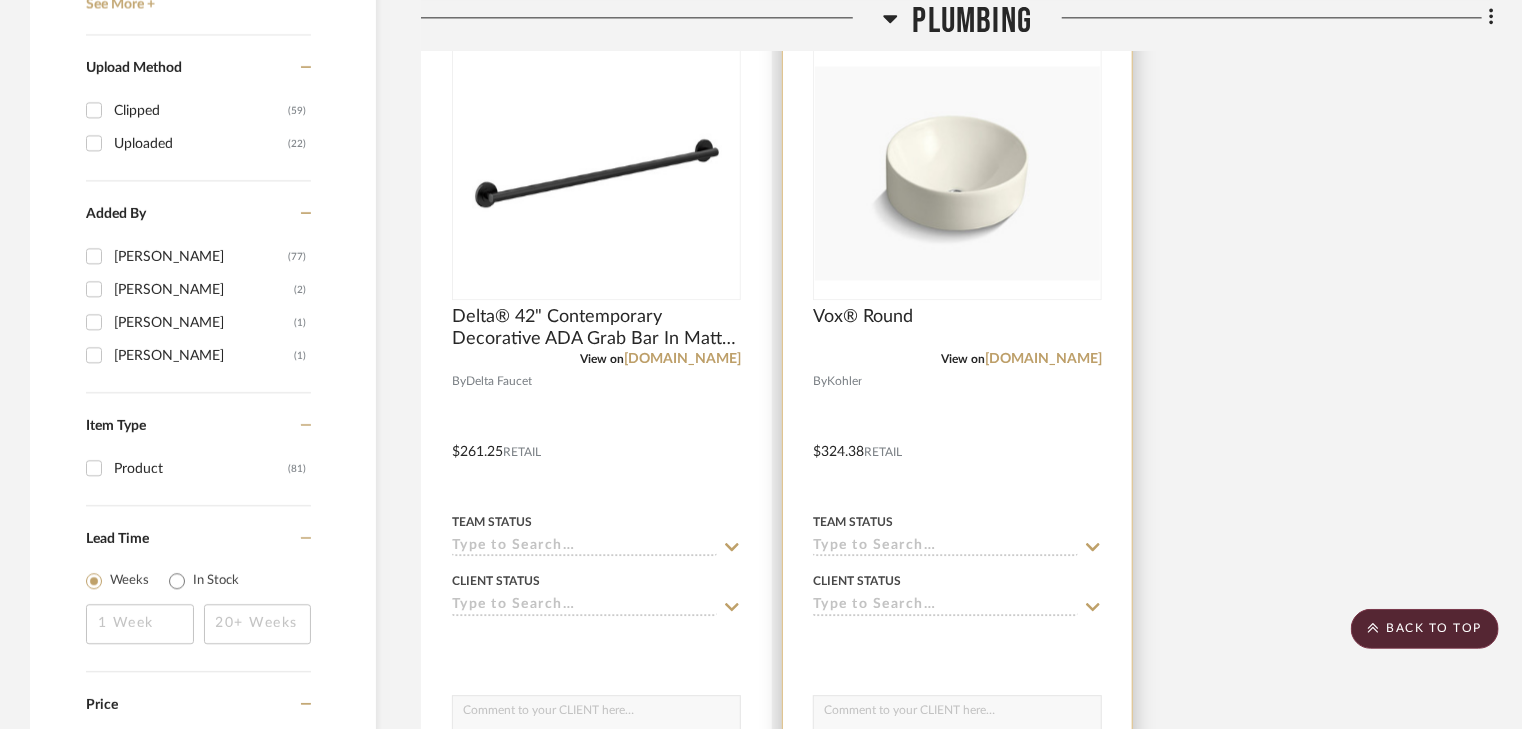 scroll, scrollTop: 2224, scrollLeft: 0, axis: vertical 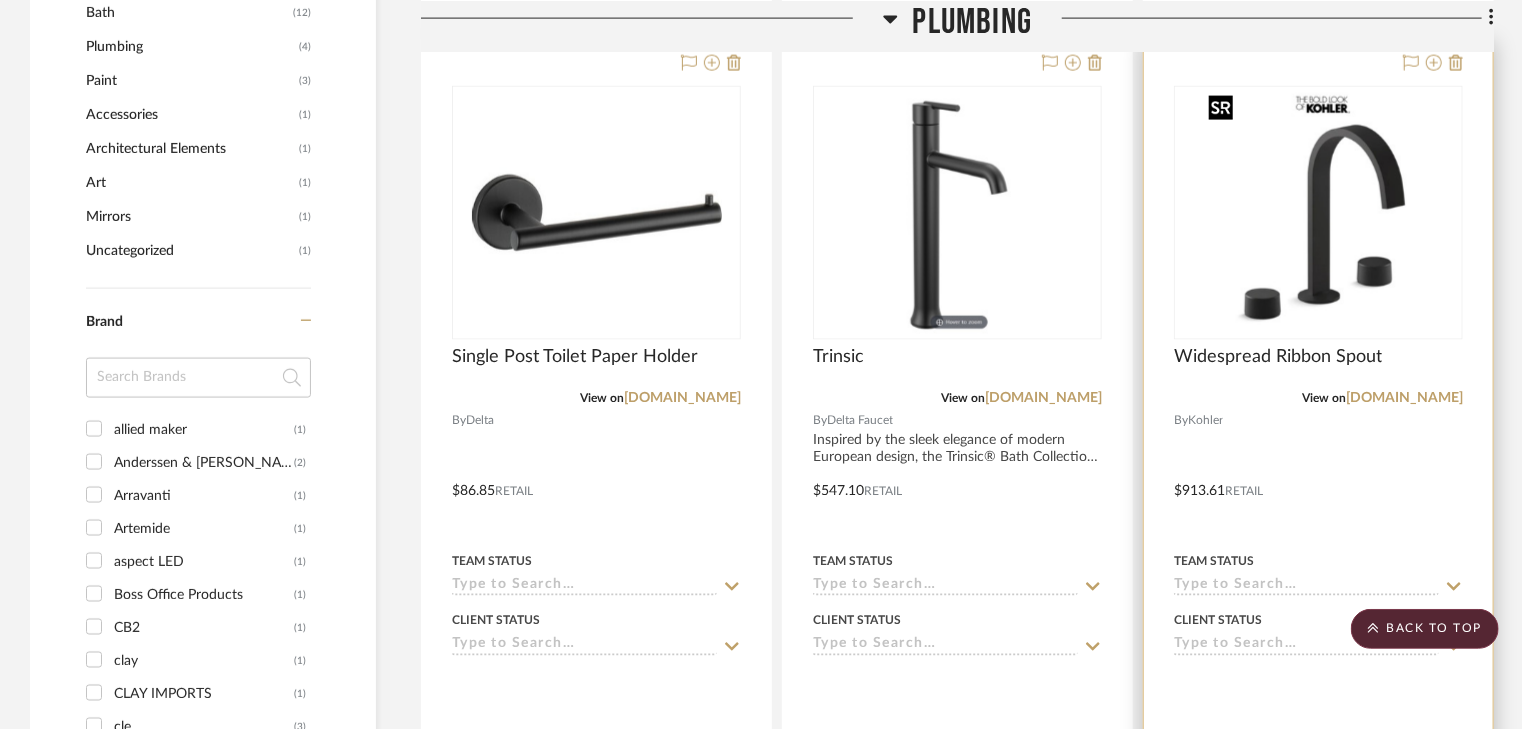 click at bounding box center (1318, 213) 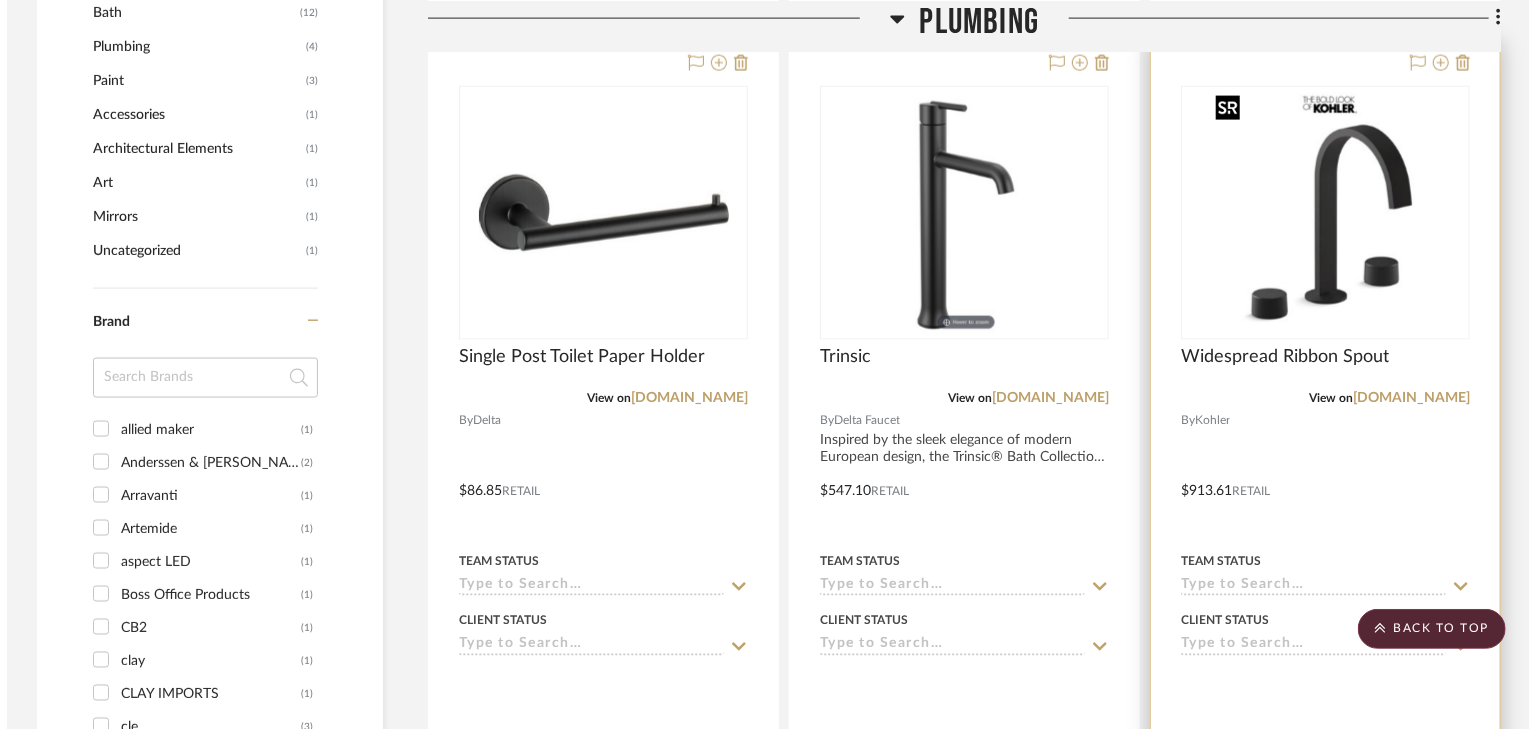scroll, scrollTop: 0, scrollLeft: 0, axis: both 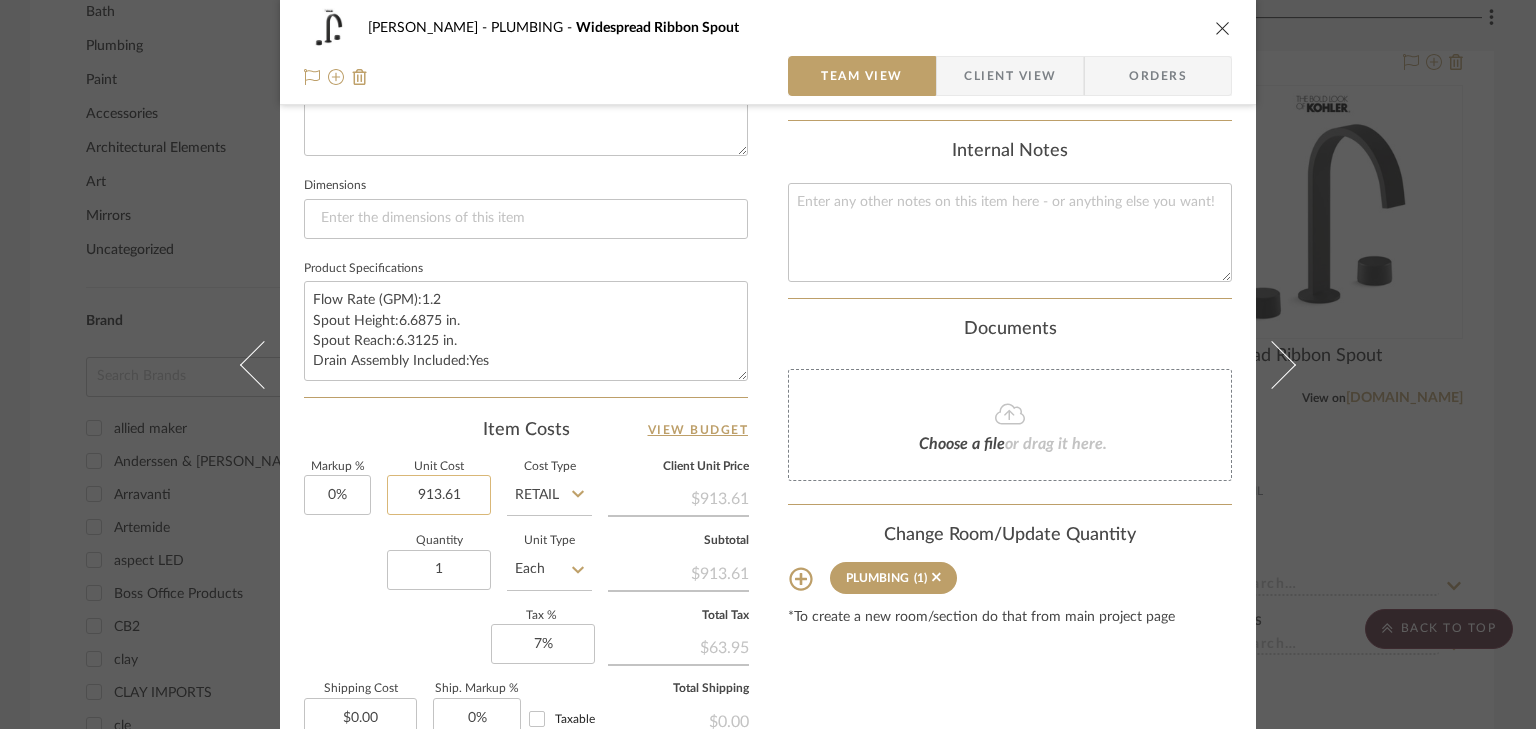 click on "913.61" 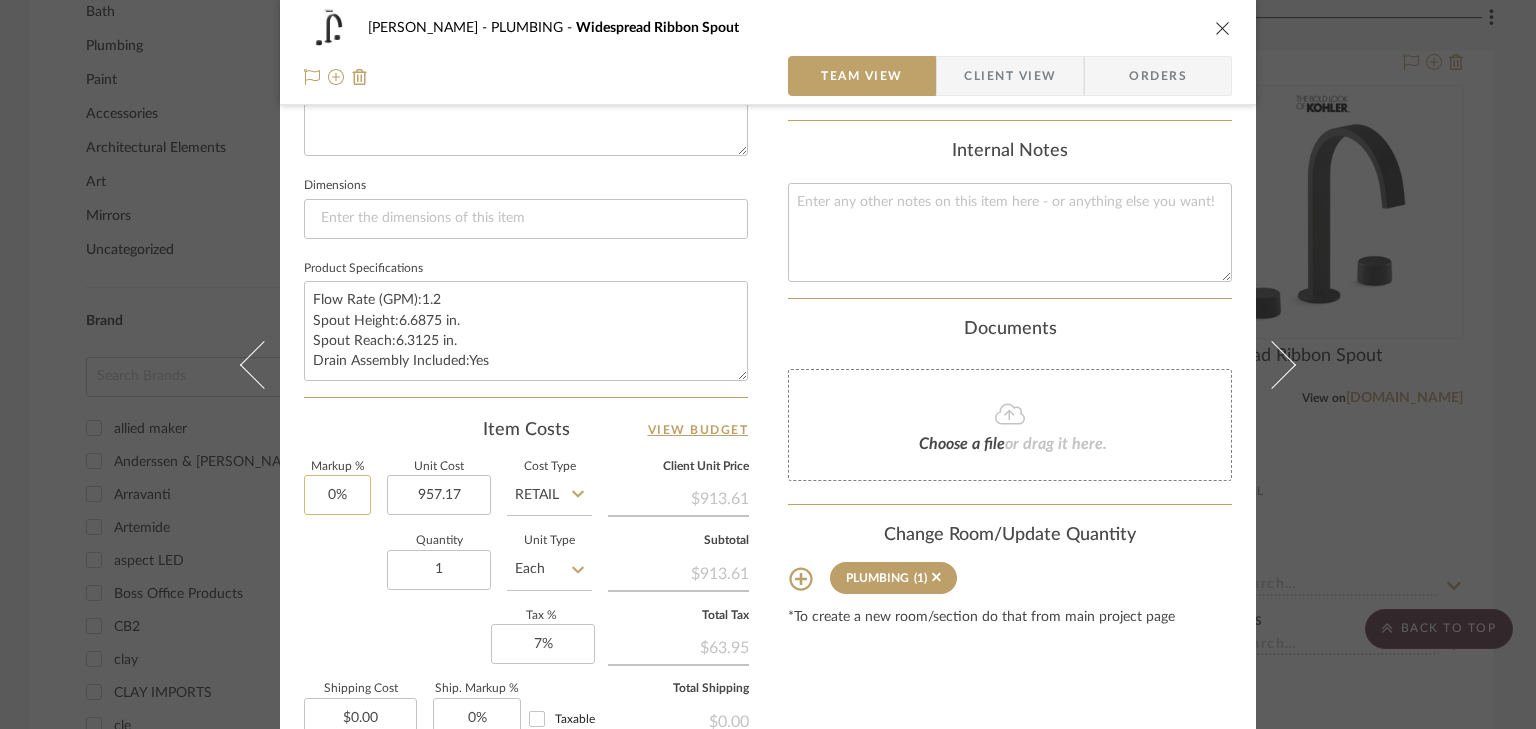 type on "0" 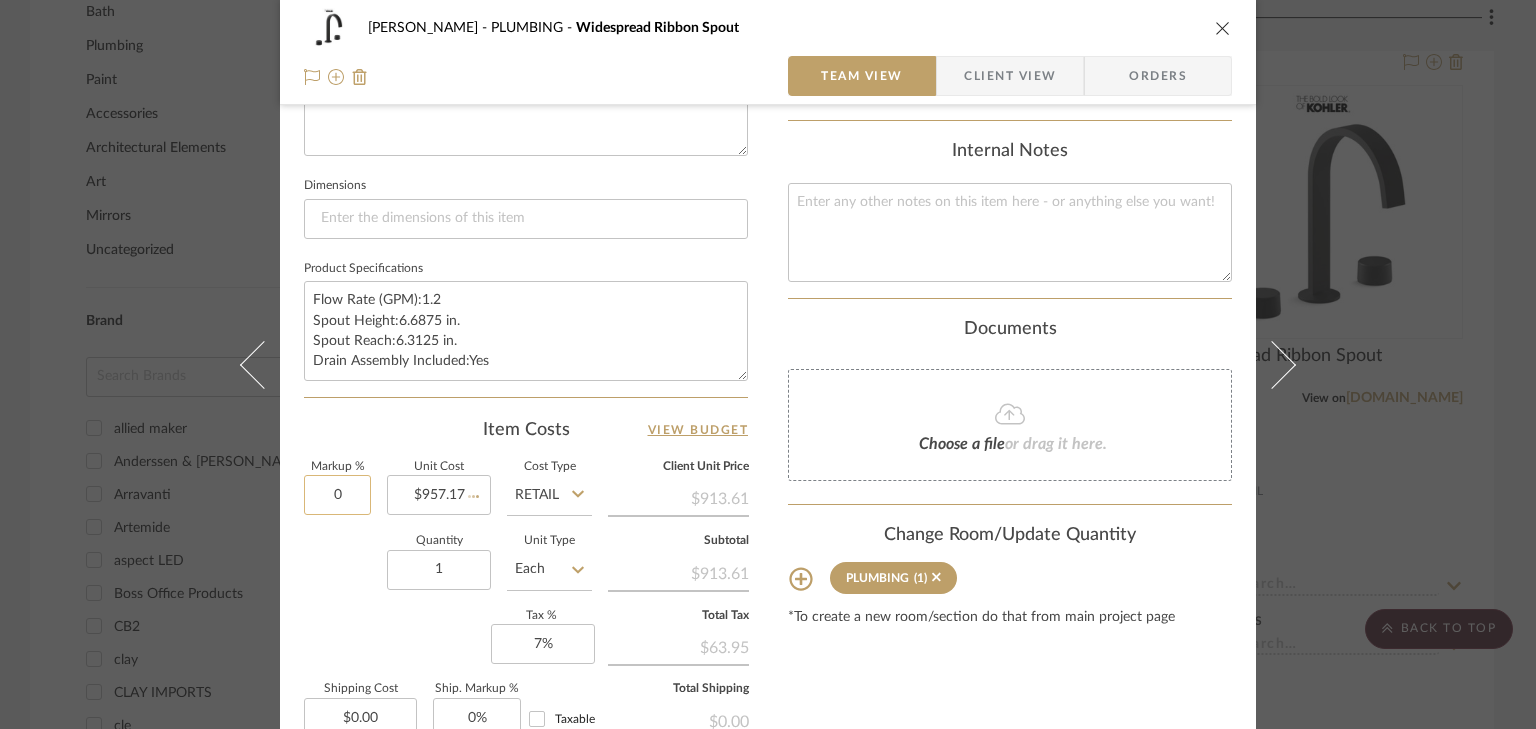 click on "0" 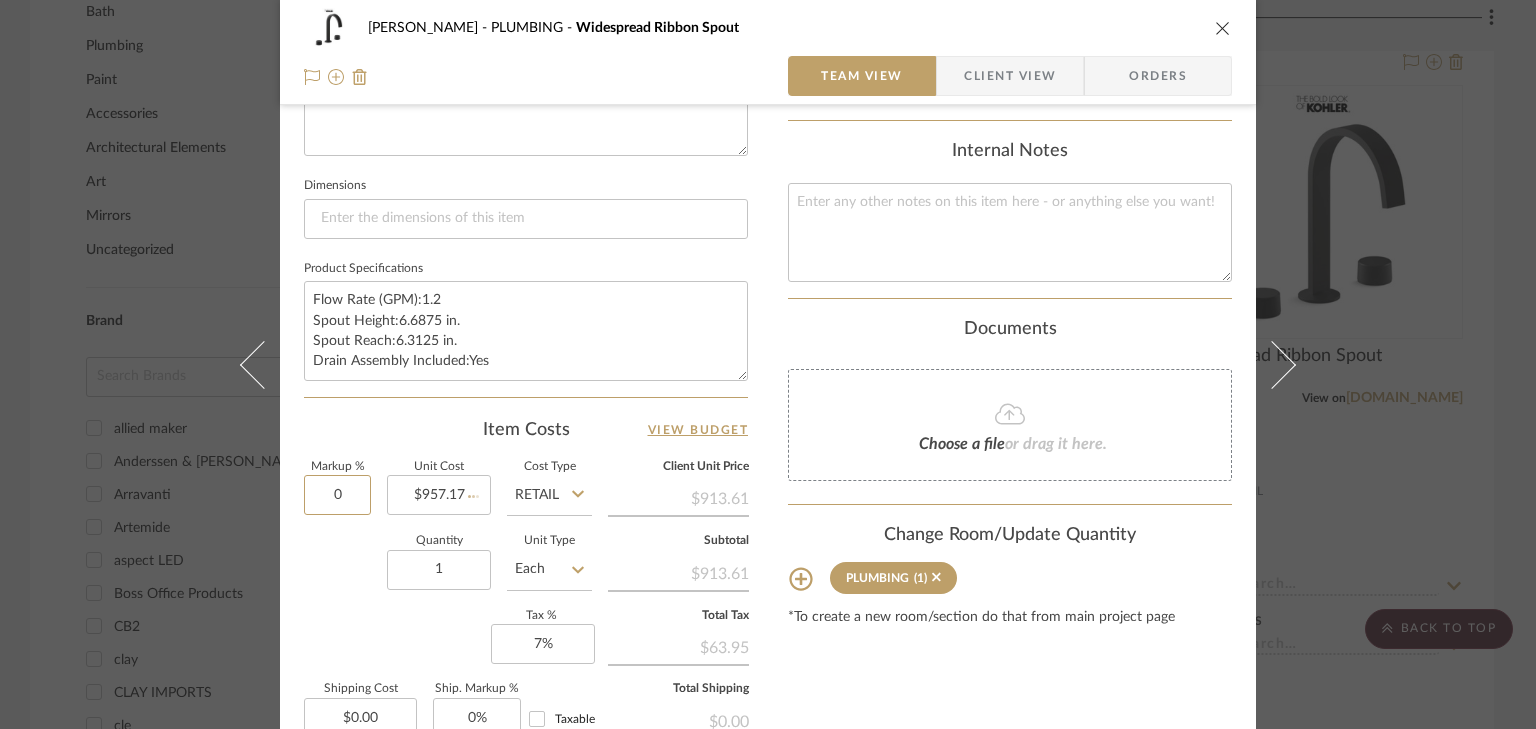 type on "2" 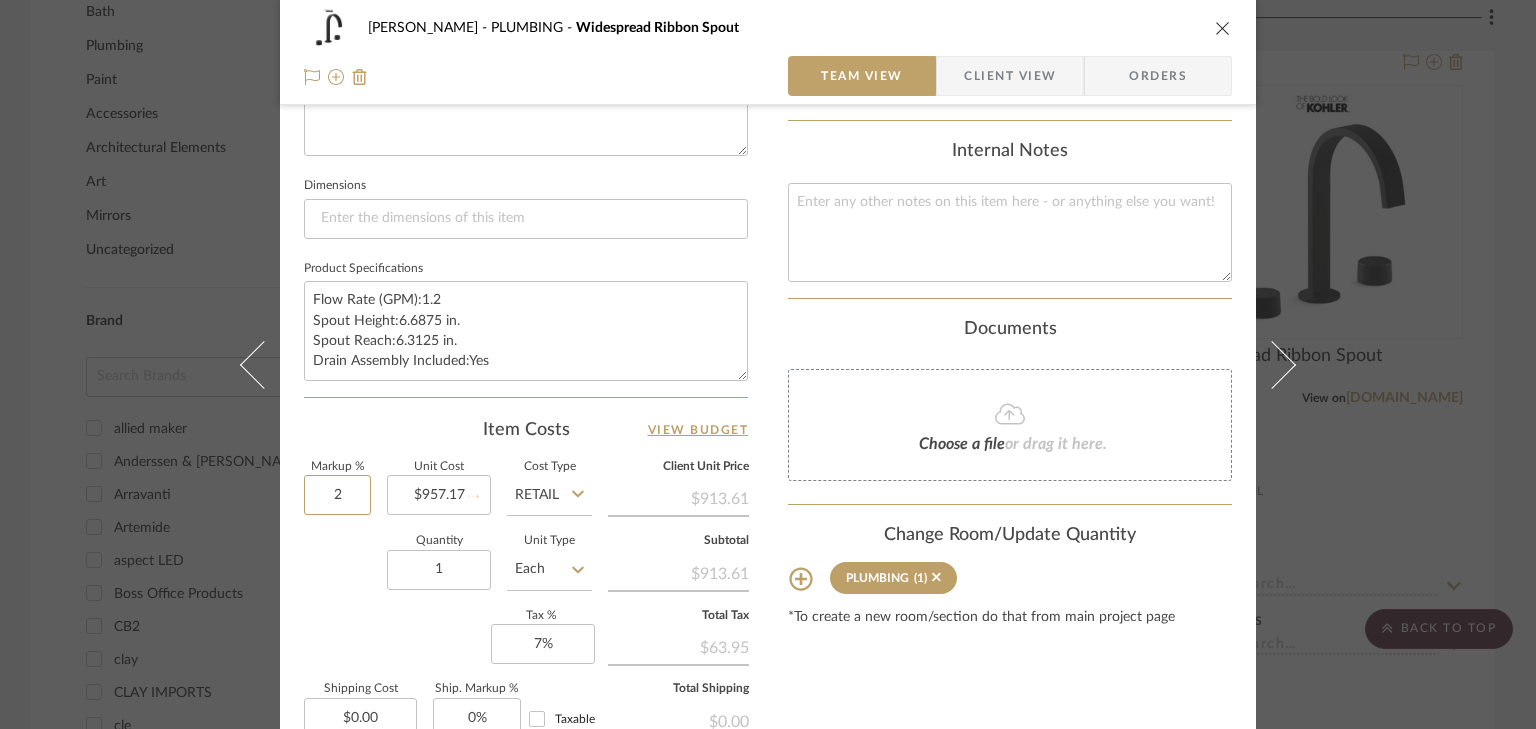 type 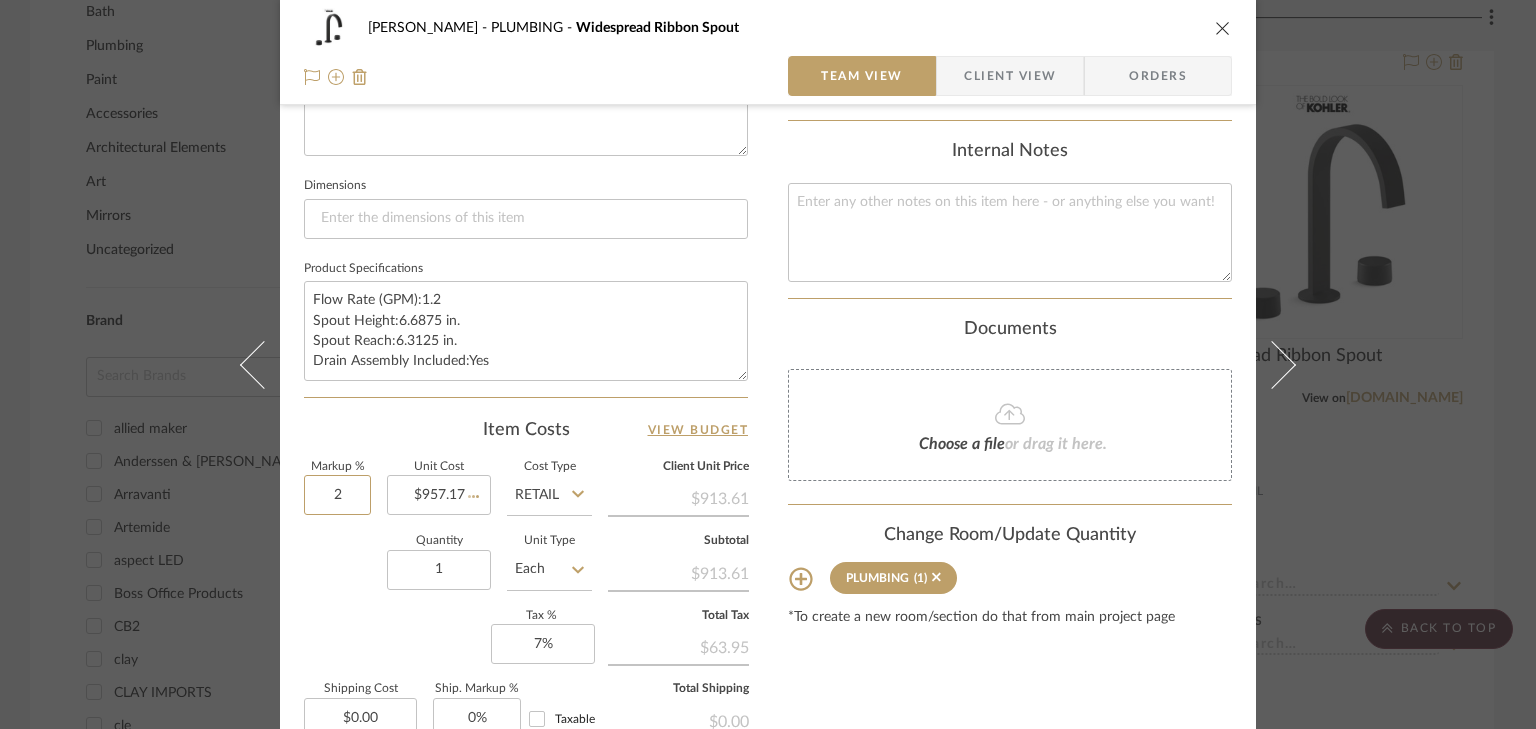 type 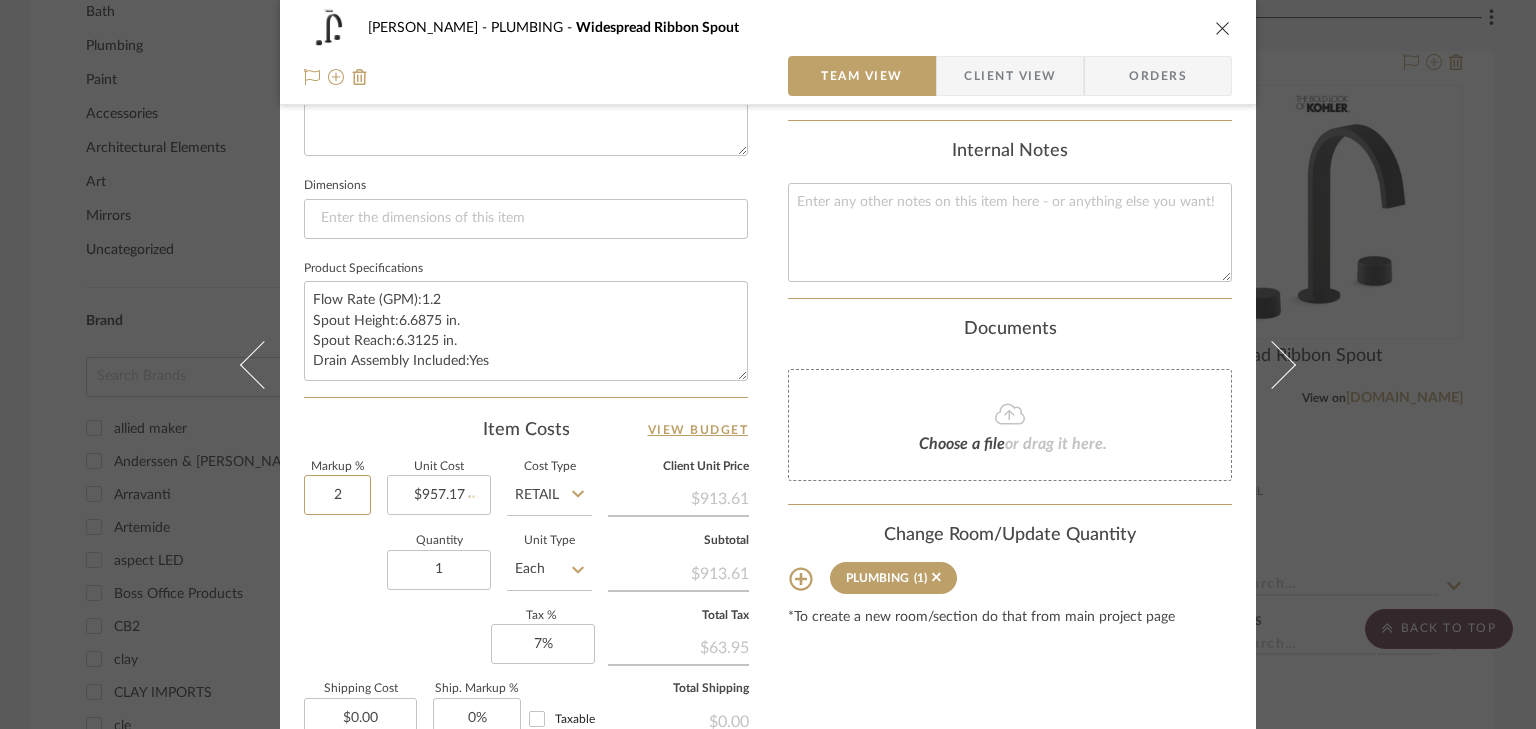 type 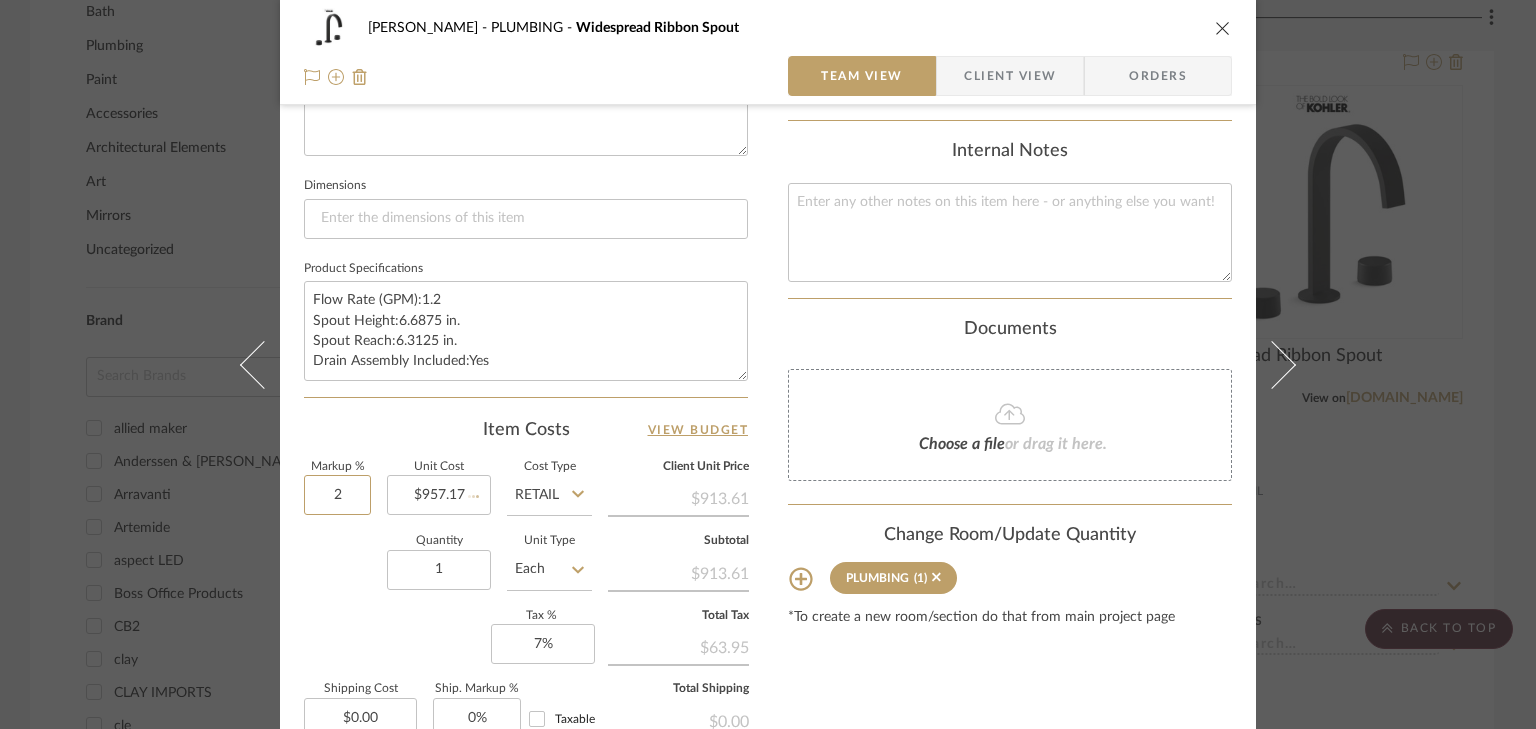 type 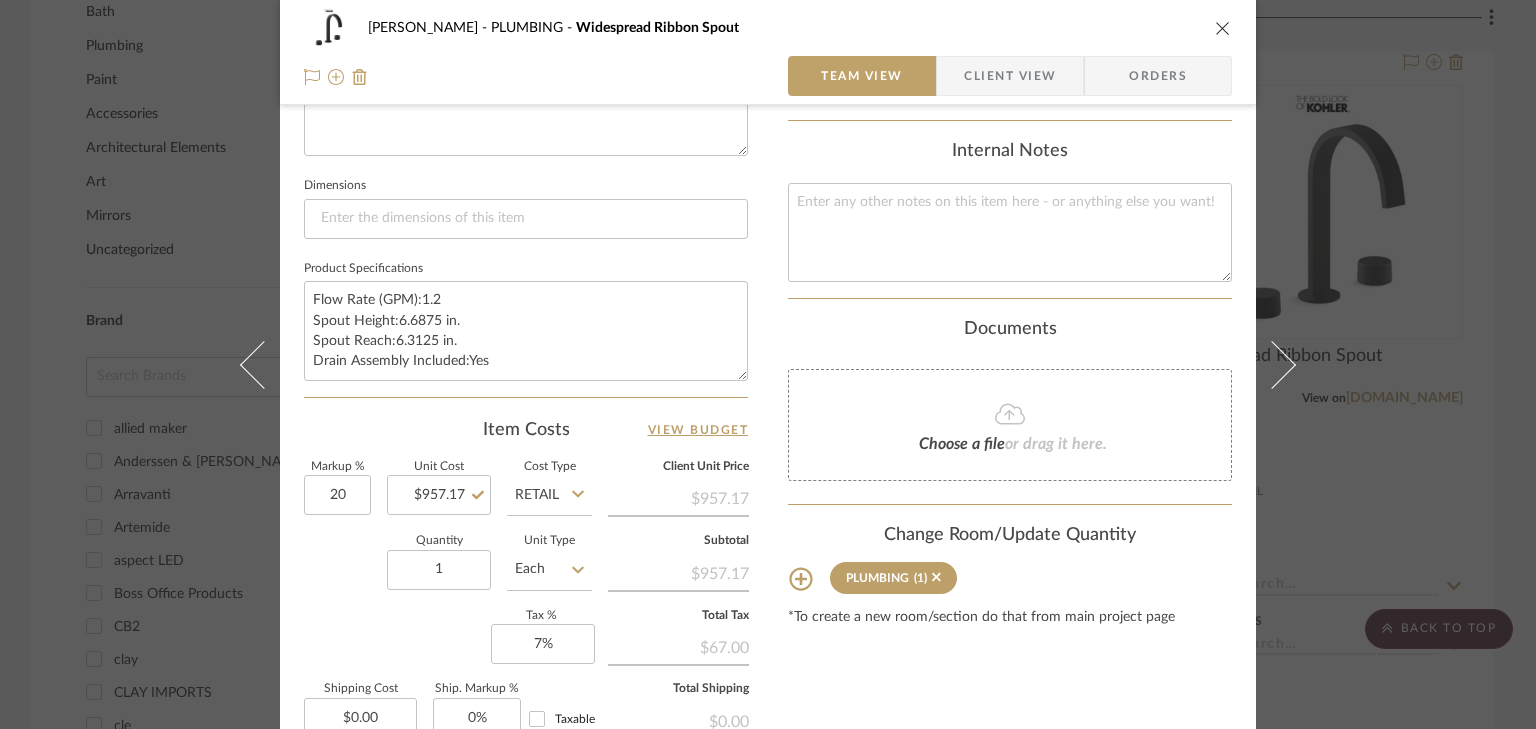 type on "20%" 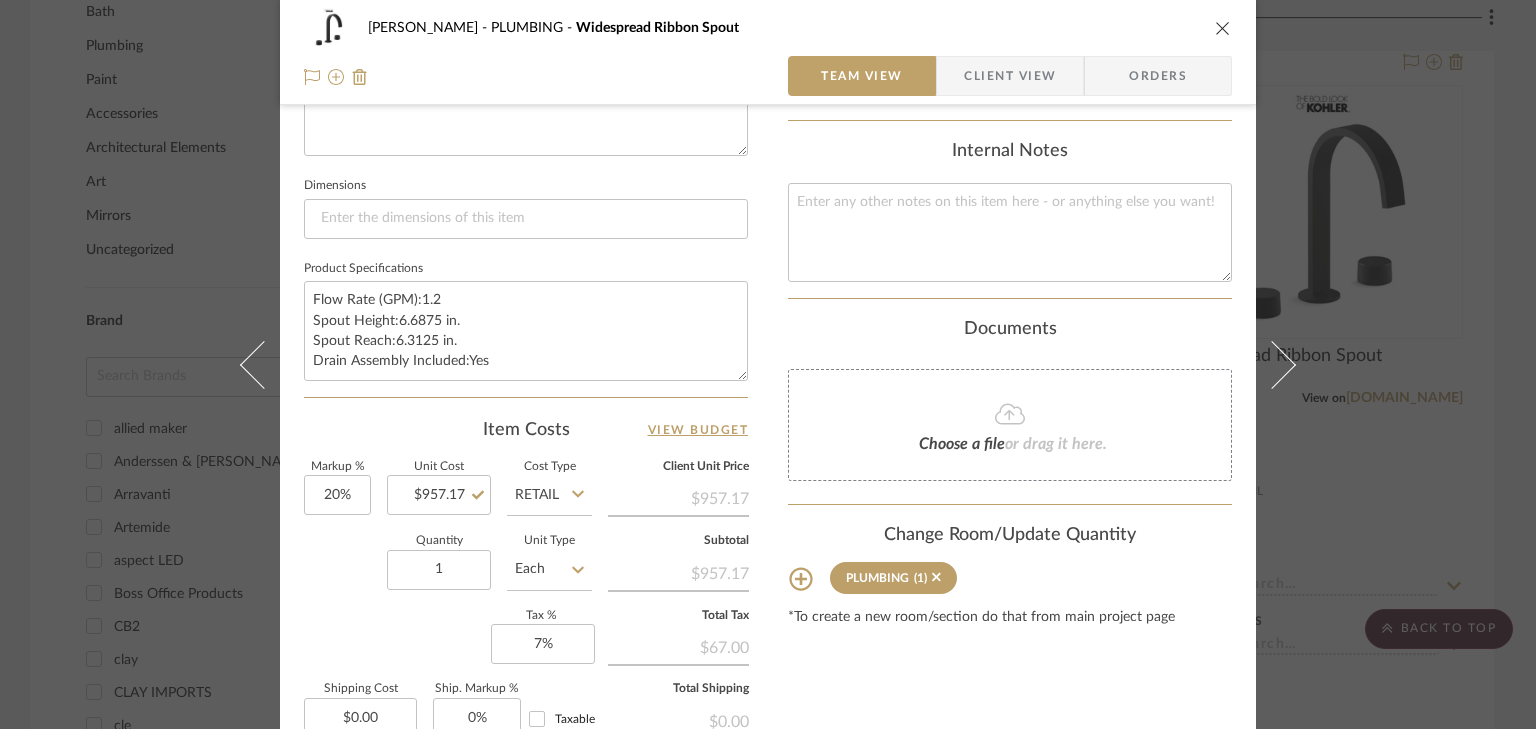 click on "Quantity  1  Unit Type  Each" 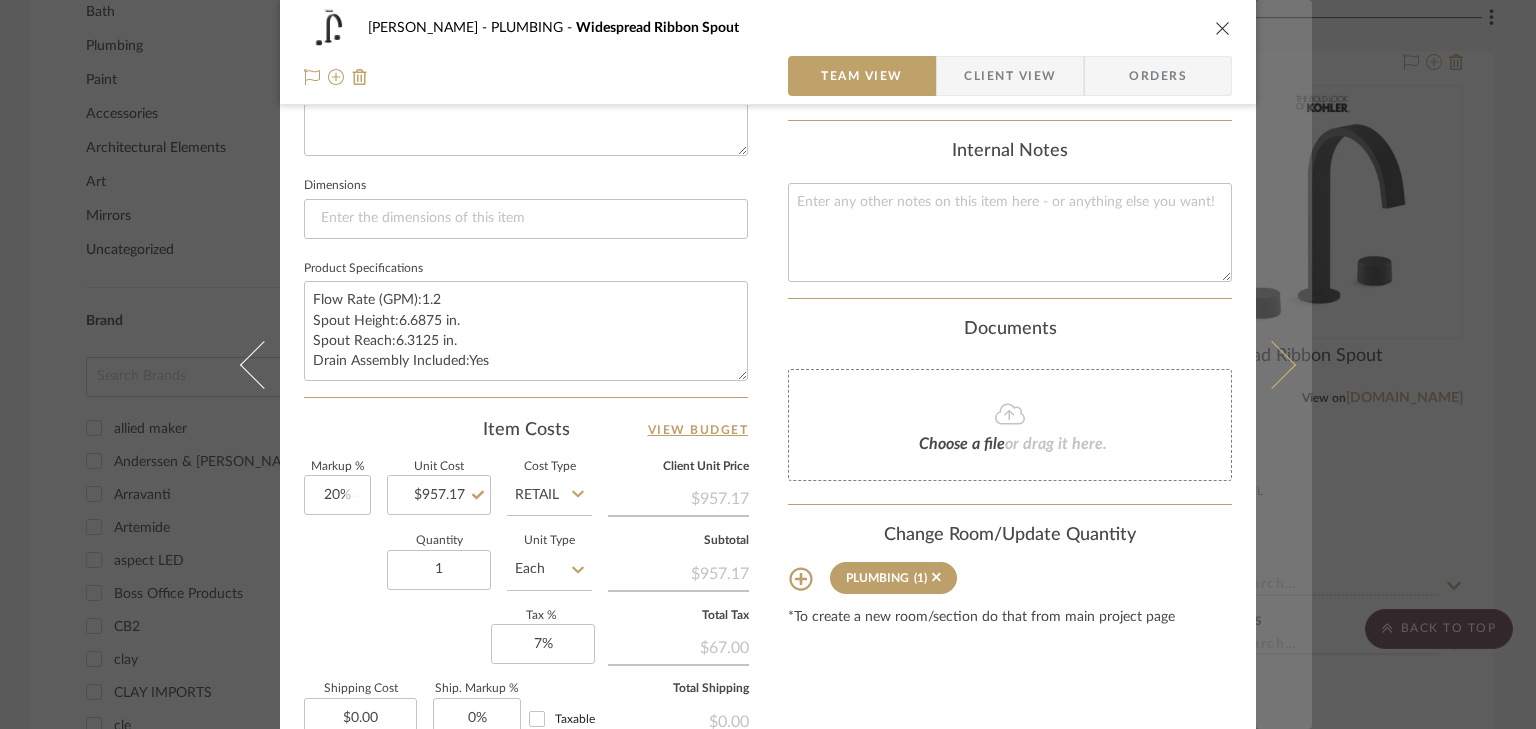 type 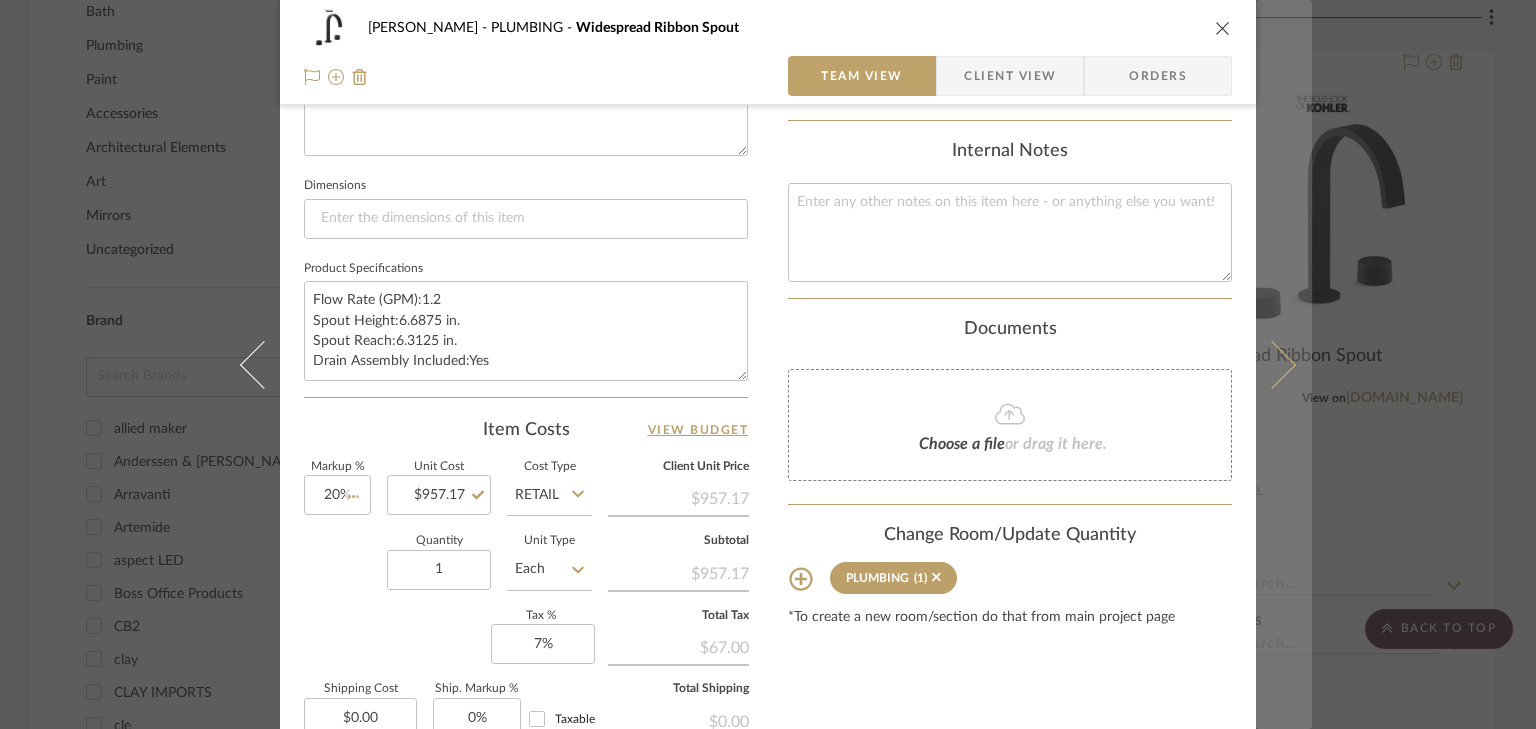 type 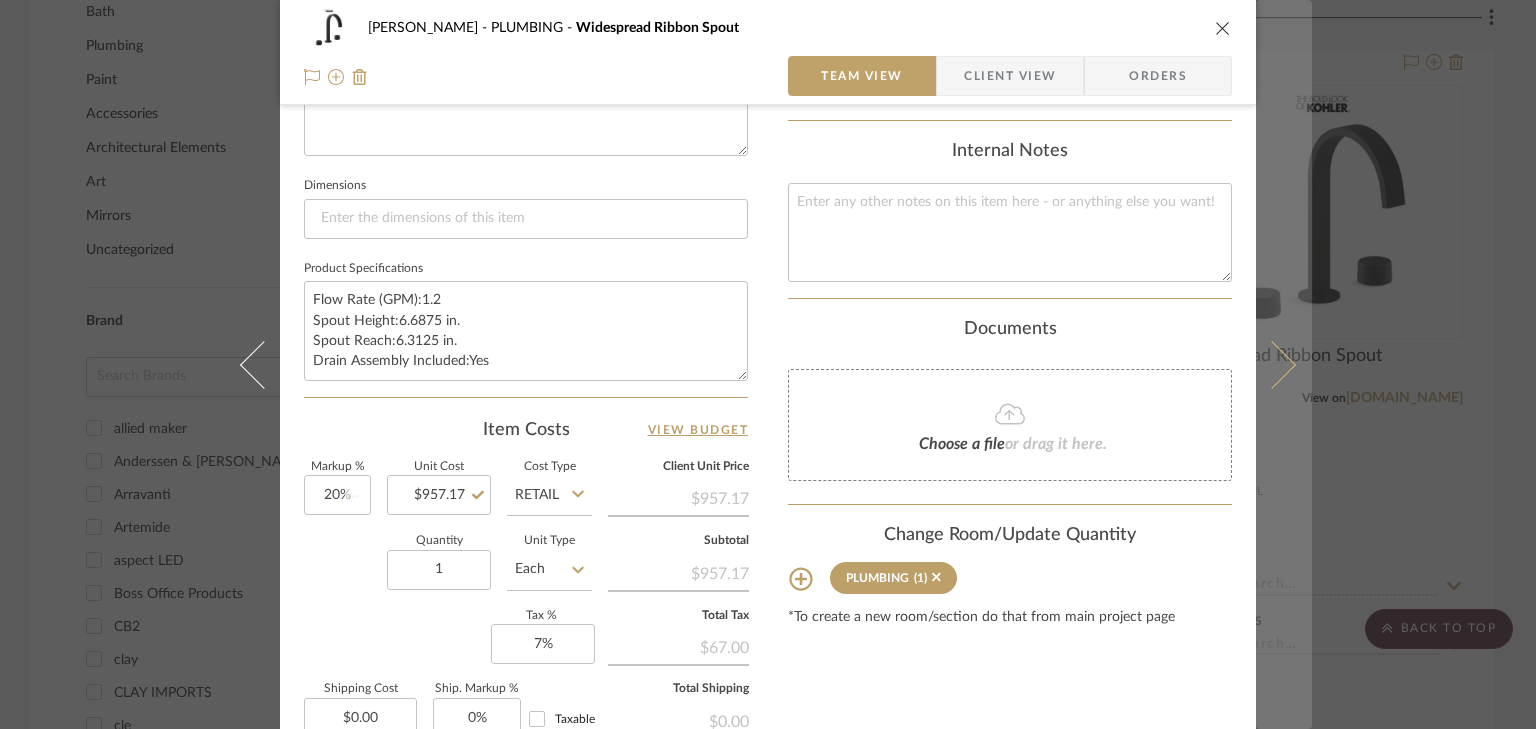 type 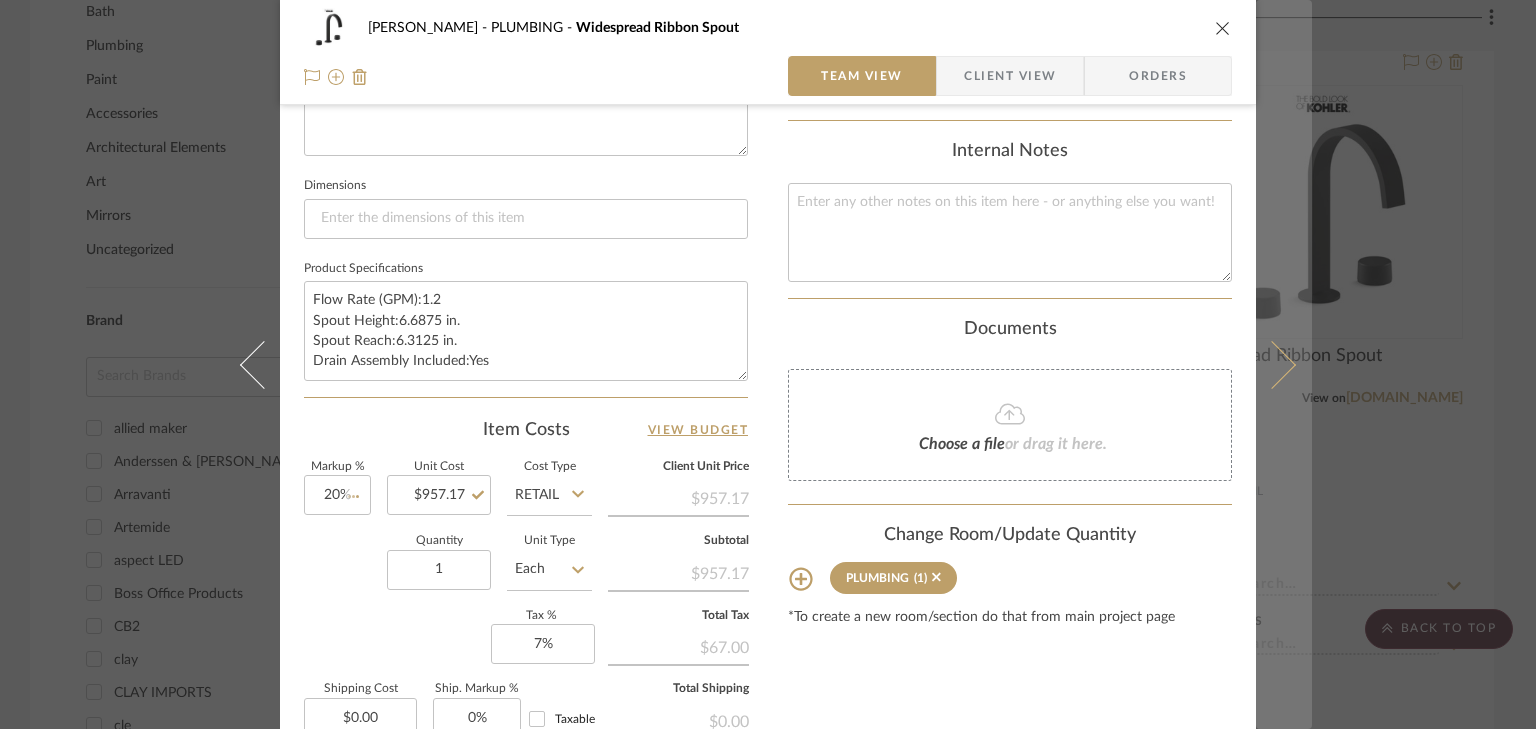 type 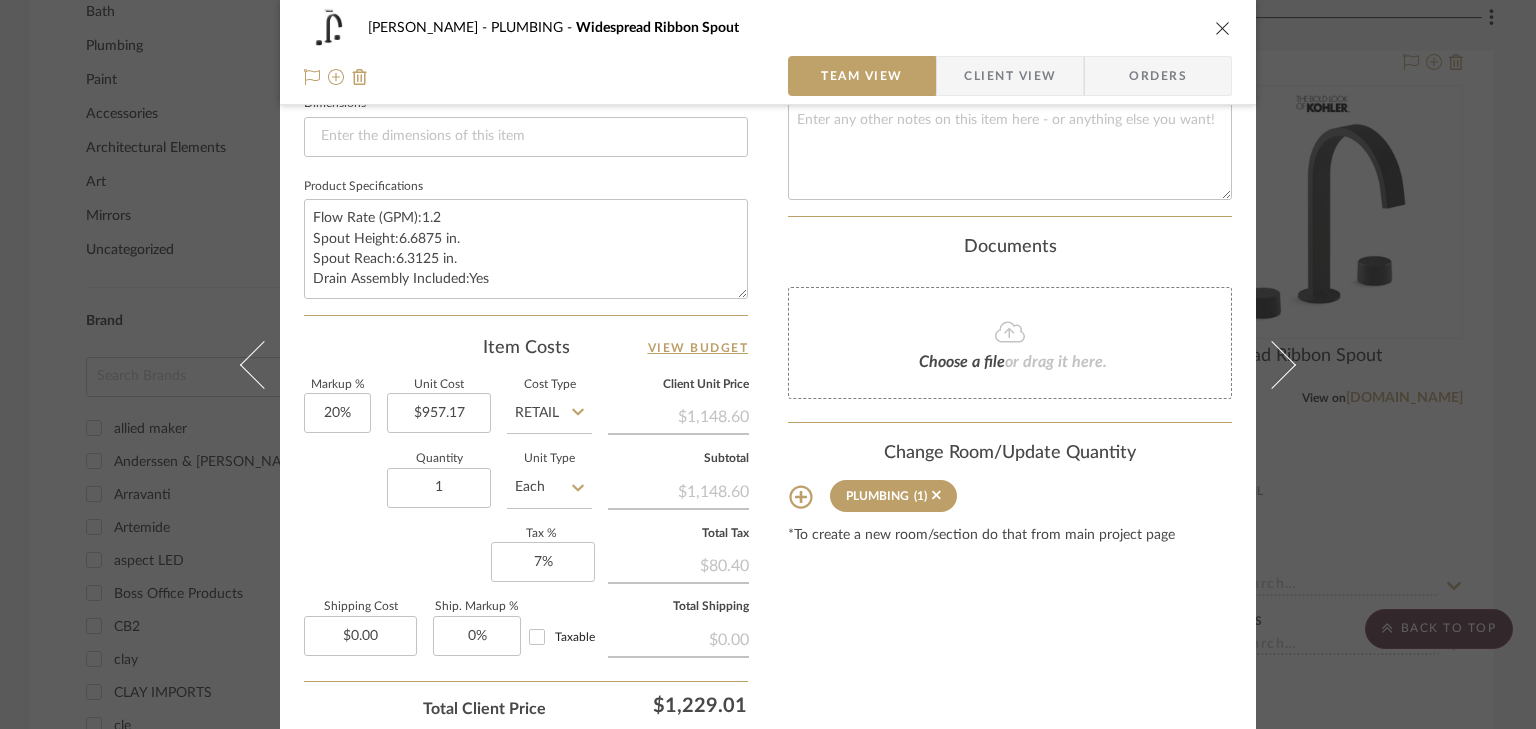 scroll, scrollTop: 1032, scrollLeft: 0, axis: vertical 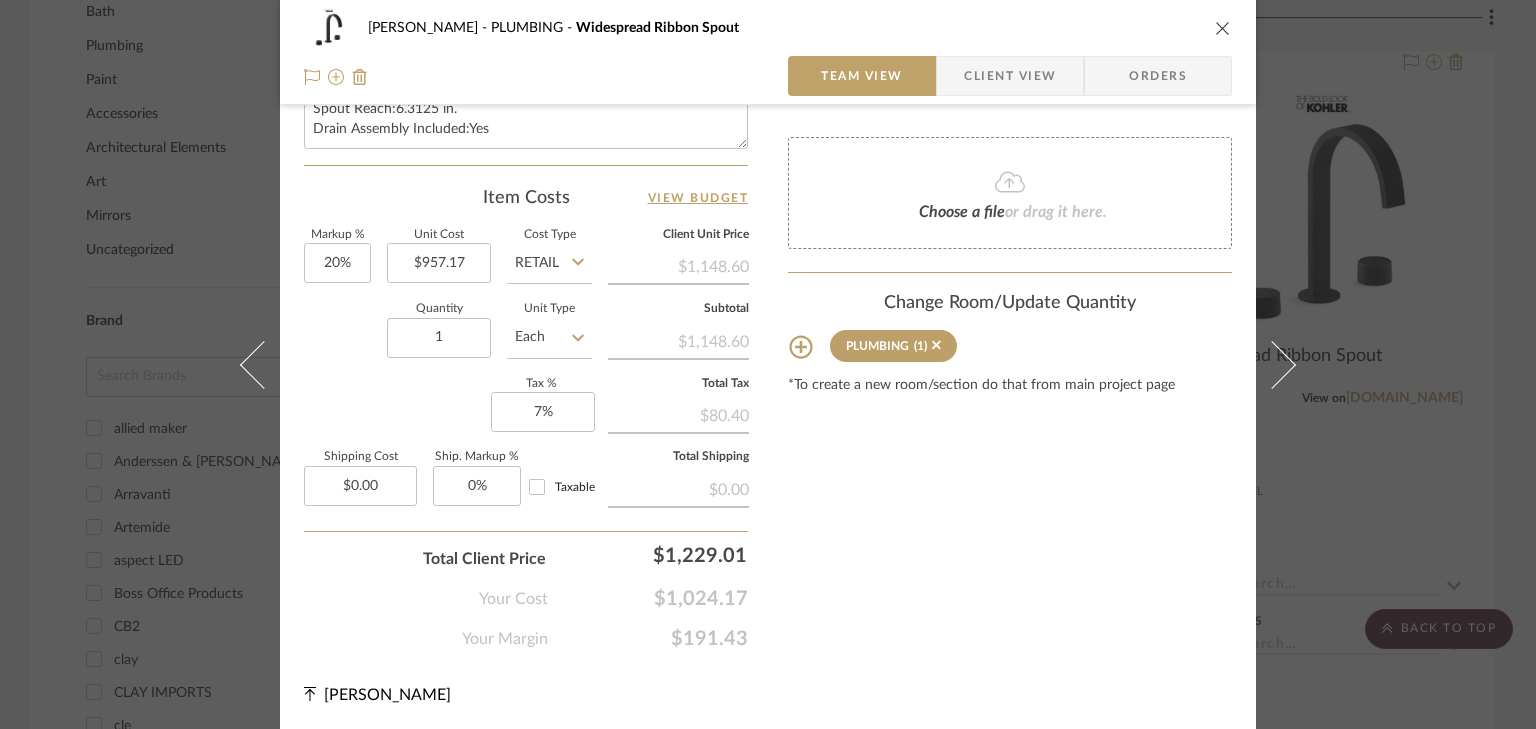 click on "Sana - Nora PLUMBING Widespread Ribbon Spout Team View Client View Orders  Team-Facing Details   Item Name  Widespread Ribbon Spout  Brand  Kohler  Internal Description   Dimensions   Product Specifications  Flow Rate (GPM):1.2
Spout Height:6.6875 in.
Spout Reach:6.3125 in.
Drain Assembly Included:Yes  Item Costs   View Budget   Markup %  20%  Unit Cost  $957.17  Cost Type  Retail  Client Unit Price   $1,148.60   Quantity  1  Unit Type  Each  Subtotal   $1,148.60   Tax %  7%  Total Tax   $80.40   Shipping Cost  $0.00  Ship. Markup %  0% Taxable  Total Shipping   $0.00  Total Client Price  $1,229.01  Your Cost  $1,024.17  Your Margin  $191.43  Content here copies to Client View - confirm visibility there.  Show in Client Dashboard   Include in Budget   View Budget  Team Status  Lead Time  In Stock Weeks  Est. Min   Est. Max   Due Date   Install Date  Tasks / To-Dos /  team Messaging  Leave yourself a note here or share next steps with your team. You will receive emails when they
respond!   Documents" at bounding box center (768, 364) 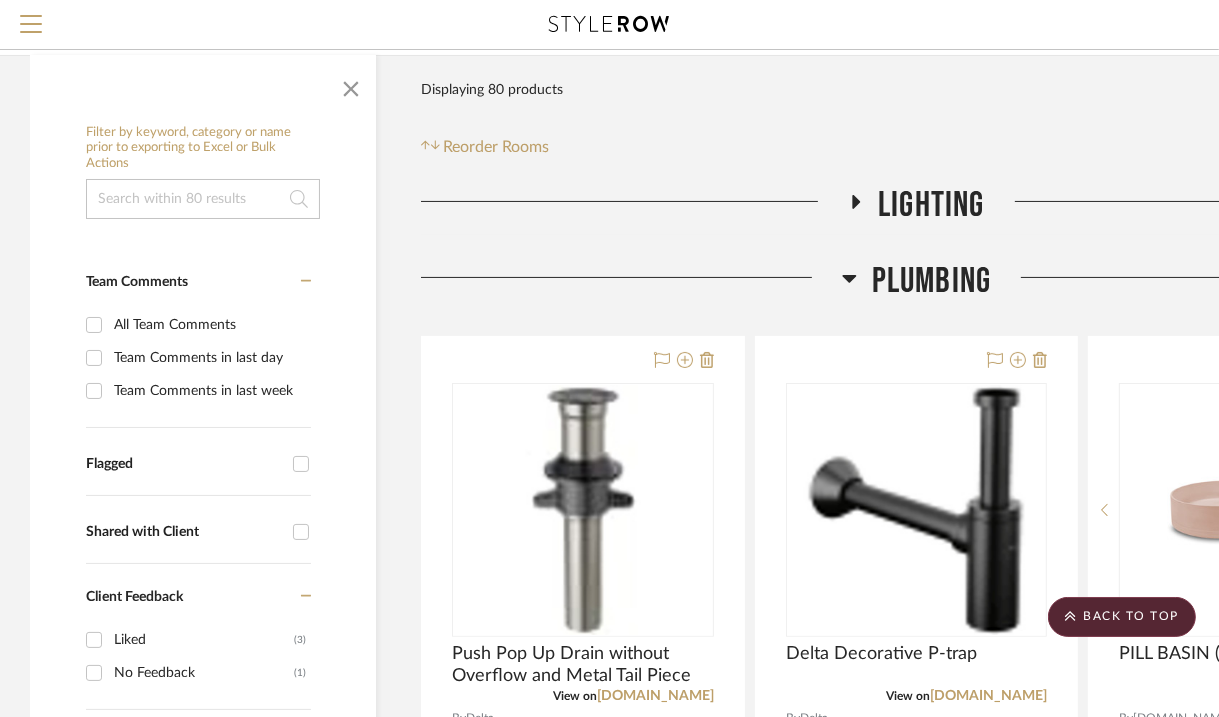 scroll, scrollTop: 224, scrollLeft: 0, axis: vertical 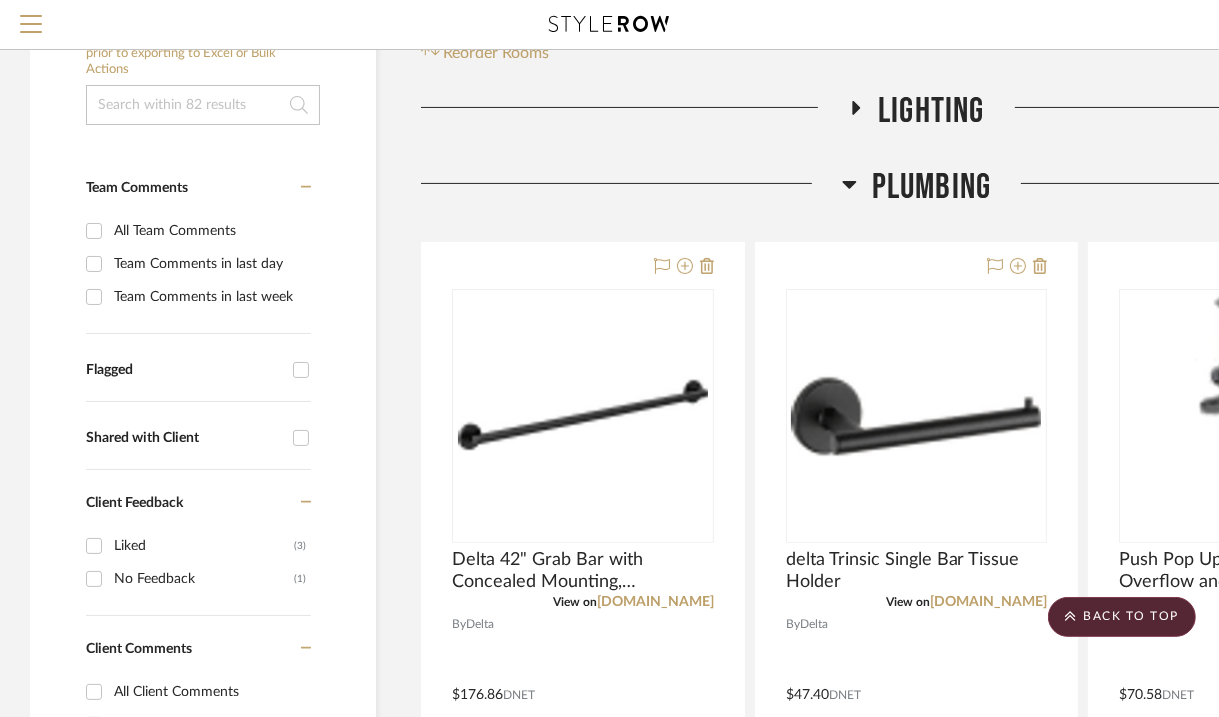 click 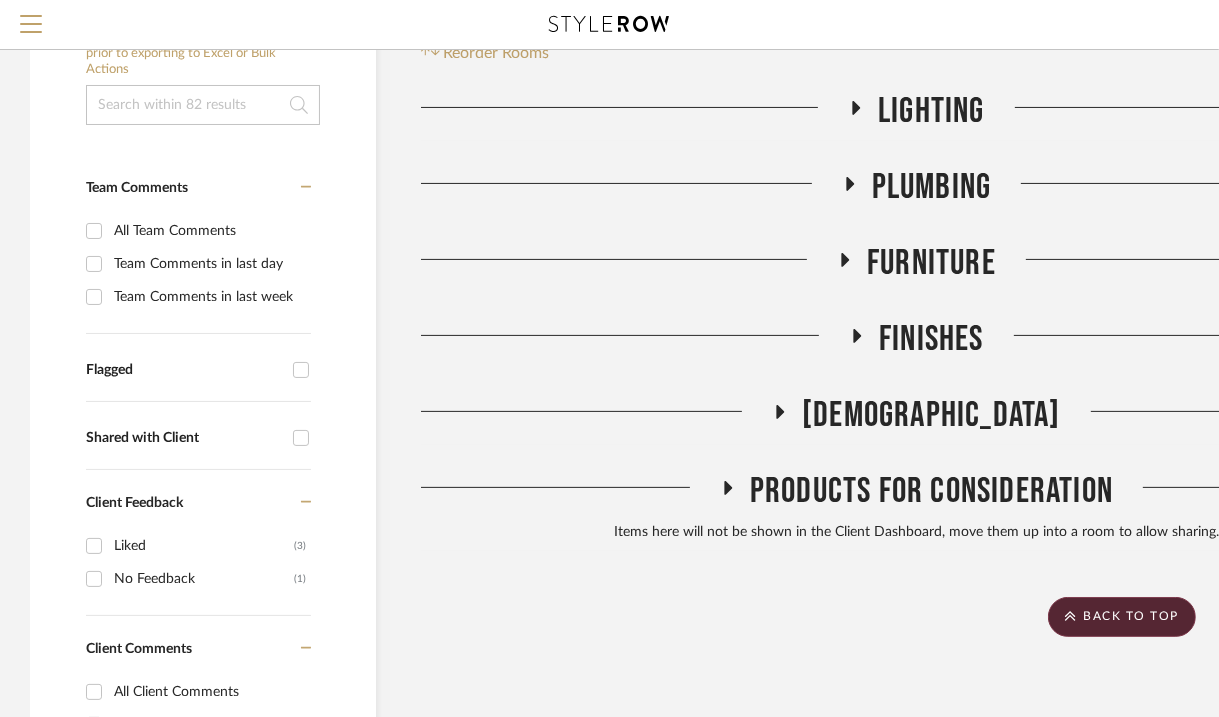 click 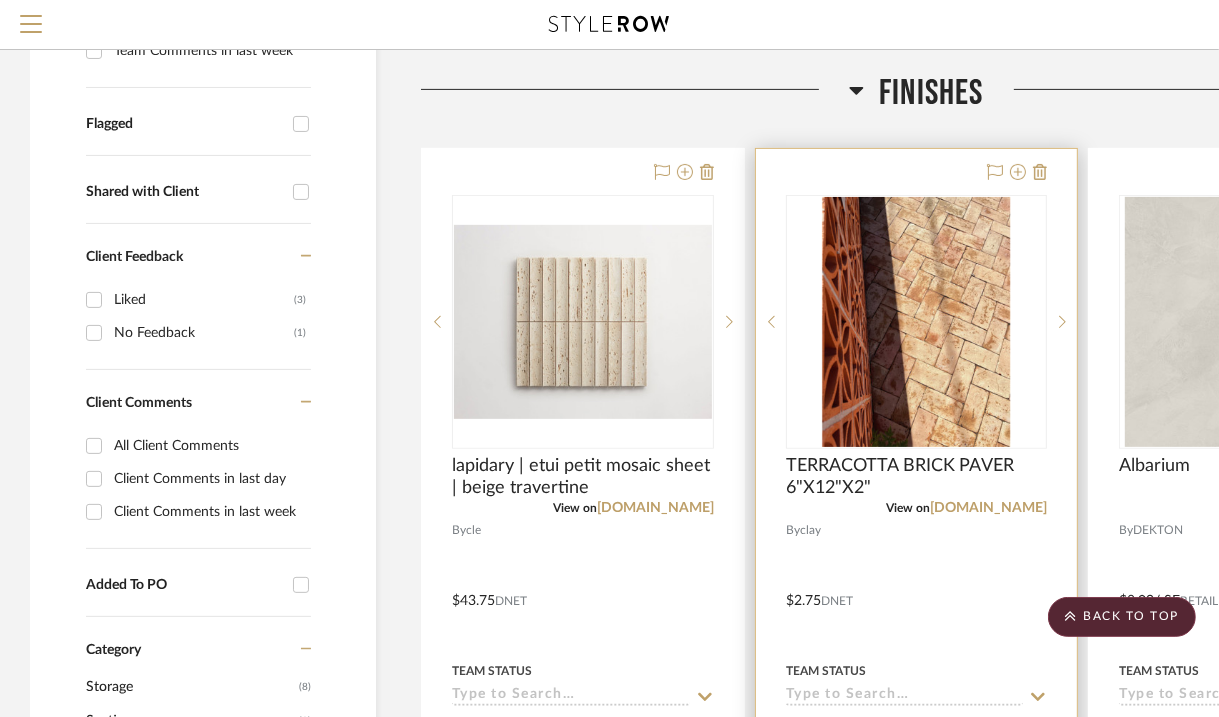 scroll, scrollTop: 640, scrollLeft: 0, axis: vertical 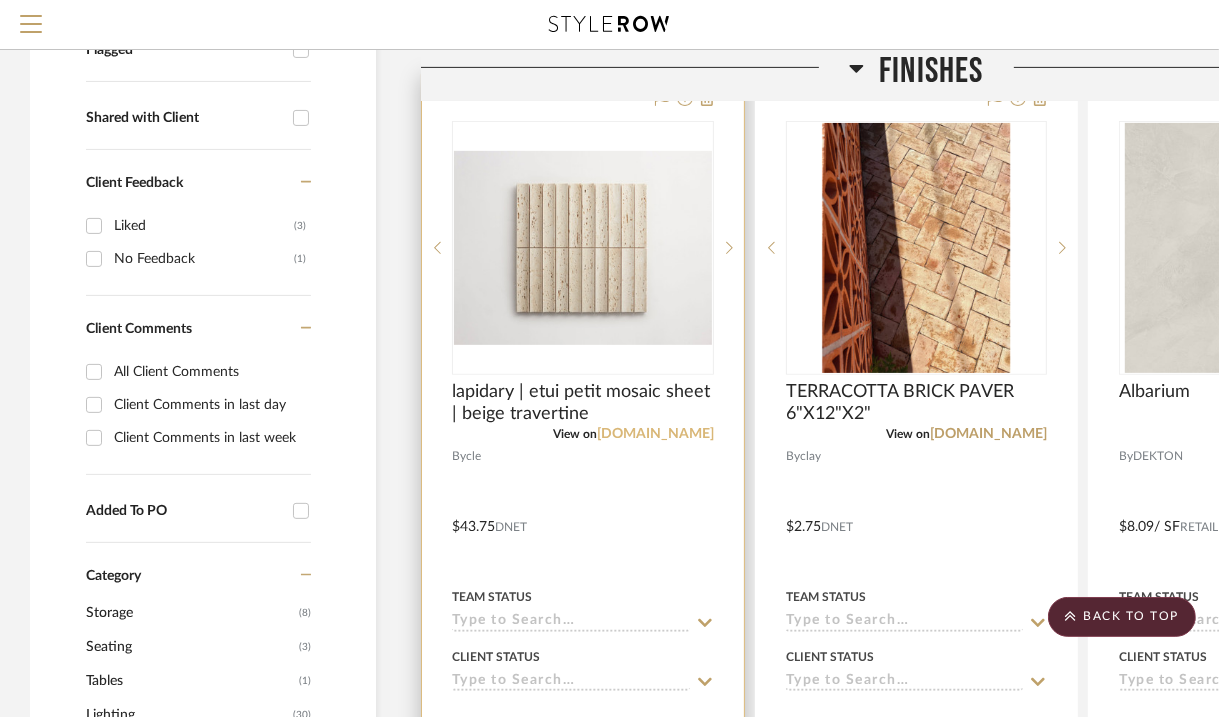 click on "[DOMAIN_NAME]" at bounding box center [655, 434] 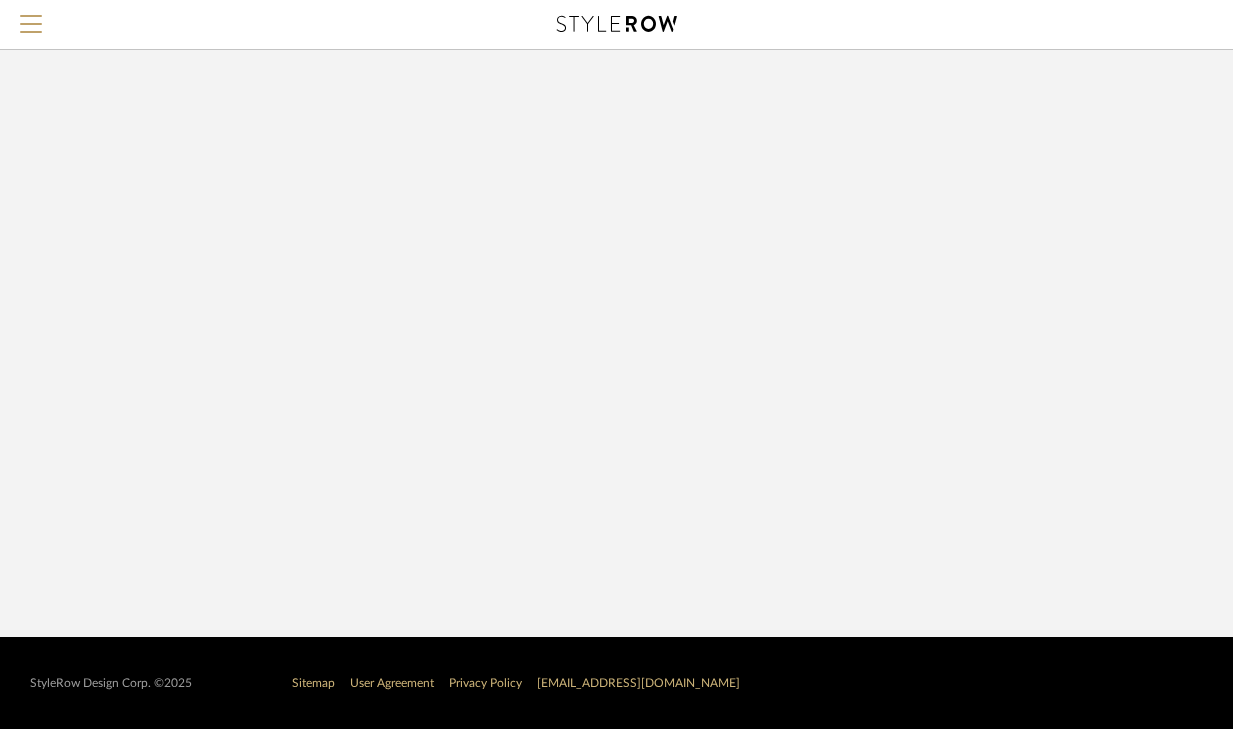 scroll, scrollTop: 0, scrollLeft: 0, axis: both 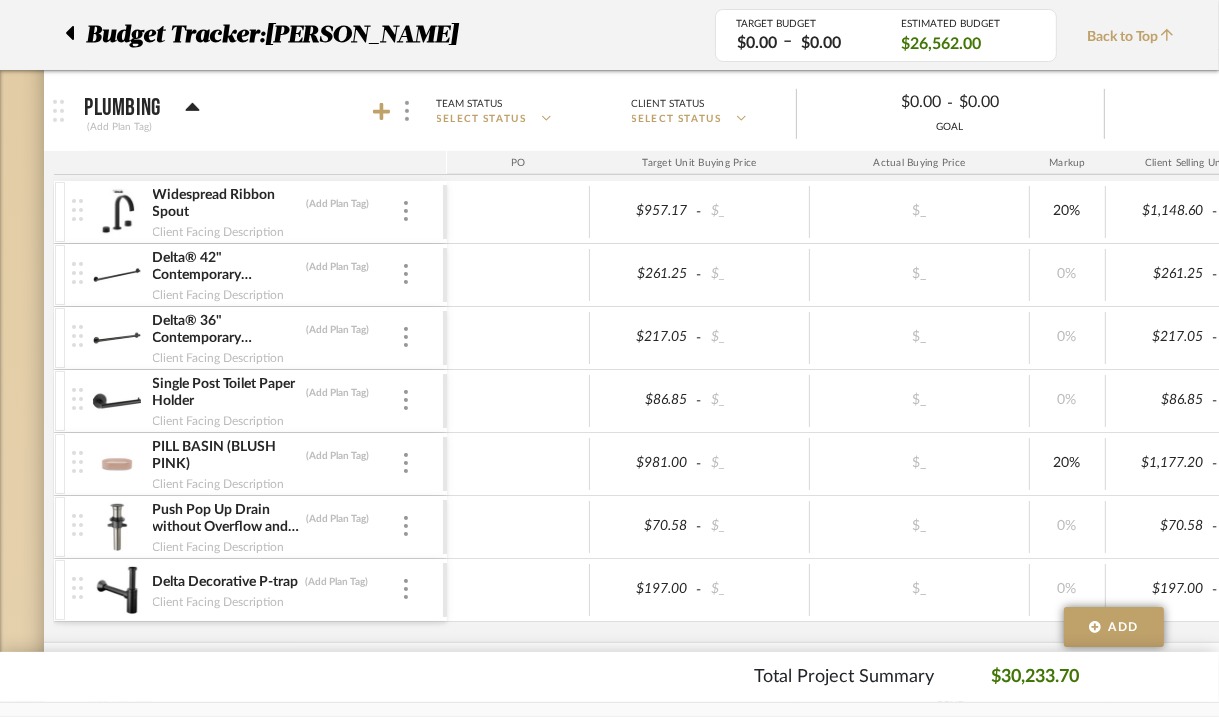 click at bounding box center (395, 111) 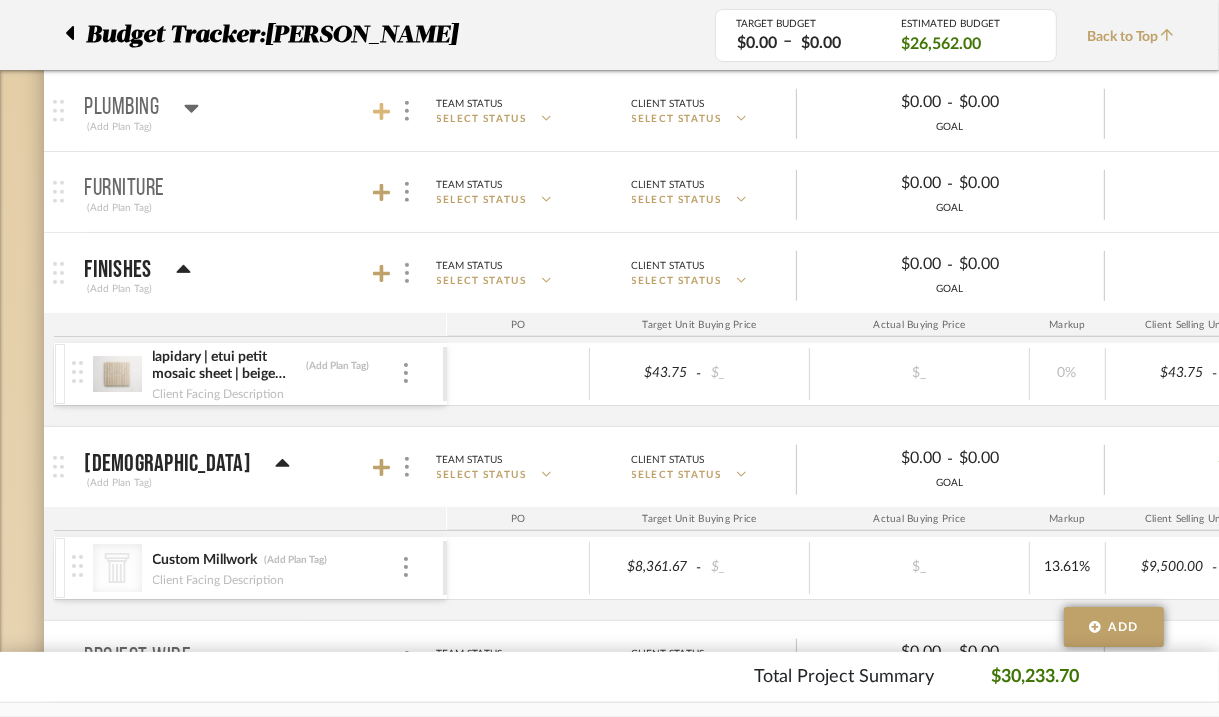 click 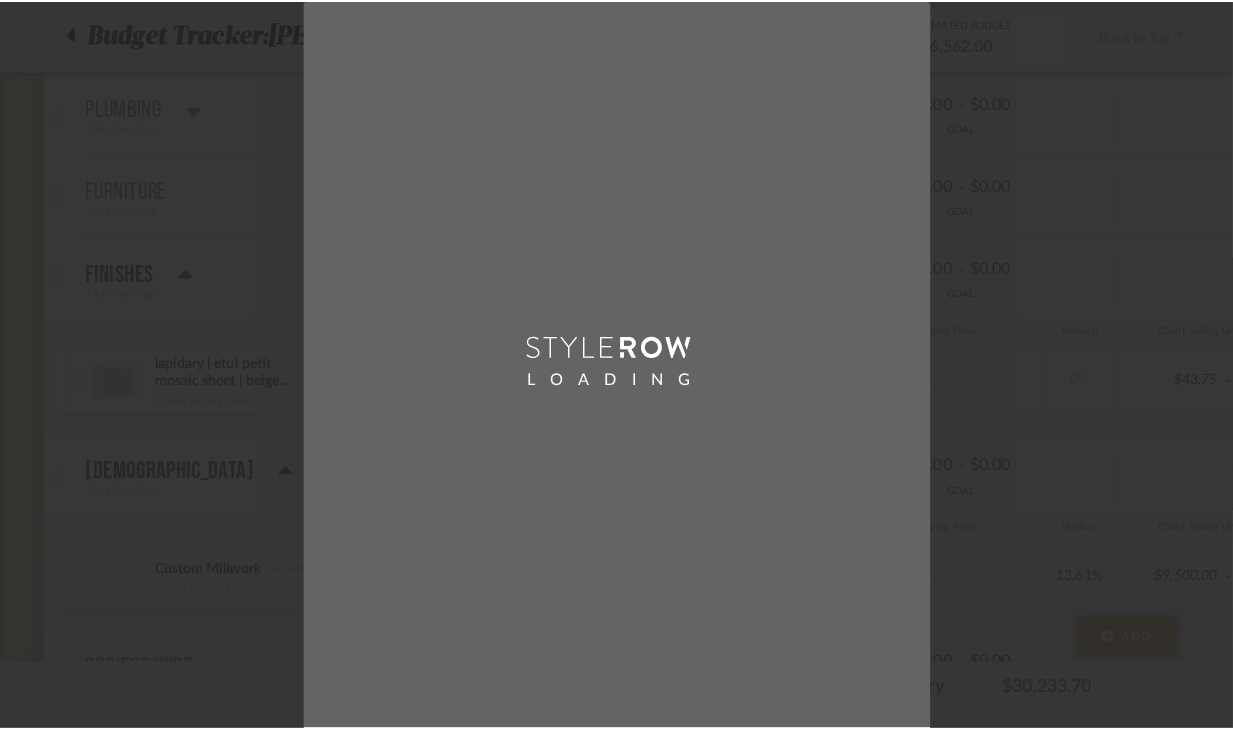 scroll, scrollTop: 0, scrollLeft: 0, axis: both 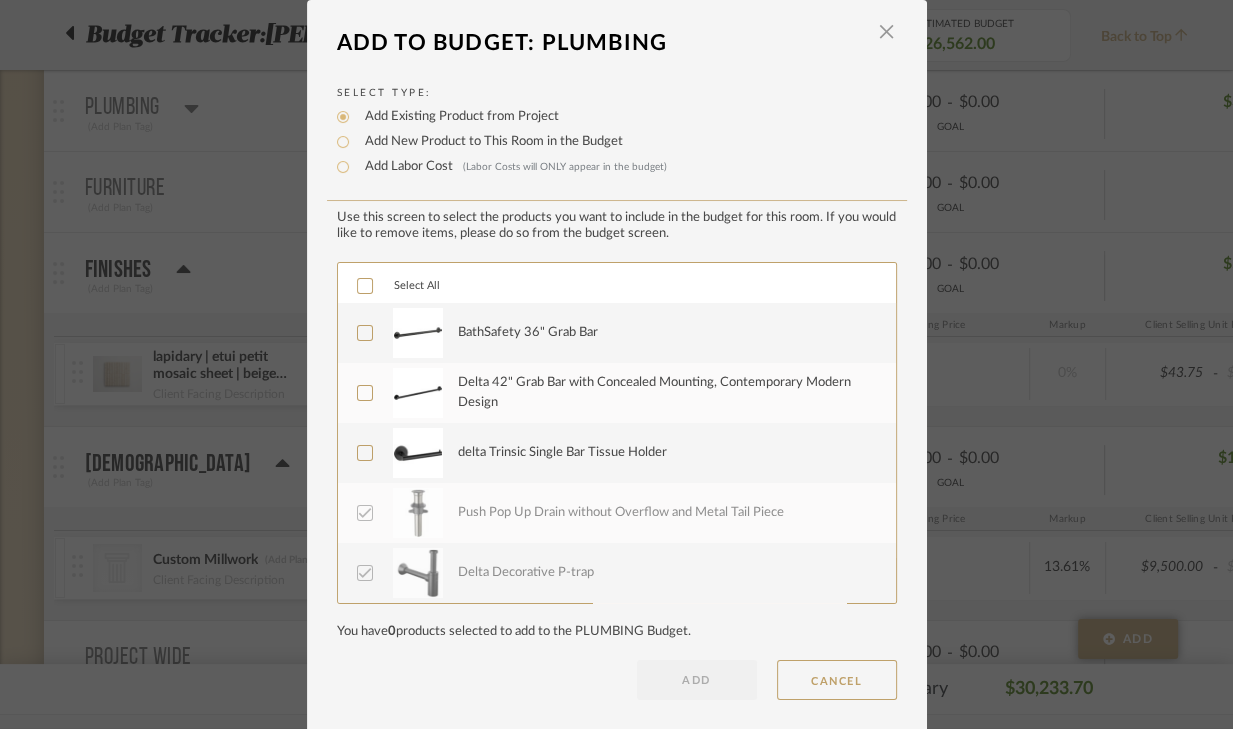 drag, startPoint x: 364, startPoint y: 448, endPoint x: 368, endPoint y: 416, distance: 32.24903 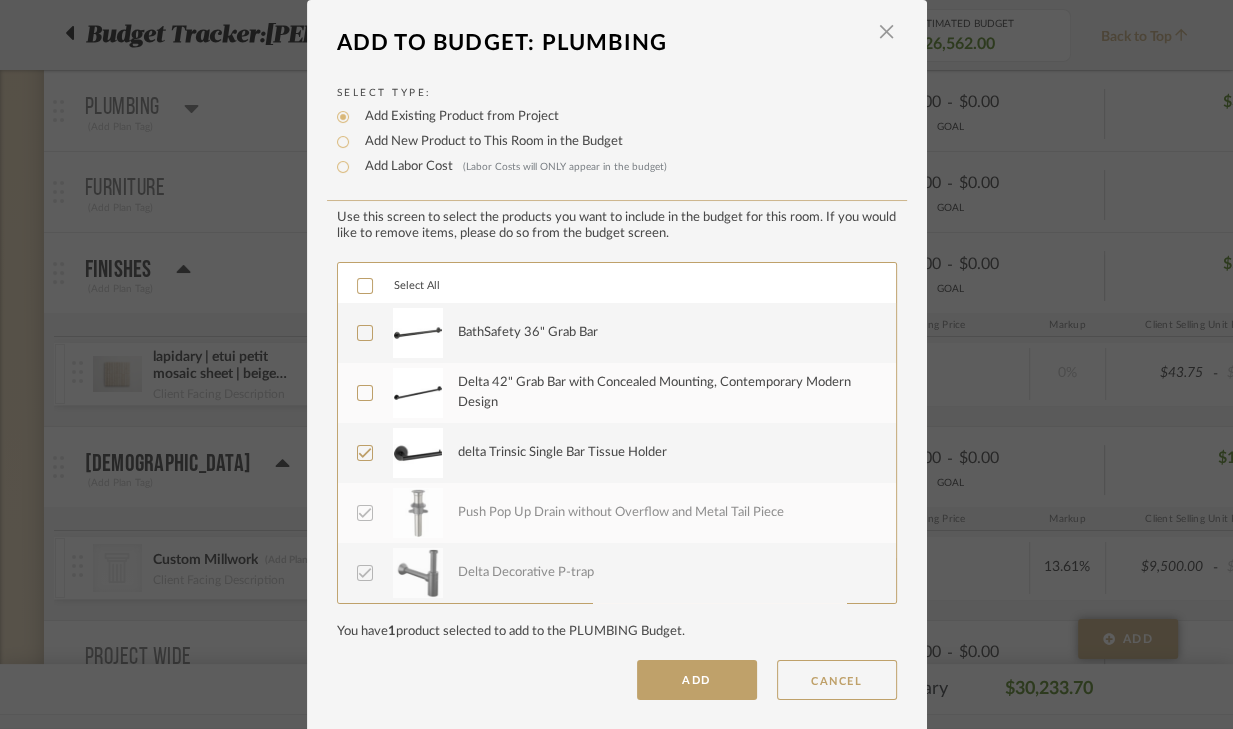 drag, startPoint x: 357, startPoint y: 388, endPoint x: 360, endPoint y: 340, distance: 48.09366 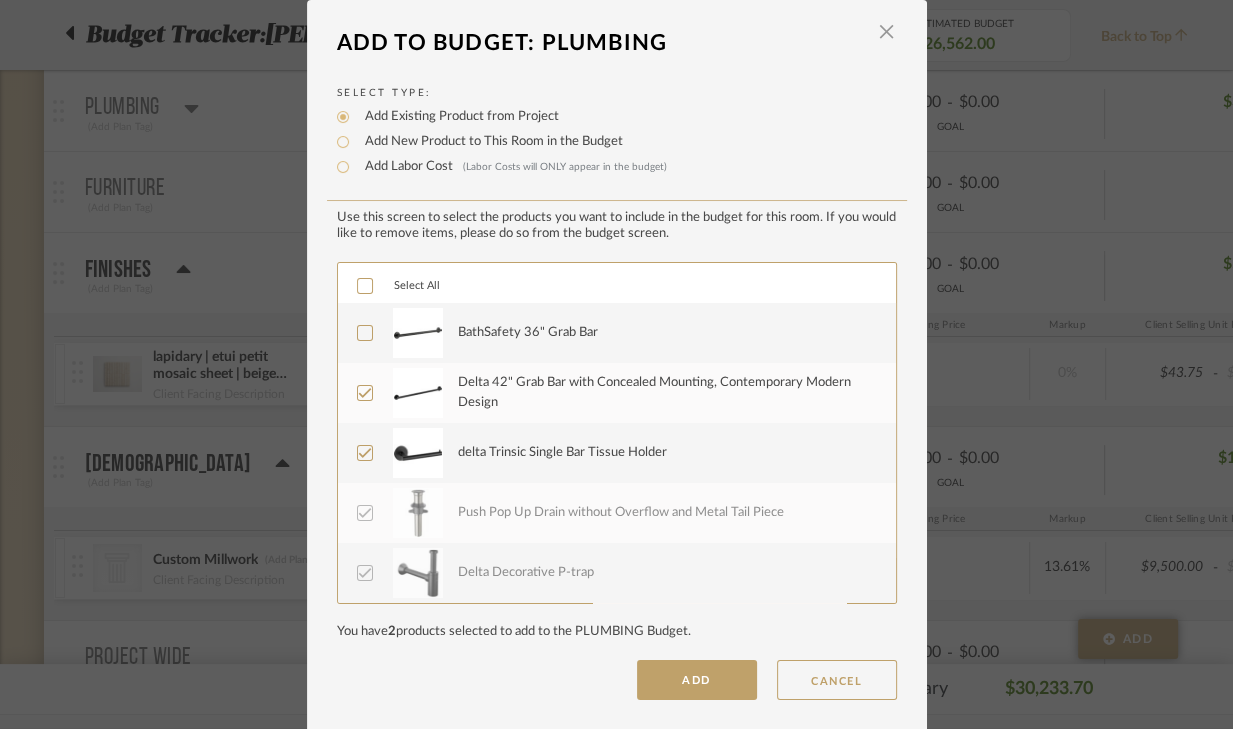 click 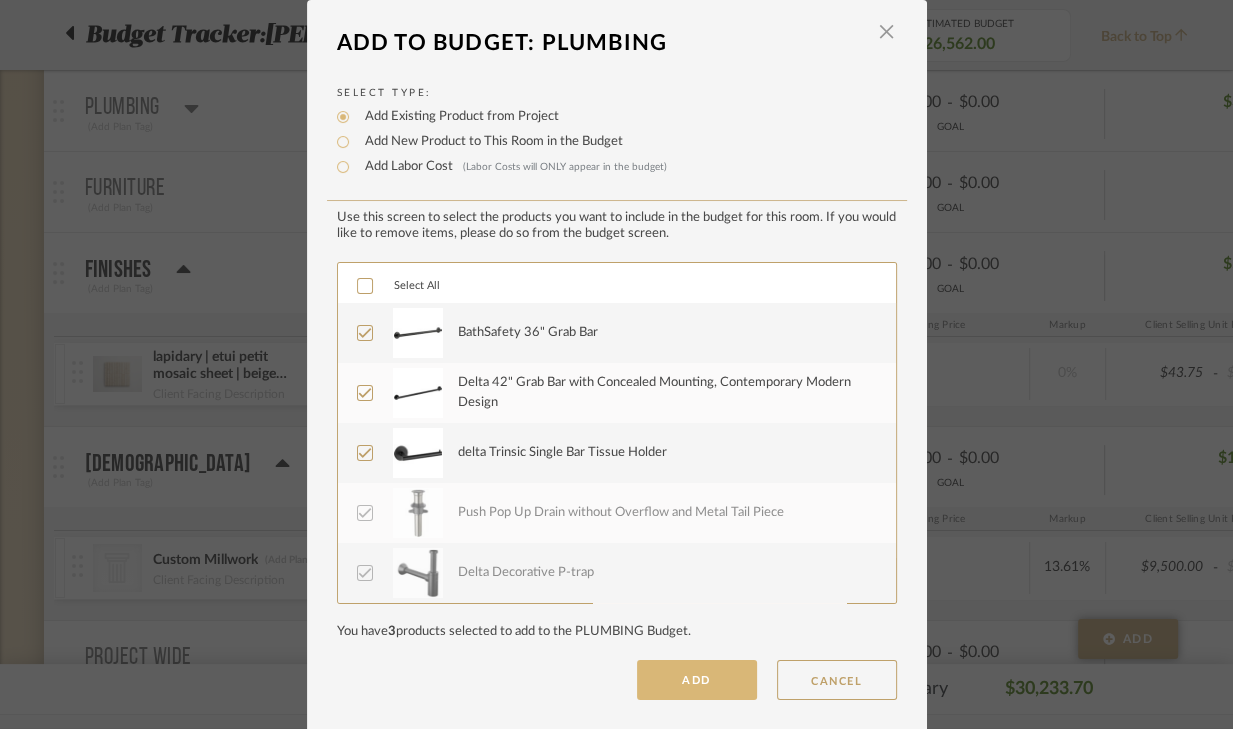 click on "ADD" at bounding box center (697, 680) 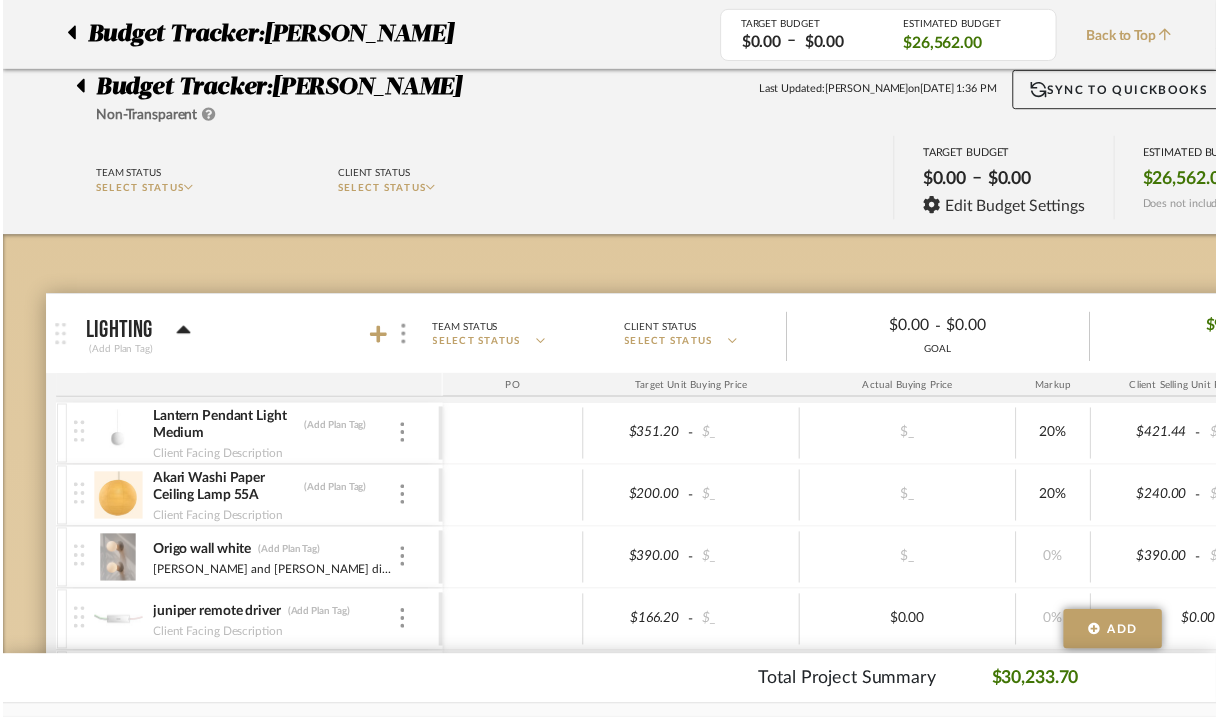 scroll, scrollTop: 800, scrollLeft: 0, axis: vertical 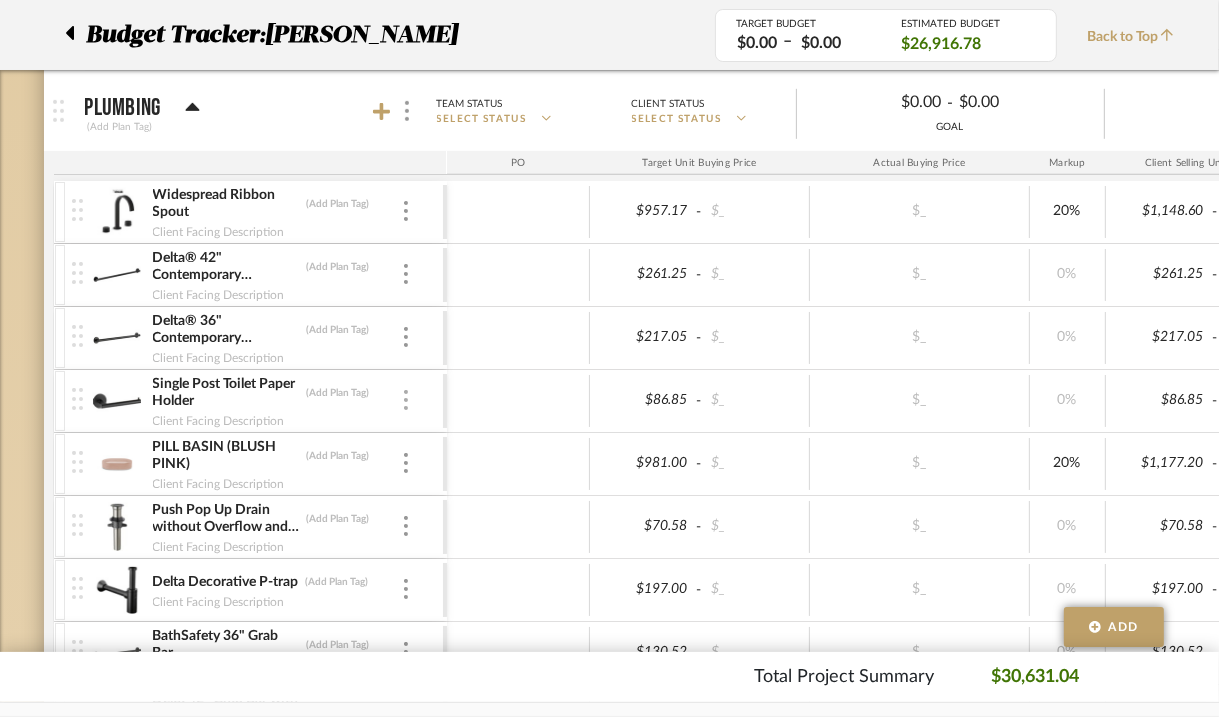 click at bounding box center [406, 400] 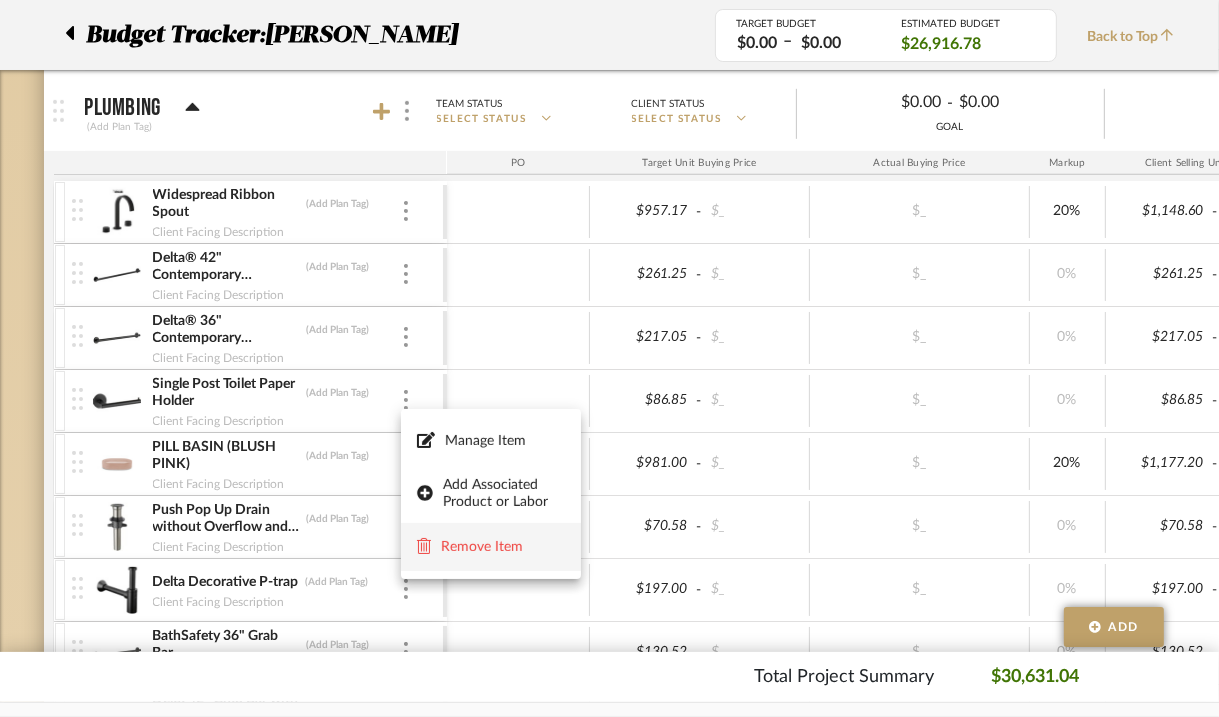 click on "Remove Item" at bounding box center [503, 546] 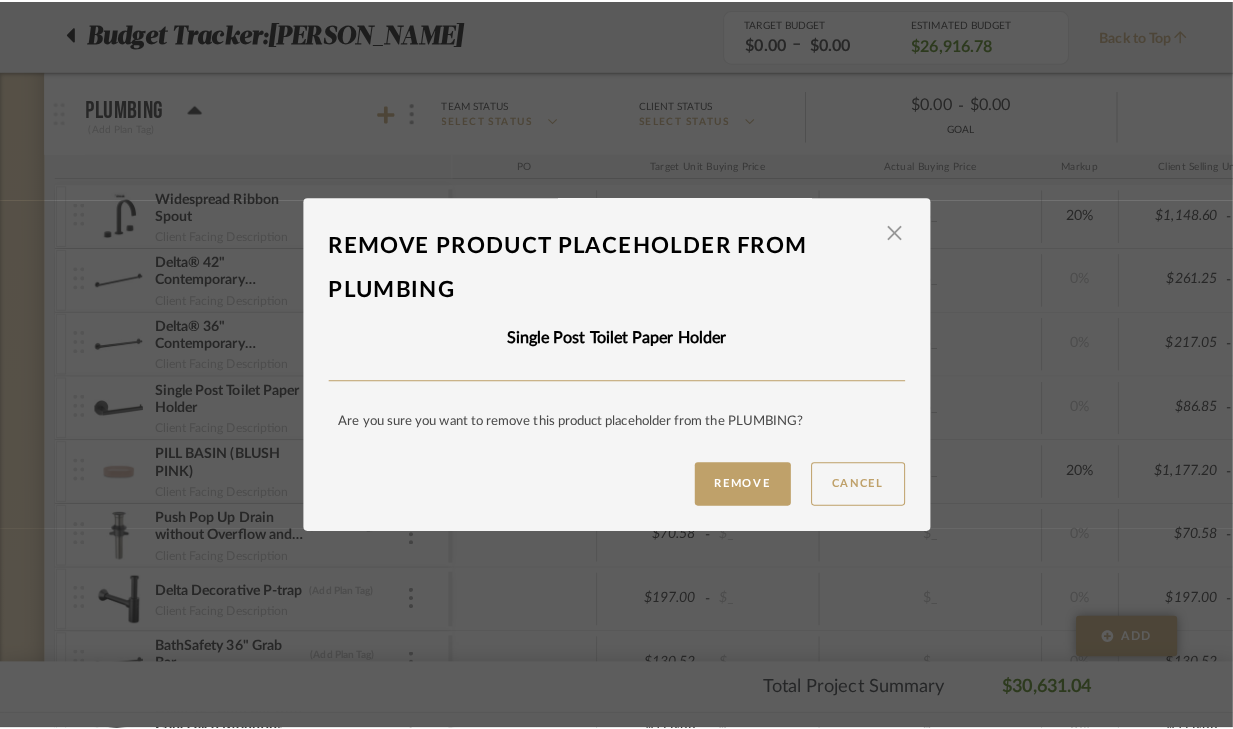 scroll, scrollTop: 0, scrollLeft: 0, axis: both 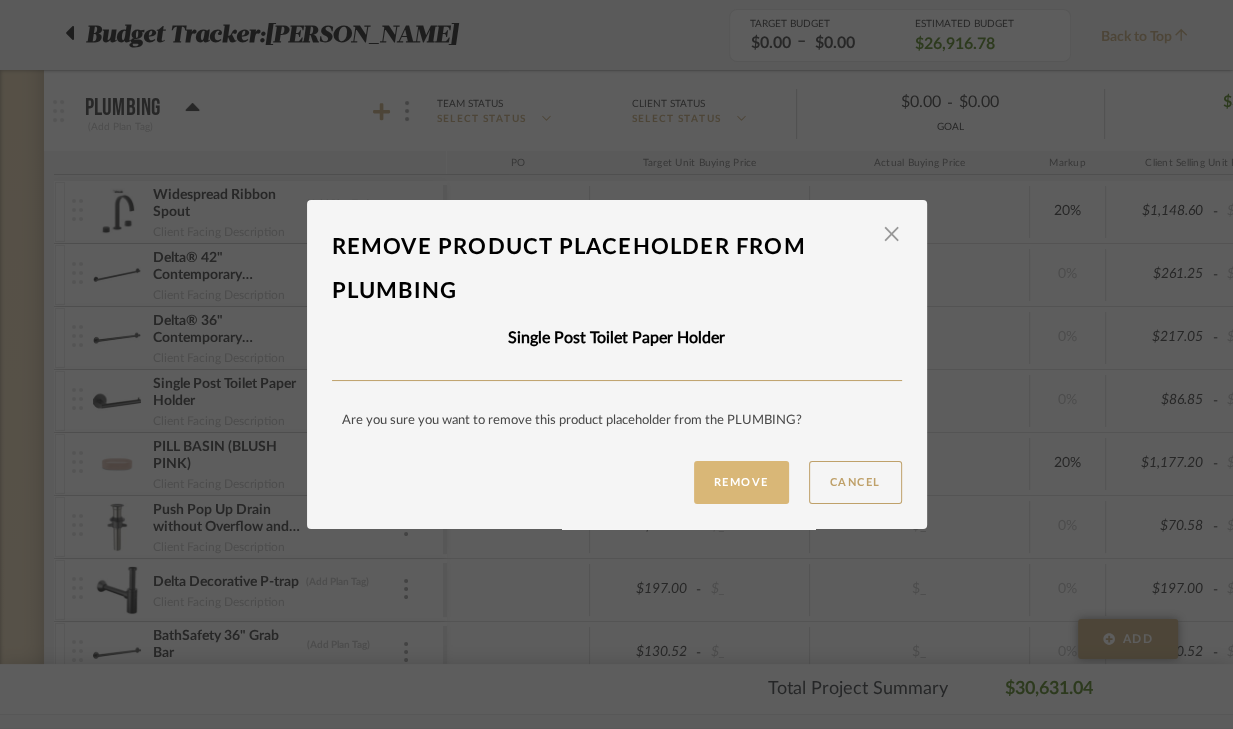 click on "Remove" at bounding box center [741, 482] 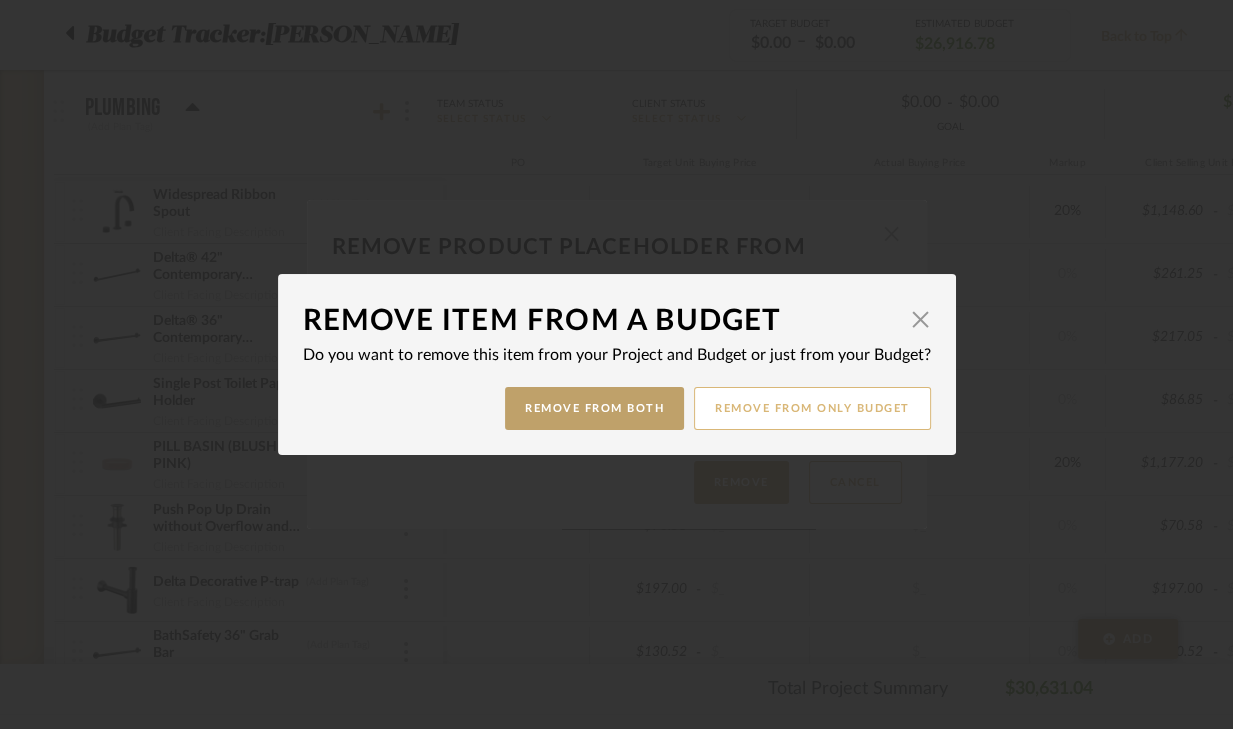 click on "Remove from only Budget" at bounding box center [812, 408] 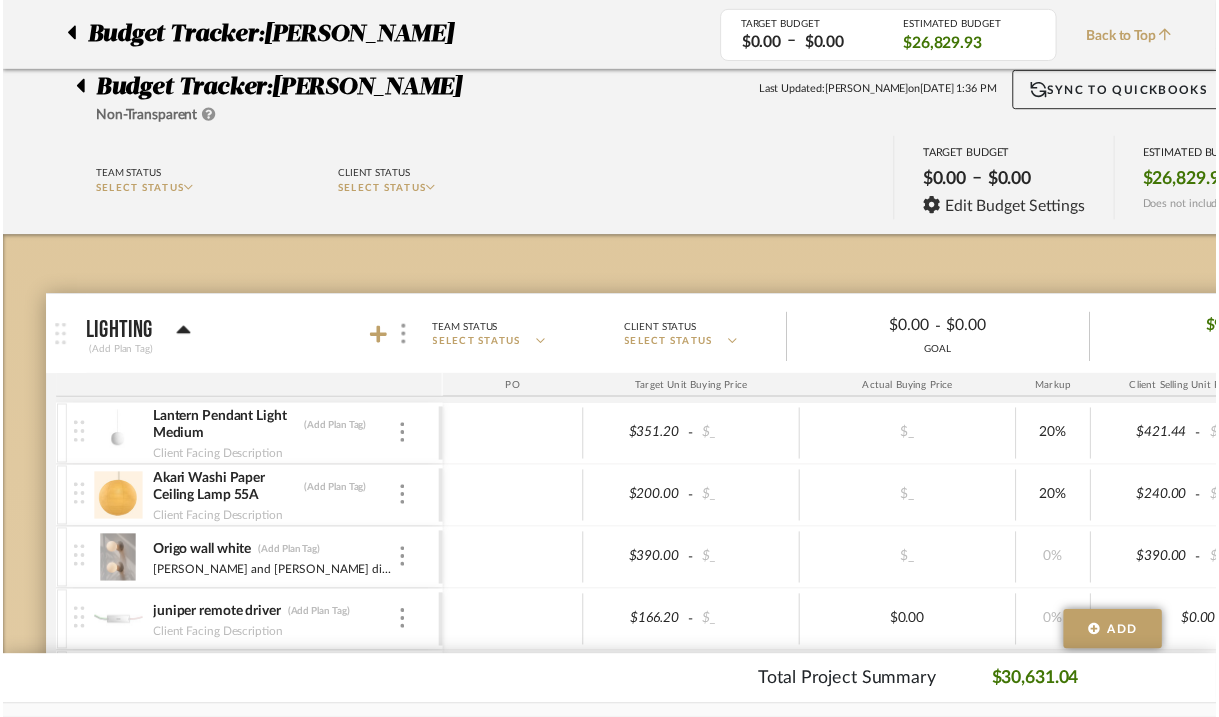 scroll, scrollTop: 800, scrollLeft: 0, axis: vertical 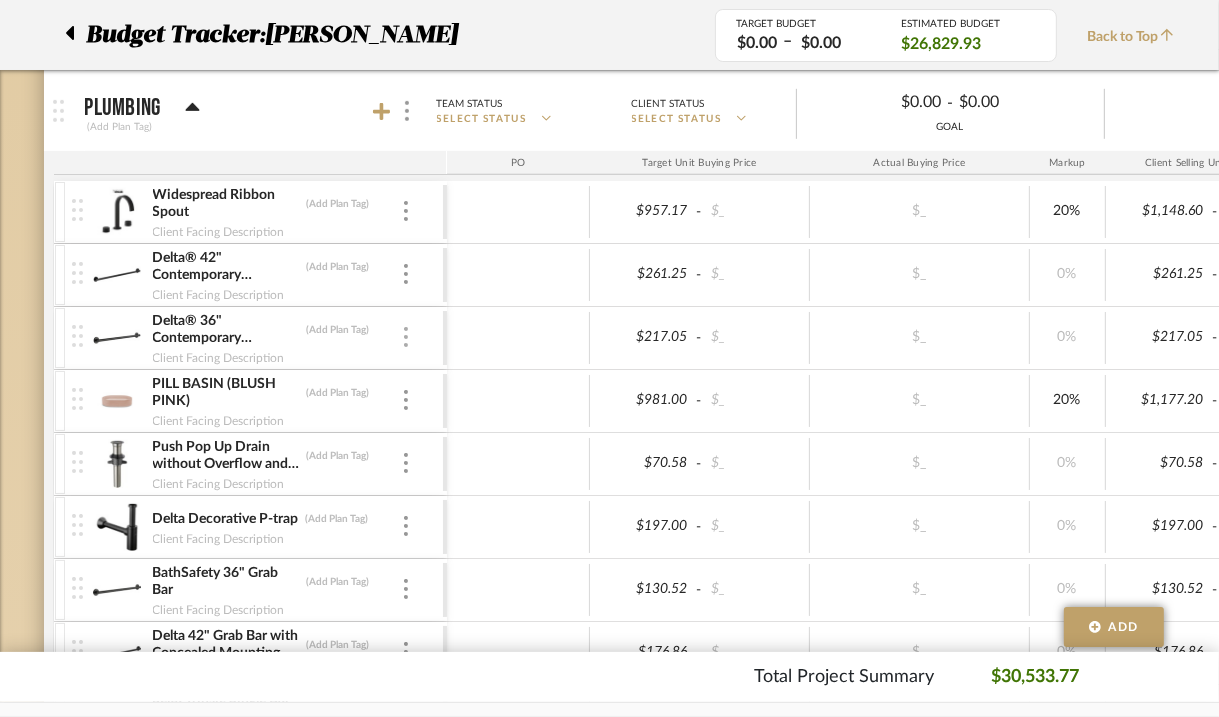 click at bounding box center [406, 337] 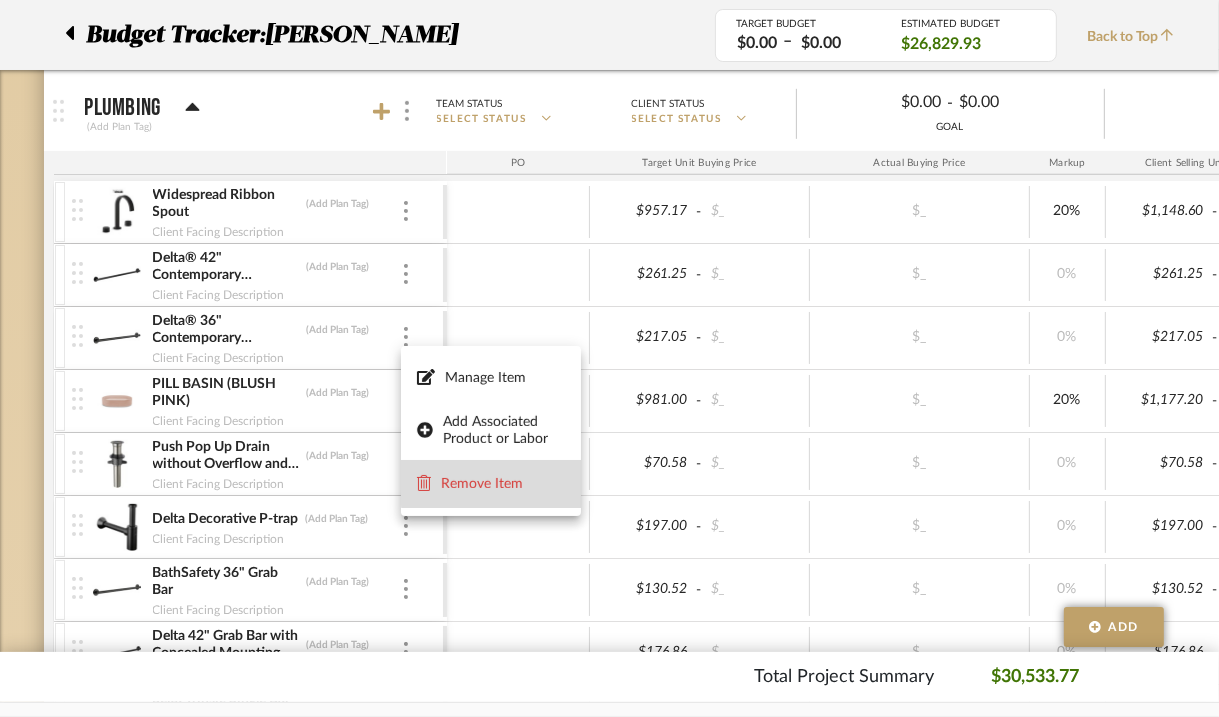 click on "Remove Item" at bounding box center (503, 484) 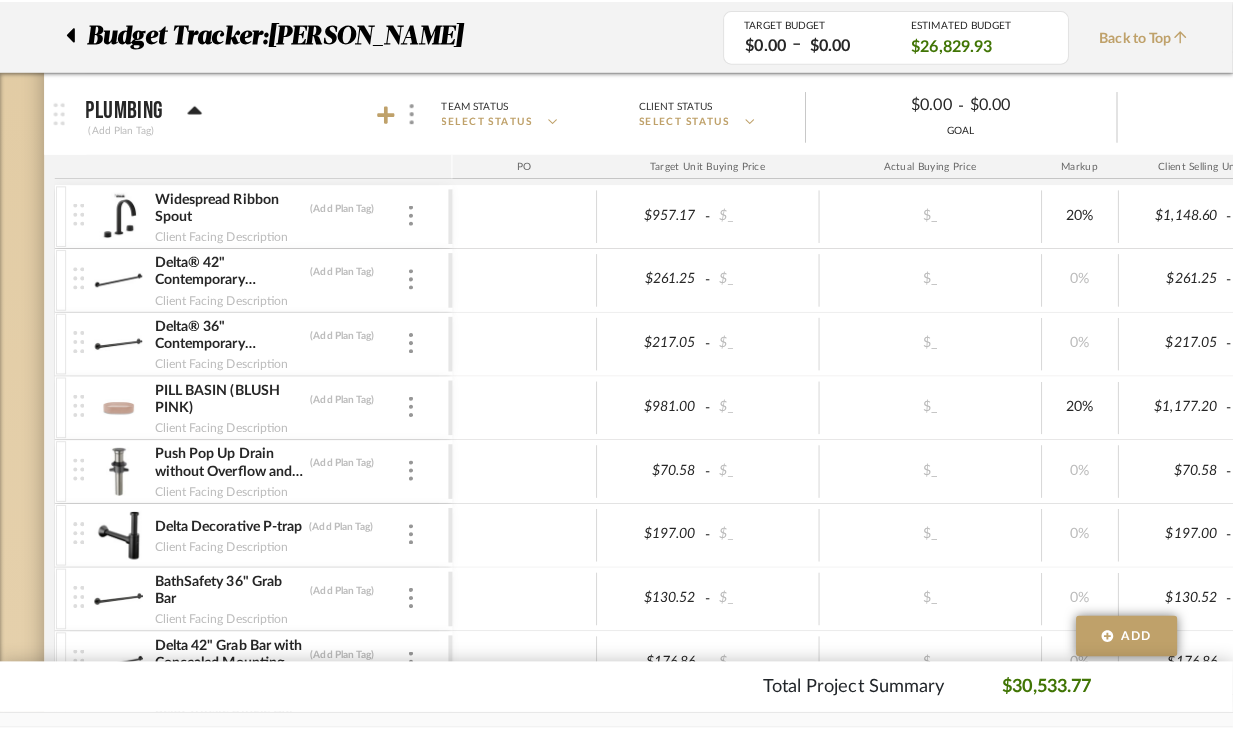 scroll, scrollTop: 0, scrollLeft: 0, axis: both 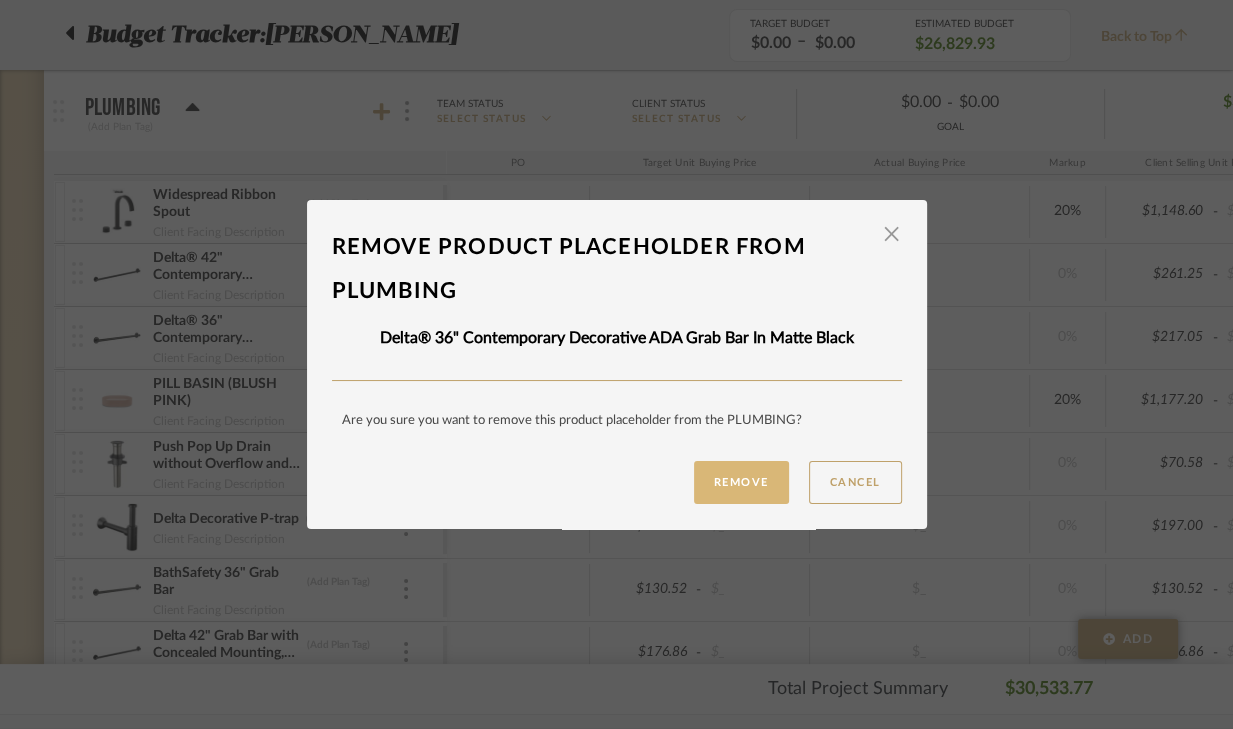 click on "Remove" at bounding box center [741, 482] 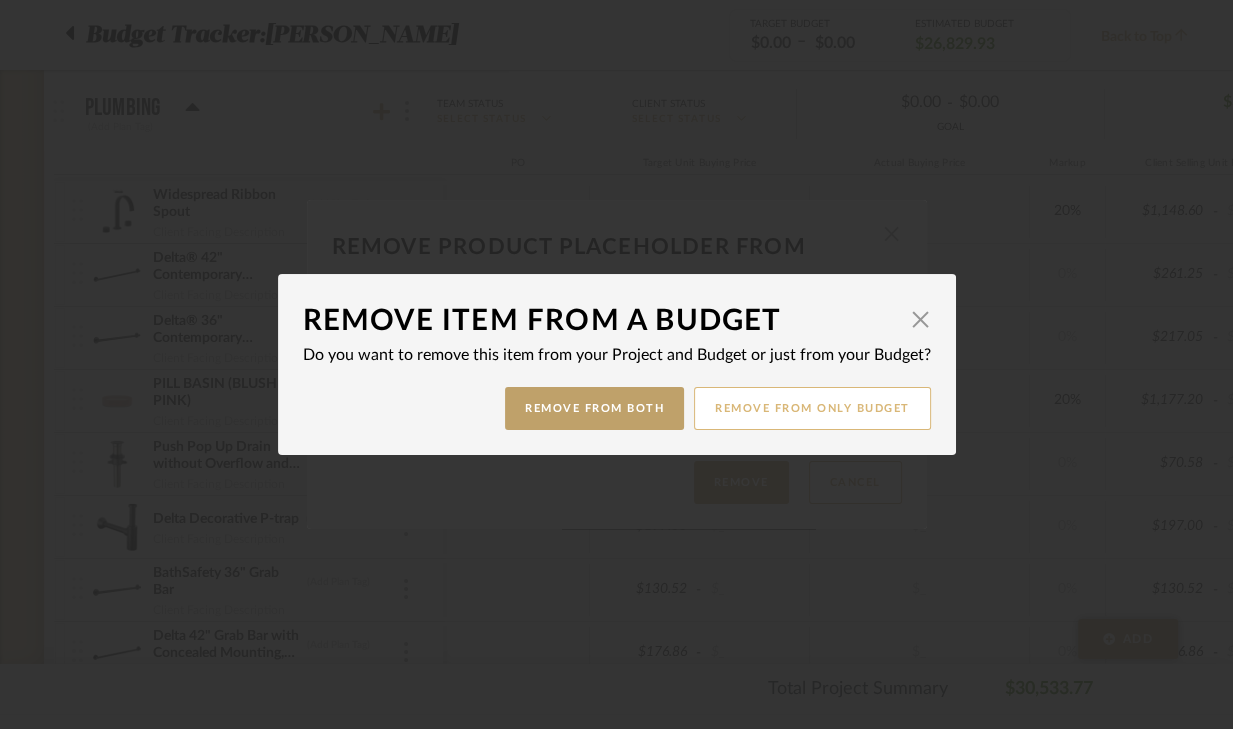 click on "Remove from only Budget" at bounding box center [812, 408] 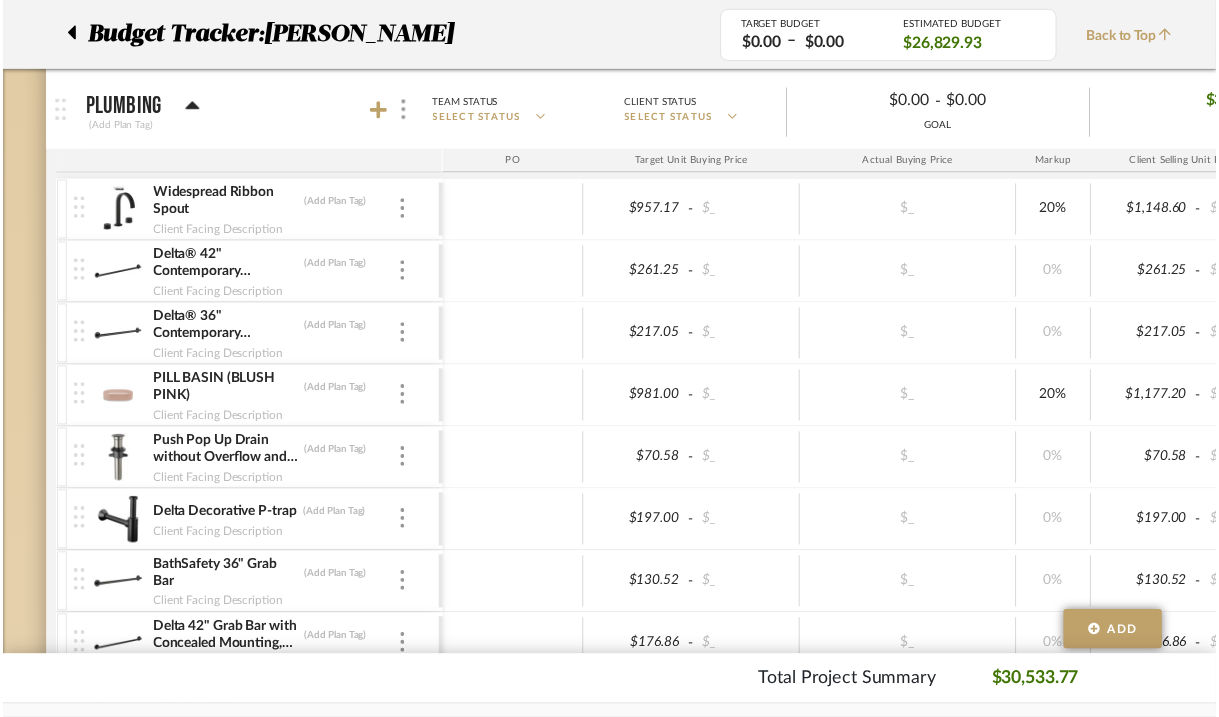 scroll, scrollTop: 800, scrollLeft: 0, axis: vertical 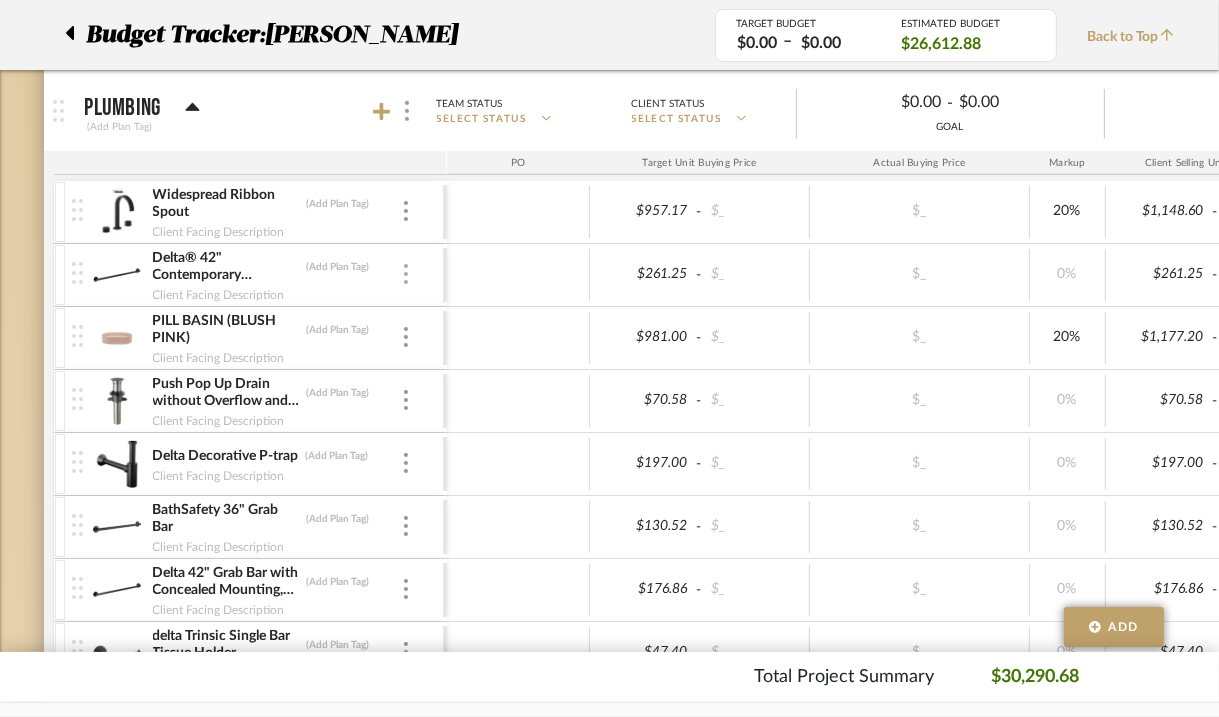 click at bounding box center [406, 275] 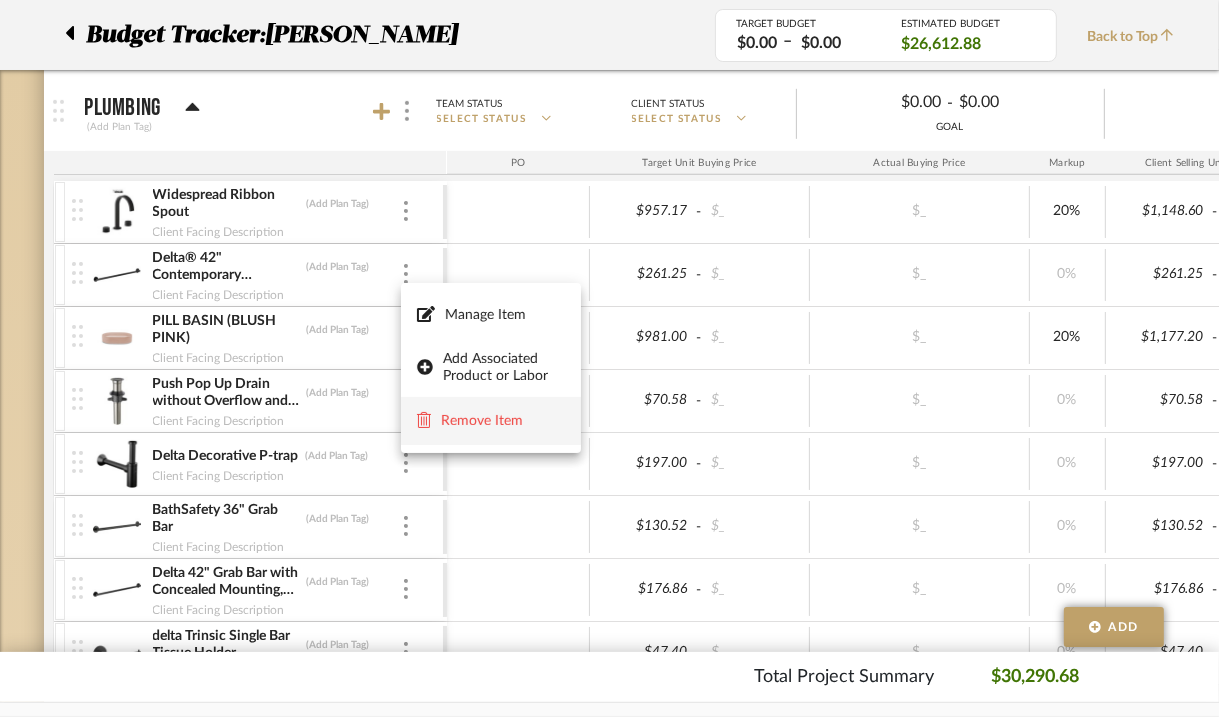 click on "Remove Item" at bounding box center [491, 421] 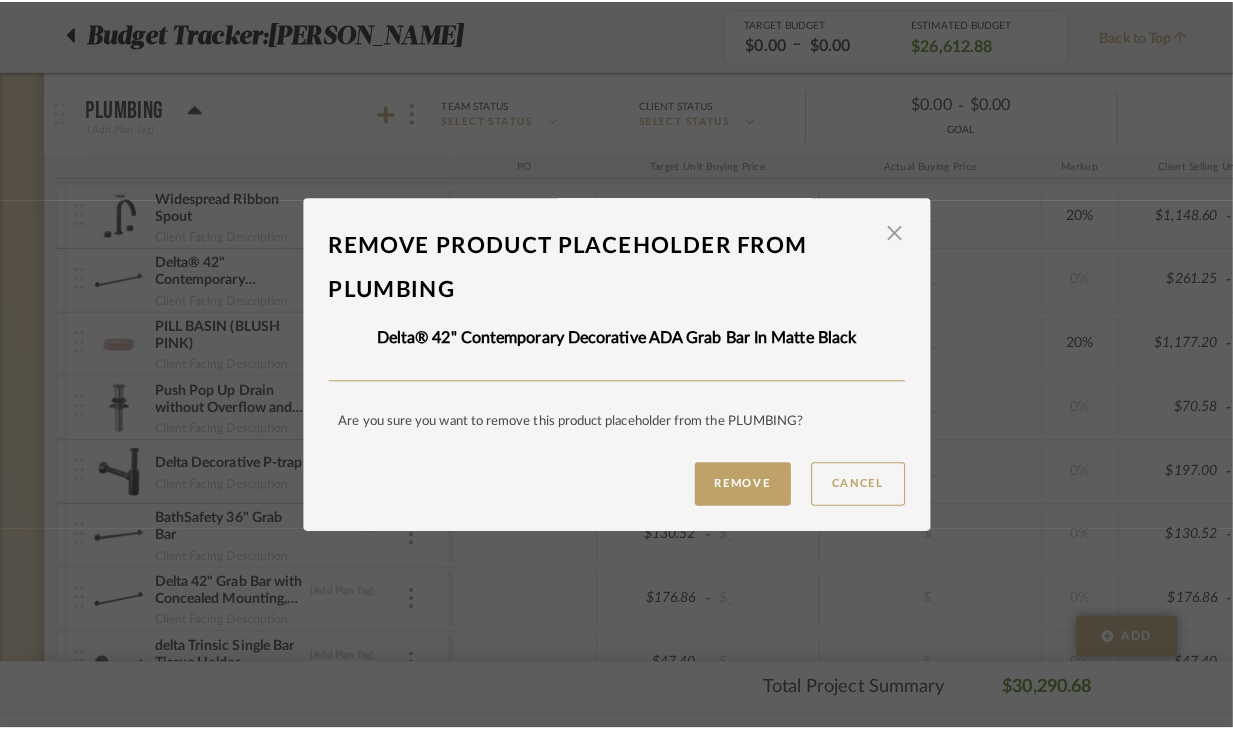scroll, scrollTop: 0, scrollLeft: 0, axis: both 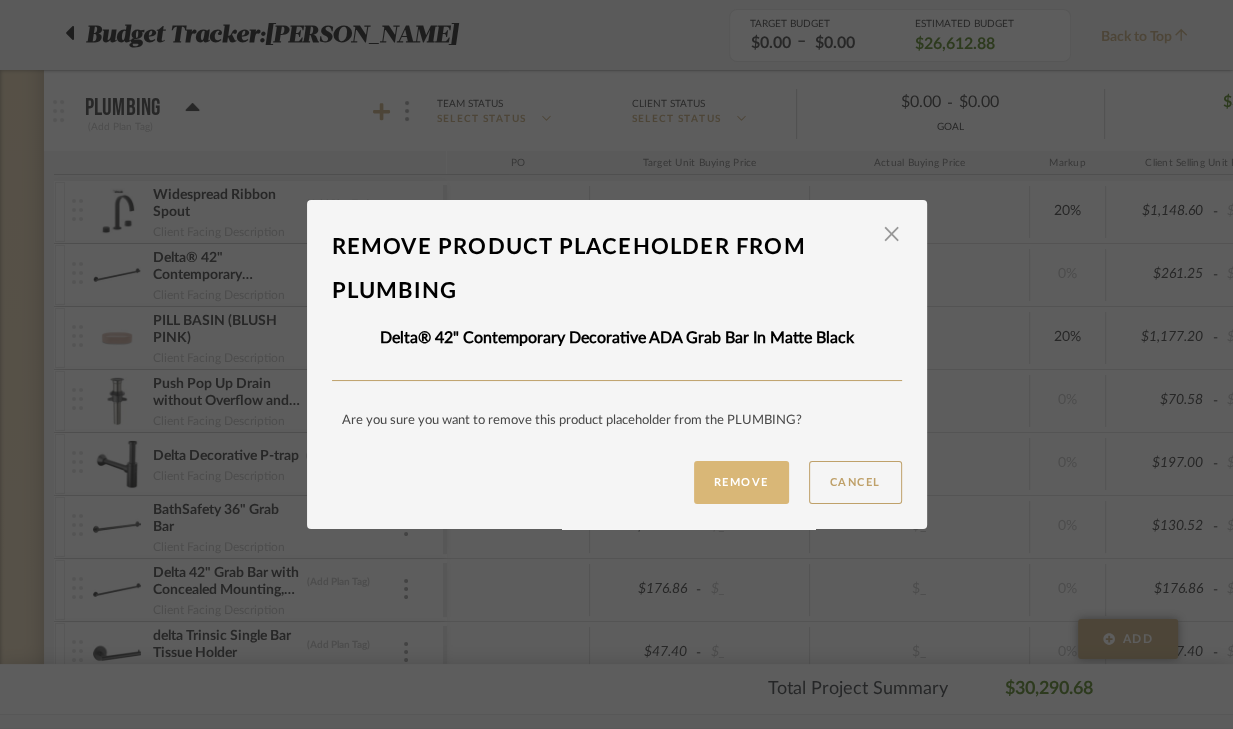 click on "Remove" at bounding box center (741, 482) 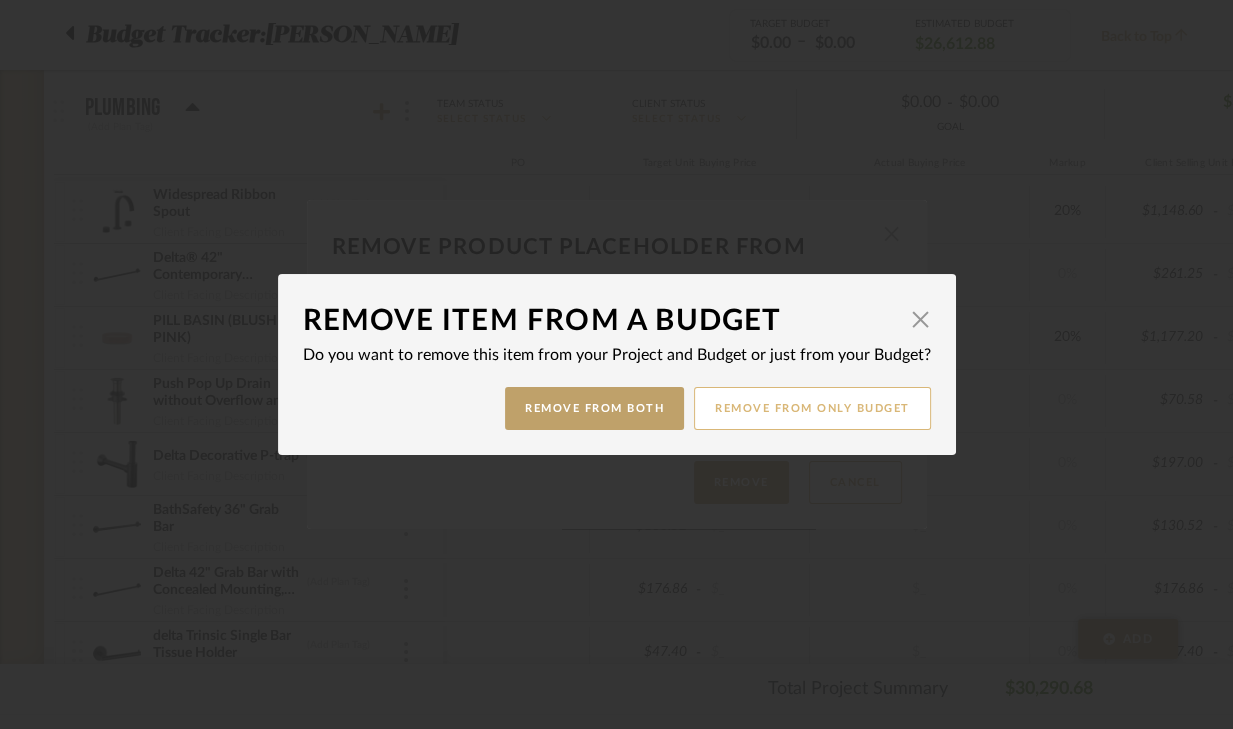click on "Remove from only Budget" at bounding box center (812, 408) 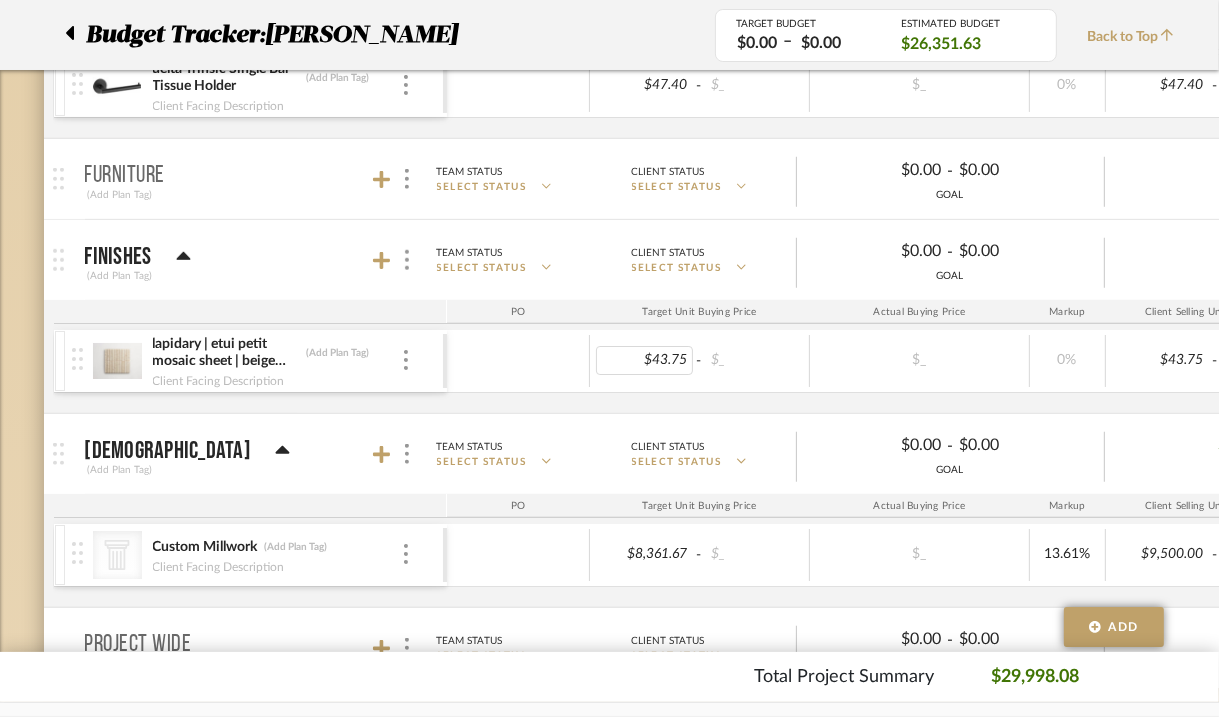 scroll, scrollTop: 1310, scrollLeft: 0, axis: vertical 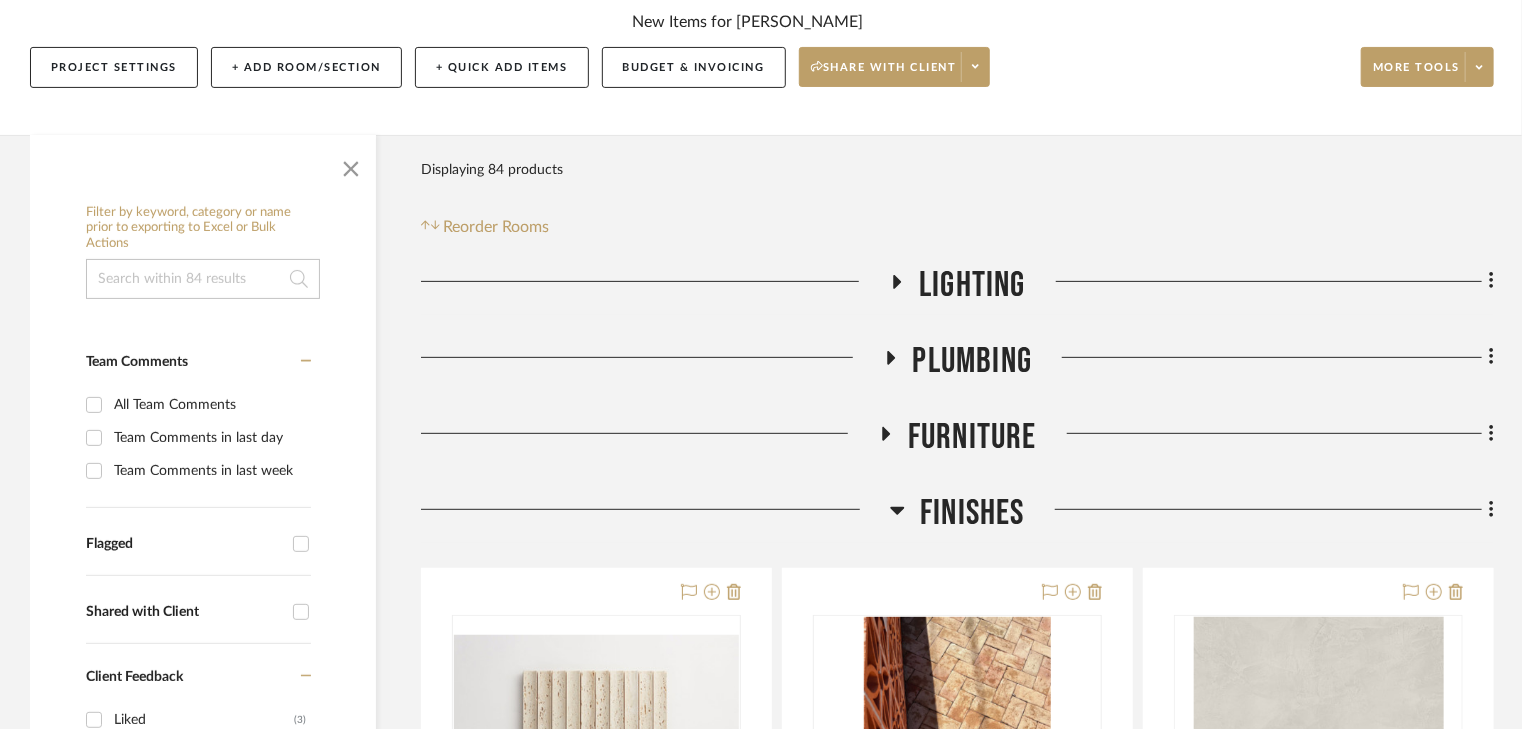 click 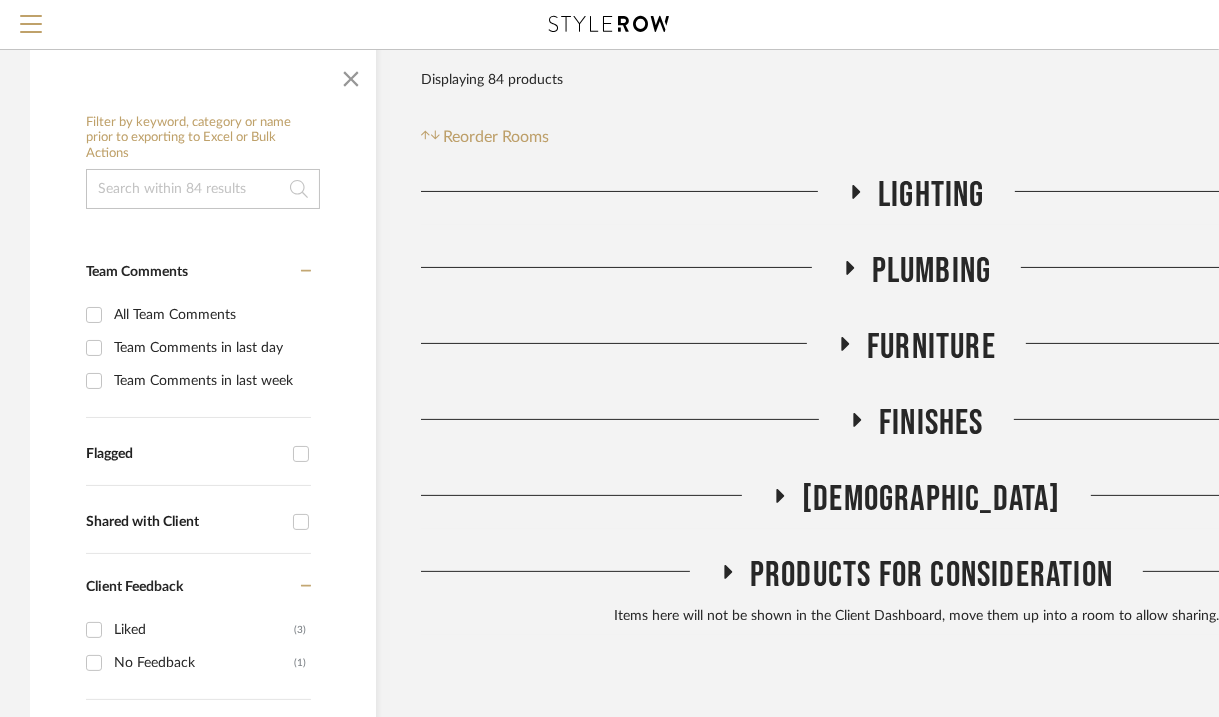 scroll, scrollTop: 240, scrollLeft: 0, axis: vertical 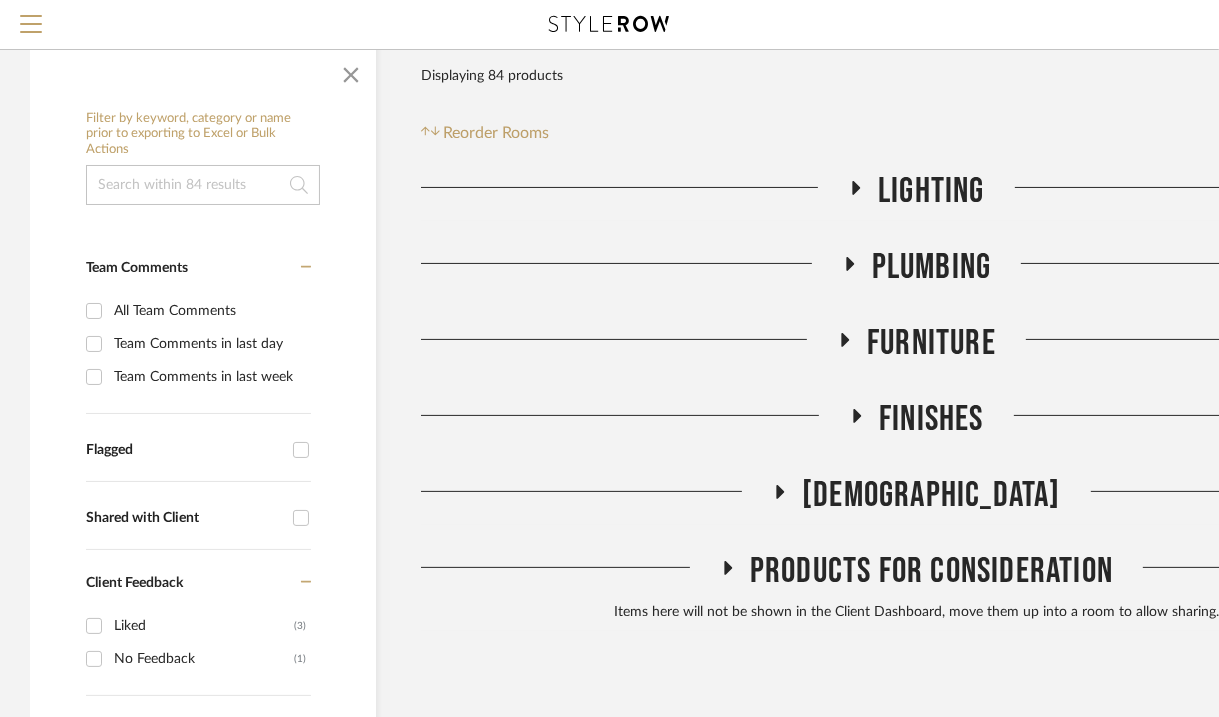 click 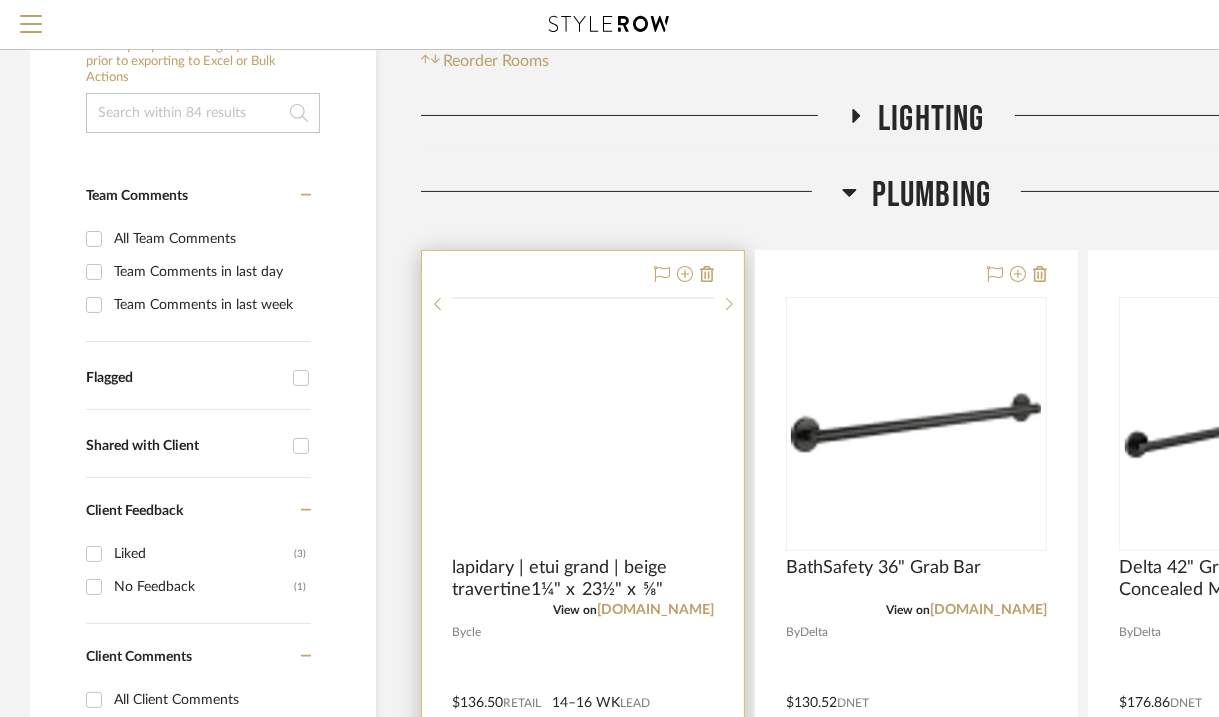 scroll, scrollTop: 400, scrollLeft: 0, axis: vertical 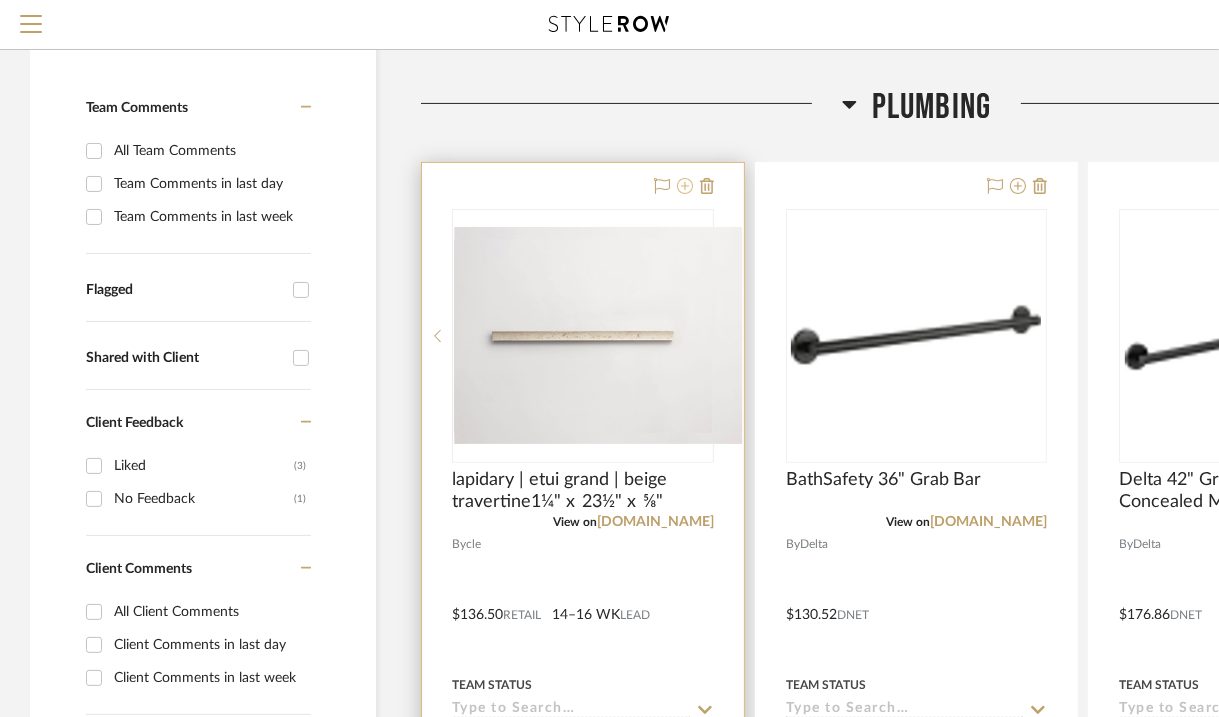 click 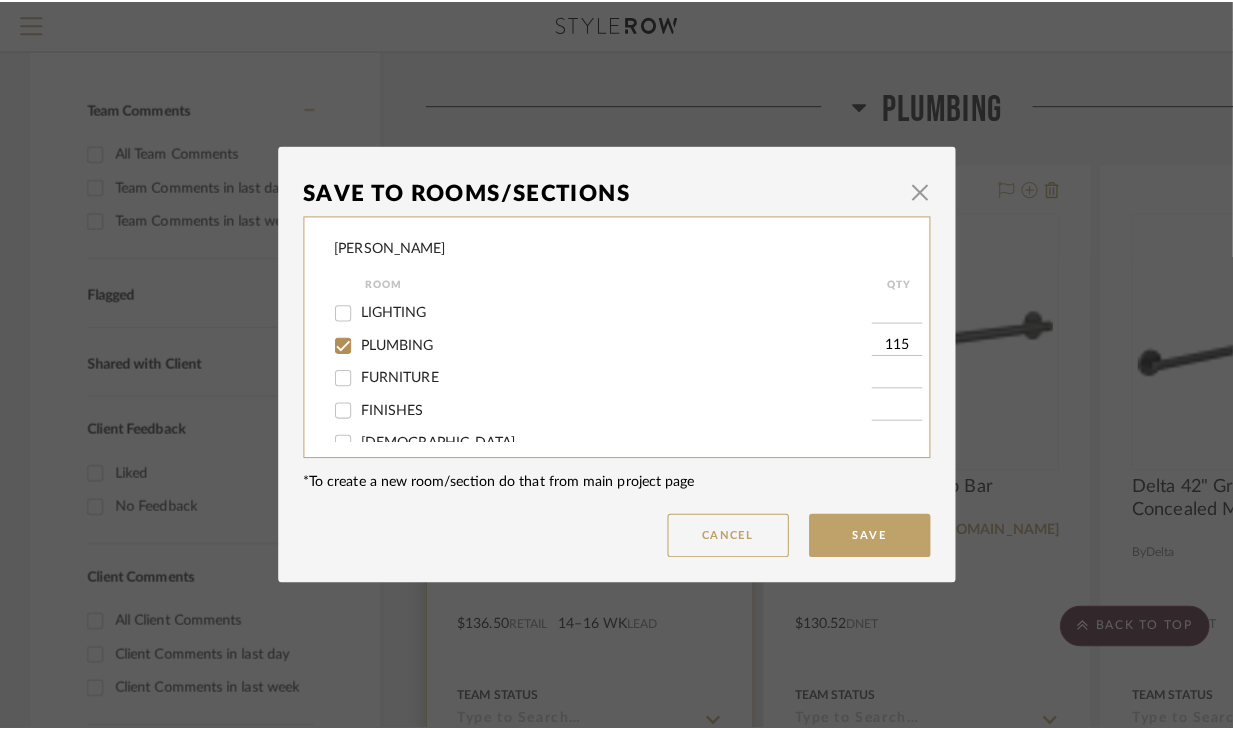 scroll, scrollTop: 0, scrollLeft: 0, axis: both 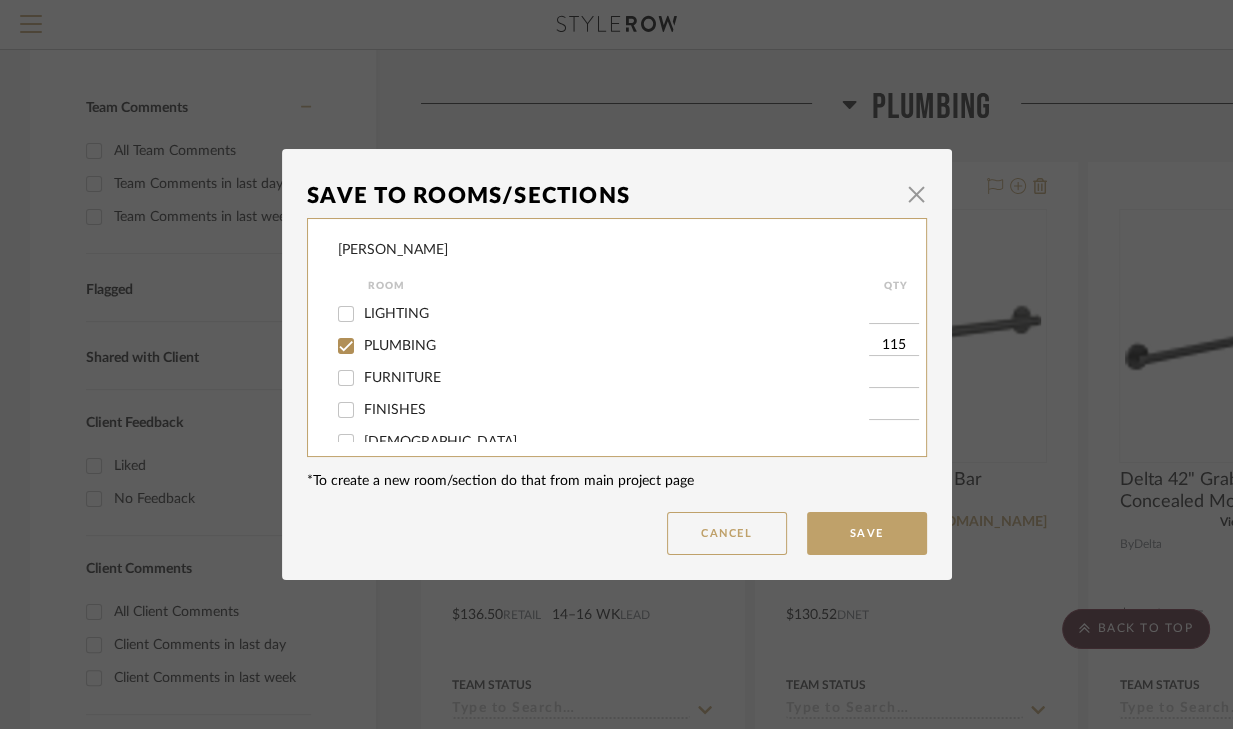click on "FINISHES" at bounding box center [346, 410] 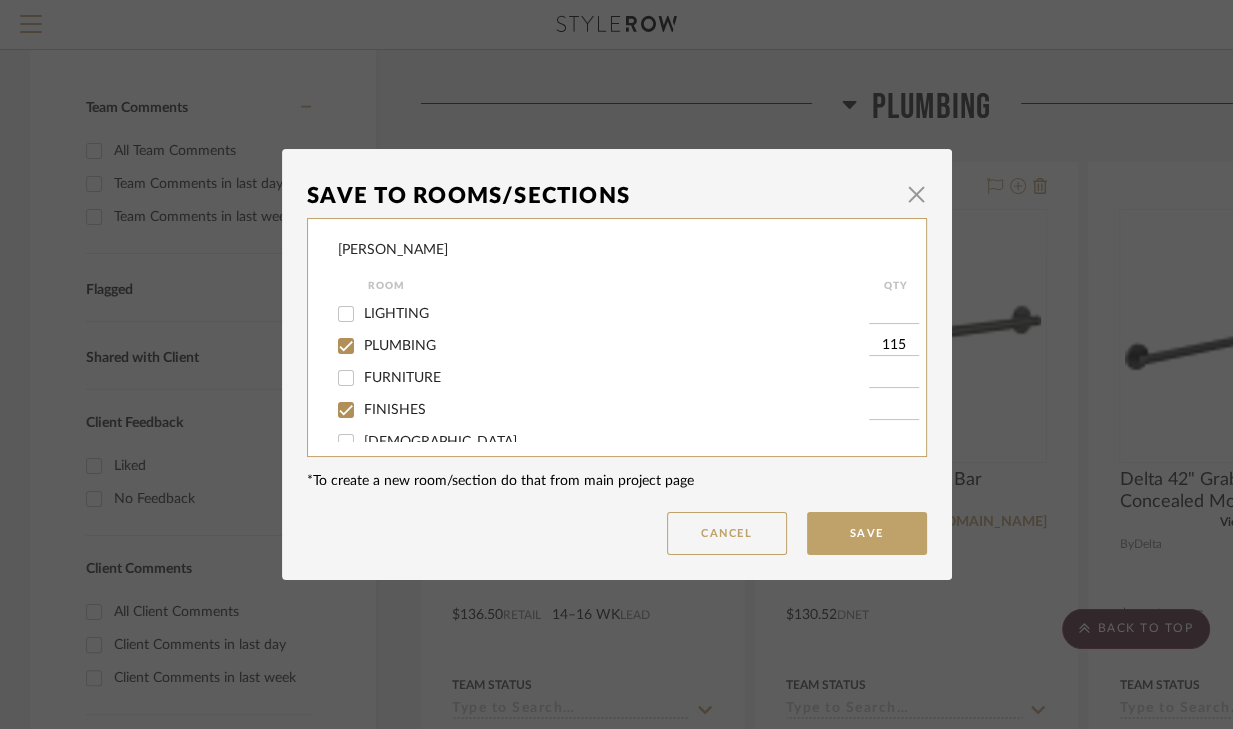 checkbox on "true" 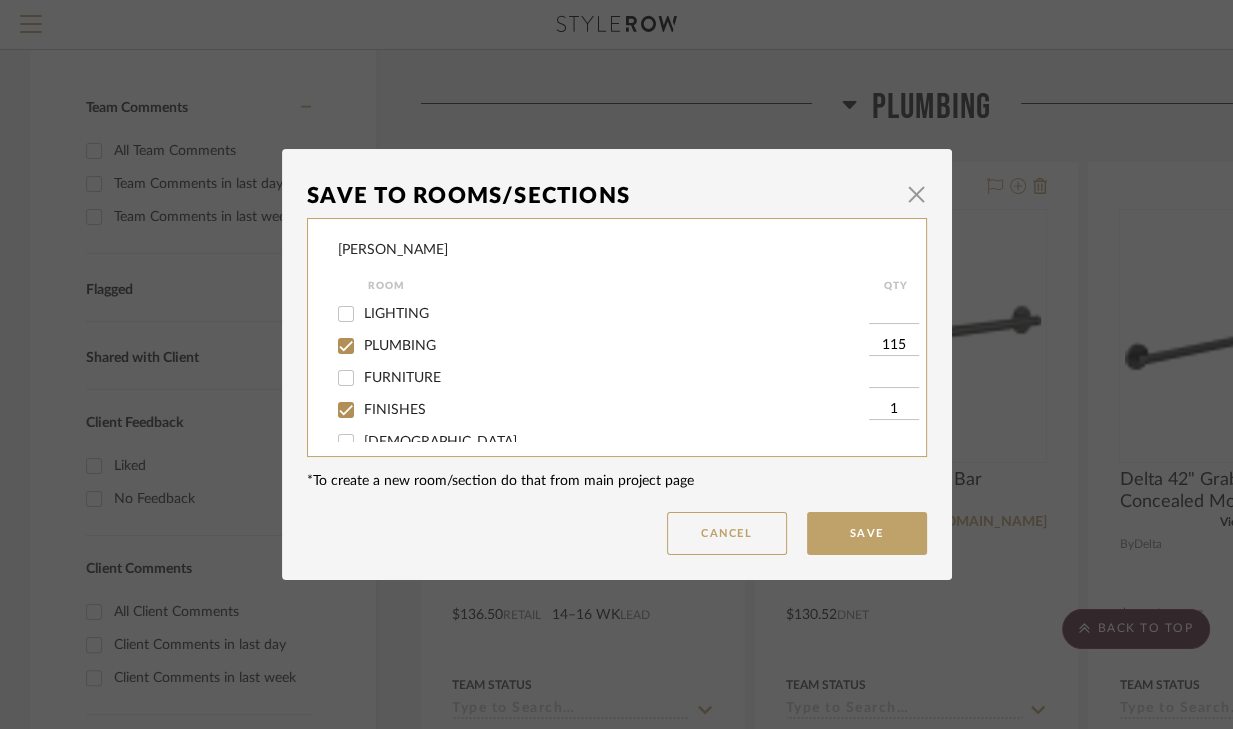 drag, startPoint x: 339, startPoint y: 344, endPoint x: 364, endPoint y: 373, distance: 38.28838 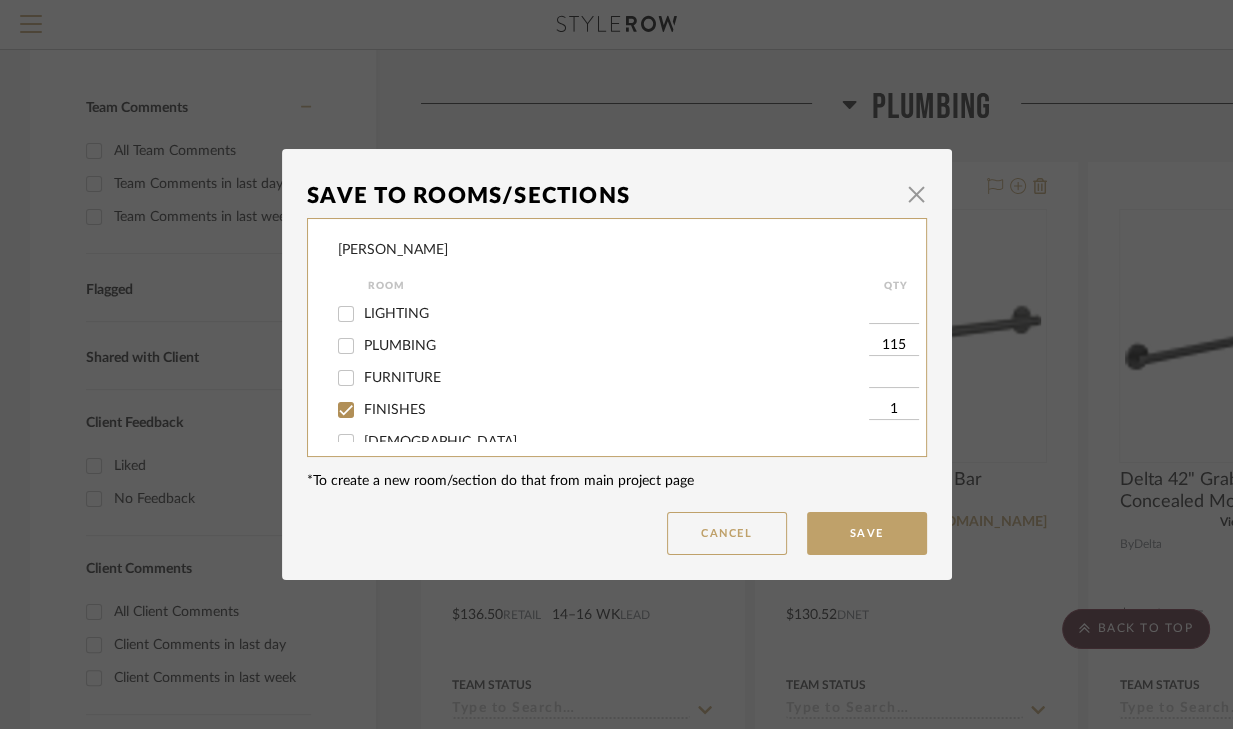 checkbox on "false" 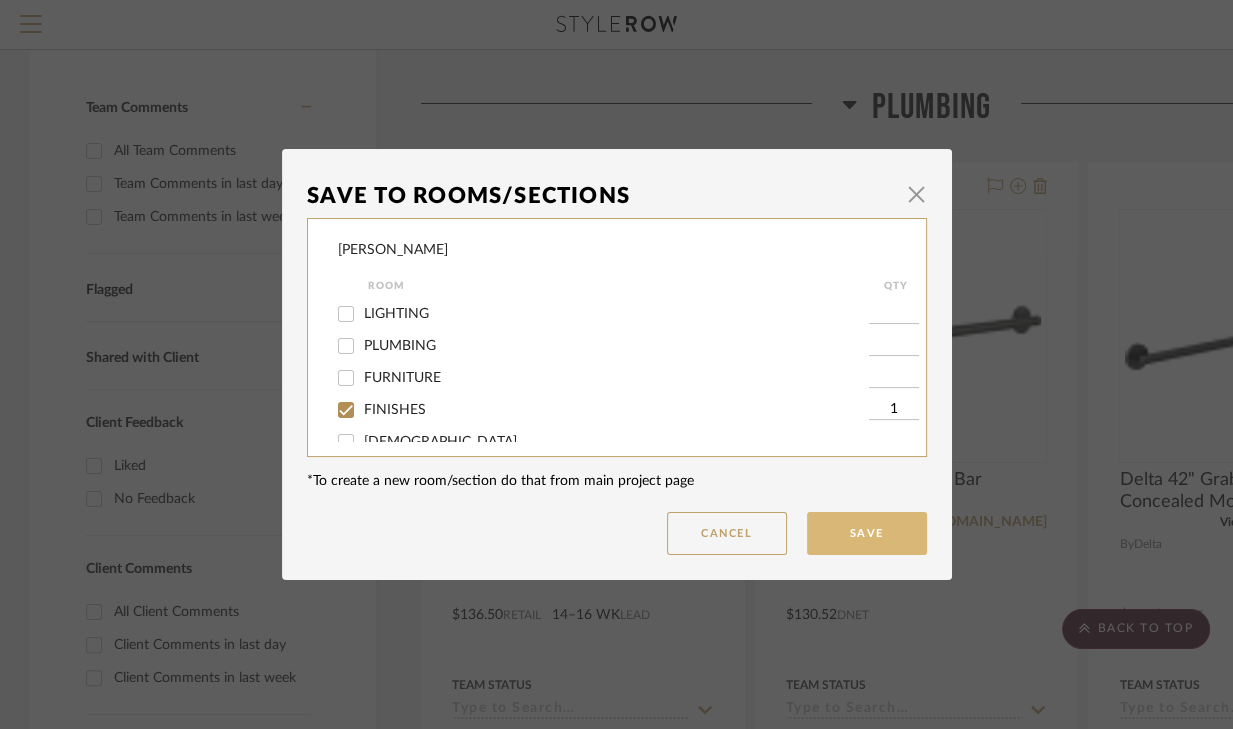 click on "Save" at bounding box center [867, 533] 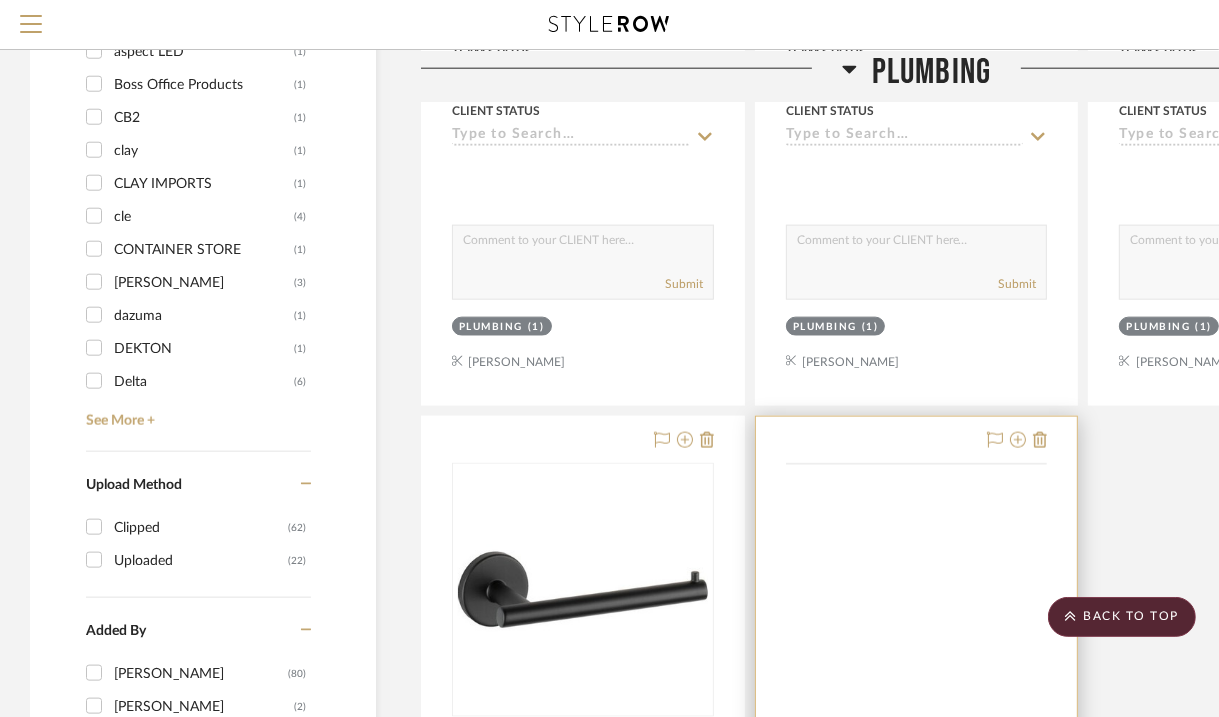 scroll, scrollTop: 2320, scrollLeft: 0, axis: vertical 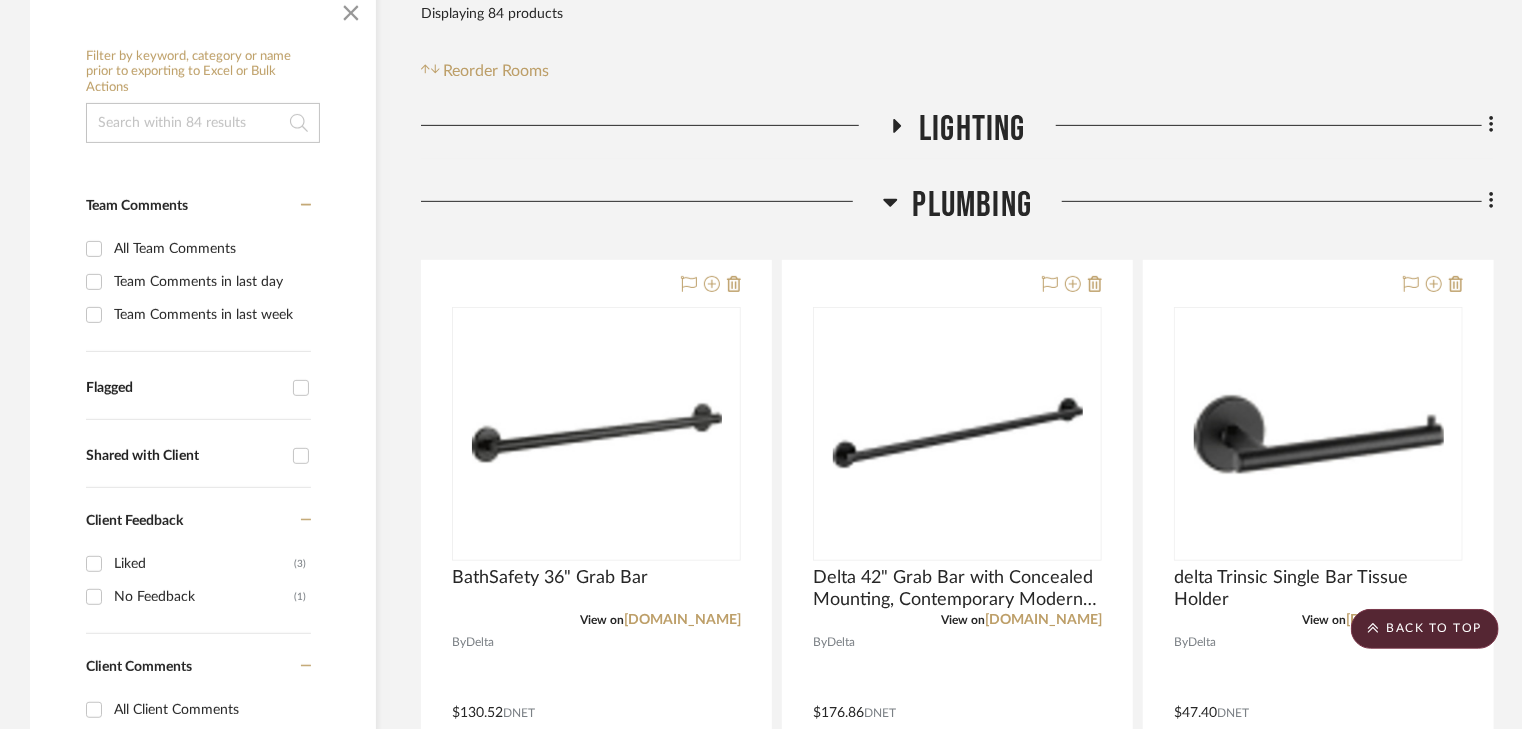 click 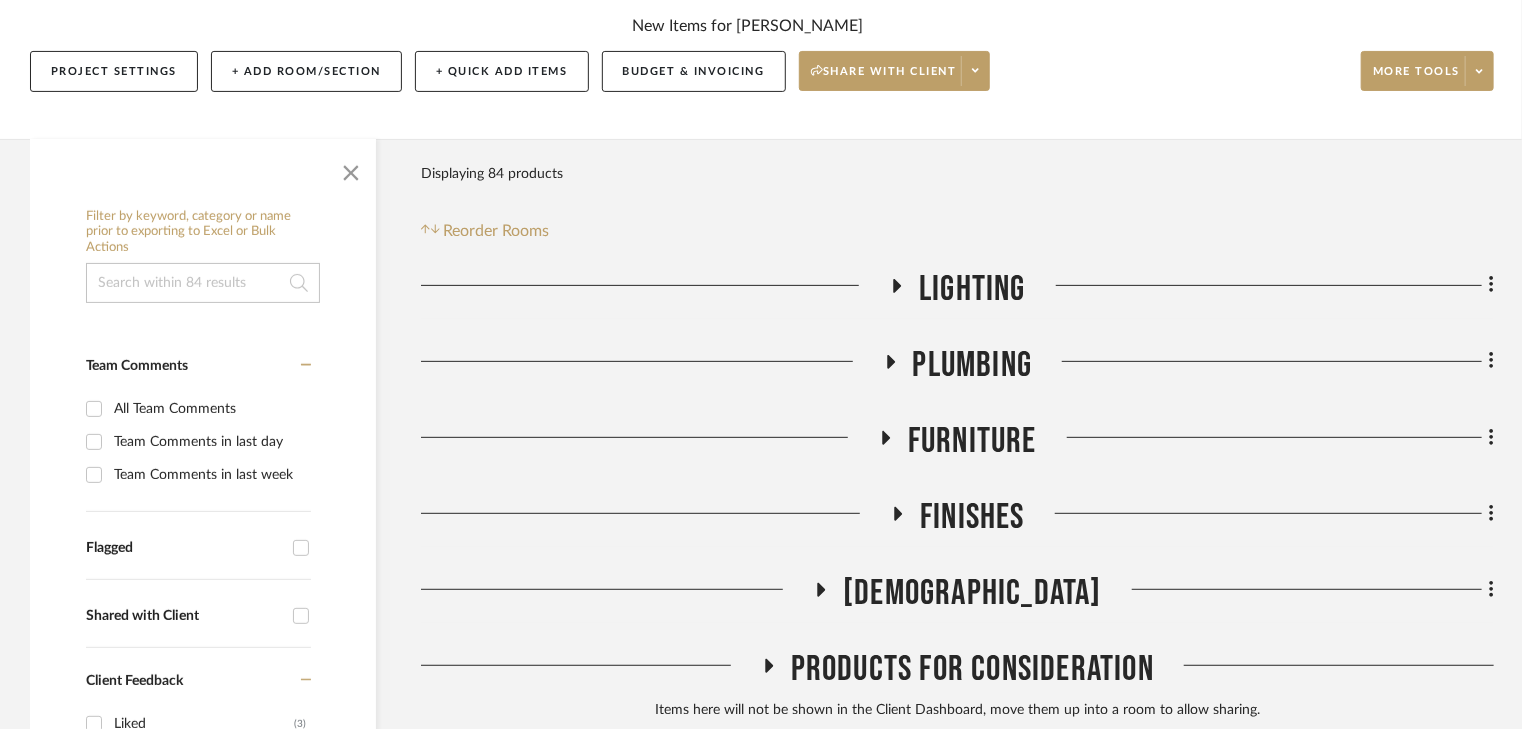 click 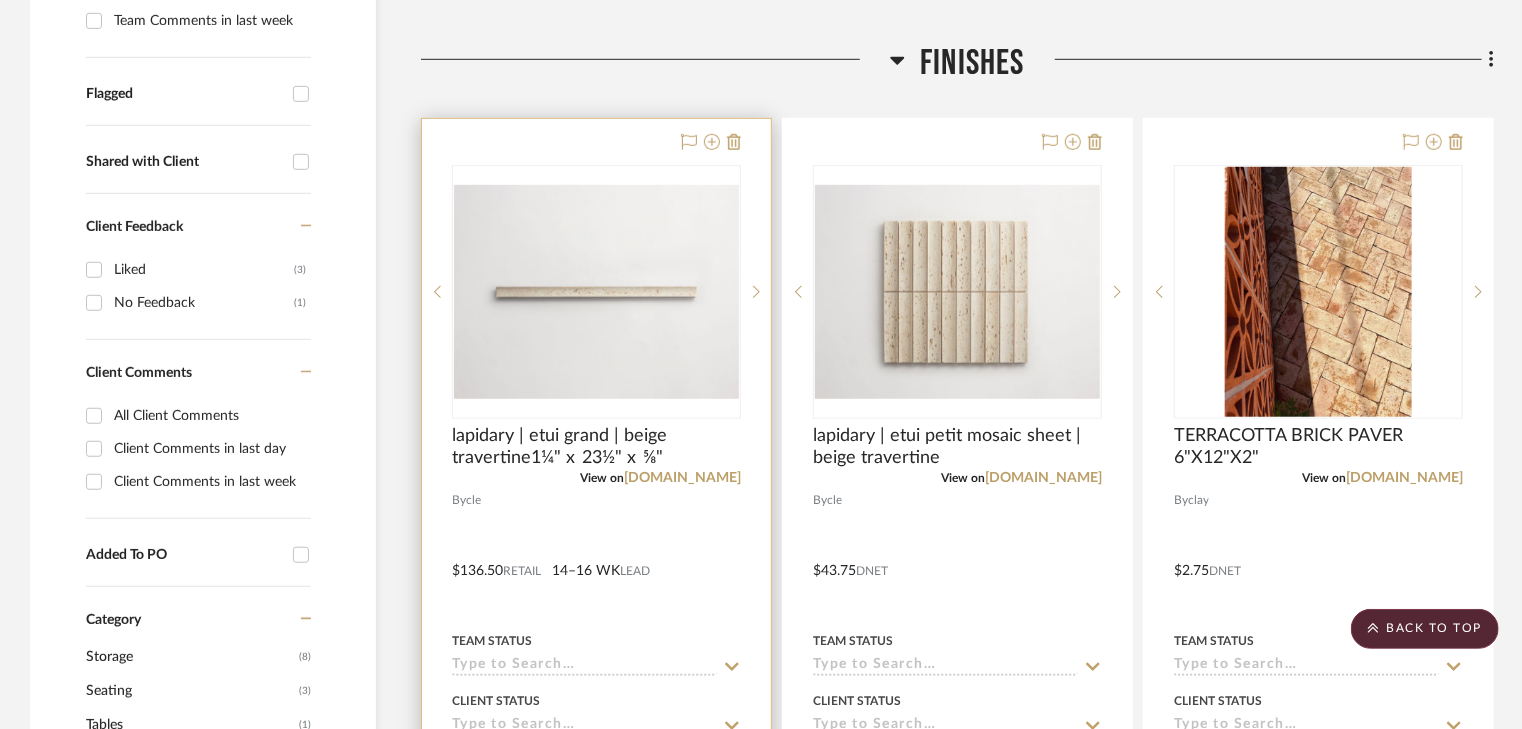 scroll, scrollTop: 796, scrollLeft: 0, axis: vertical 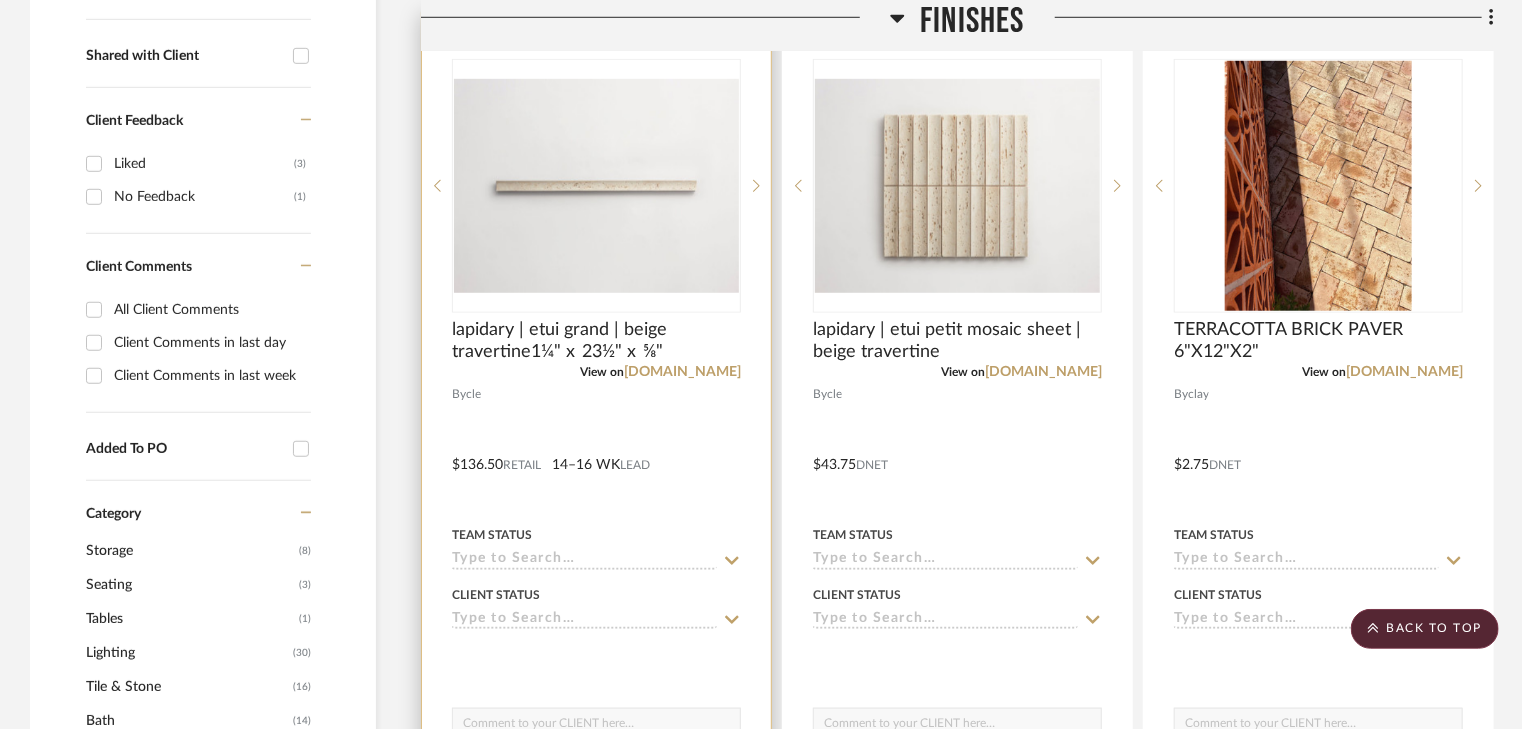 click at bounding box center [596, 450] 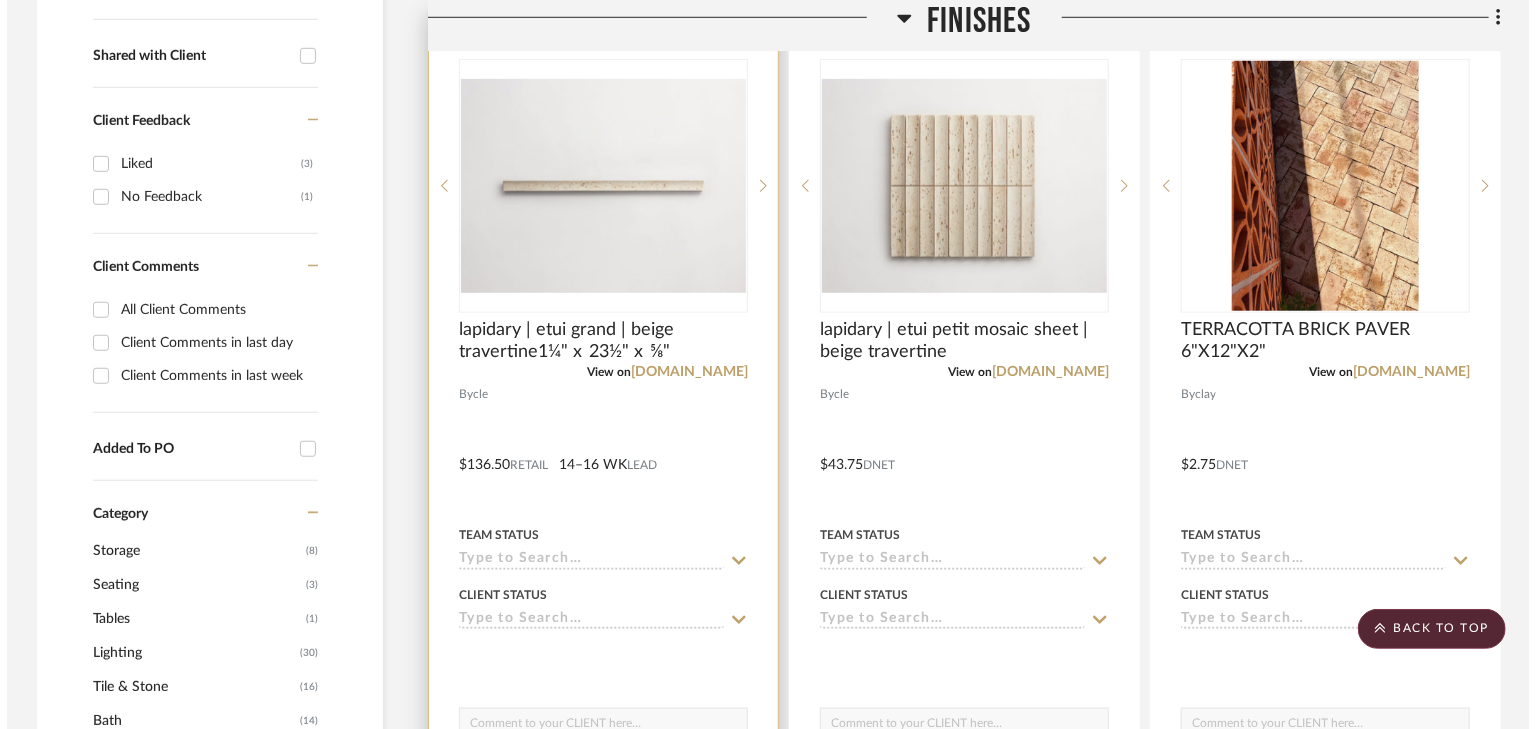scroll, scrollTop: 0, scrollLeft: 0, axis: both 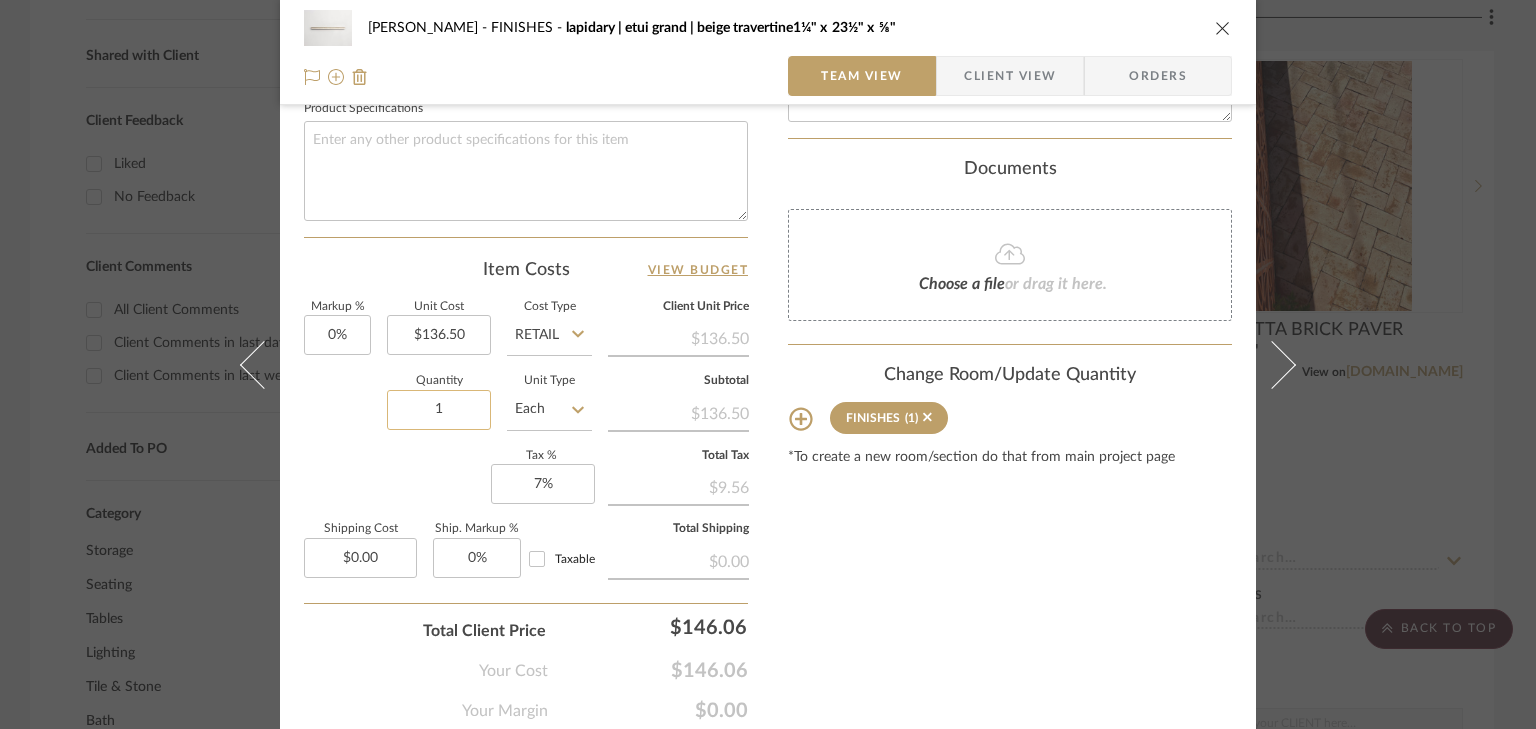 click on "1" 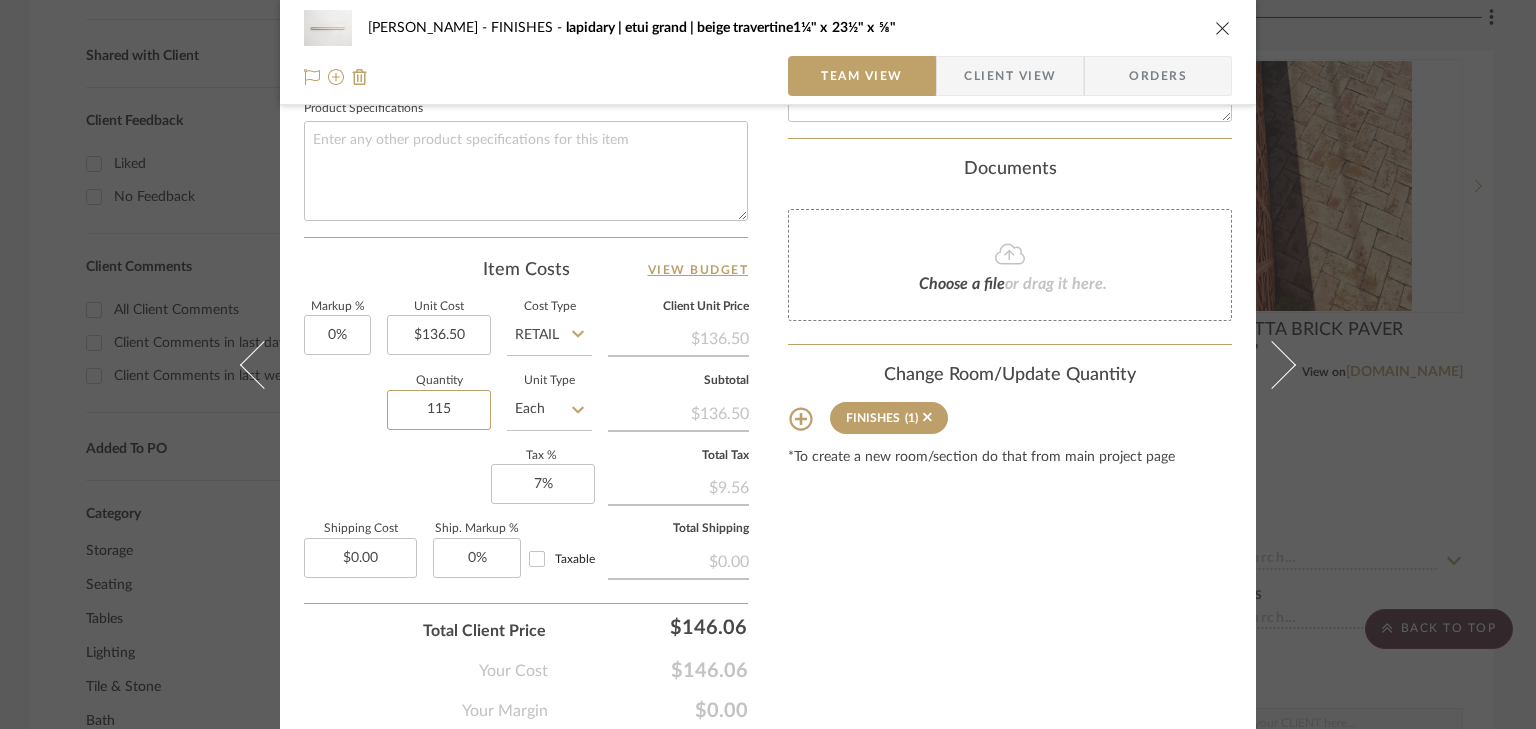 type on "115" 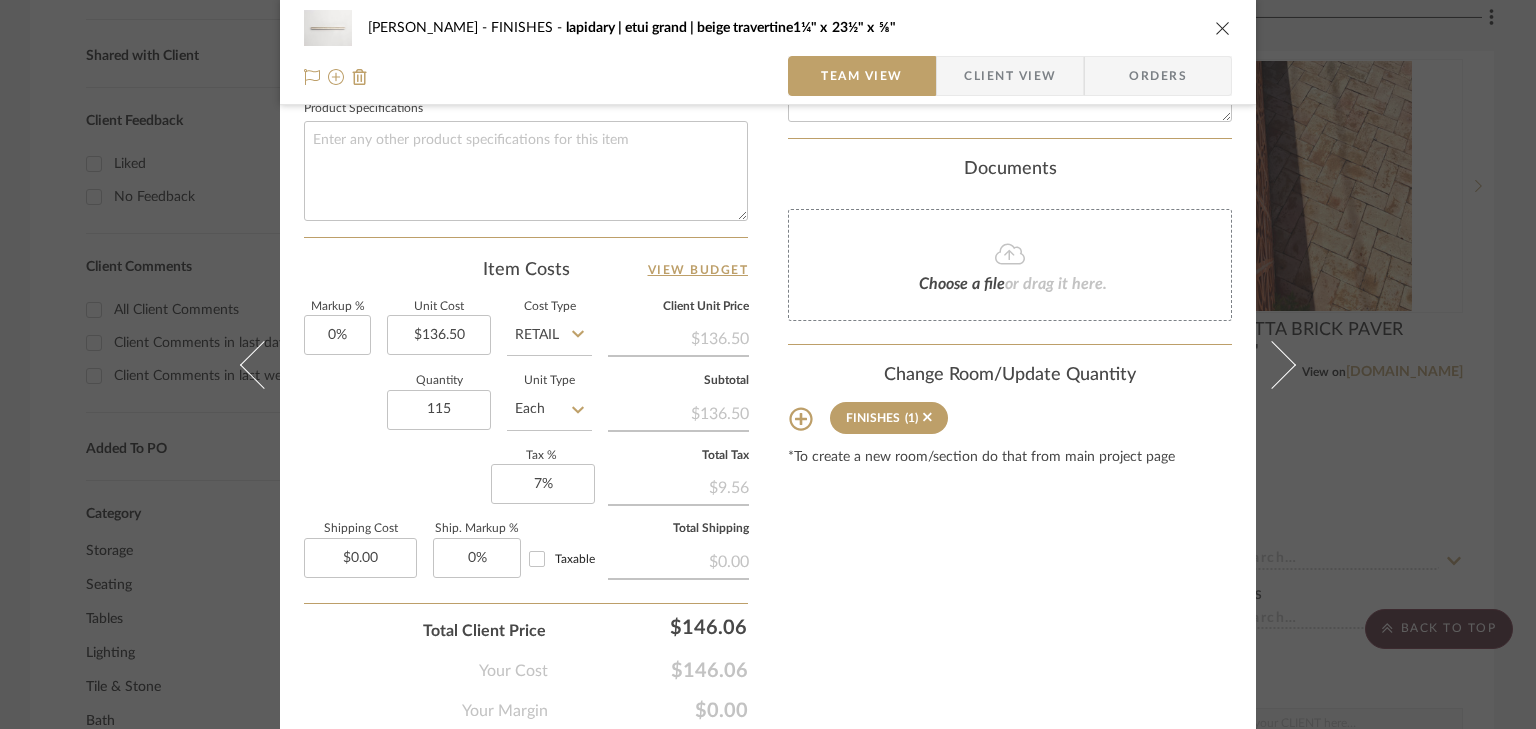 click on "Content here copies to Client View - confirm visibility there.  Show in Client Dashboard   Include in Budget   View Budget  Team Status  Lead Time  In Stock Weeks  Est. Min  14  Est. Max  16  Due Date   Install Date  Tasks / To-Dos /  team Messaging  Leave yourself a note here or share next steps with your team. You will receive emails when they
respond!  Invite Collaborator Internal Notes  Documents  Choose a file  or drag it here. Change Room/Update Quantity  FINISHES  (1) *To create a new room/section do that from main project page" at bounding box center [1010, -51] 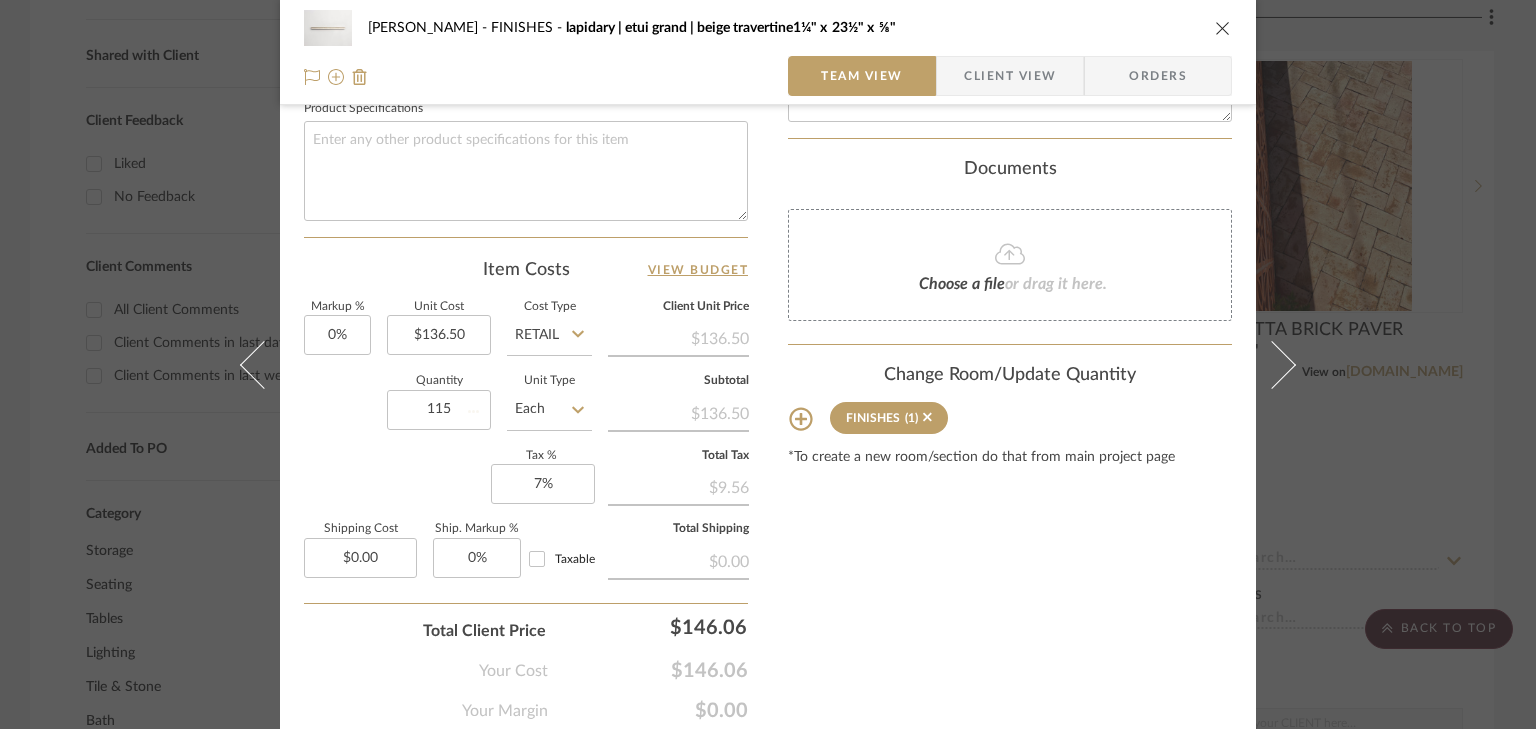 type 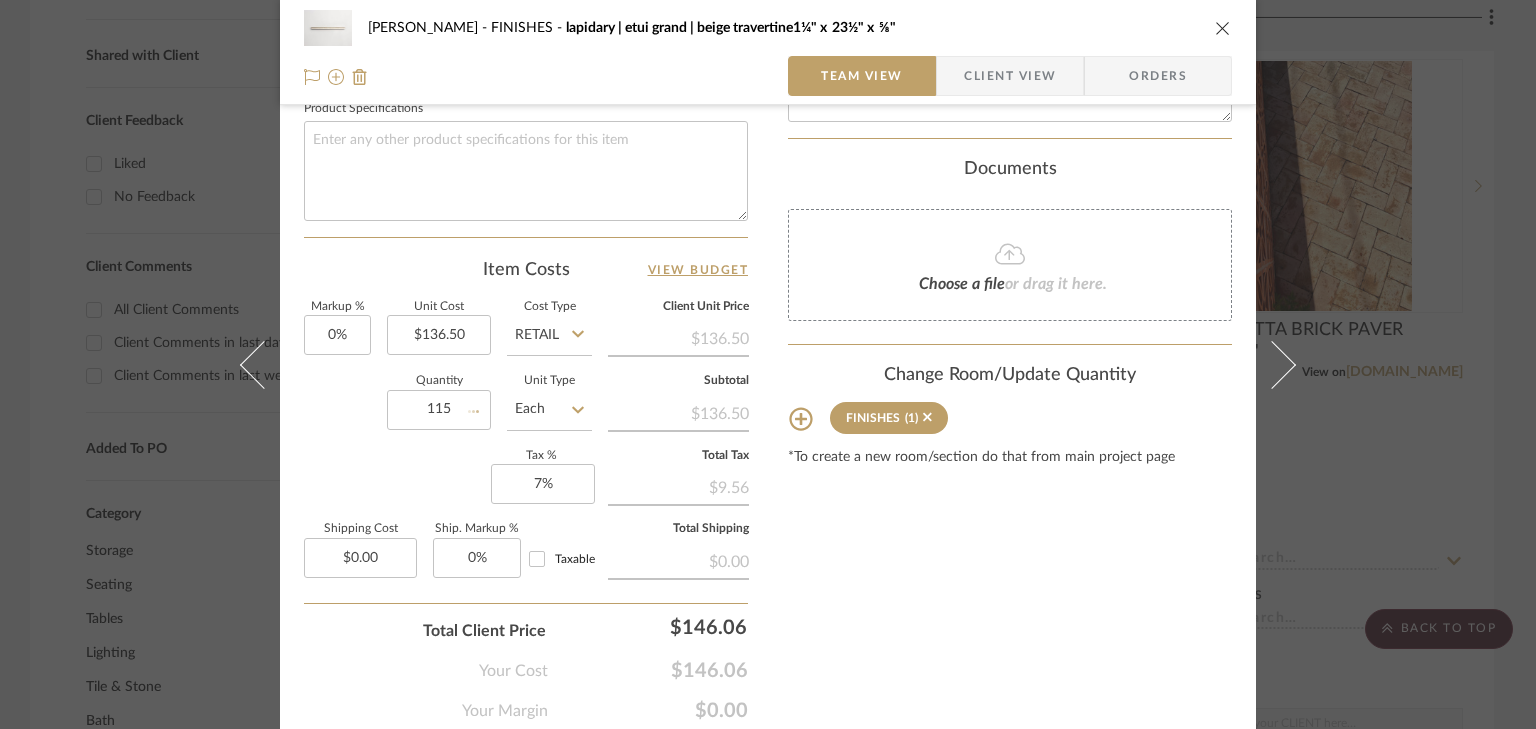 type 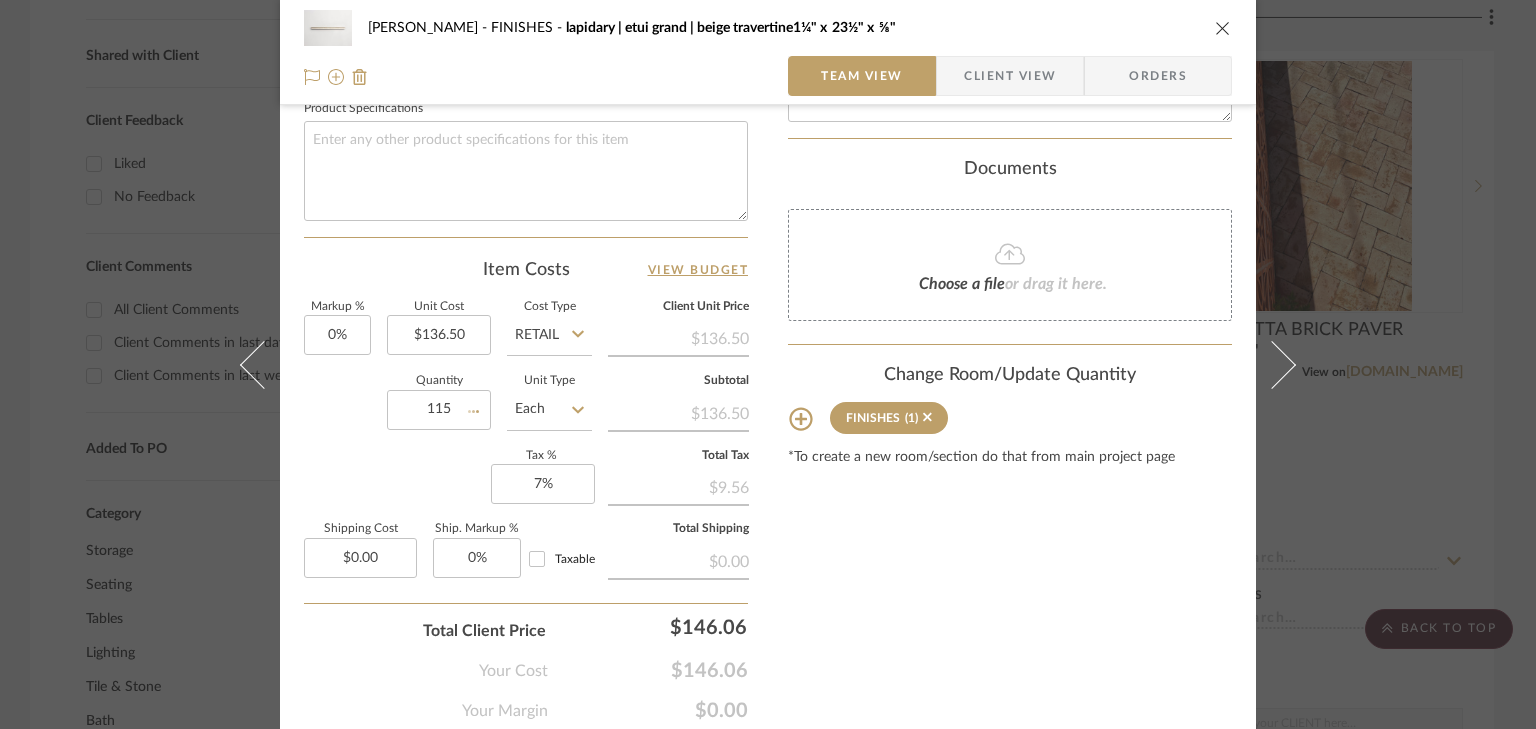 type 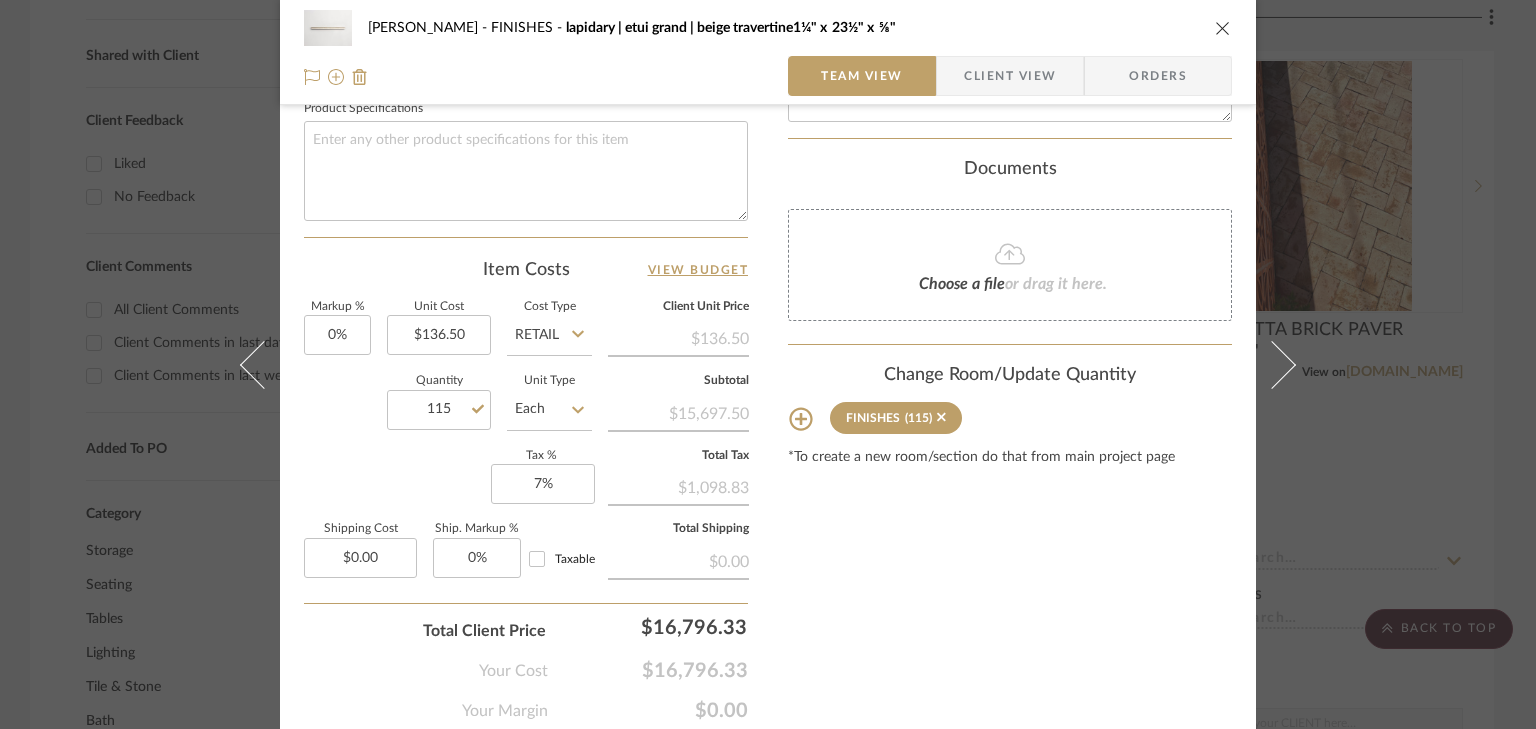 click on "[PERSON_NAME] FINISHES lapidary | etui grand | beige travertine1¼" x  23½" x  ⅝" Team View Client View Orders 1 / 2  Team-Facing Details   Item Name  lapidary | etui grand | beige travertine1¼" x  23½" x  ⅝"  Brand  cle  Internal Description   Dimensions   Product Specifications   Item Costs   View Budget   Markup %  0%  Unit Cost  $136.50  Cost Type  Retail  Client Unit Price   $136.50   Quantity  115  Unit Type  Each  Subtotal   $15,697.50   Tax %  7%  Total Tax   $1,098.83   Shipping Cost  $0.00  Ship. Markup %  0% Taxable  Total Shipping   $0.00  Total Client Price  $16,796.33  Your Cost  $16,796.33  Your Margin  $0.00  Content here copies to Client View - confirm visibility there.  Show in Client Dashboard   Include in Budget   View Budget  Team Status  Lead Time  In Stock Weeks  Est. Min  14  Est. Max  16  Due Date   Install Date  Tasks / To-Dos /  team Messaging  Leave yourself a note here or share next steps with your team. You will receive emails when they
respond!   FINISHES" at bounding box center (768, 364) 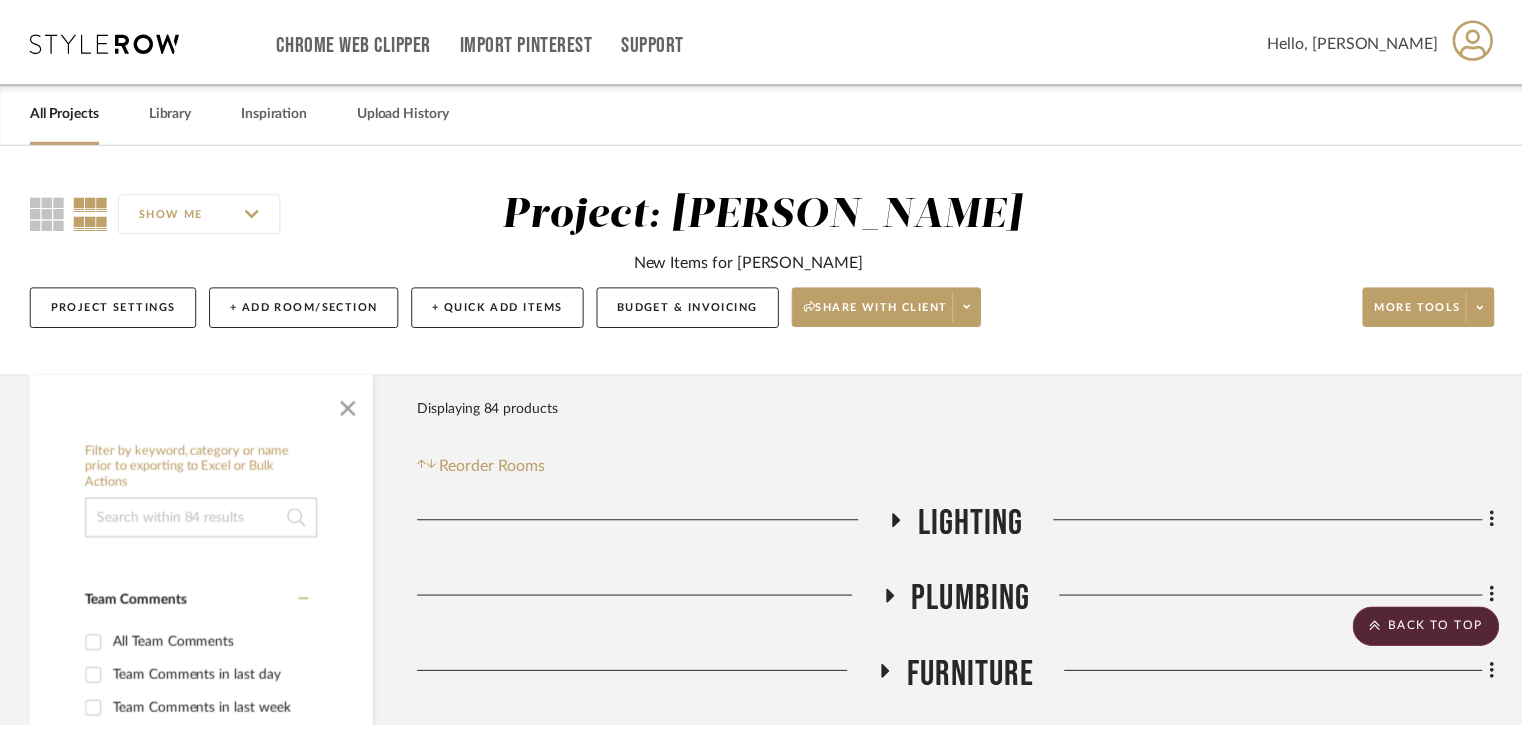 scroll, scrollTop: 796, scrollLeft: 0, axis: vertical 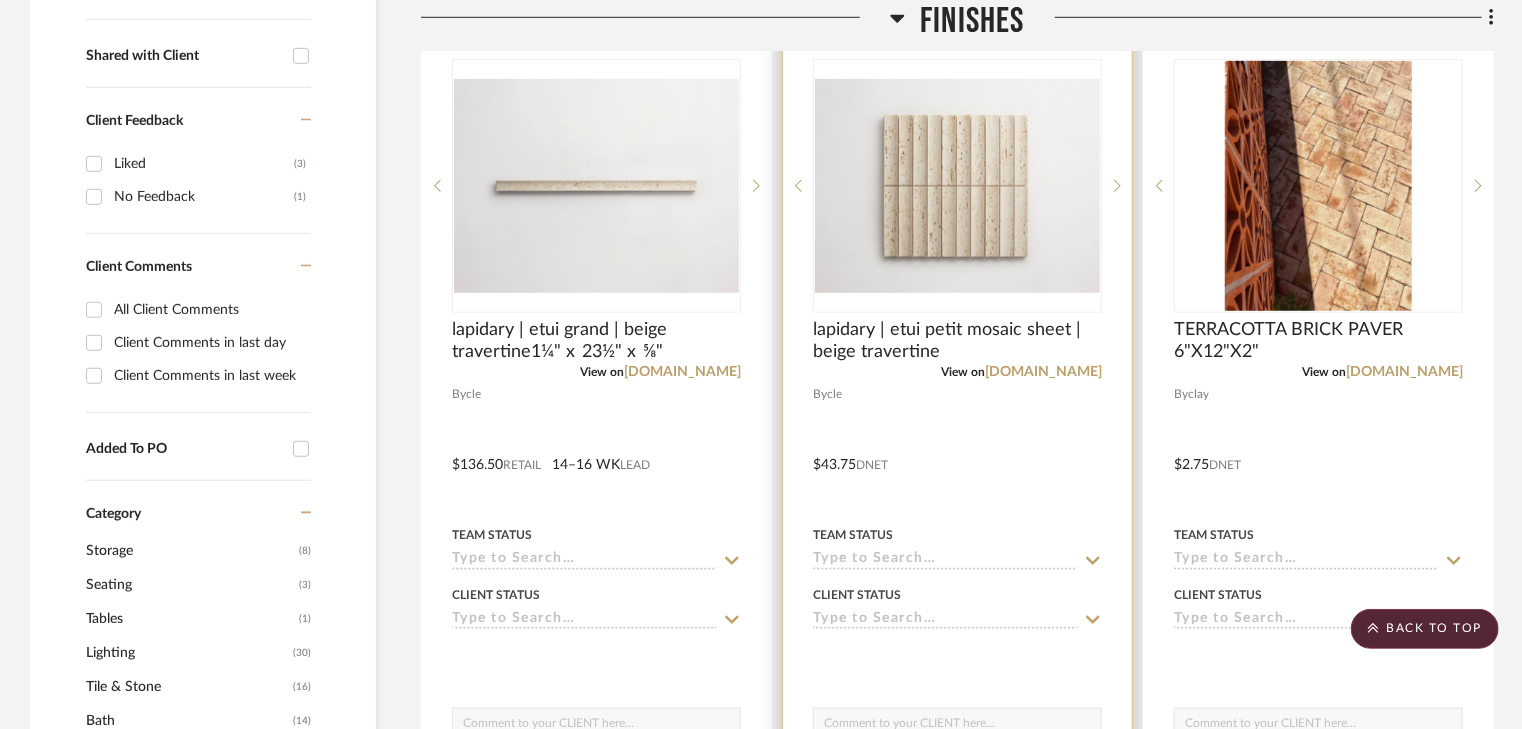 click at bounding box center (957, 450) 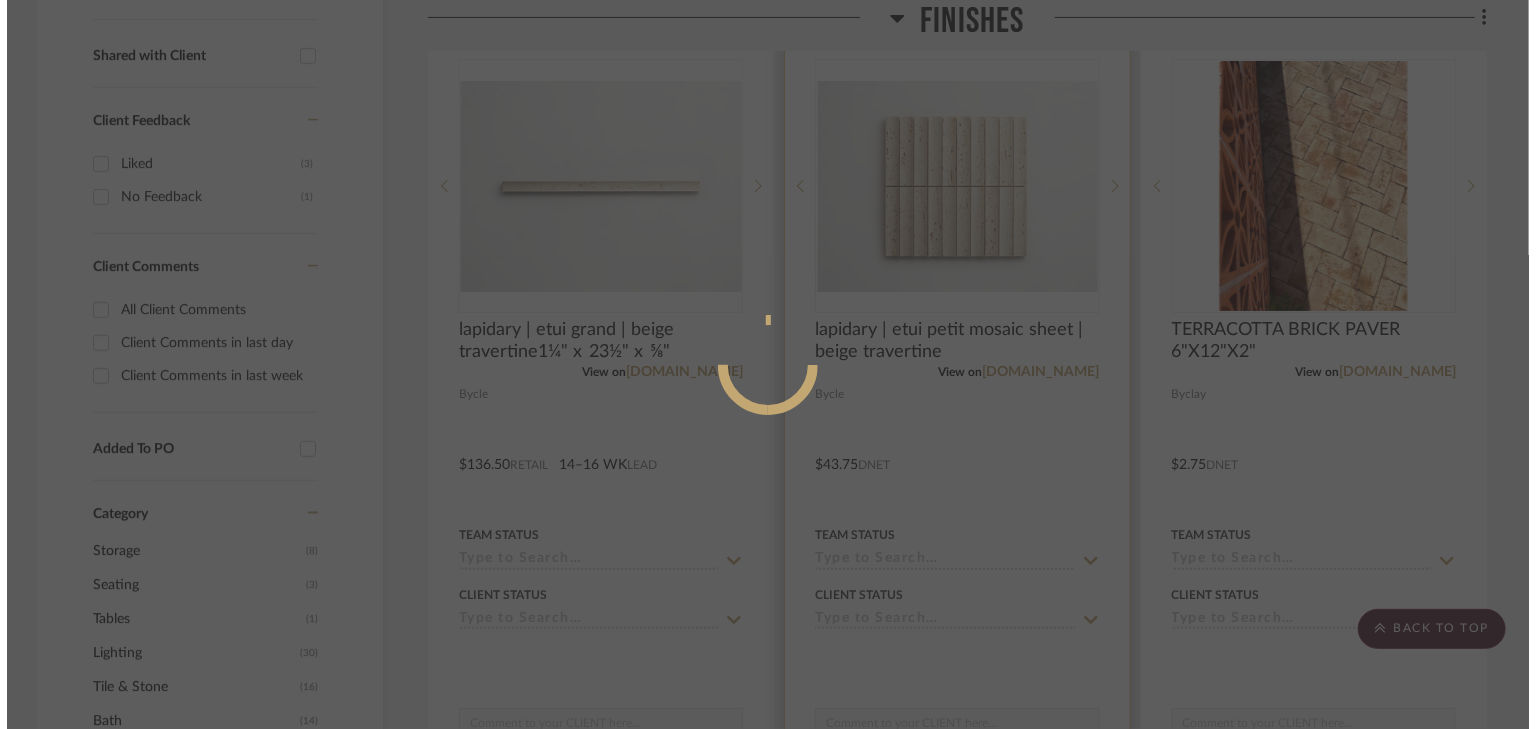 scroll, scrollTop: 0, scrollLeft: 0, axis: both 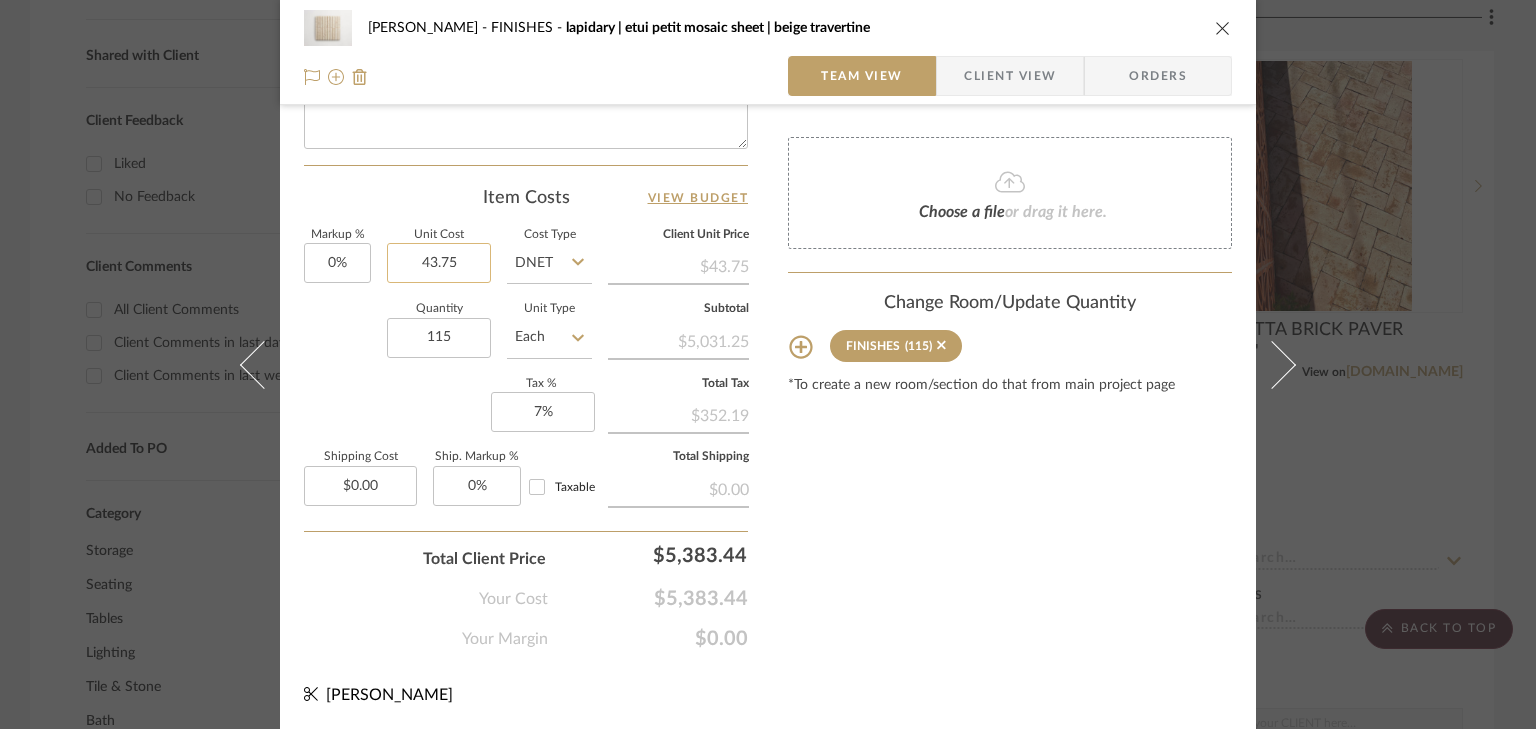 click on "43.75" 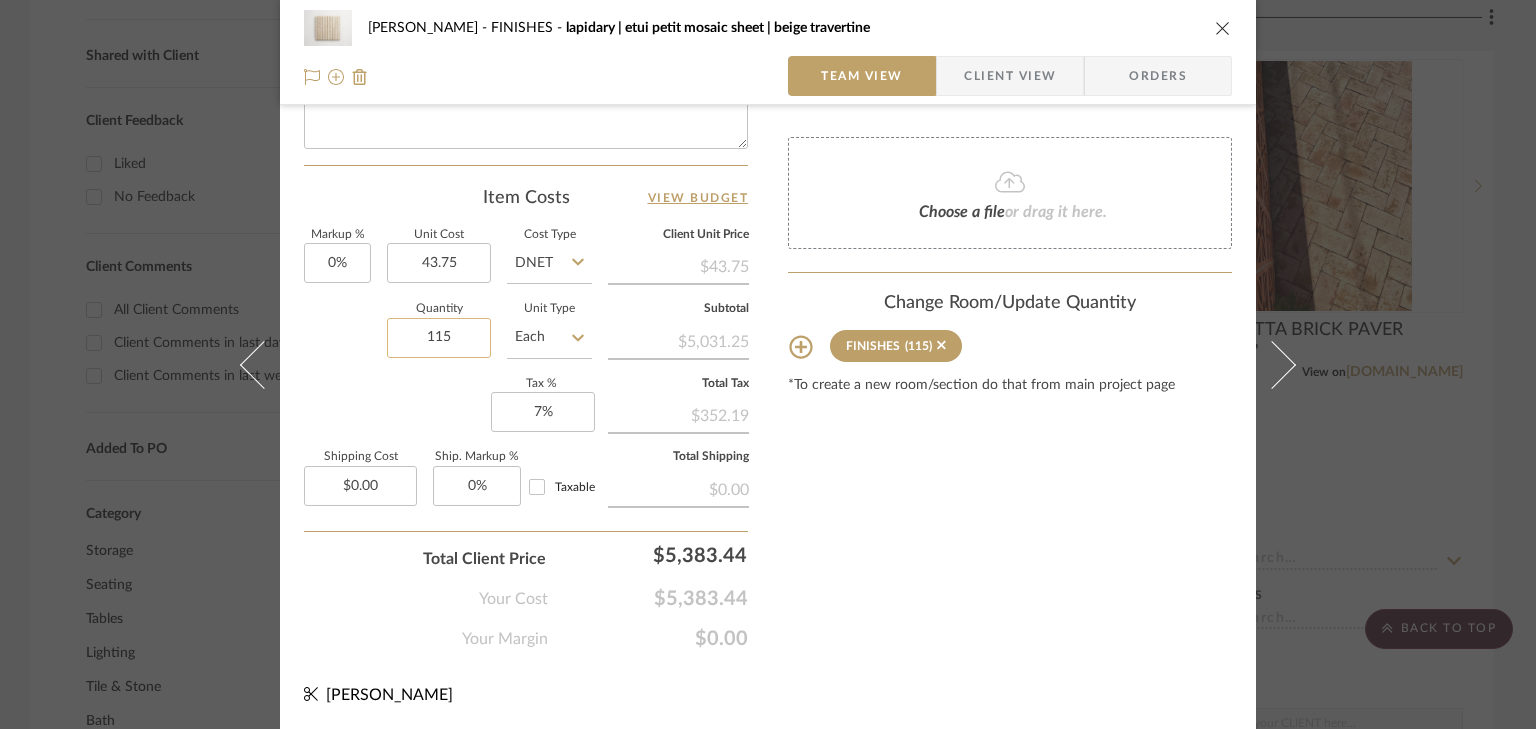 type on "$43.75" 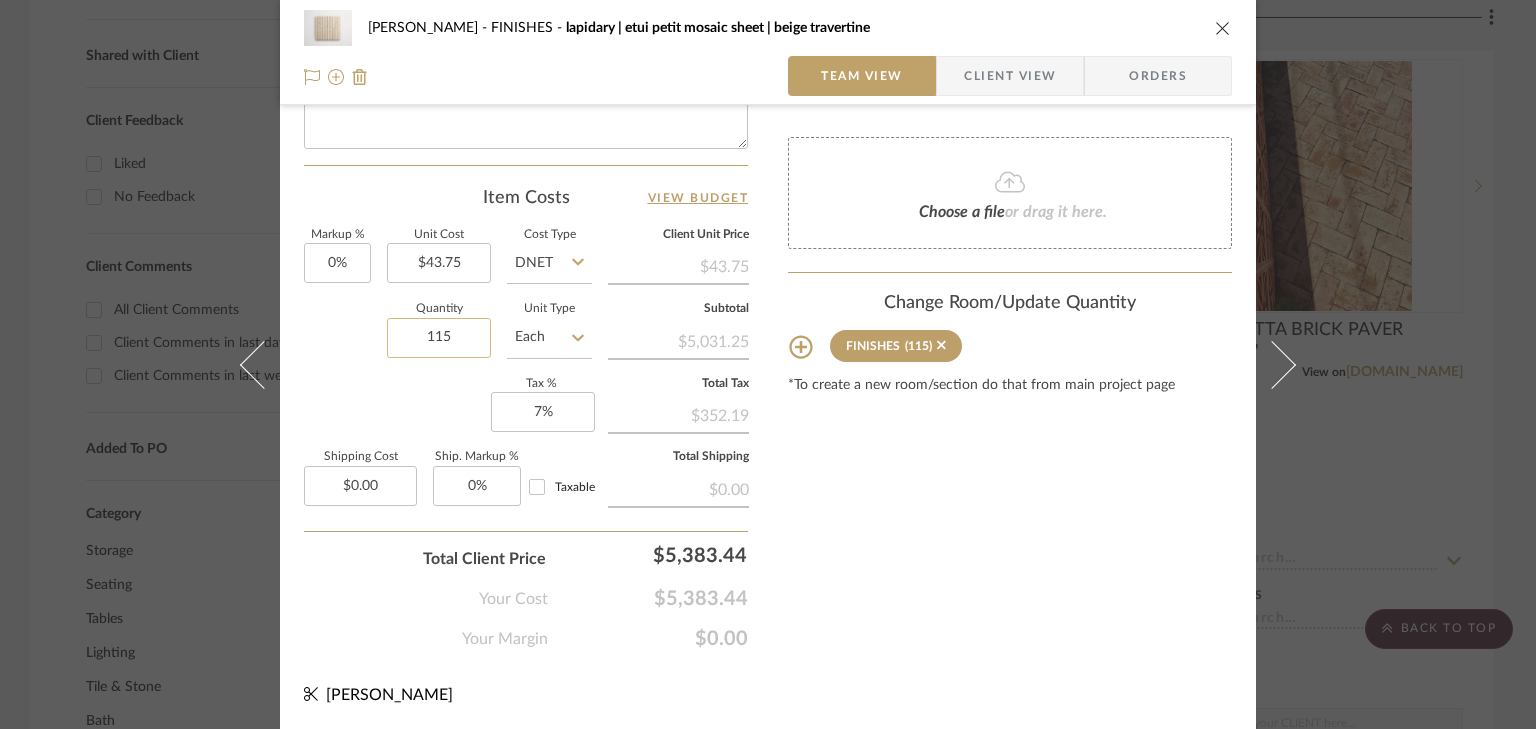 click on "115" 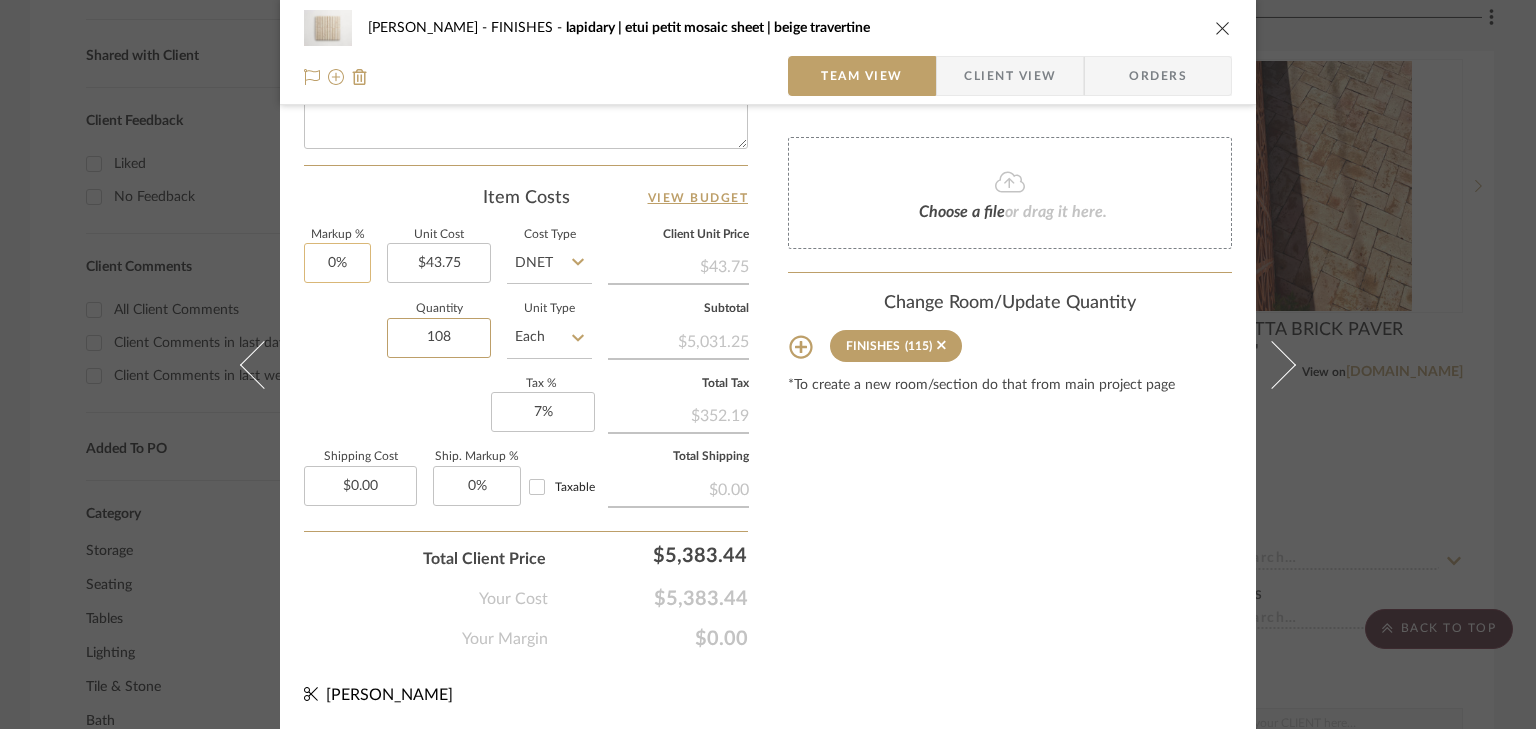 type on "108" 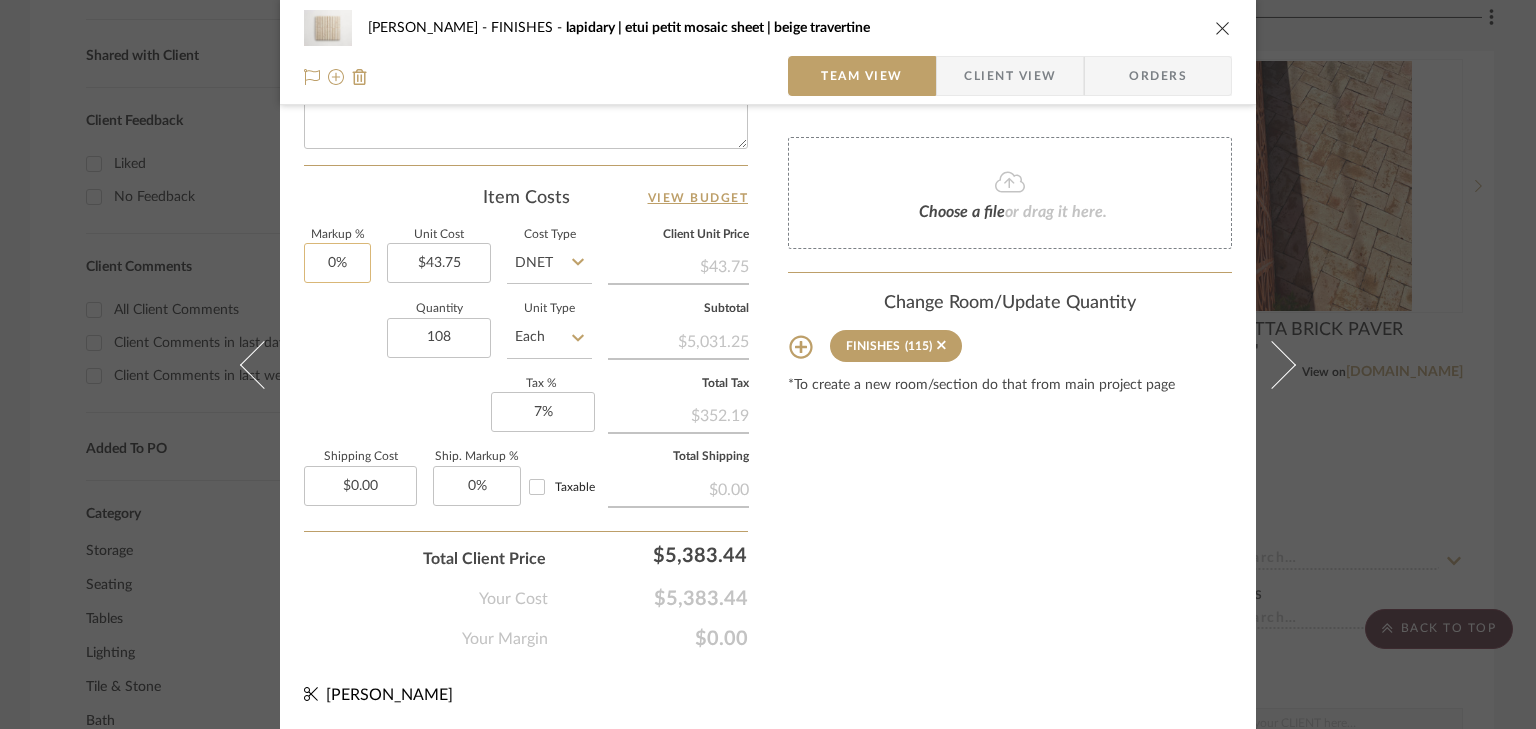 type on "0" 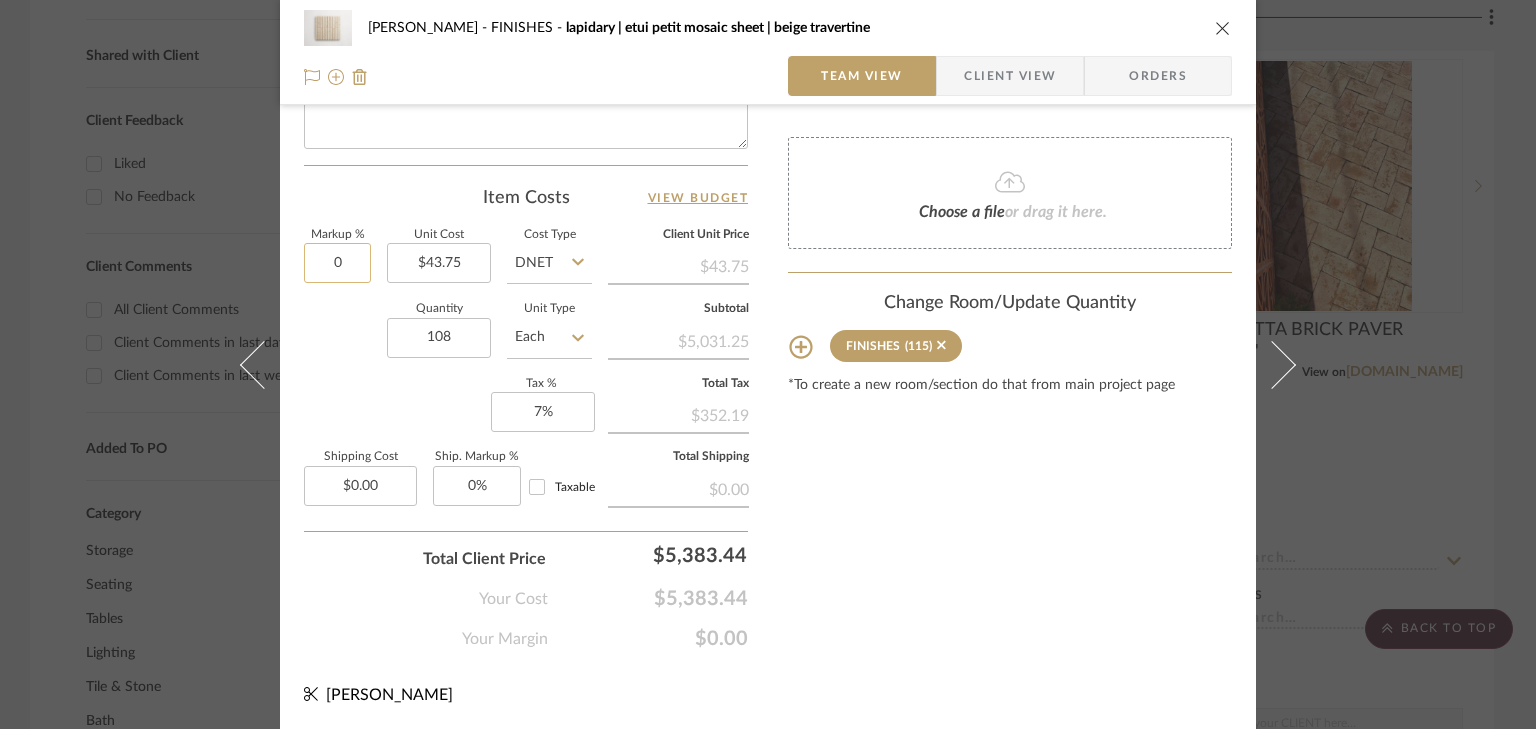 click on "0" 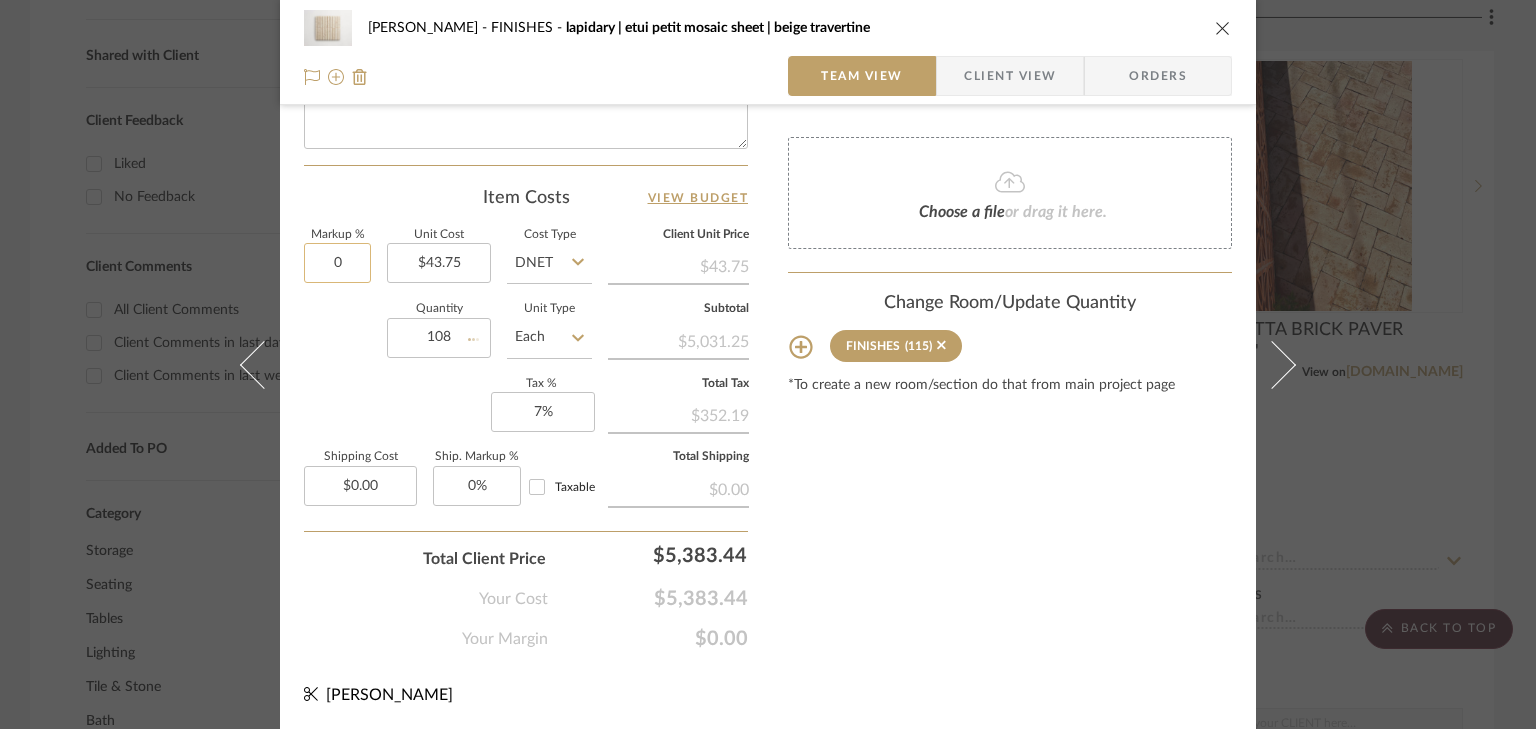 type 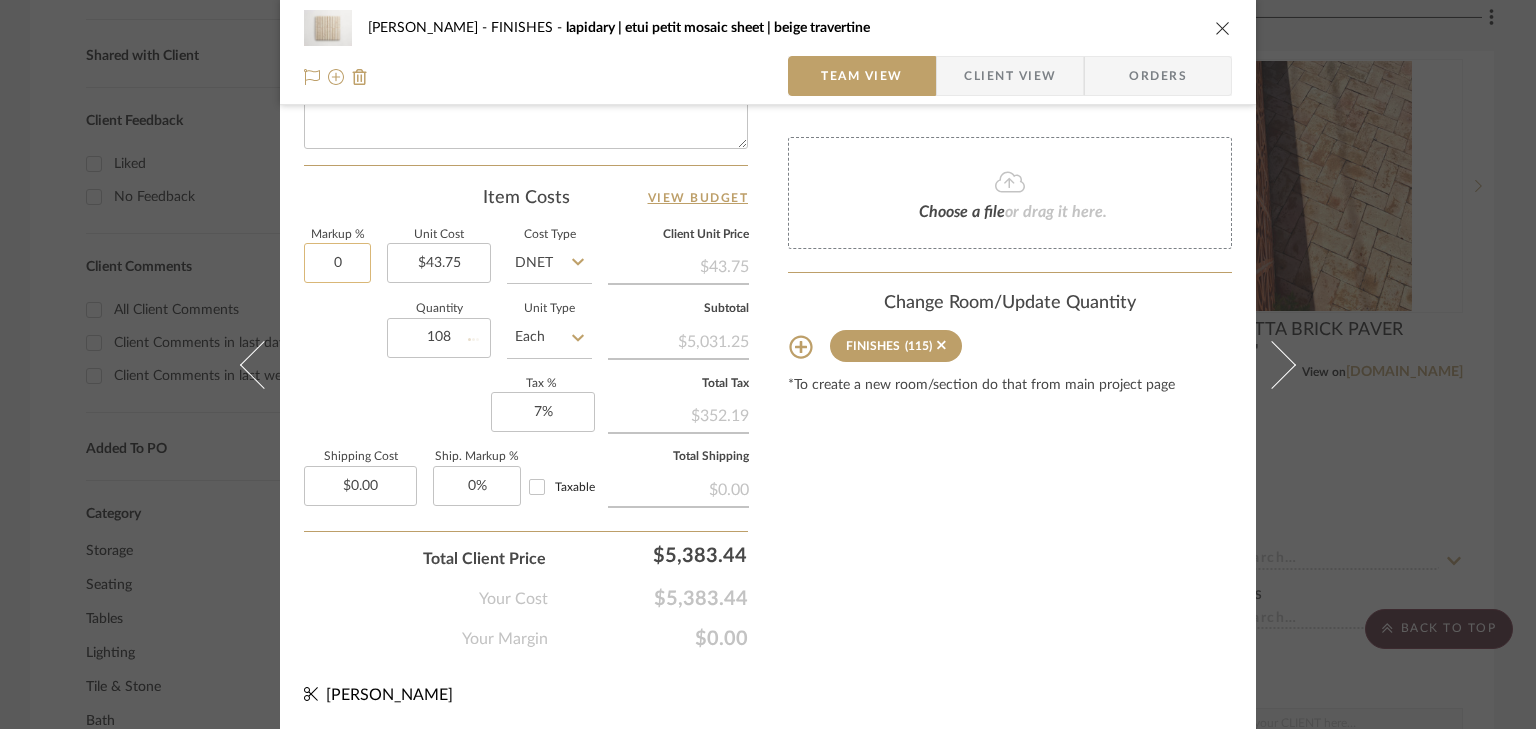 type 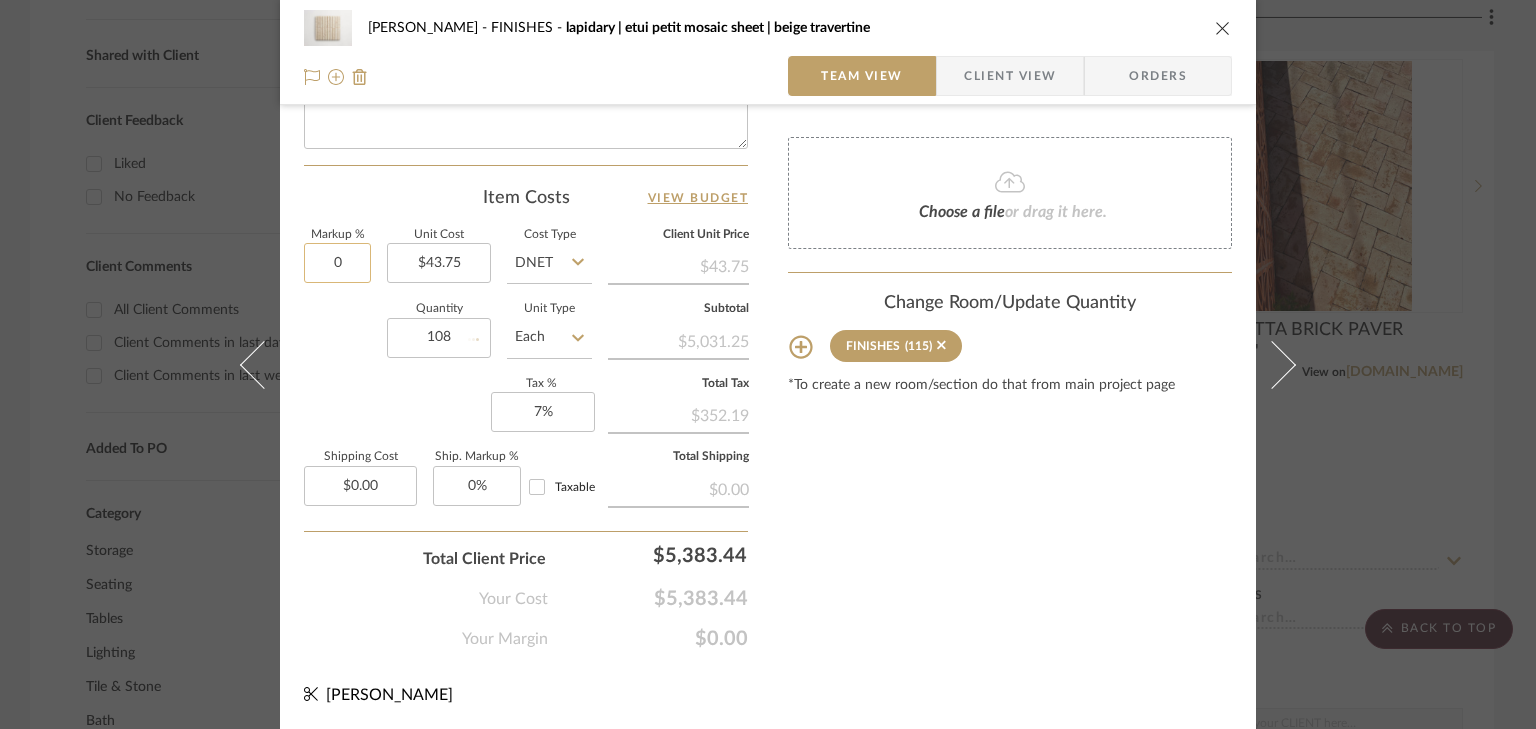 type 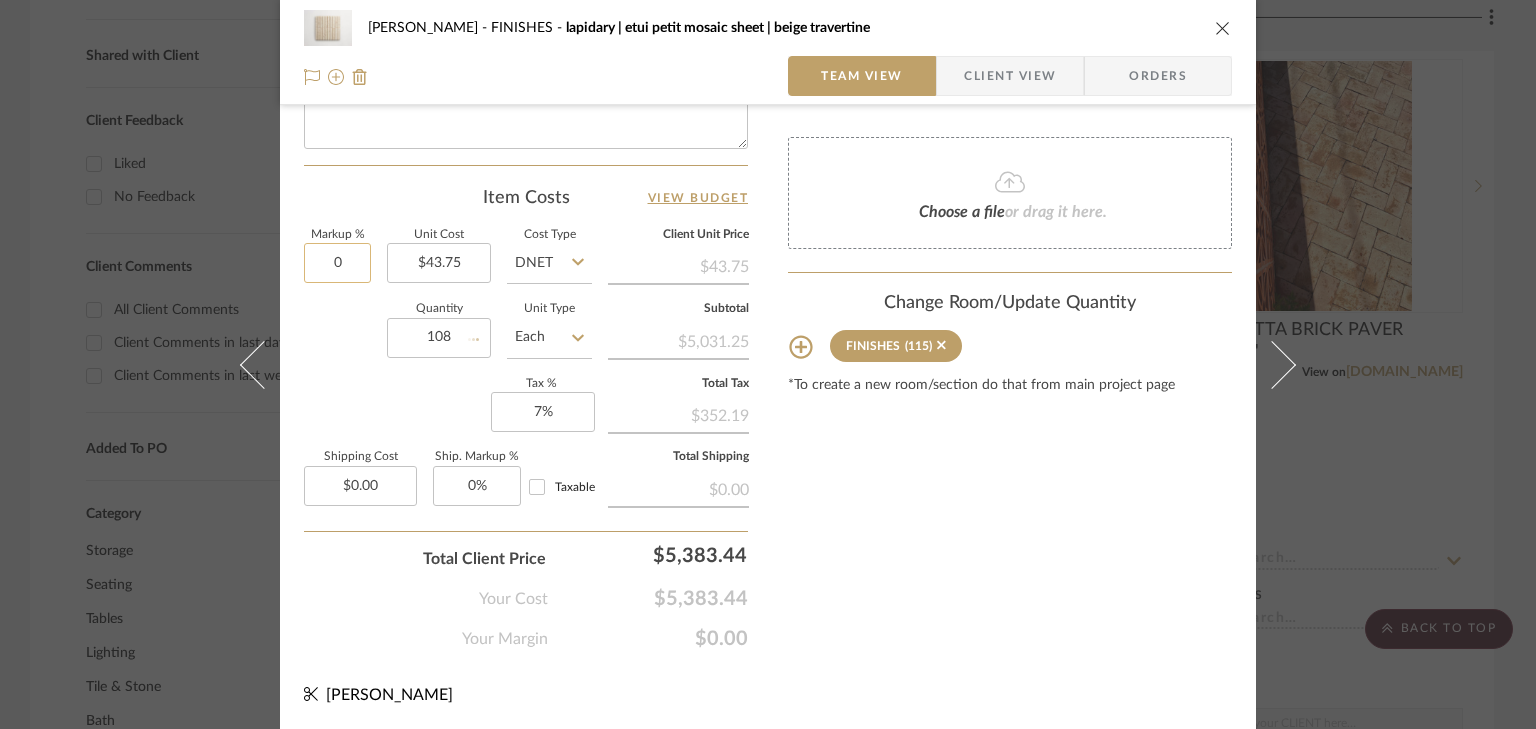 type 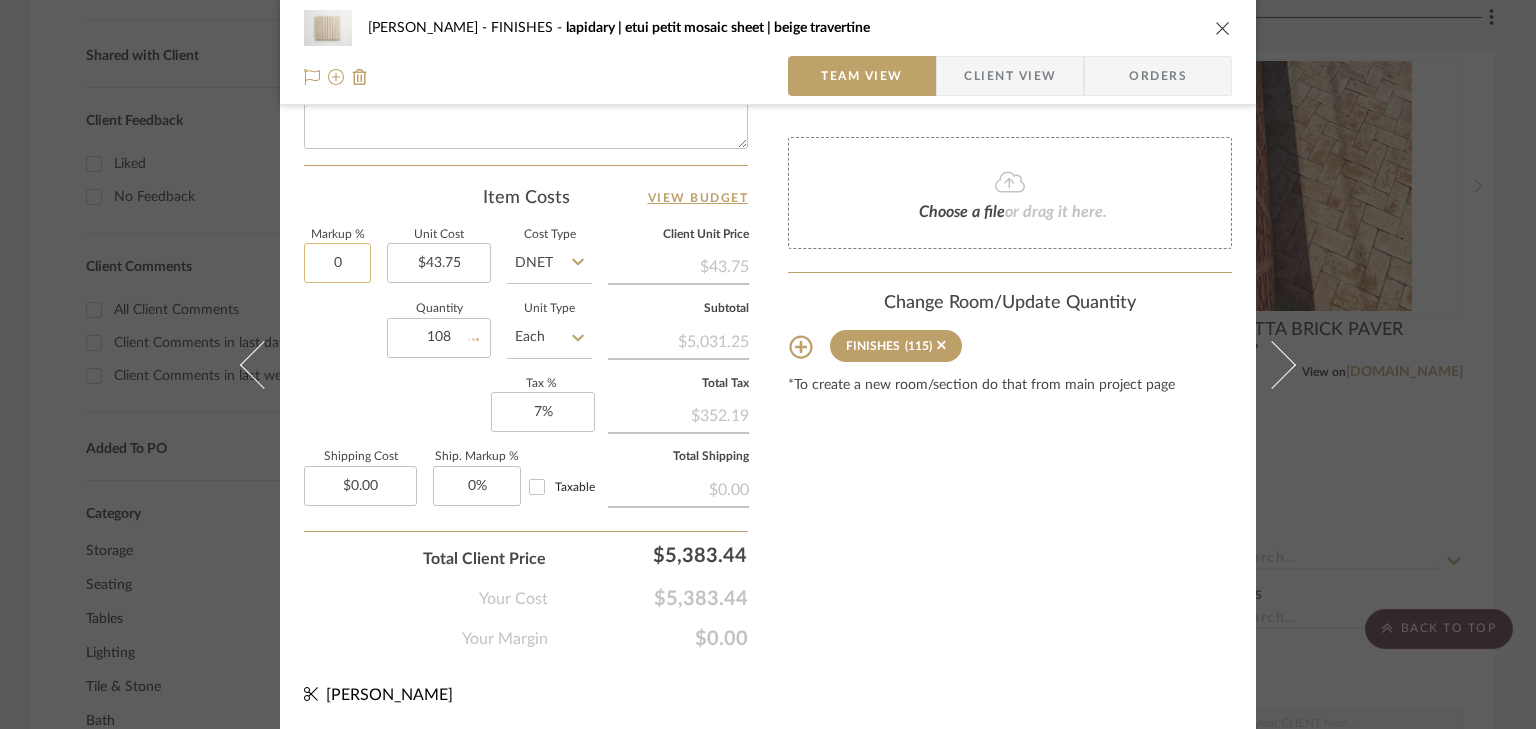 type 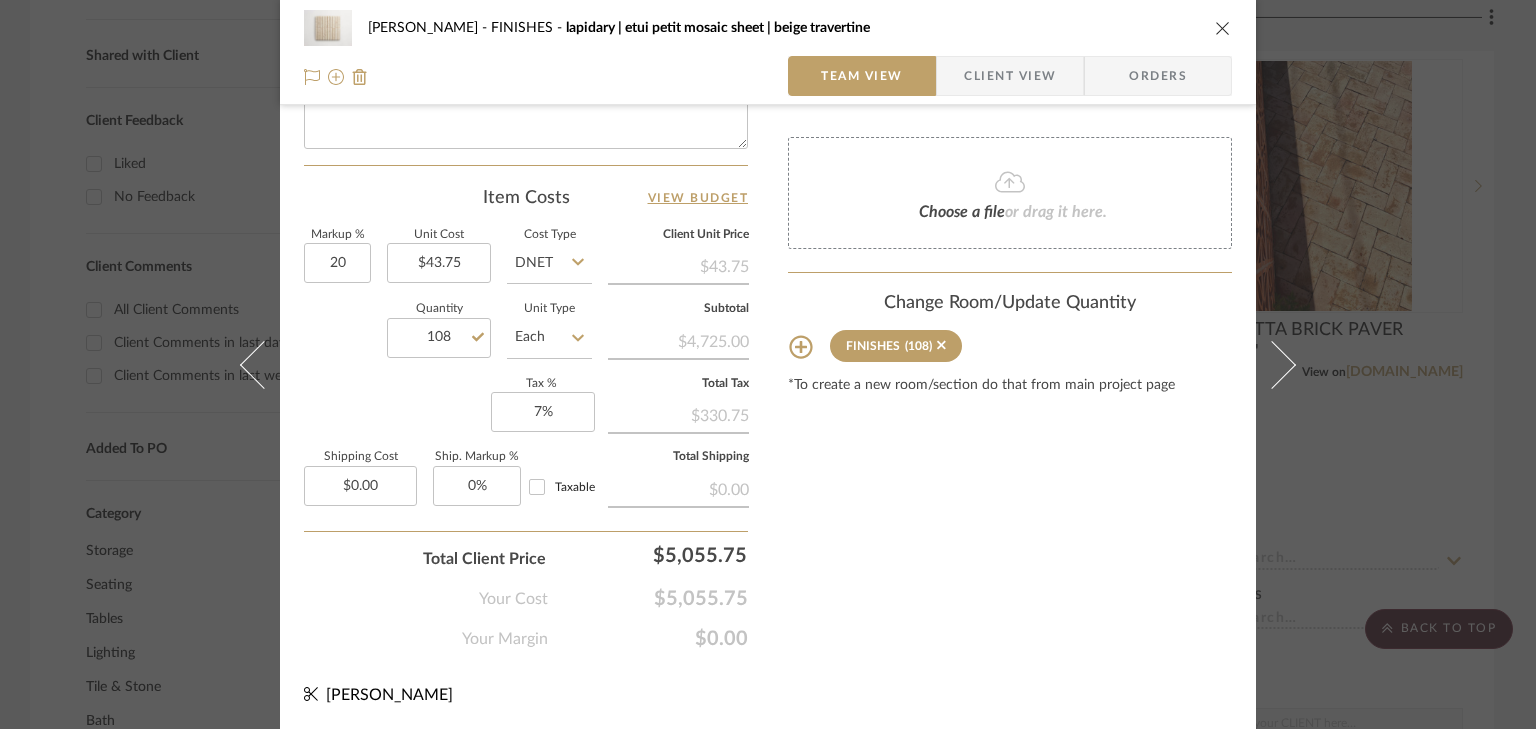 type on "20%" 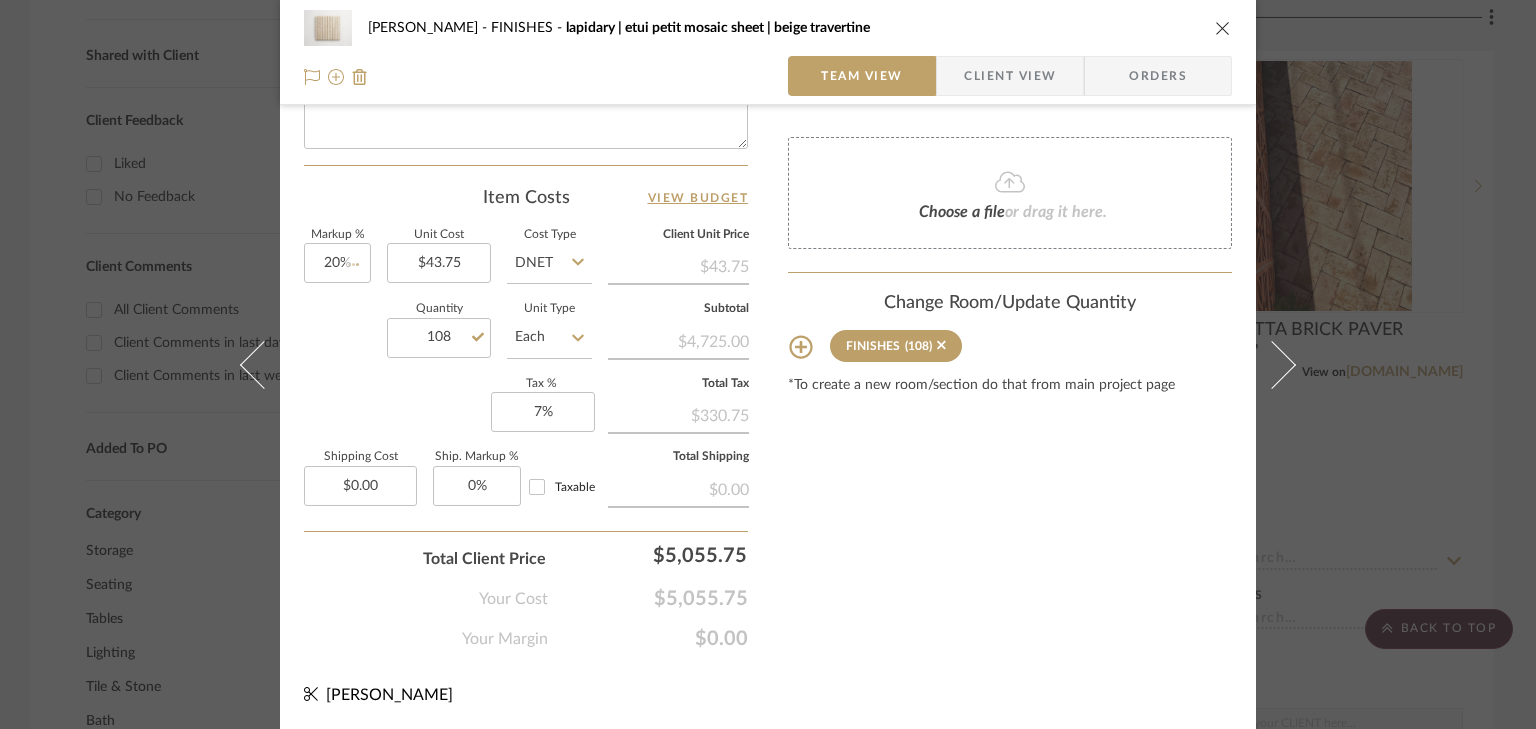 click on "Content here copies to Client View - confirm visibility there.  Show in Client Dashboard   Include in Budget   View Budget  Team Status  Lead Time  In Stock Weeks  Est. Min   Est. Max   Due Date   Install Date  Tasks / To-Dos /  team Messaging  Leave yourself a note here or share next steps with your team. You will receive emails when they
respond!  Invite Collaborator Internal Notes  Documents  Choose a file  or drag it here. Change Room/Update Quantity  FINISHES  (108) *To create a new room/section do that from main project page" at bounding box center (1010, -123) 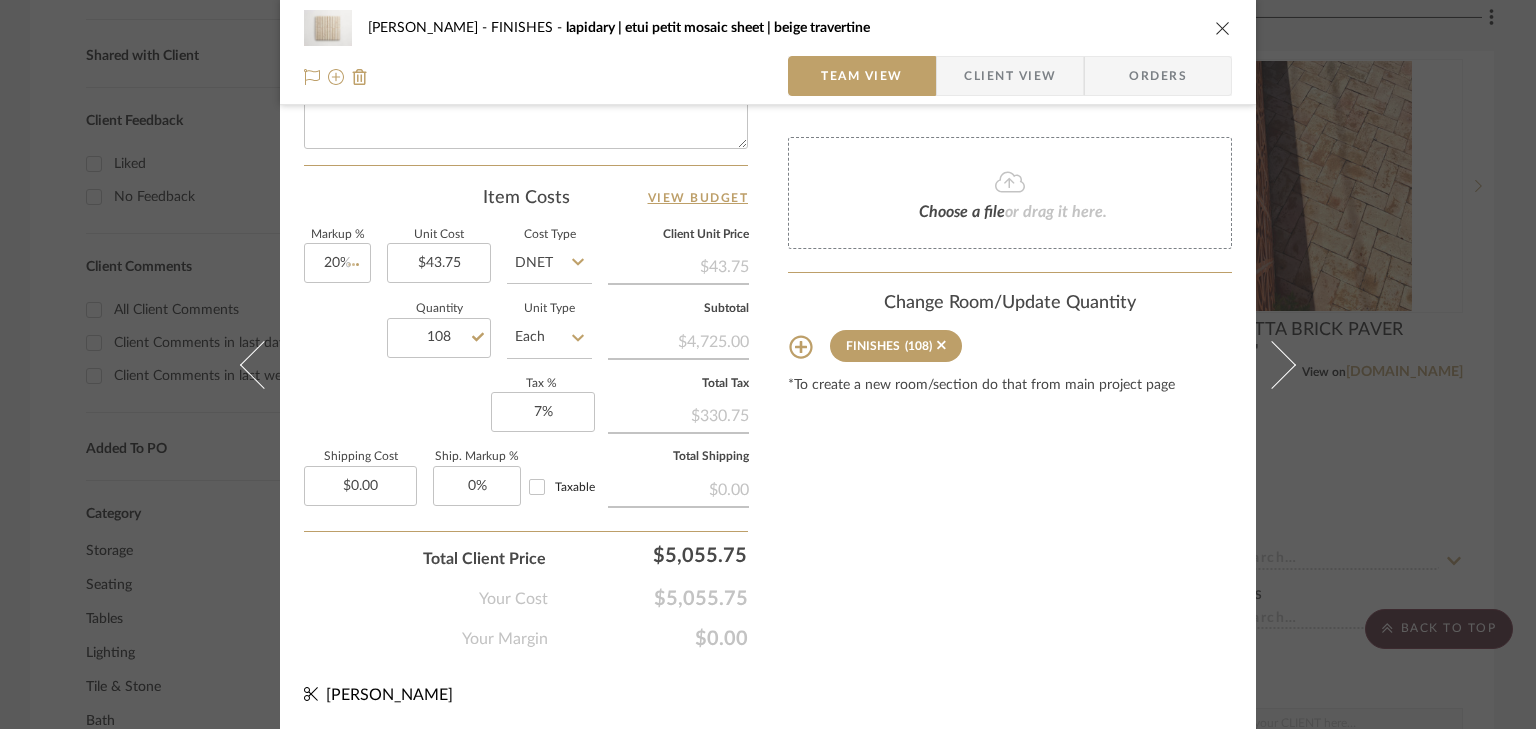 type 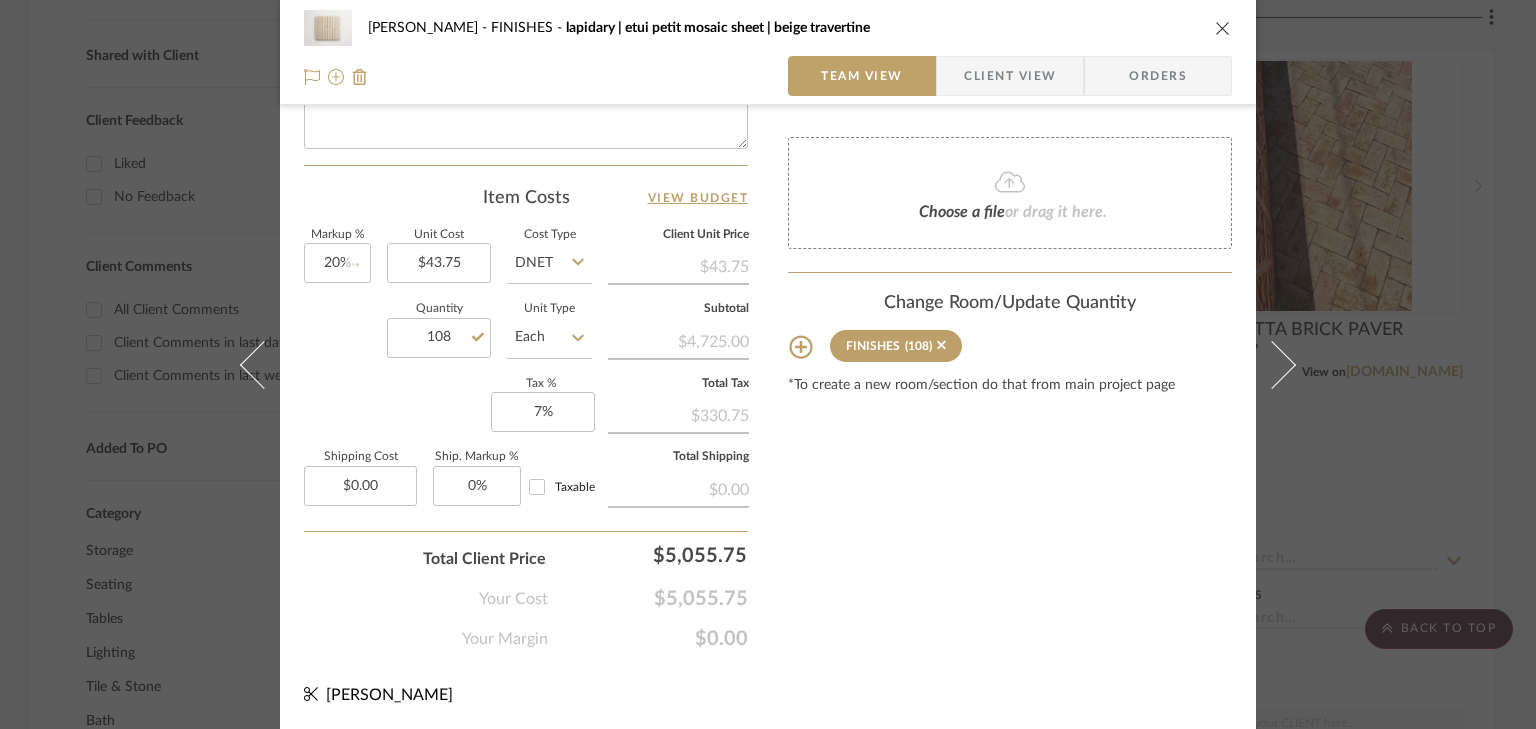 type 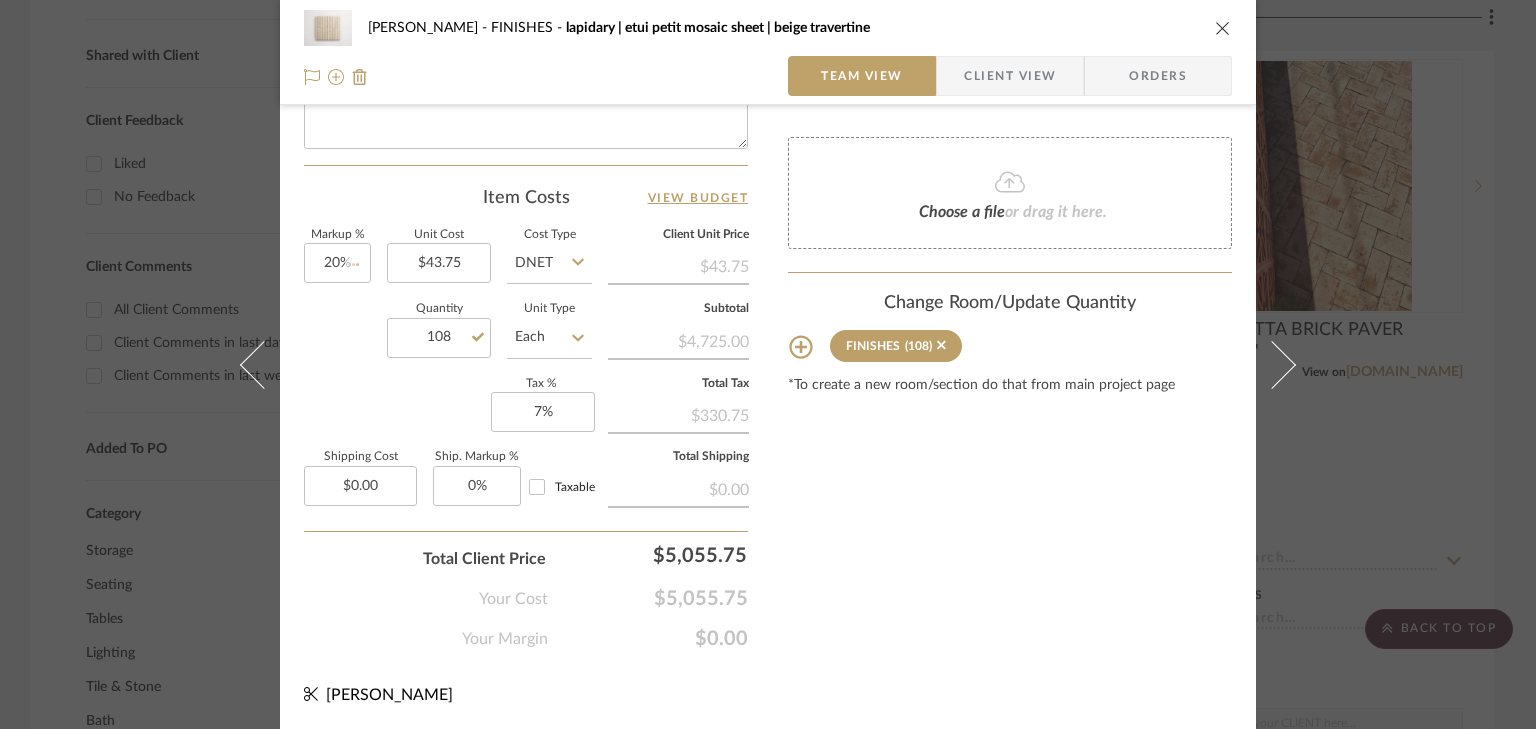 type 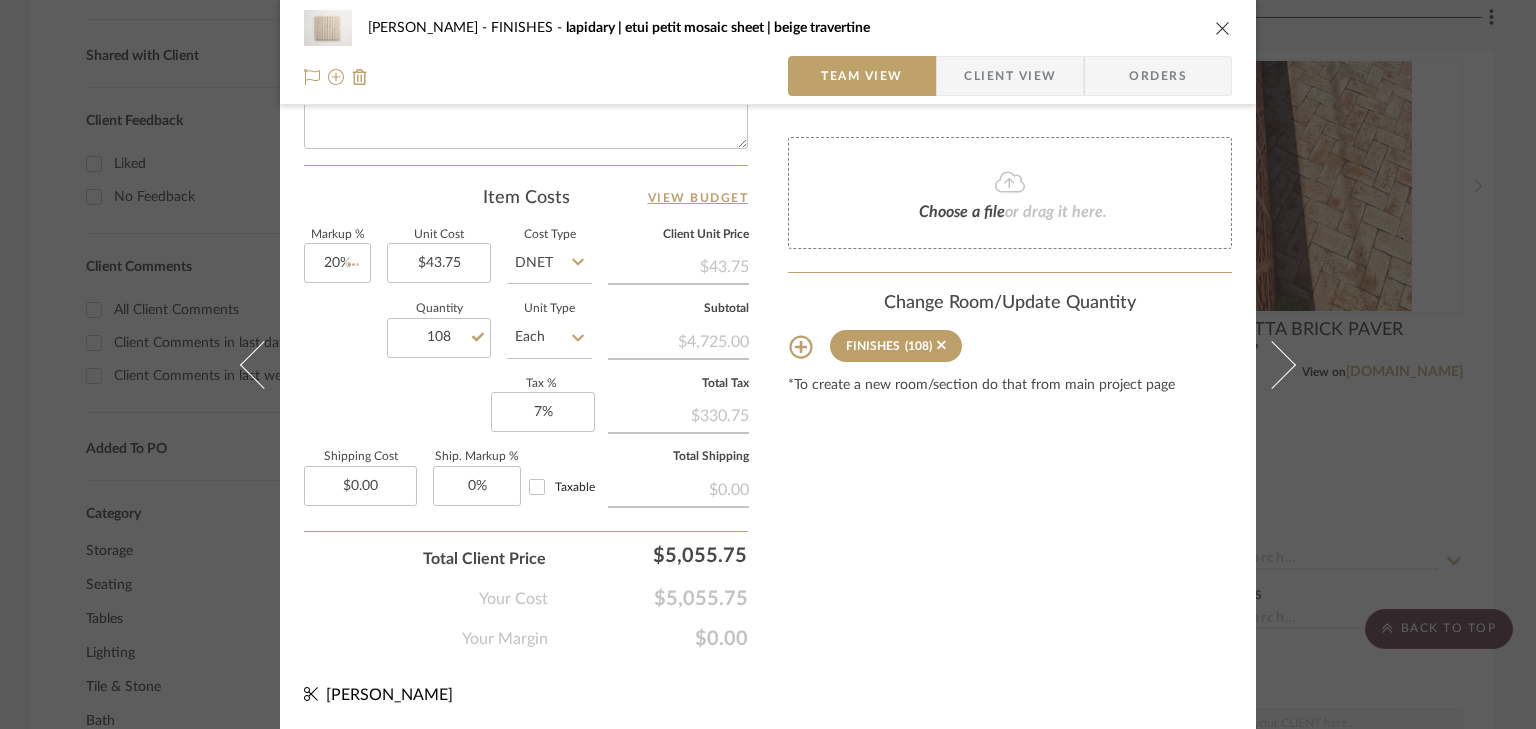 type 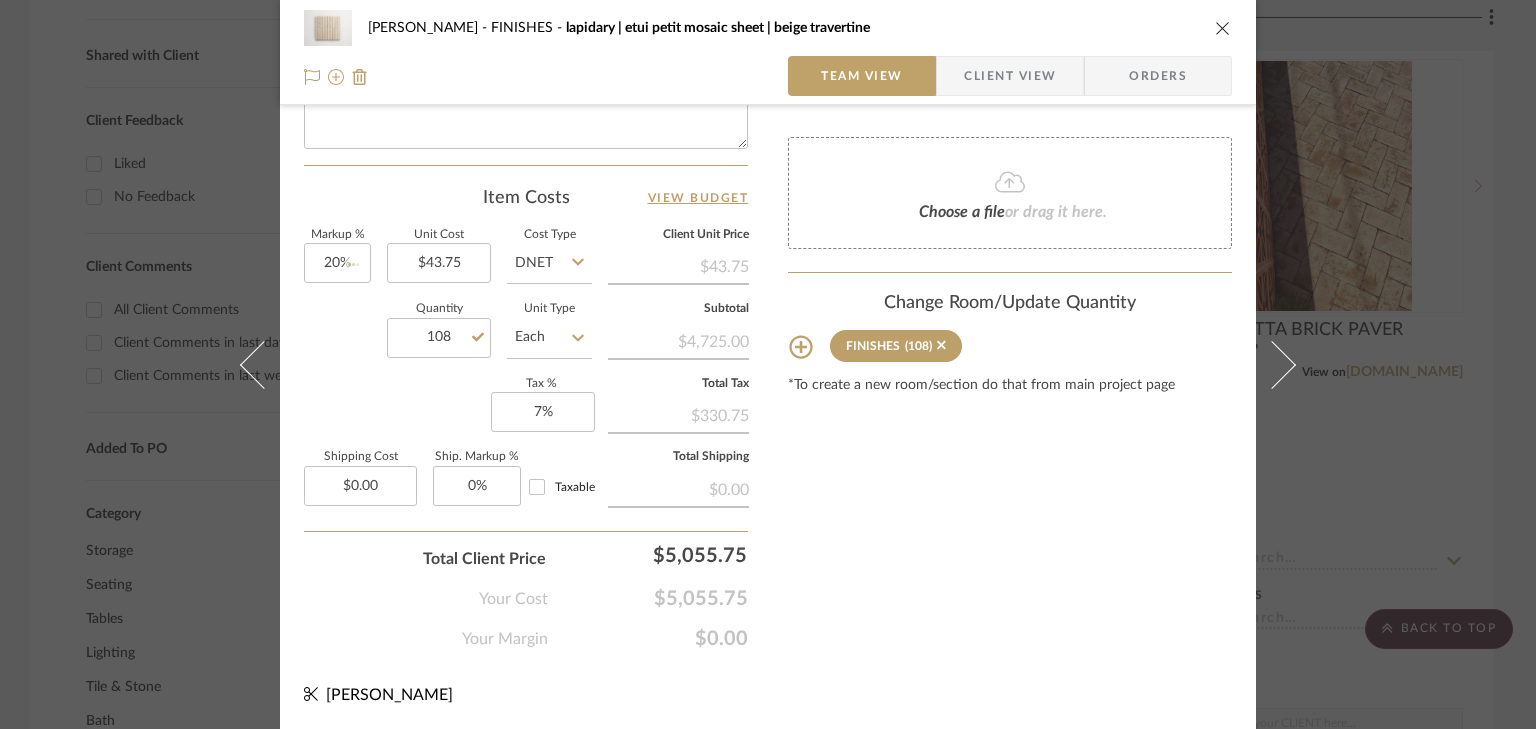 type 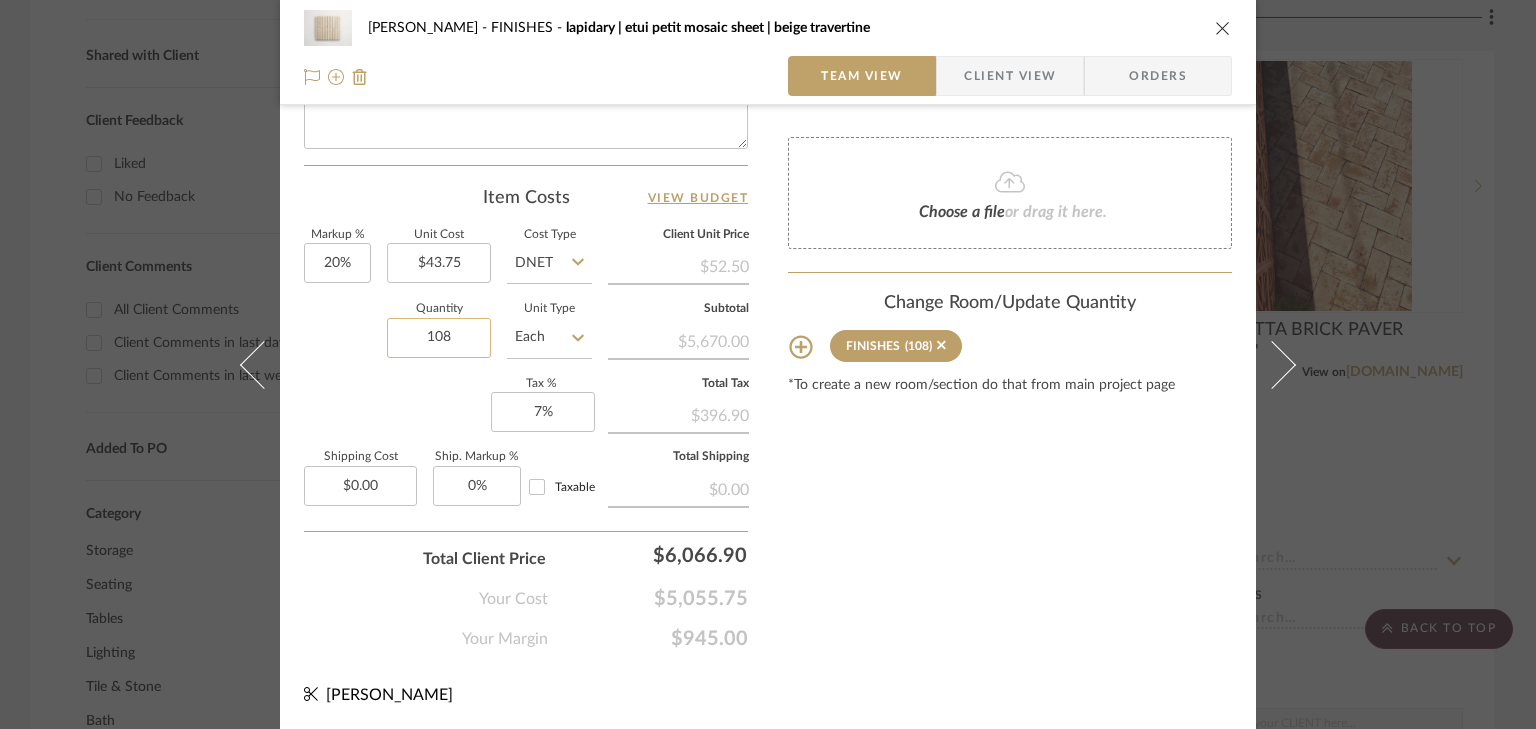 click on "108" 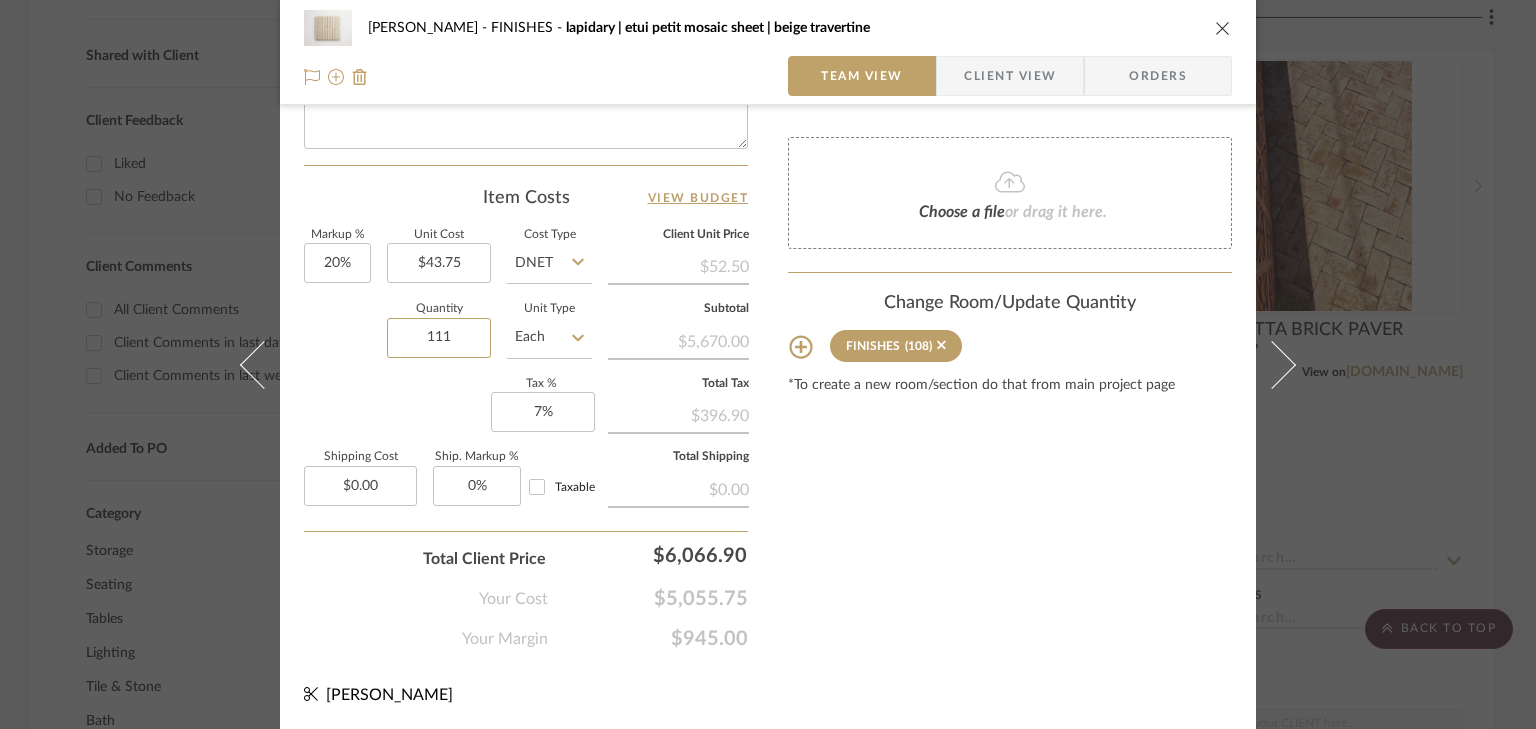 type on "111" 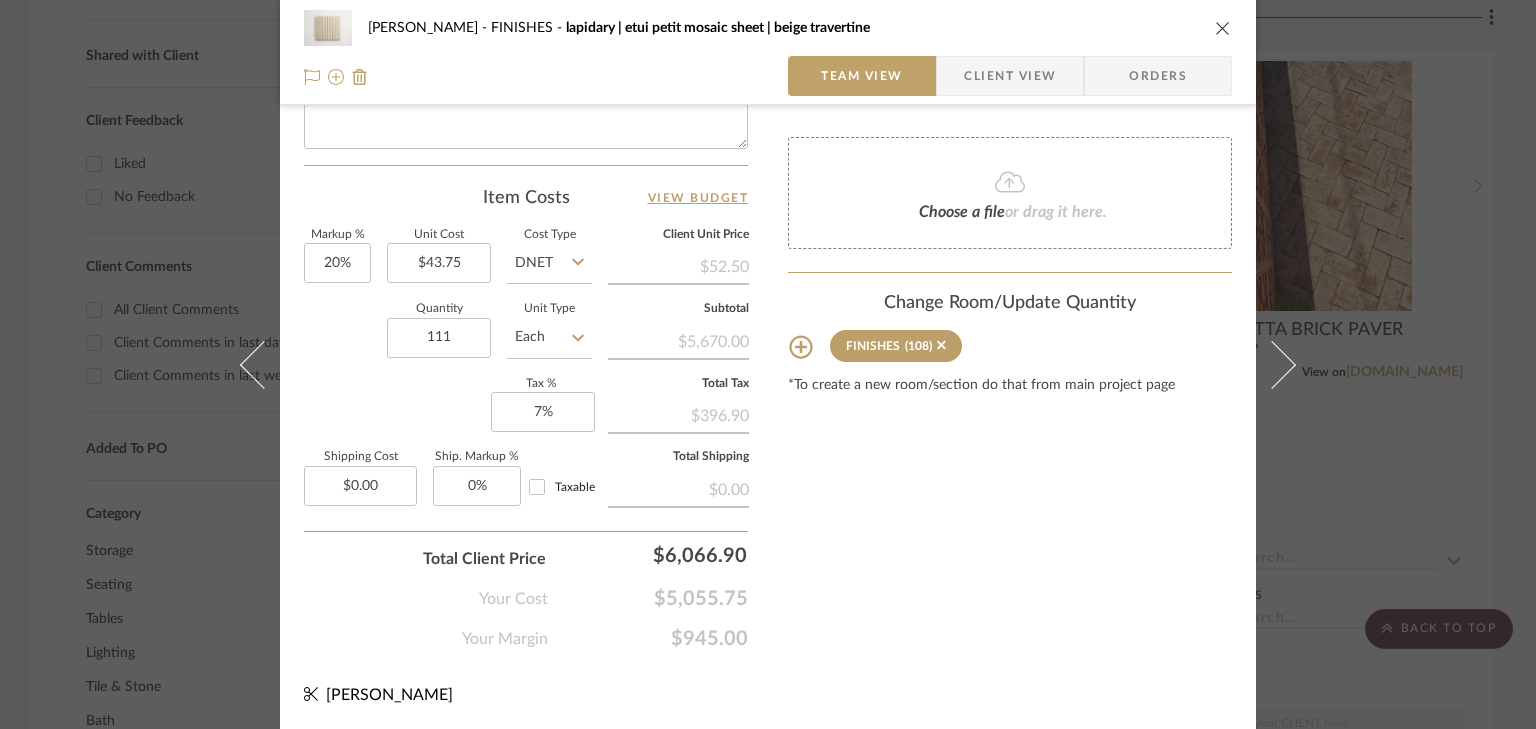 click on "Sana - Nora FINISHES lapidary | etui petit mosaic sheet | beige travertine Team View Client View Orders 1 / 2  Team-Facing Details   Item Name  lapidary | etui petit mosaic sheet | beige travertine  Brand  cle  Internal Description   Dimensions   Product Specifications   Item Costs   View Budget   Markup %  20%  Unit Cost  $43.75  Cost Type  DNET  Client Unit Price   $52.50   Quantity  111  Unit Type  Each  Subtotal   $5,670.00   Tax %  7%  Total Tax   $396.90   Shipping Cost  $0.00  Ship. Markup %  0% Taxable  Total Shipping   $0.00  Total Client Price  $6,066.90  Your Cost  $5,055.75  Your Margin  $945.00  Content here copies to Client View - confirm visibility there.  Show in Client Dashboard   Include in Budget   View Budget  Team Status  Lead Time  In Stock Weeks  Est. Min   Est. Max   Due Date   Install Date  Tasks / To-Dos /  team Messaging  Leave yourself a note here or share next steps with your team. You will receive emails when they
respond!  Invite Collaborator Internal Notes  Documents" at bounding box center (768, 364) 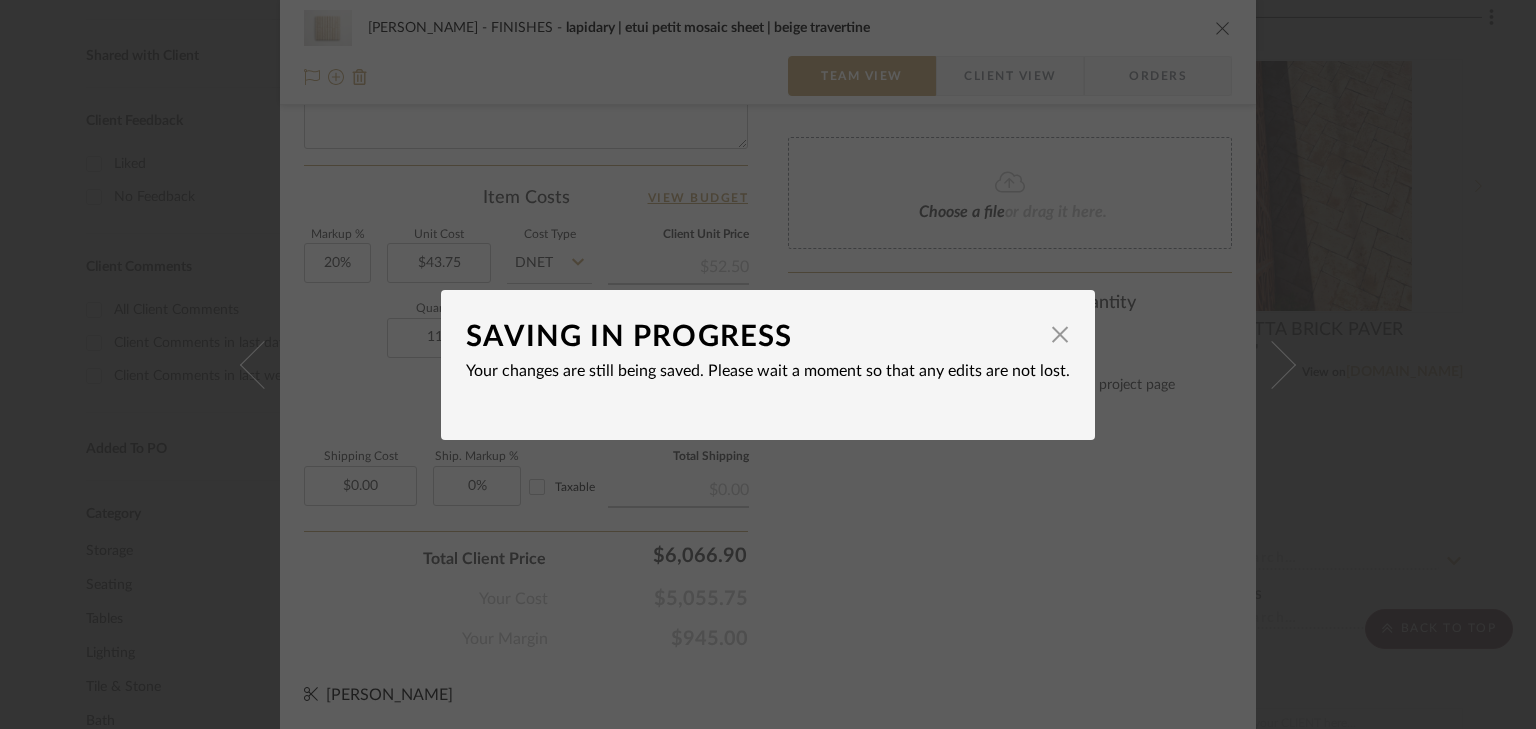 type 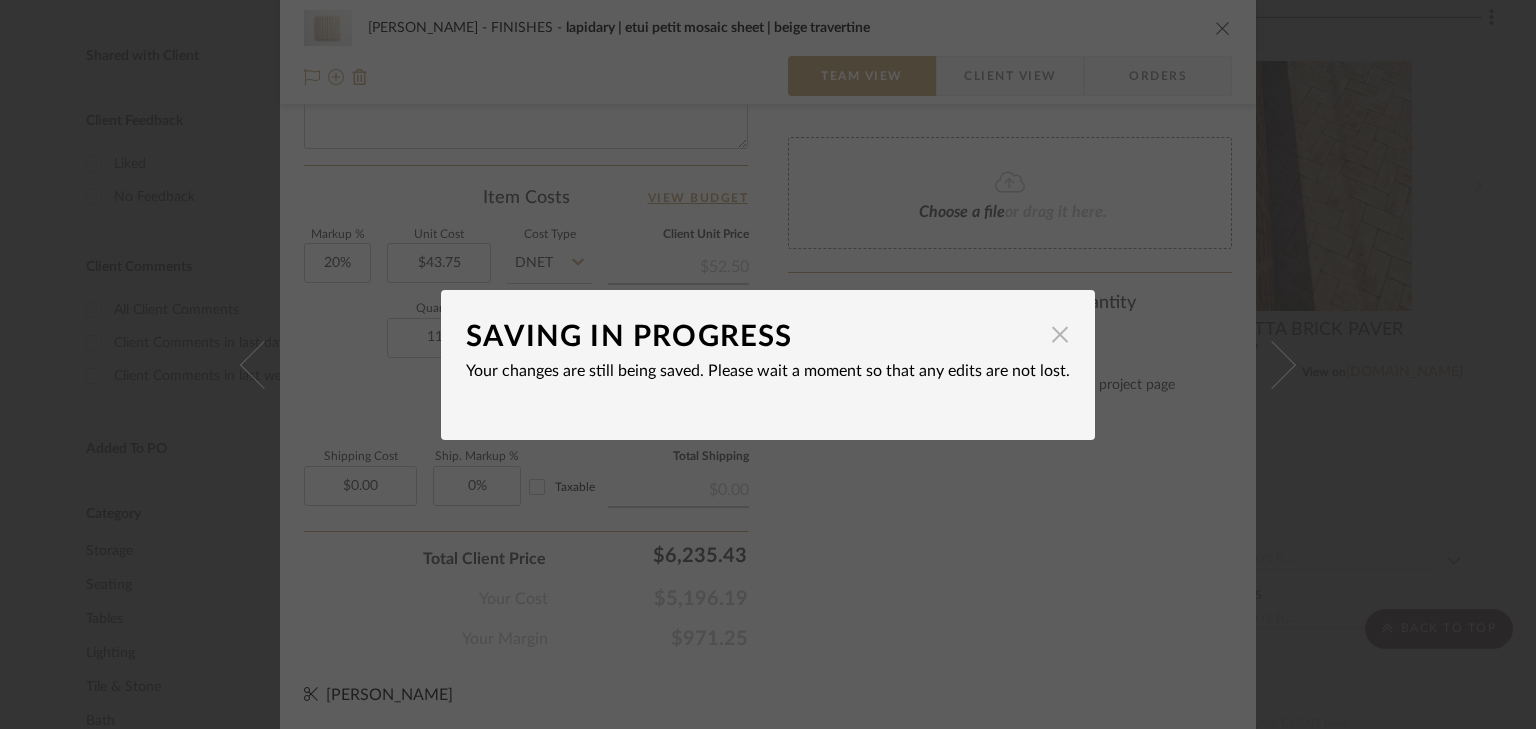 click at bounding box center (1060, 335) 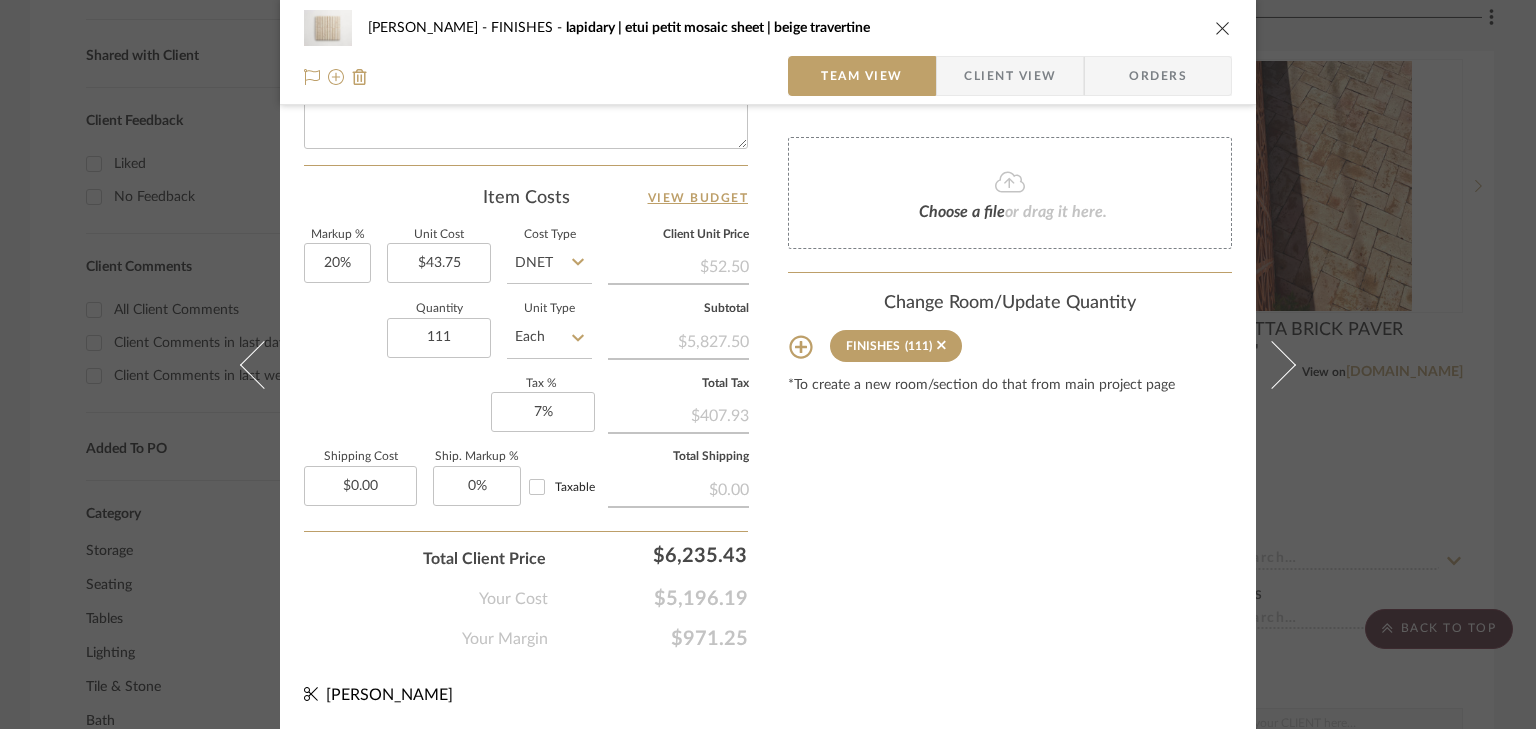 click on "Sana - Nora FINISHES lapidary | etui petit mosaic sheet | beige travertine Team View Client View Orders 1 / 2  Team-Facing Details   Item Name  lapidary | etui petit mosaic sheet | beige travertine  Brand  cle  Internal Description   Dimensions   Product Specifications   Item Costs   View Budget   Markup %  20%  Unit Cost  $43.75  Cost Type  DNET  Client Unit Price   $52.50   Quantity  111  Unit Type  Each  Subtotal   $5,827.50   Tax %  7%  Total Tax   $407.93   Shipping Cost  $0.00  Ship. Markup %  0% Taxable  Total Shipping   $0.00  Total Client Price  $6,235.43  Your Cost  $5,196.19  Your Margin  $971.25  Content here copies to Client View - confirm visibility there.  Show in Client Dashboard   Include in Budget   View Budget  Team Status  Lead Time  In Stock Weeks  Est. Min   Est. Max   Due Date   Install Date  Tasks / To-Dos /  team Messaging  Leave yourself a note here or share next steps with your team. You will receive emails when they
respond!  Invite Collaborator Internal Notes  Documents" at bounding box center (768, 364) 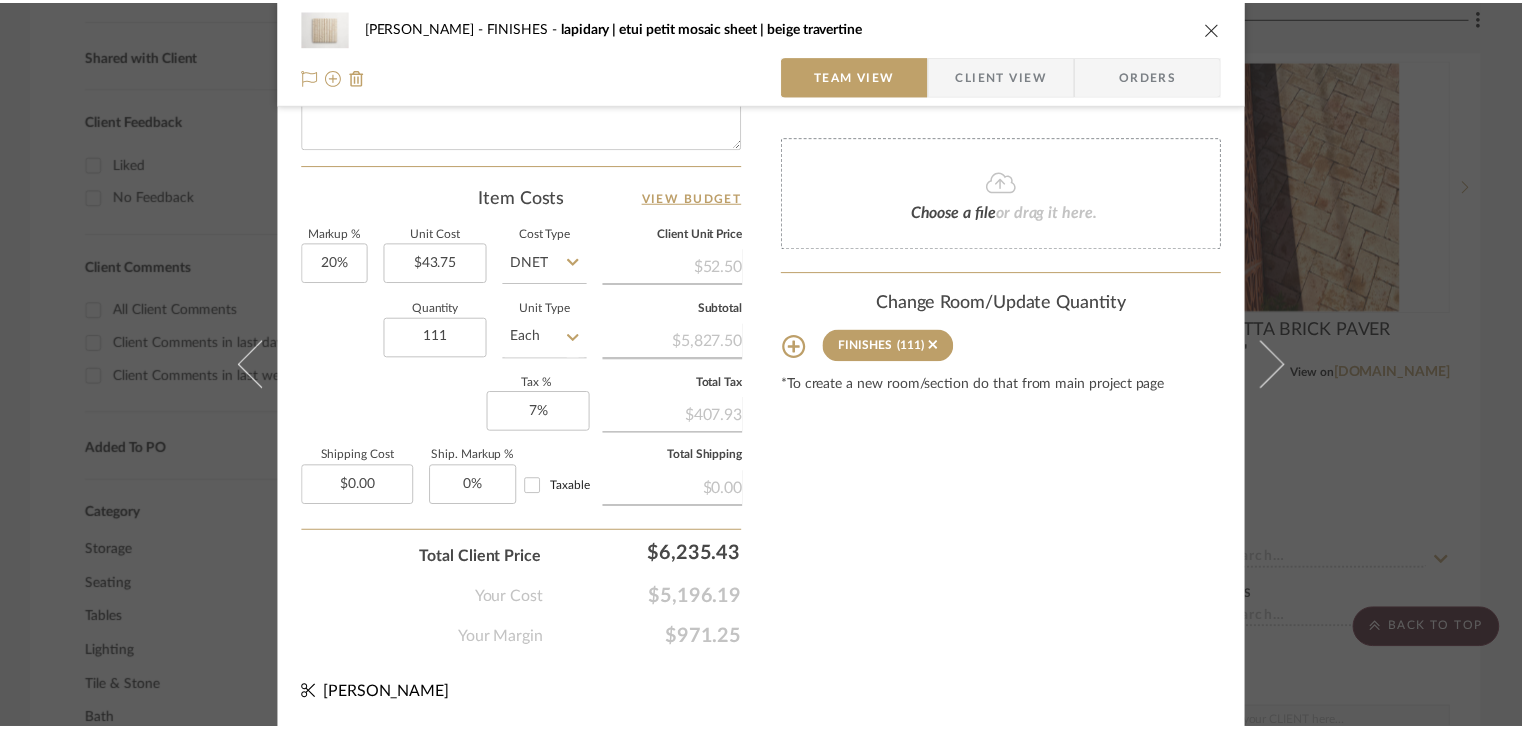 scroll, scrollTop: 796, scrollLeft: 0, axis: vertical 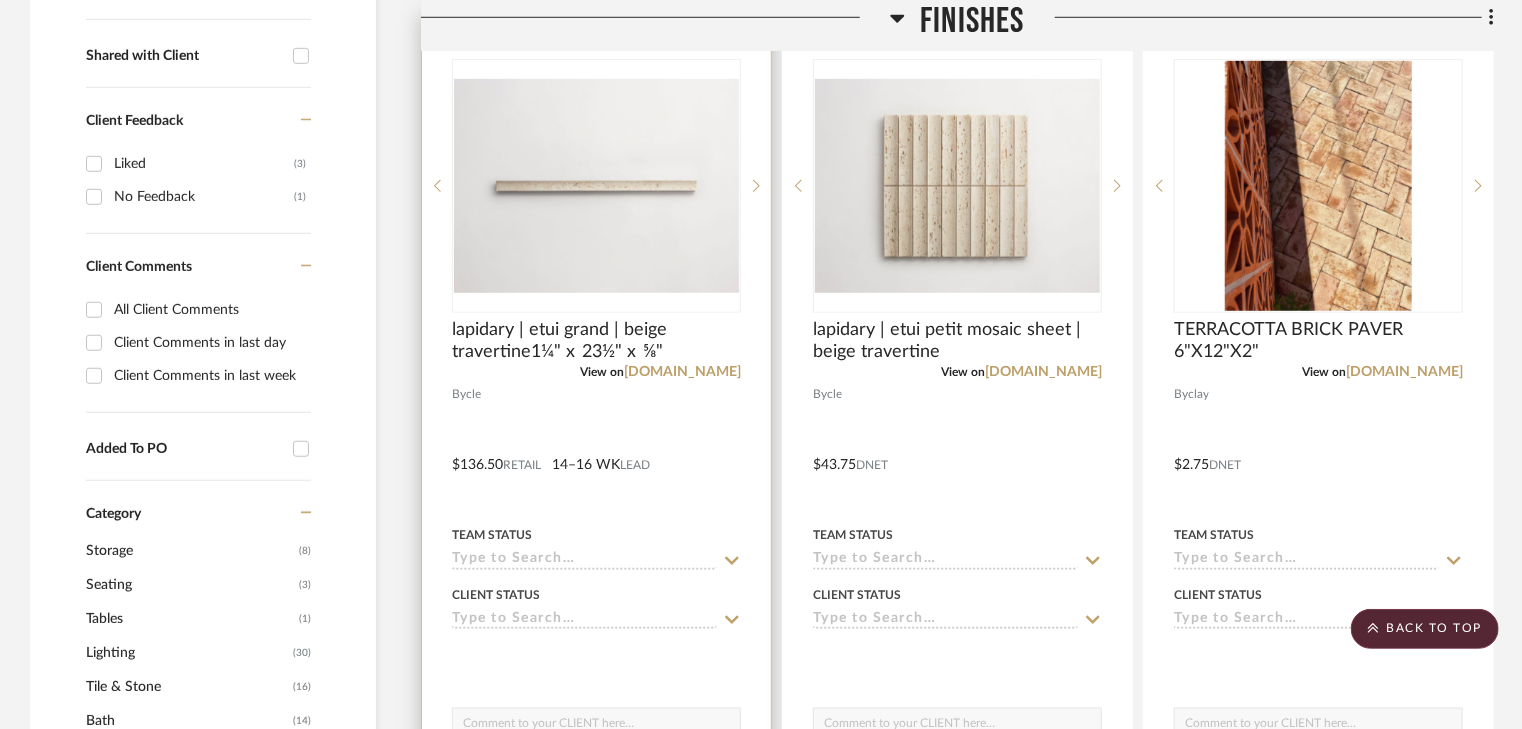 click at bounding box center [596, 450] 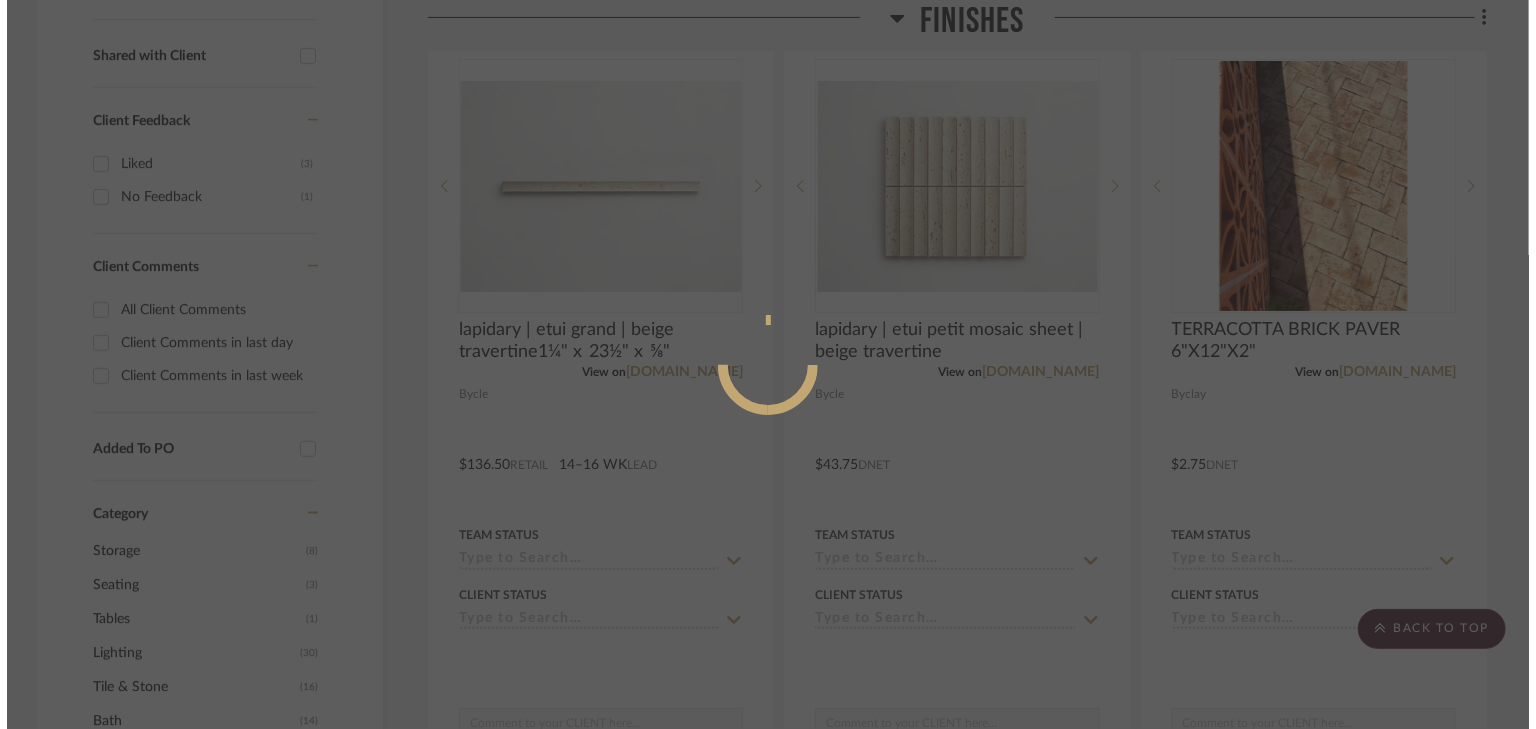 scroll, scrollTop: 0, scrollLeft: 0, axis: both 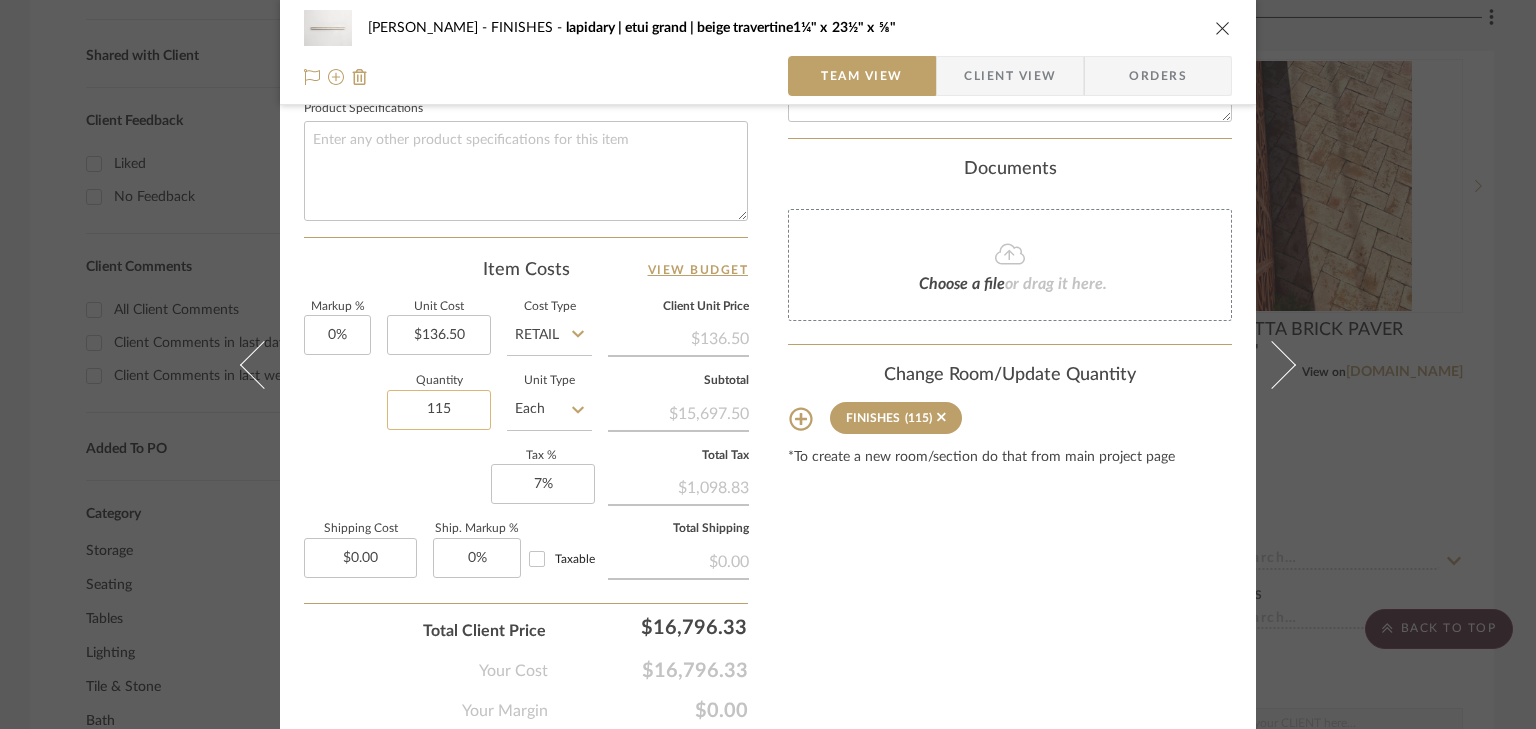 click on "115" 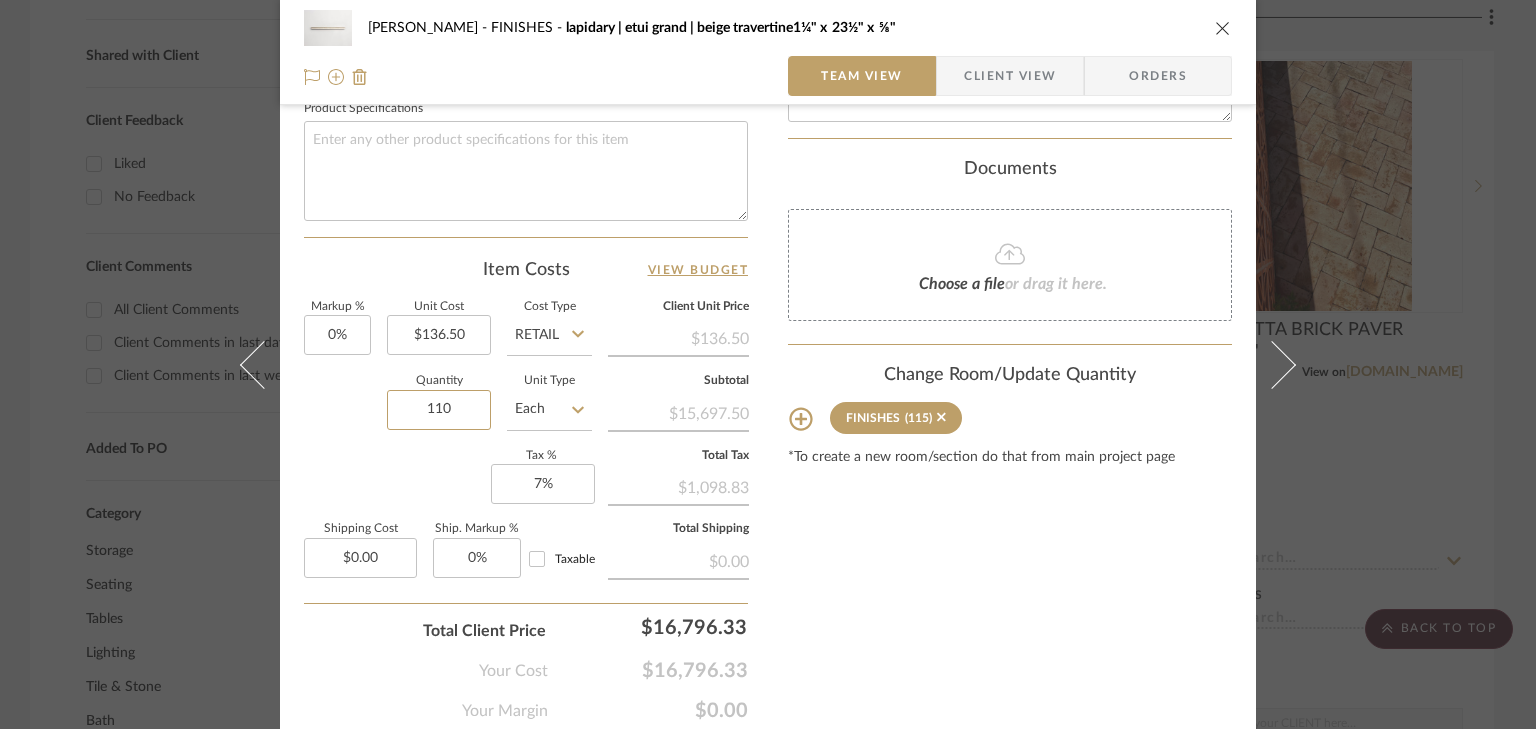 type on "110" 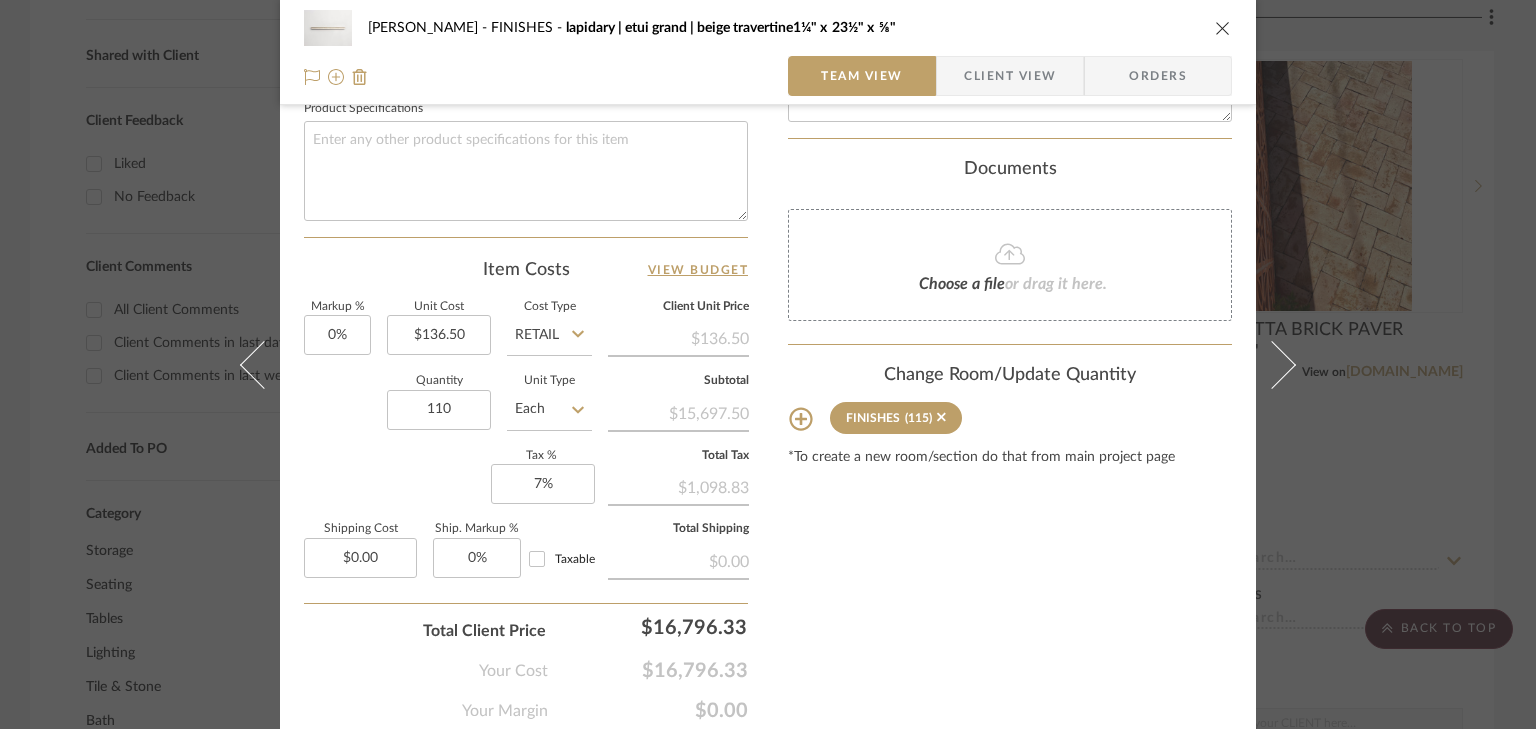 click on "Markup %  0%  Unit Cost  $136.50  Cost Type  Retail  Client Unit Price   $136.50   Quantity  110  Unit Type  Each  Subtotal   $15,697.50   Tax %  7%  Total Tax   $1,098.83   Shipping Cost  $0.00  Ship. Markup %  0% Taxable  Total Shipping   $0.00" 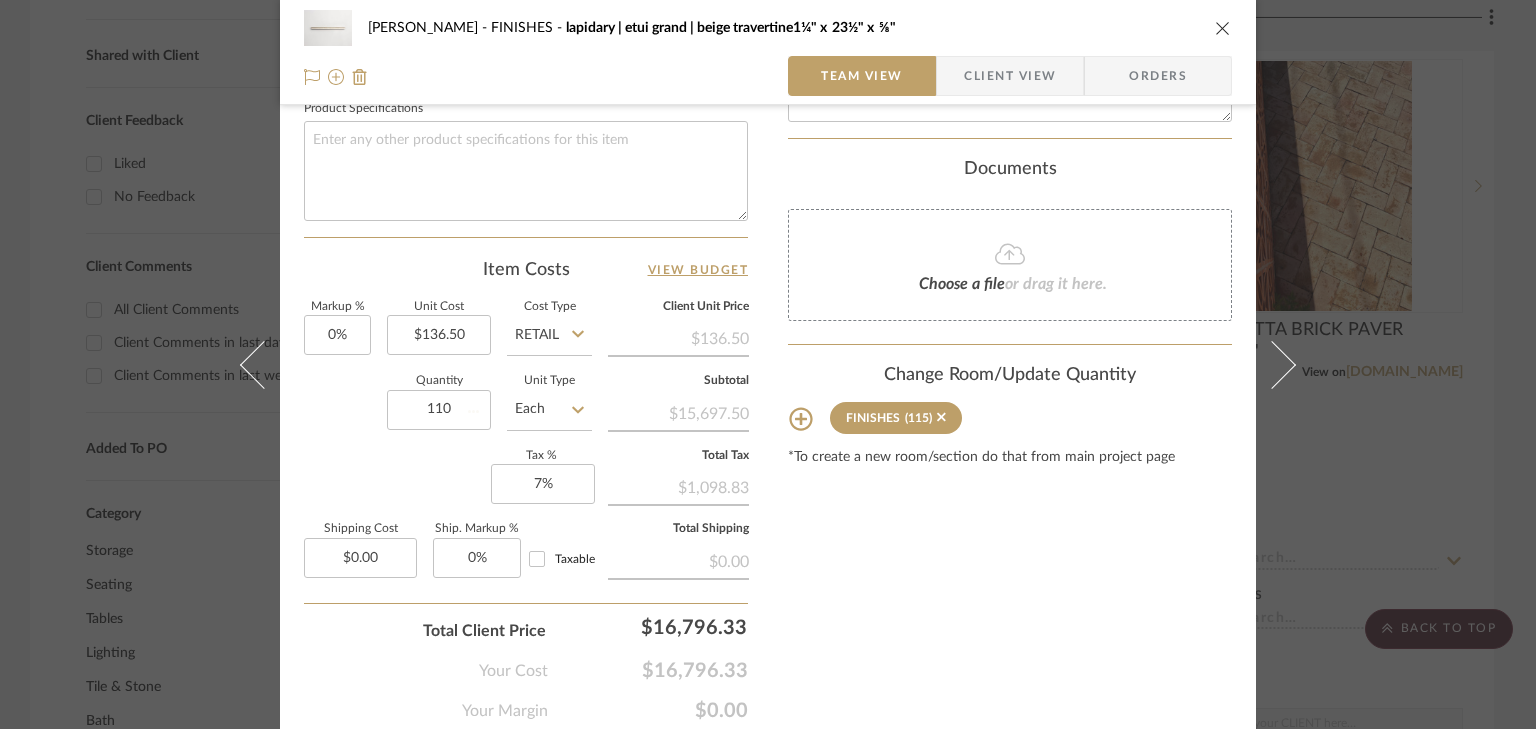 type 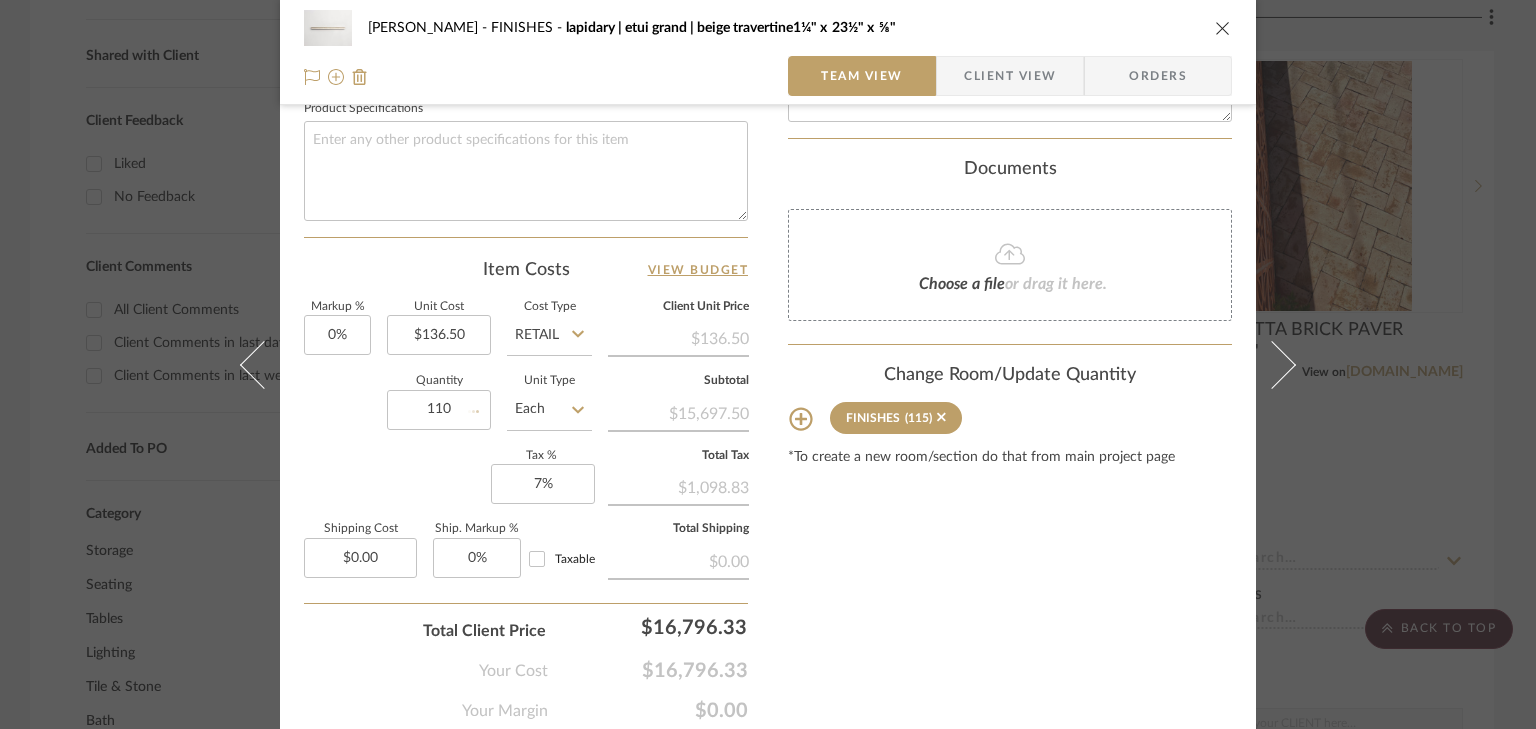 type 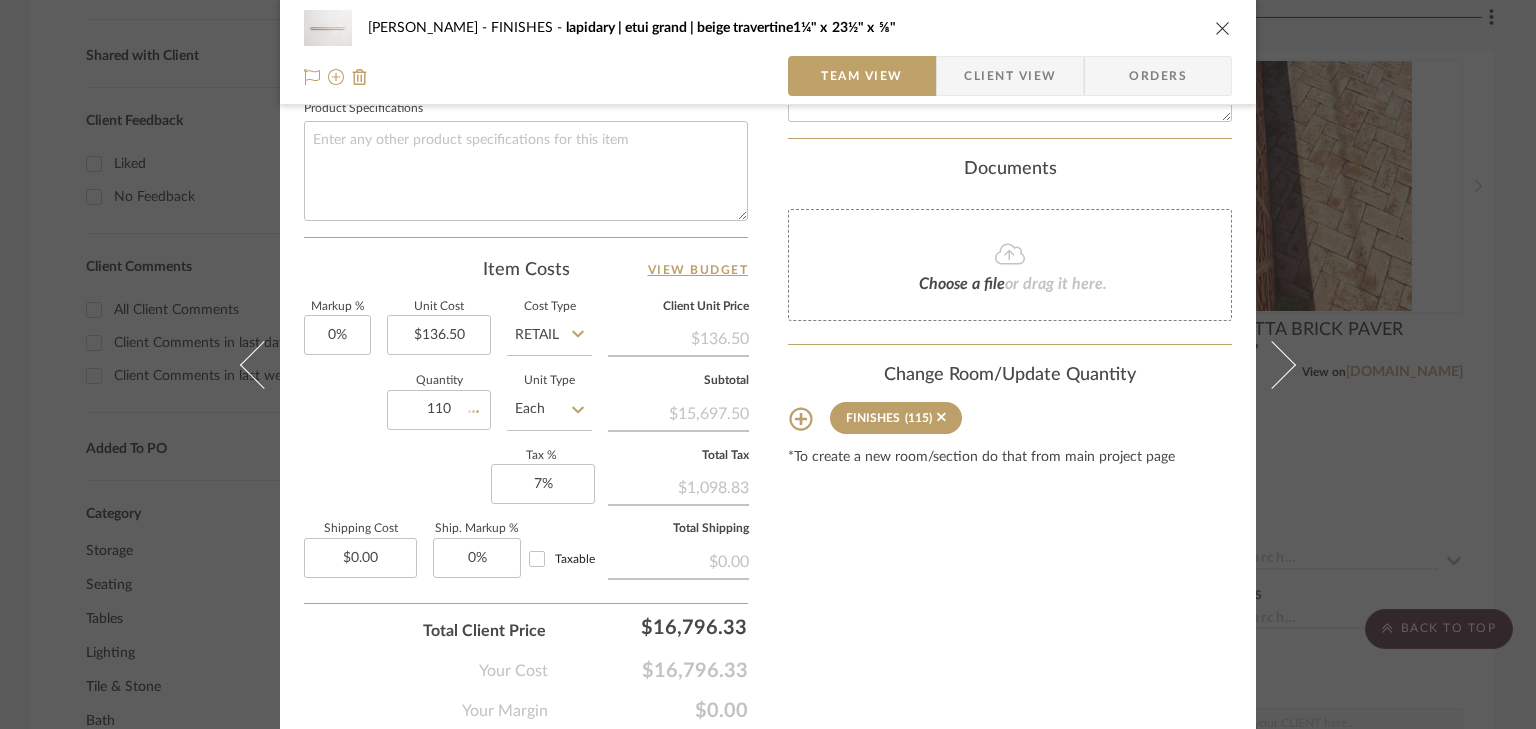 type 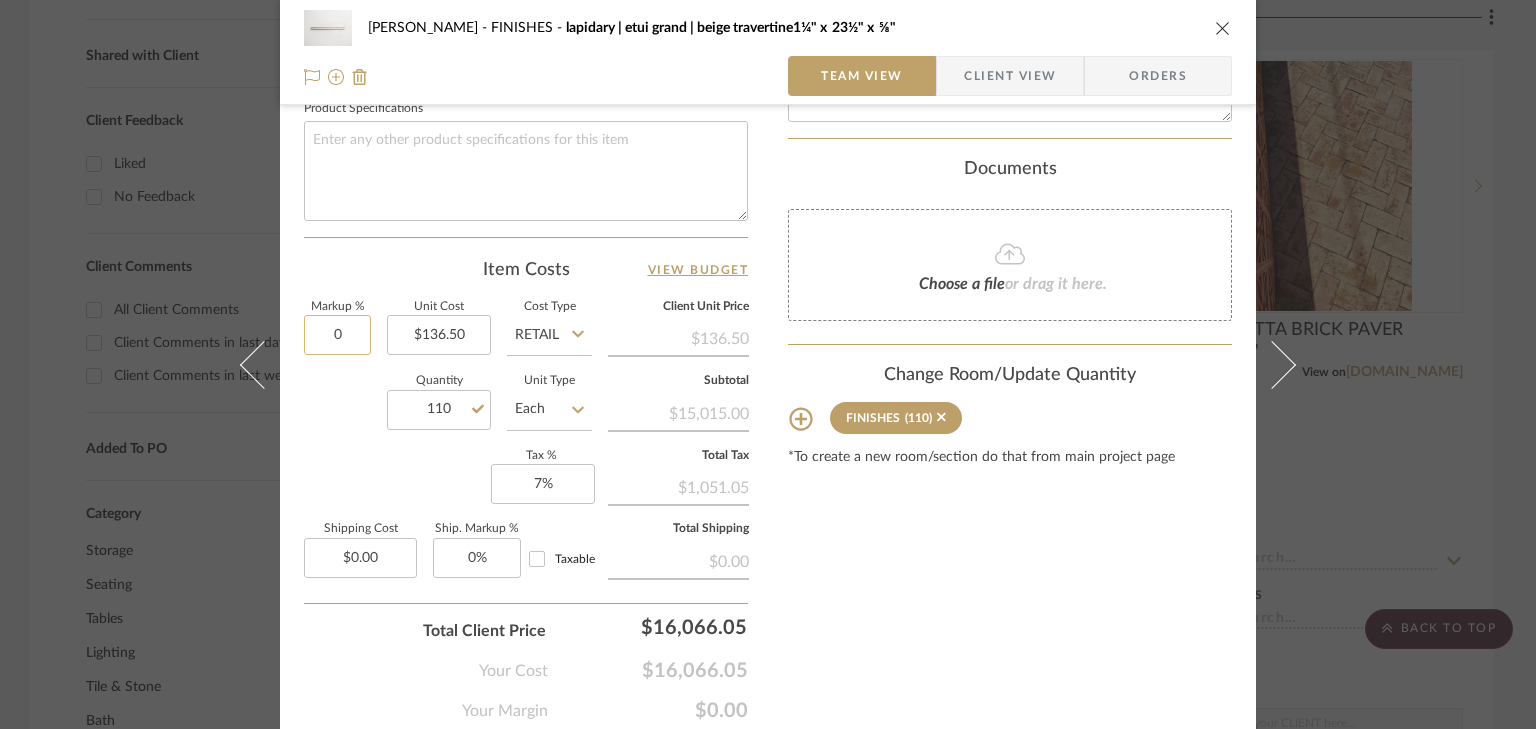 click on "0" 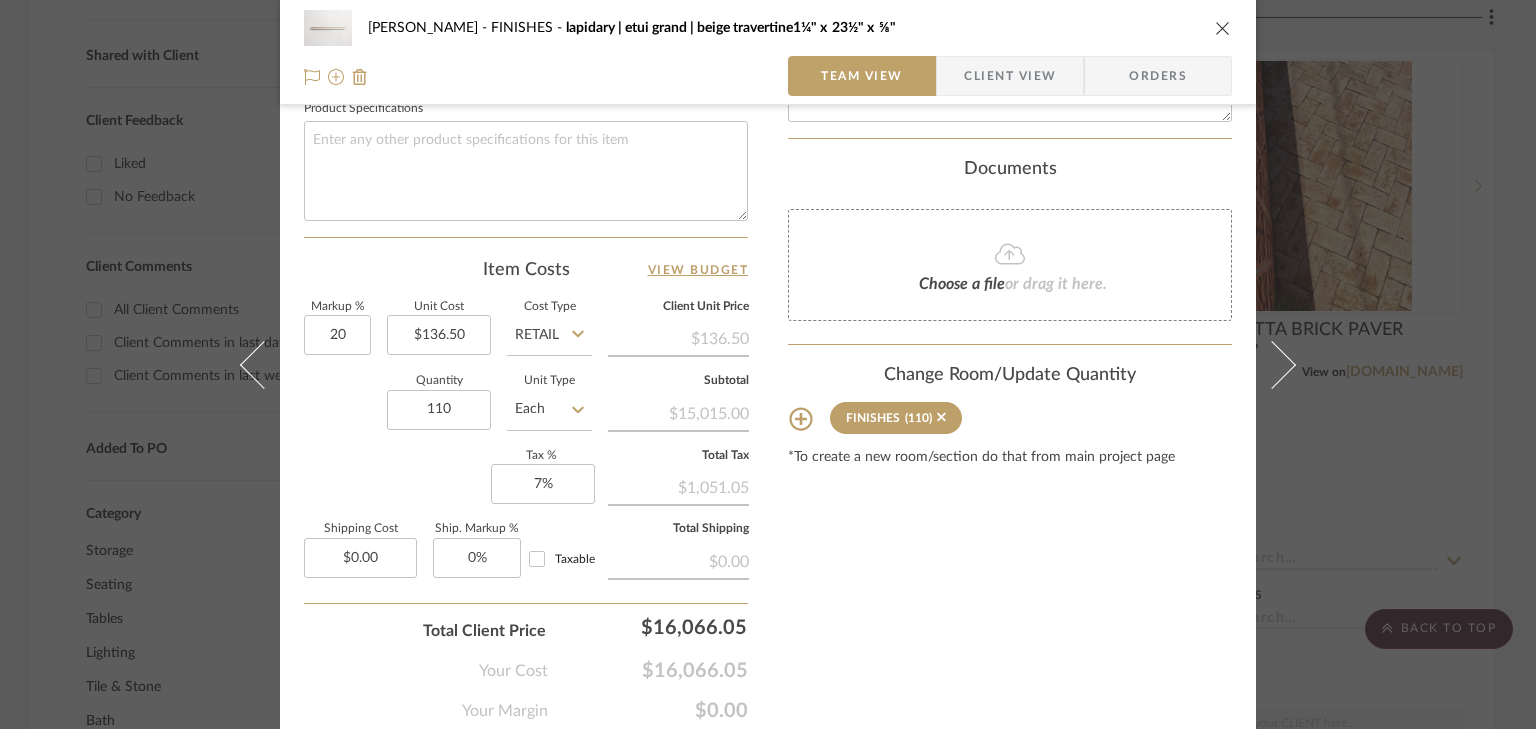 type on "20%" 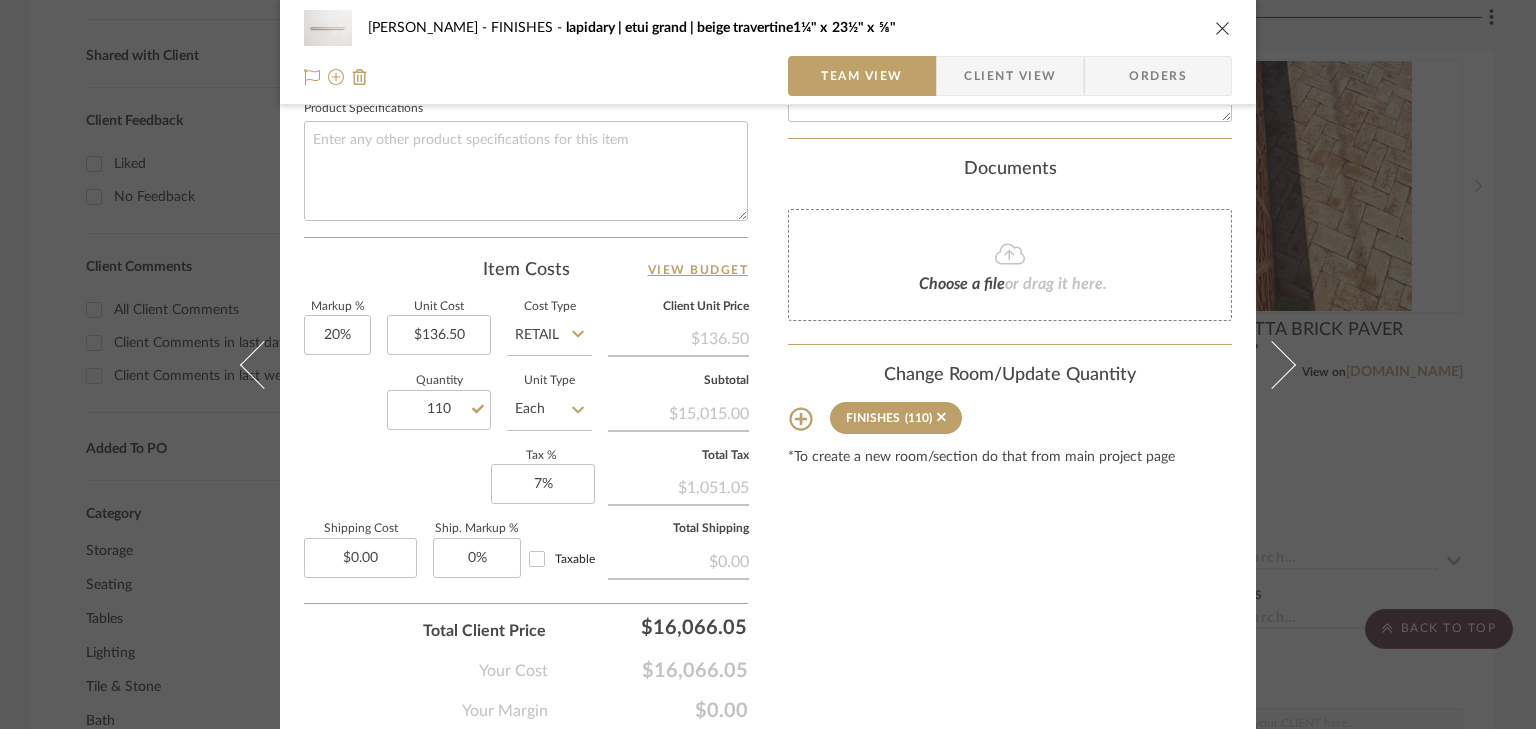click on "Content here copies to Client View - confirm visibility there.  Show in Client Dashboard   Include in Budget   View Budget  Team Status  Lead Time  In Stock Weeks  Est. Min  14  Est. Max  16  Due Date   Install Date  Tasks / To-Dos /  team Messaging  Leave yourself a note here or share next steps with your team. You will receive emails when they
respond!  Invite Collaborator Internal Notes  Documents  Choose a file  or drag it here. Change Room/Update Quantity  FINISHES  (110) *To create a new room/section do that from main project page" at bounding box center (1010, -51) 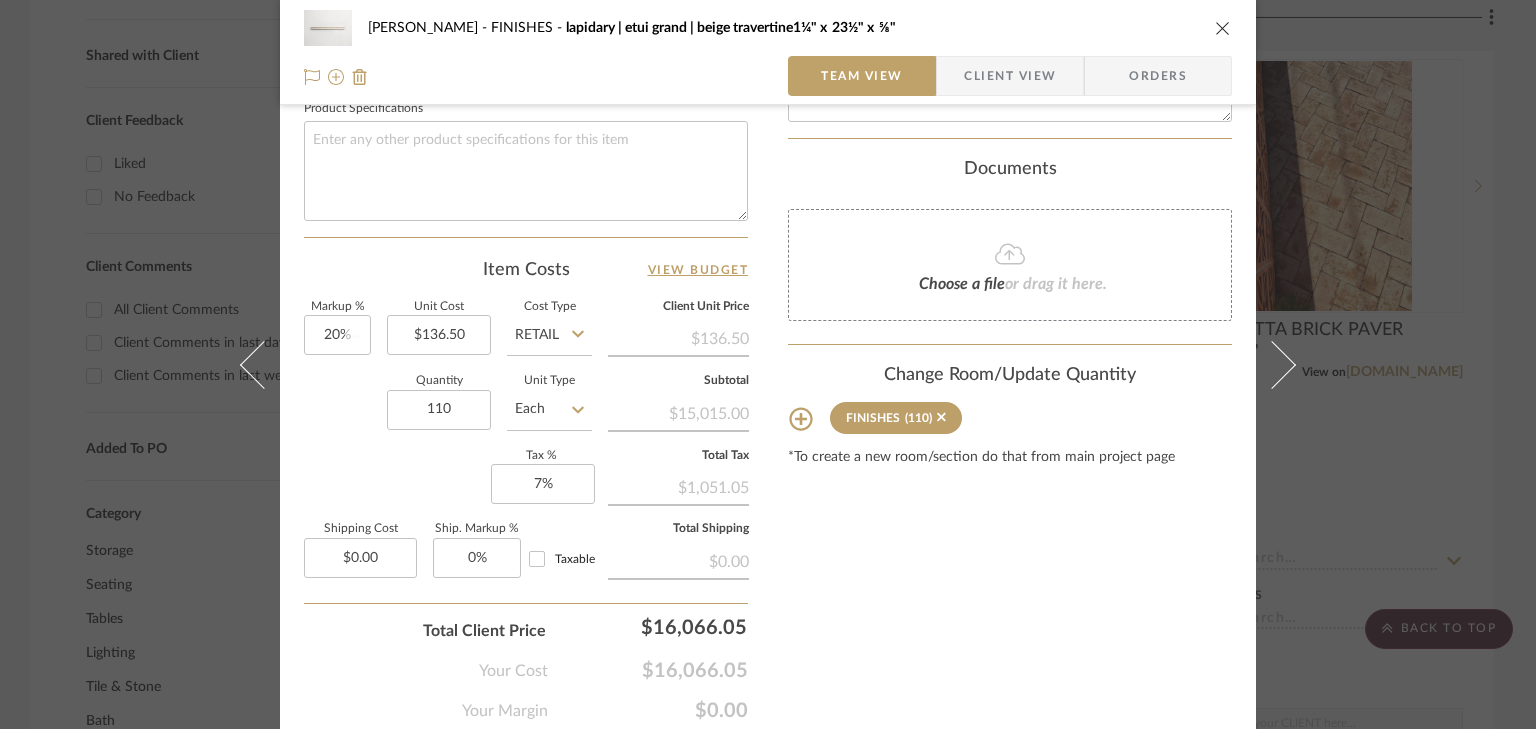 type 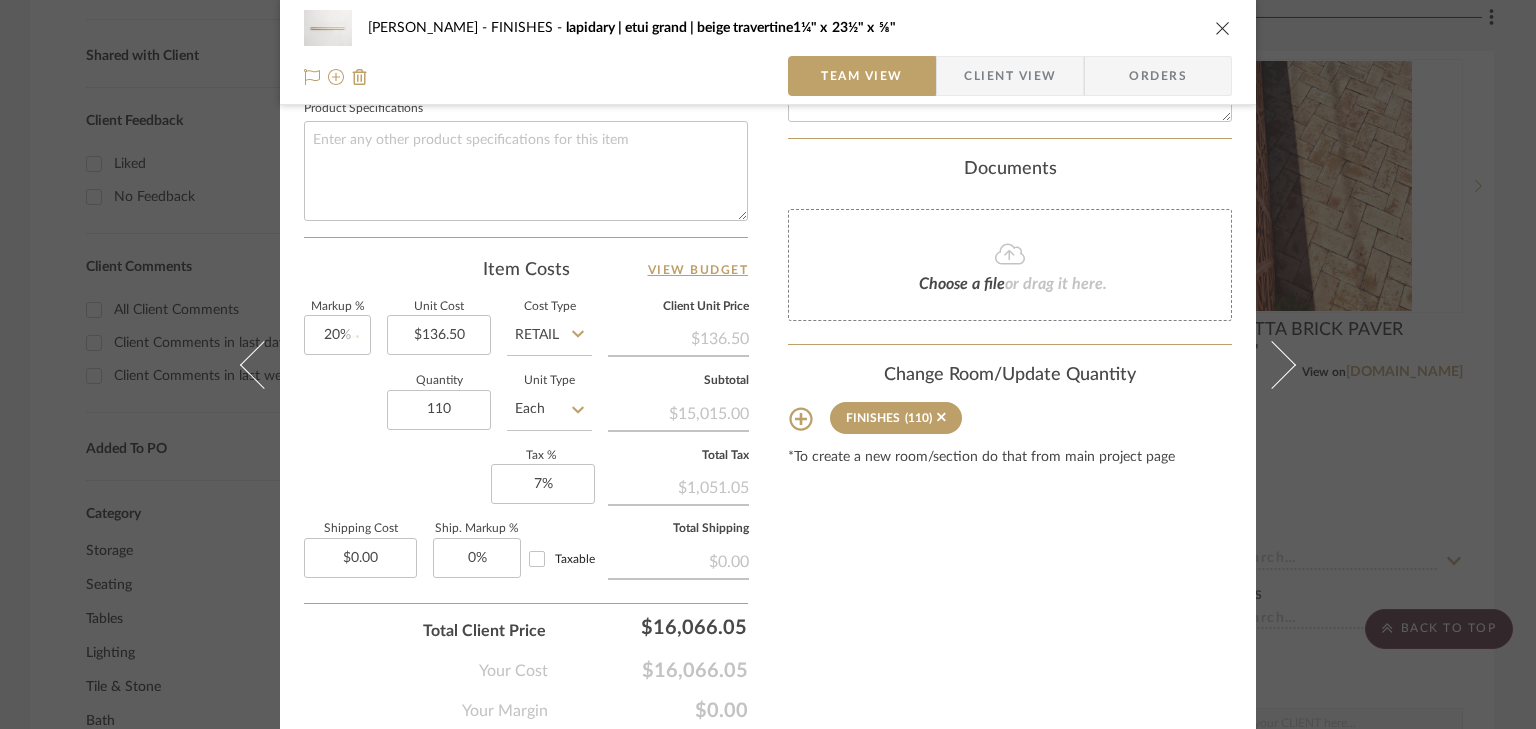 type 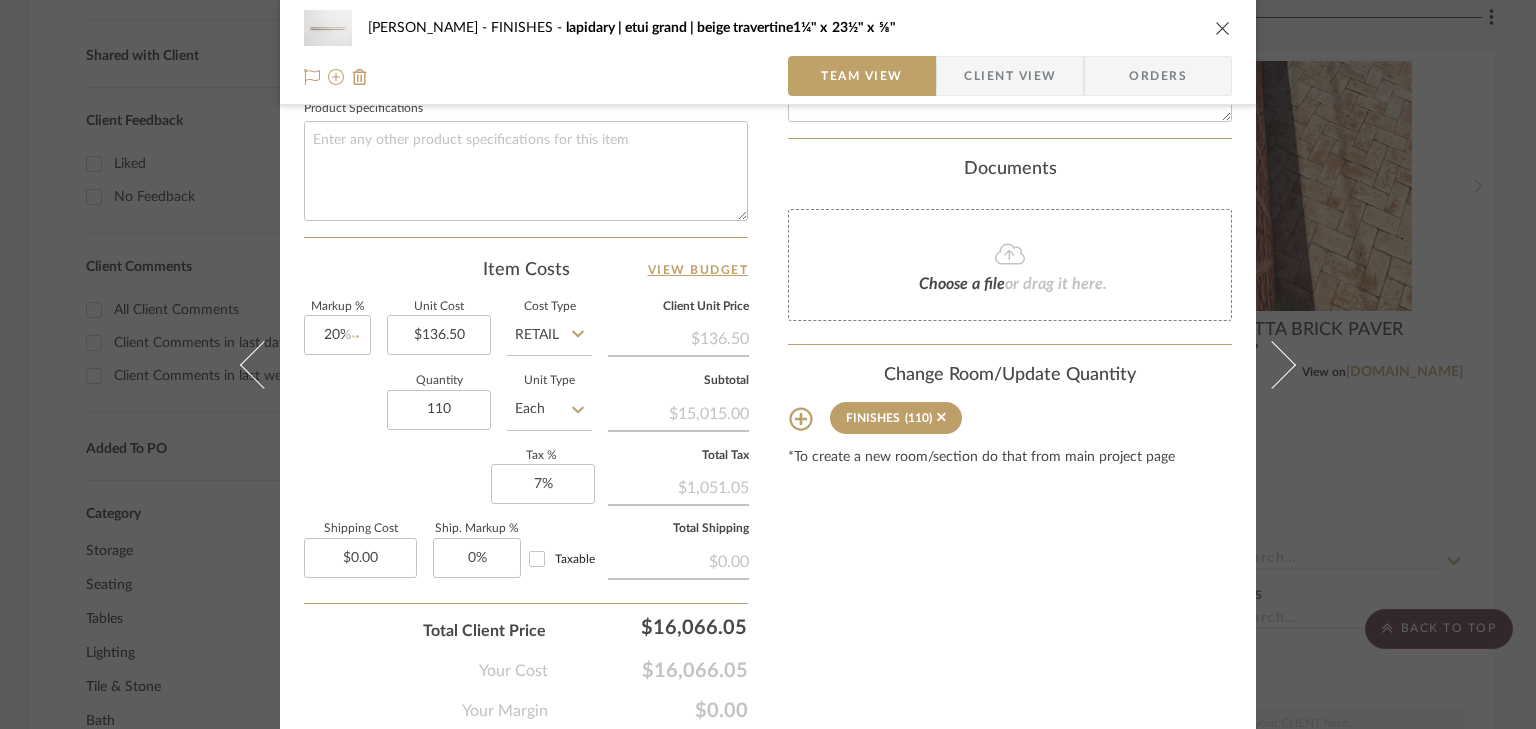 type 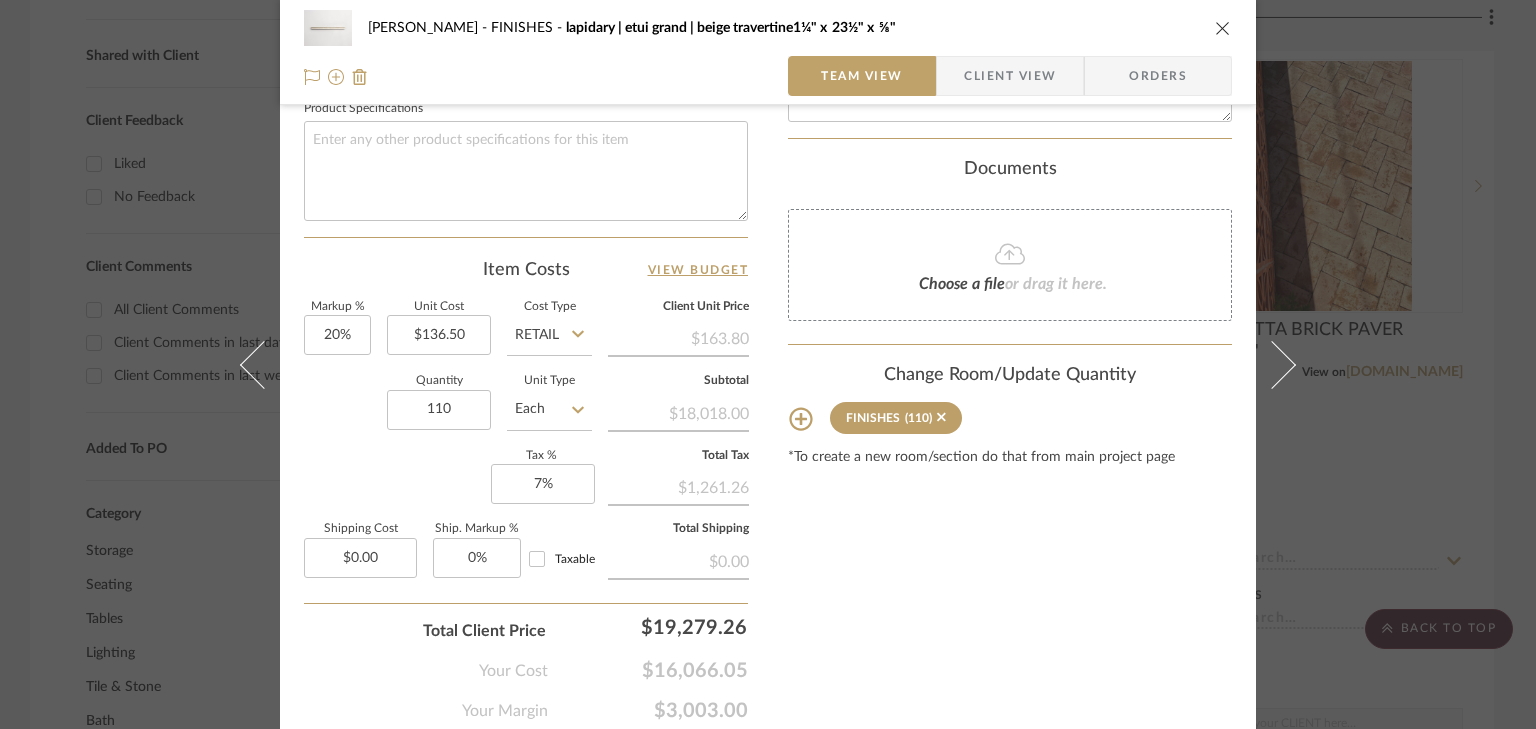 click on "Sana - Nora FINISHES lapidary | etui grand | beige travertine1¼" x  23½" x  ⅝" Team View Client View Orders 1 / 2  Team-Facing Details   Item Name  lapidary | etui grand | beige travertine1¼" x  23½" x  ⅝"  Brand  cle  Internal Description   Dimensions   Product Specifications   Item Costs   View Budget   Markup %  20%  Unit Cost  $136.50  Cost Type  Retail  Client Unit Price   $163.80   Quantity  110  Unit Type  Each  Subtotal   $18,018.00   Tax %  7%  Total Tax   $1,261.26   Shipping Cost  $0.00  Ship. Markup %  0% Taxable  Total Shipping   $0.00  Total Client Price  $19,279.26  Your Cost  $16,066.05  Your Margin  $3,003.00  Content here copies to Client View - confirm visibility there.  Show in Client Dashboard   Include in Budget   View Budget  Team Status  Lead Time  In Stock Weeks  Est. Min  14  Est. Max  16  Due Date   Install Date  Tasks / To-Dos /  team Messaging  Leave yourself a note here or share next steps with your team. You will receive emails when they
respond!  (110)" at bounding box center [768, 364] 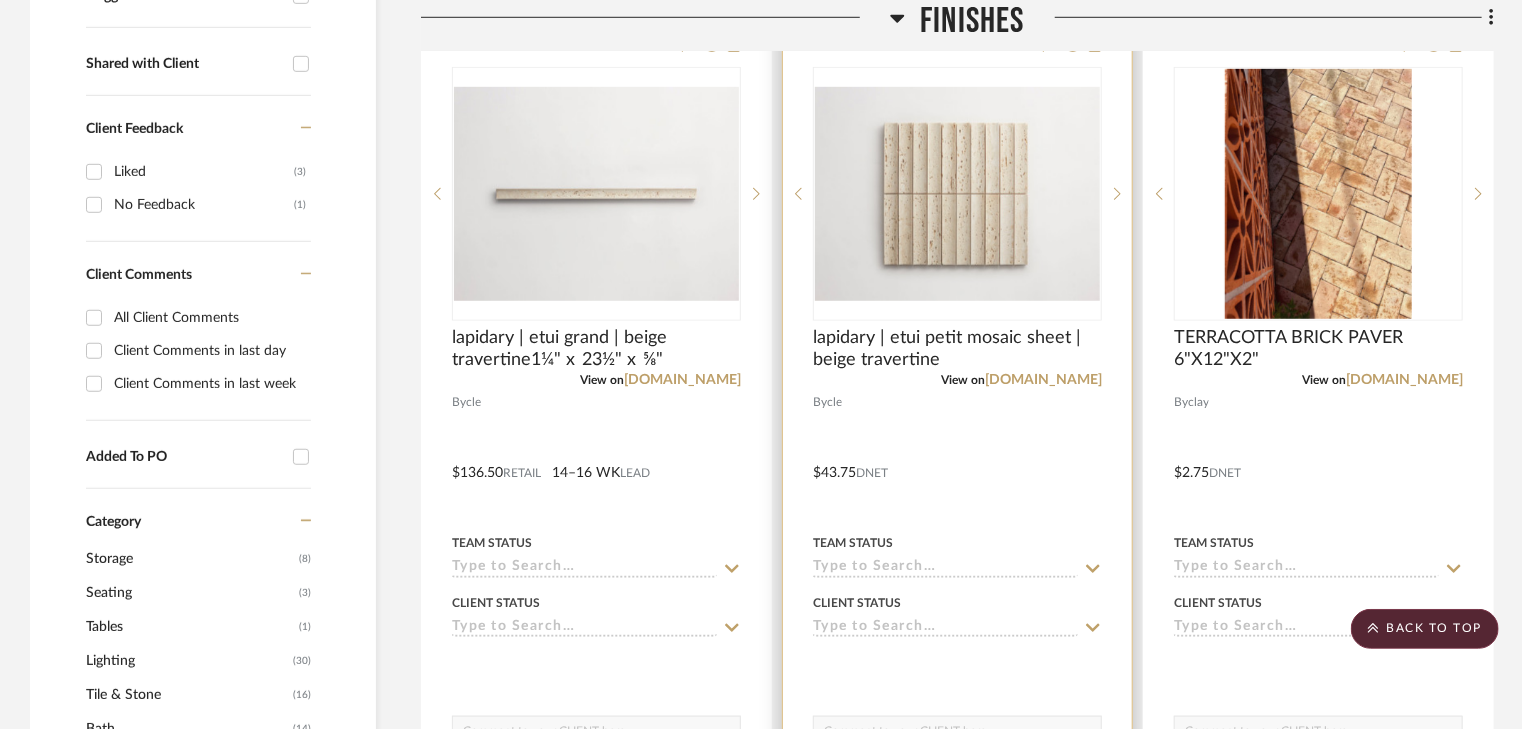 scroll, scrollTop: 960, scrollLeft: 0, axis: vertical 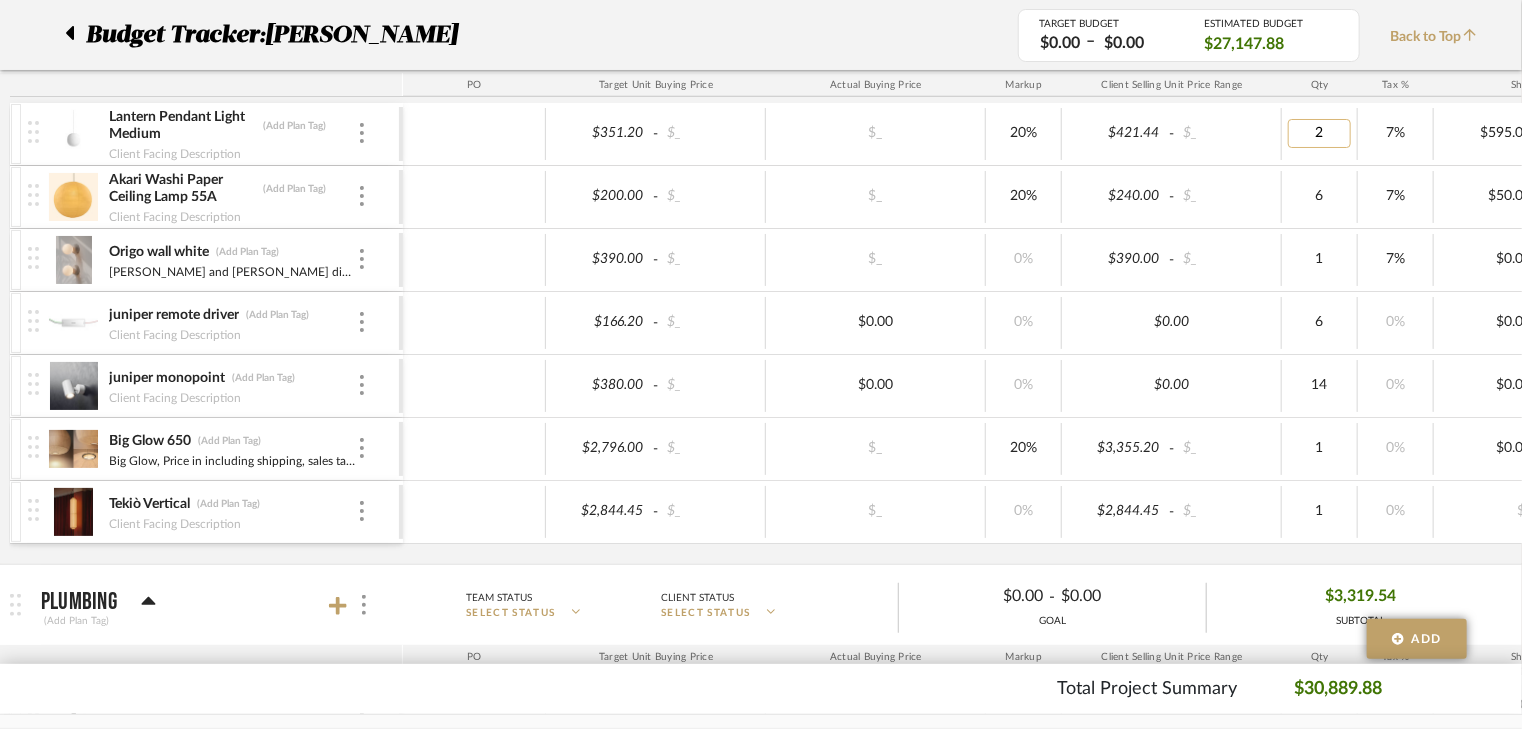 type on "3" 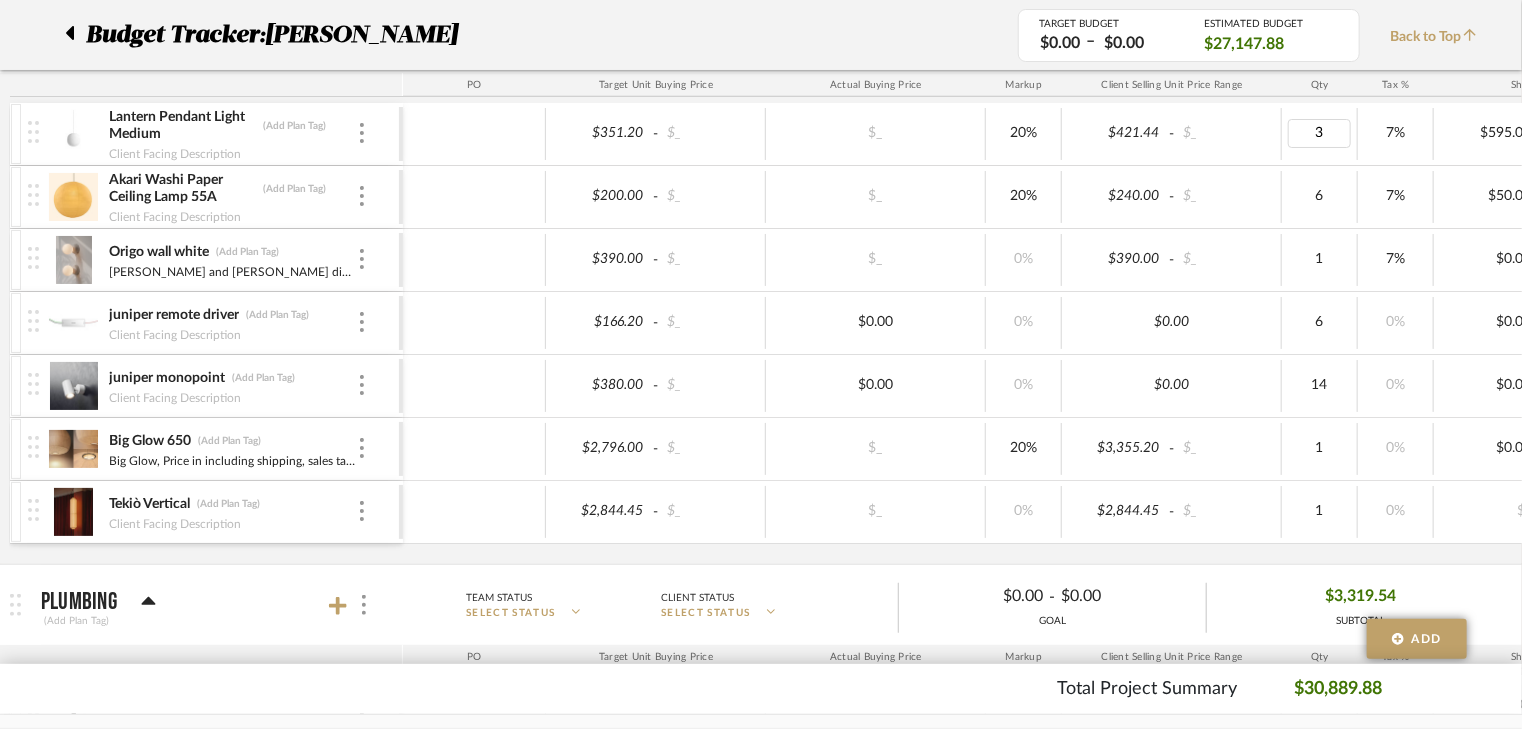click on "6" at bounding box center [1320, 197] 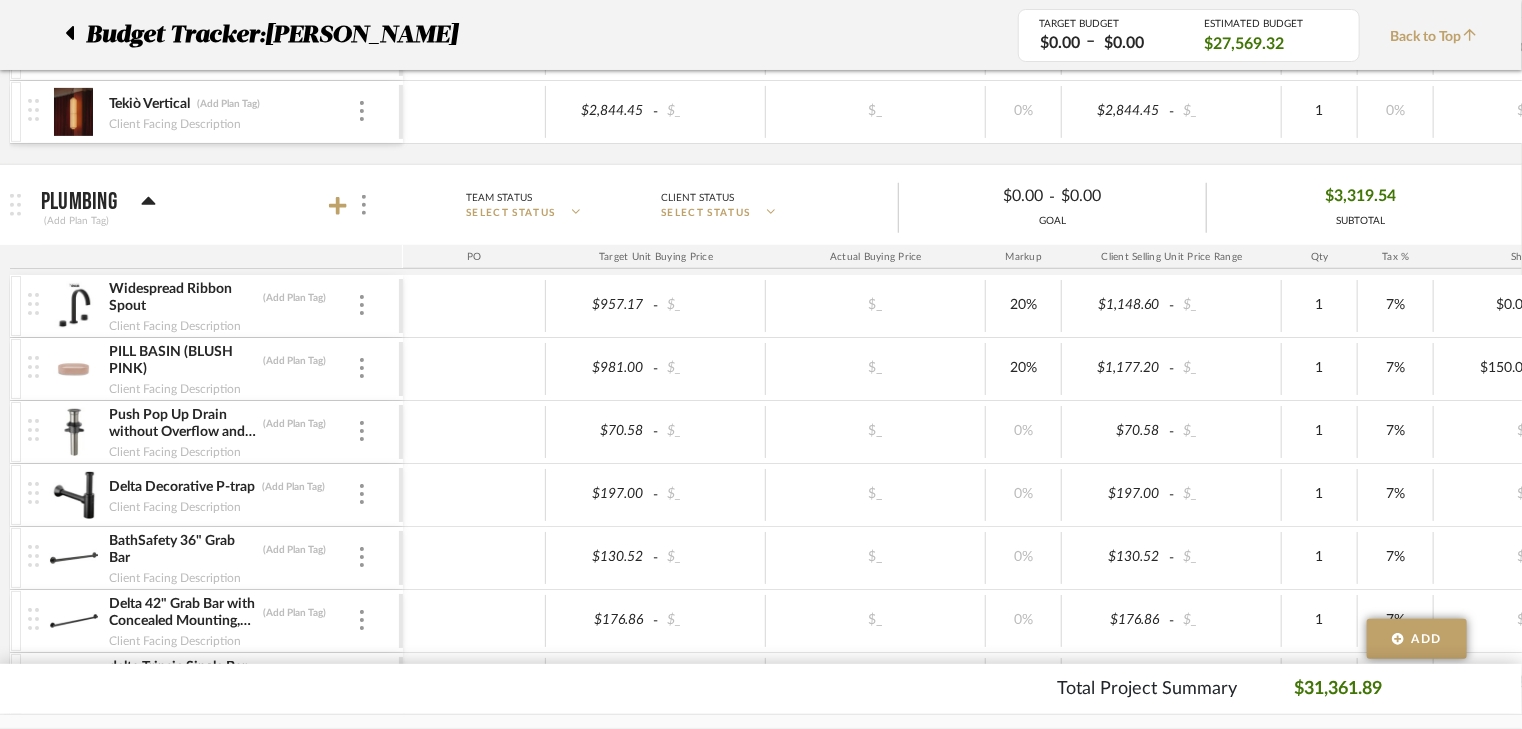 scroll, scrollTop: 880, scrollLeft: 0, axis: vertical 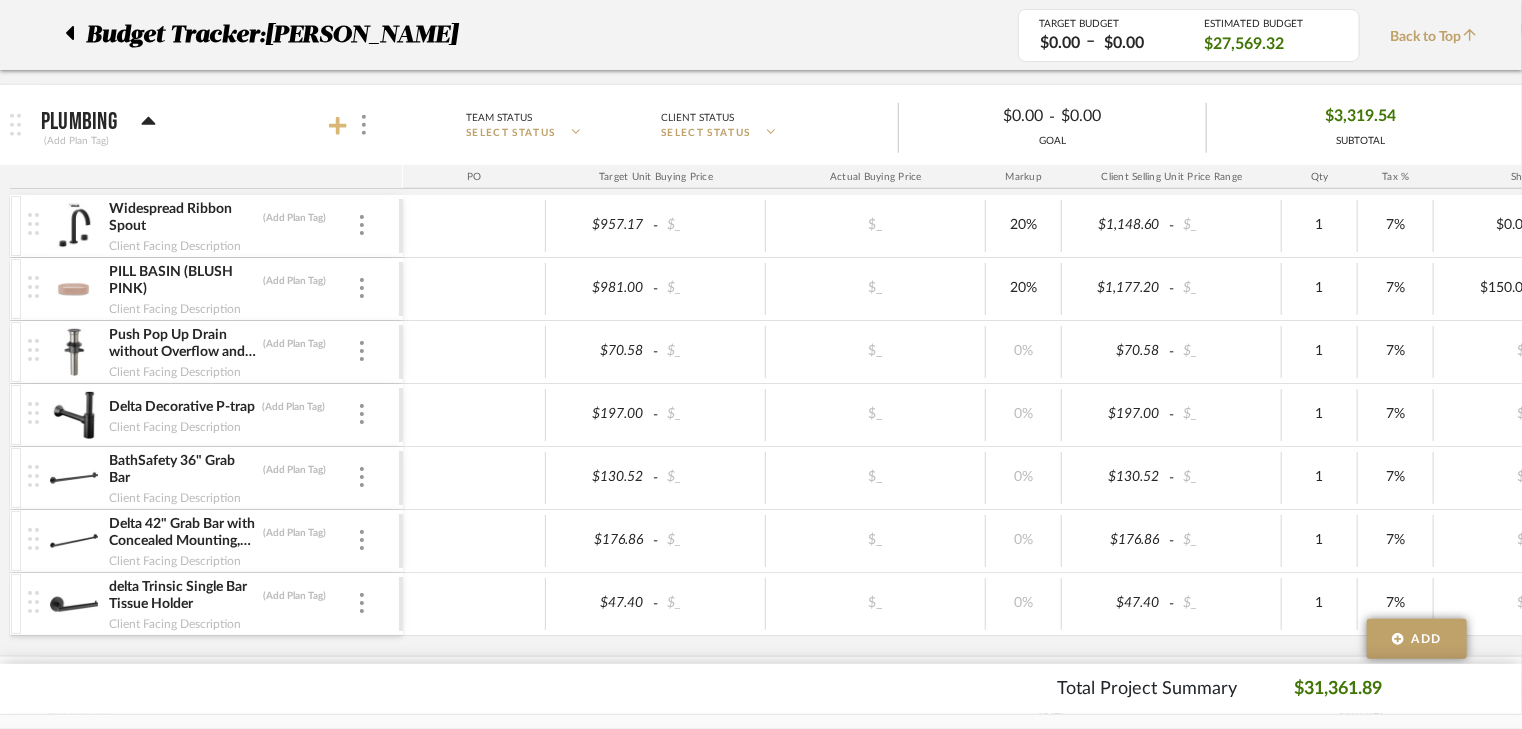 click 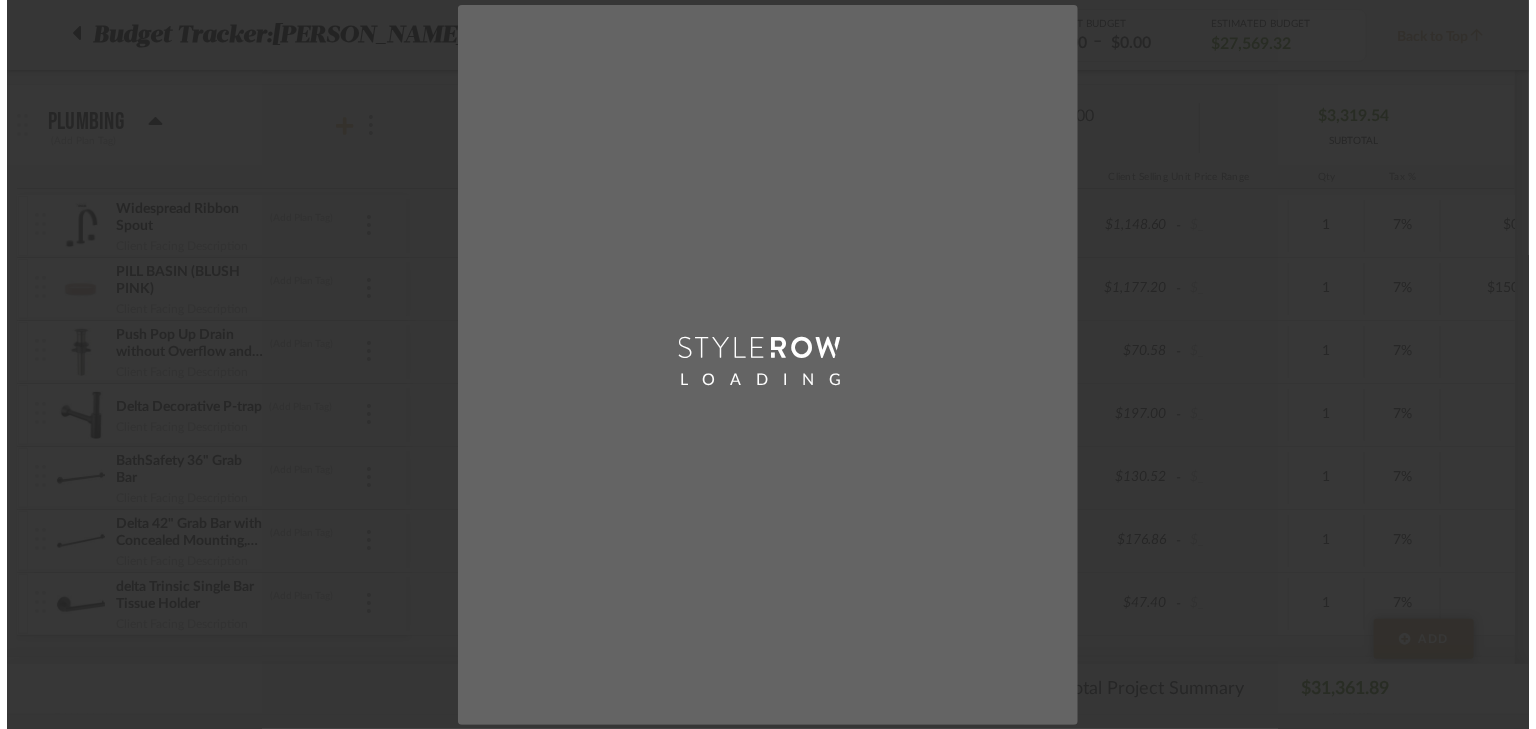 scroll, scrollTop: 0, scrollLeft: 0, axis: both 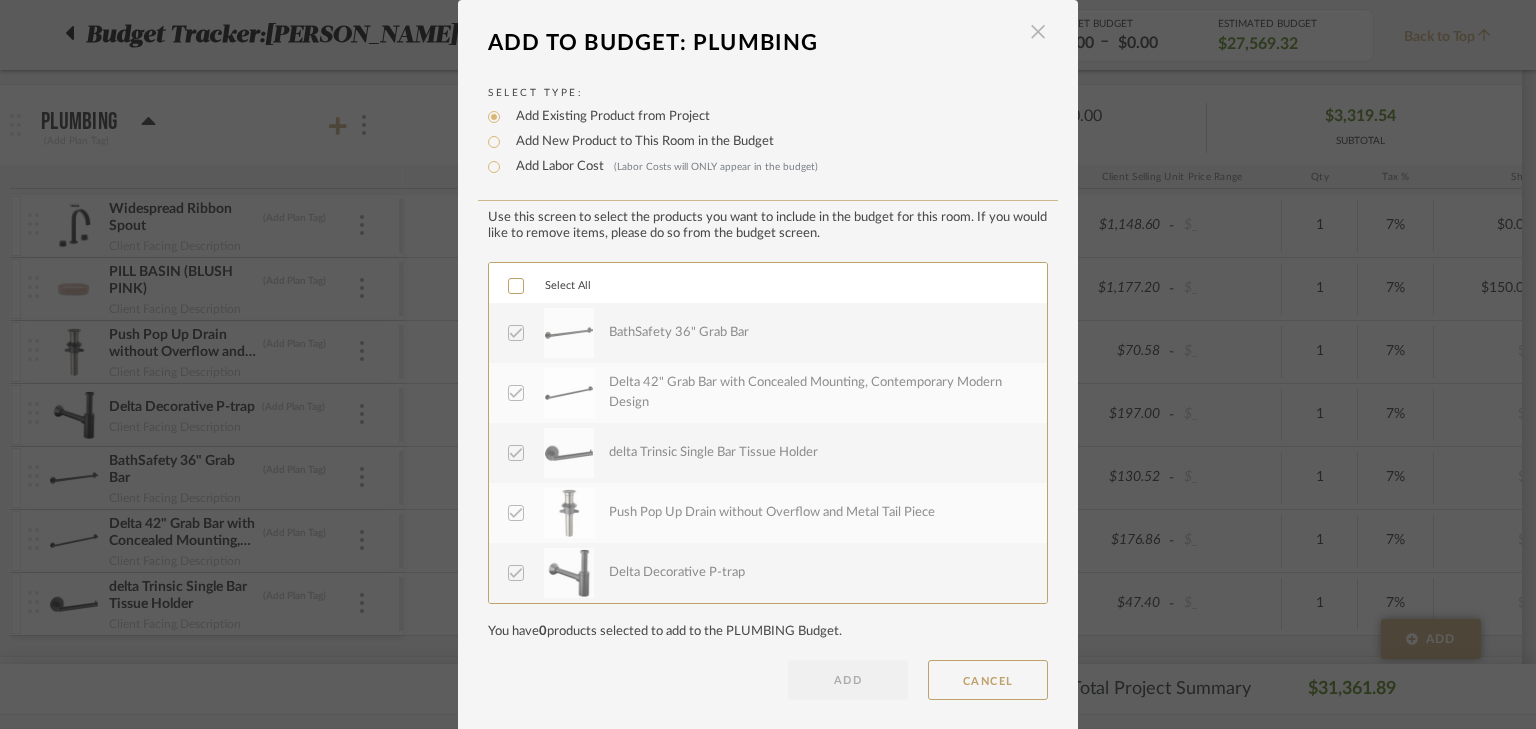 click at bounding box center (1038, 32) 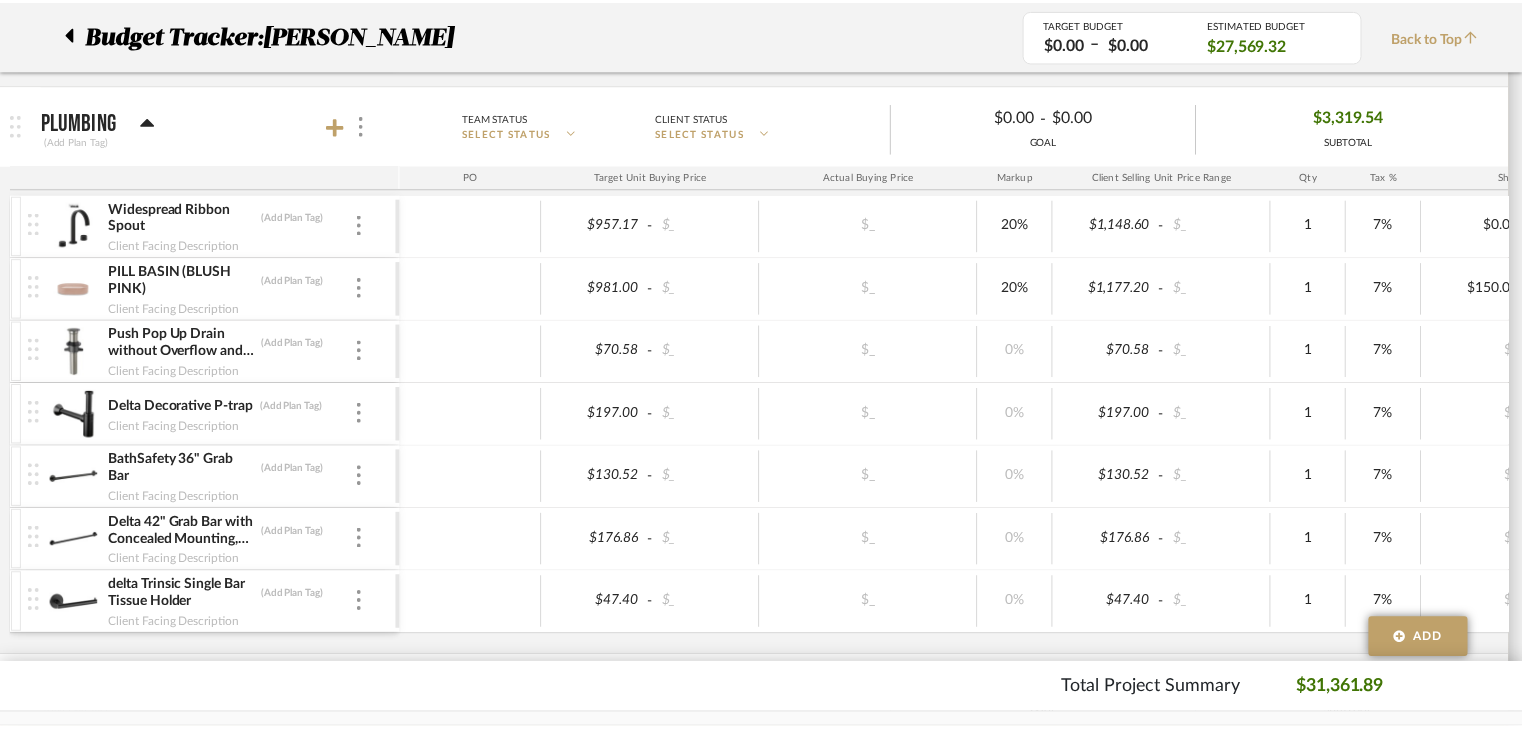 scroll, scrollTop: 880, scrollLeft: 0, axis: vertical 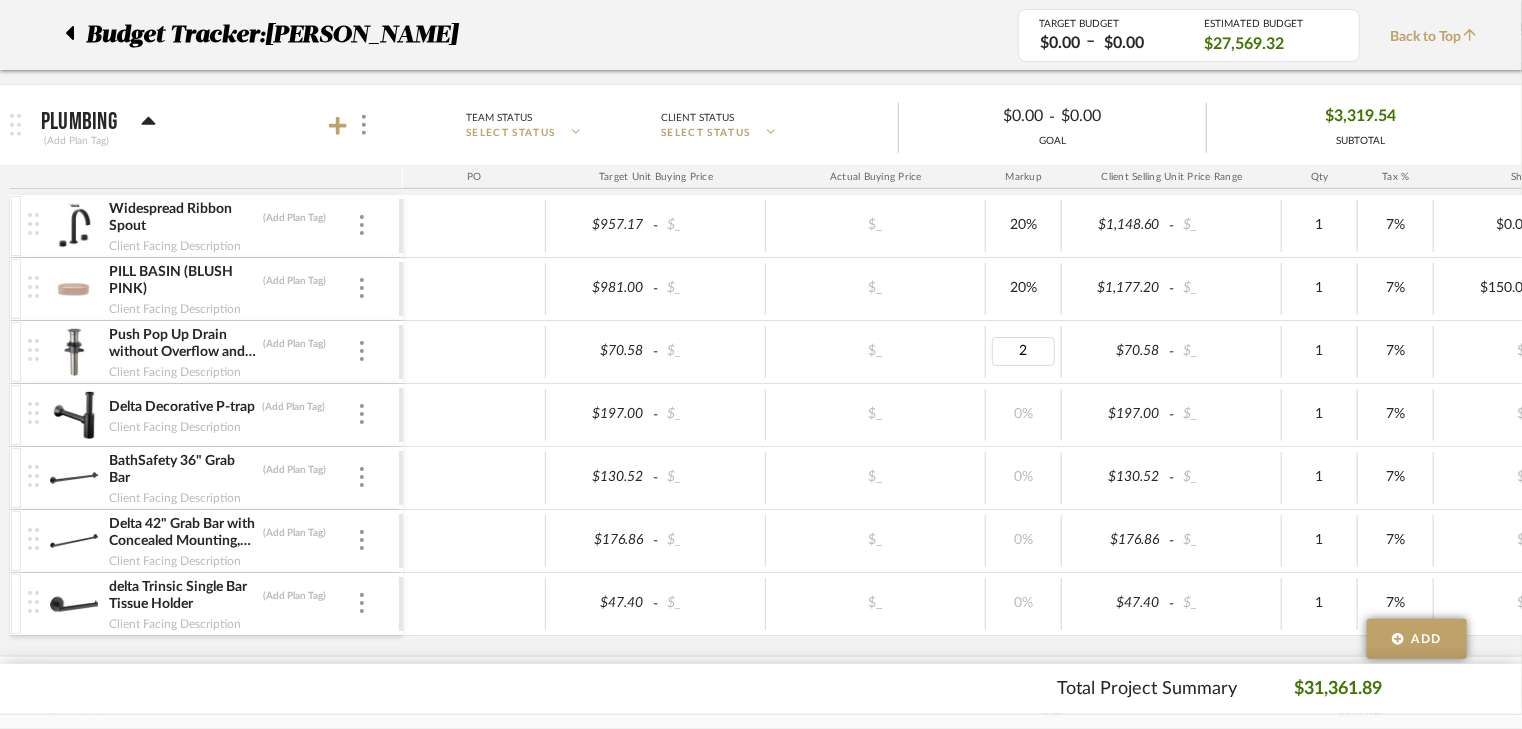type on "20" 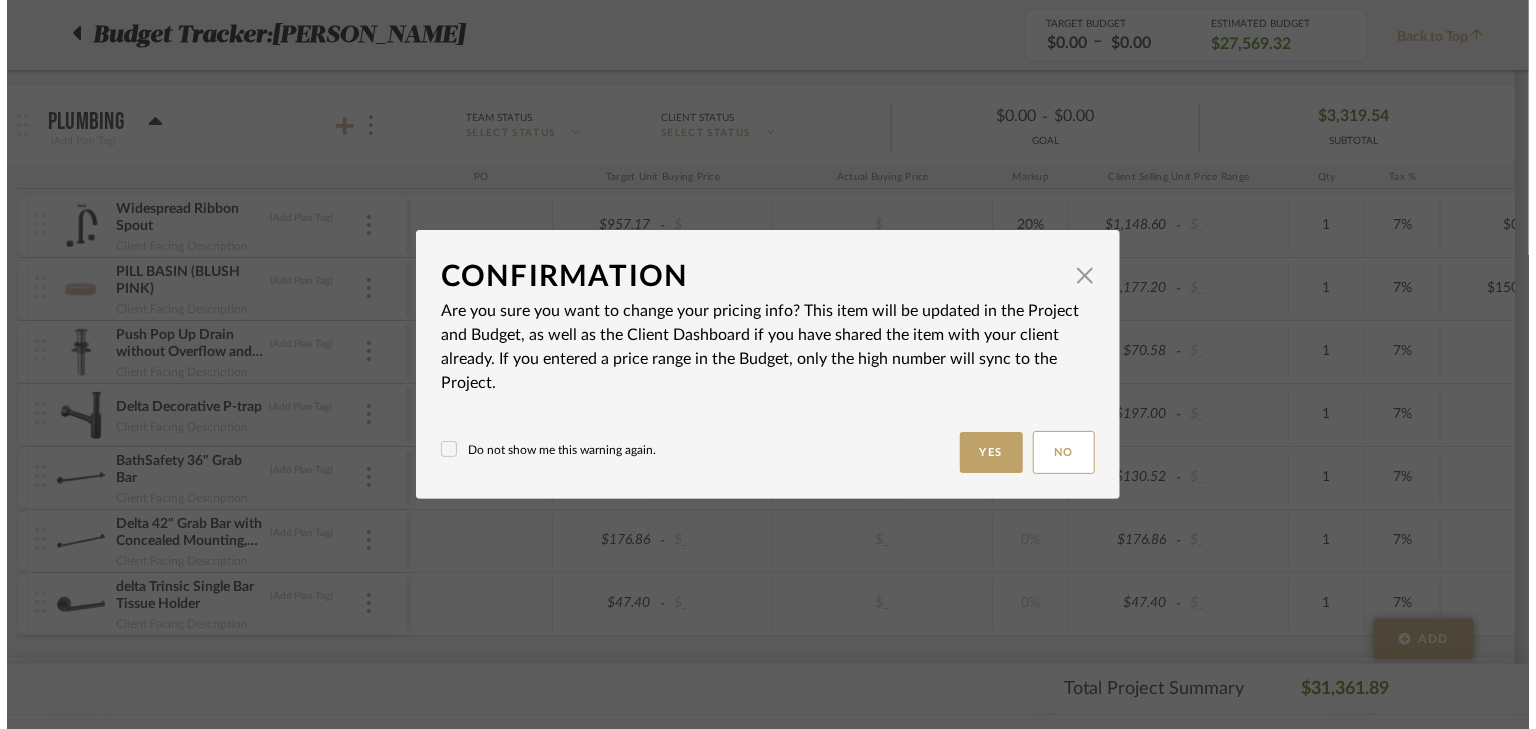 scroll, scrollTop: 0, scrollLeft: 0, axis: both 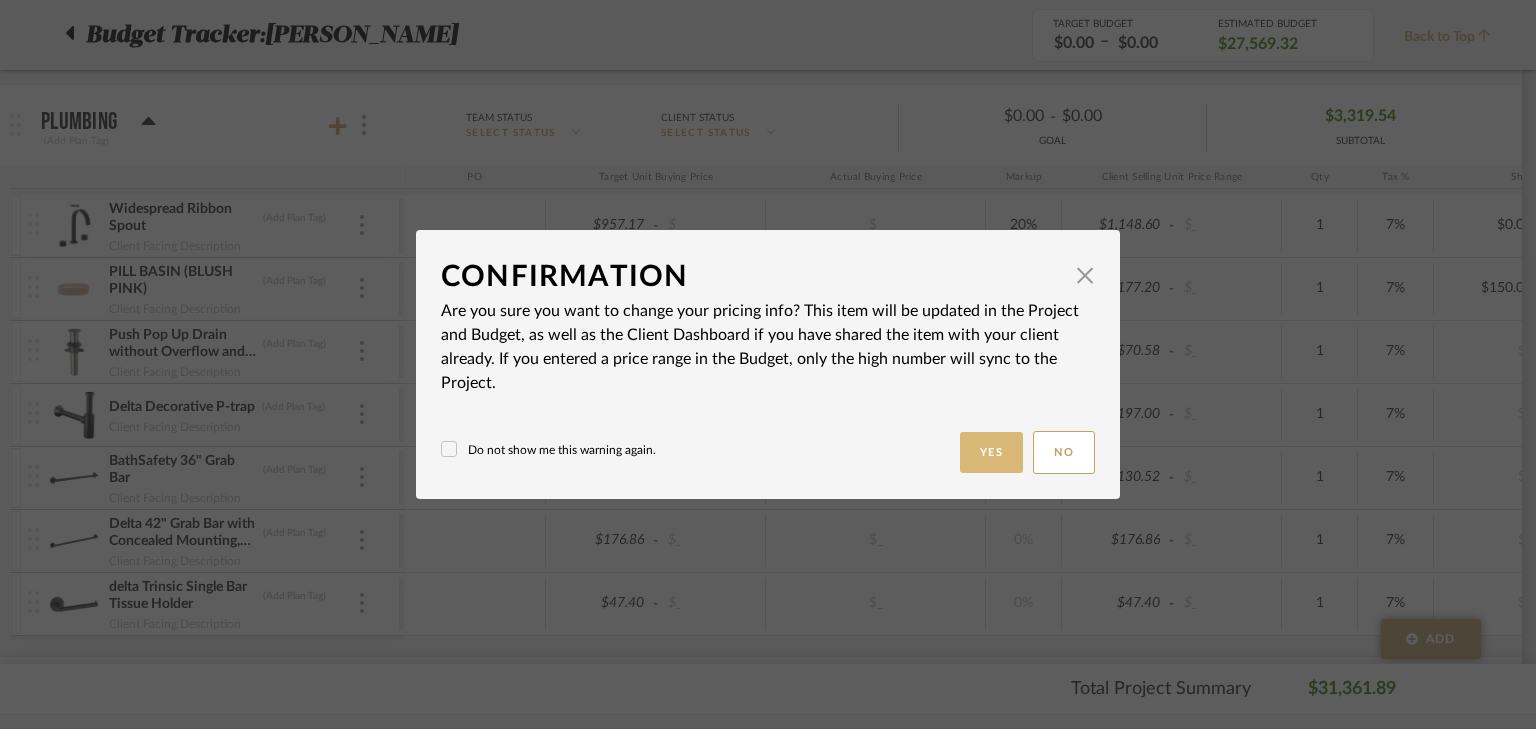 click on "Yes" at bounding box center (992, 452) 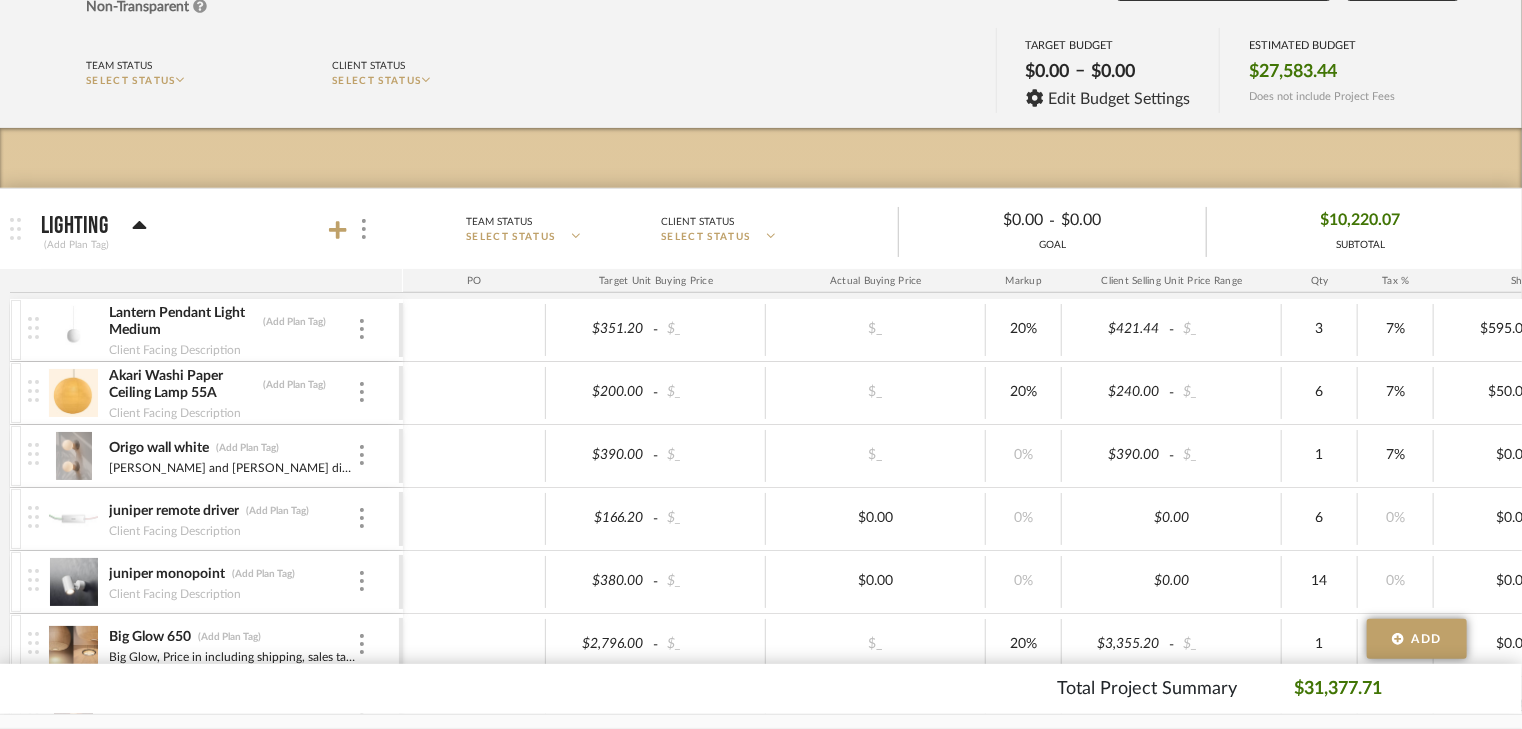 scroll, scrollTop: 0, scrollLeft: 0, axis: both 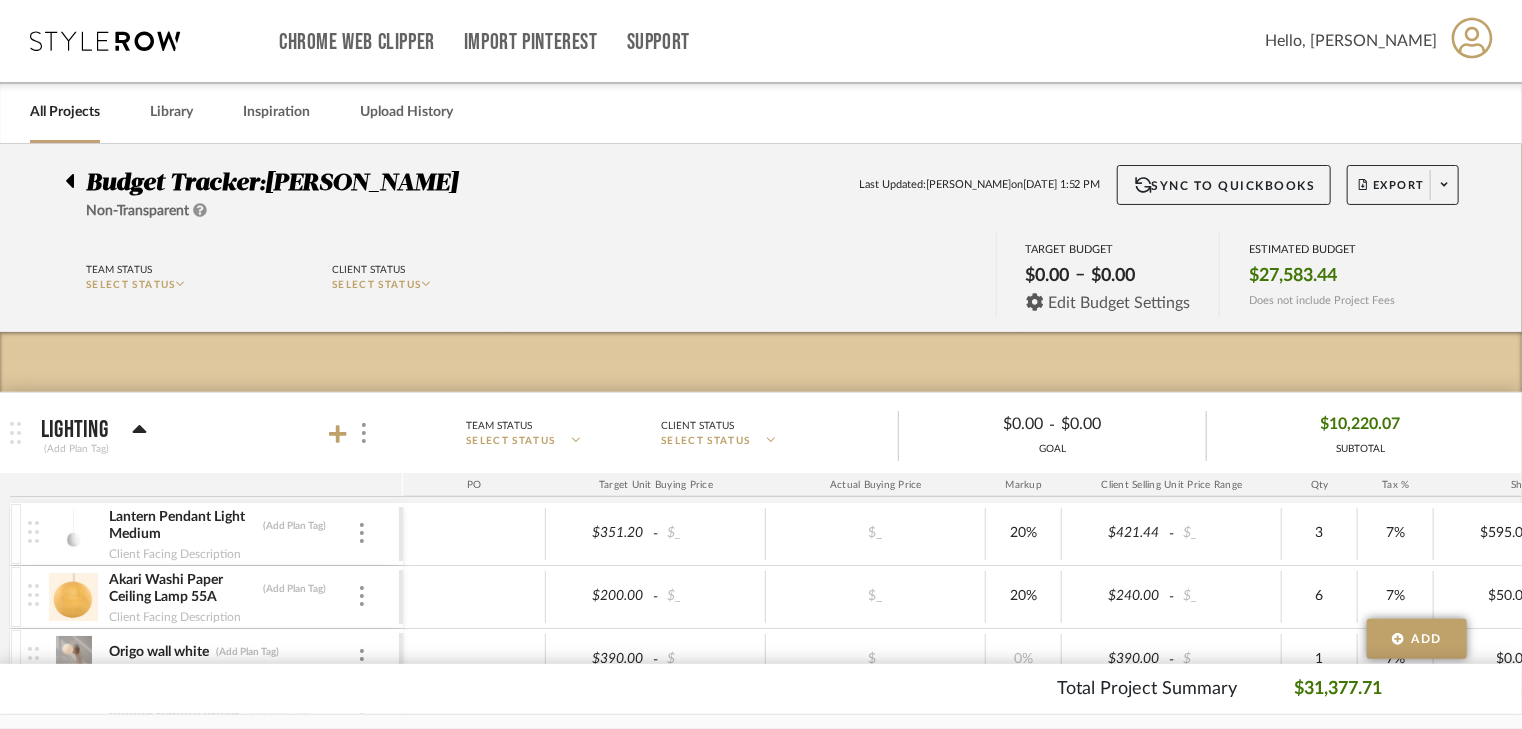 click 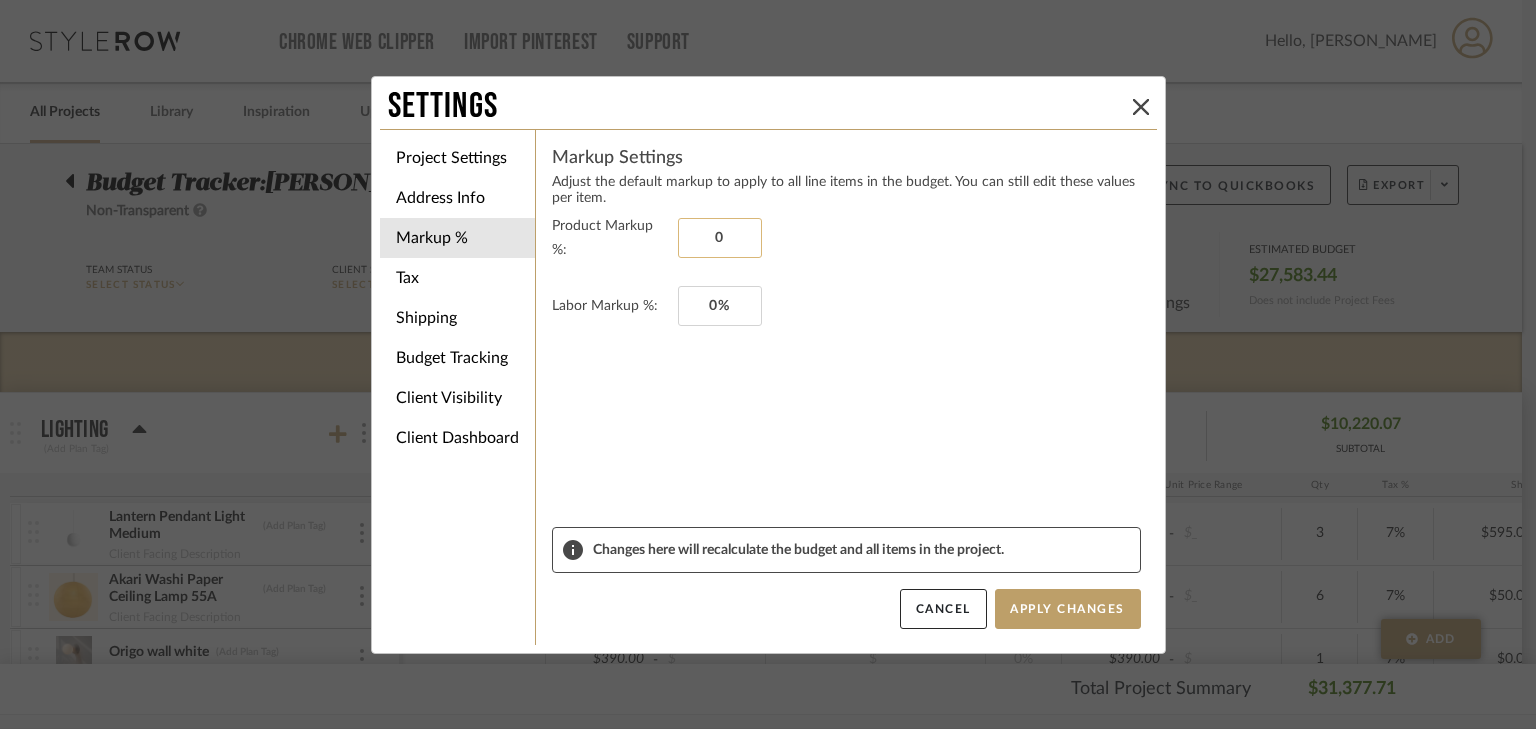 click on "0" at bounding box center (720, 238) 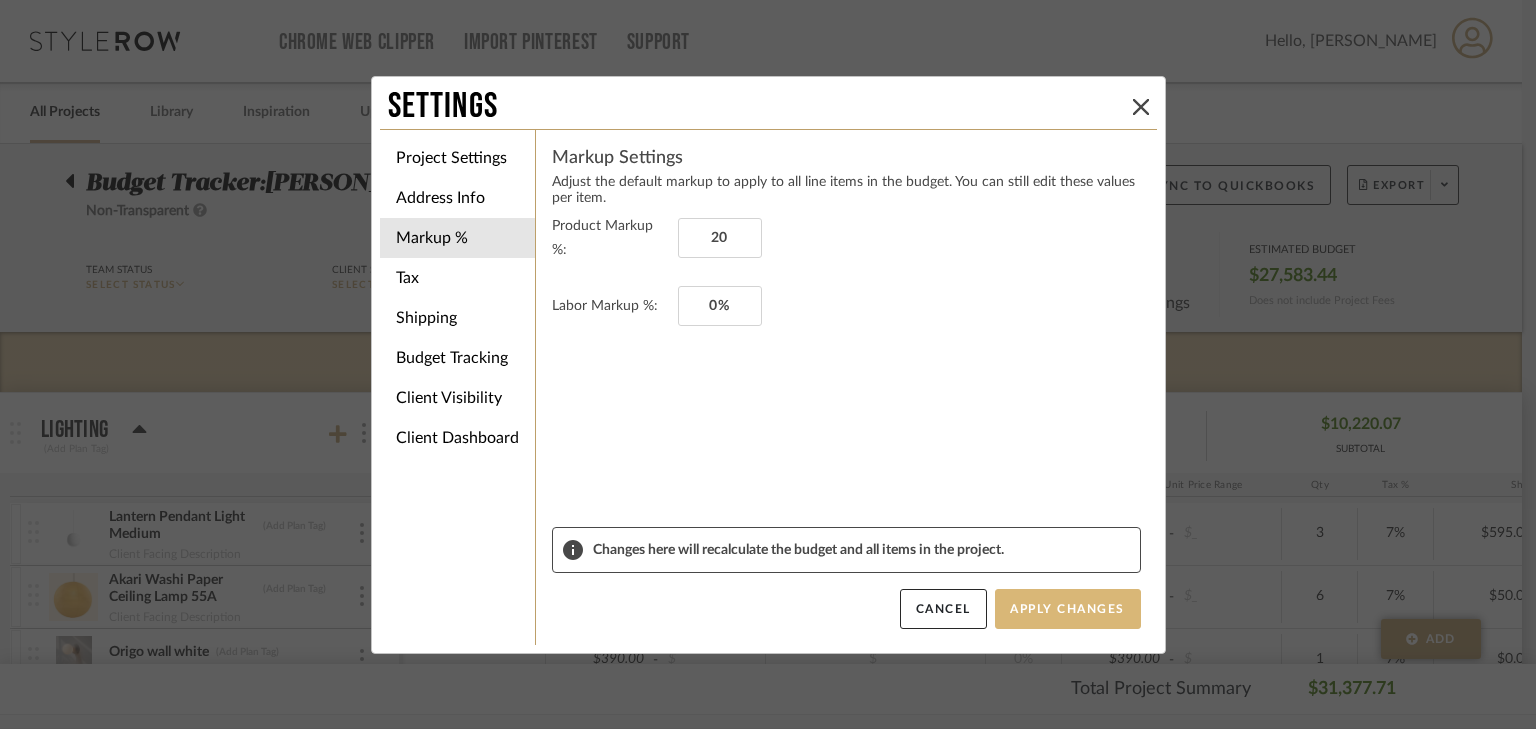 type on "20%" 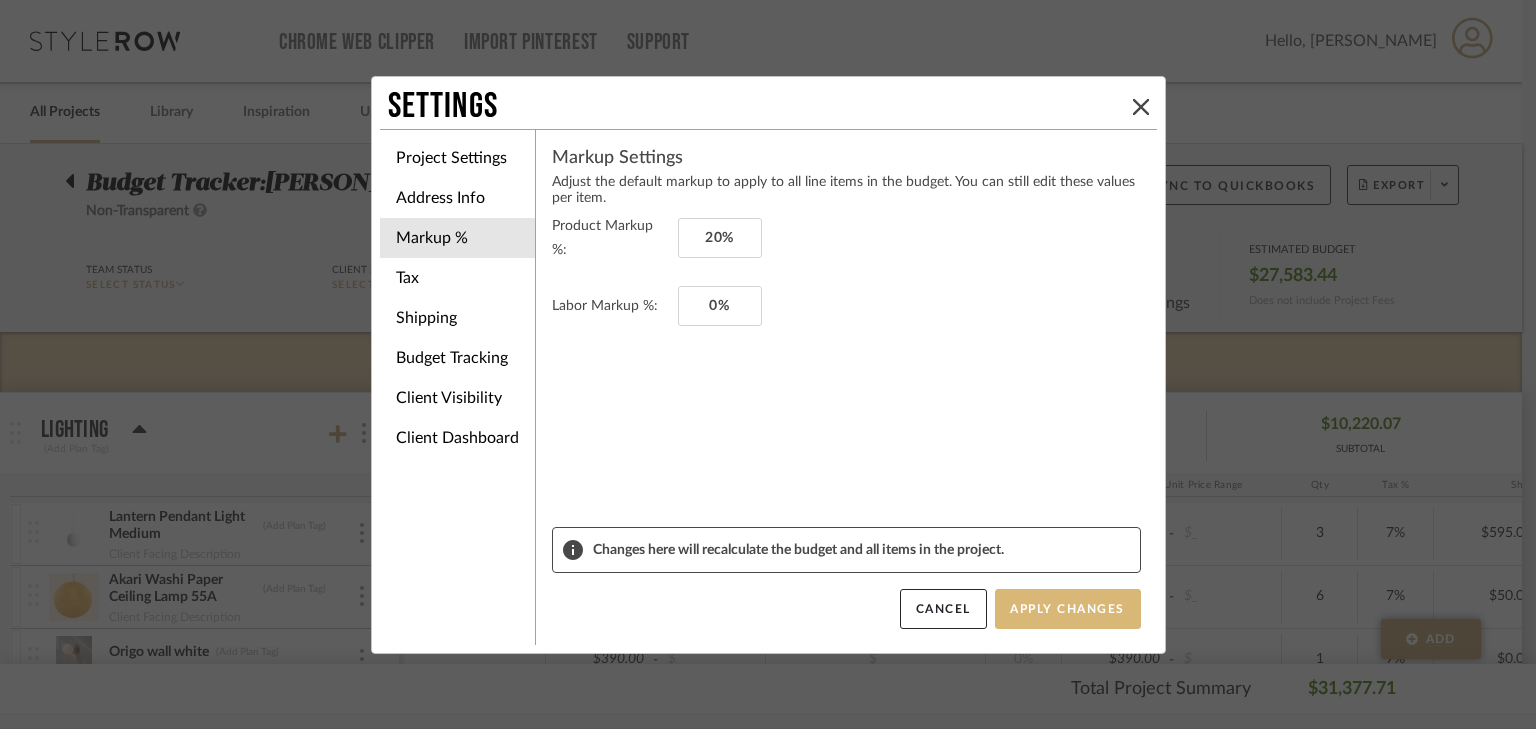 click on "Apply Changes" at bounding box center (1068, 609) 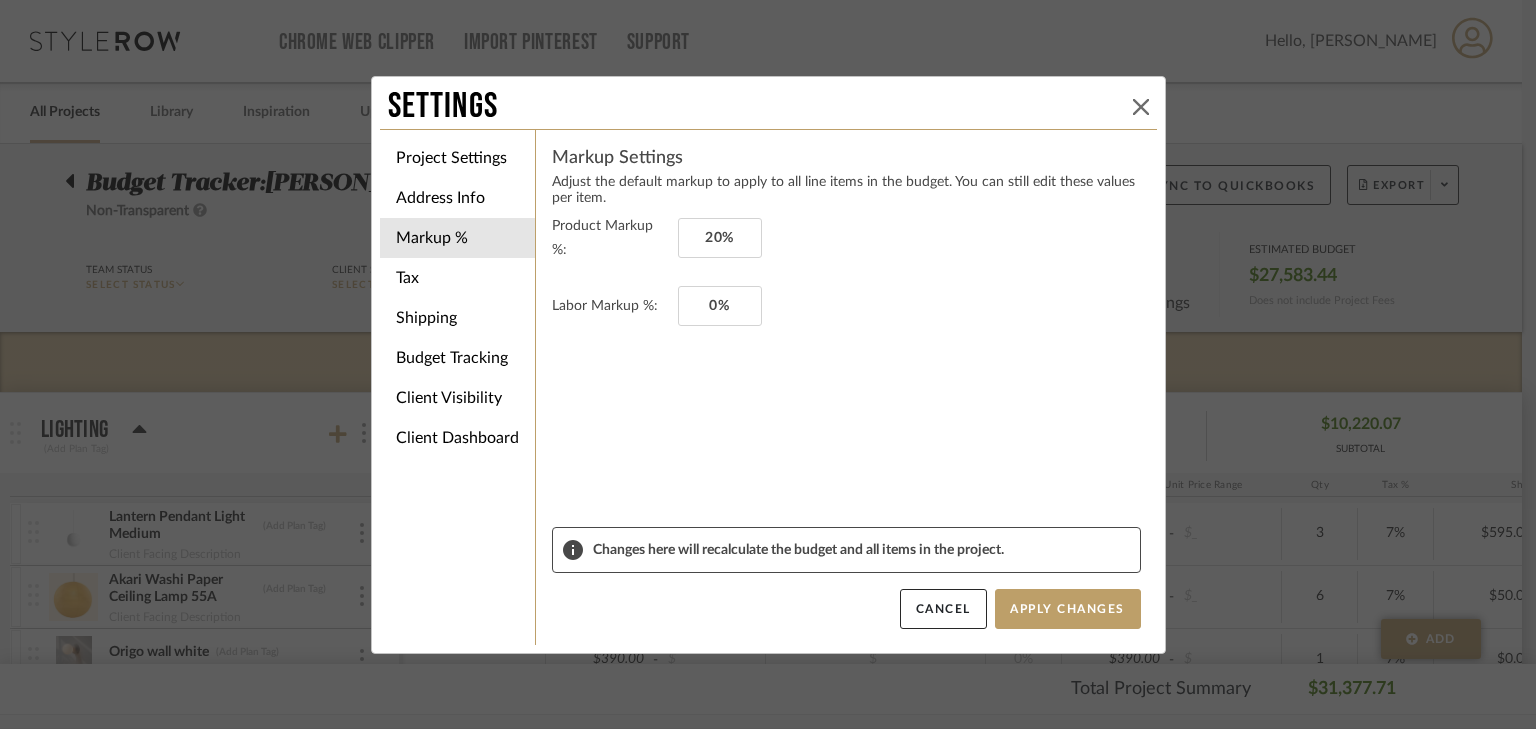 click 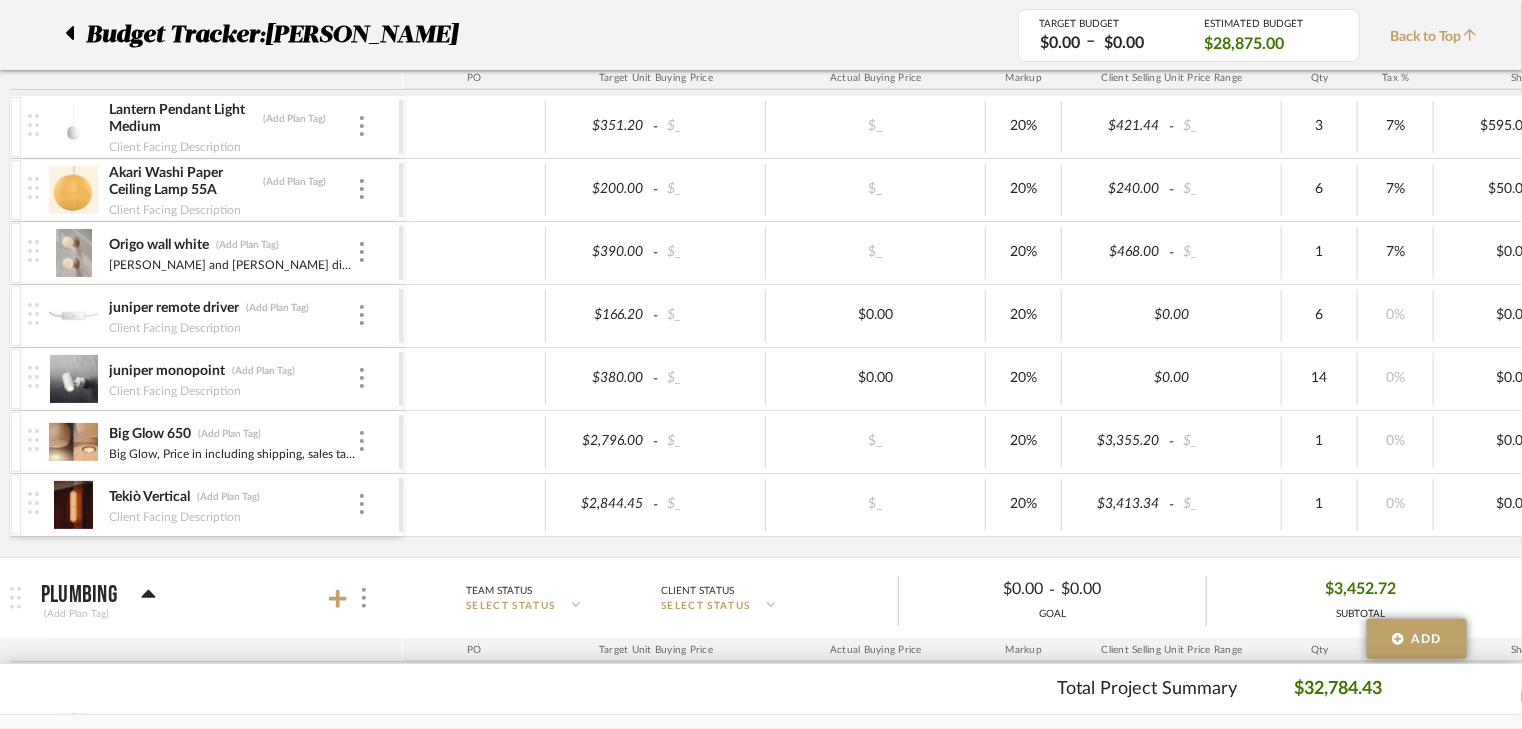 scroll, scrollTop: 400, scrollLeft: 0, axis: vertical 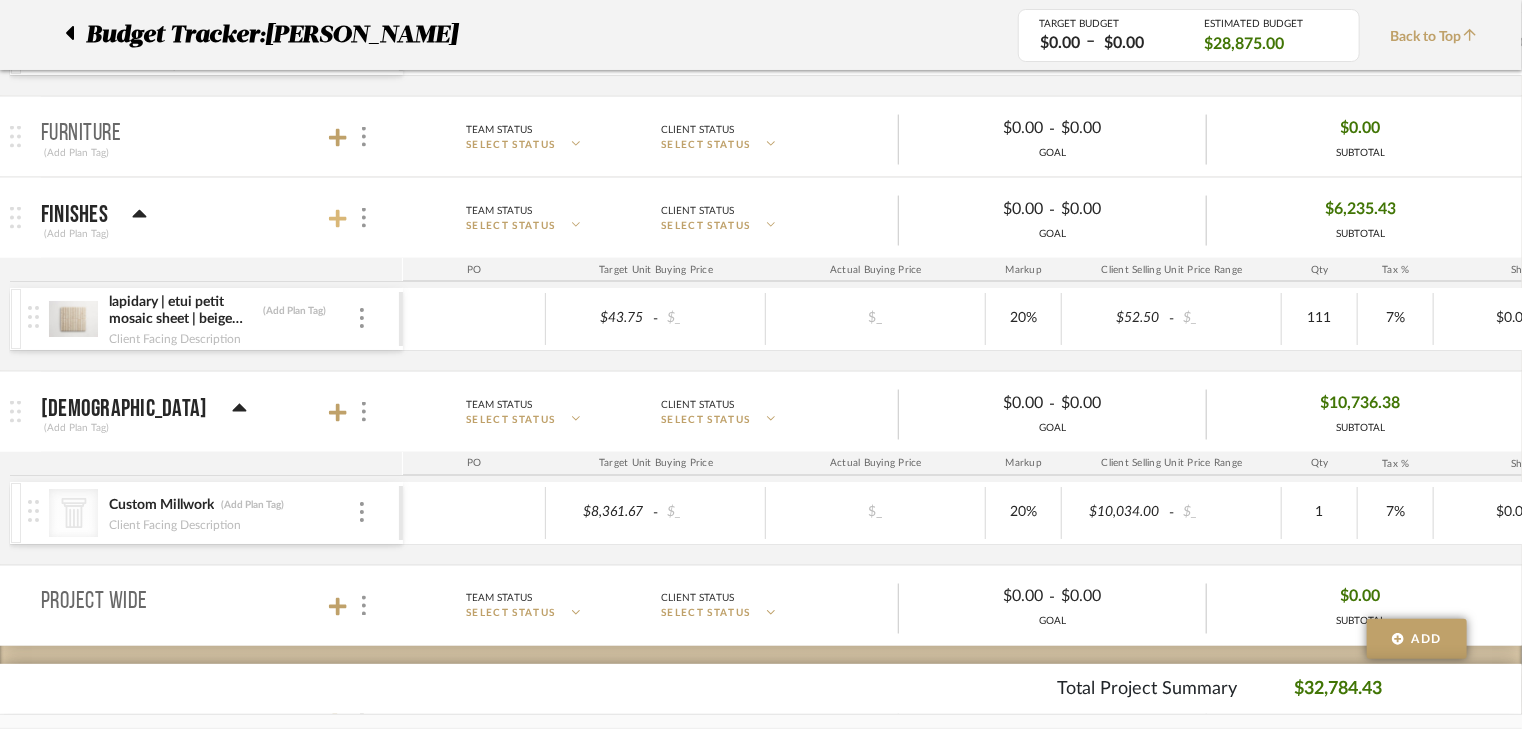 click 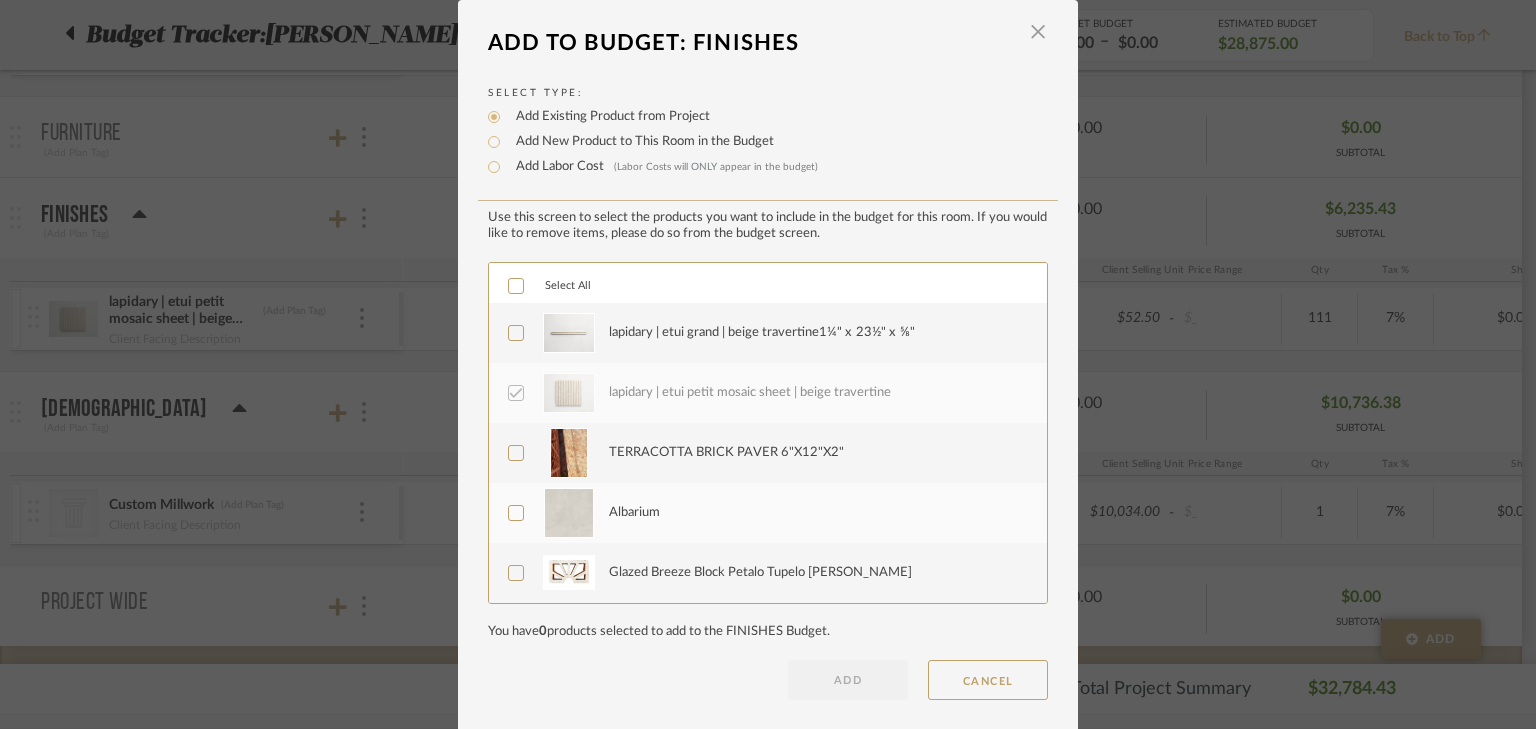 click 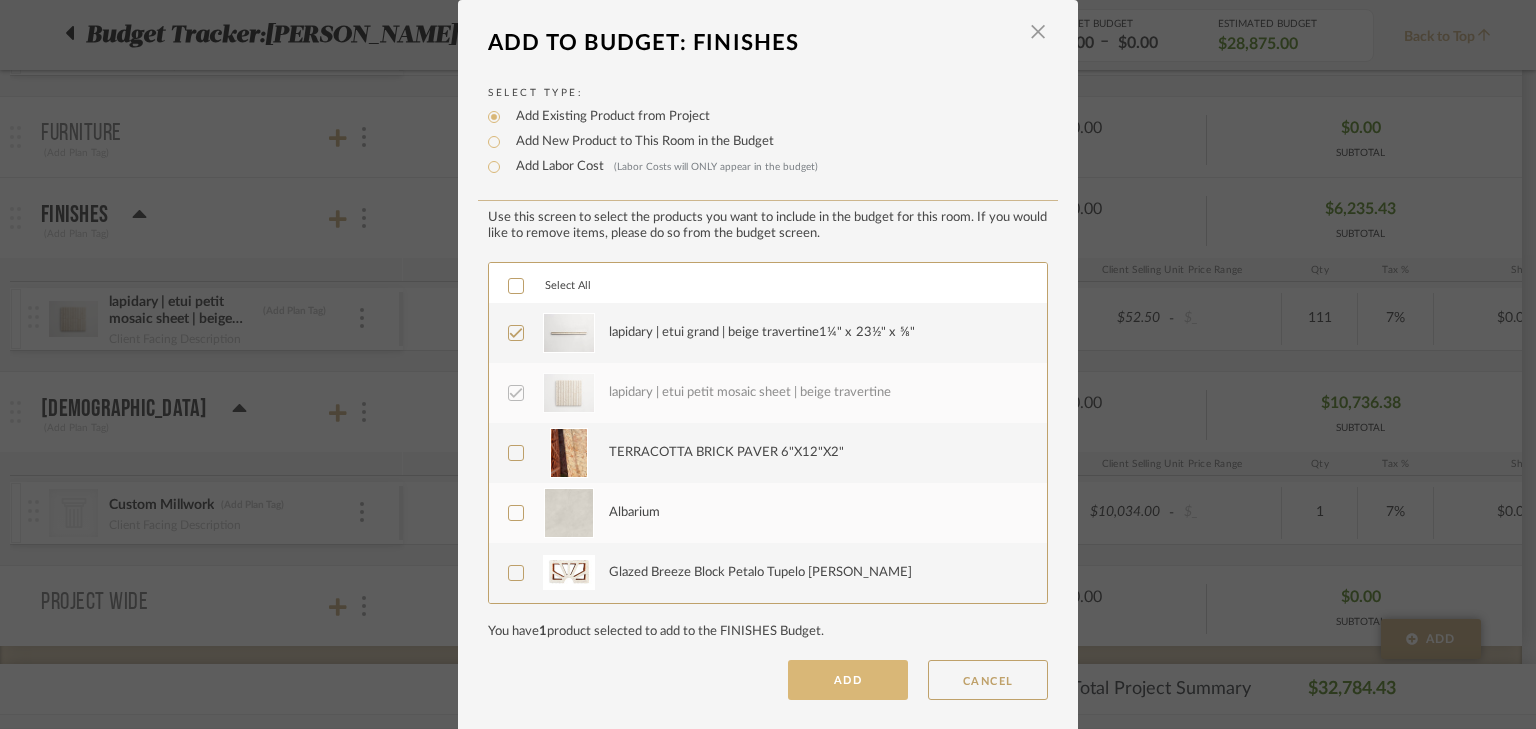 click on "ADD" at bounding box center (848, 680) 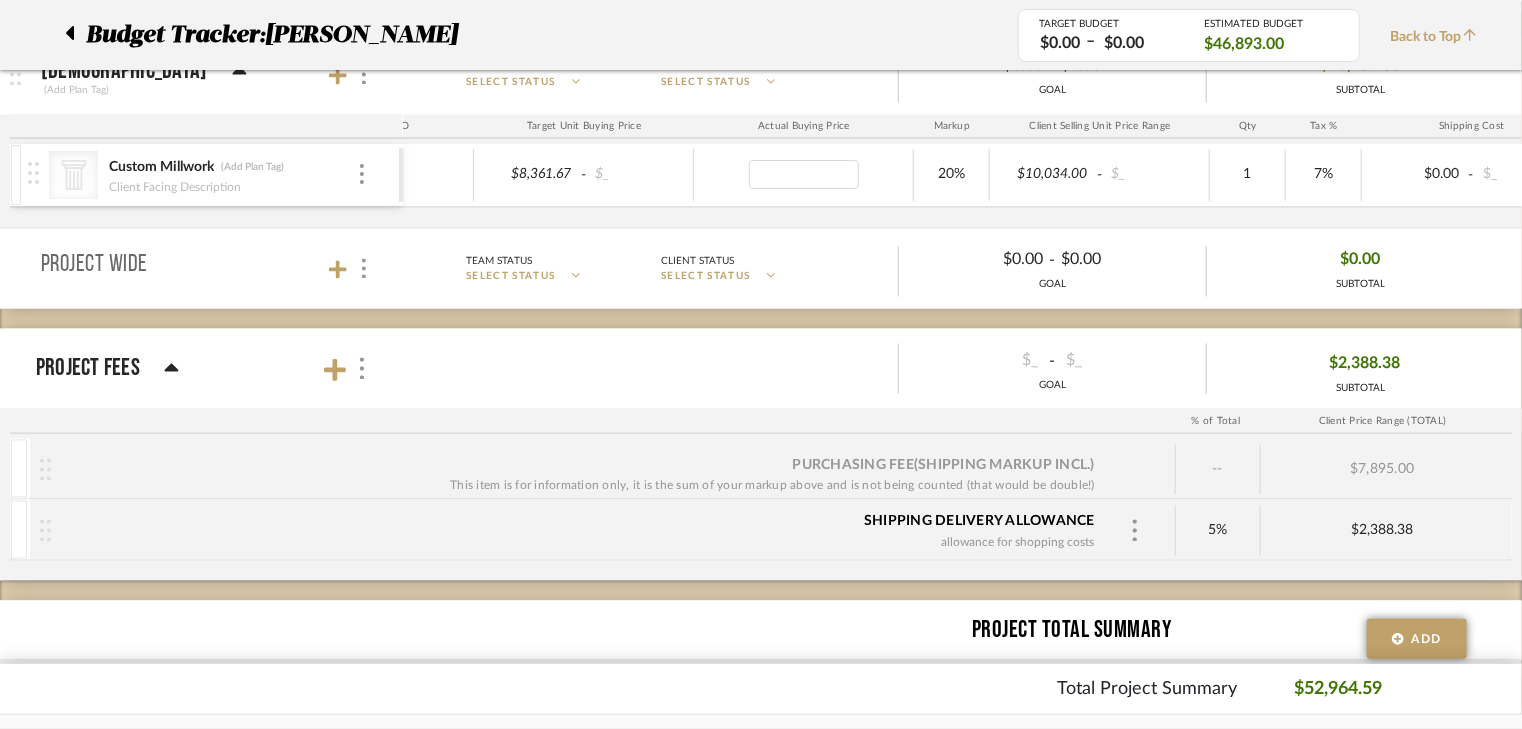 type on "8" 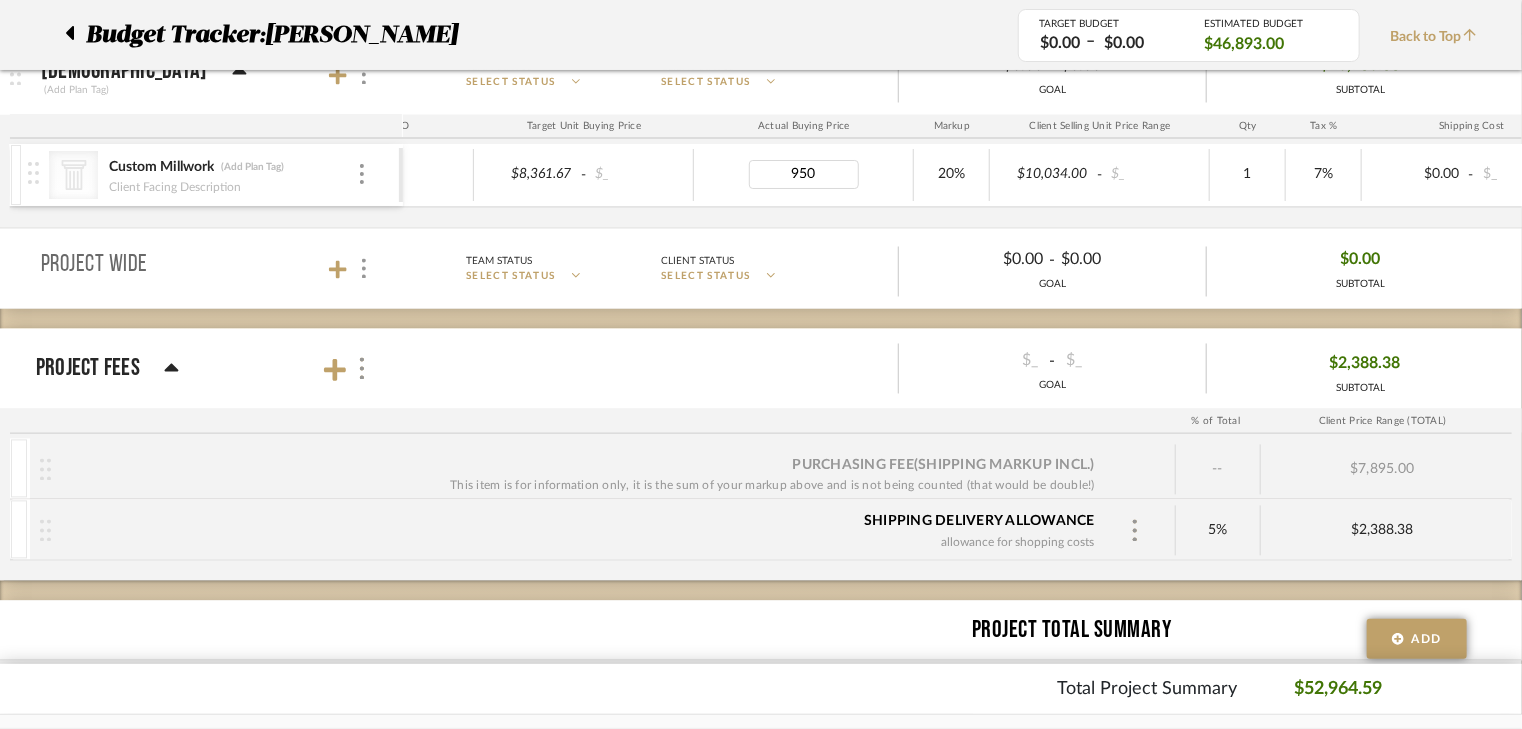 type on "9500" 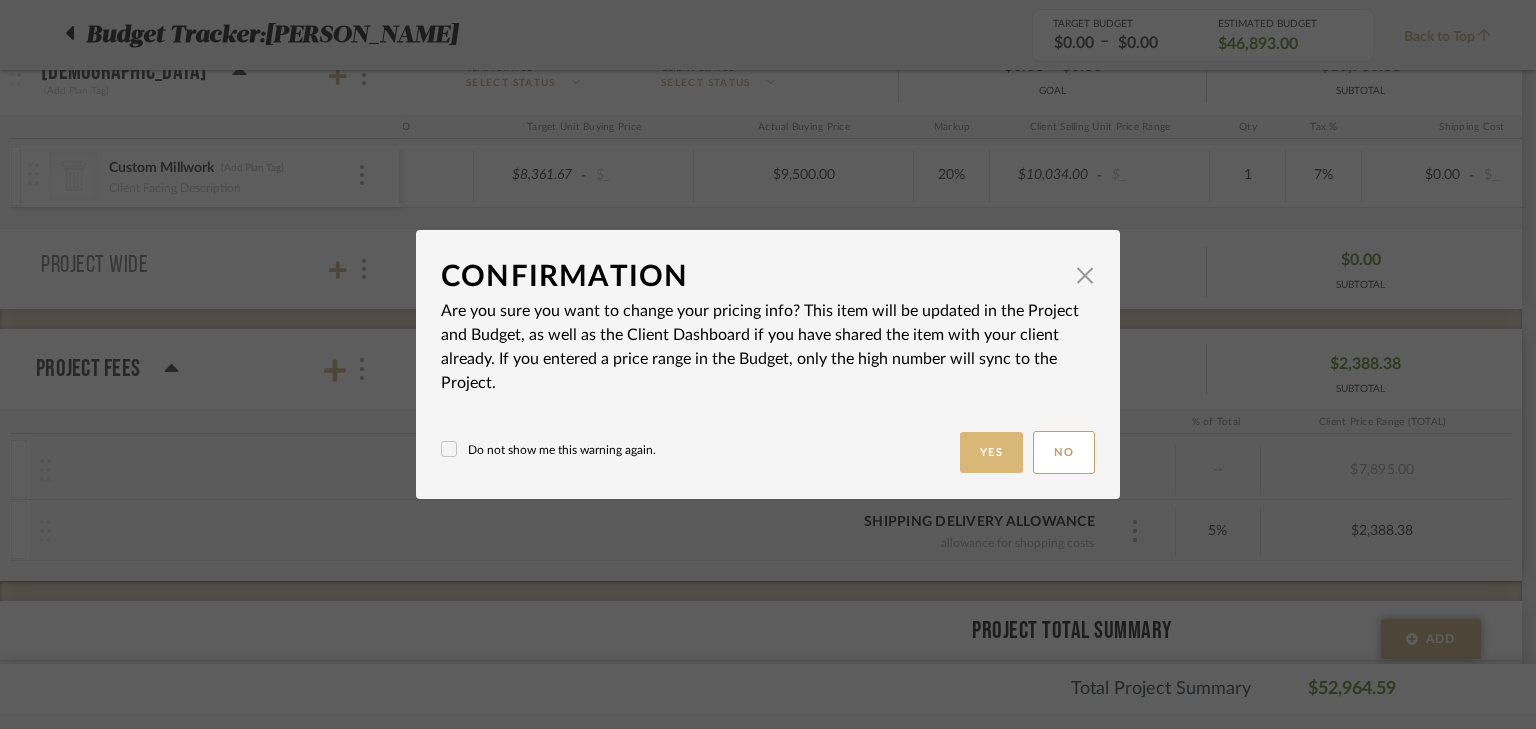 click on "Yes" at bounding box center (992, 452) 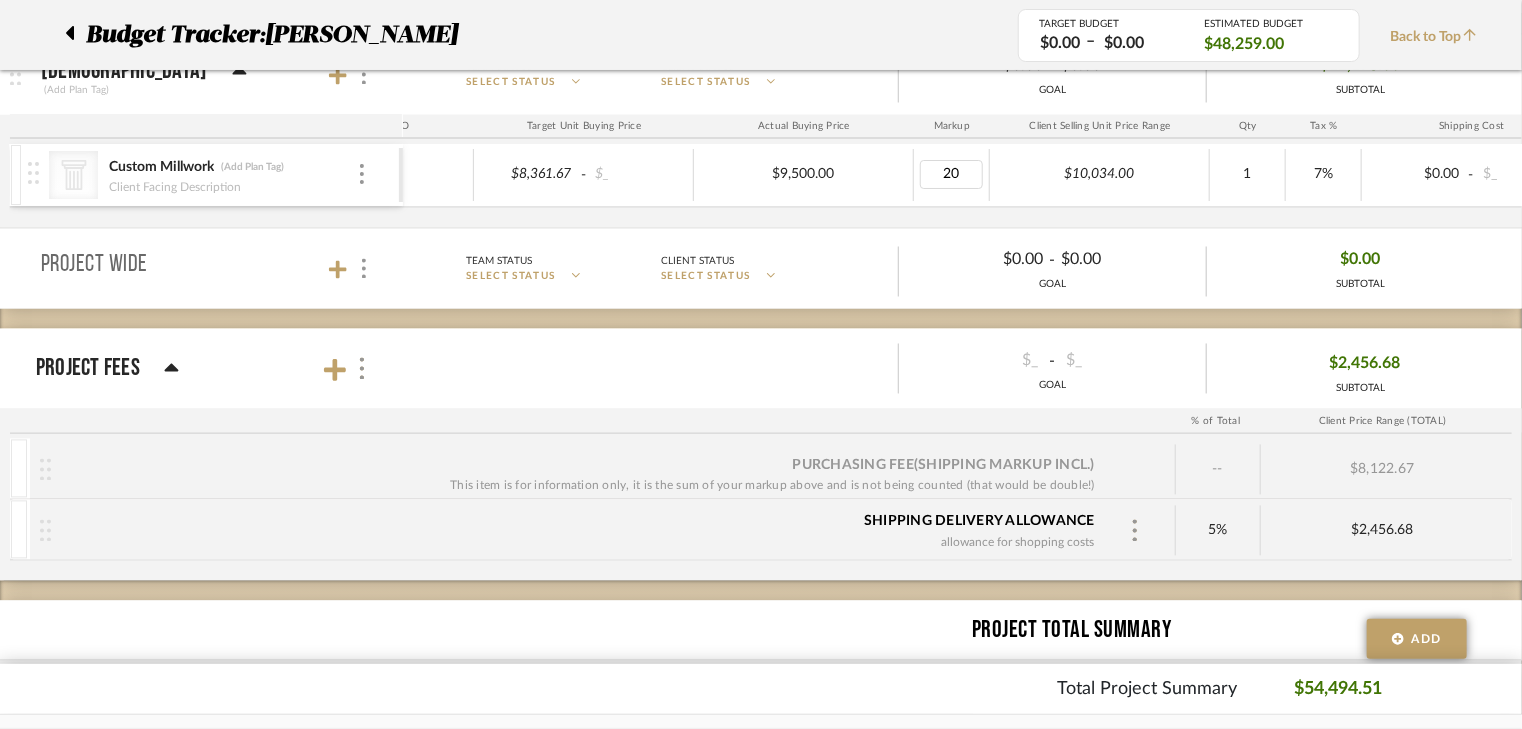 type on "0" 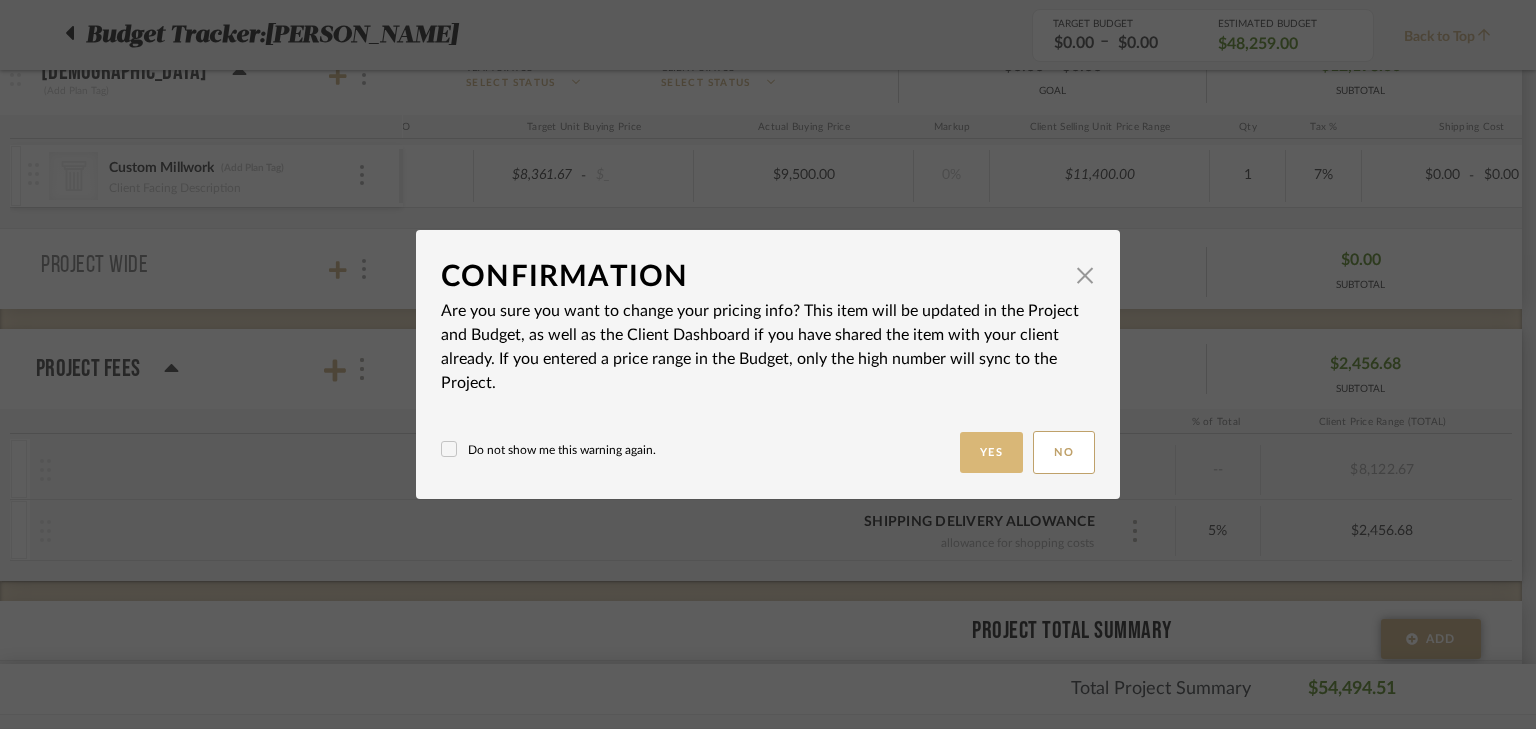 click on "Yes" at bounding box center (992, 452) 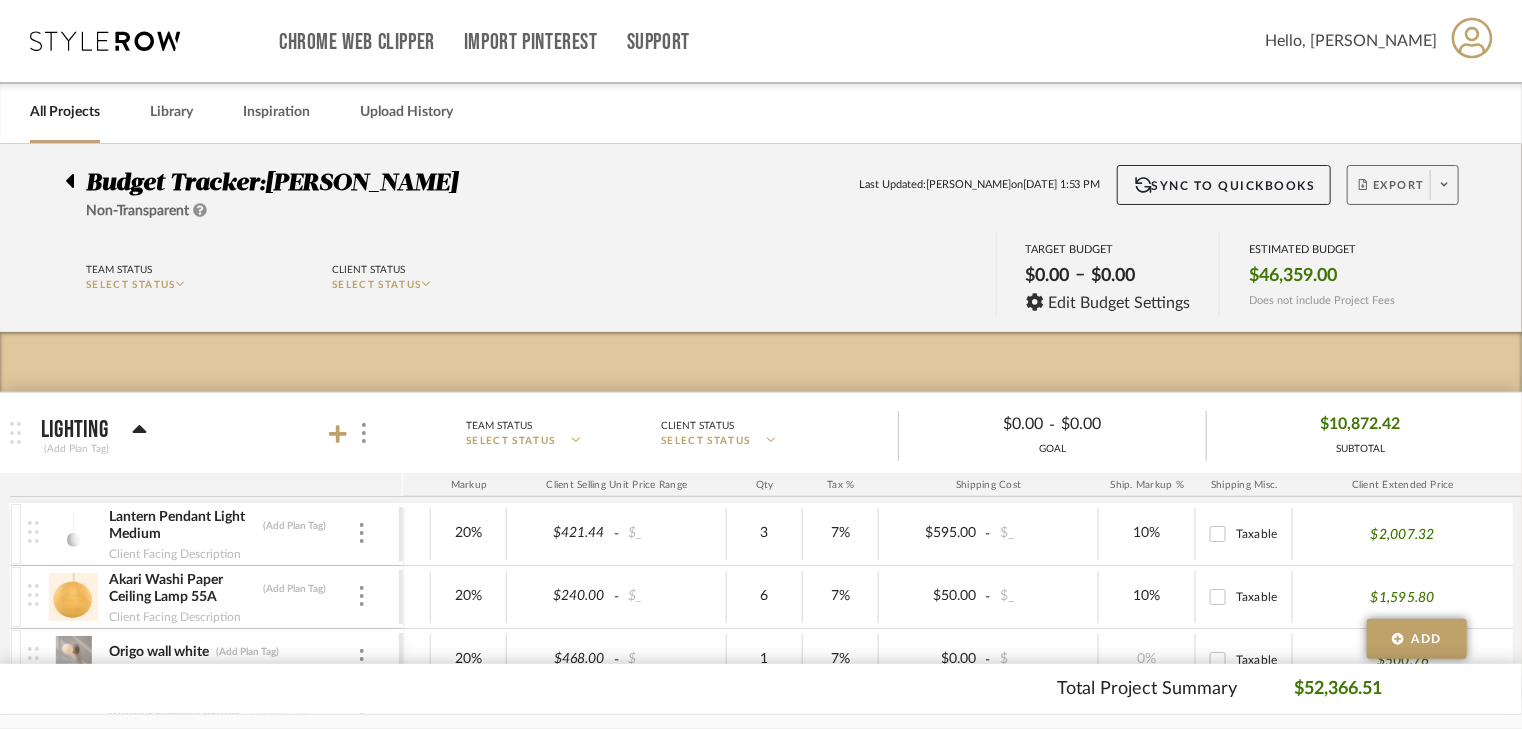 click 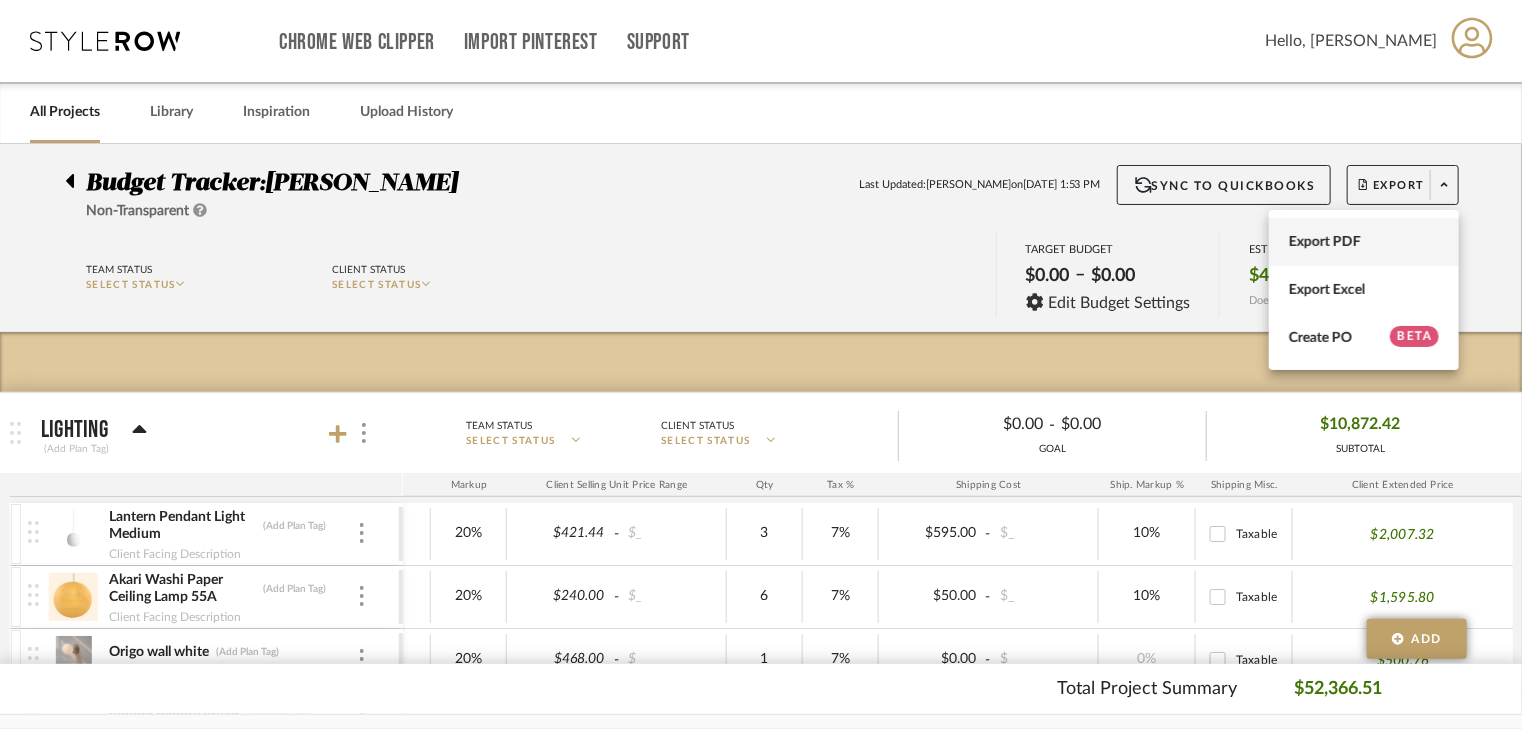 click on "Export PDF" at bounding box center (1364, 242) 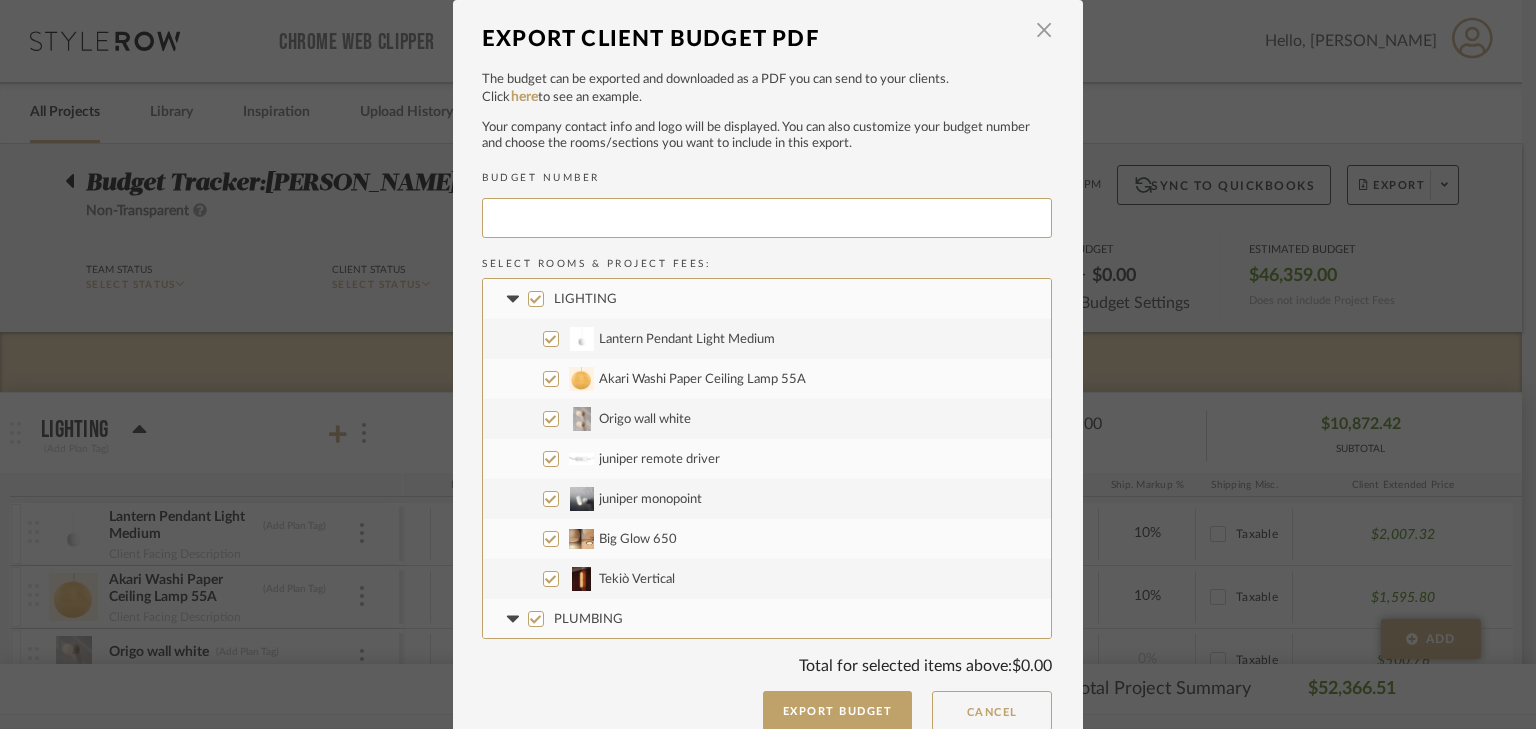 type on "SANANO-015" 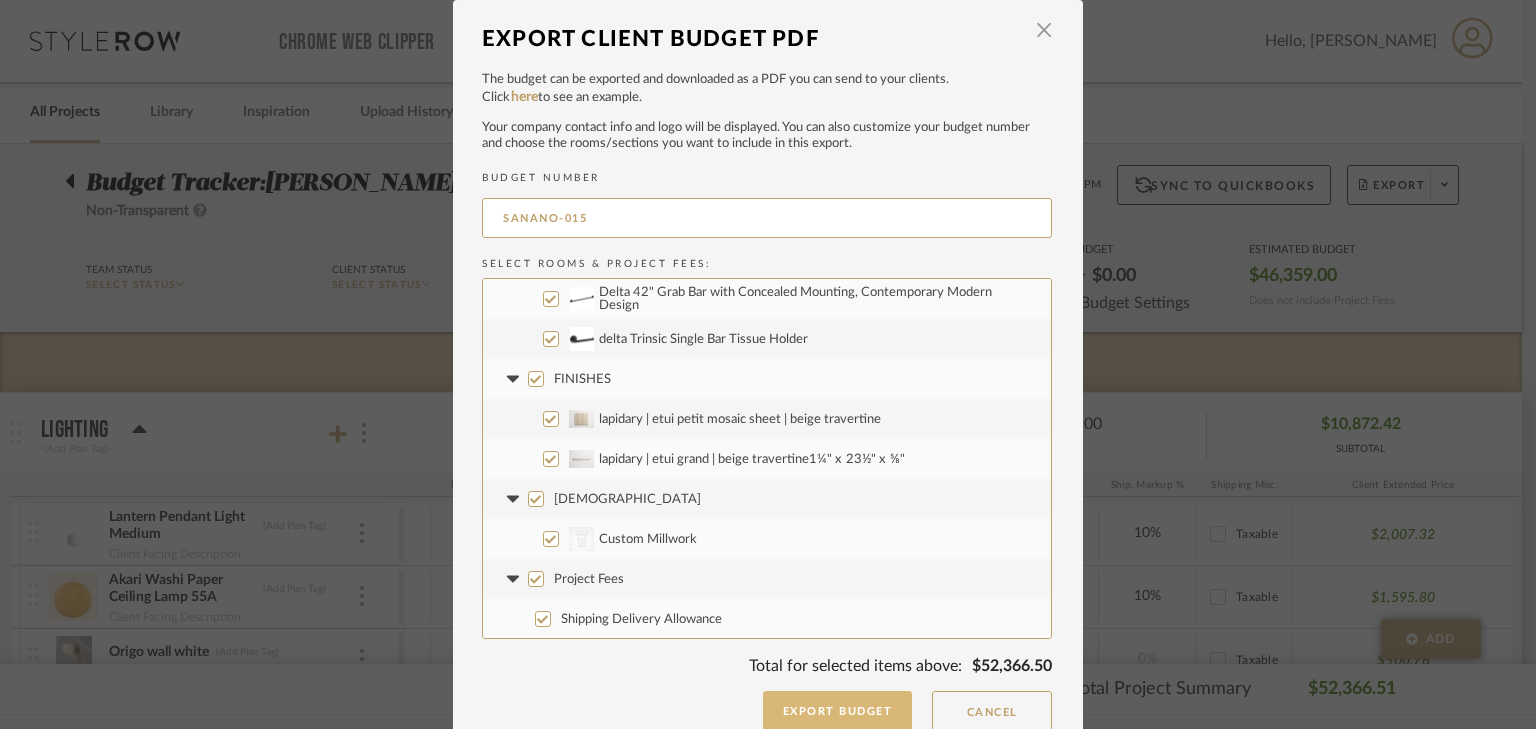click on "Export Budget" at bounding box center [838, 711] 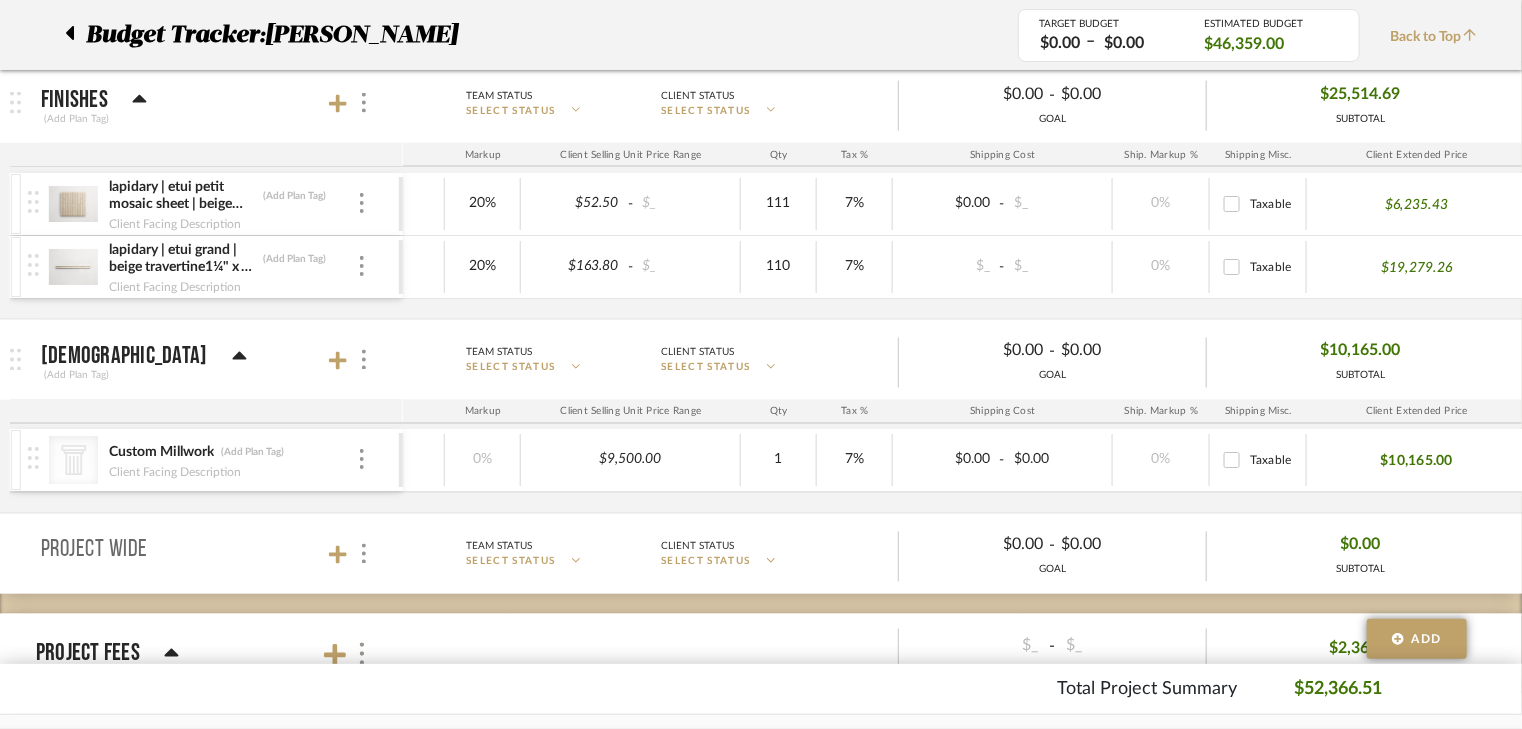 scroll, scrollTop: 1680, scrollLeft: 0, axis: vertical 